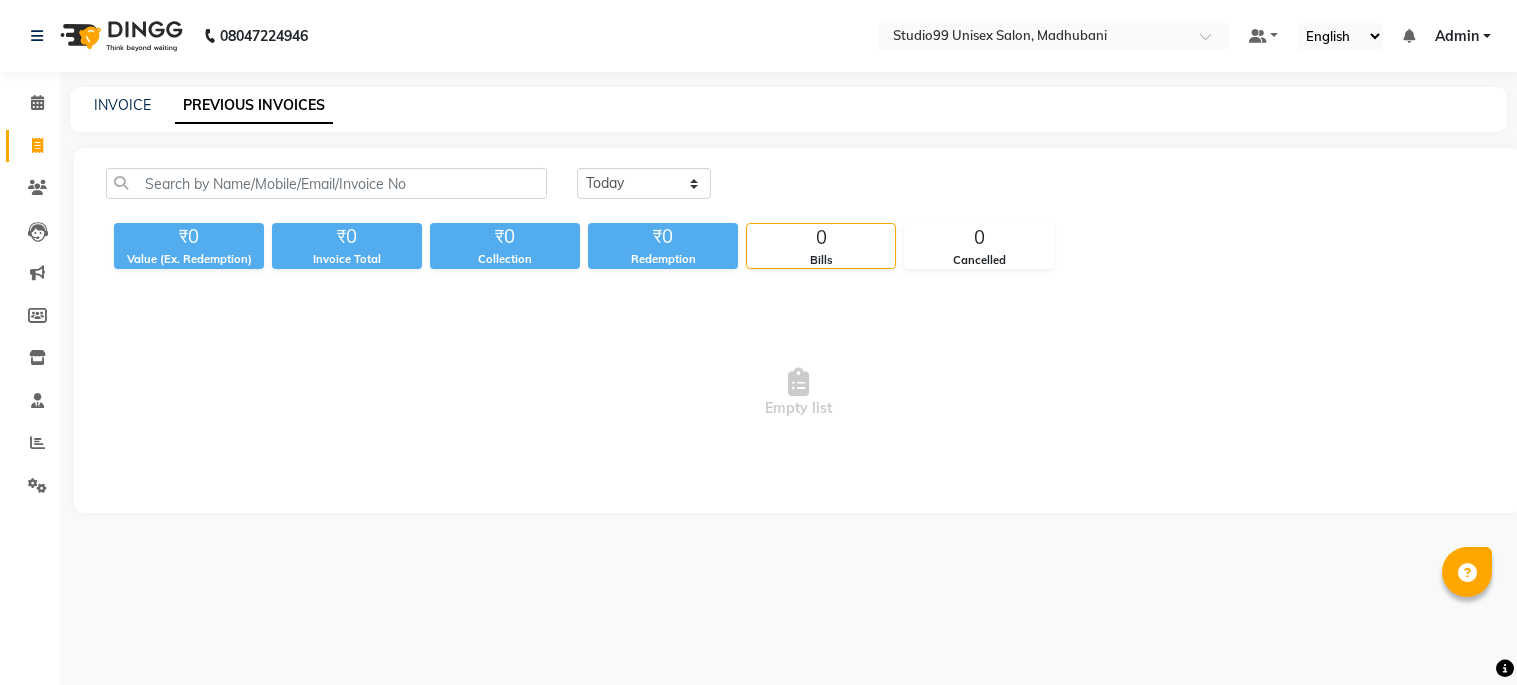 scroll, scrollTop: 0, scrollLeft: 0, axis: both 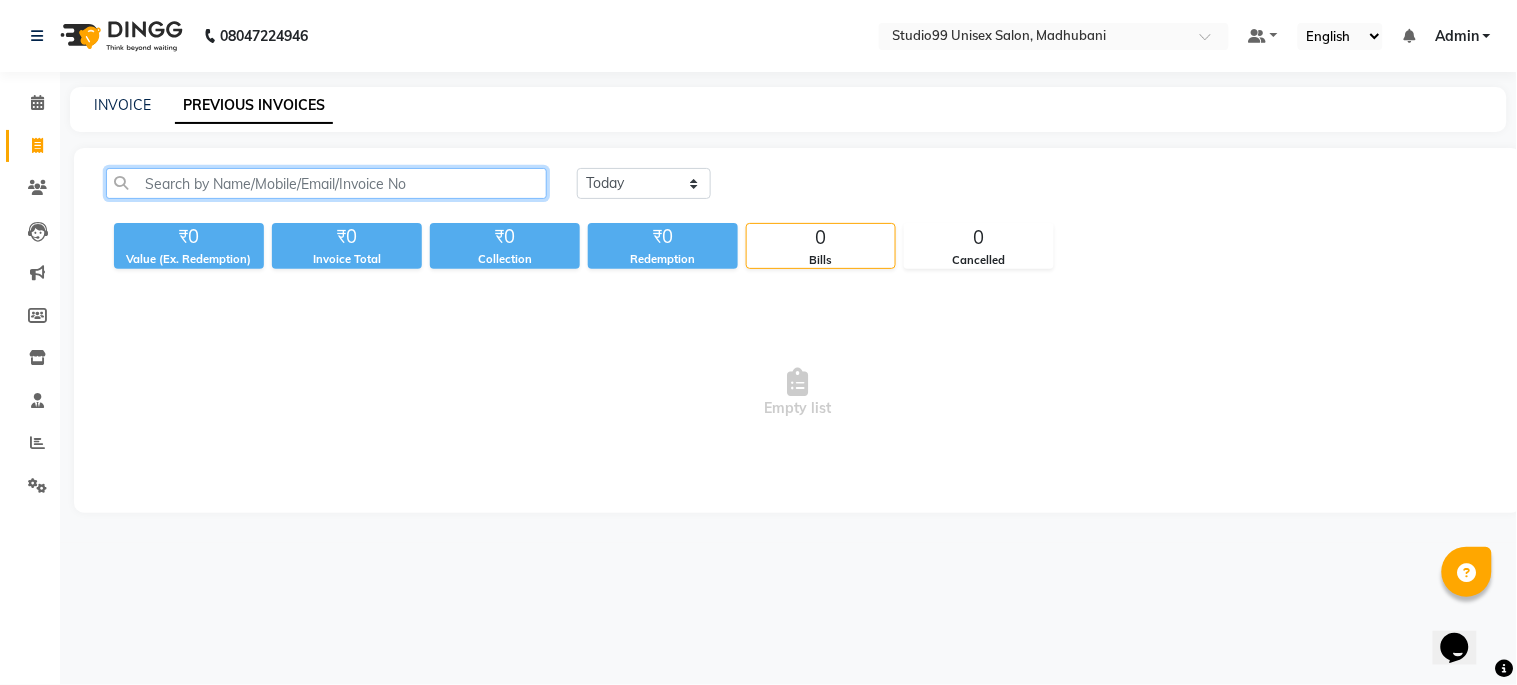 click 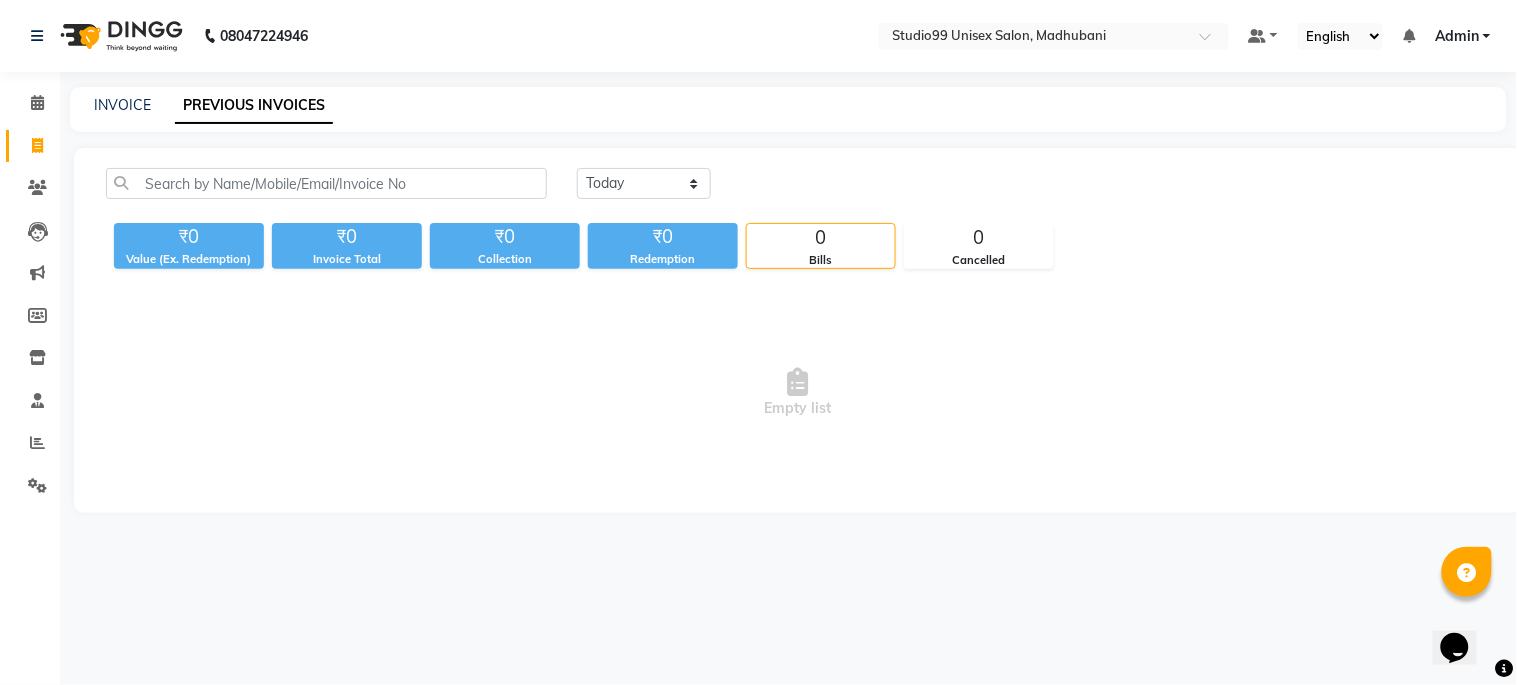 click on "INVOICE PREVIOUS INVOICES" 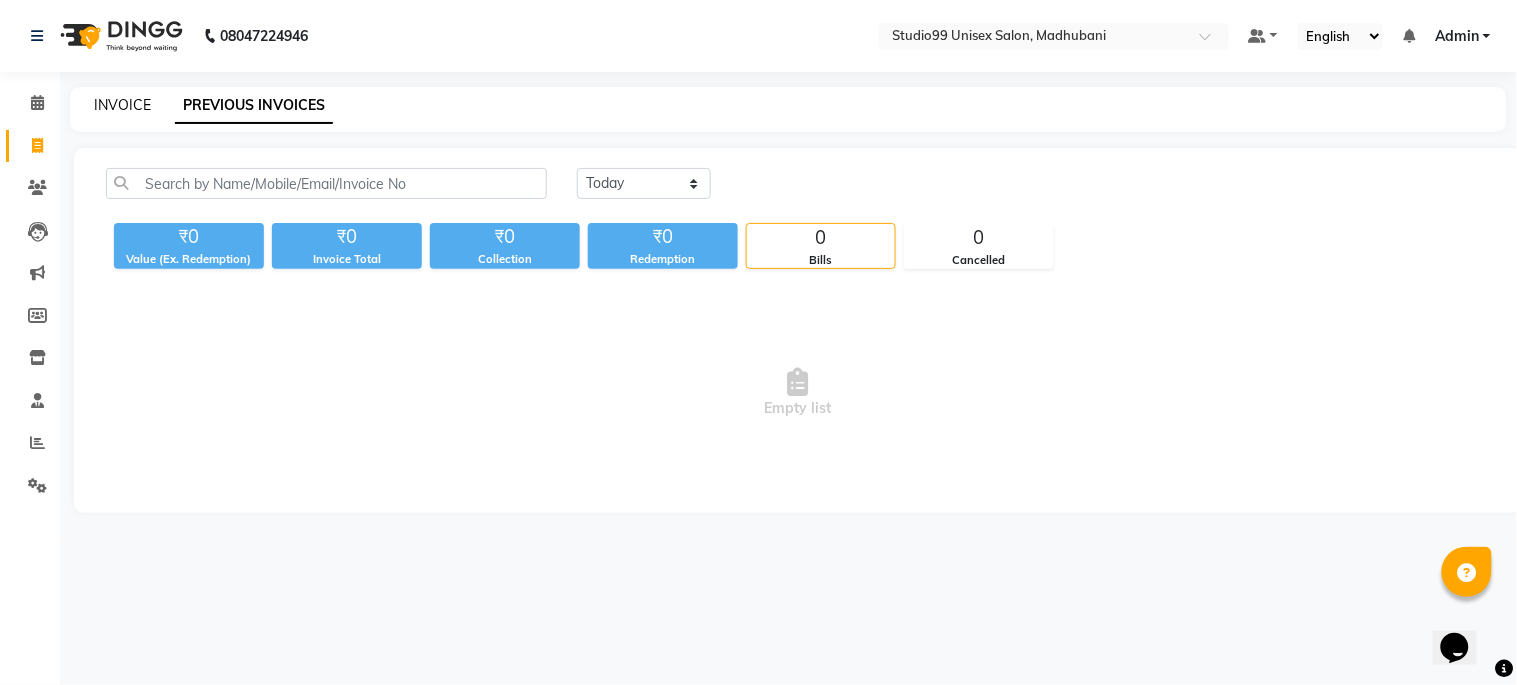 click on "INVOICE" 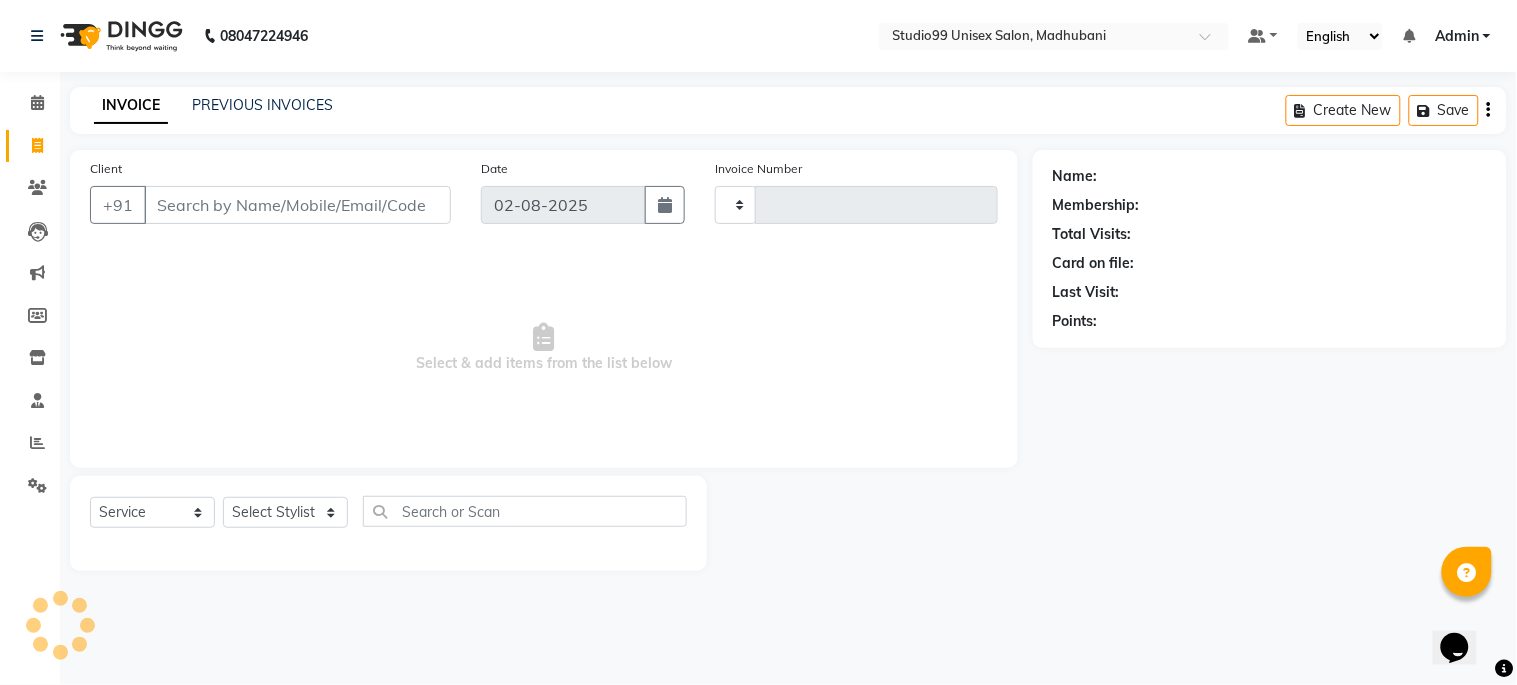 type on "0878" 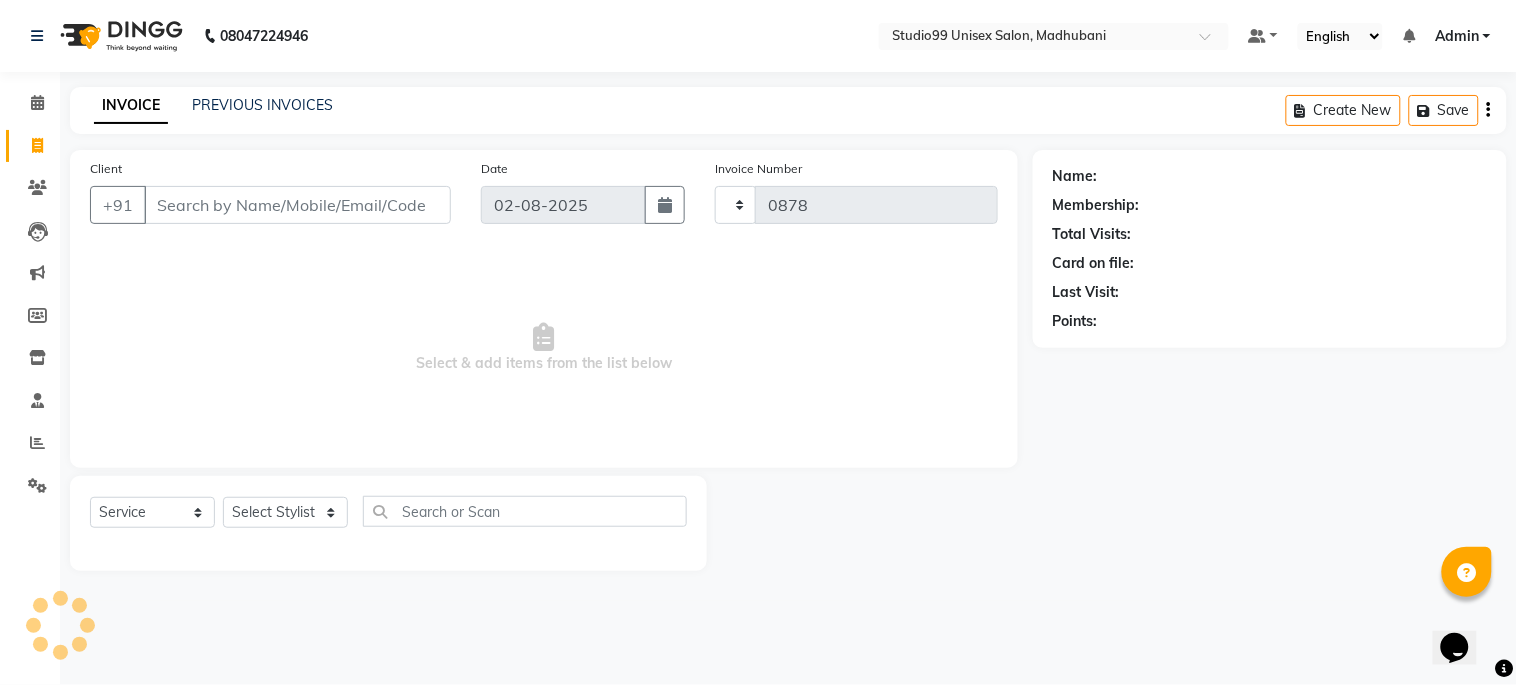 select on "6061" 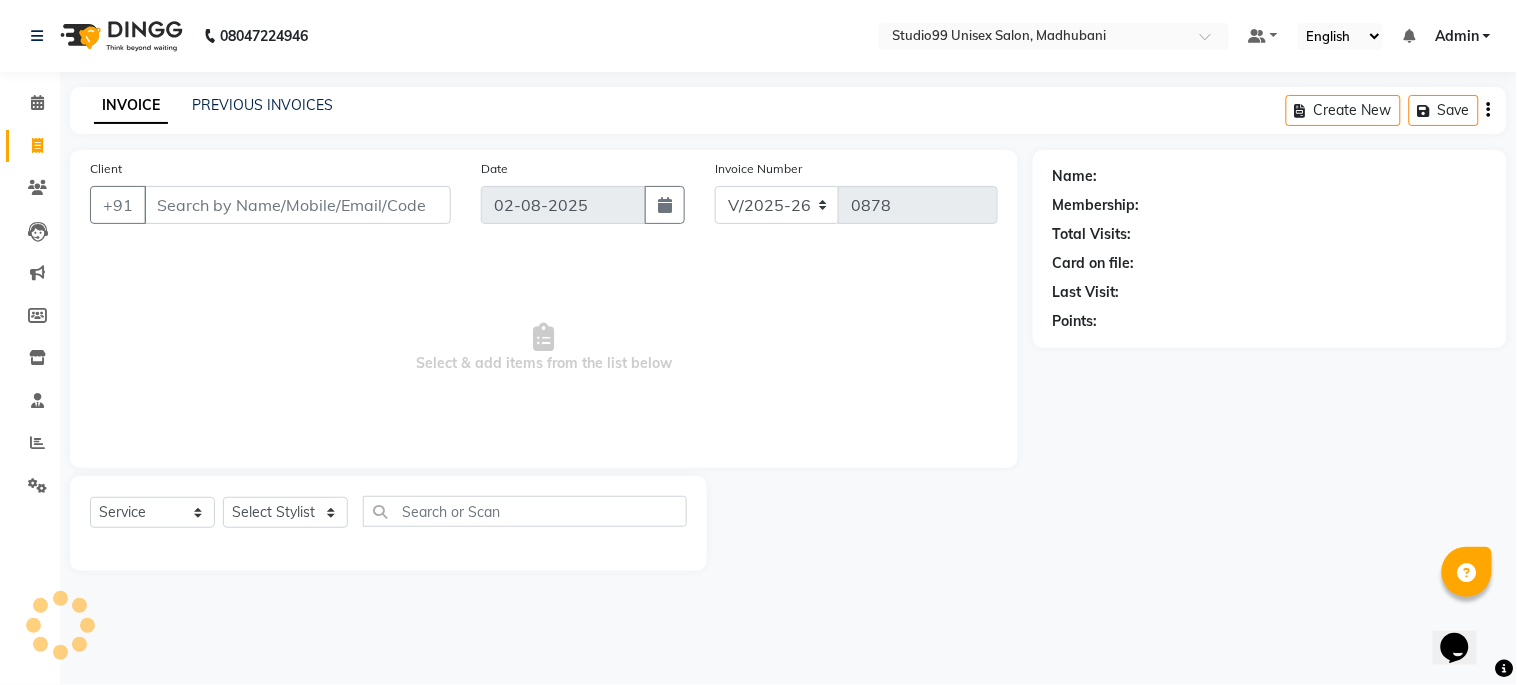 click on "Client" at bounding box center (297, 205) 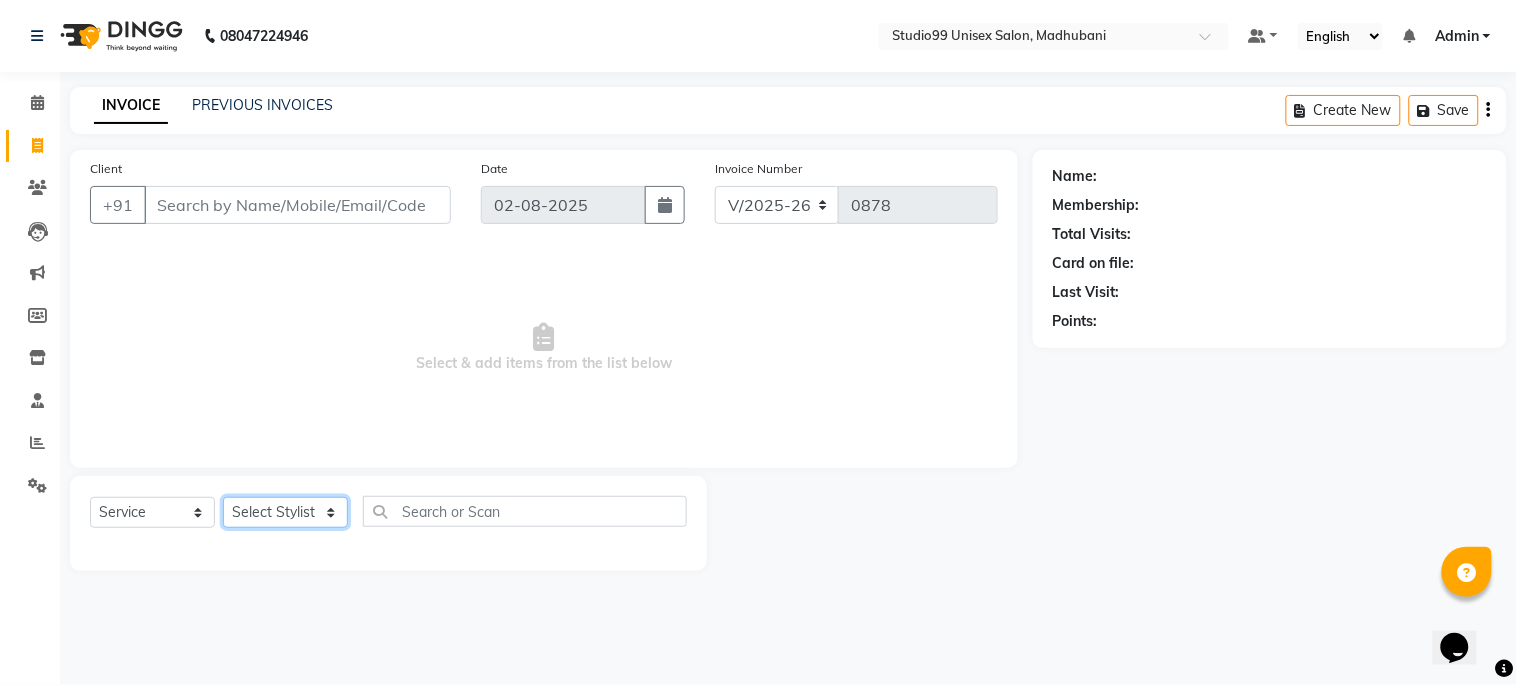 click on "Select Stylist Admin [NAME] [LAST] priya [FIRST]  [LAST] [FIRST] [LAST] shehnaj sweeta" 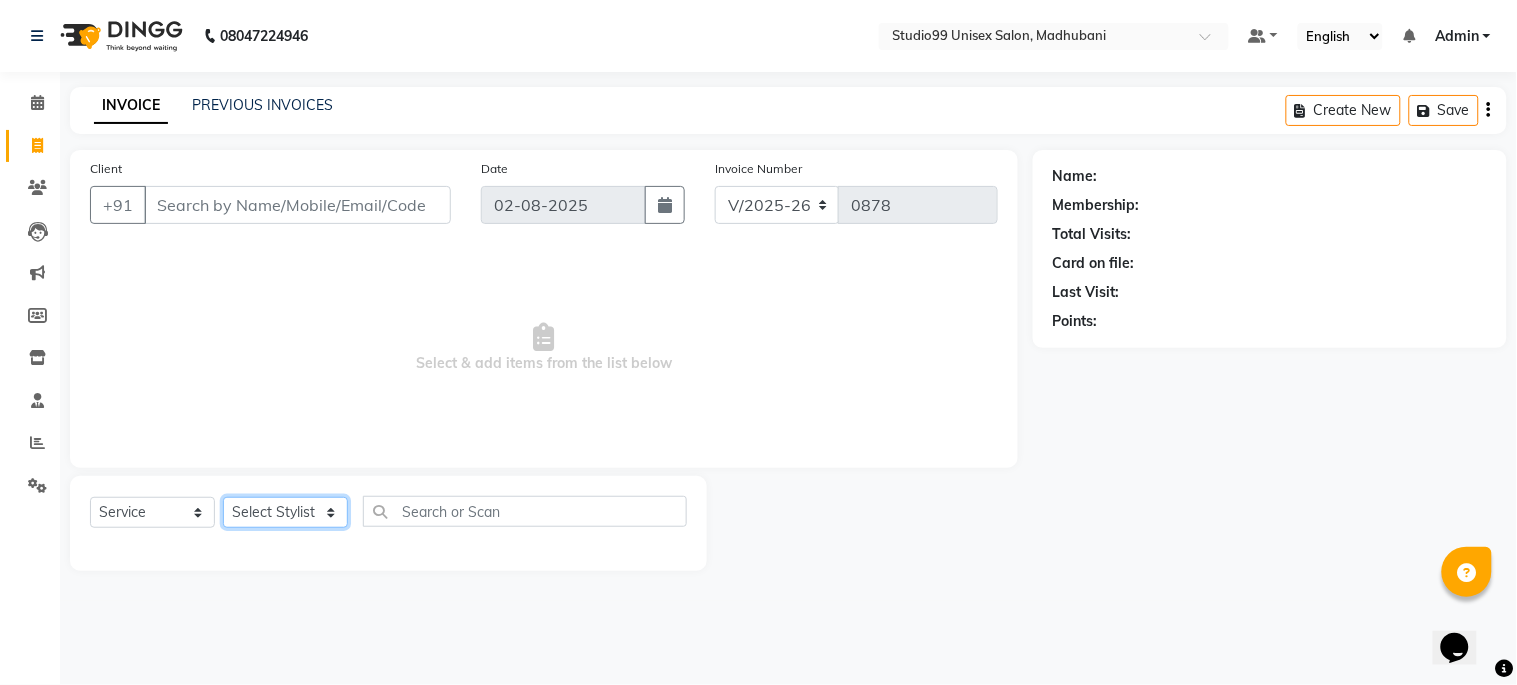 select on "85013" 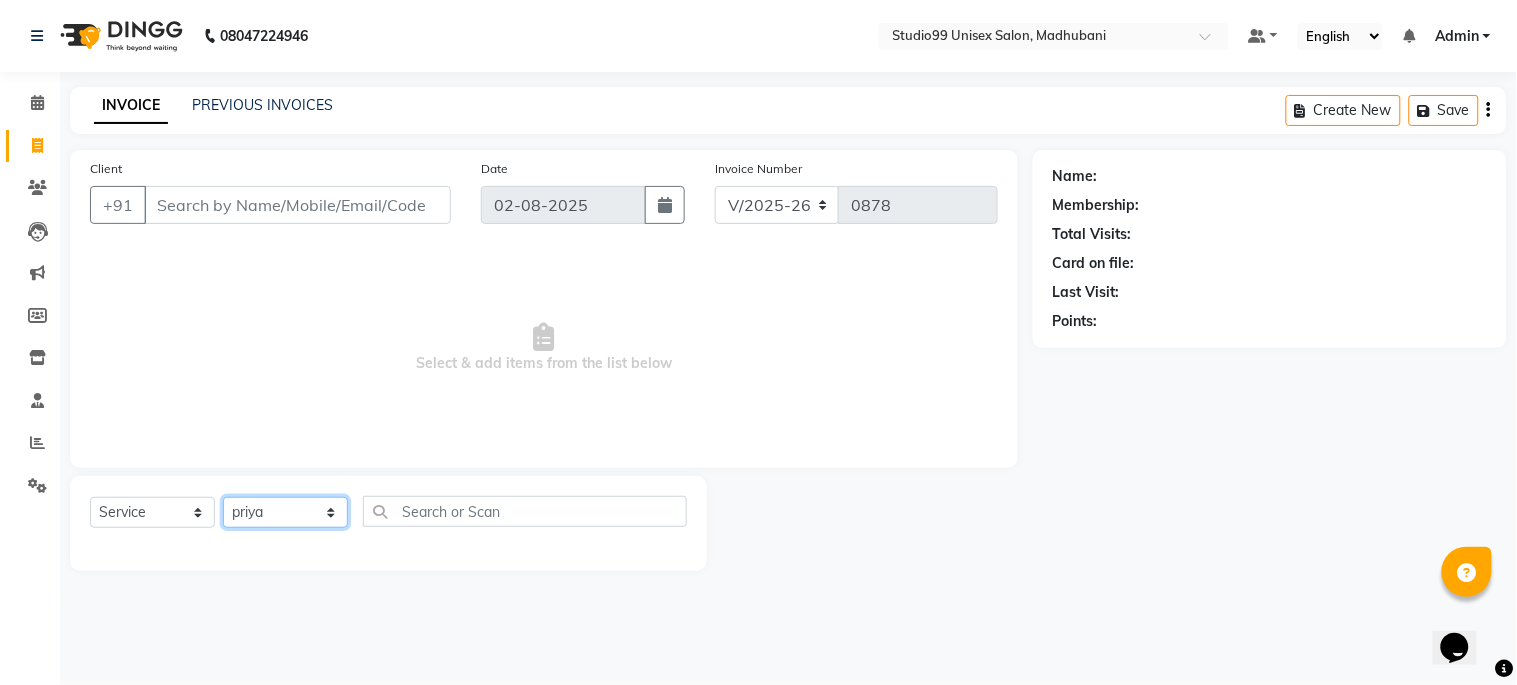 click on "Select Stylist Admin [NAME] [LAST] priya [FIRST]  [LAST] [FIRST] [LAST] shehnaj sweeta" 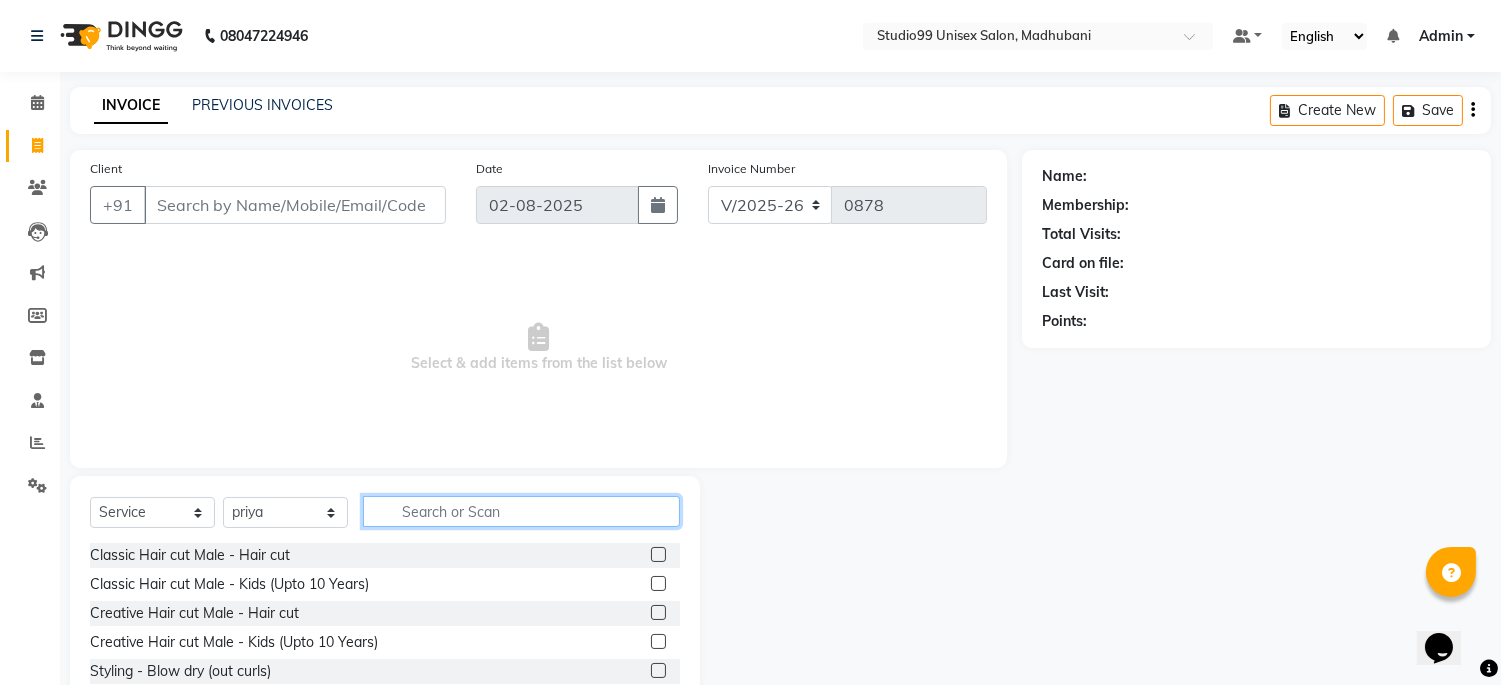 click 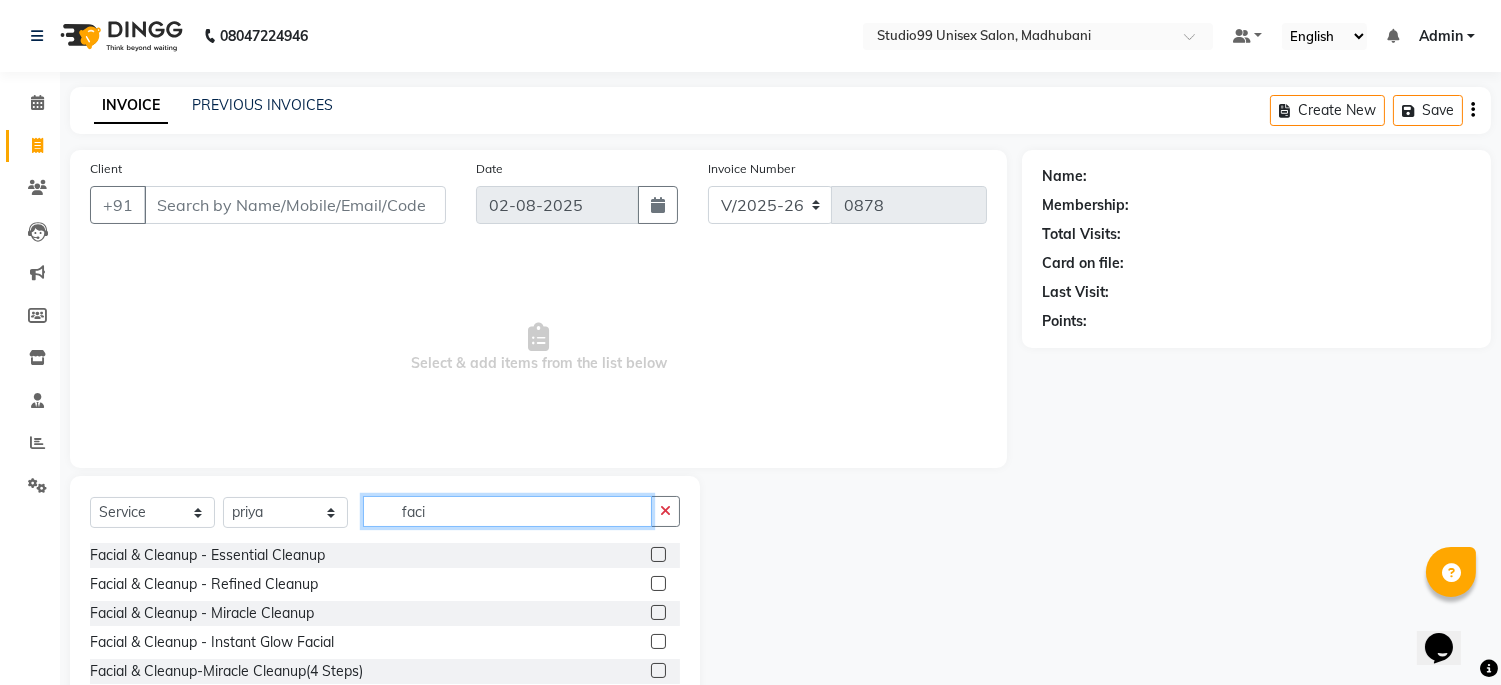 type on "faci" 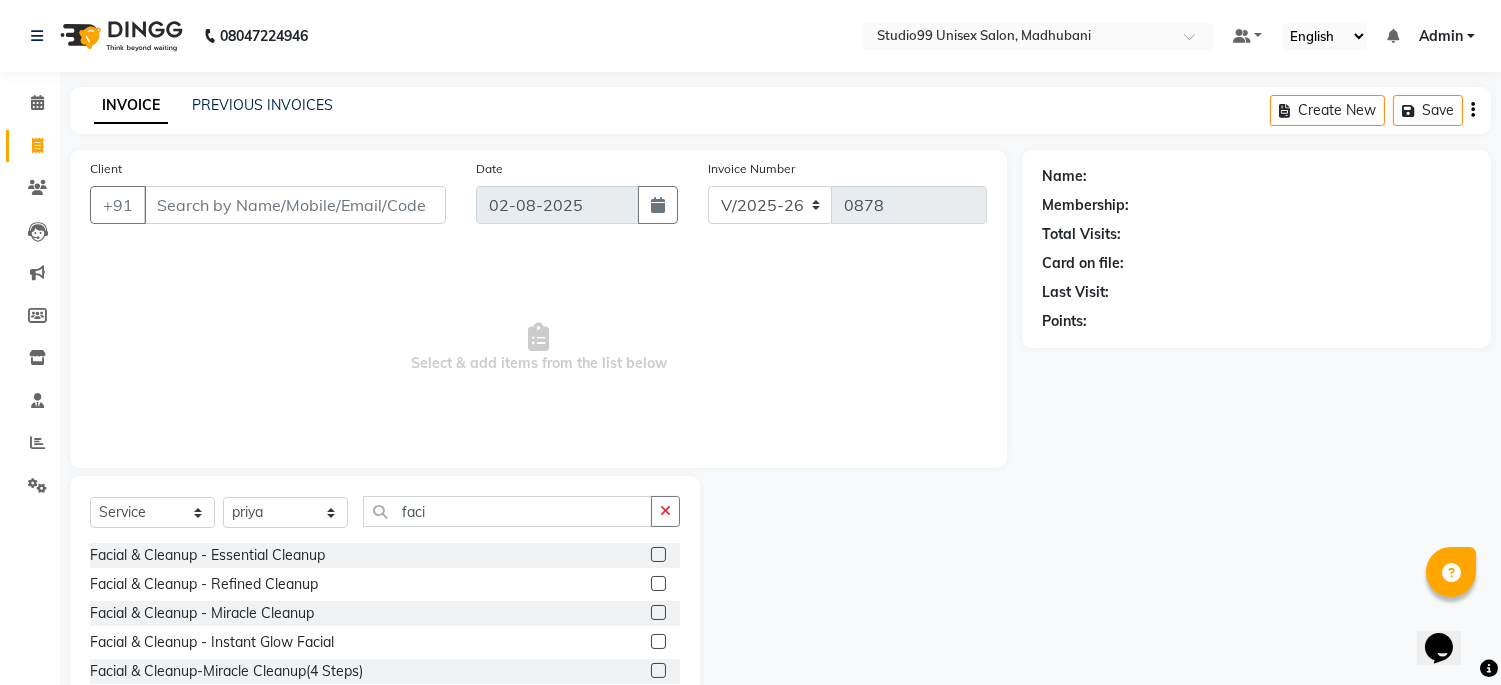 click 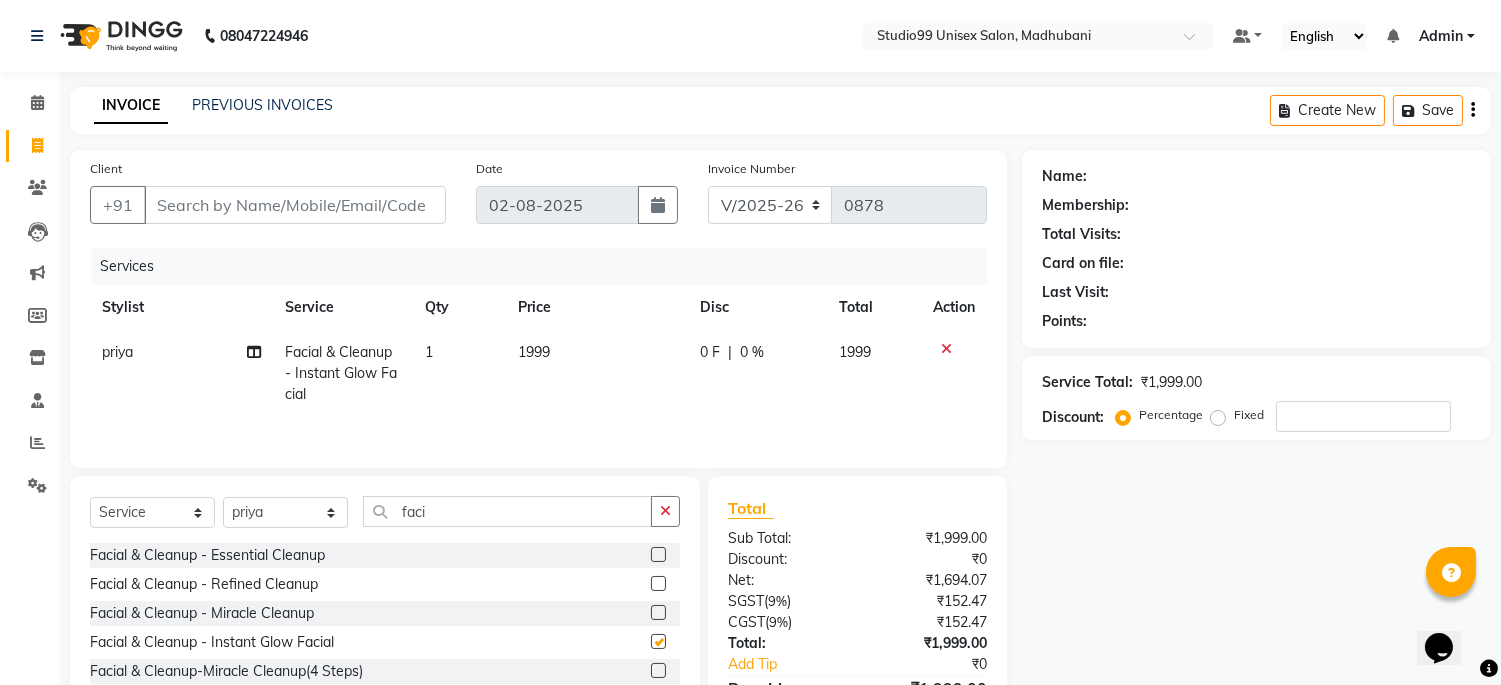 checkbox on "false" 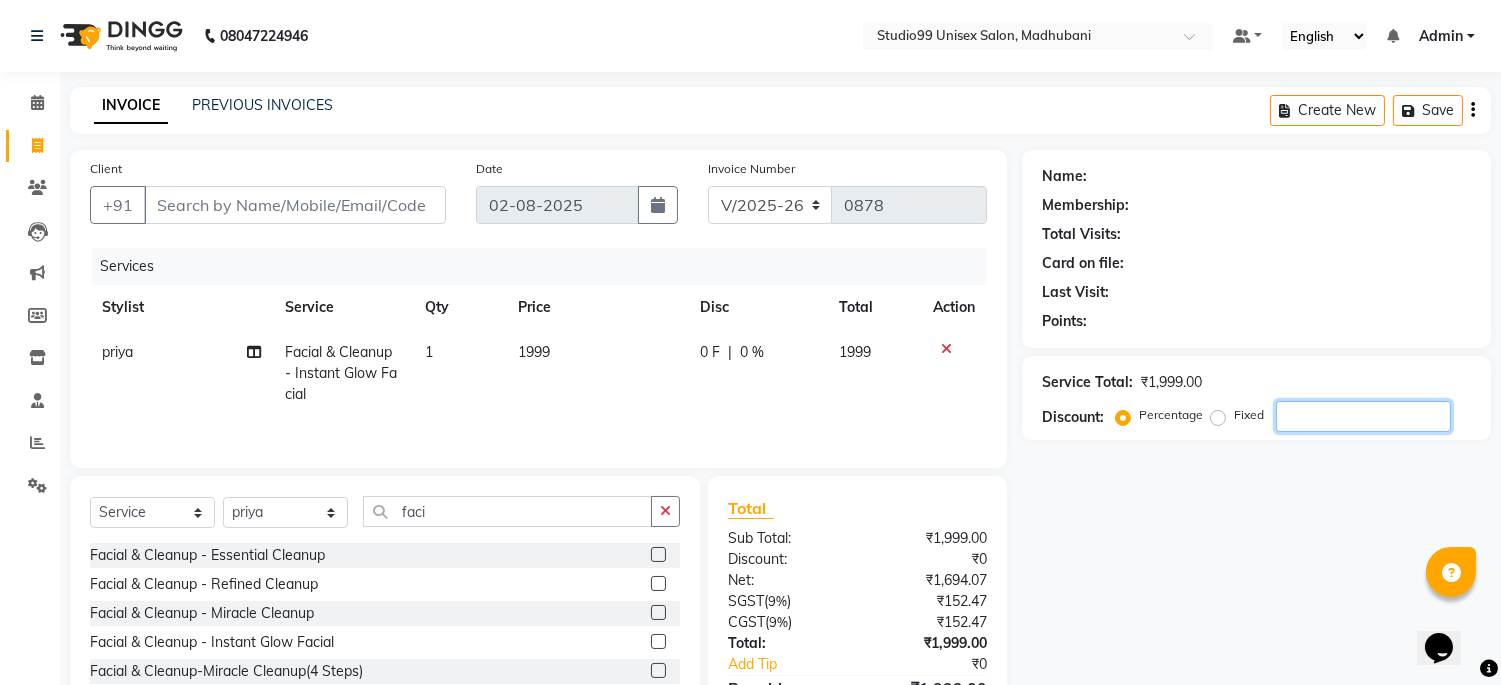 click 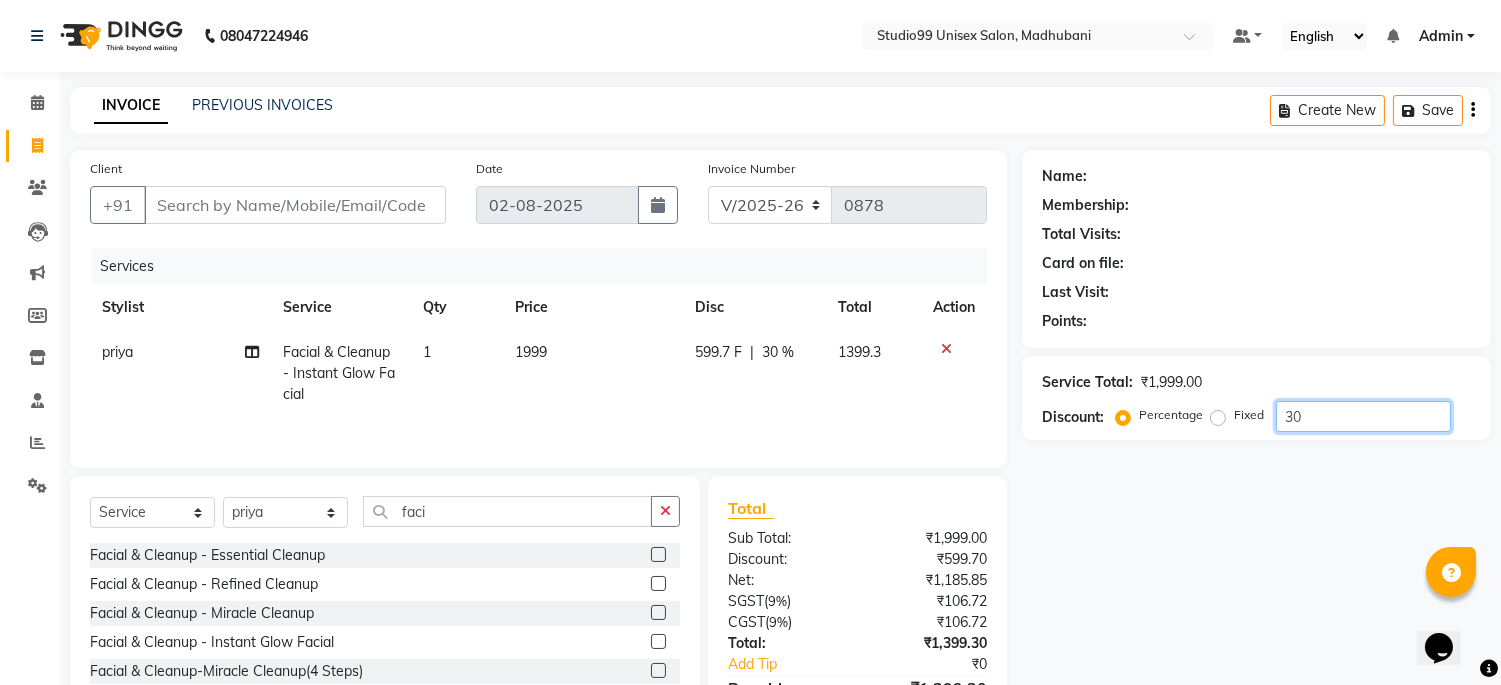 scroll, scrollTop: 117, scrollLeft: 0, axis: vertical 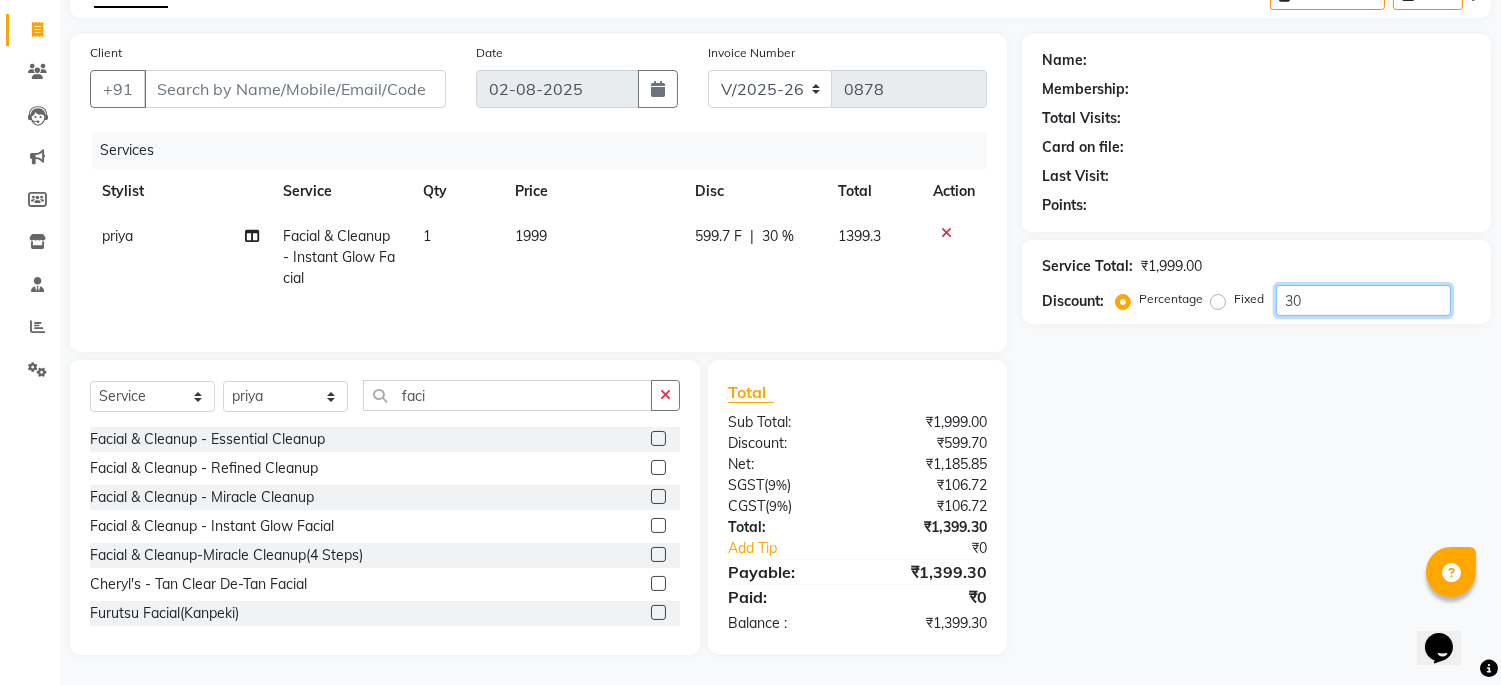 type on "30" 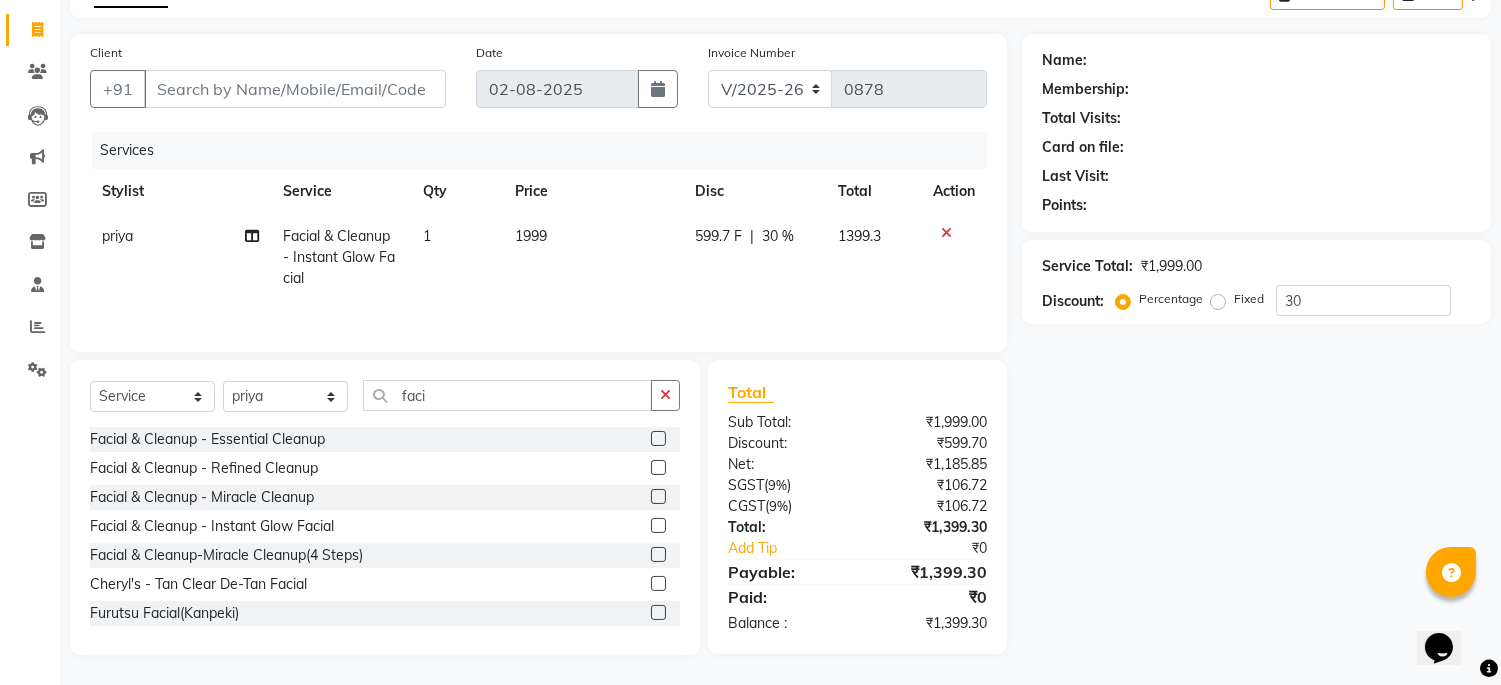 click on "Payable:" 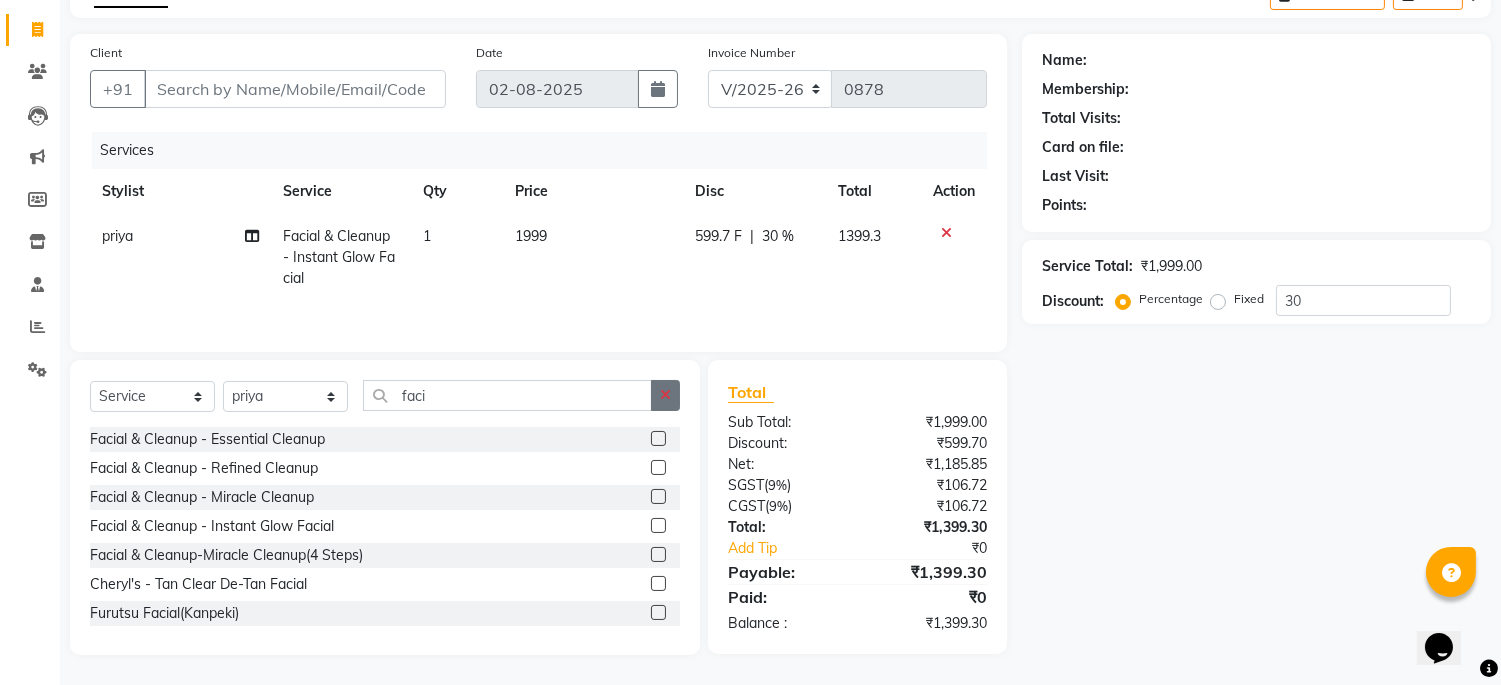 click 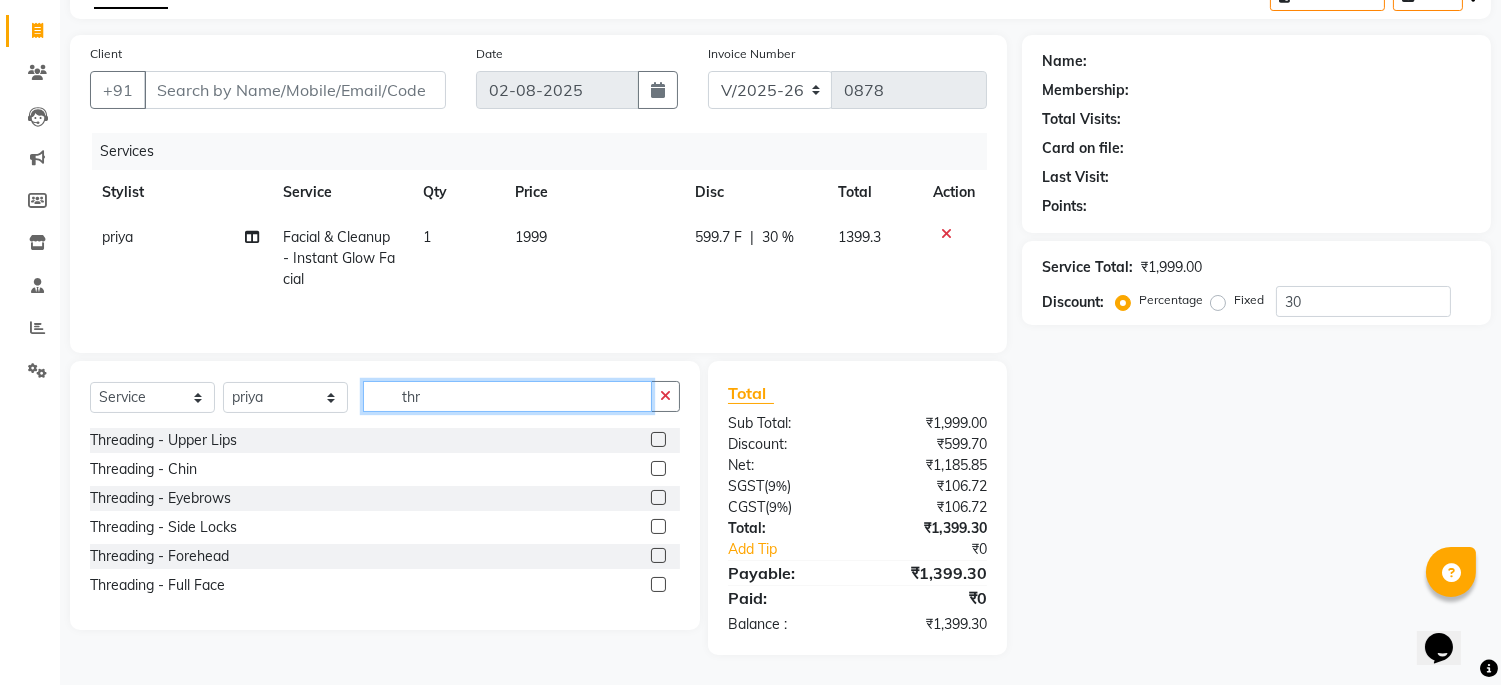 scroll, scrollTop: 116, scrollLeft: 0, axis: vertical 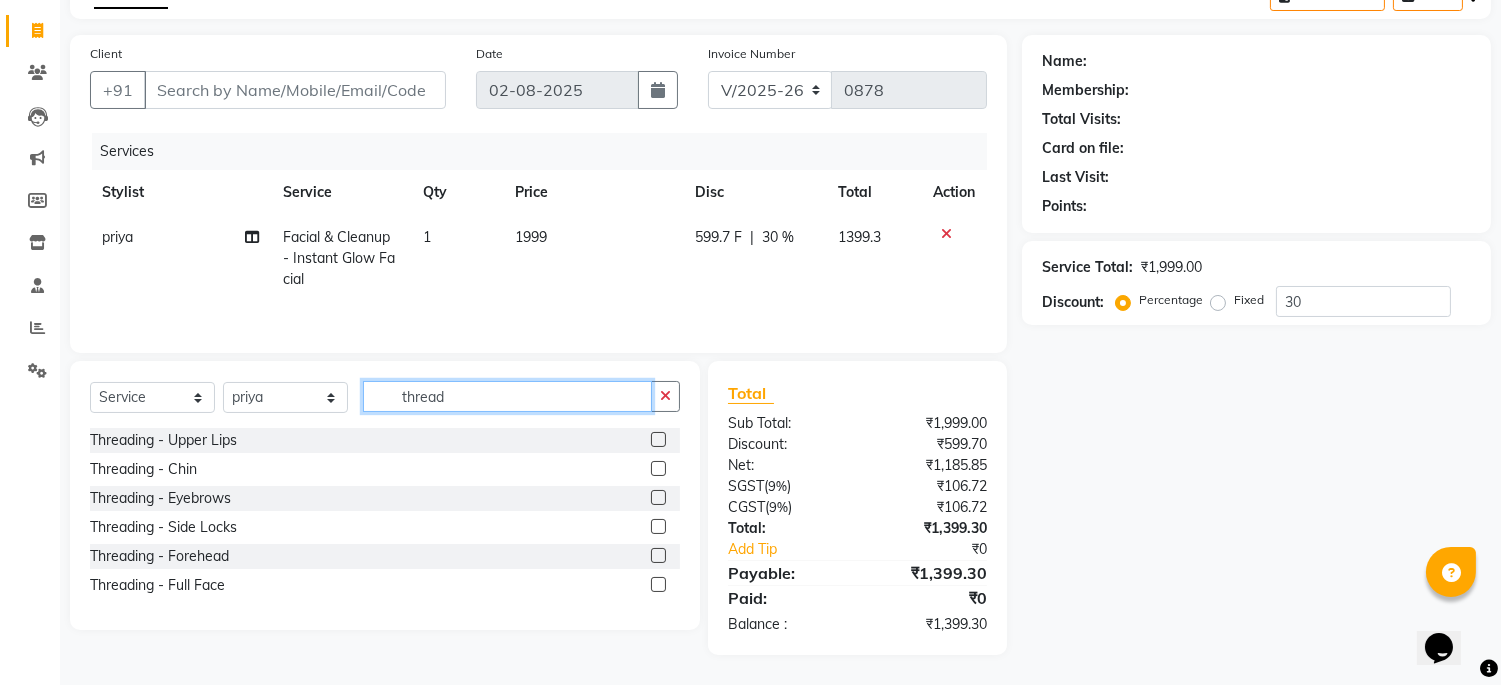 type on "thread" 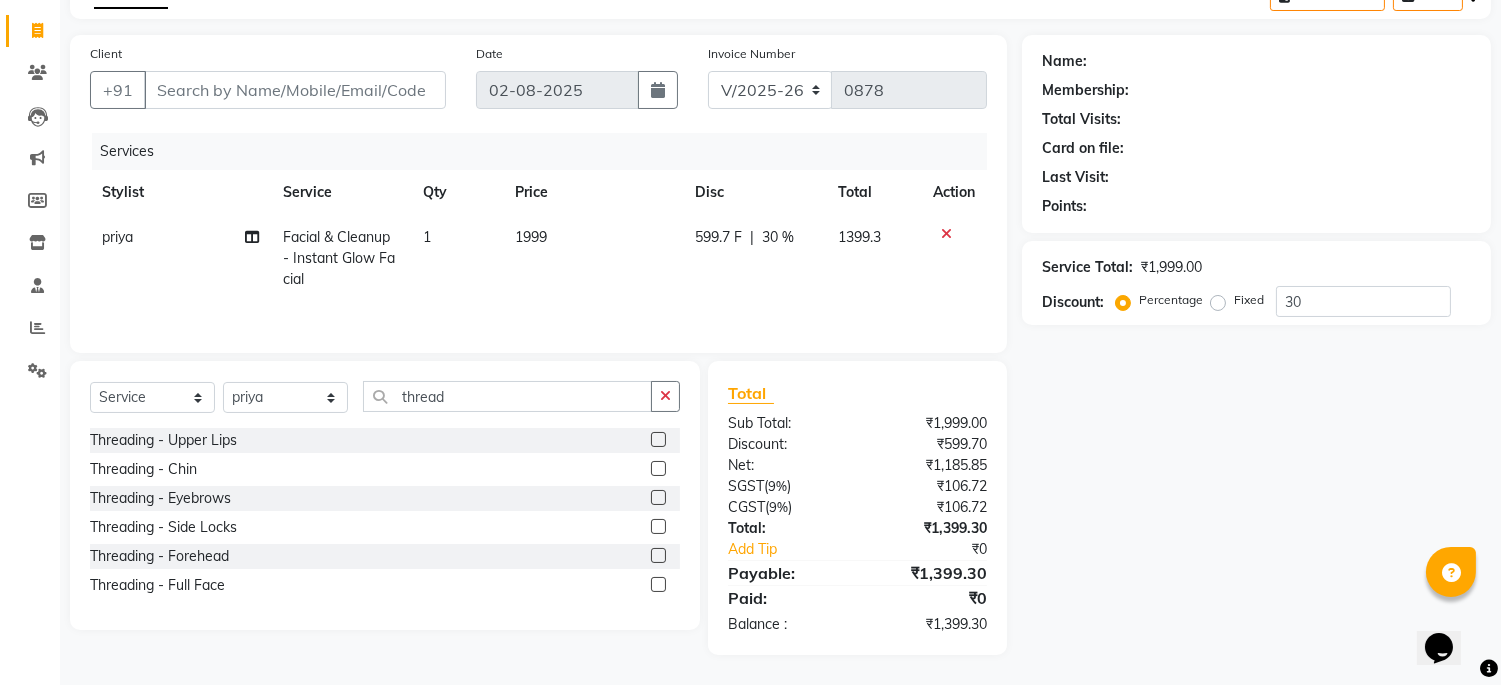 click 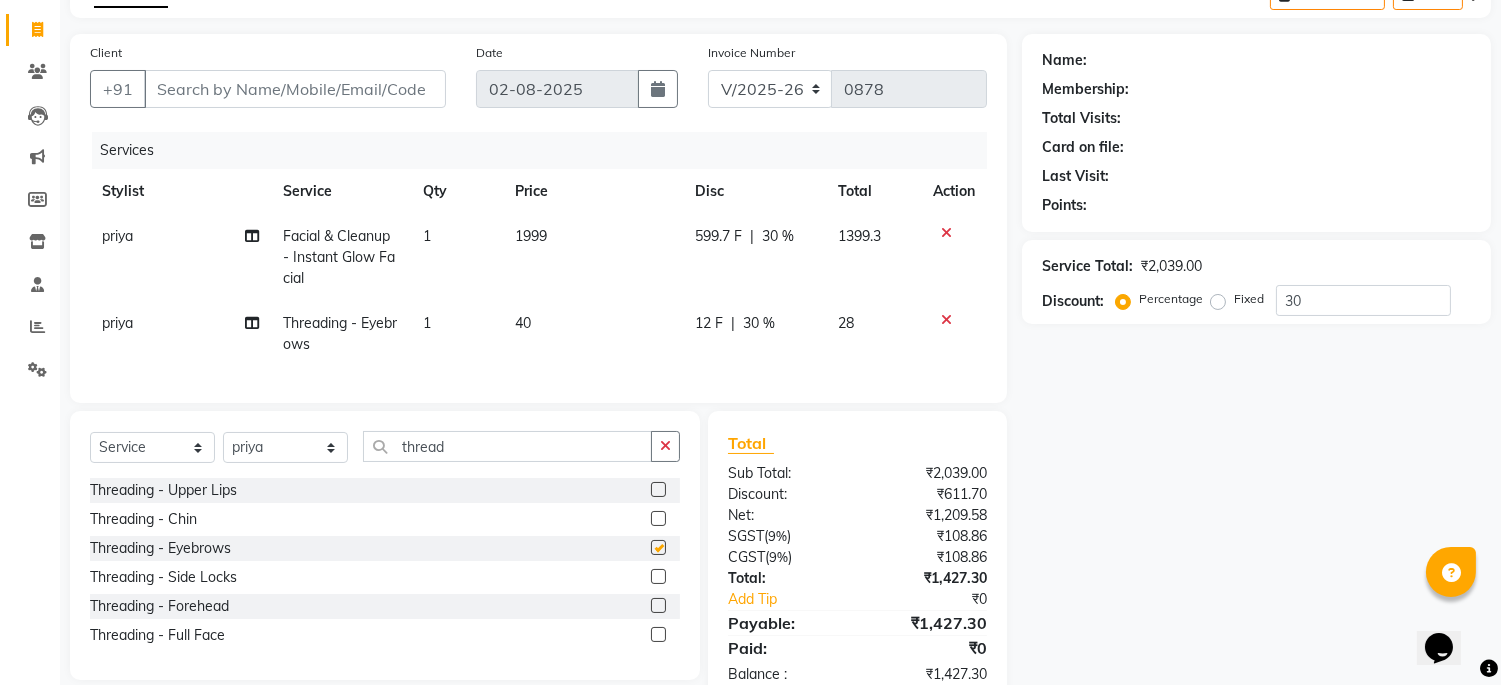 checkbox on "false" 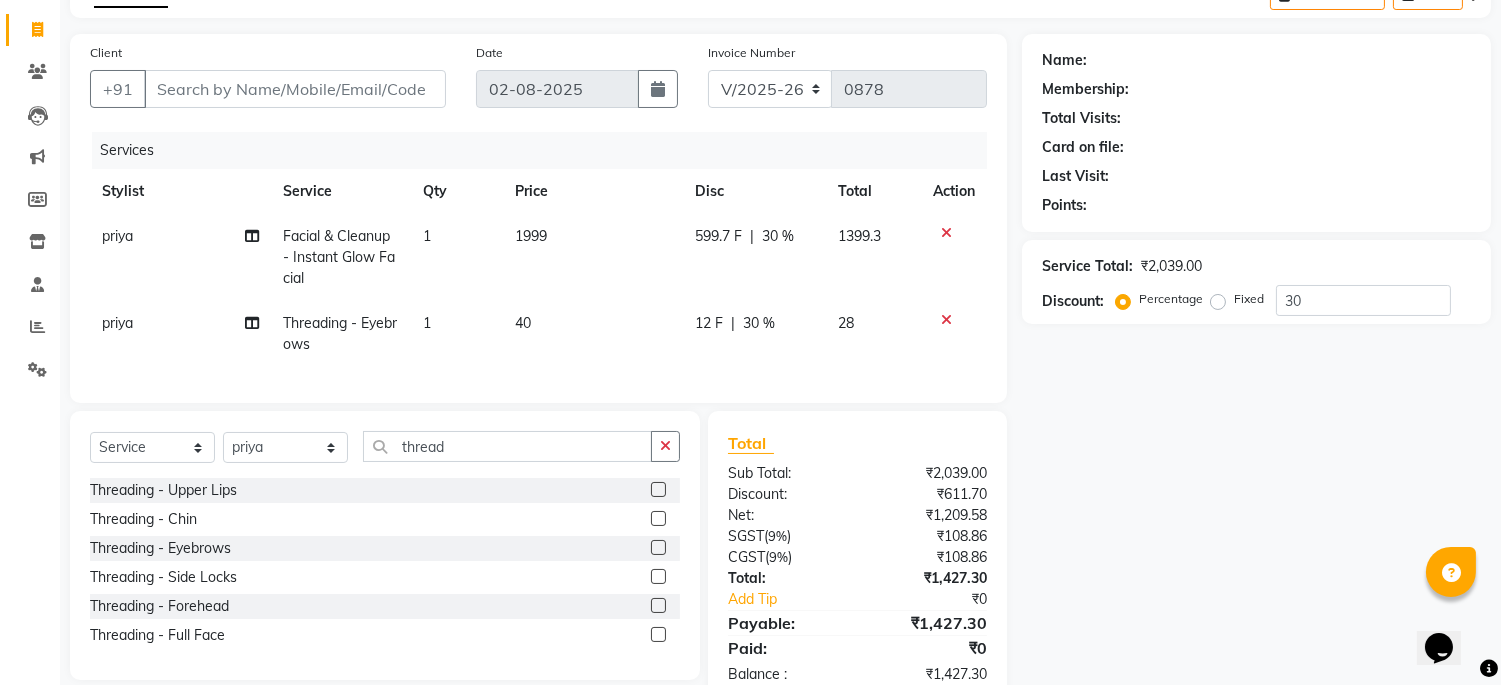 click 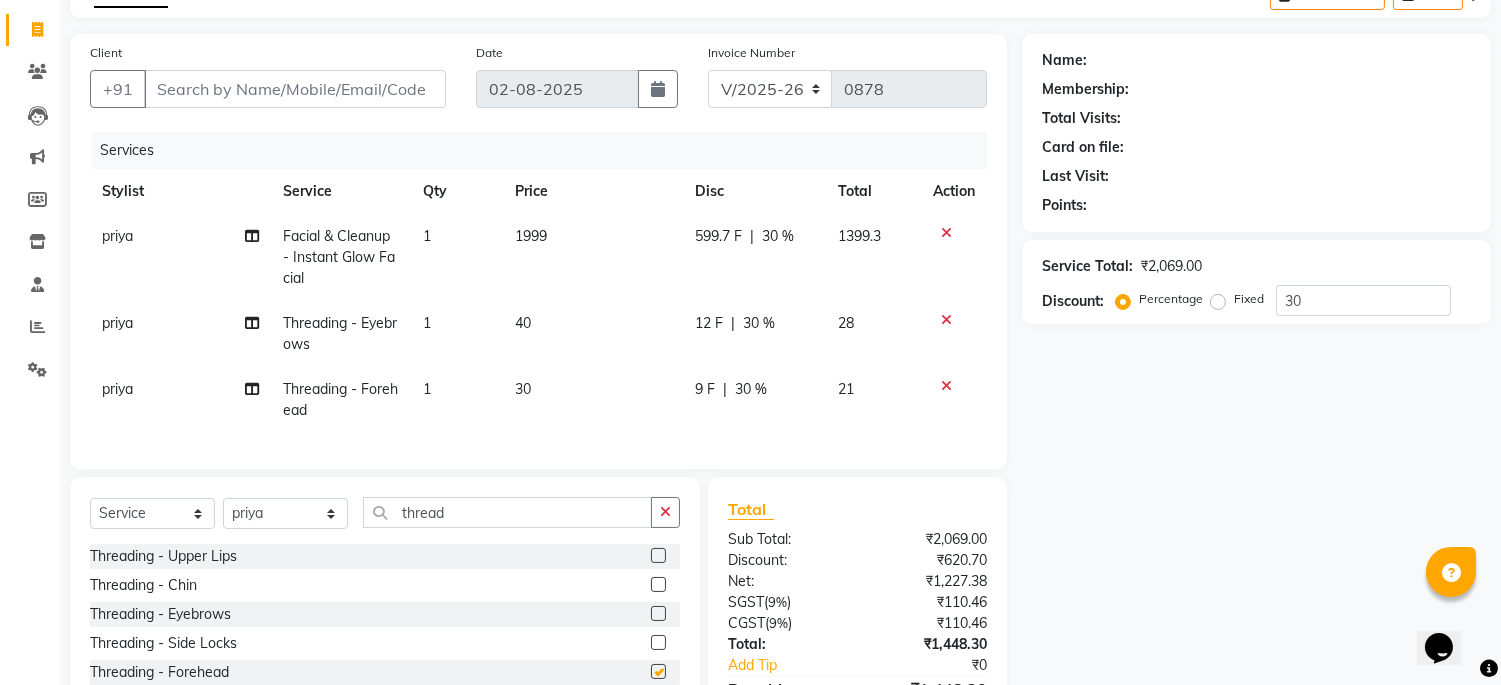 checkbox on "false" 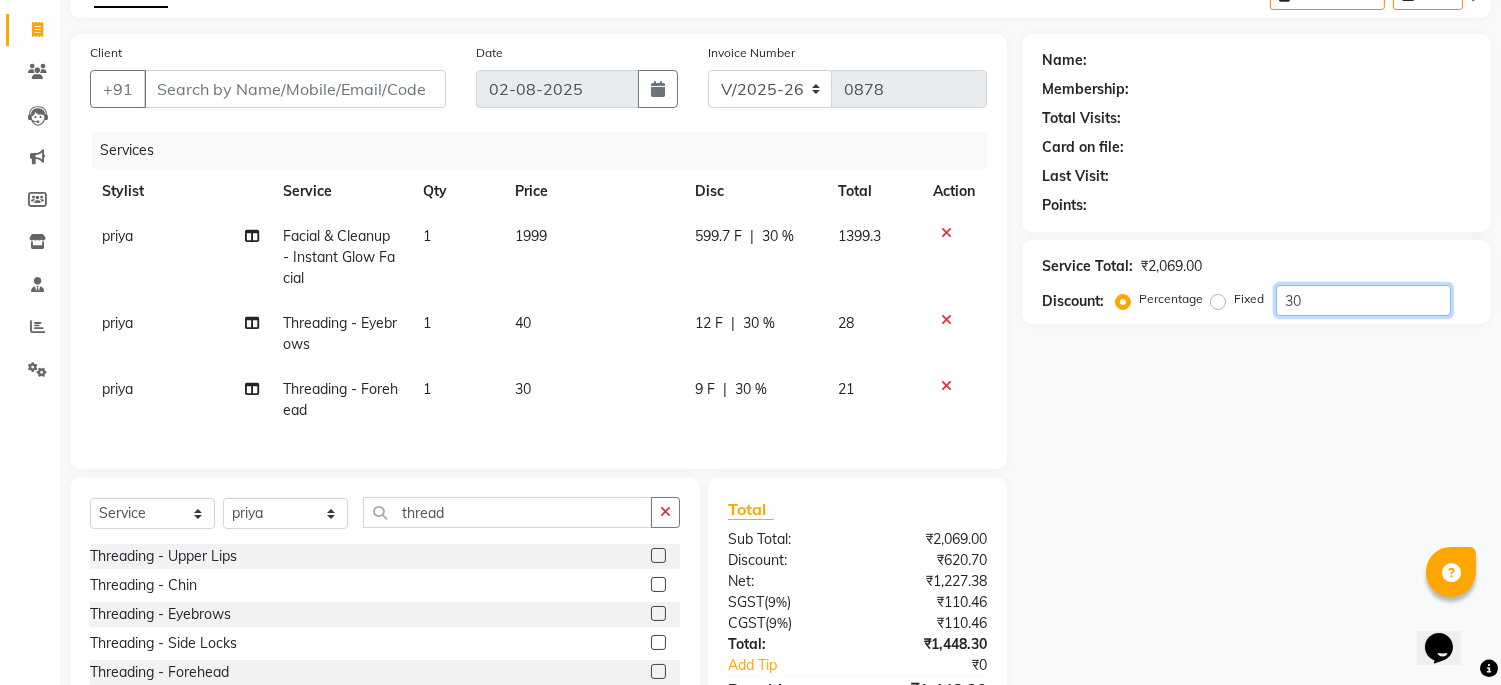 click on "30" 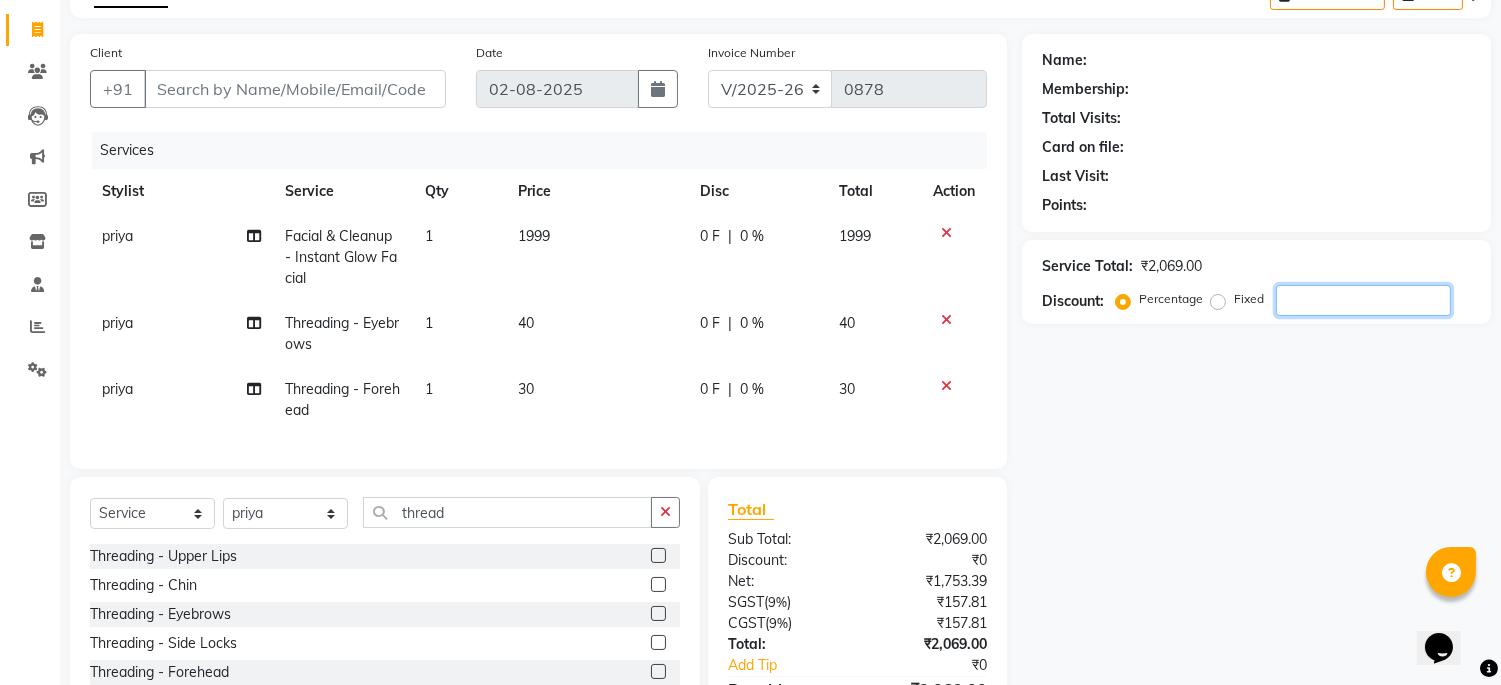 type 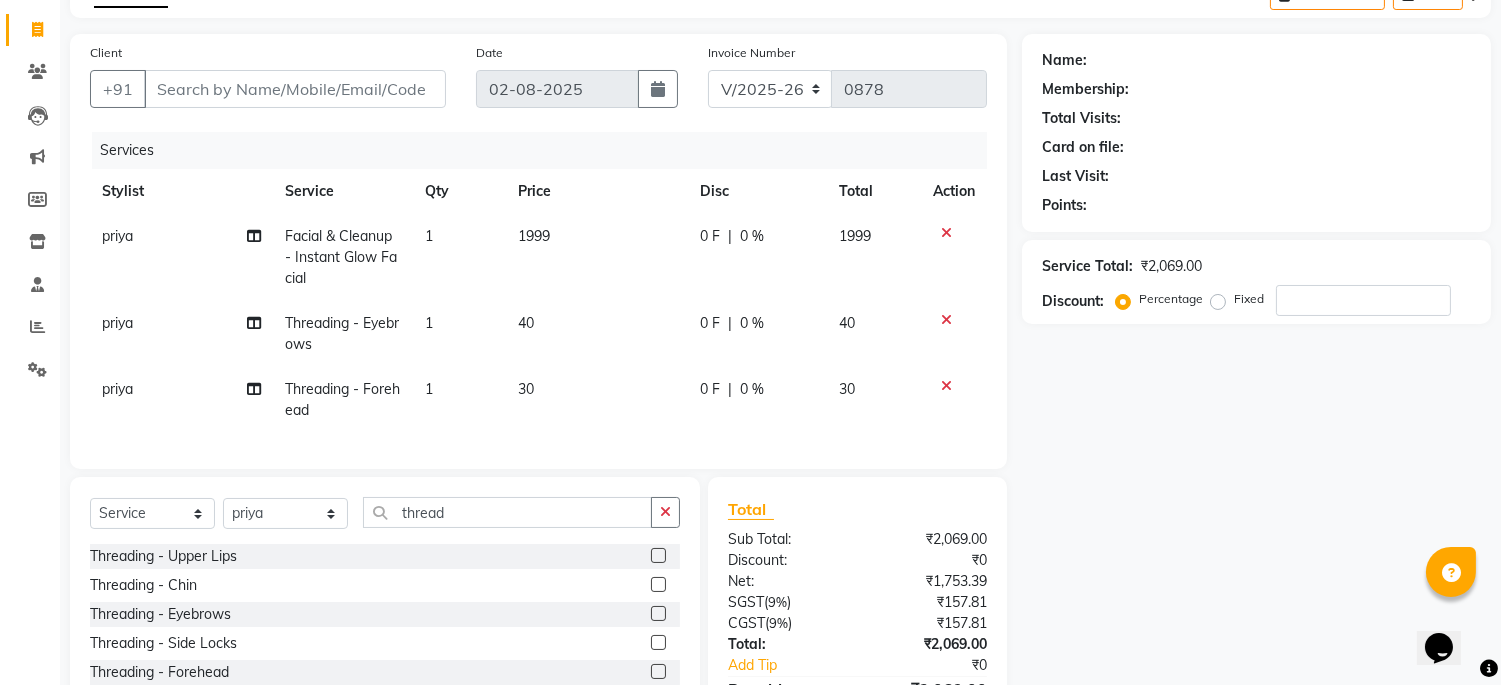 click on "|" 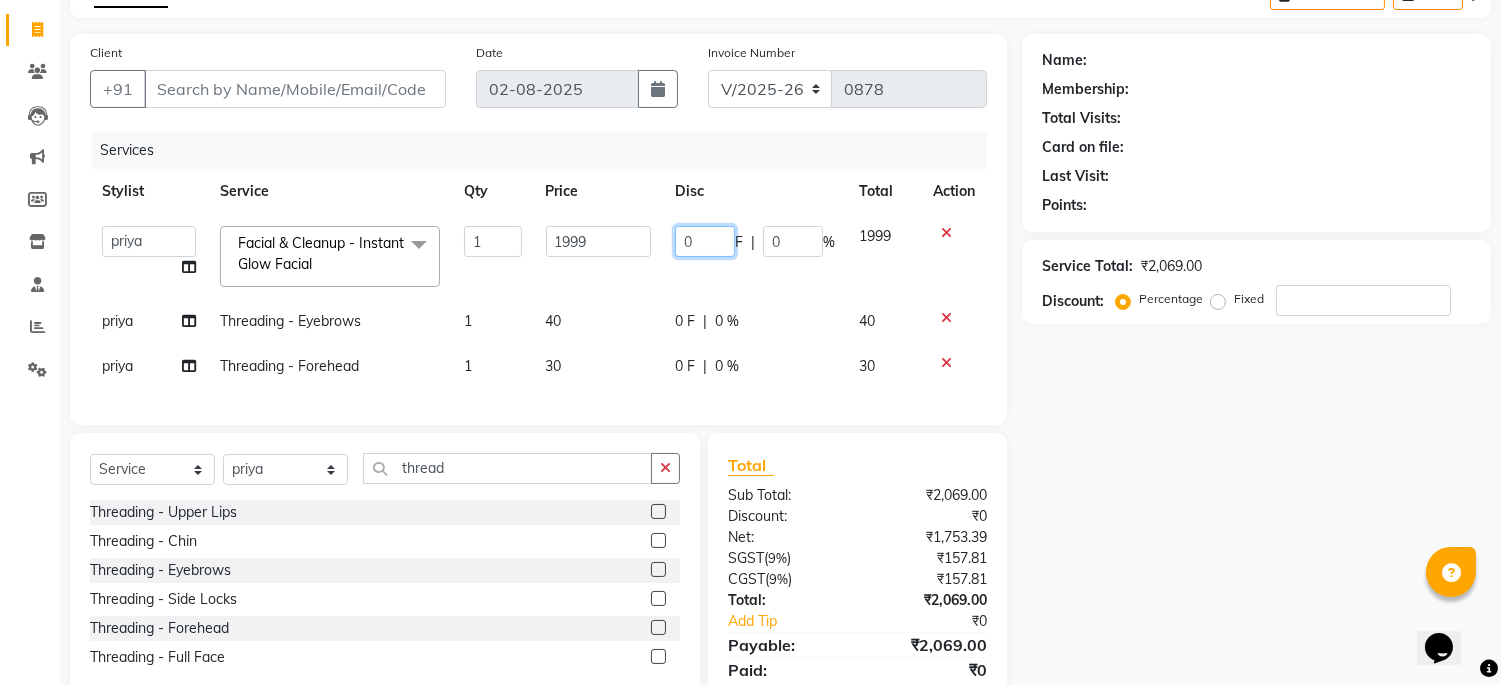click on "0" 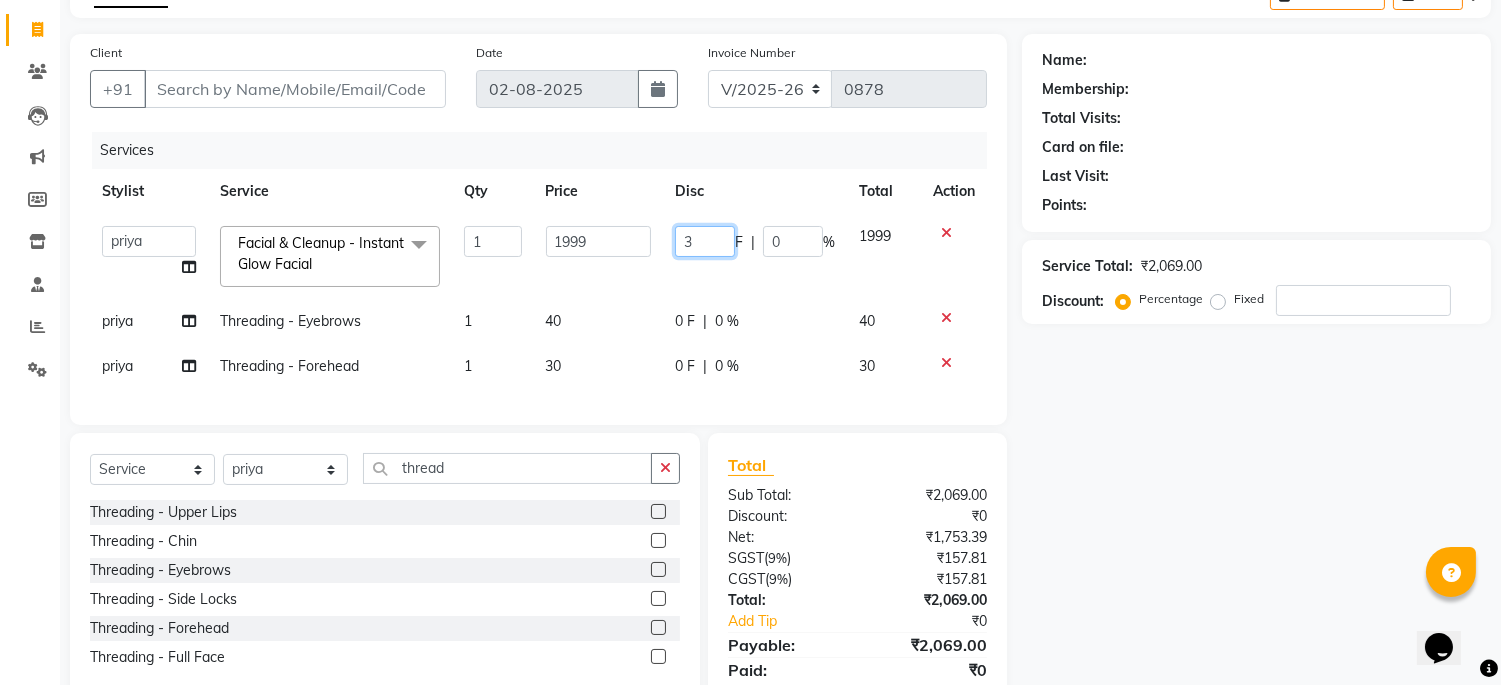 type on "30" 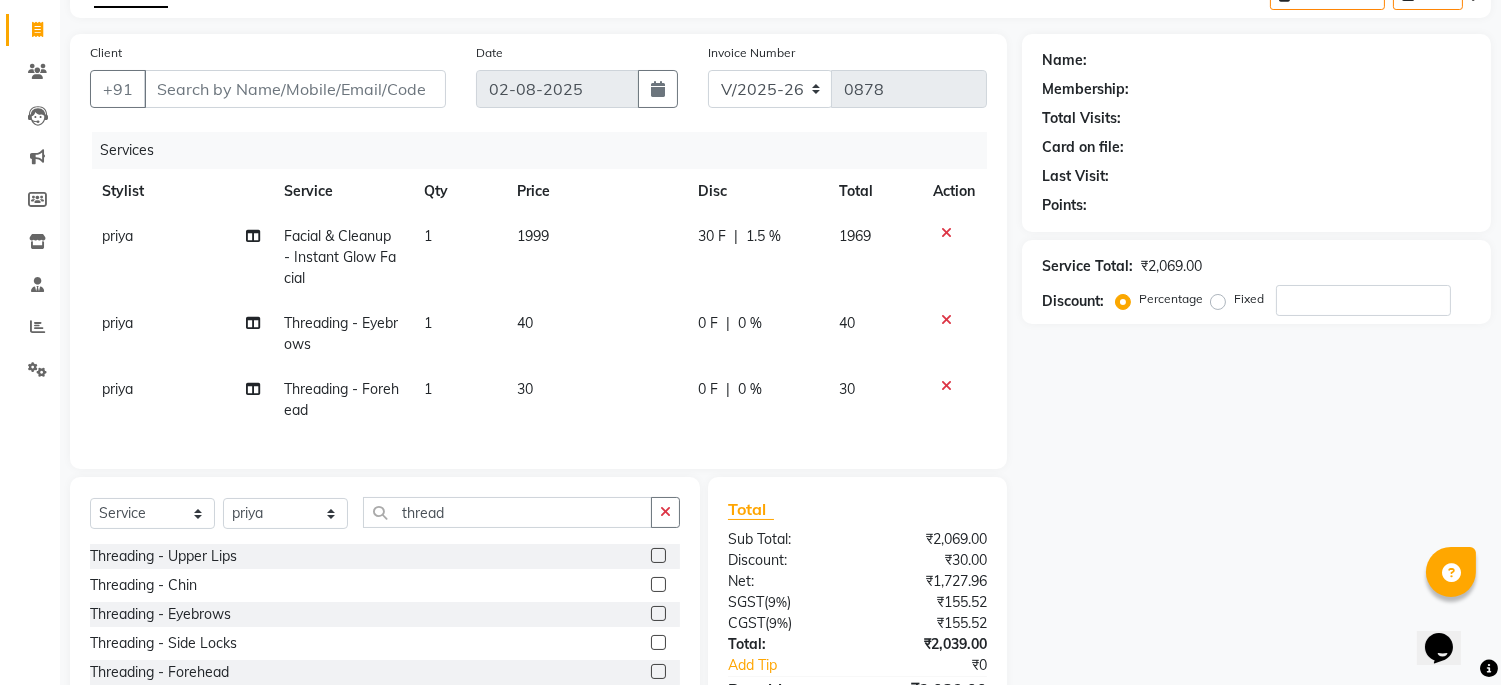 click on "Client +91 Date 02-08-2025 Invoice Number V/2025 V/2025-26 0878 Services Stylist Service Qty Price Disc Total Action priya Facial & Cleanup  - Instant Glow Facial 1 1999 30 F | 1.5 % 1969 priya Threading - Eyebrows 1 40 0 F | 0 % 40 priya Threading - Forehead 1 30 0 F | 0 % 30" 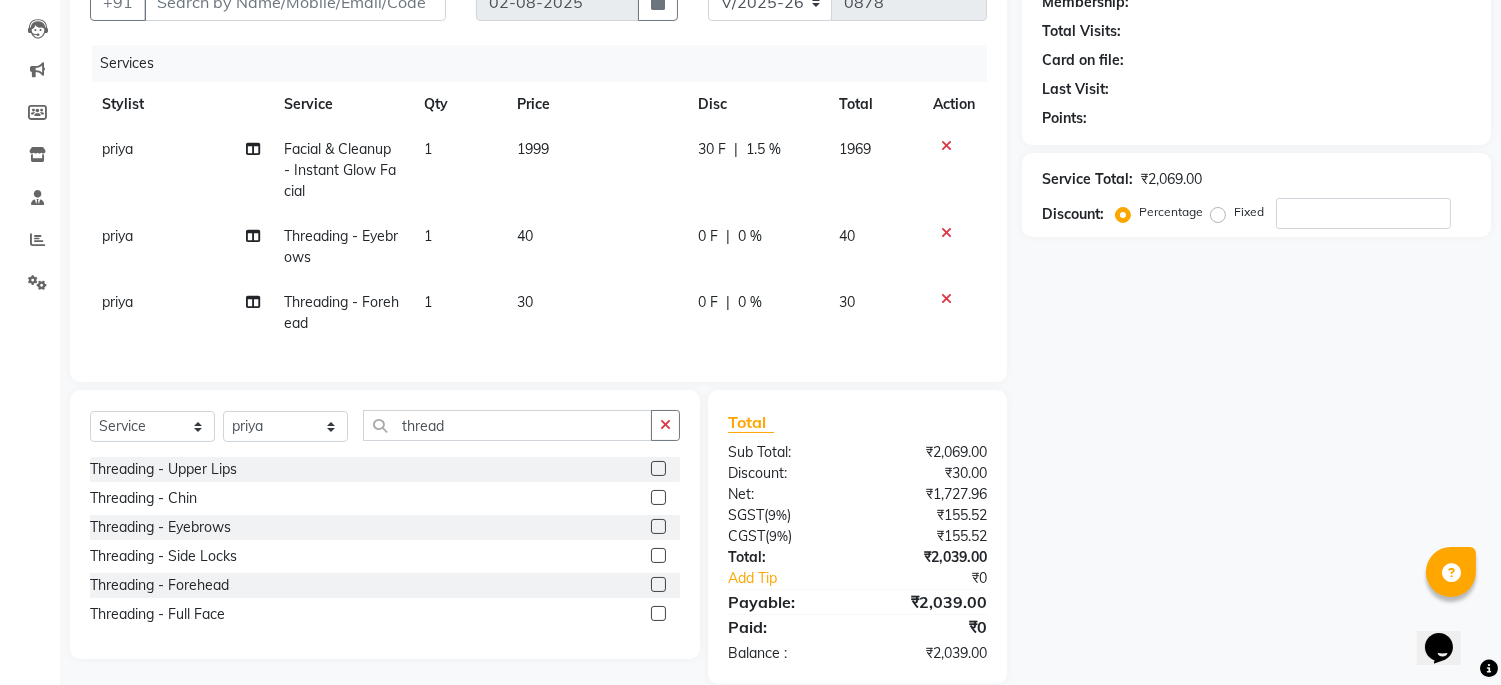 scroll, scrollTop: 248, scrollLeft: 0, axis: vertical 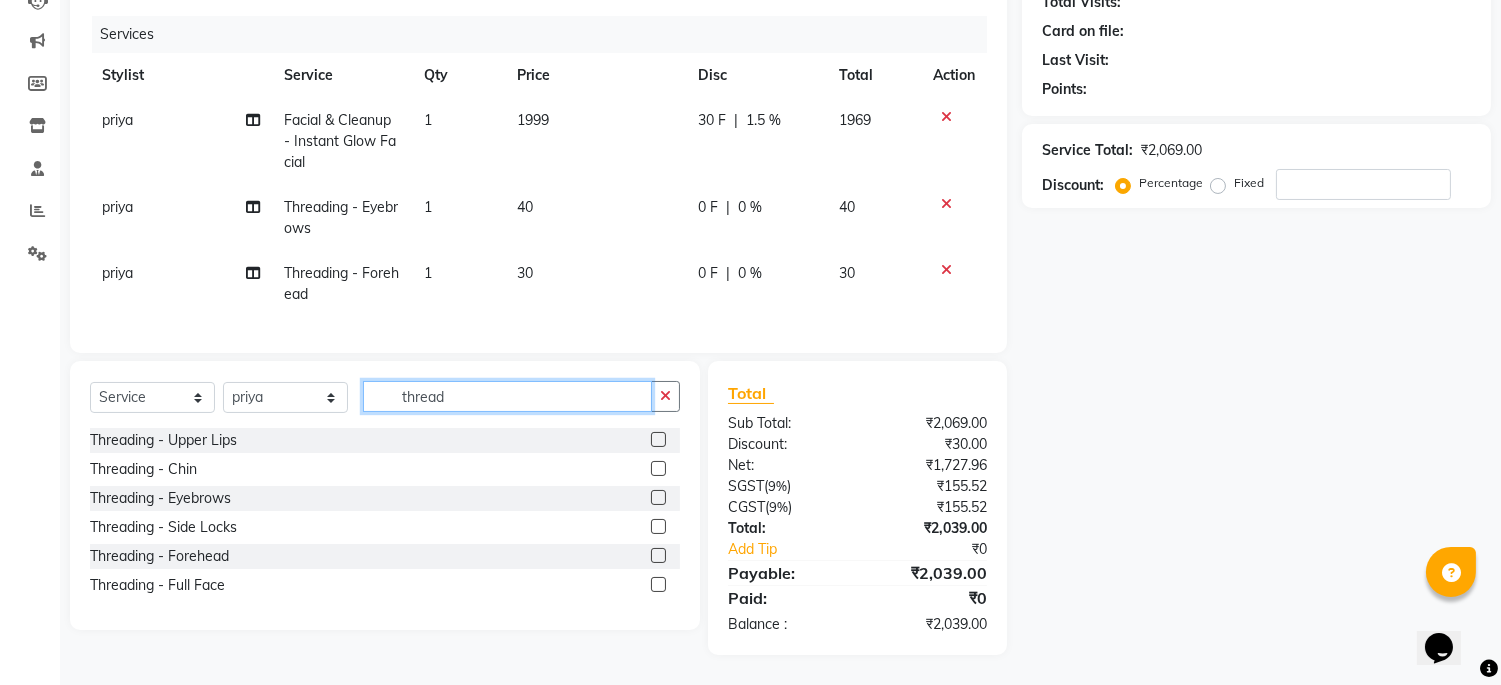 click on "thread" 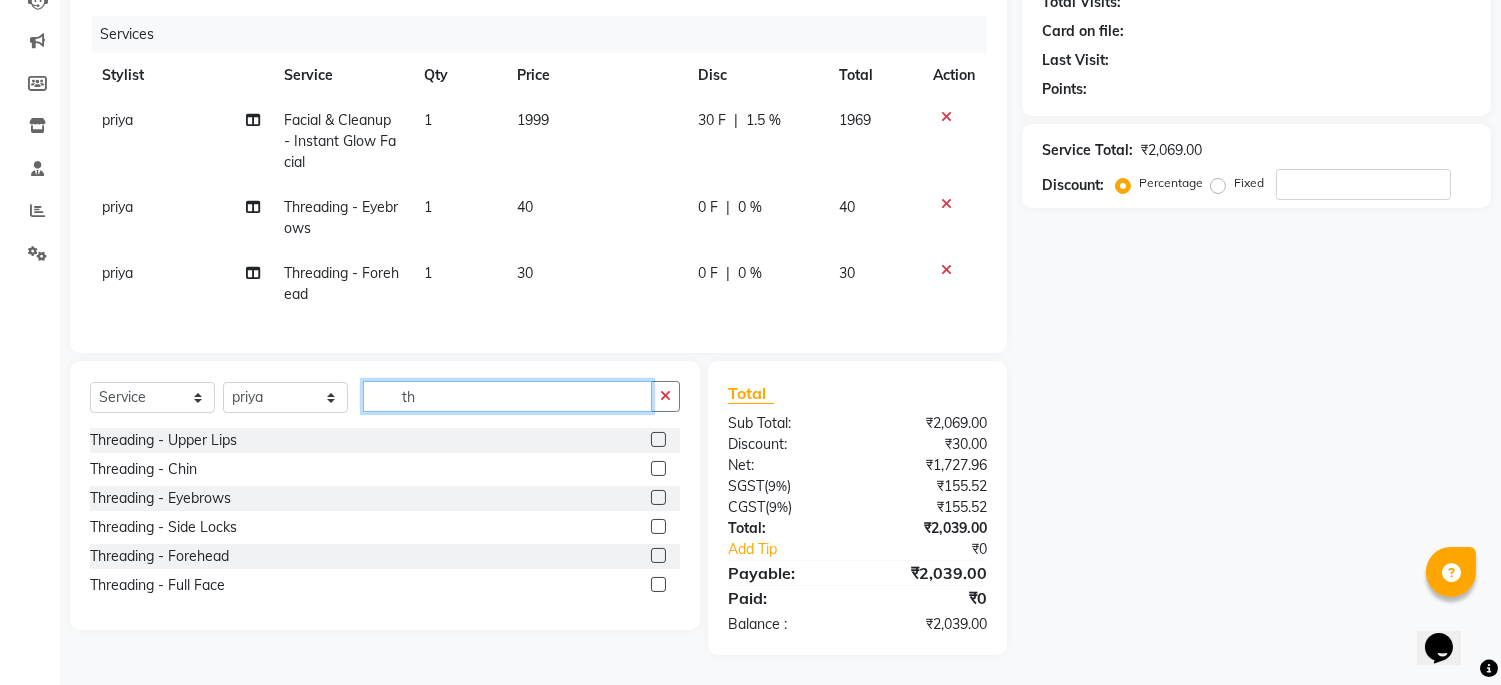 type on "t" 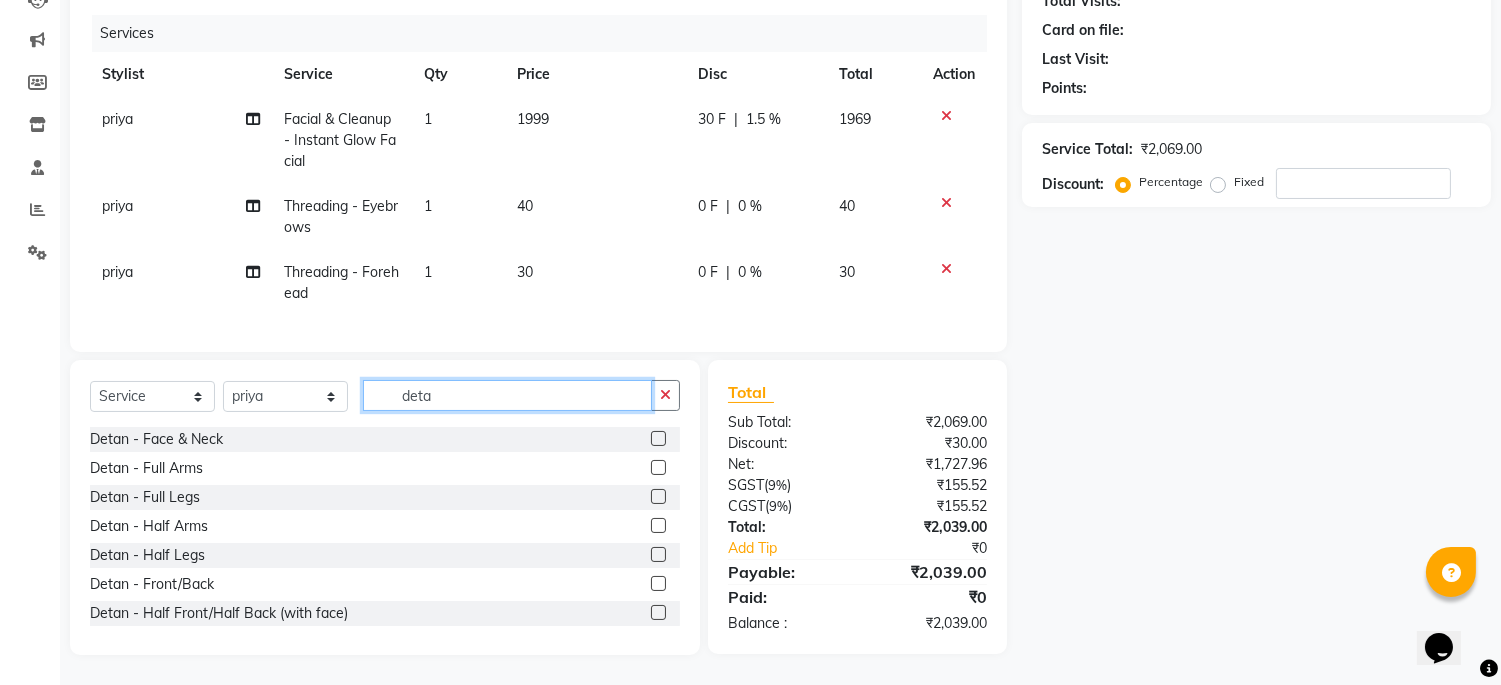 type on "deta" 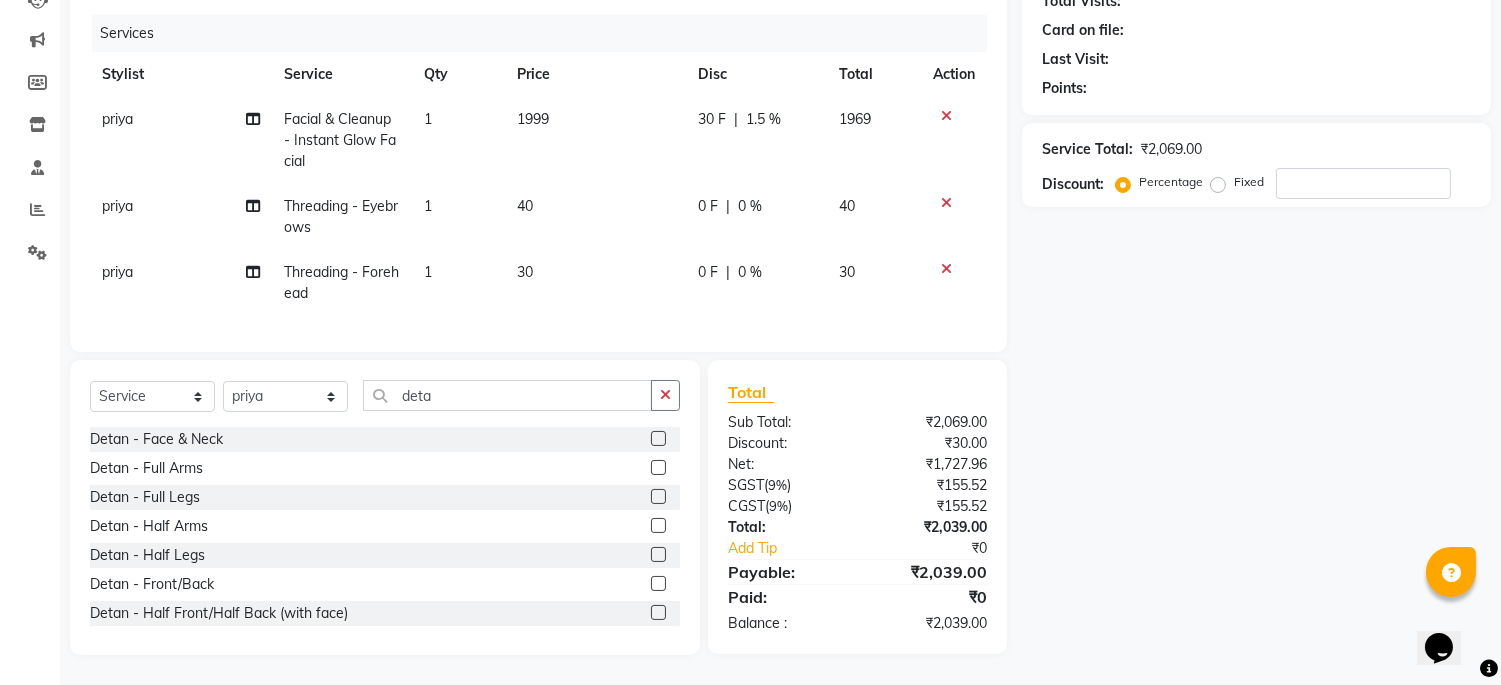 click 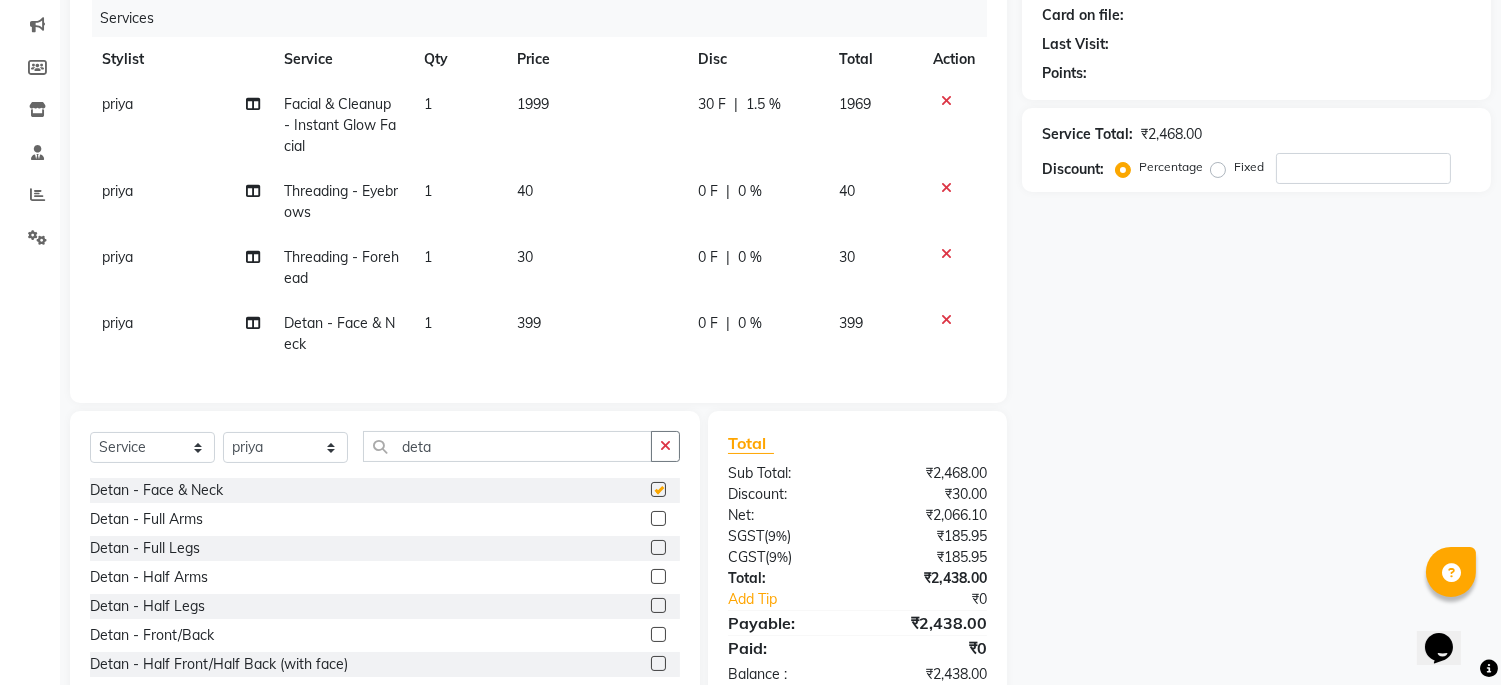 checkbox on "false" 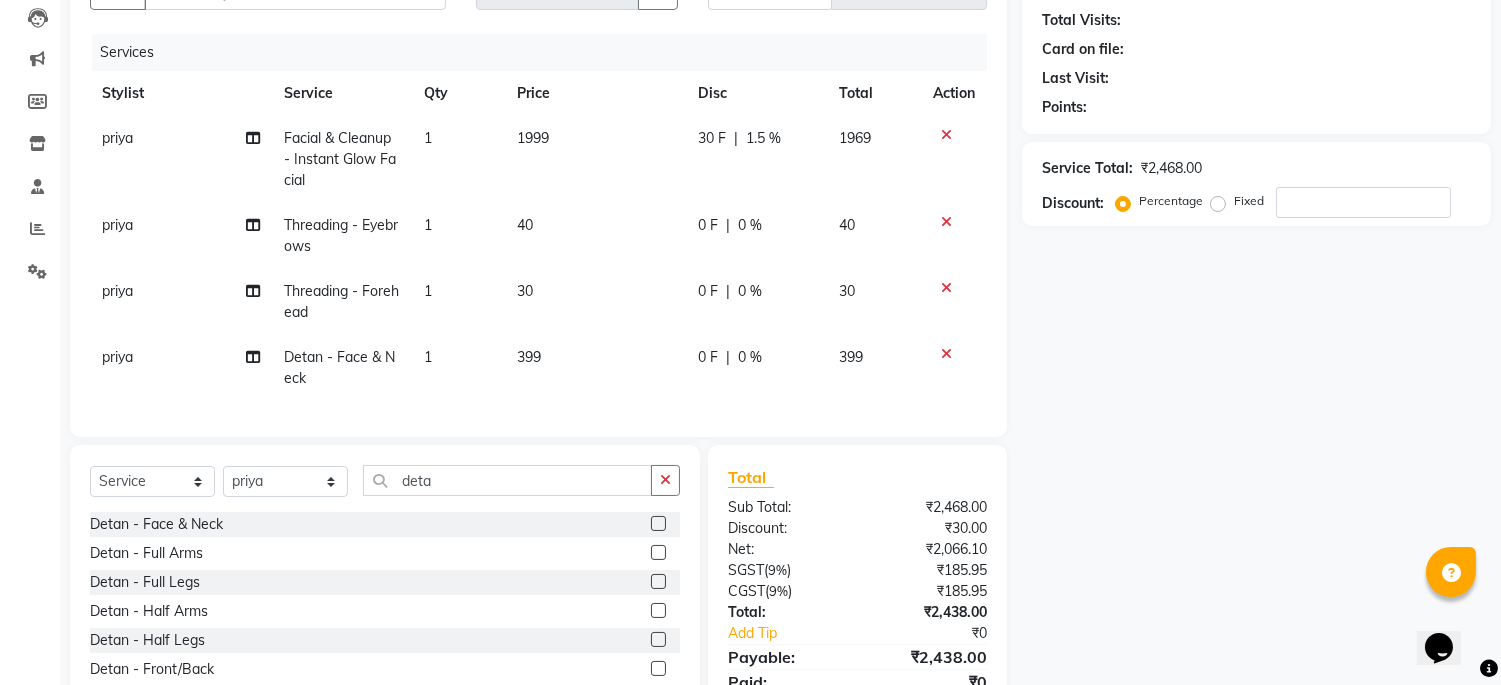 scroll, scrollTop: 93, scrollLeft: 0, axis: vertical 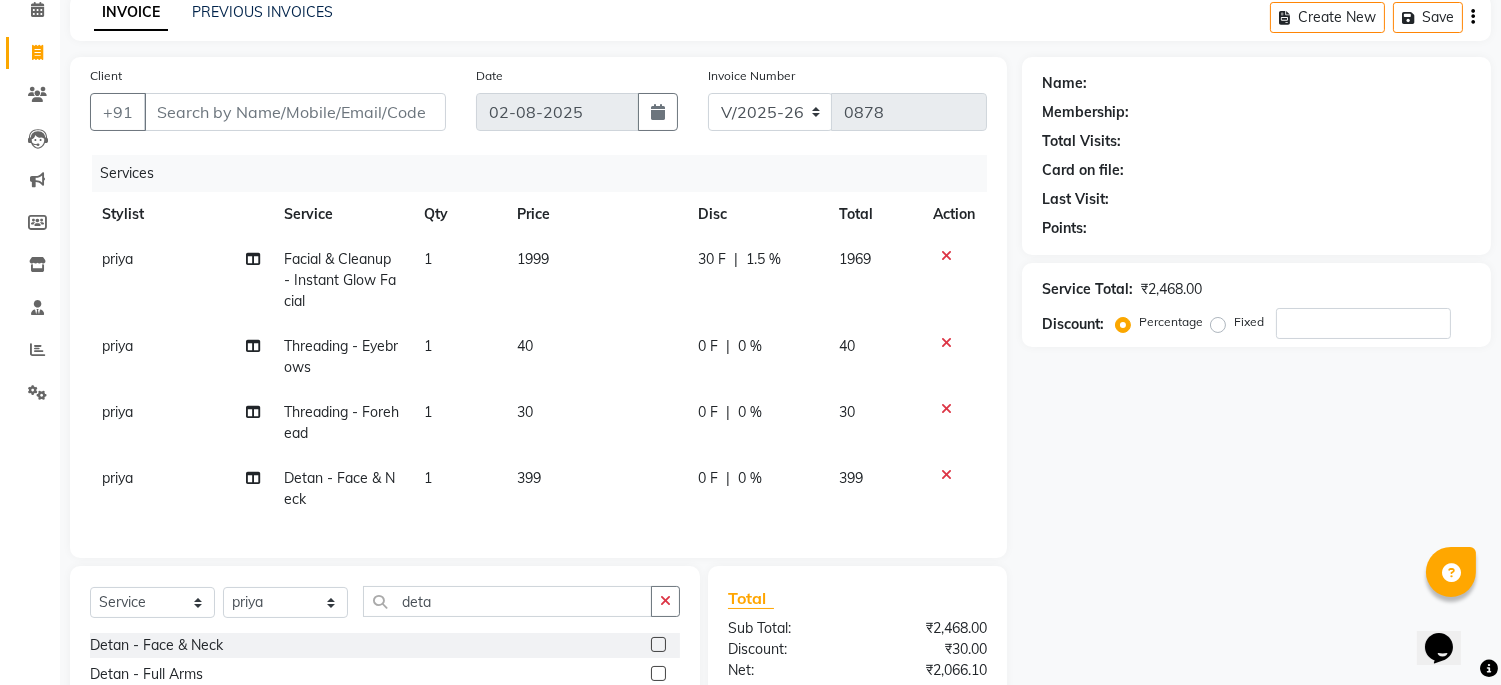 click on "1.5 %" 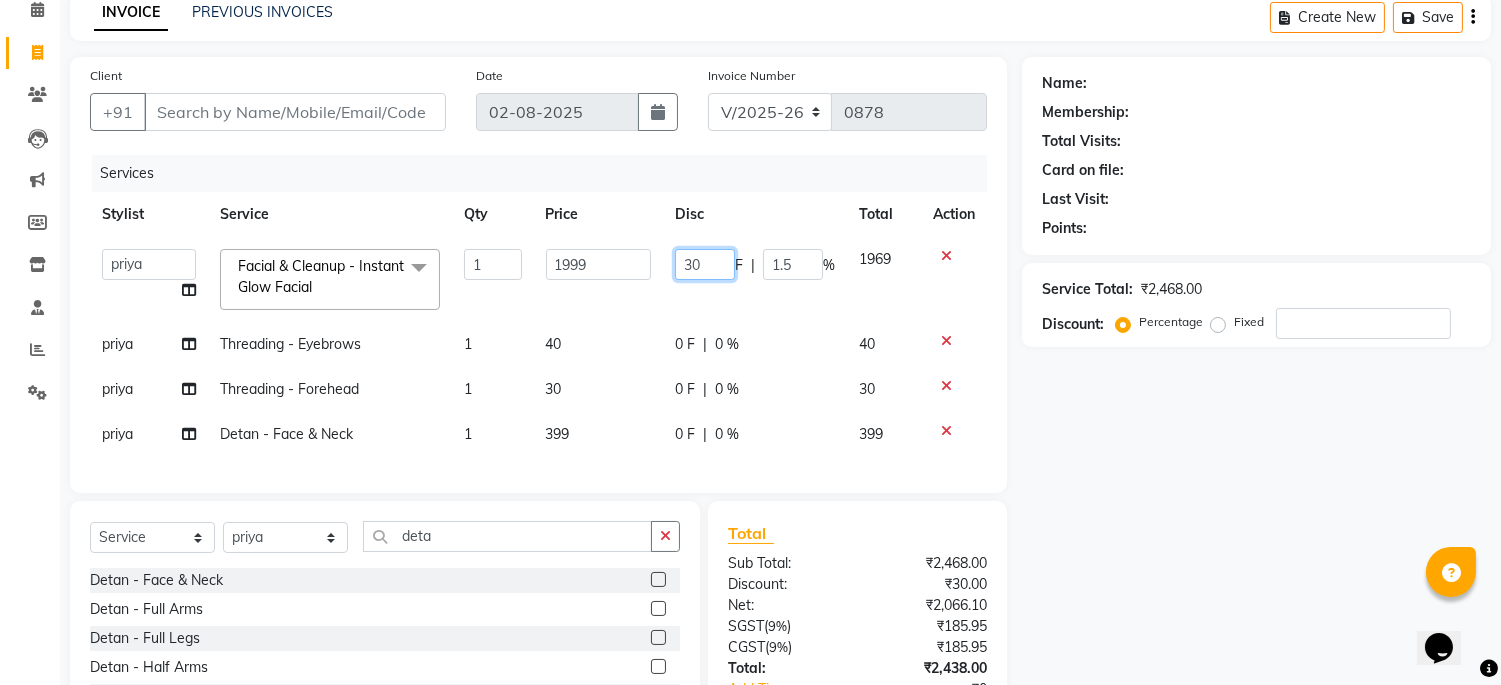 click on "30" 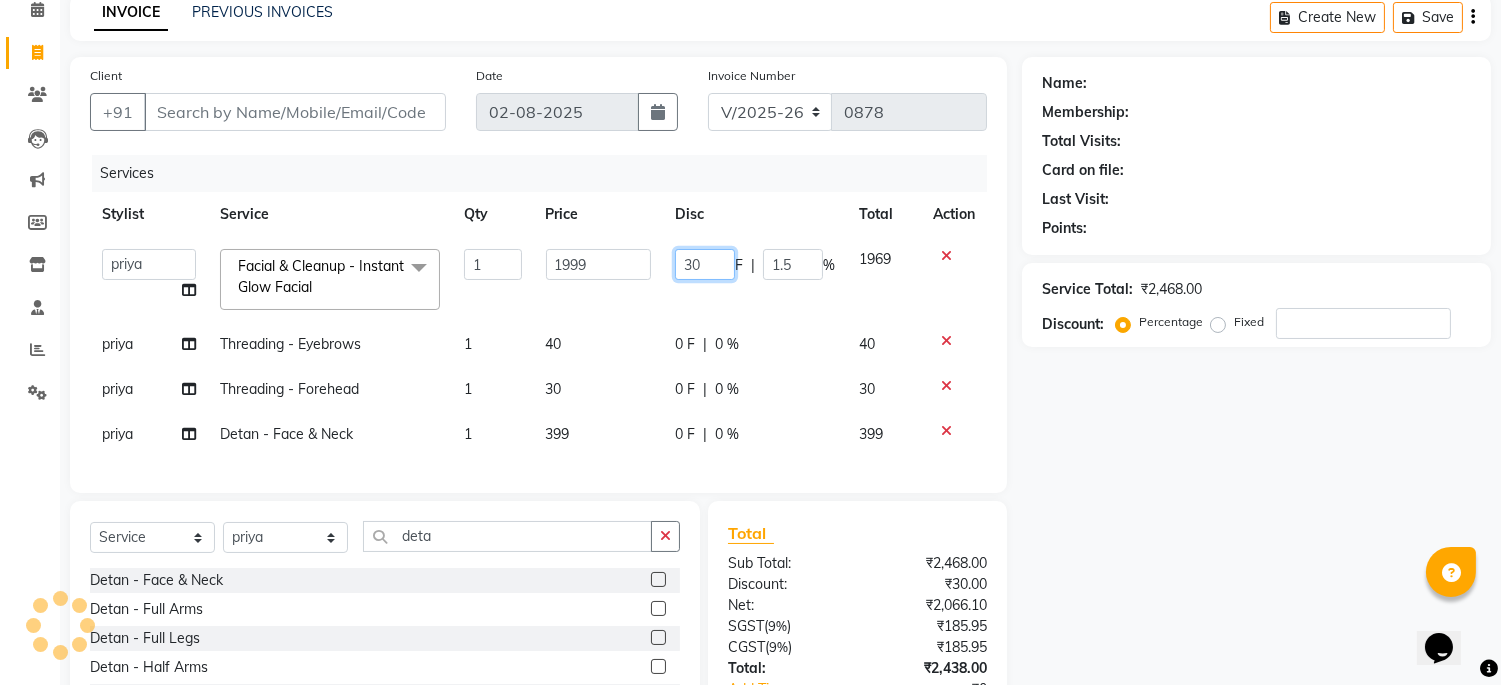 type on "3" 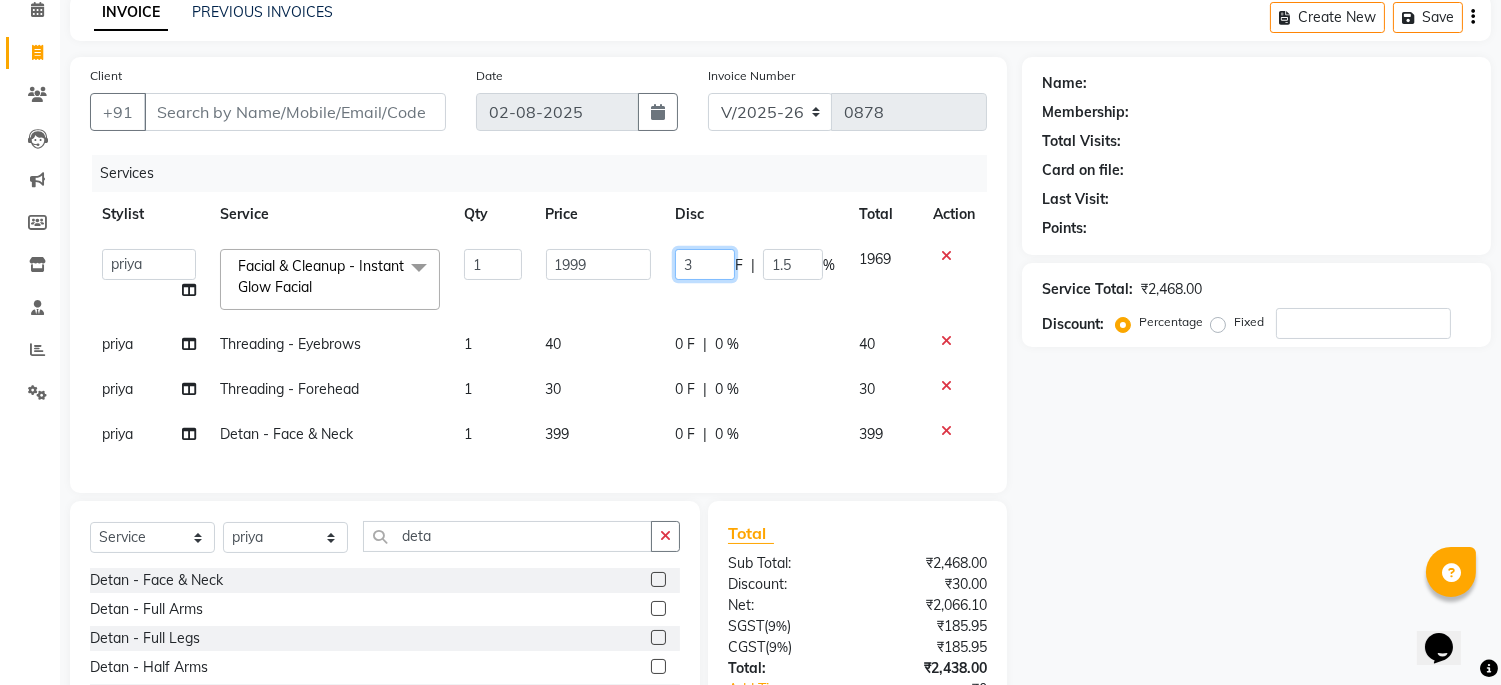 type on "30" 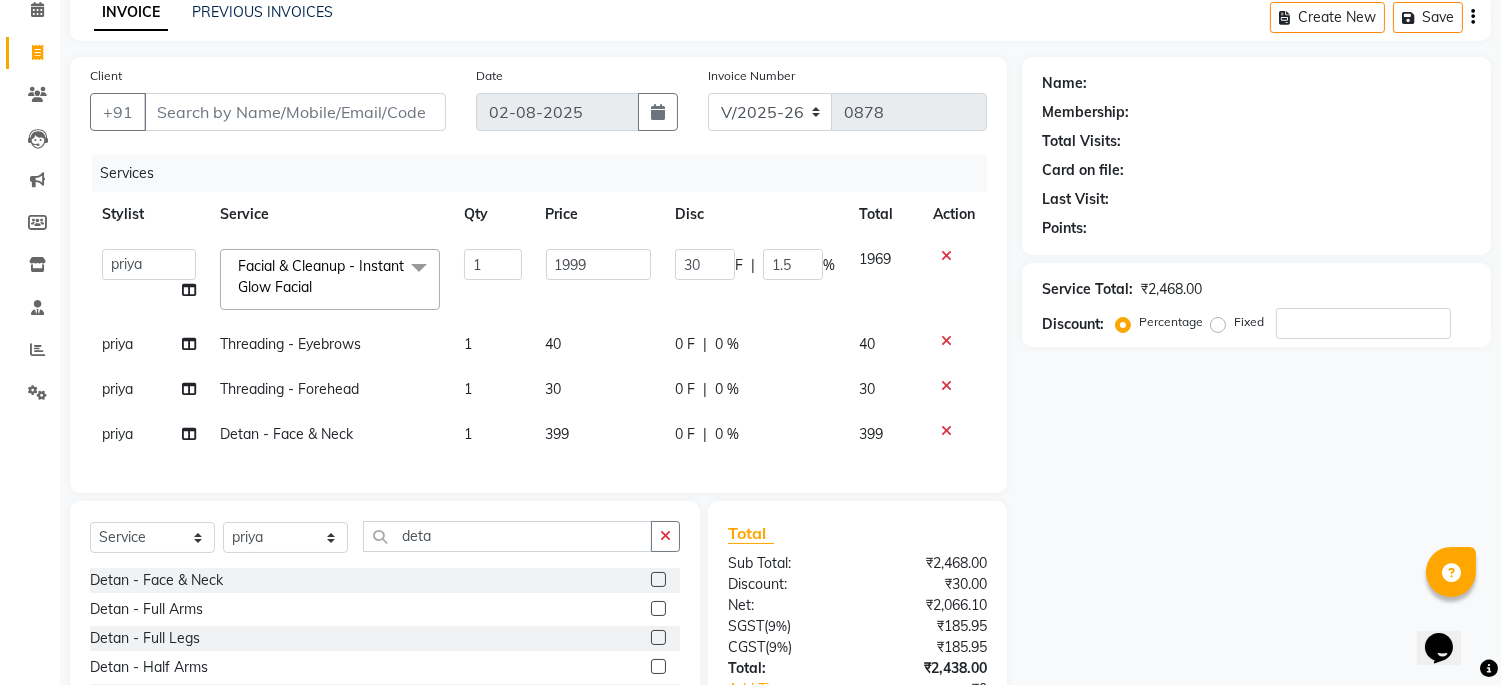 click on "Admin   Mehran   NANDINI SINGH   priya   Shankar  gupta   SHANKAR THAKUR   shehnaj   sweeta  Facial & Cleanup  - Instant Glow Facial  x Classic Hair cut Male - Hair cut Classic Hair cut Male - Kids (Upto 10 Years) Creative Hair cut Male - Hair cut Creative Hair cut Male - Kids (Upto 10 Years) Styling - Blow dry (out curls) Styling - Express blow dry (without wa Styling - Ironing Styling - Tonging Styling - Crimping Styling - Hairdos/Updos Classic Hair cut Women - Hair cut Classic Hair cut Women - Kids (Upto 10 Years) Creative Hair cut Women - Hair cut Creative Hair cut Women - Kids (Upto 10 Years) Classic Hair Spa (L'oreal) Men - Men Classic Hair Spa (L'oreal) Female - Female Treatment Hair Spa Men - Purifying & Anti Dandruff Treatment Hair Spa Men - Nourishment & Volume Treatment Hair Spa Men - Advanced Hair Spa Treatment Hair Spa Men - Bond Treatment Treatment Hair Spa Men - Premium Hair Spa Treatment Hair Spa Female - Purifying & Anti Dandruff Treatment Hair Spa Female - Nourishment & Volume Hair setting" 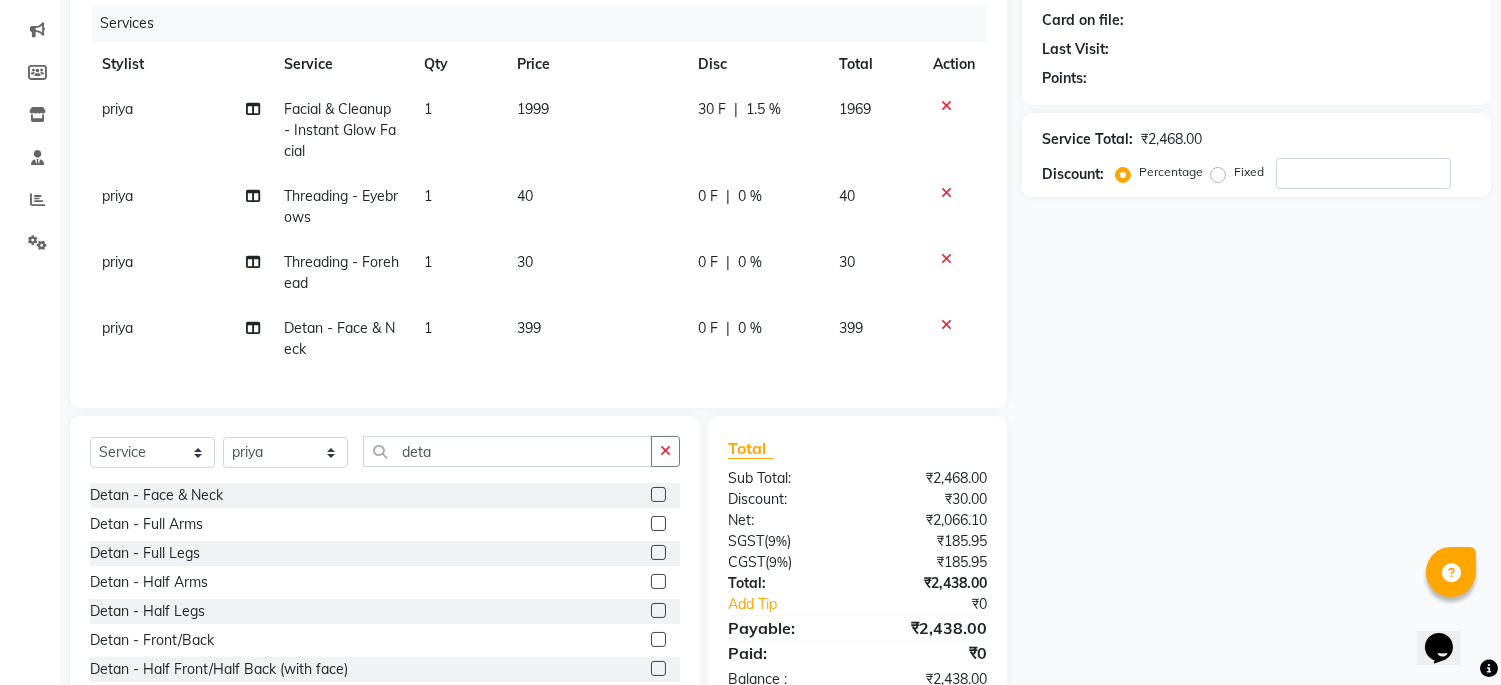 scroll, scrollTop: 315, scrollLeft: 0, axis: vertical 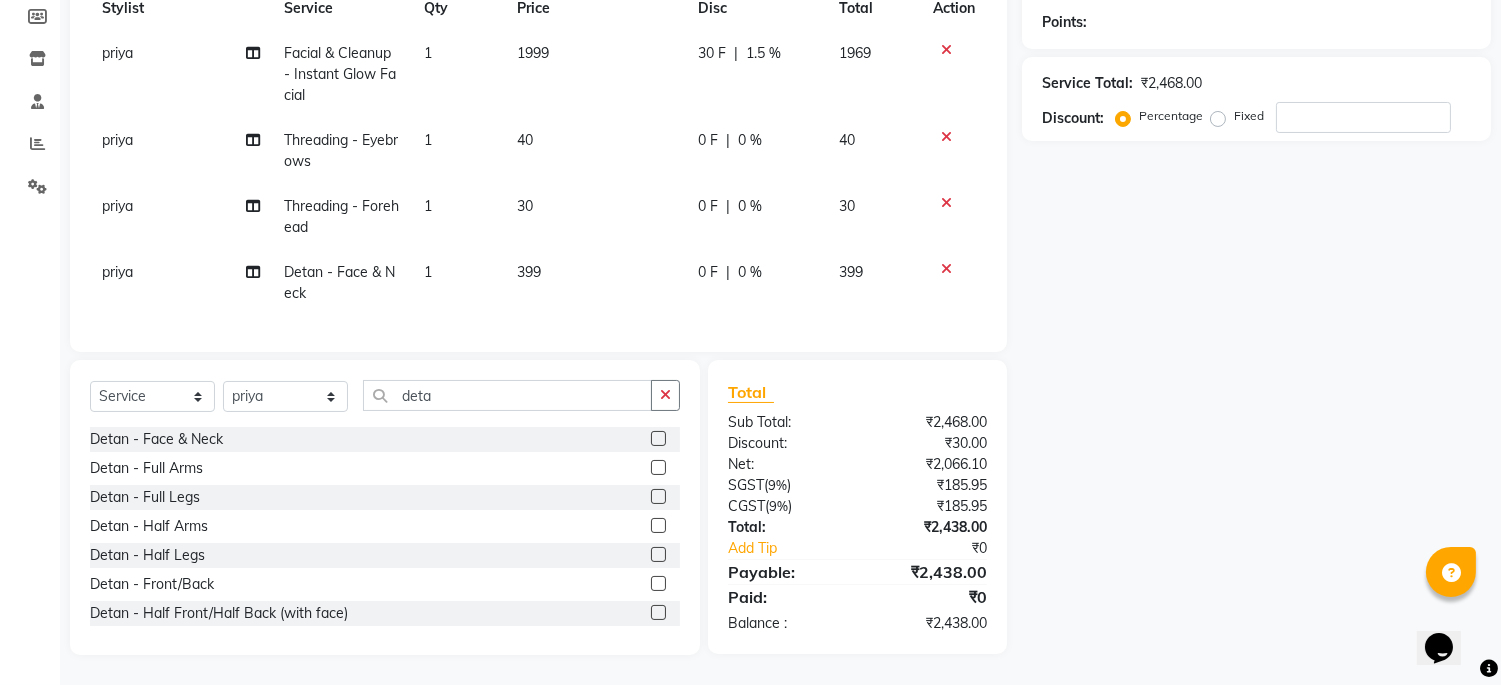 click 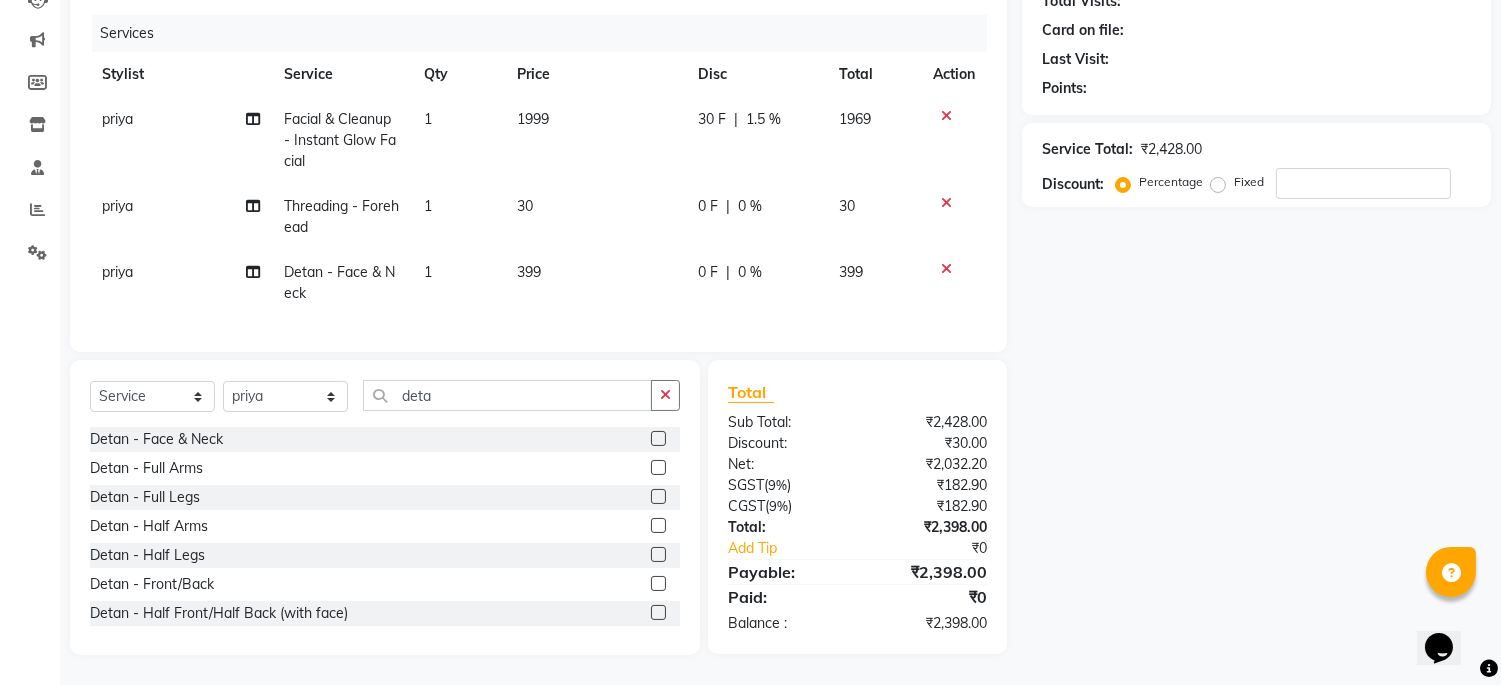 click 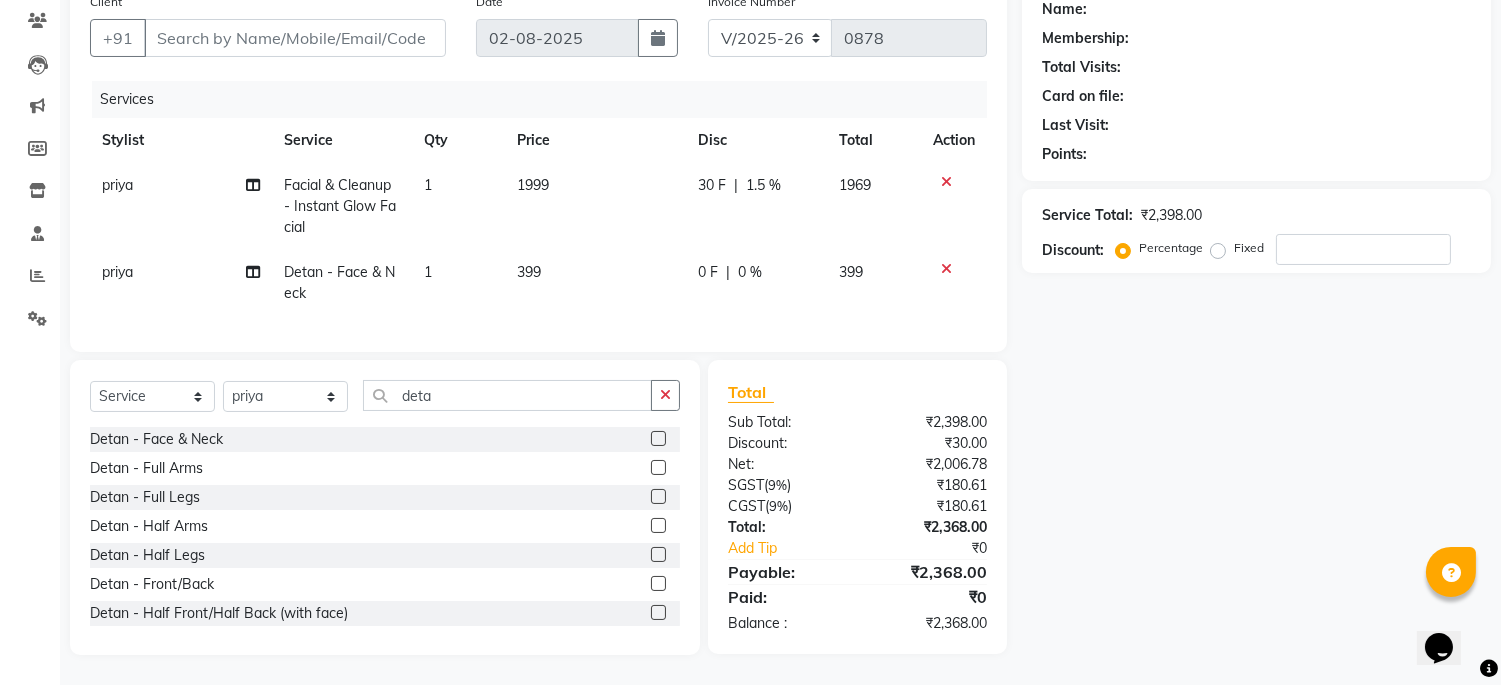 click 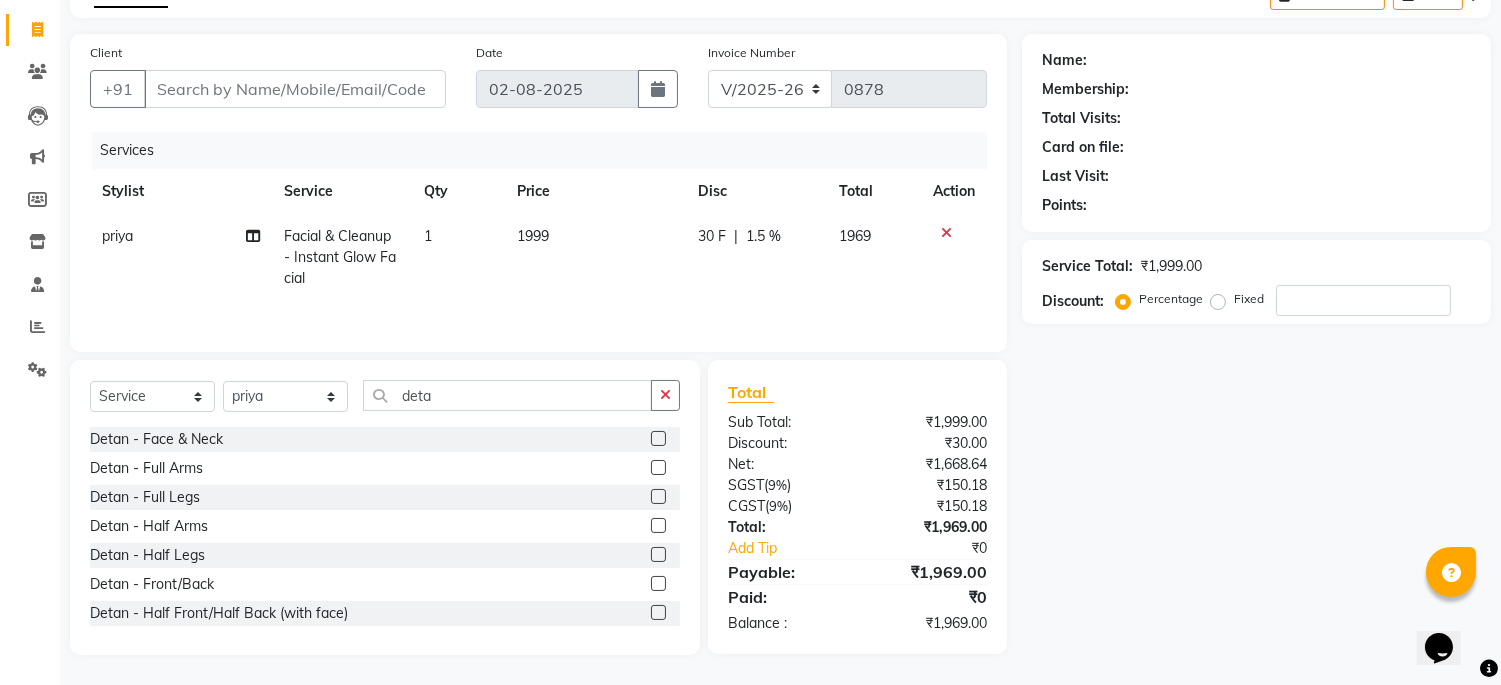 scroll, scrollTop: 117, scrollLeft: 0, axis: vertical 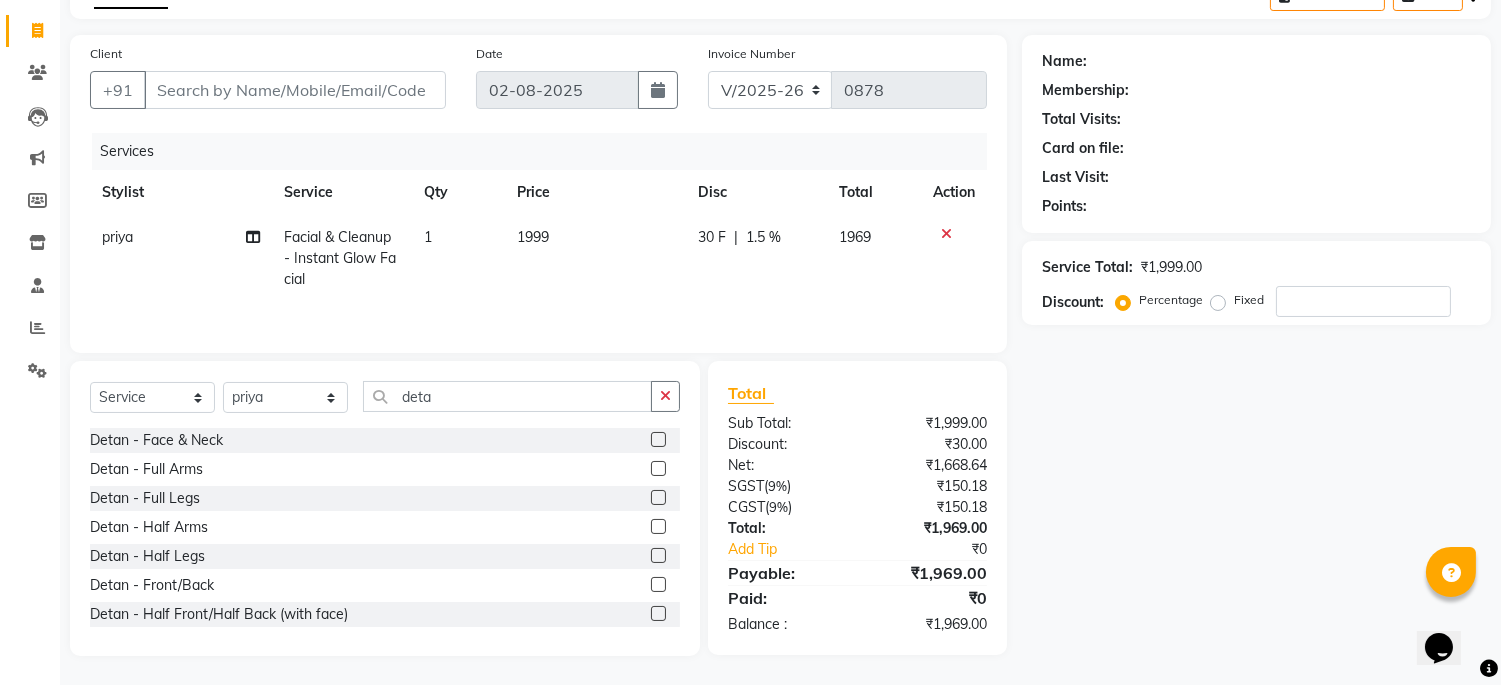 select on "85013" 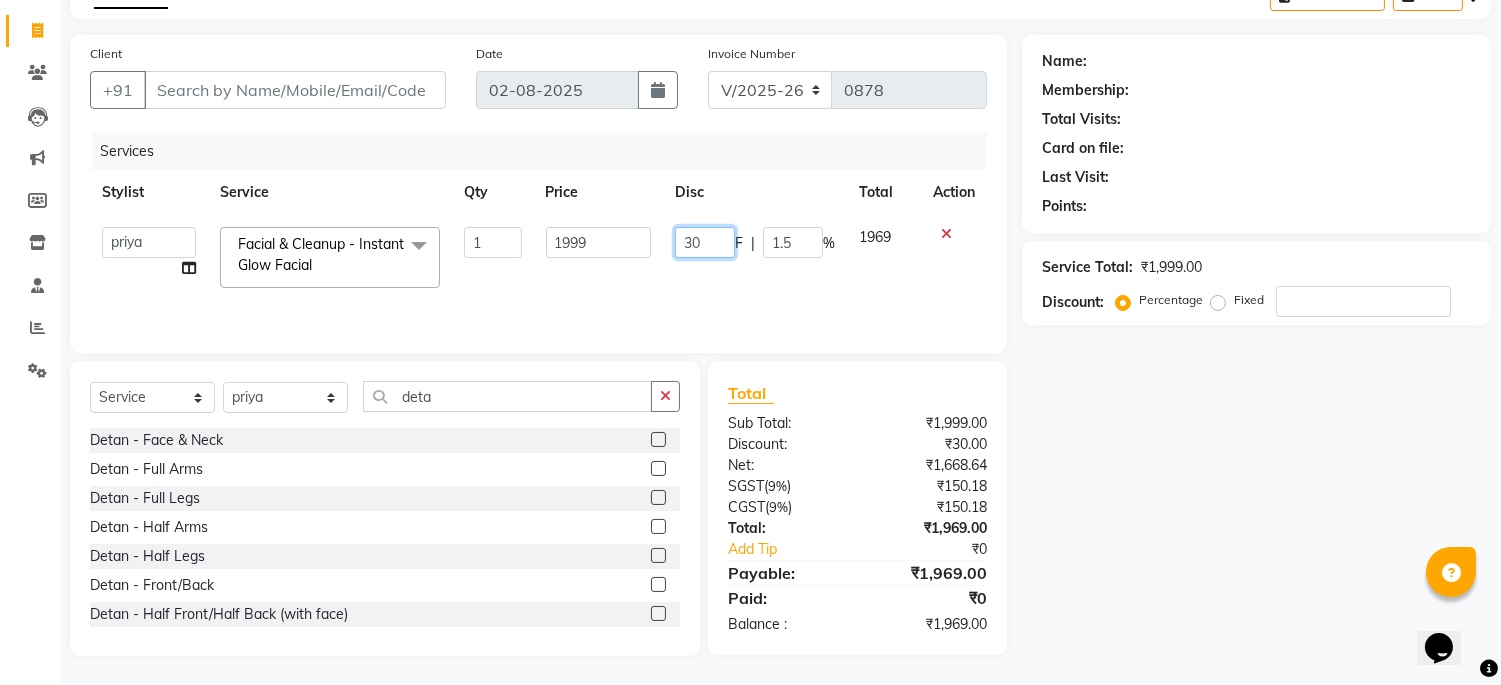 click on "30" 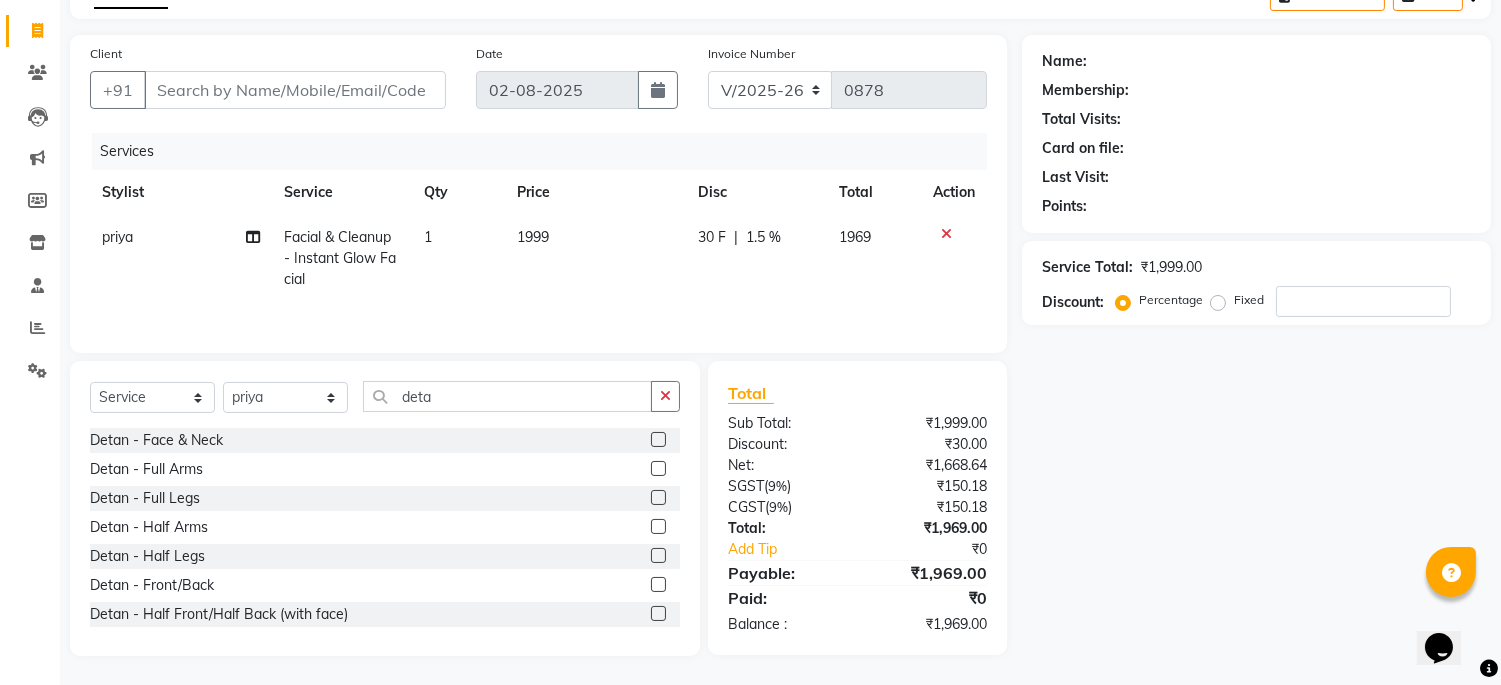 click on "30 F | 1.5 %" 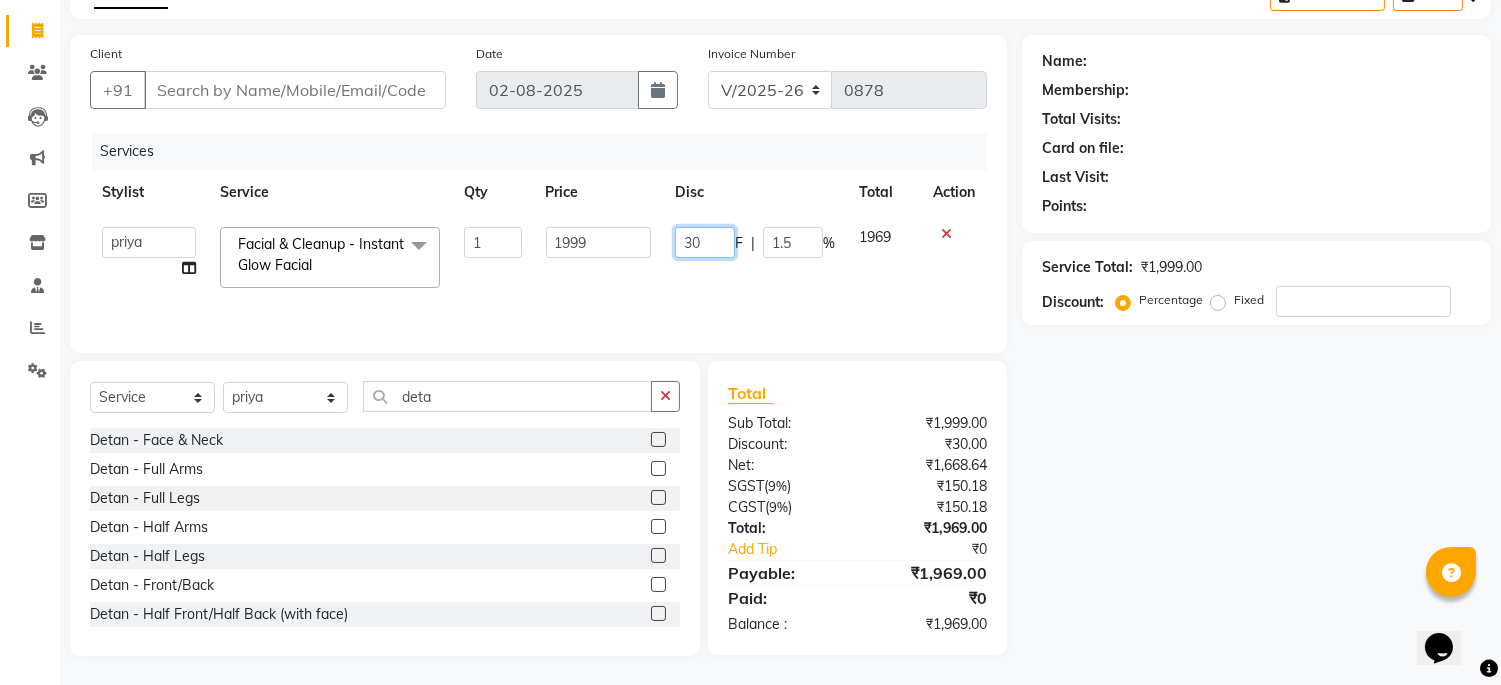 click on "30" 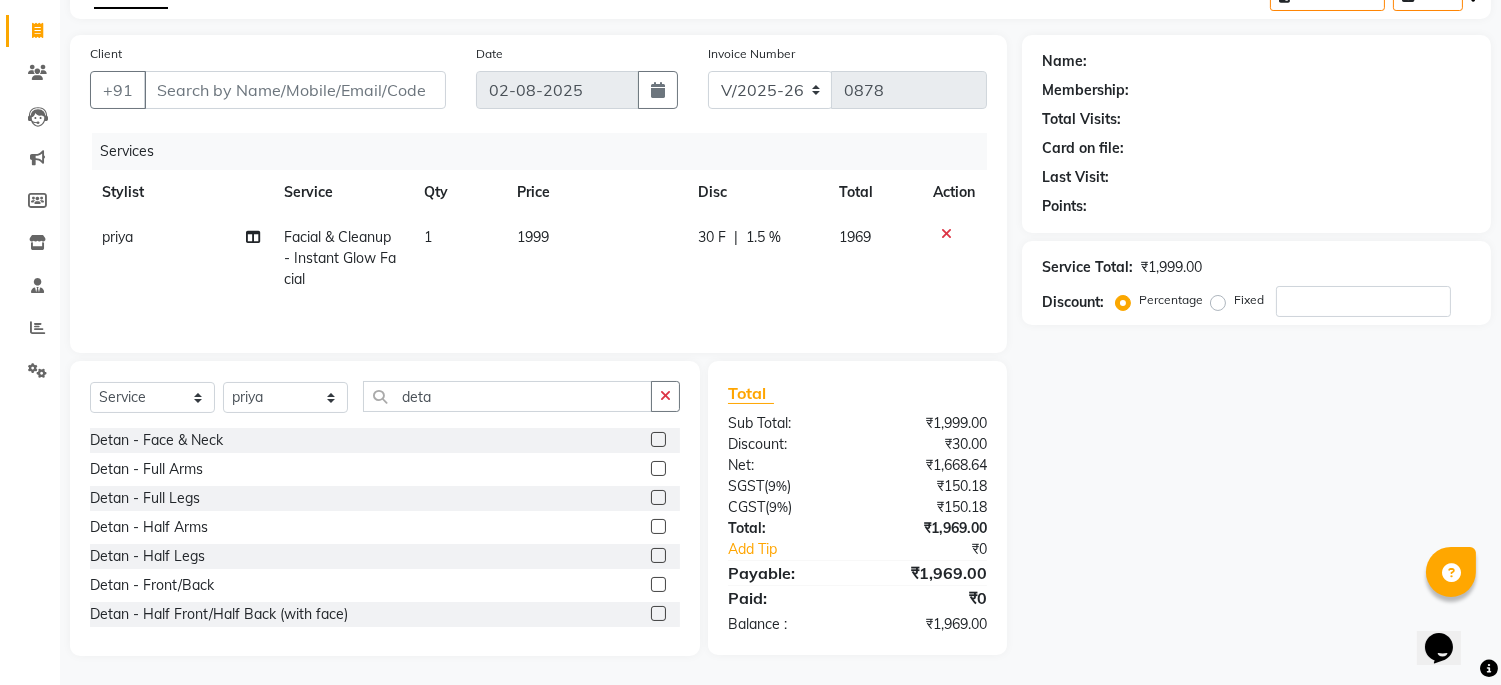 click on "1.5 %" 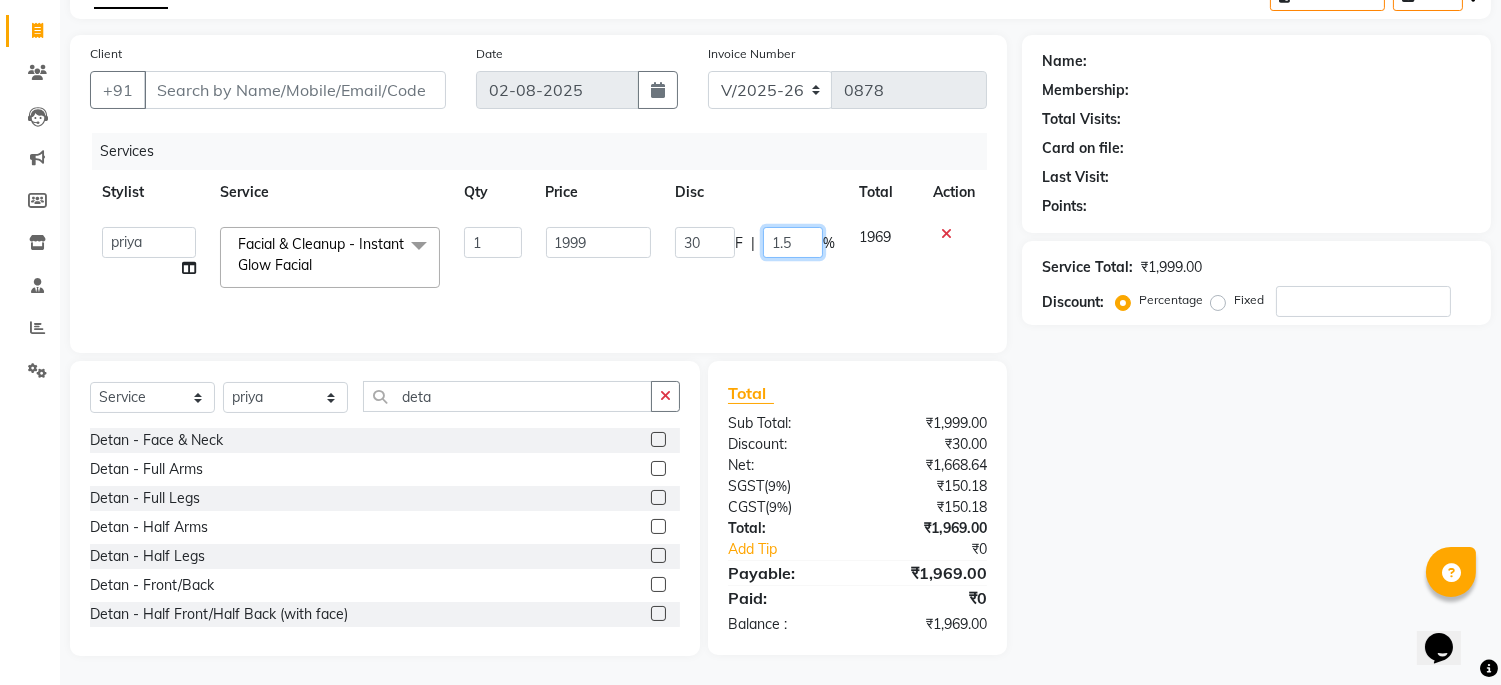 click on "1.5" 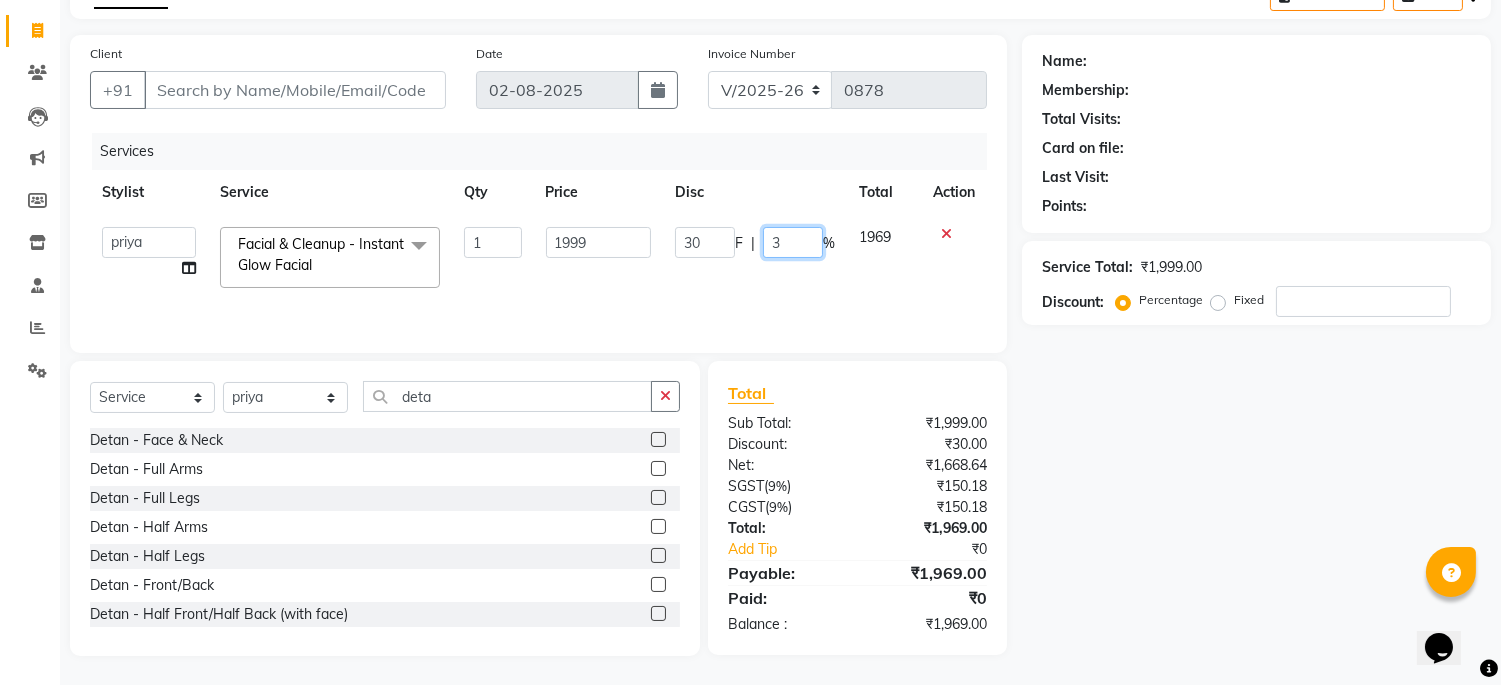 type on "30" 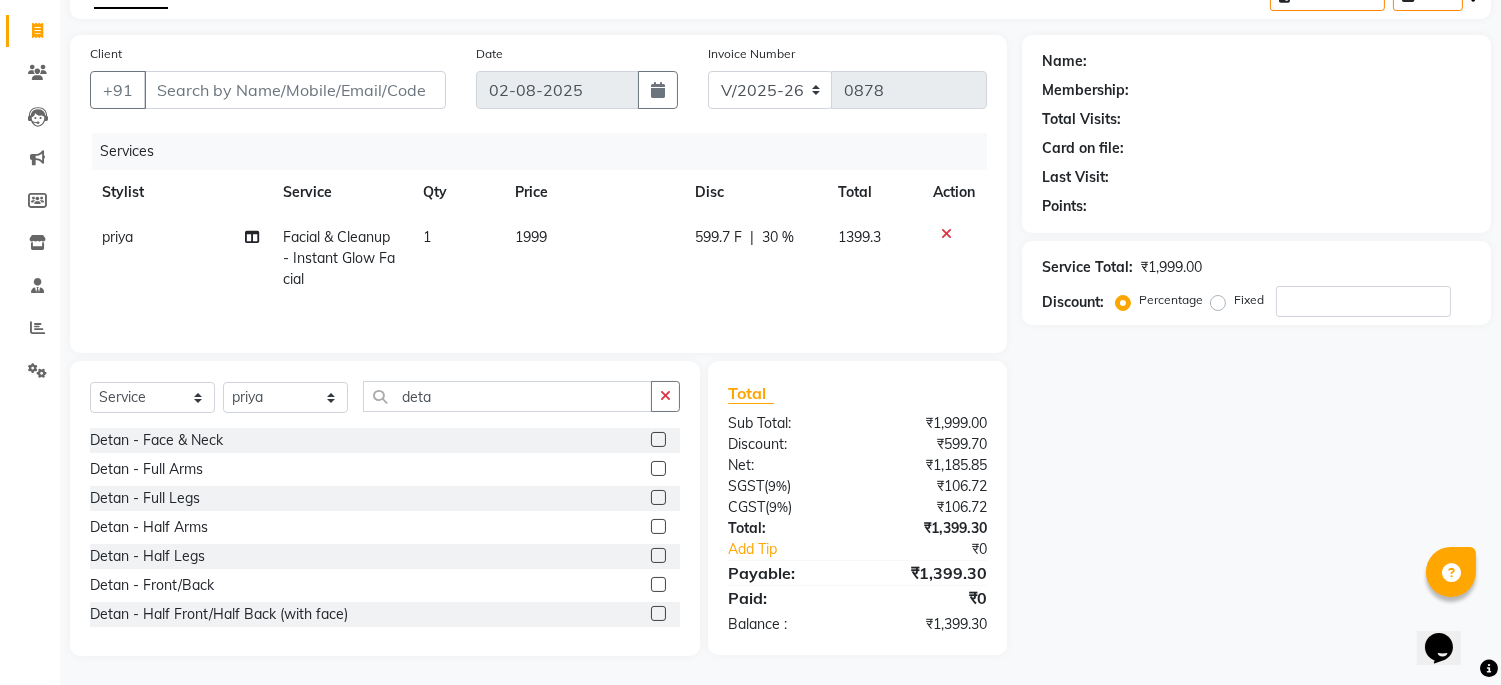 click 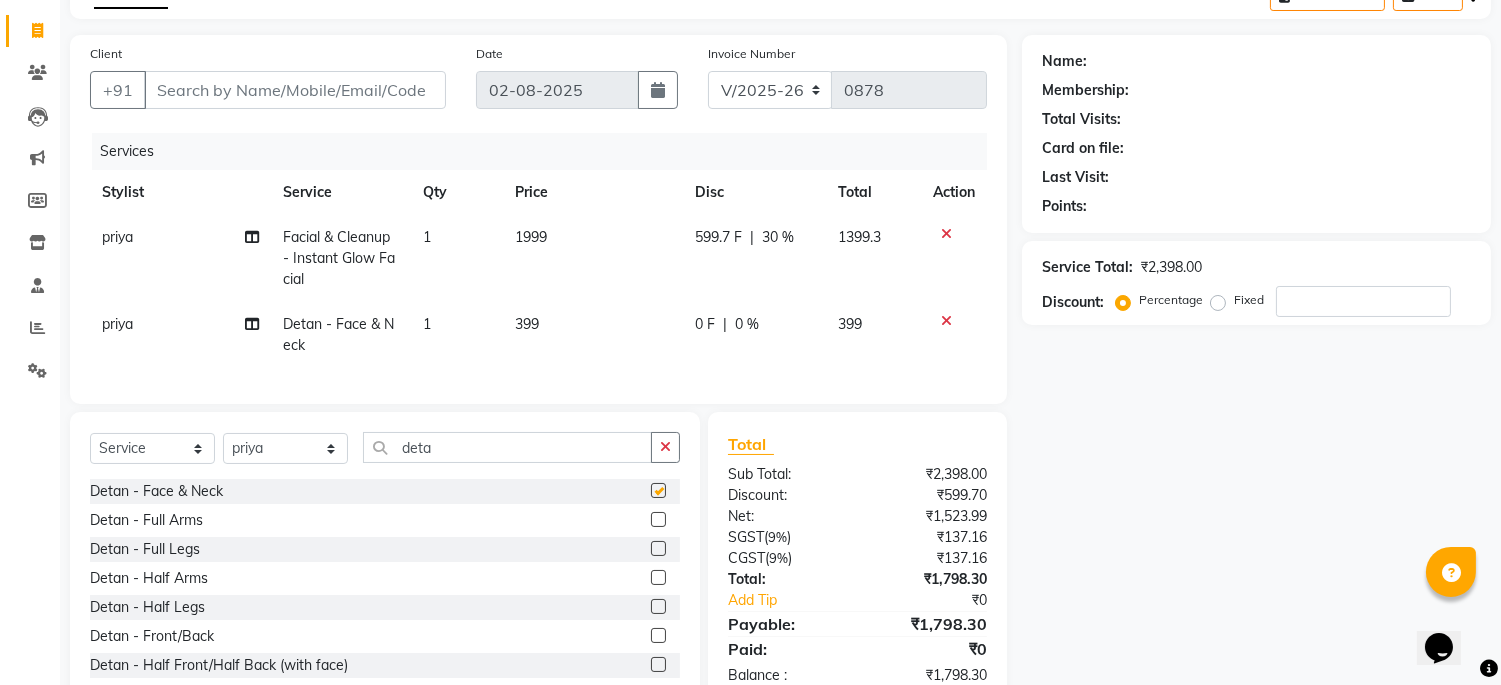 checkbox on "false" 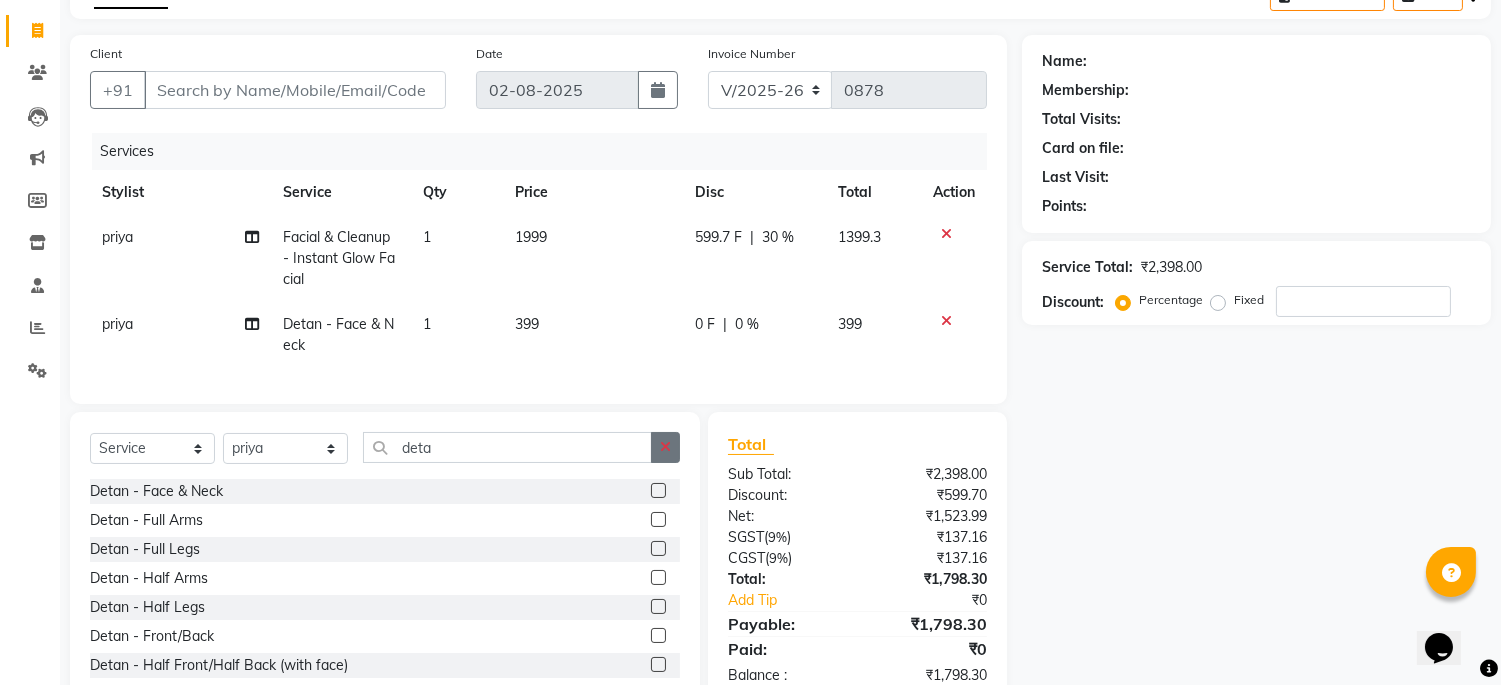 click 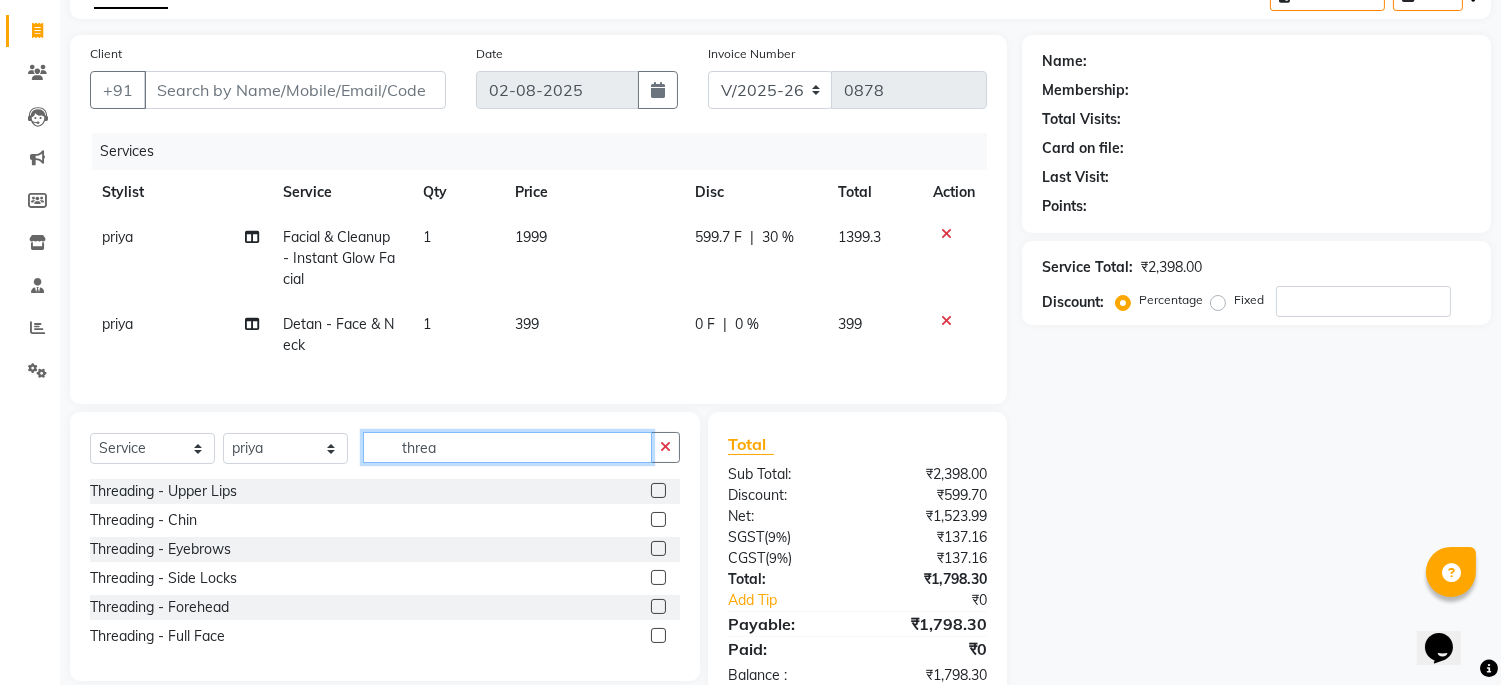 type on "threa" 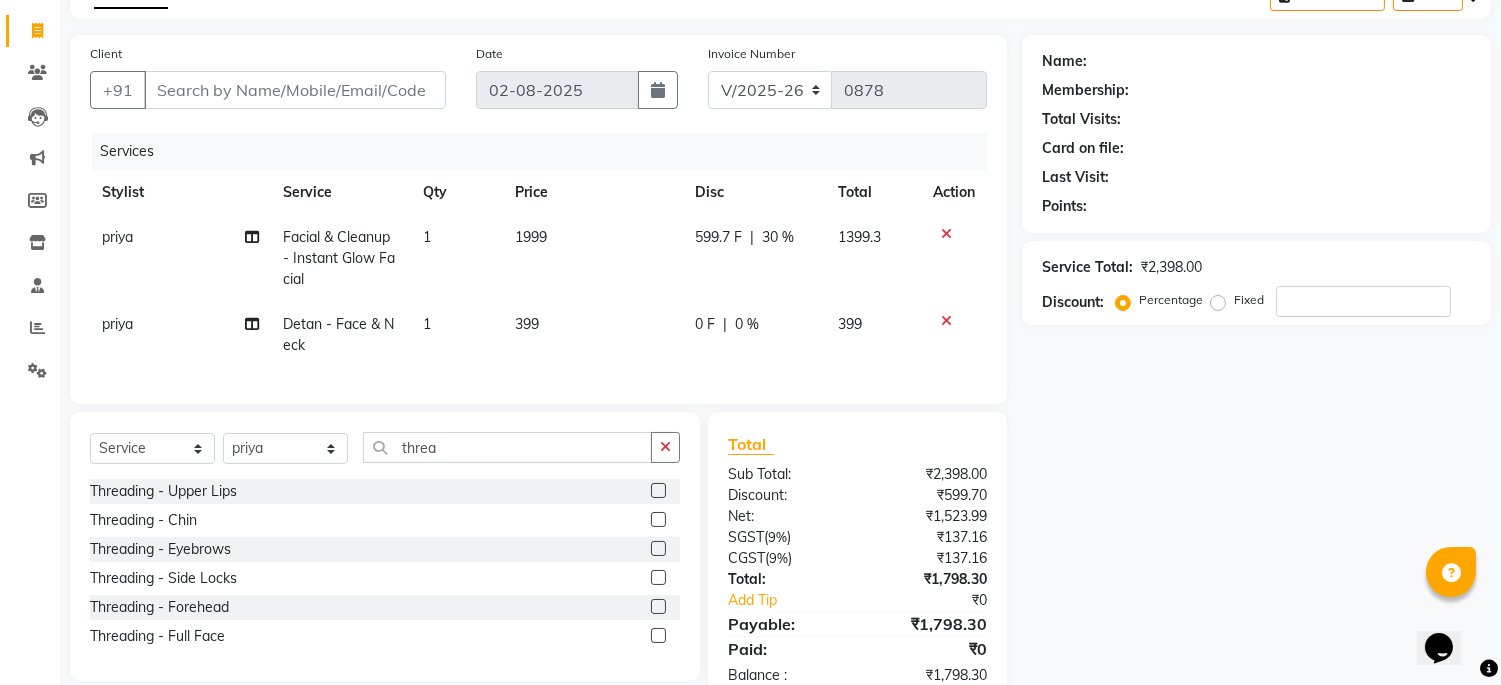 click 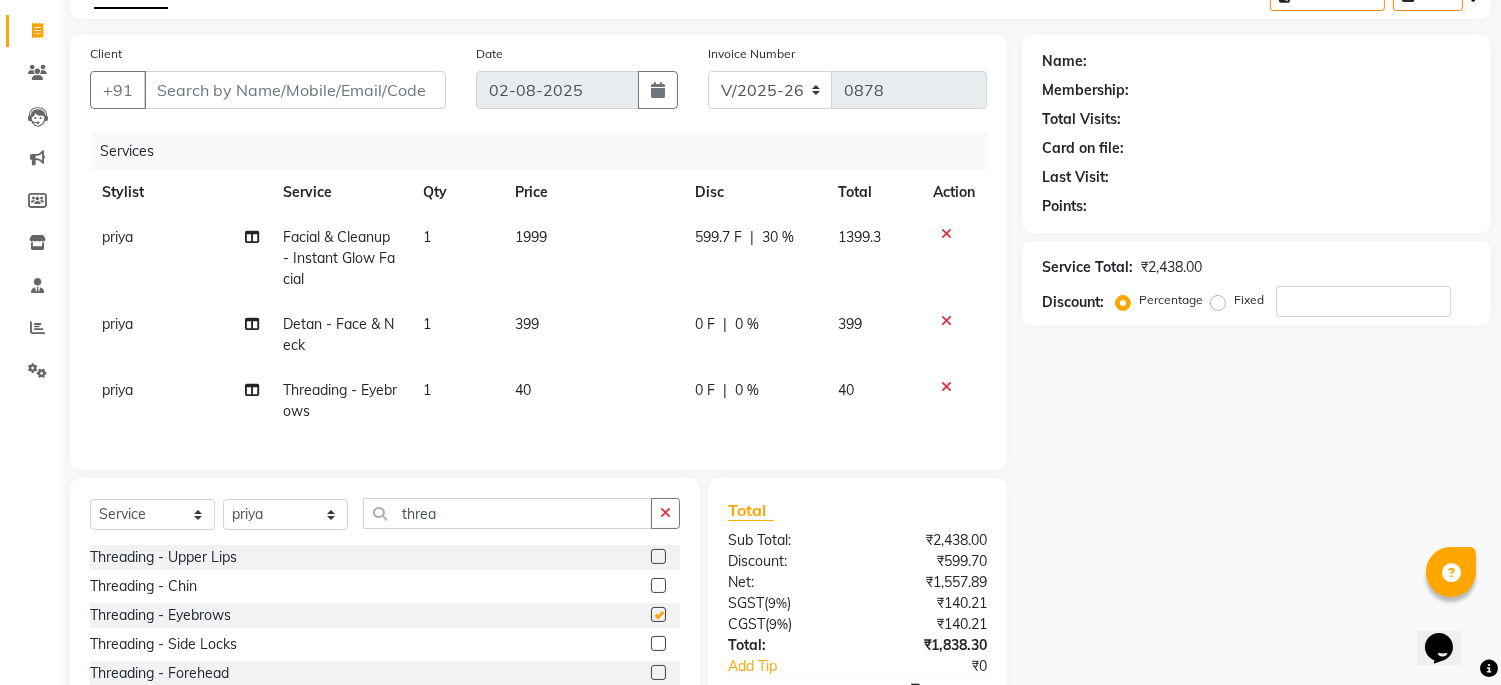 checkbox on "false" 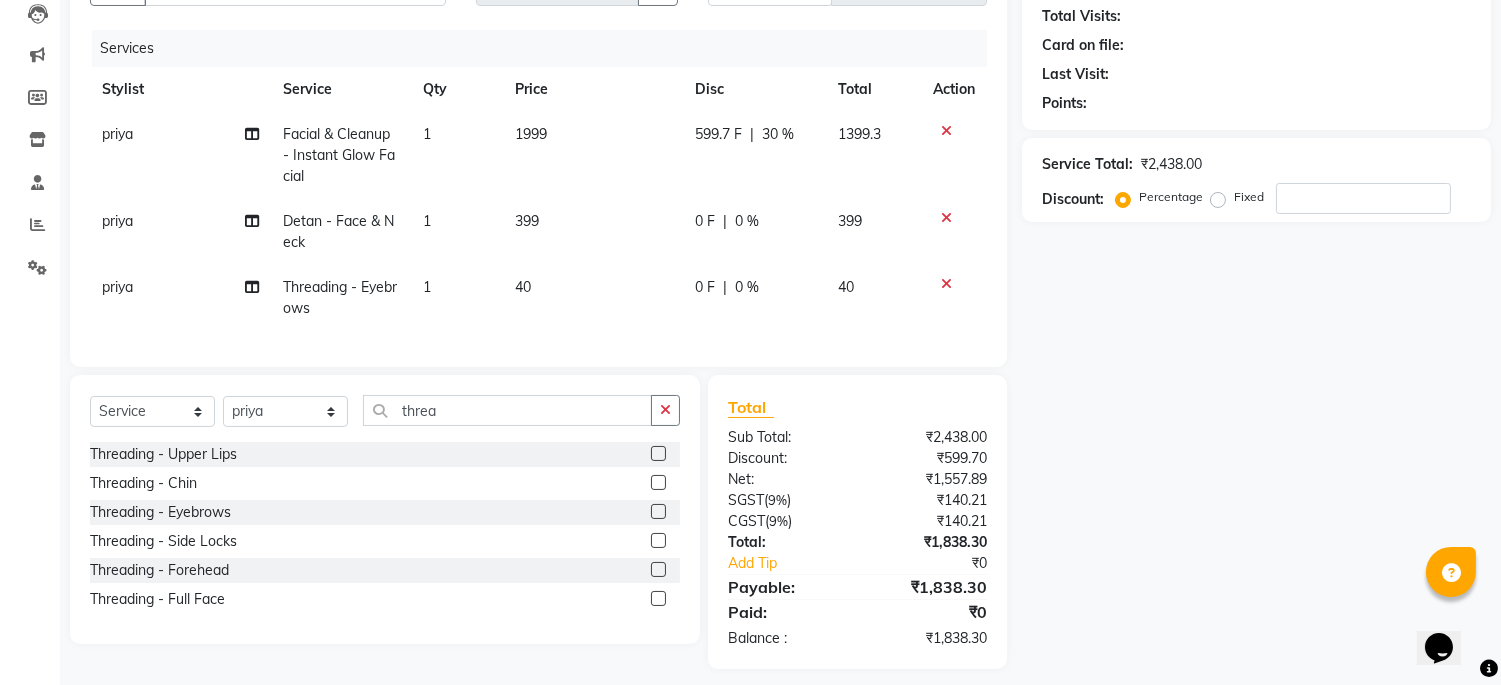 scroll, scrollTop: 248, scrollLeft: 0, axis: vertical 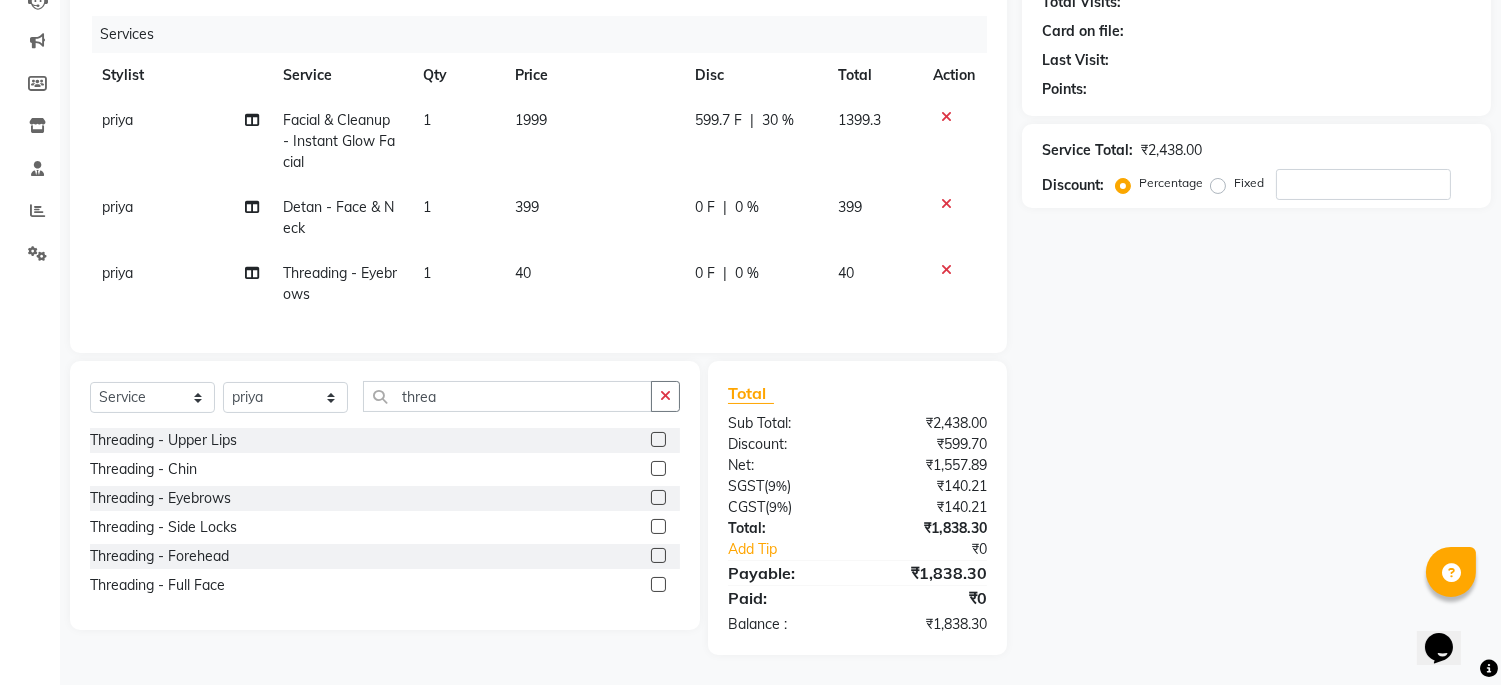 click 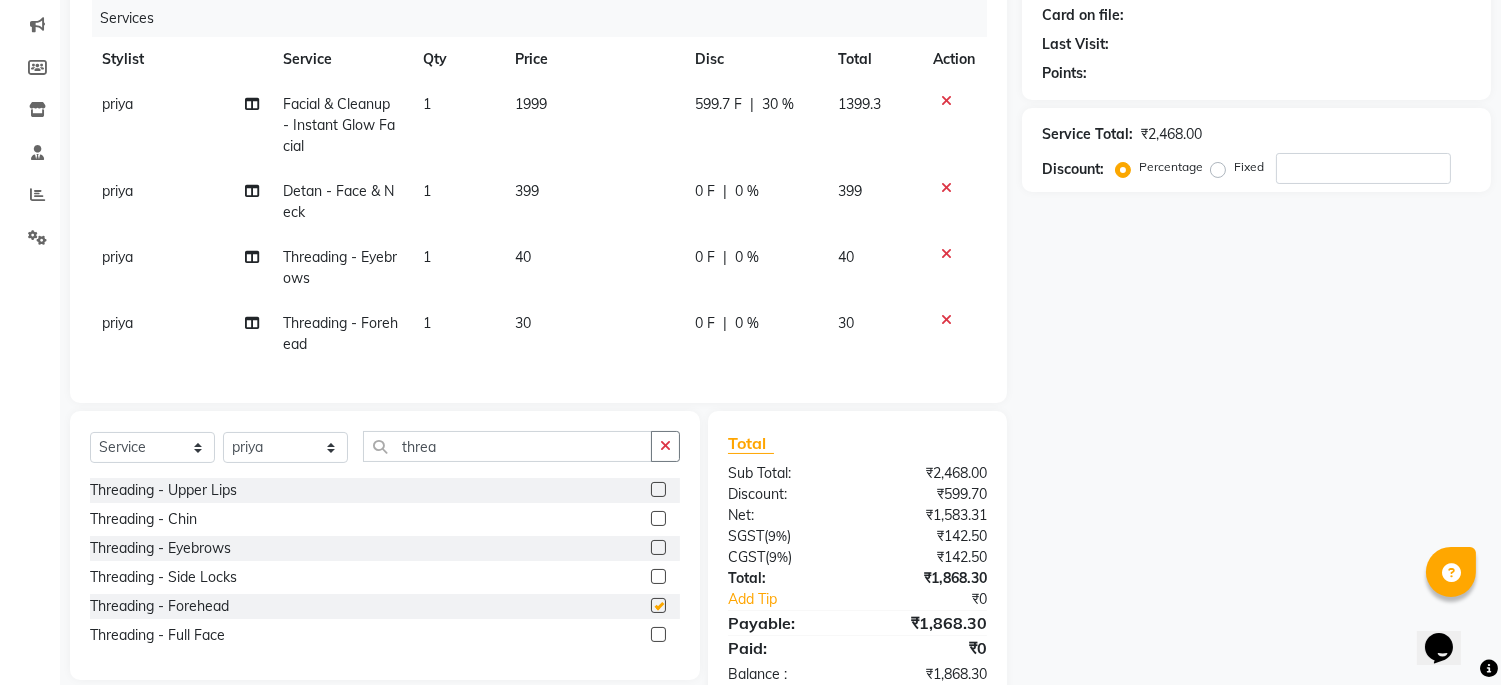 checkbox on "false" 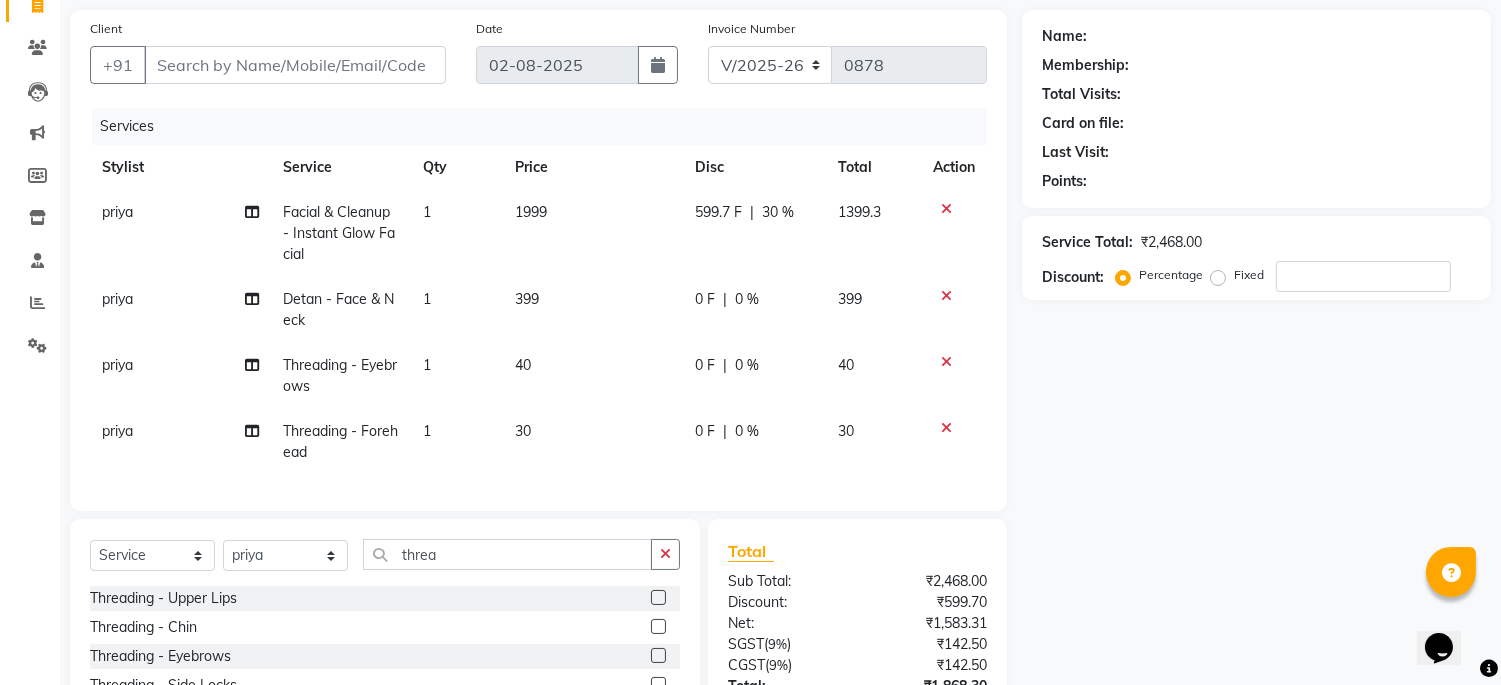 scroll, scrollTop: 0, scrollLeft: 0, axis: both 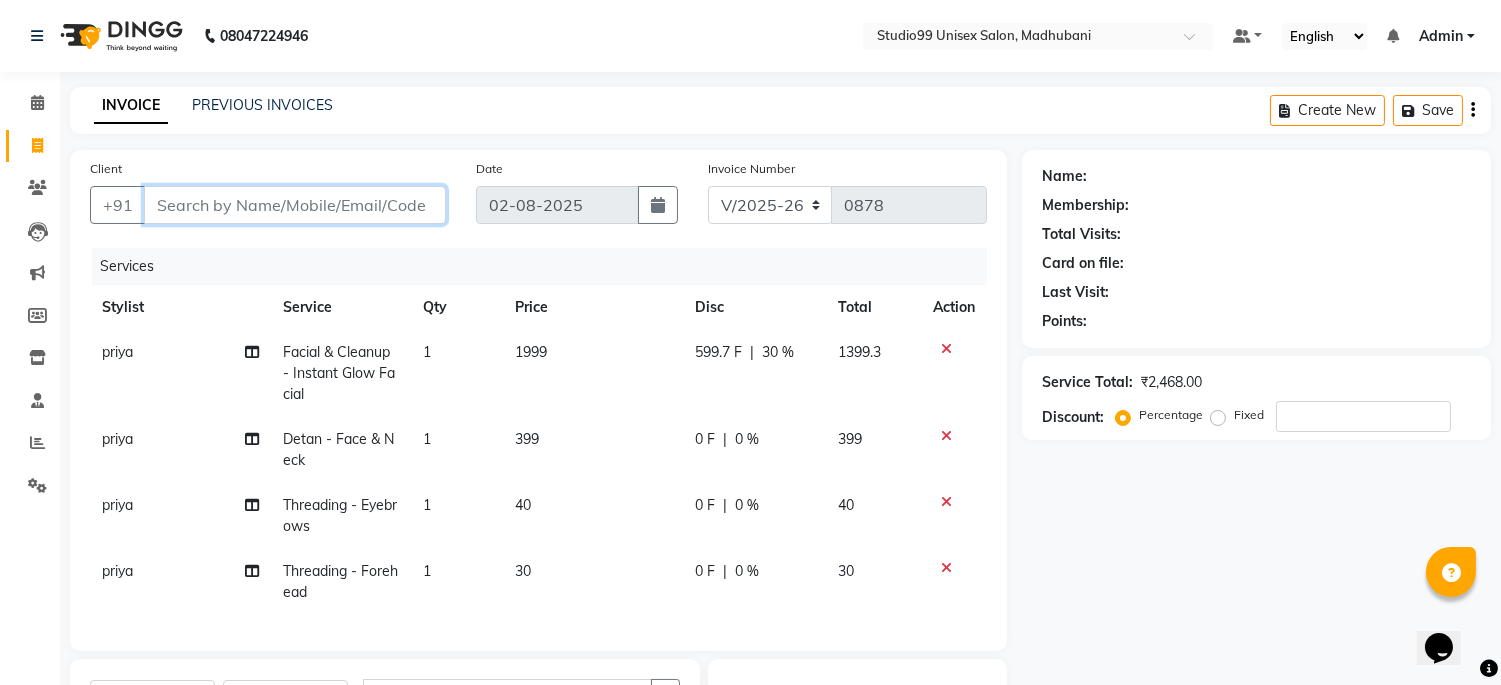 click on "Client" at bounding box center (295, 205) 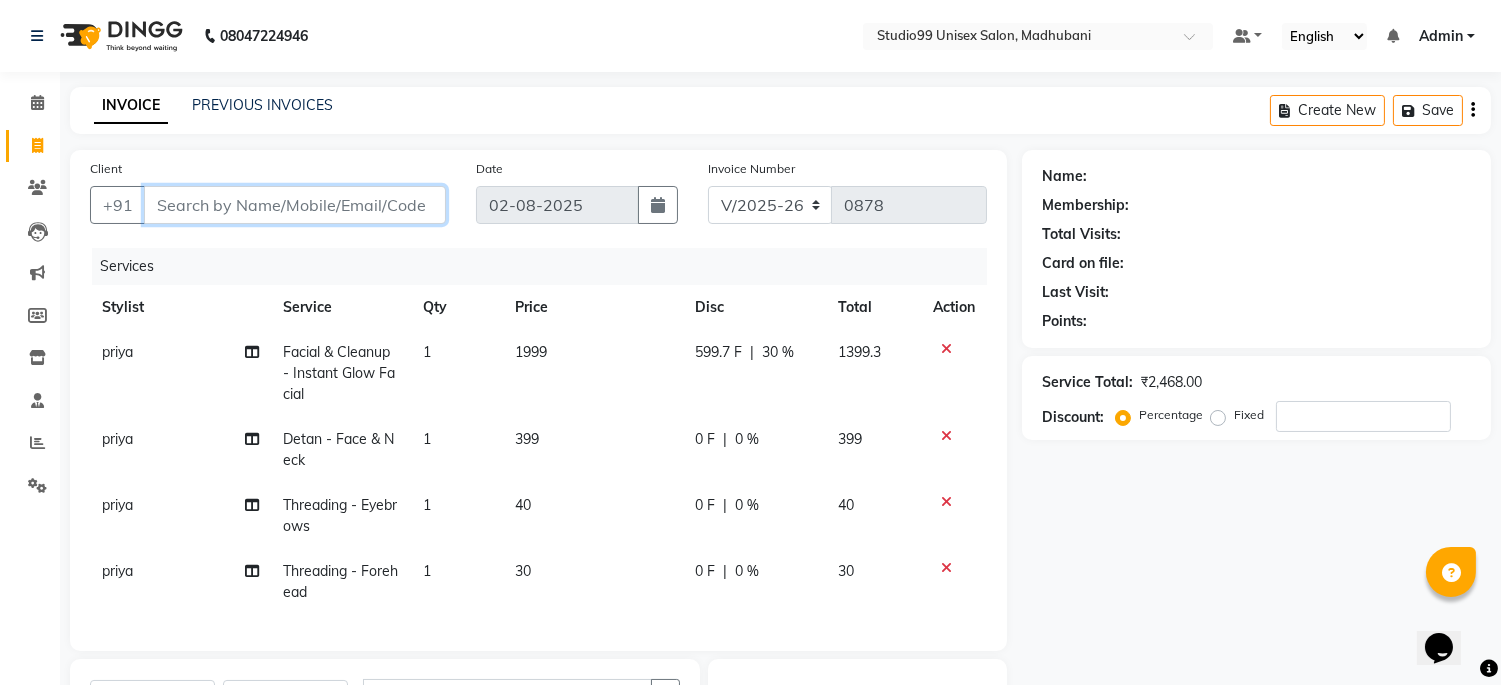type on "2" 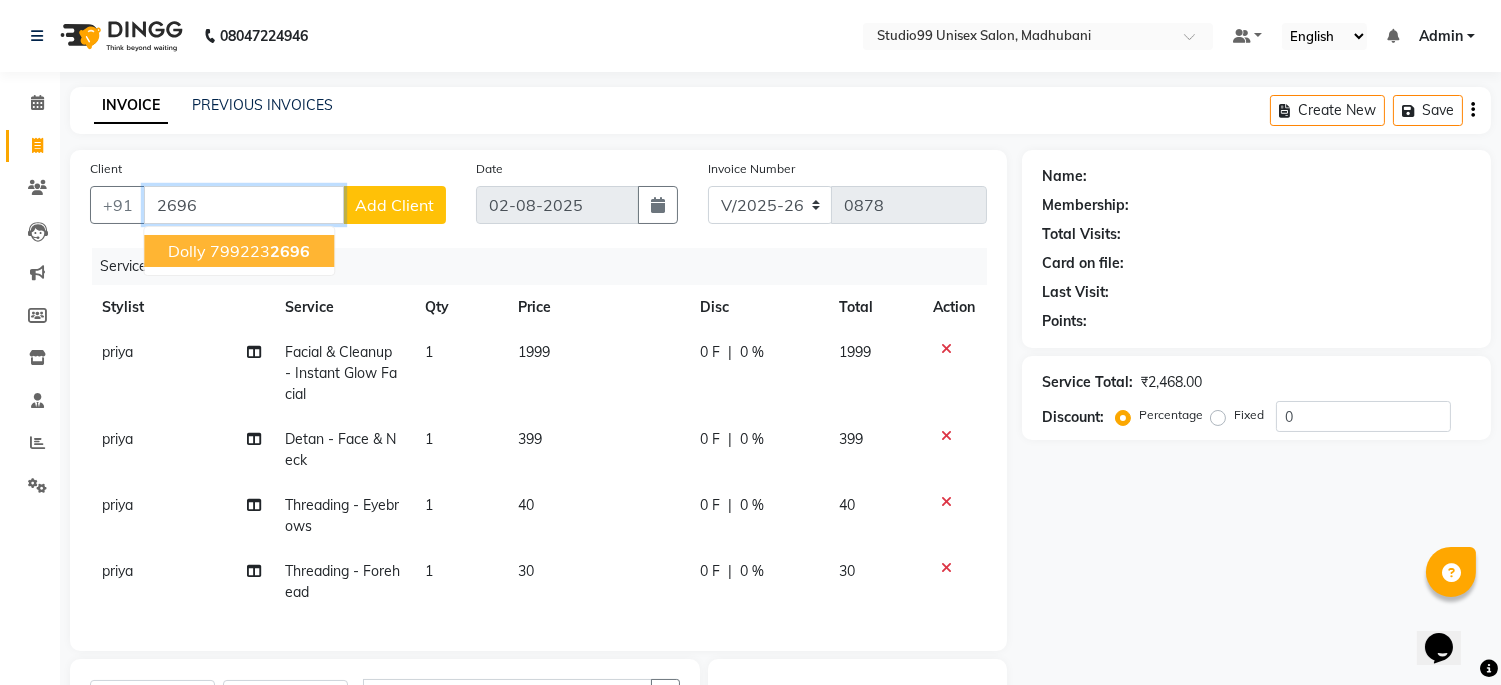 click on "799223 2696" at bounding box center (260, 251) 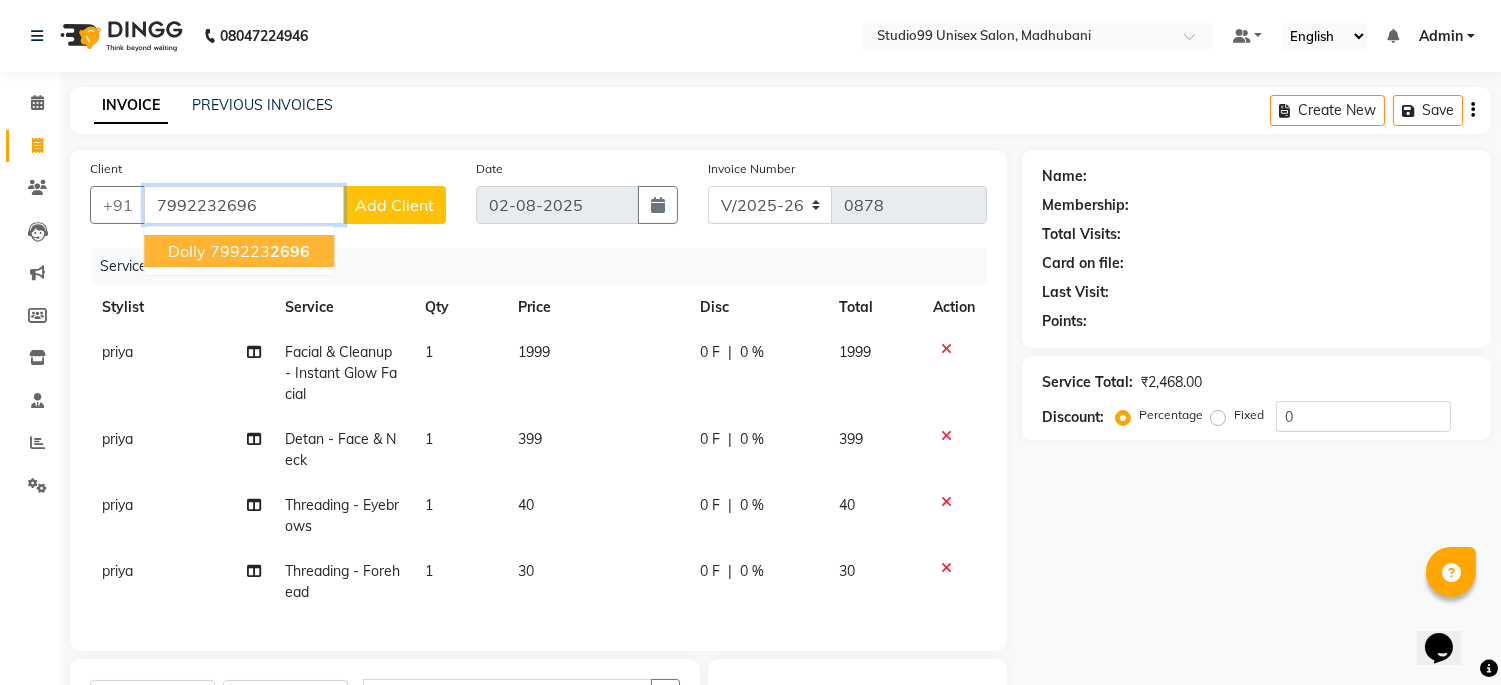 type on "7992232696" 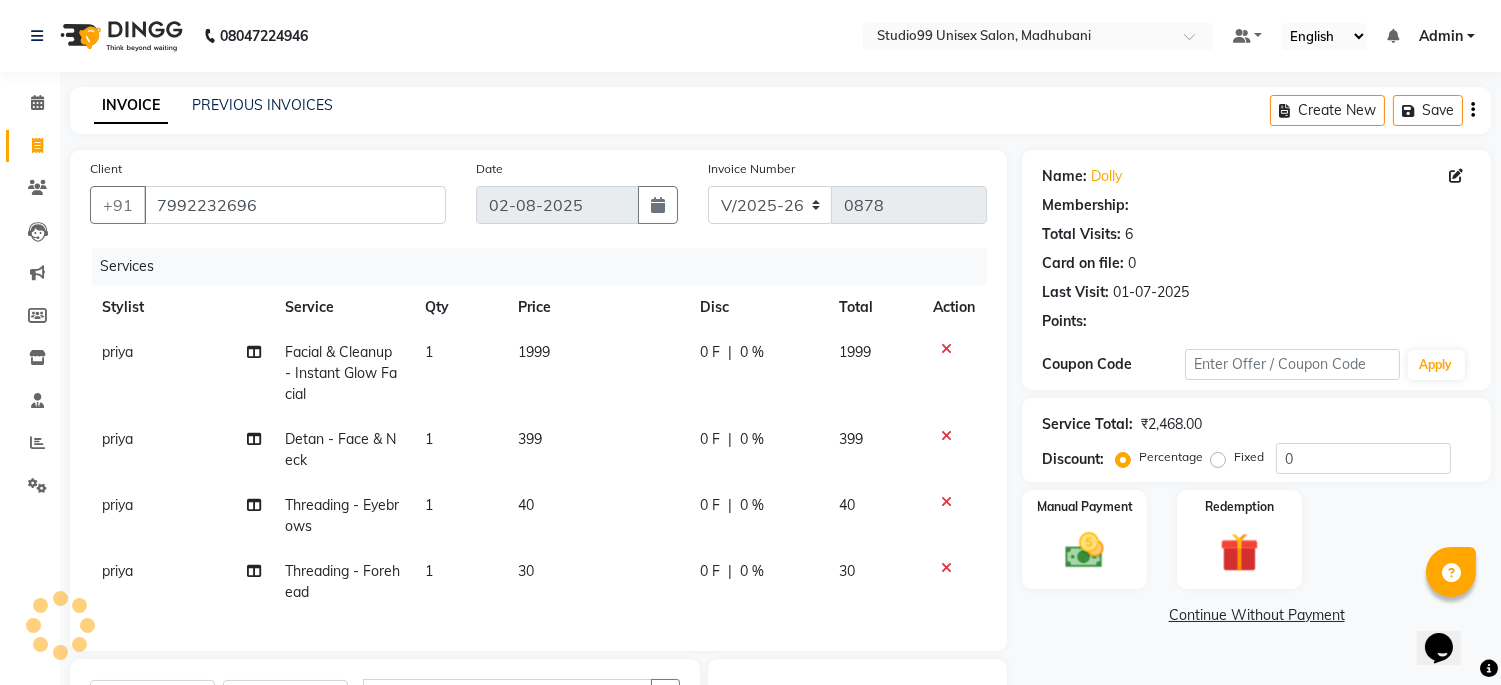 select on "1: Object" 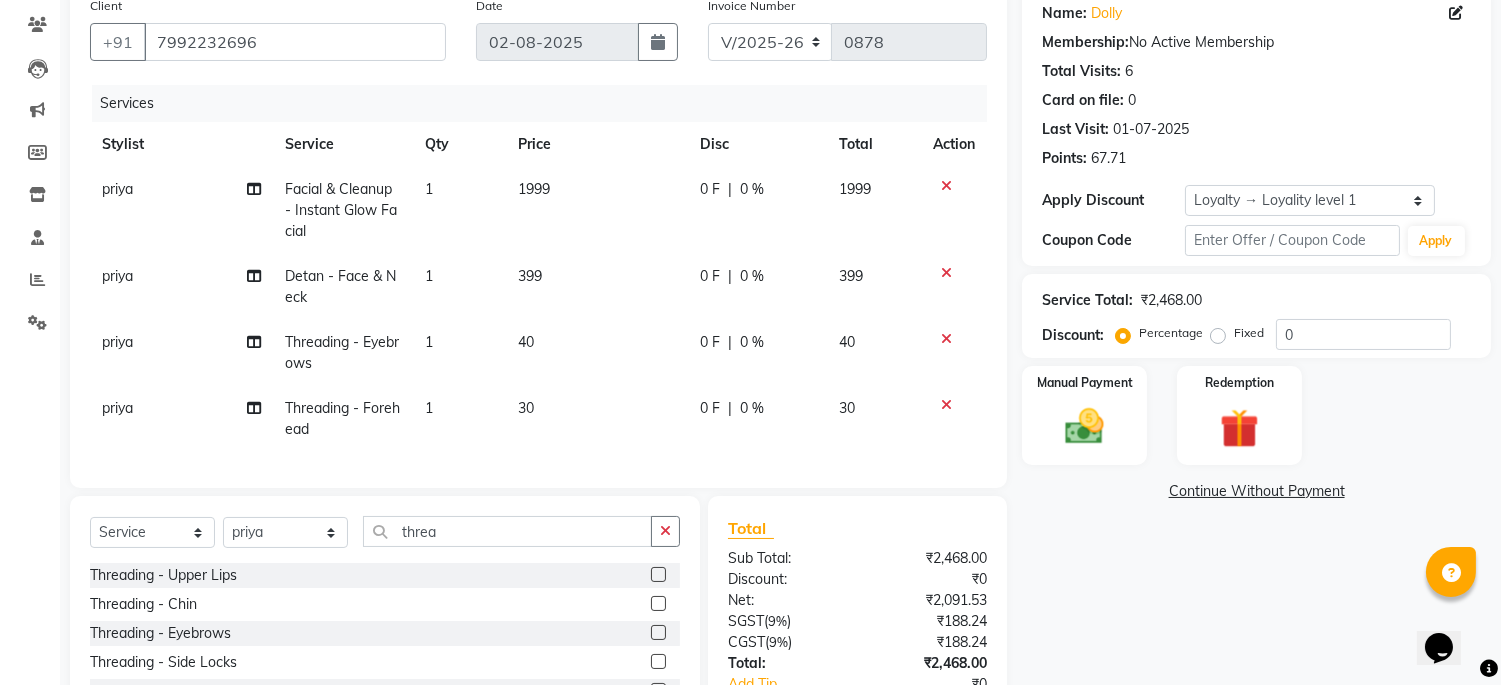 scroll, scrollTop: 92, scrollLeft: 0, axis: vertical 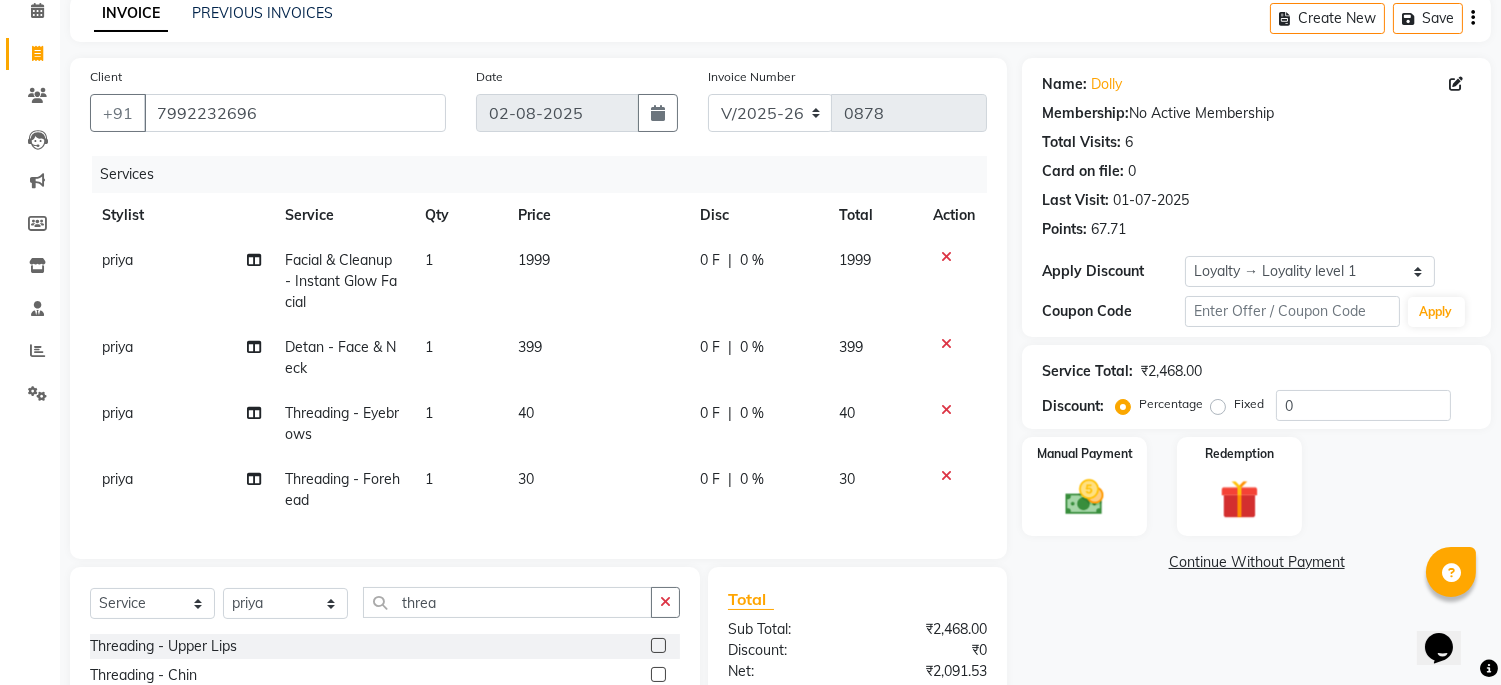 click on "0 %" 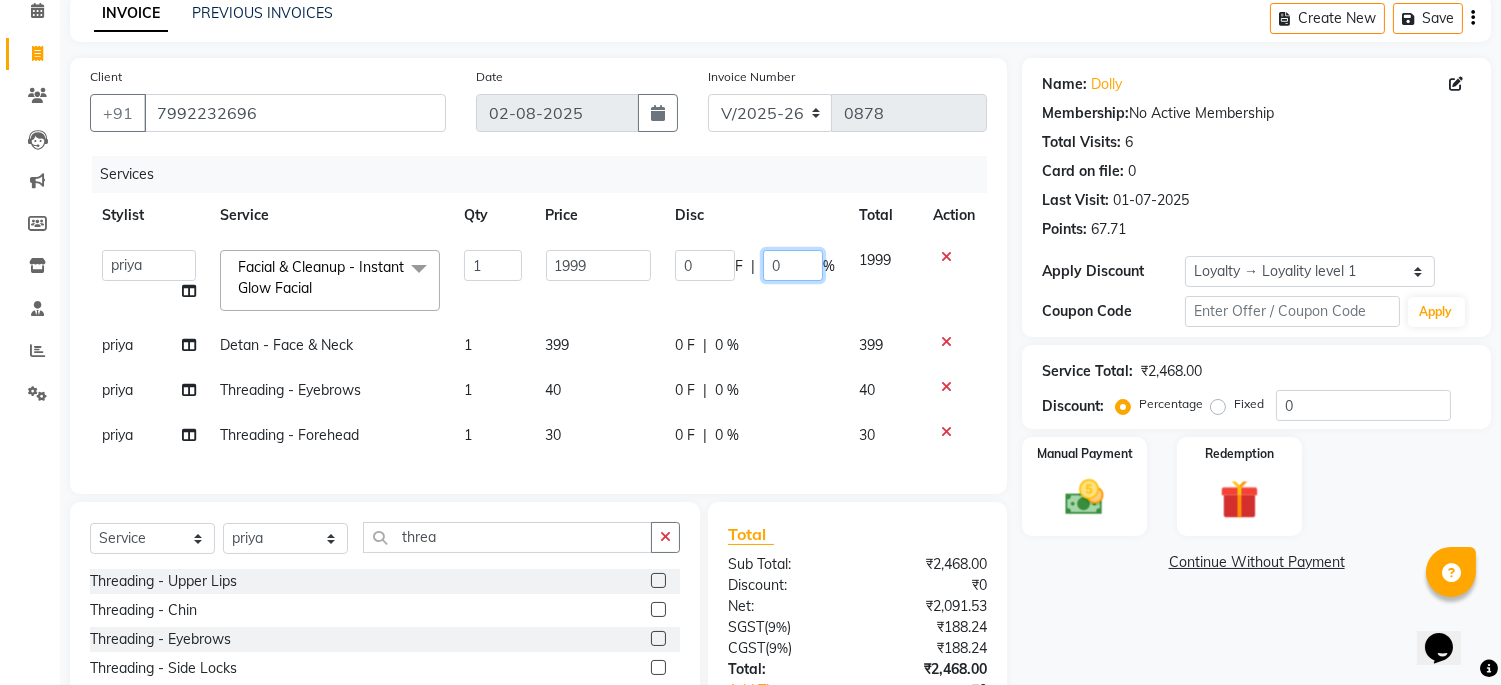 click on "0" 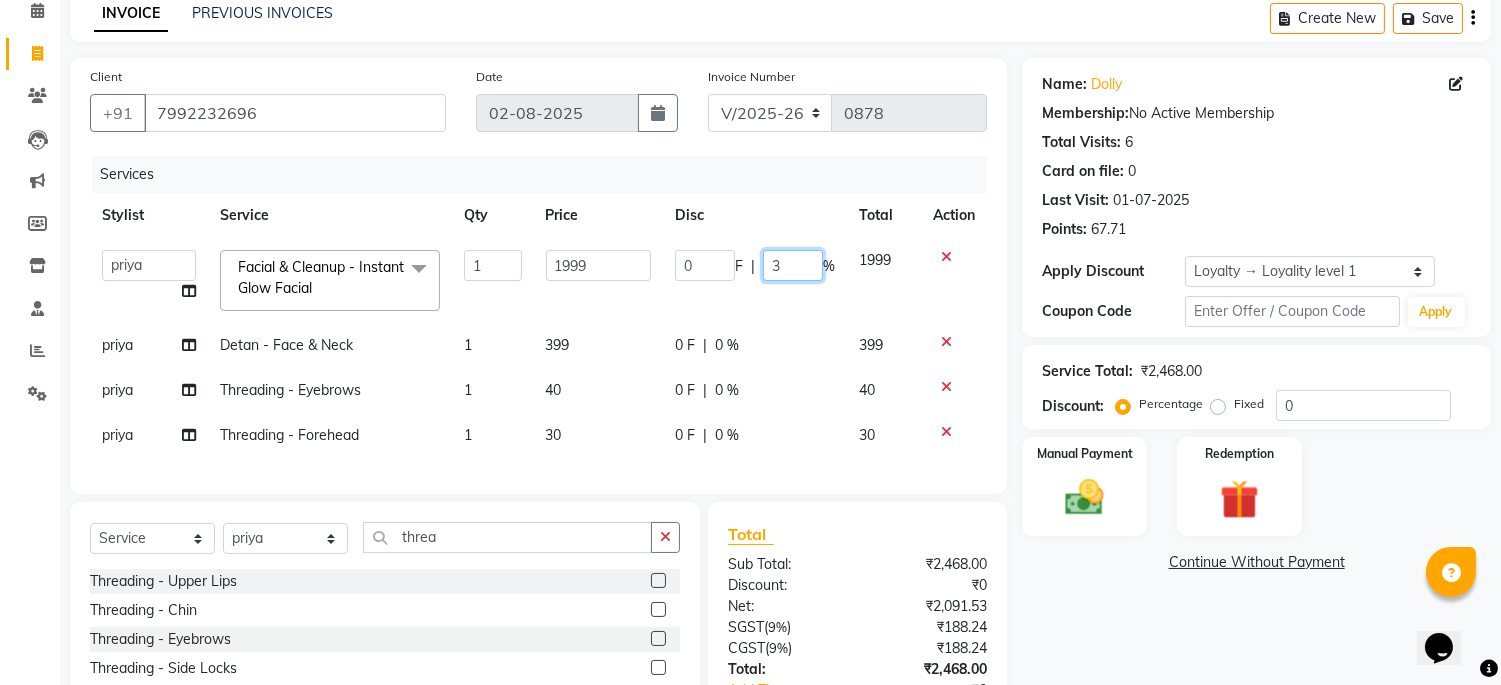 type on "30" 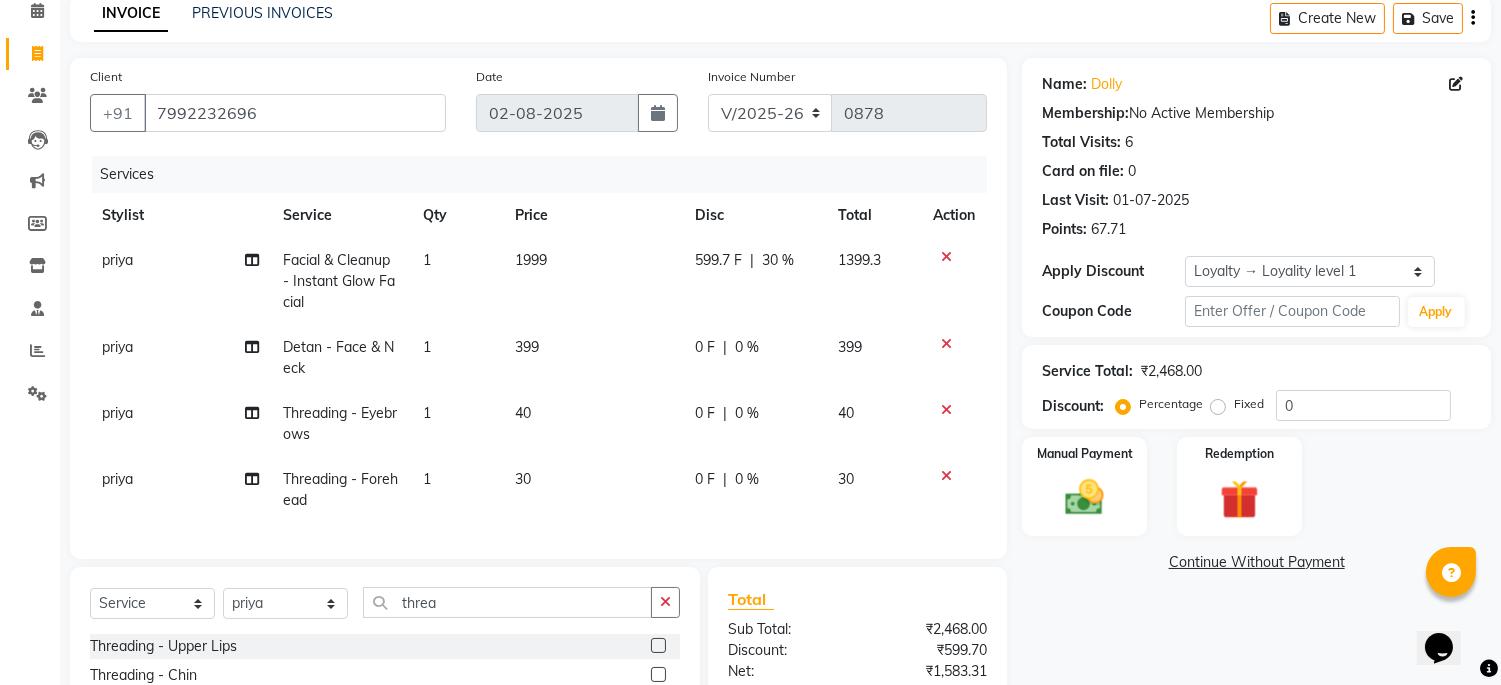 click on "Client +91 7992232696 Date 02-08-2025 Invoice Number V/2025 V/2025-26 0878 Services Stylist Service Qty Price Disc Total Action priya Facial & Cleanup  - Instant Glow Facial 1 1999 599.7 F | 30 % 1399.3 priya Detan - Face & Neck 1 399 0 F | 0 % 399 priya Threading - Eyebrows 1 40 0 F | 0 % 40 priya Threading - Forehead 1 30 0 F | 0 % 30" 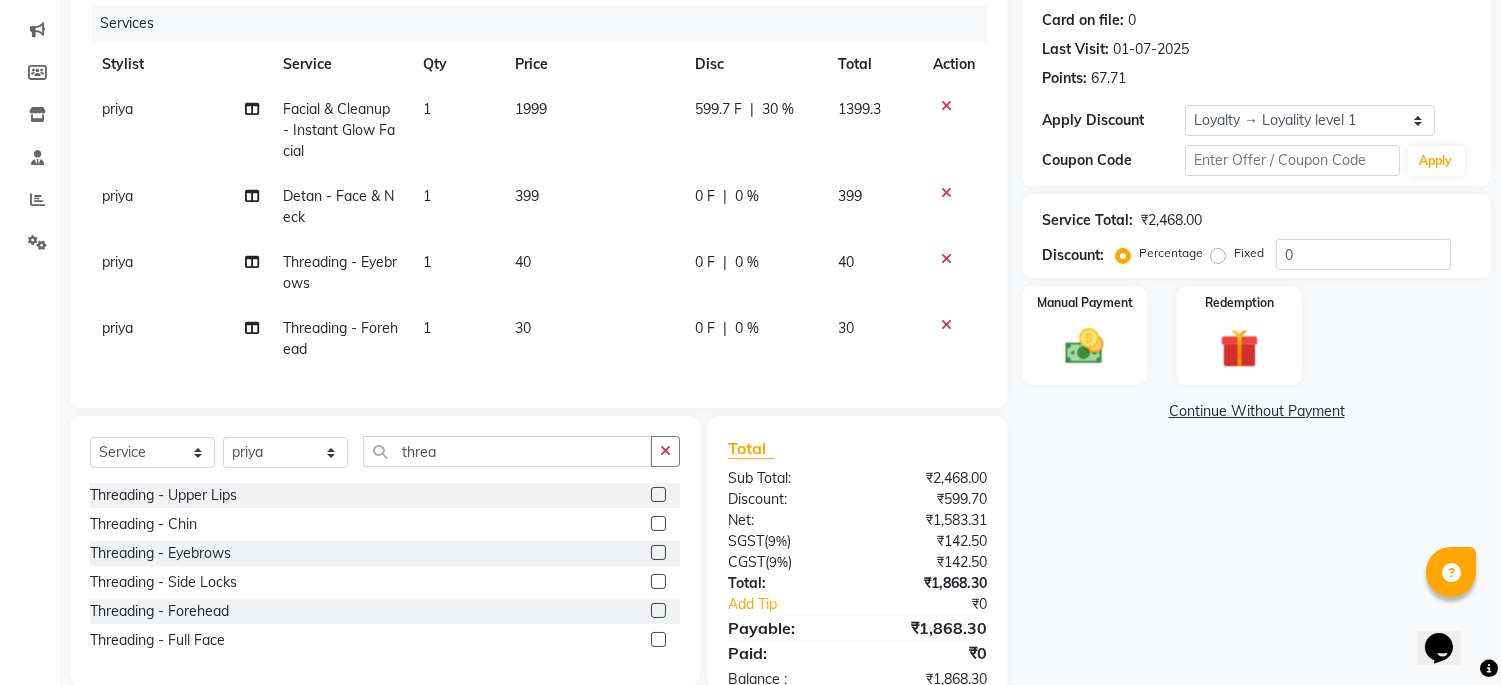 scroll, scrollTop: 314, scrollLeft: 0, axis: vertical 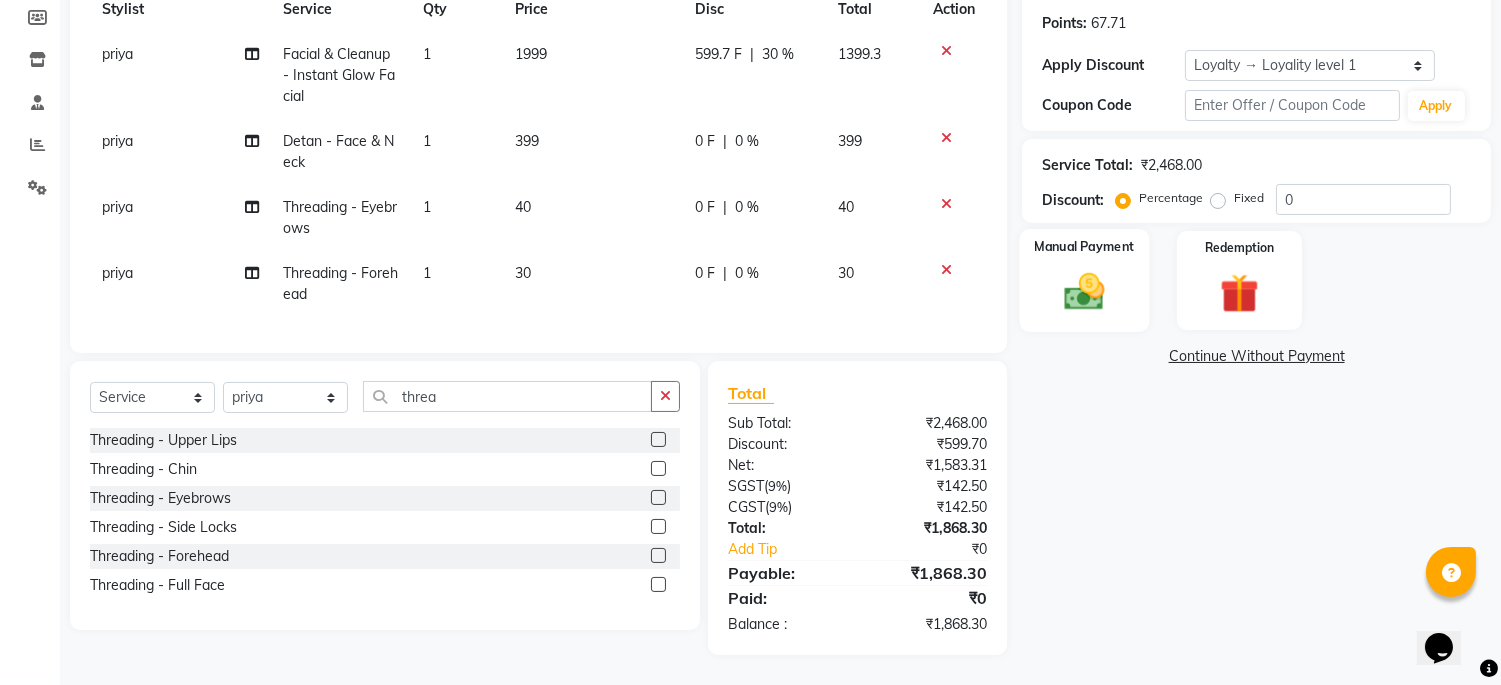 click 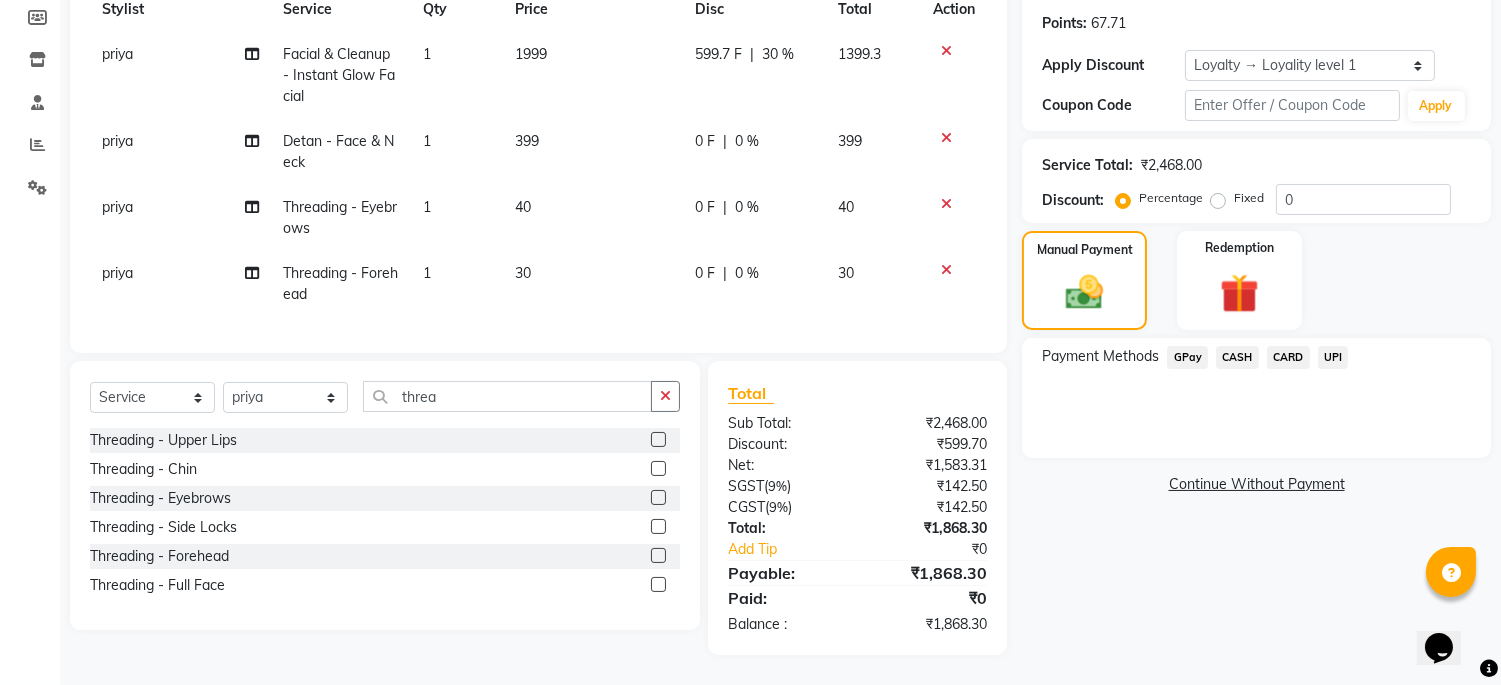 click on "UPI" 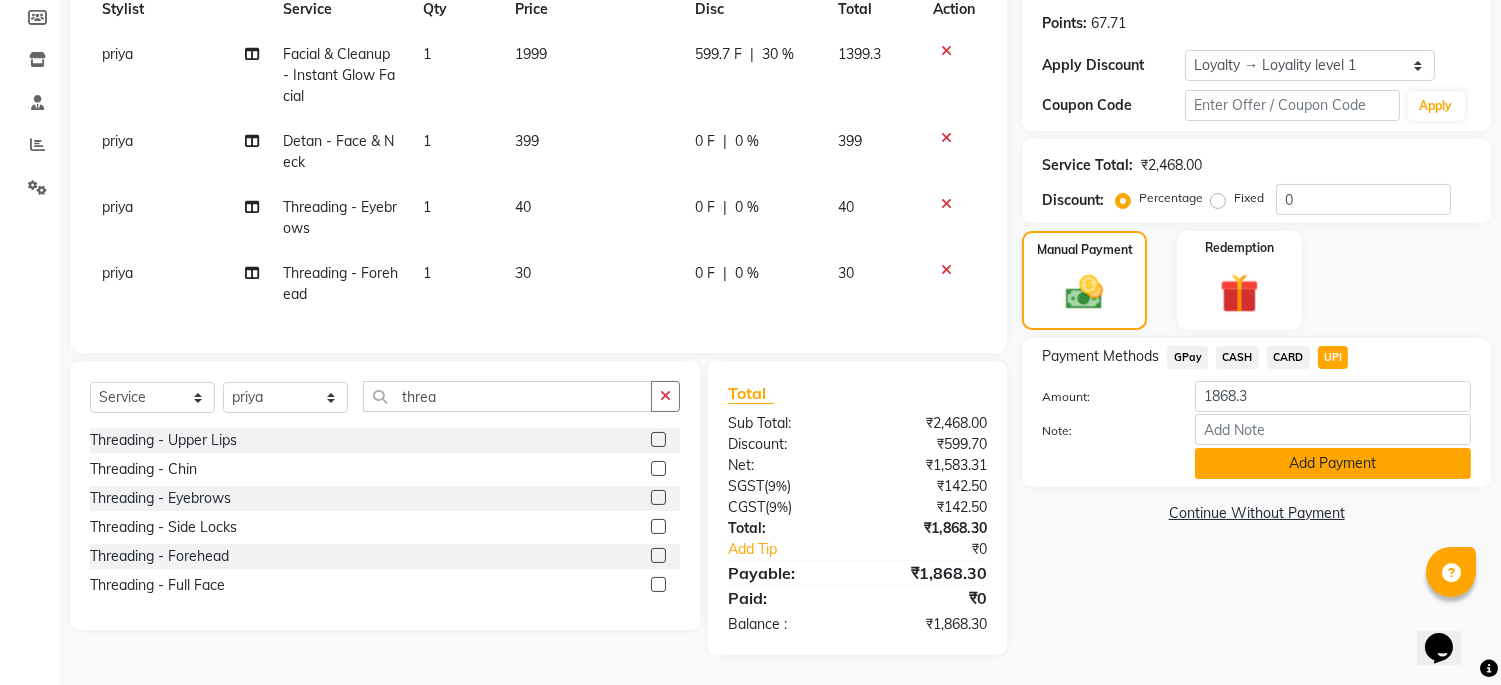 click on "Add Payment" 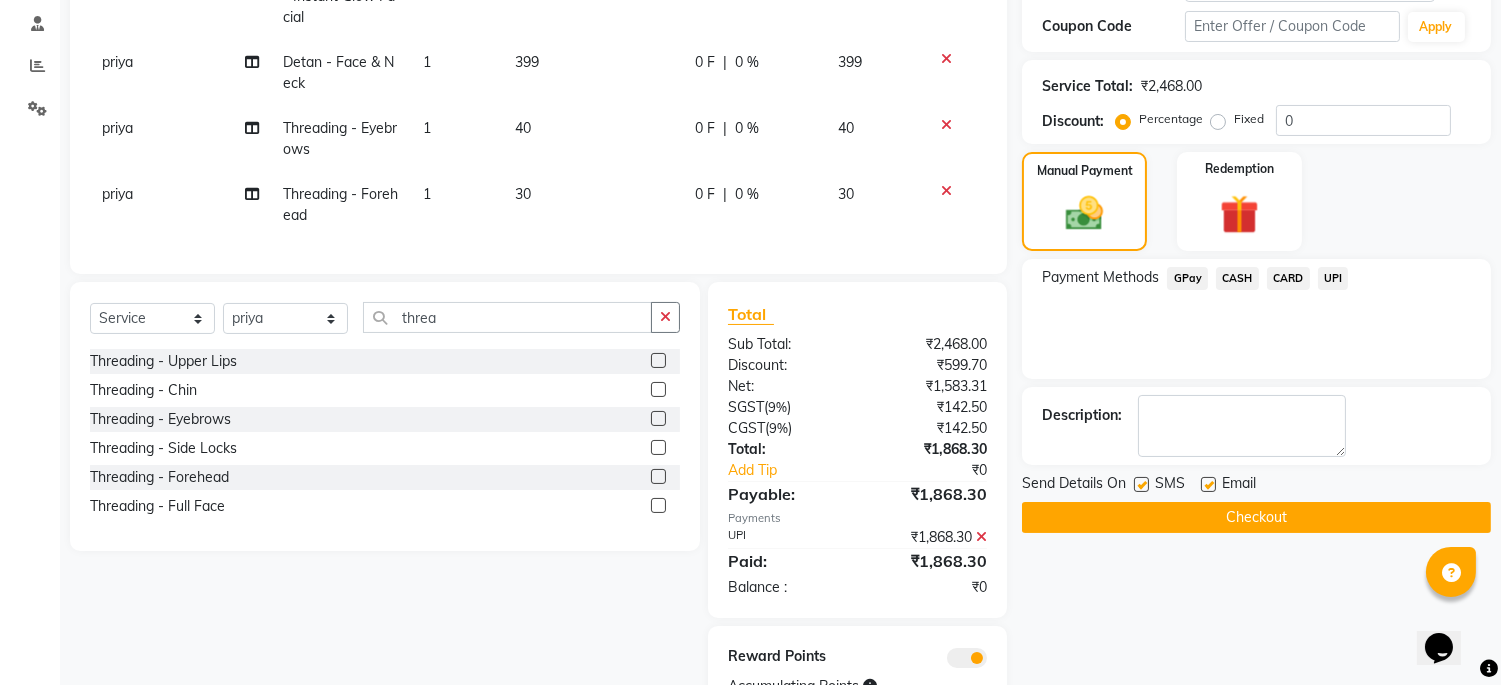 scroll, scrollTop: 476, scrollLeft: 0, axis: vertical 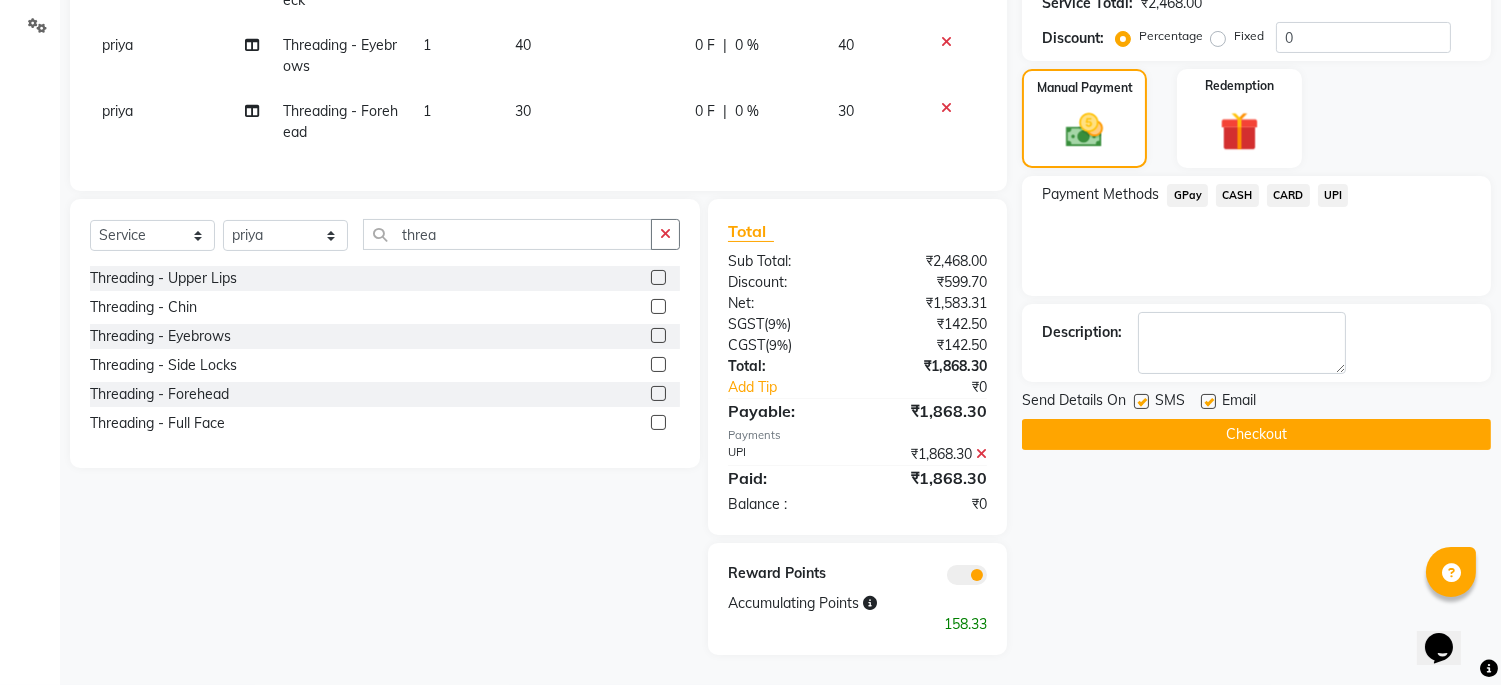 click on "Checkout" 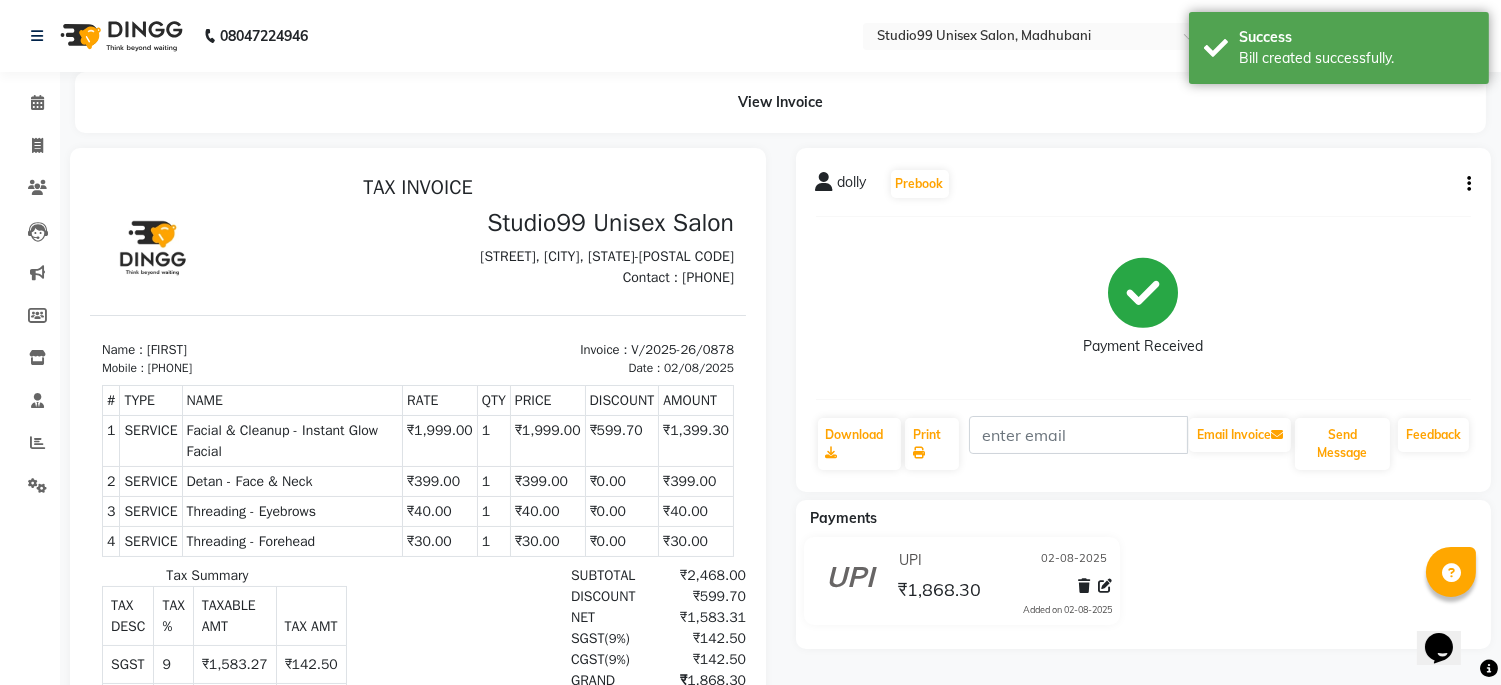 scroll, scrollTop: 0, scrollLeft: 0, axis: both 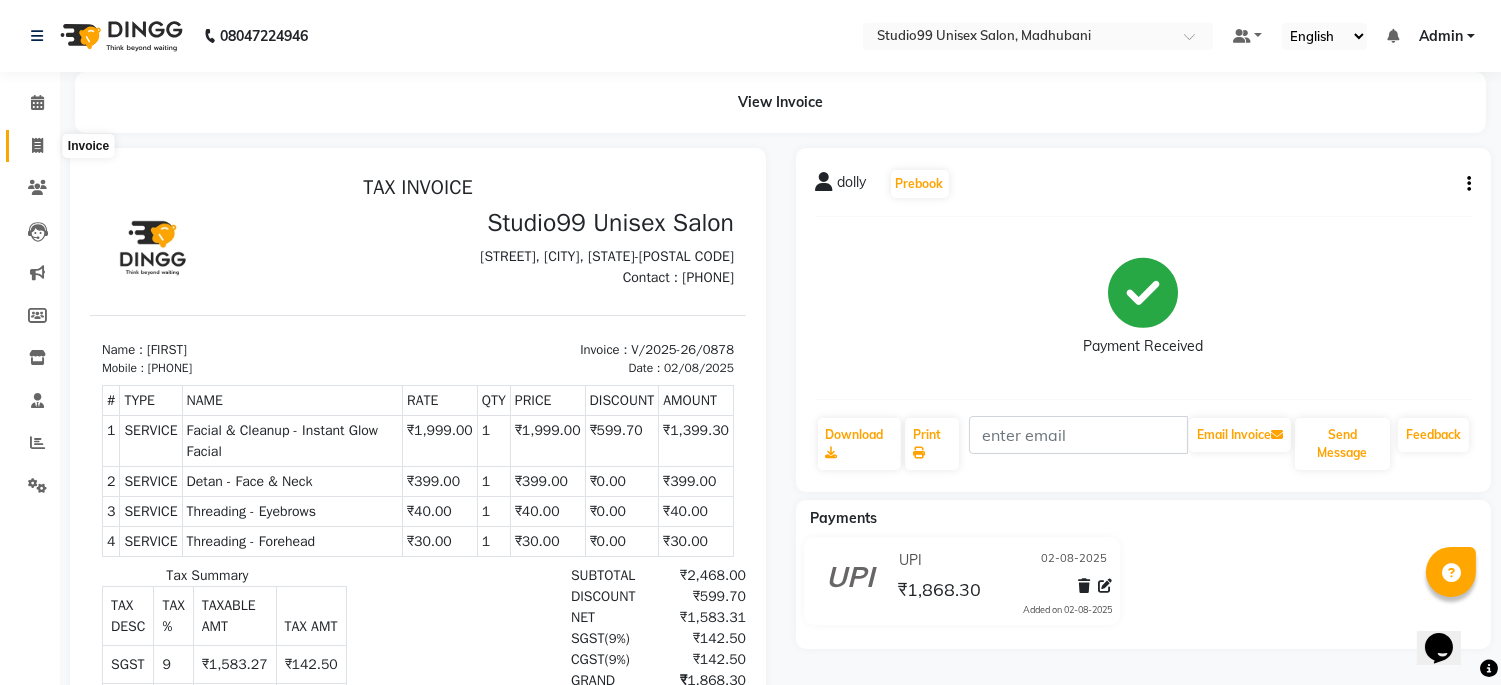 click 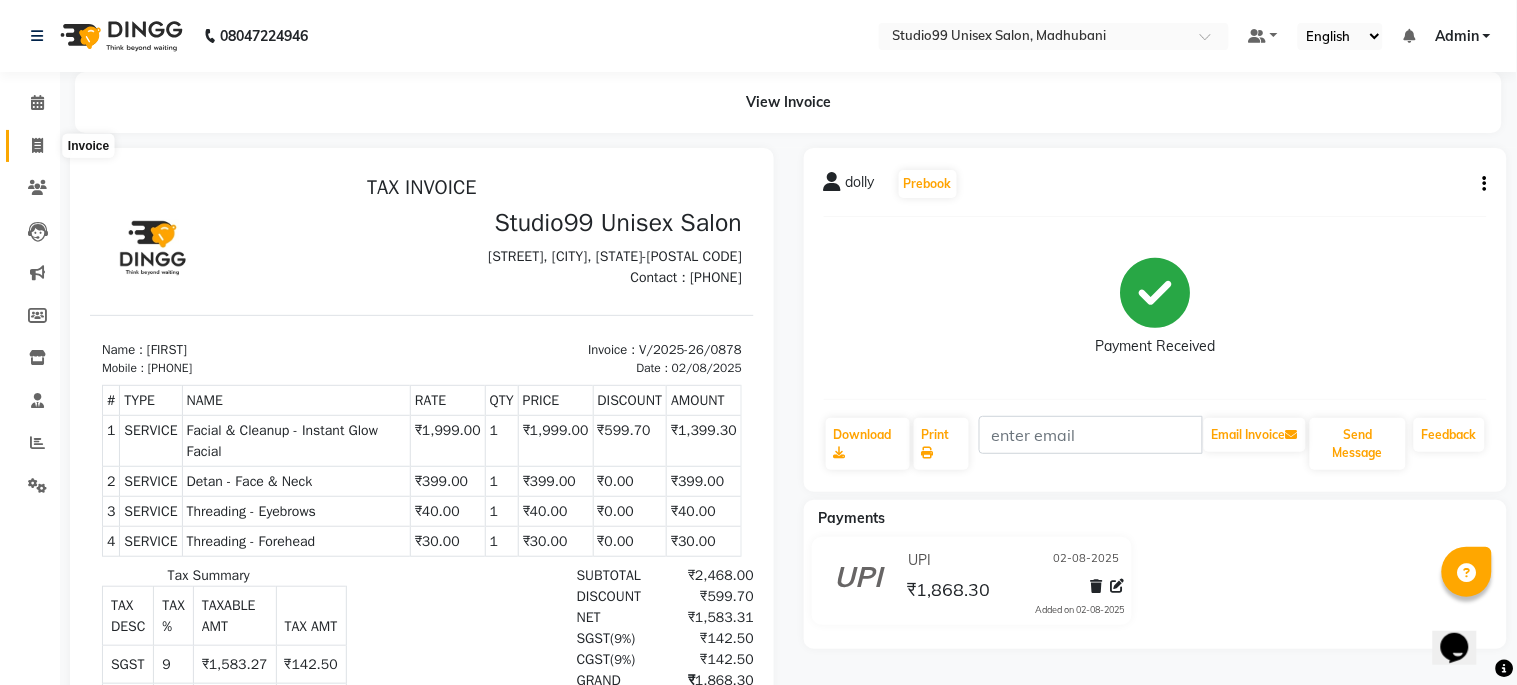 select on "service" 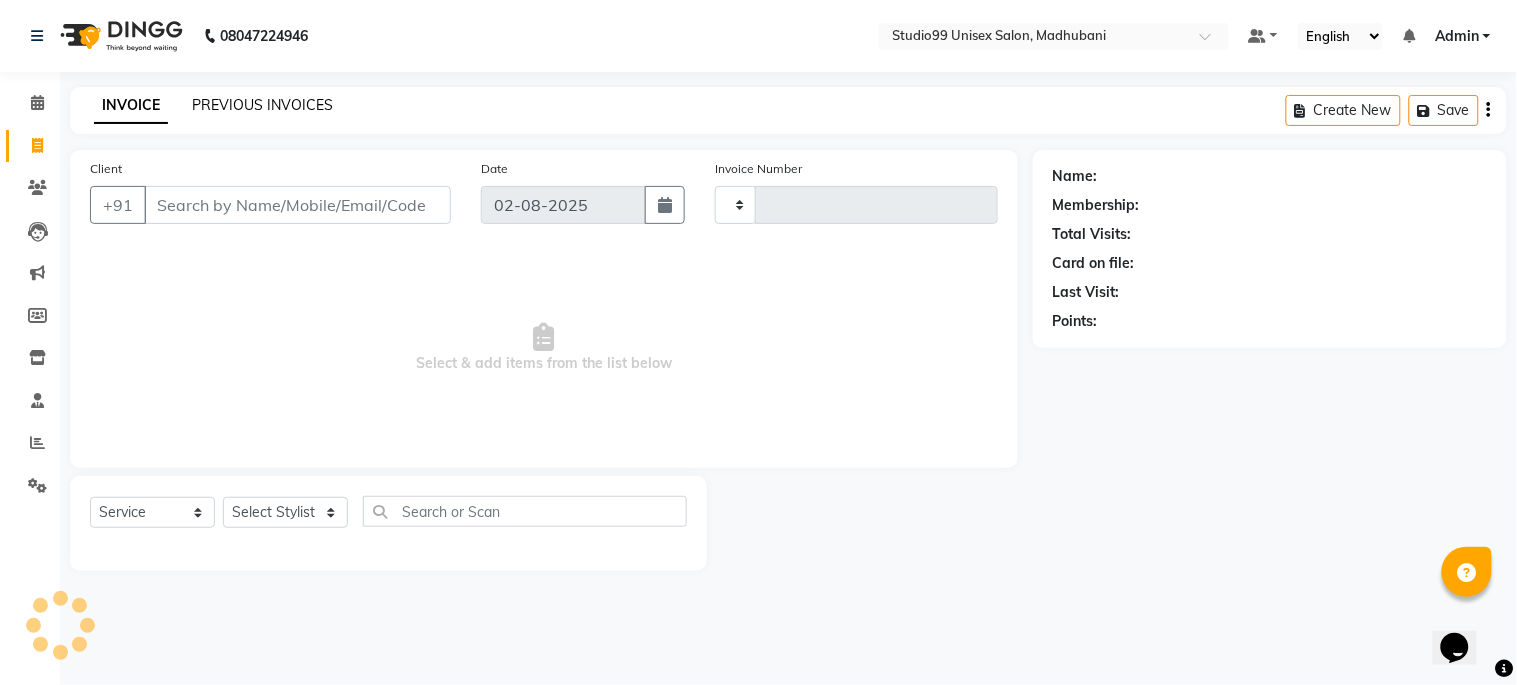 click on "PREVIOUS INVOICES" 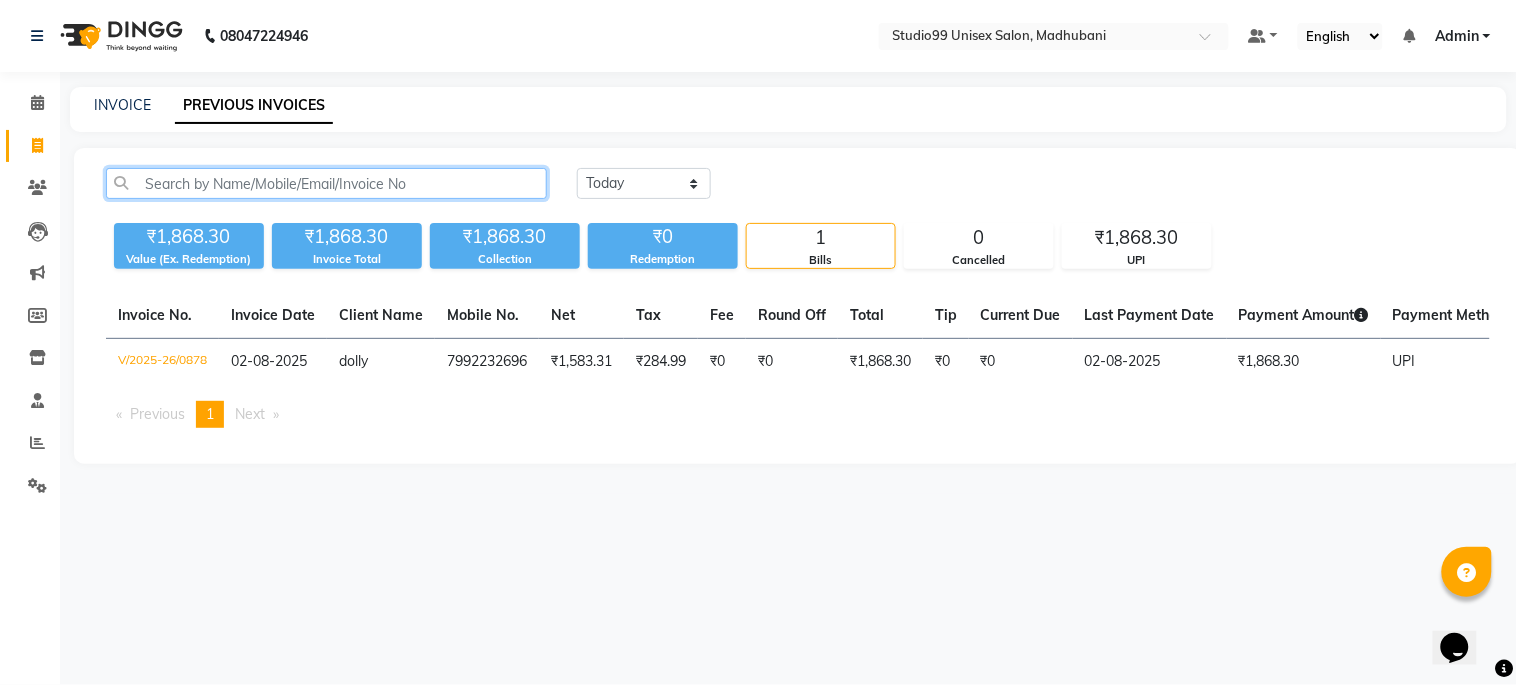 click 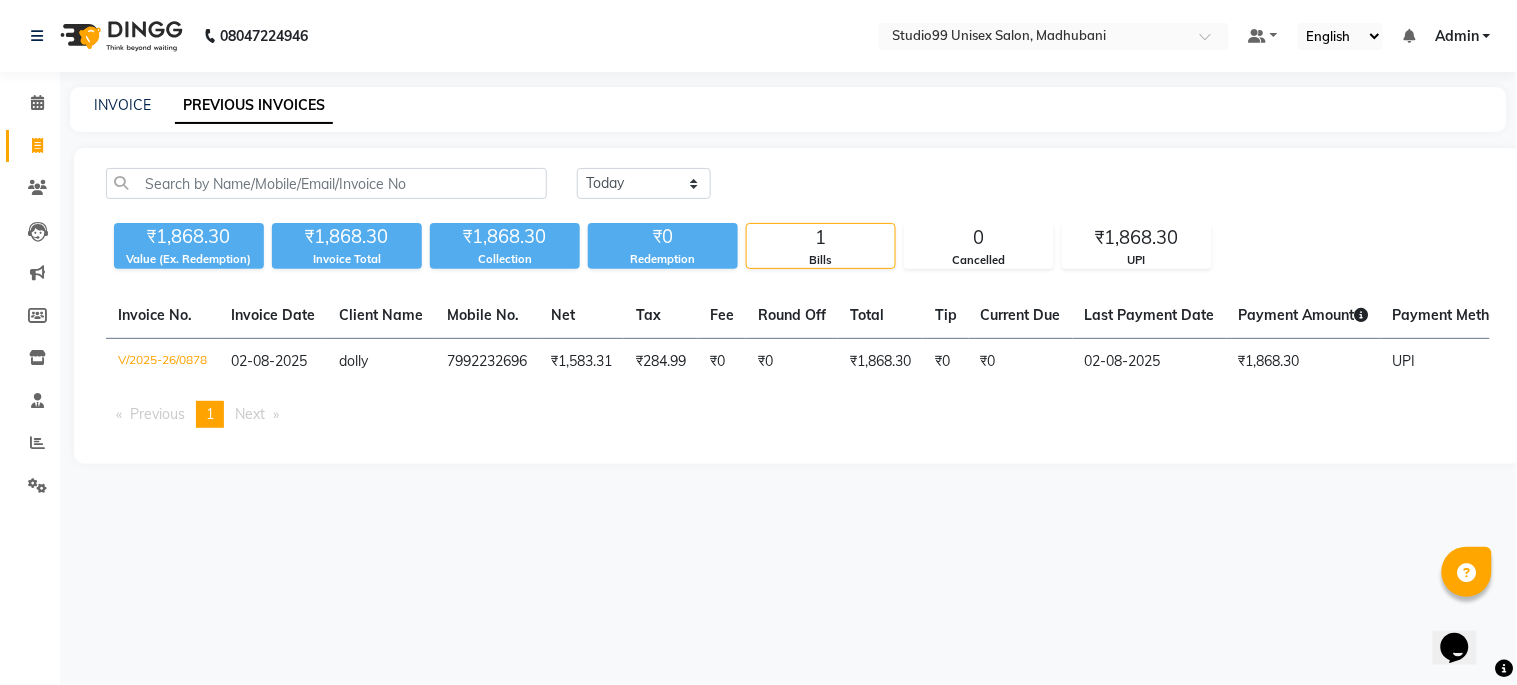 click on "08047224946 Select Location × Studio99 Unisex Salon, Madhubani Default Panel My Panel English ENGLISH Español العربية मराठी हिंदी ગુજરાતી தமிழ் 中文 Notifications nothing to show Admin Manage Profile Change Password Sign out  Version:3.15.11  ☀ Studio99 Unisex Salon, Madhubani  Calendar  Invoice  Clients  Leads   Marketing  Members  Inventory  Staff  Reports  Settings Completed InProgress Upcoming Dropped Tentative Check-In Confirm Bookings Generate Report Segments Page Builder INVOICE PREVIOUS INVOICES Today Yesterday Custom Range ₹1,868.30 Value (Ex. Redemption) ₹1,868.30 Invoice Total  ₹1,868.30 Collection ₹0 Redemption 1 Bills 0 Cancelled ₹1,868.30 UPI  Invoice No.   Invoice Date   Client Name   Mobile No.   Net   Tax   Fee   Round Off   Total   Tip   Current Due   Last Payment Date   Payment Amount   Payment Methods   Cancel Reason   Status   V/2025-26/0878  02-08-2025 dolly   7992232696 ₹1,583.31 ₹284.99  ₹0  ₹0 ₹1,868.30" at bounding box center [758, 342] 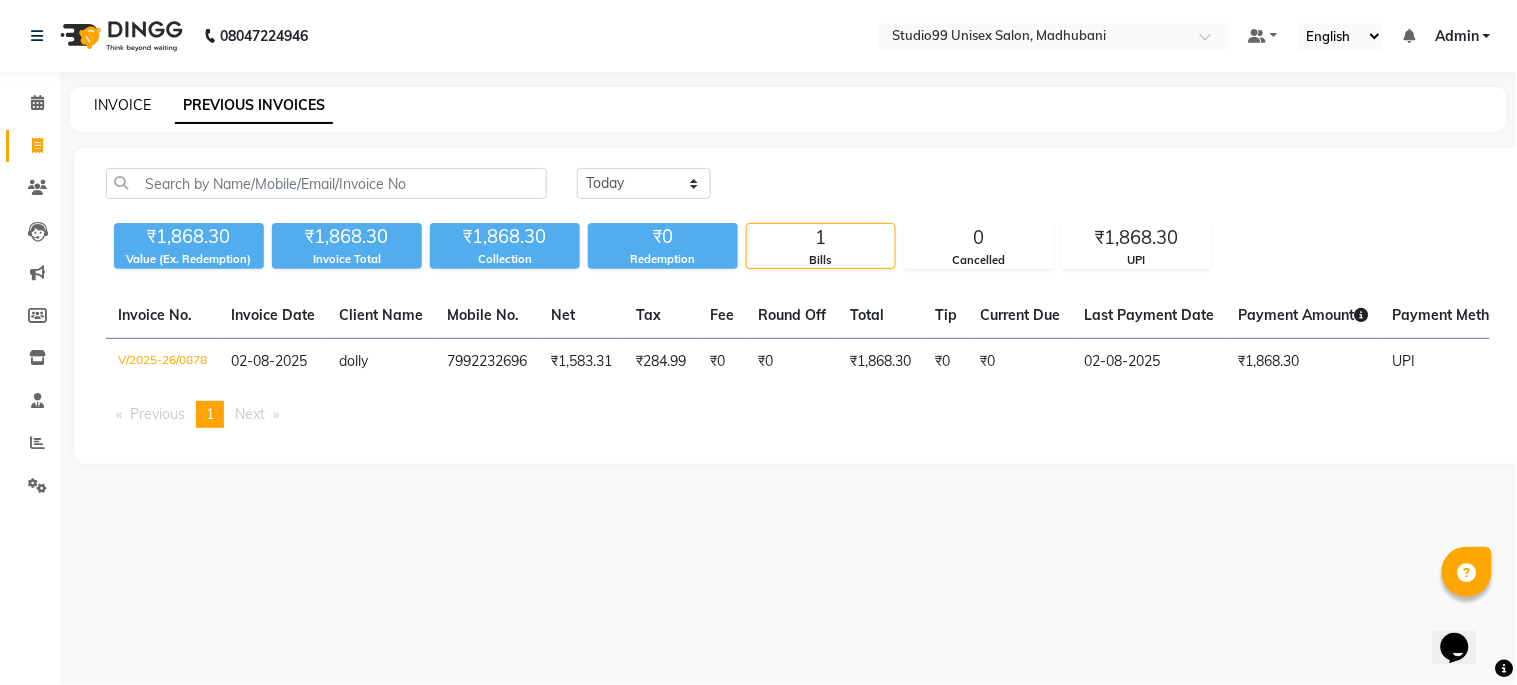 click on "INVOICE" 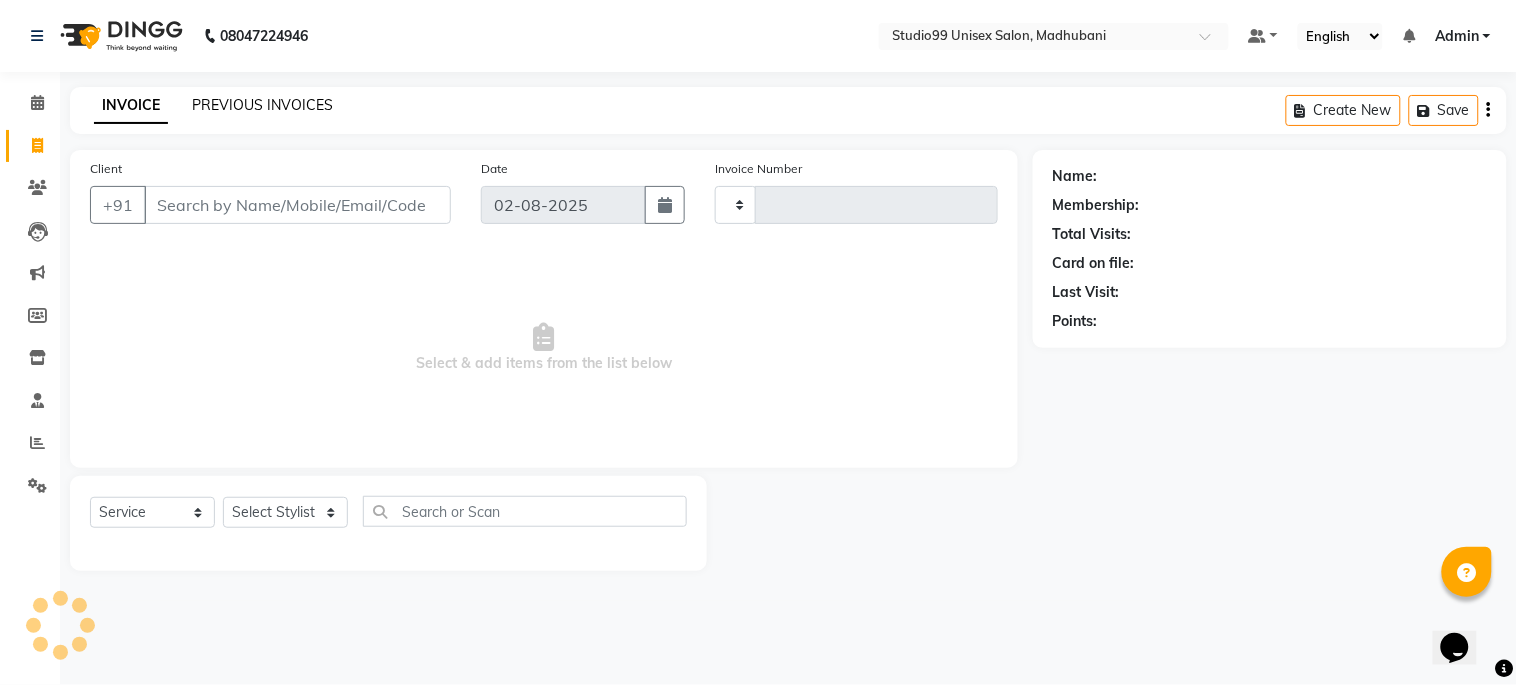 type on "0879" 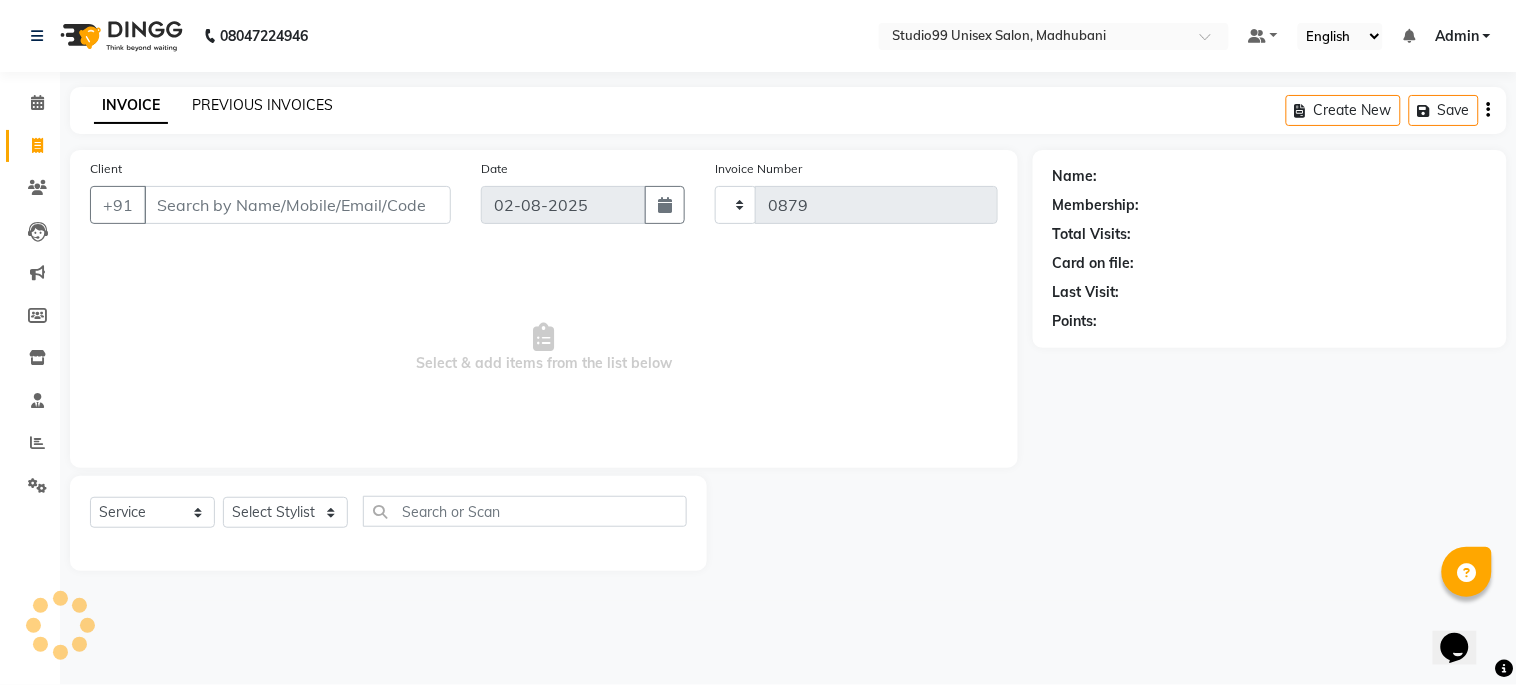 click on "PREVIOUS INVOICES" 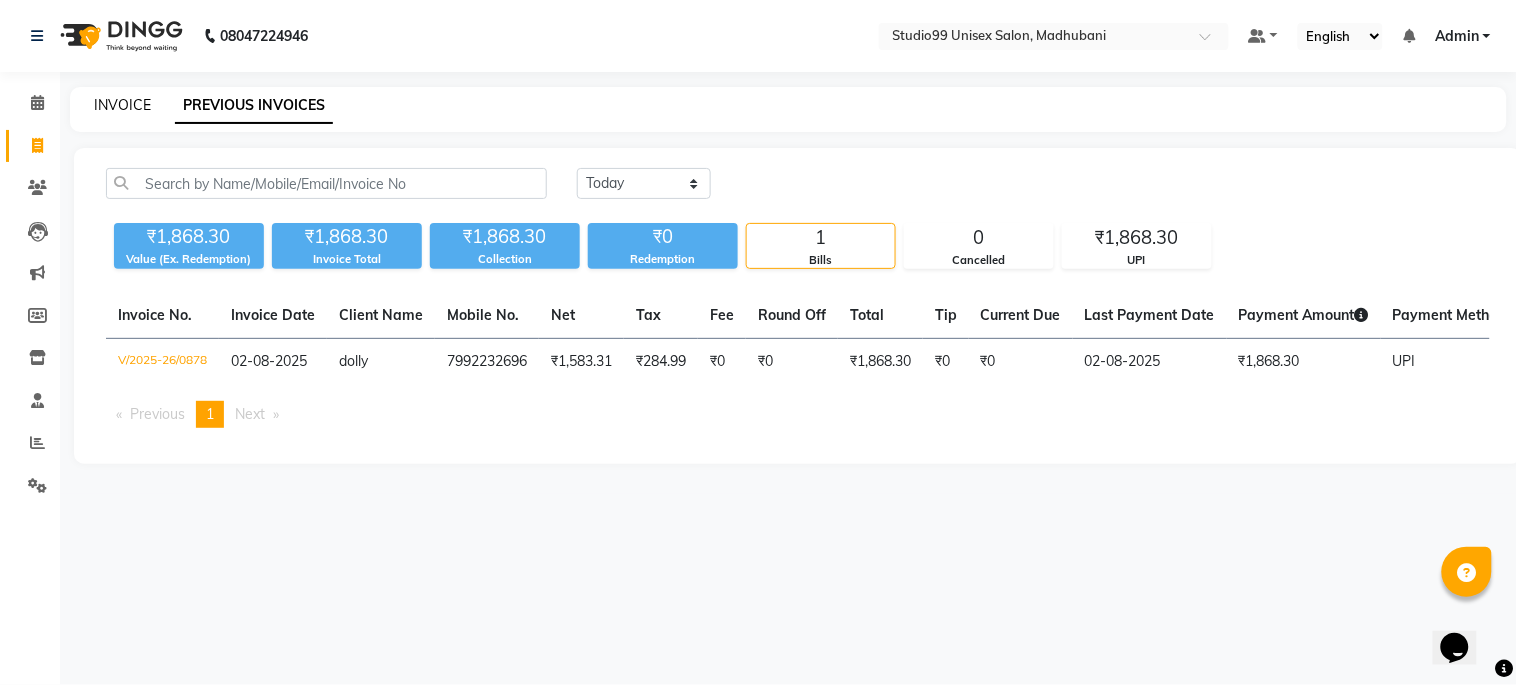 click on "INVOICE" 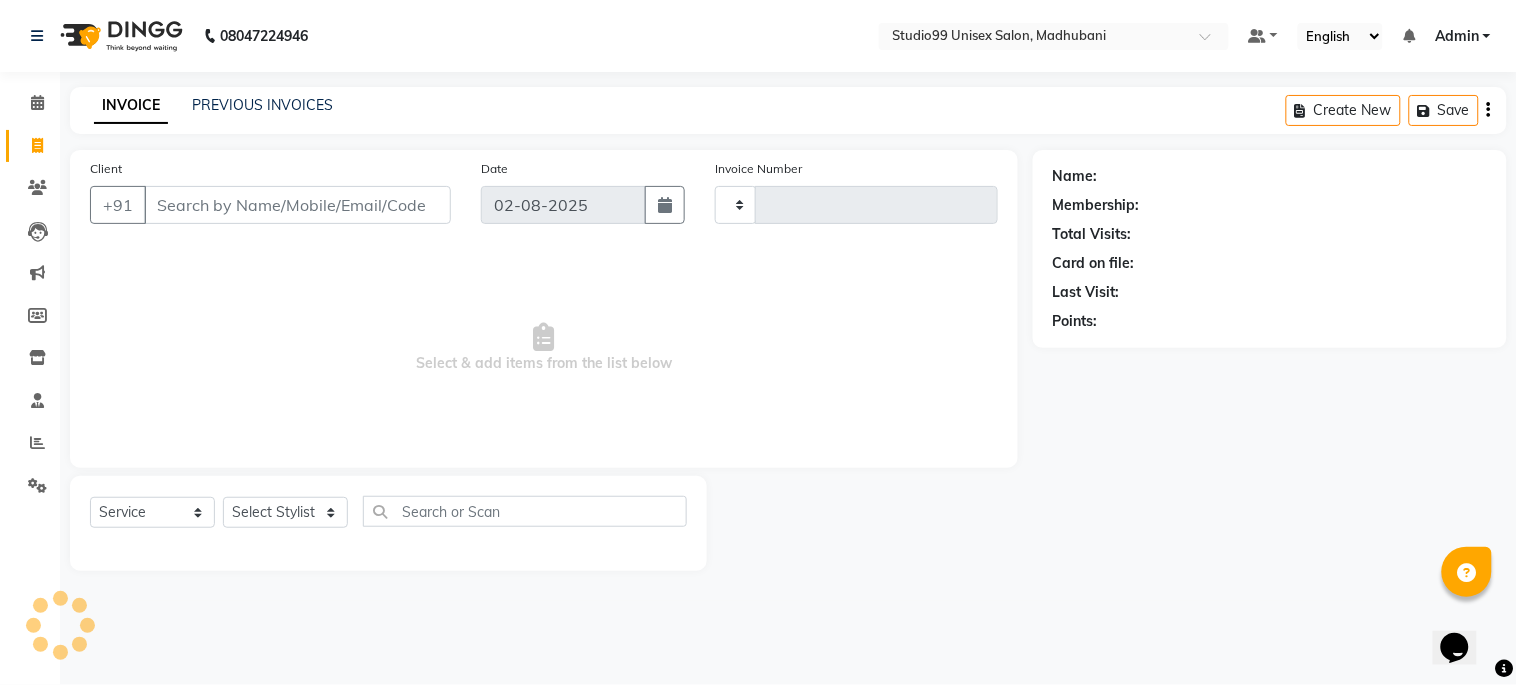 type on "0879" 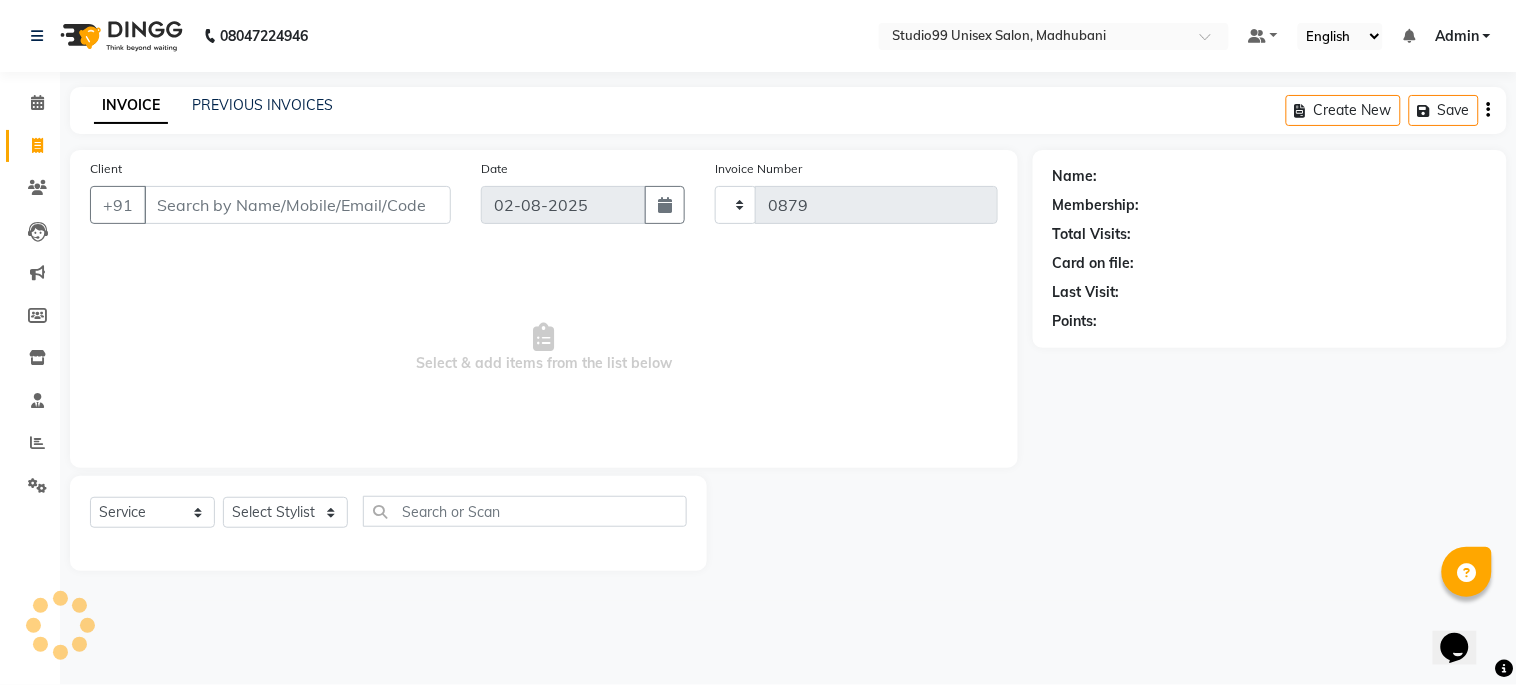 select on "6061" 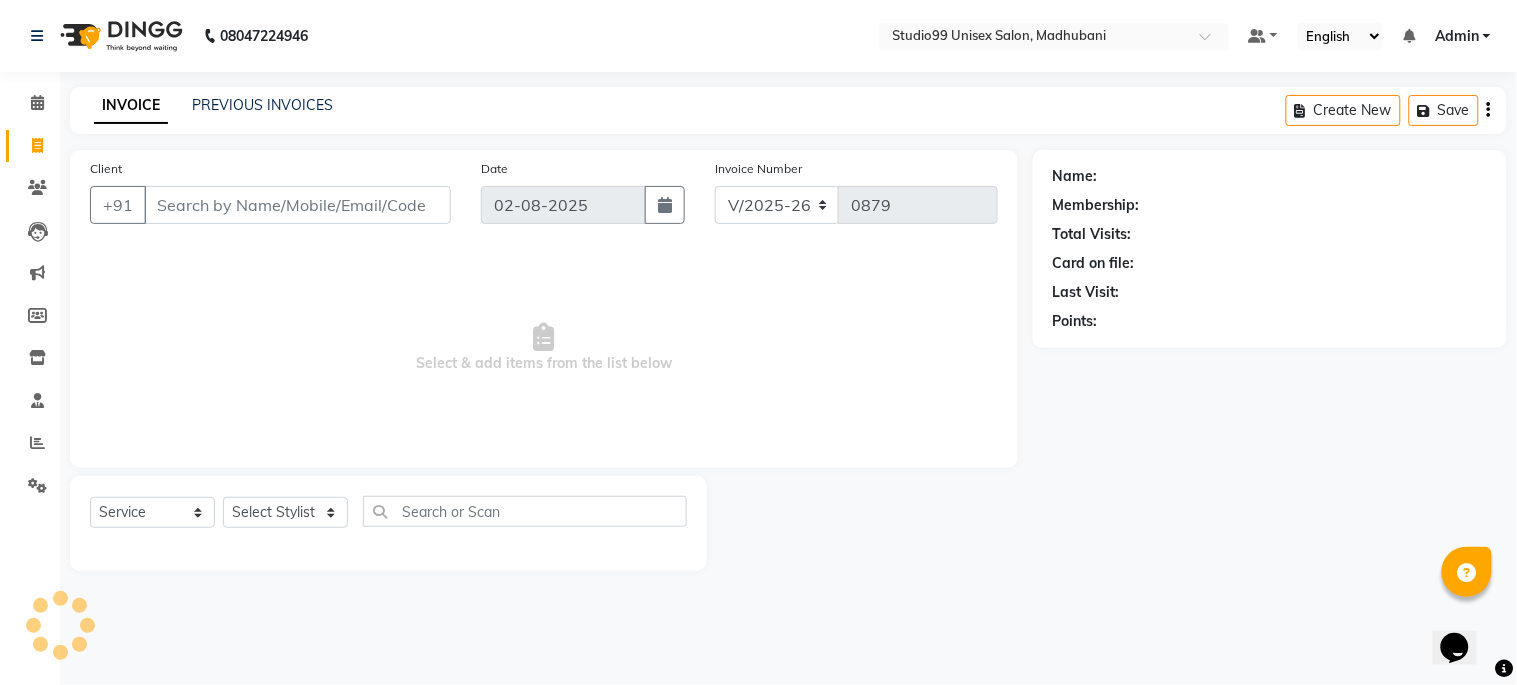 click on "Client" at bounding box center (297, 205) 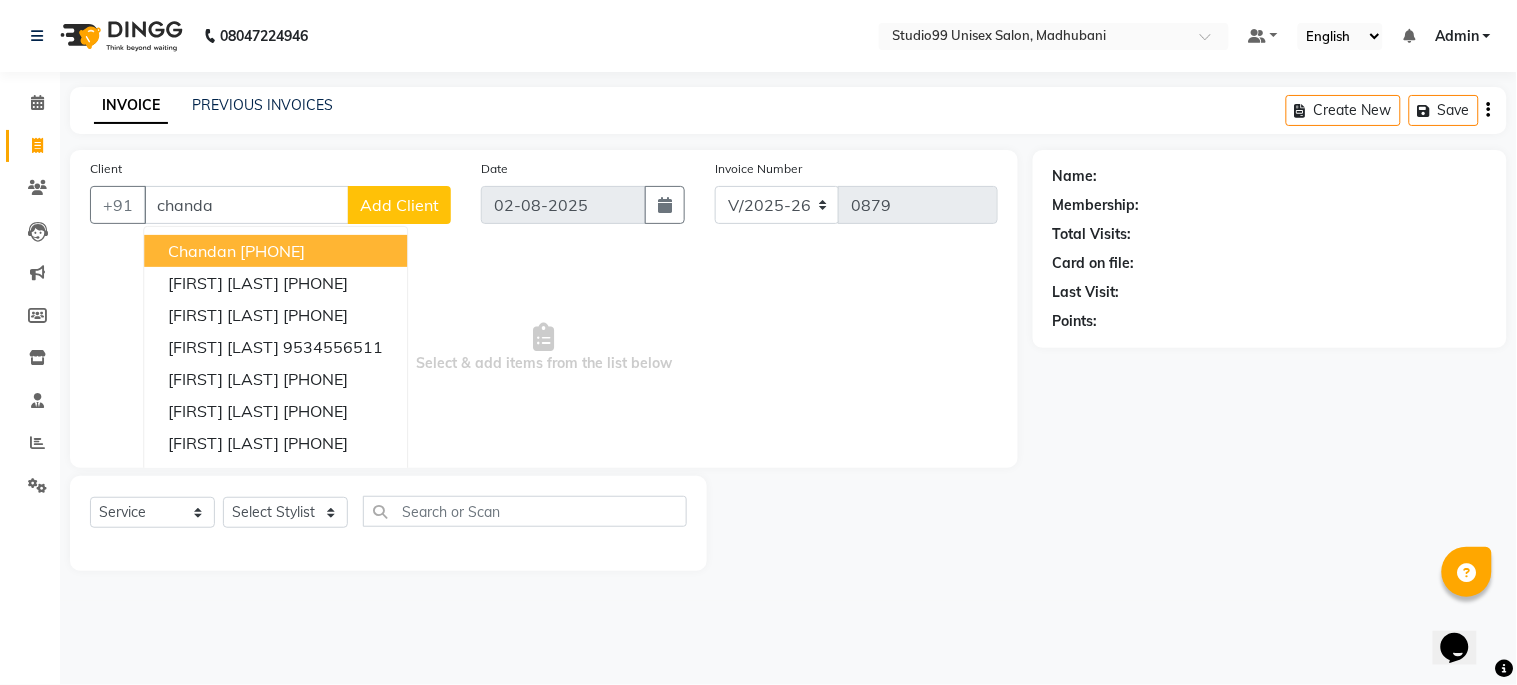 click on "chandan  7991182194" at bounding box center [275, 251] 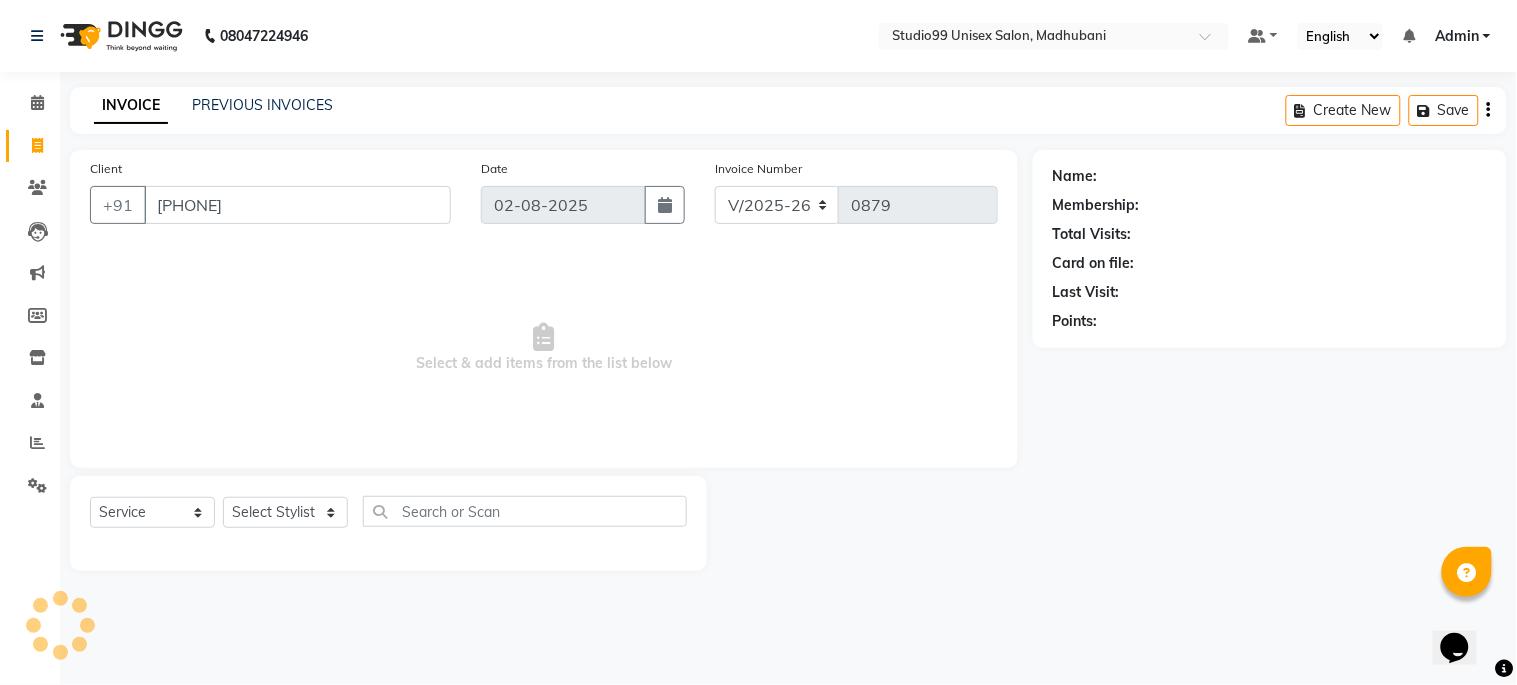 type on "[PHONE]" 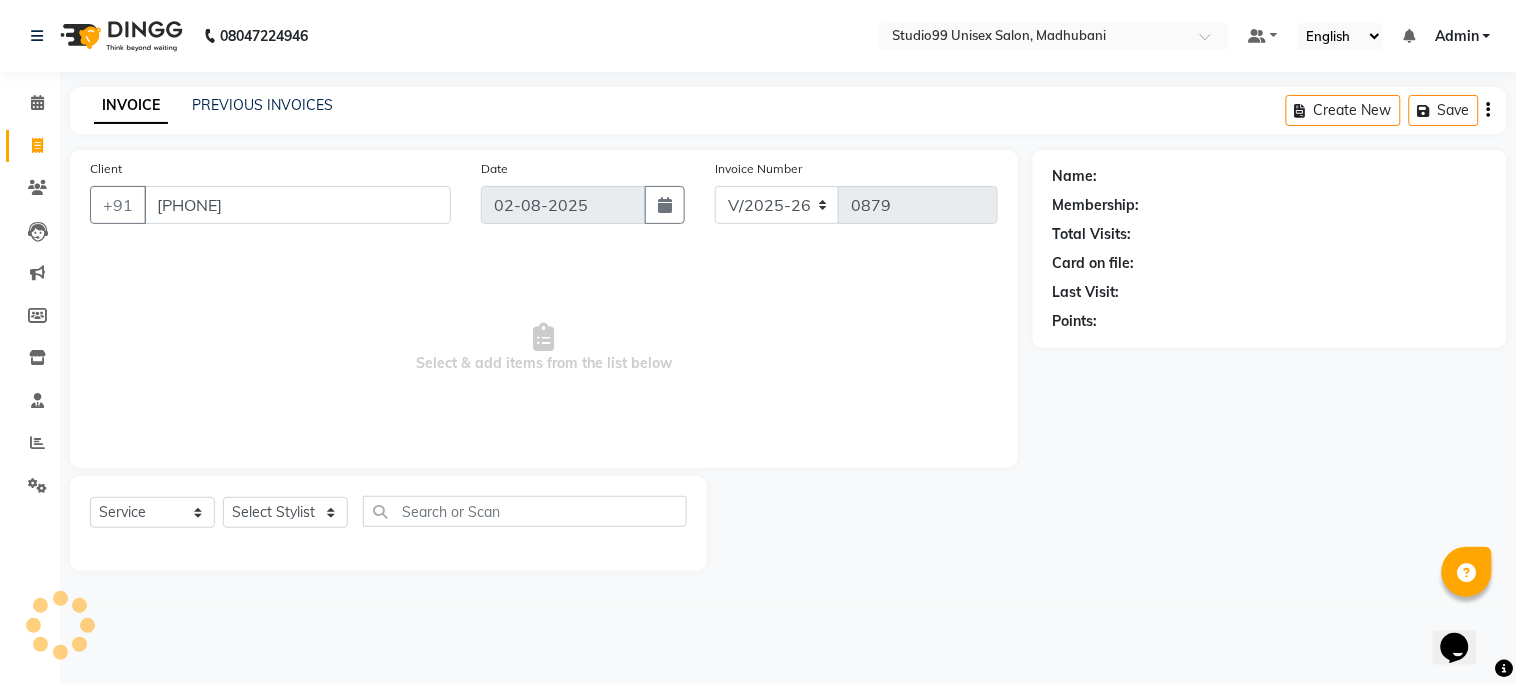 select on "1: Object" 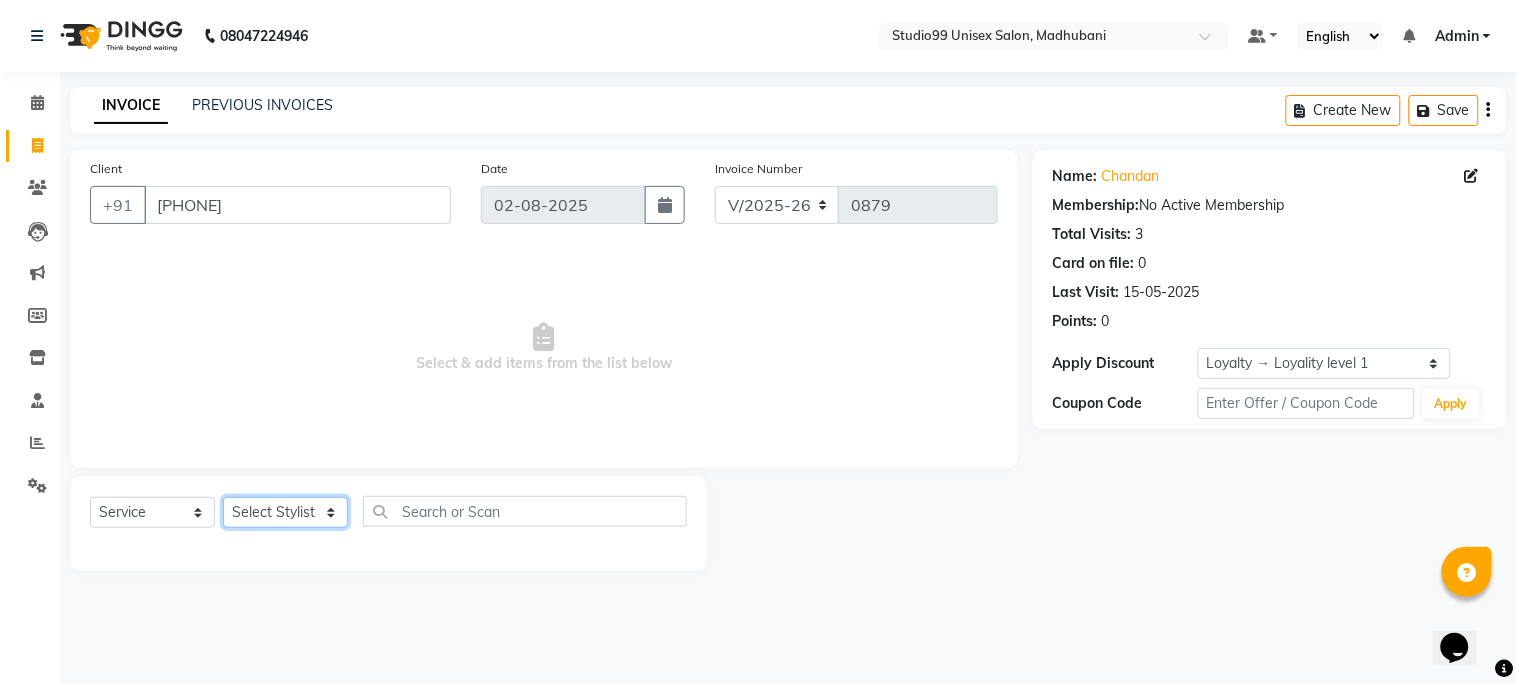 click on "Select Stylist Admin [NAME] [LAST] priya [FIRST]  [LAST] [FIRST] [LAST] shehnaj sweeta" 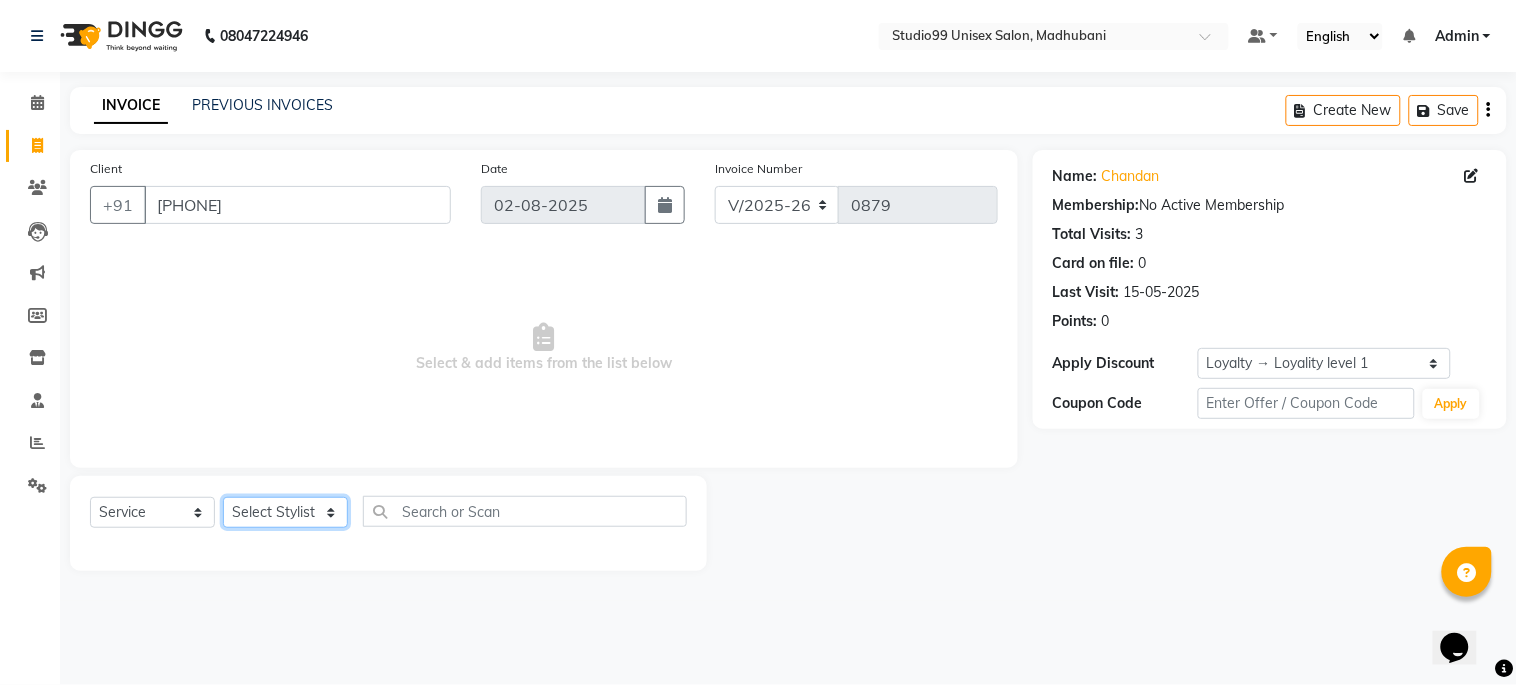 select on "45039" 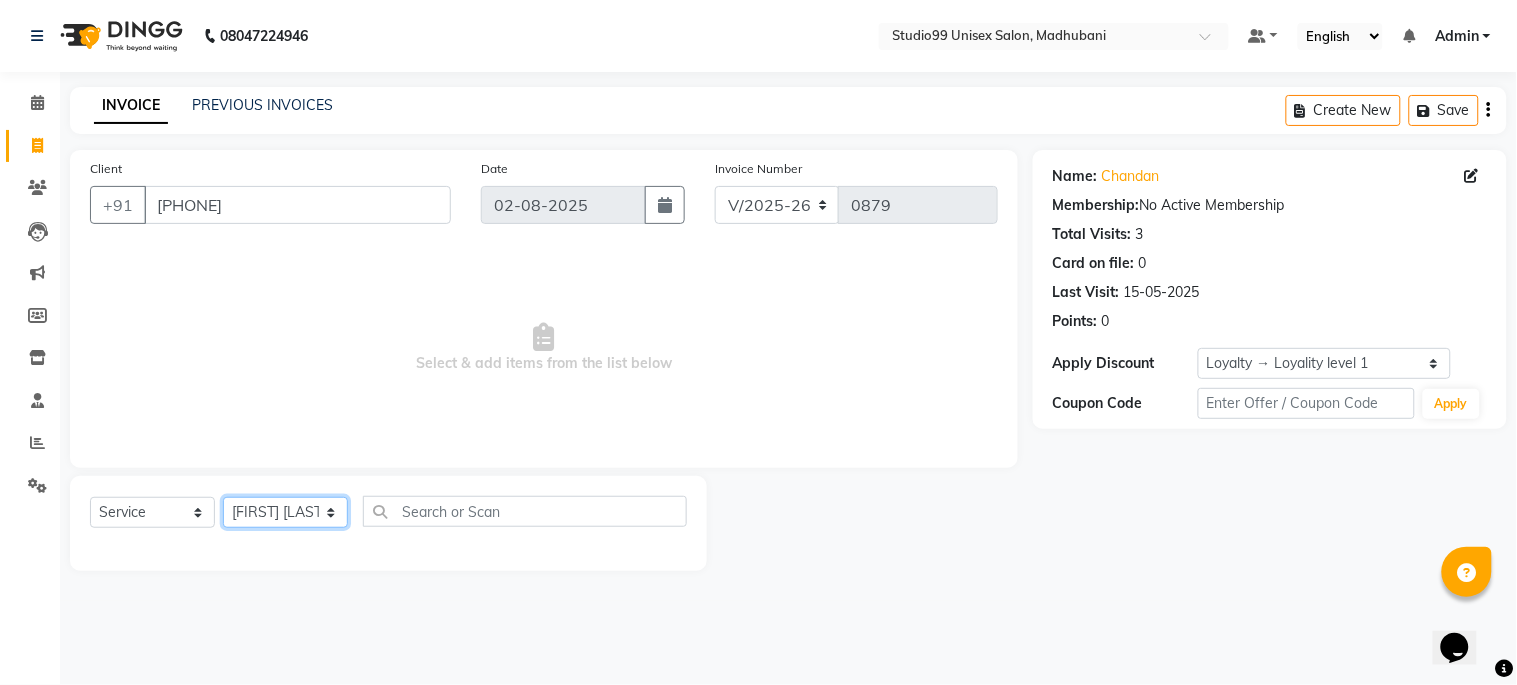 click on "Select Stylist Admin [NAME] [LAST] priya [FIRST]  [LAST] [FIRST] [LAST] shehnaj sweeta" 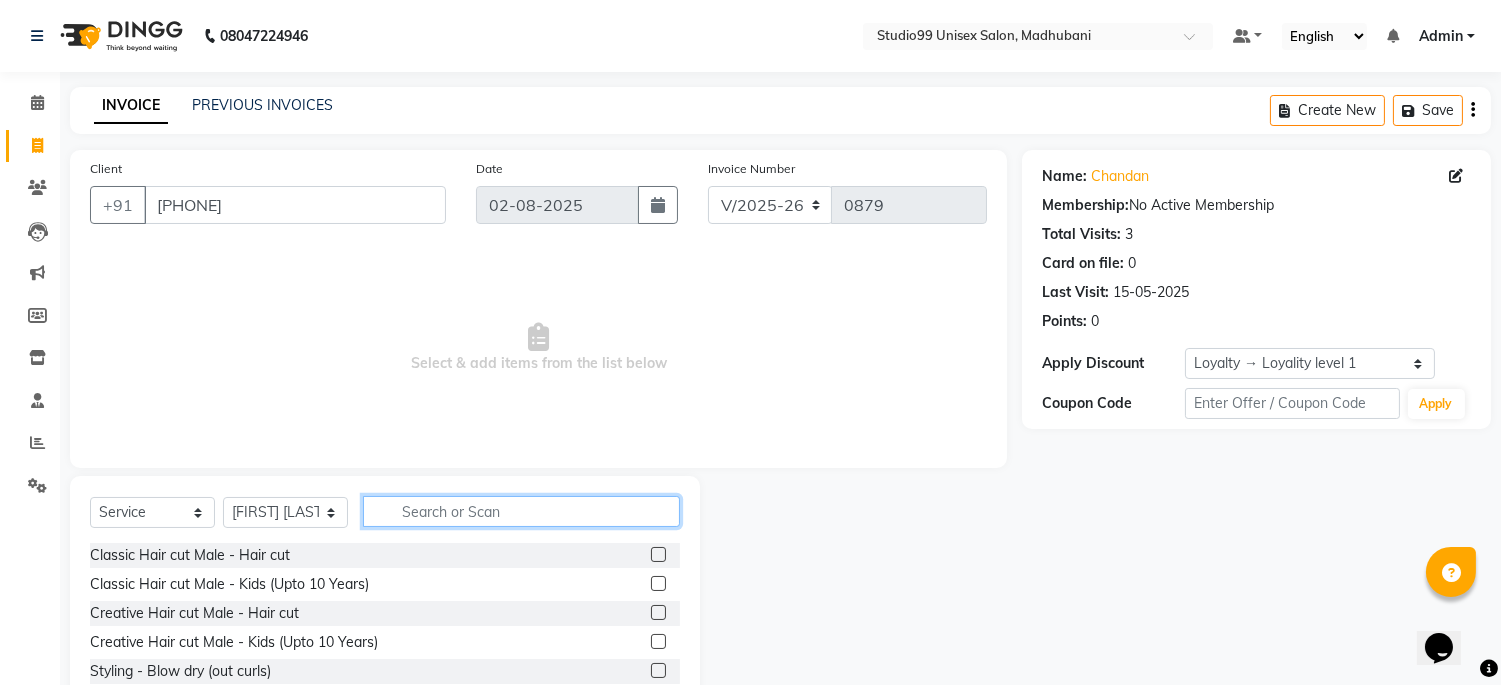 click 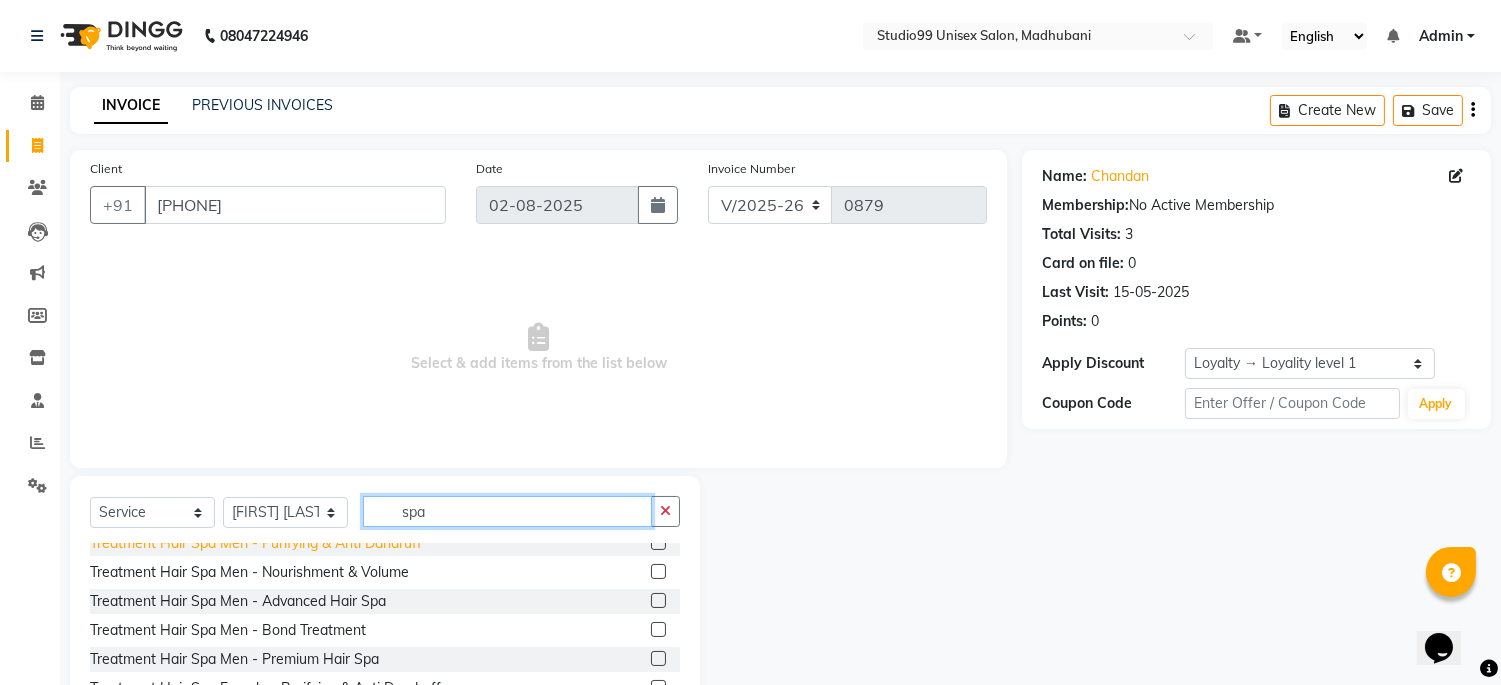 scroll, scrollTop: 0, scrollLeft: 0, axis: both 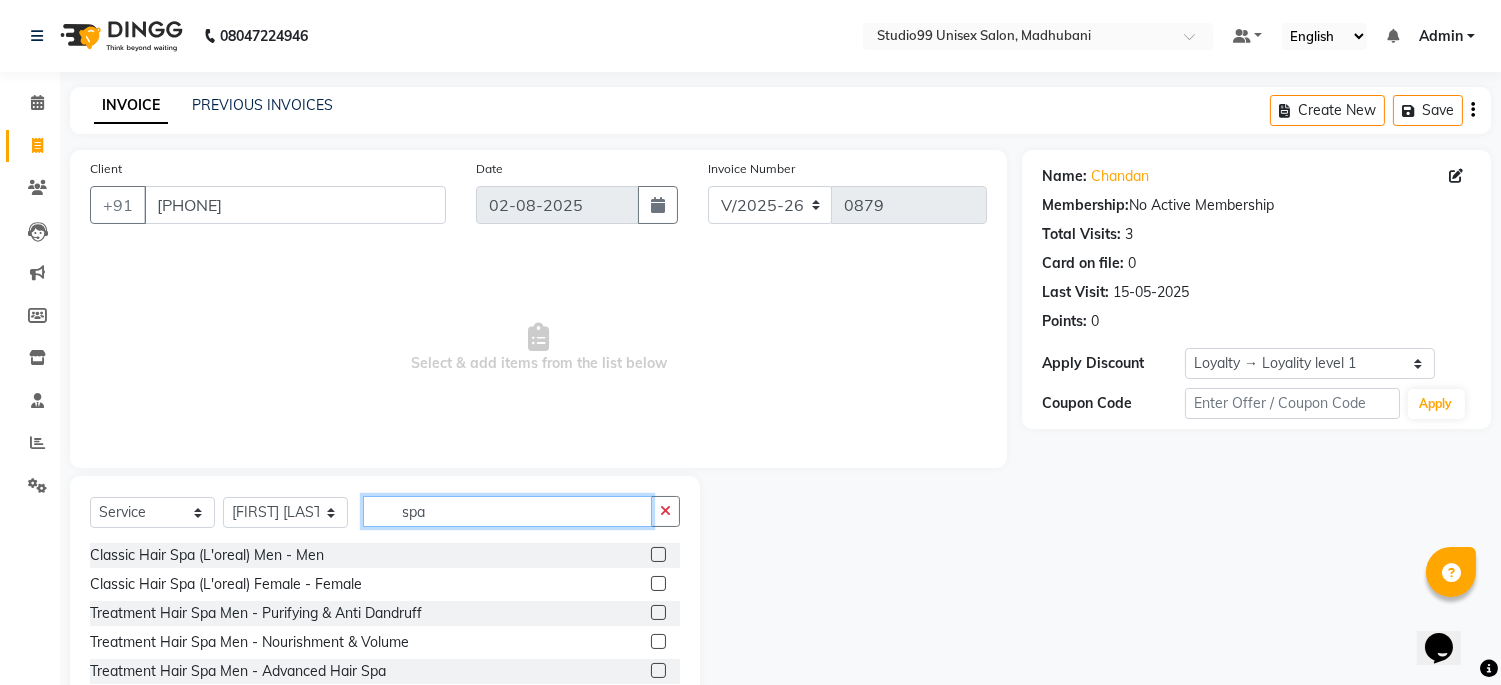 type on "spa" 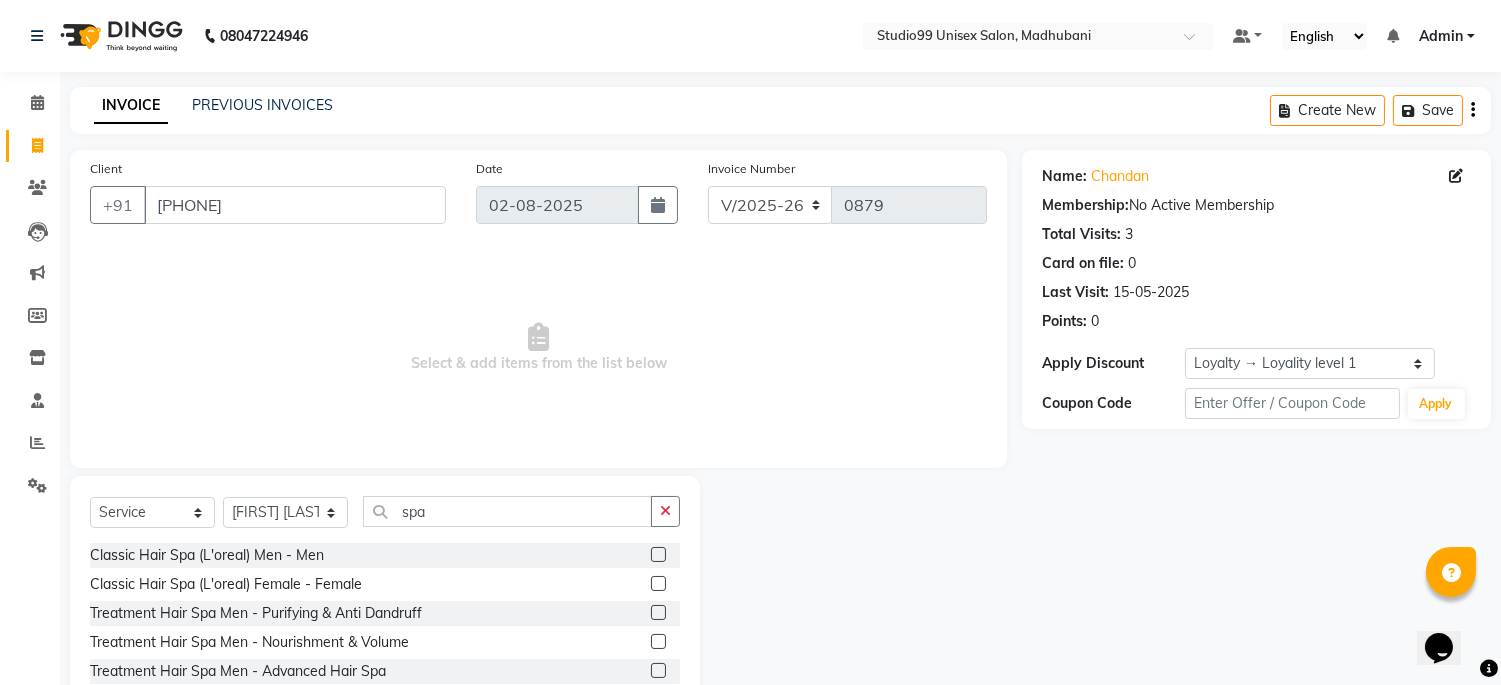 click 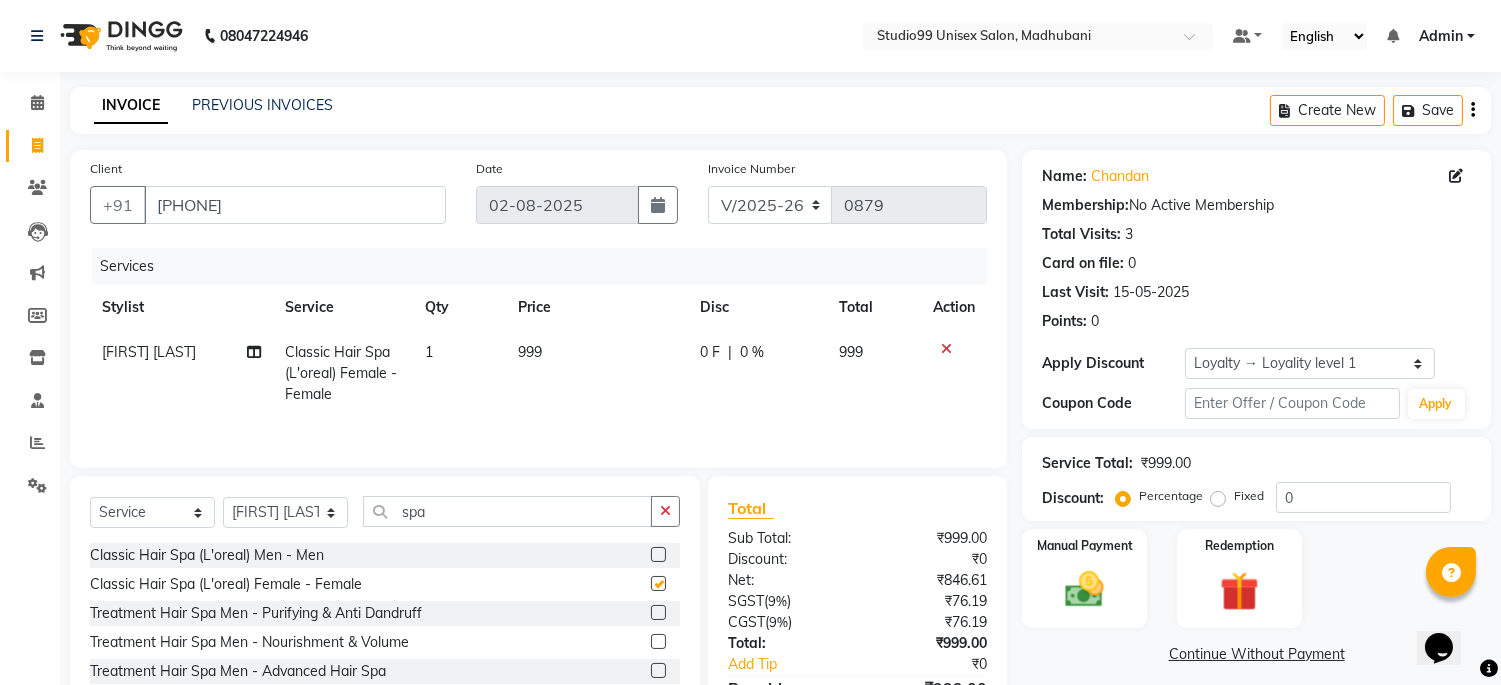 checkbox on "false" 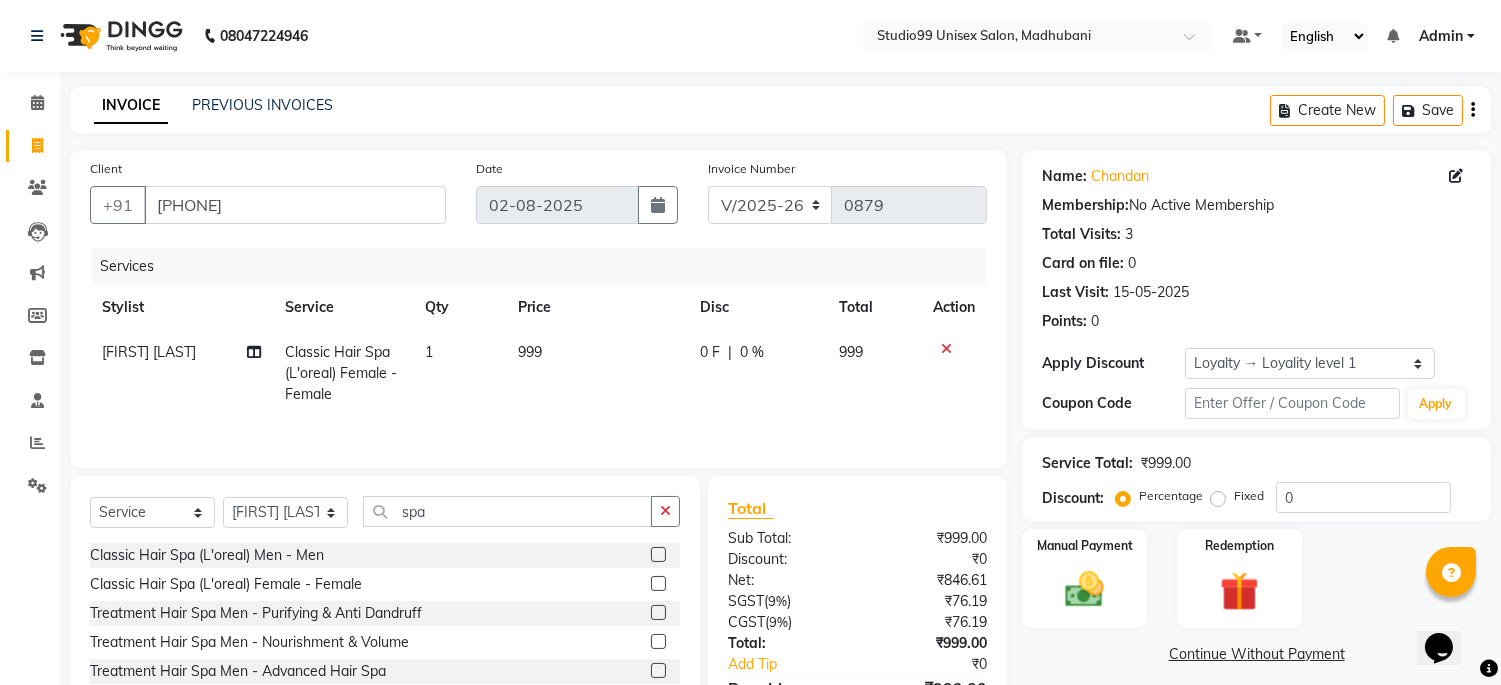 click on "999" 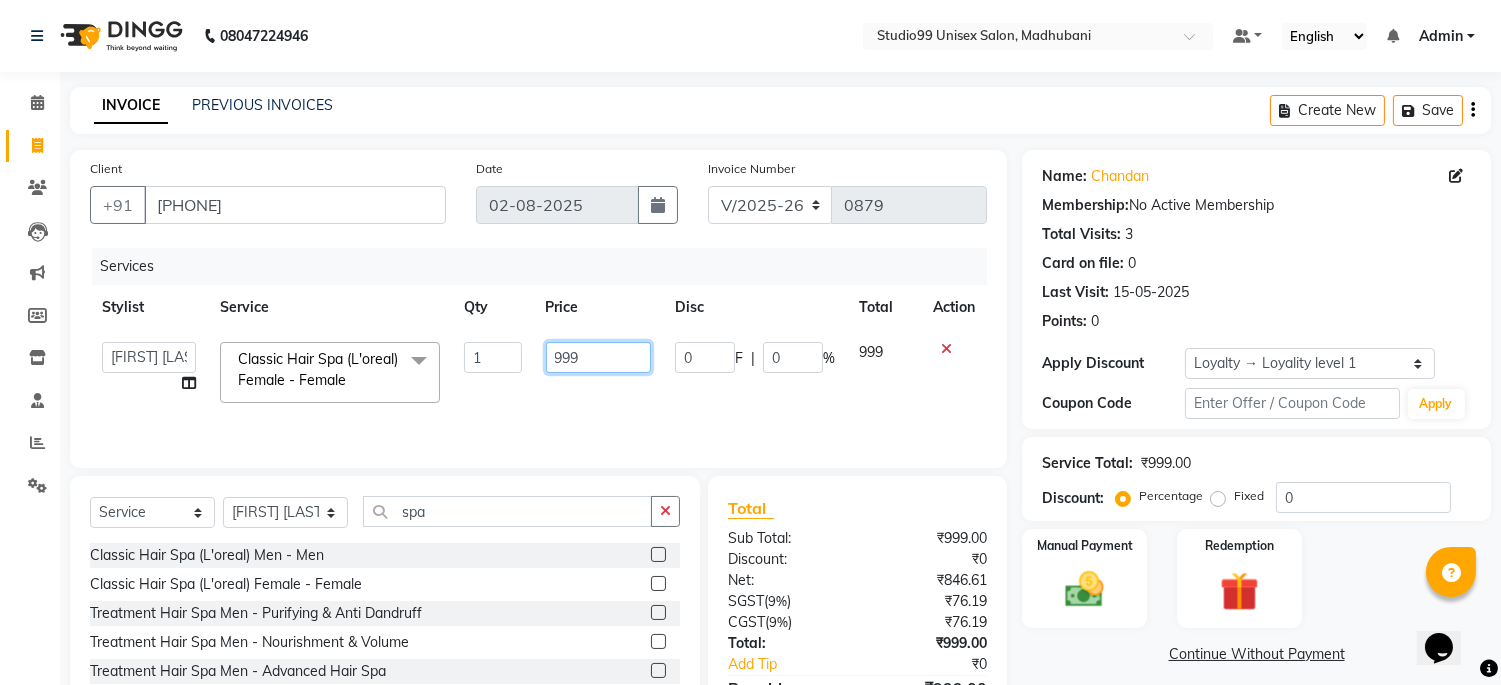 click on "999" 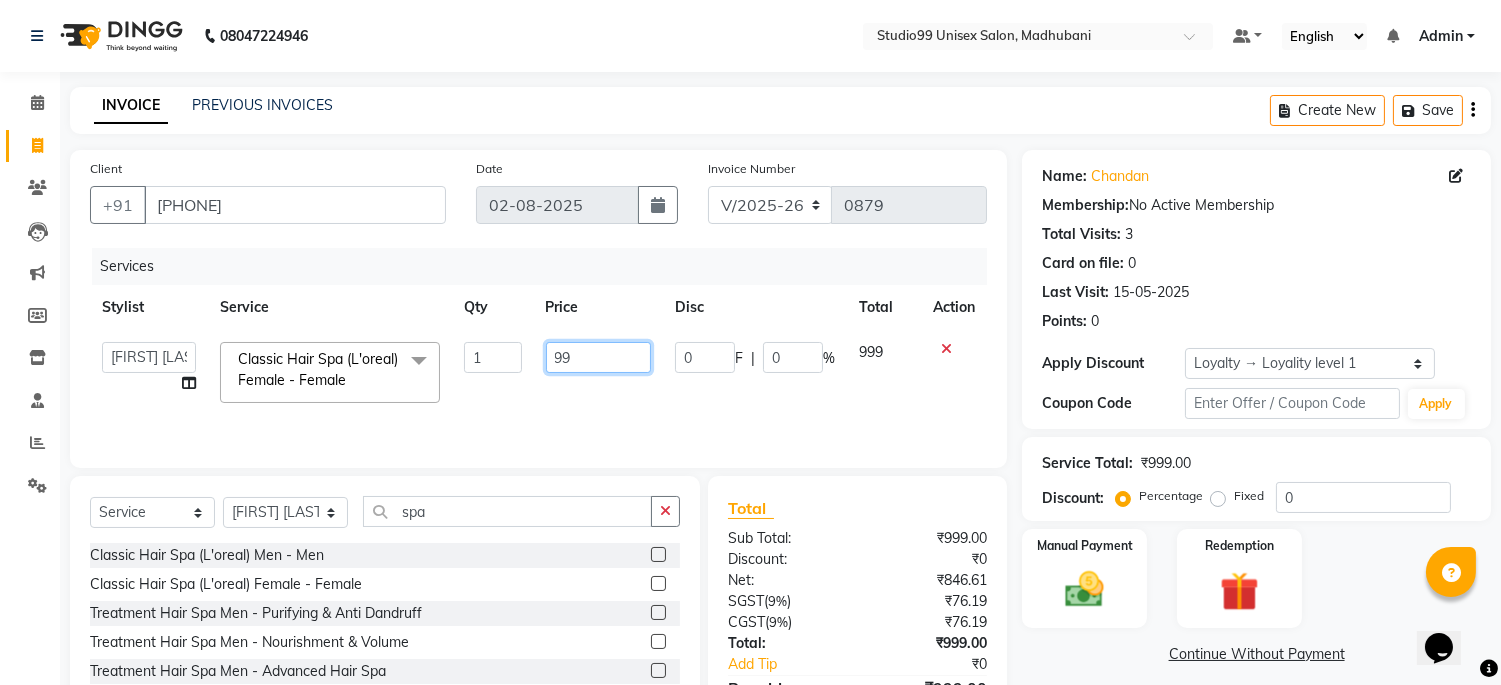 type on "9" 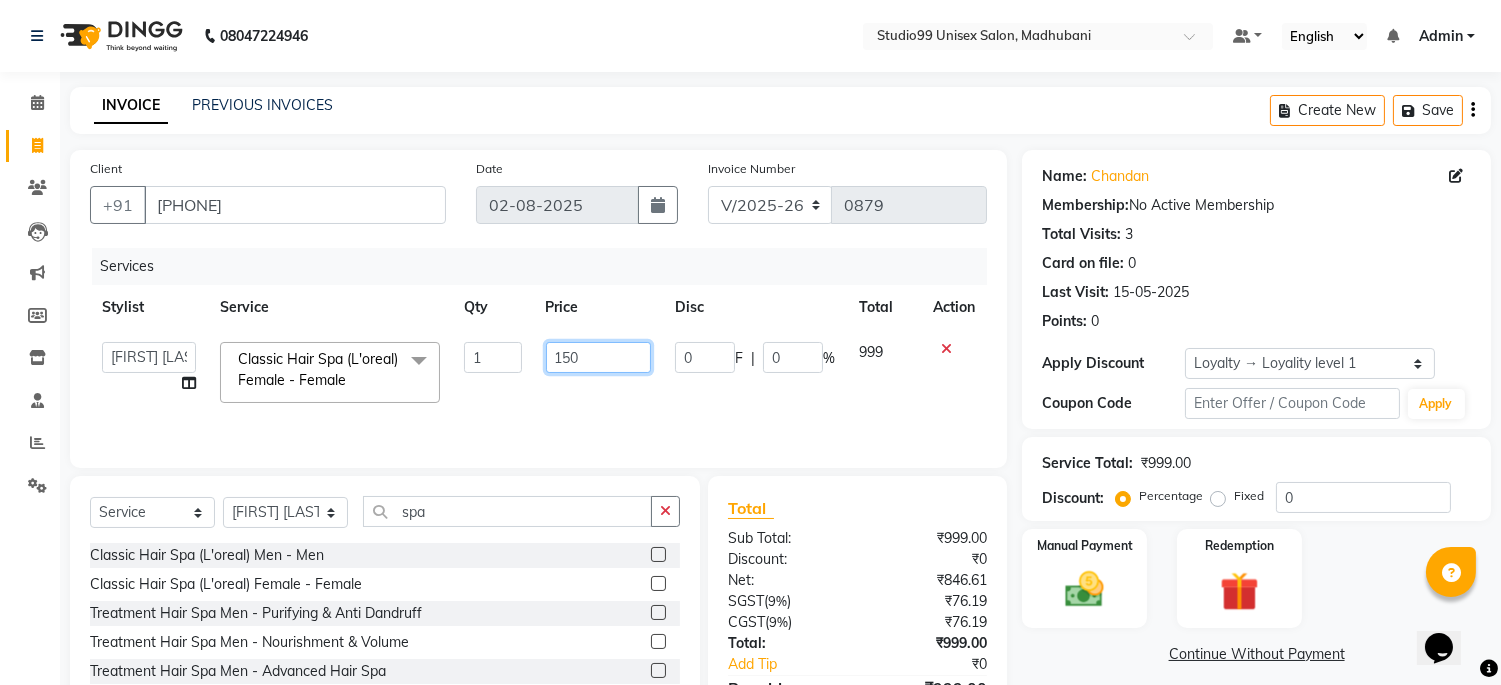 type on "1500" 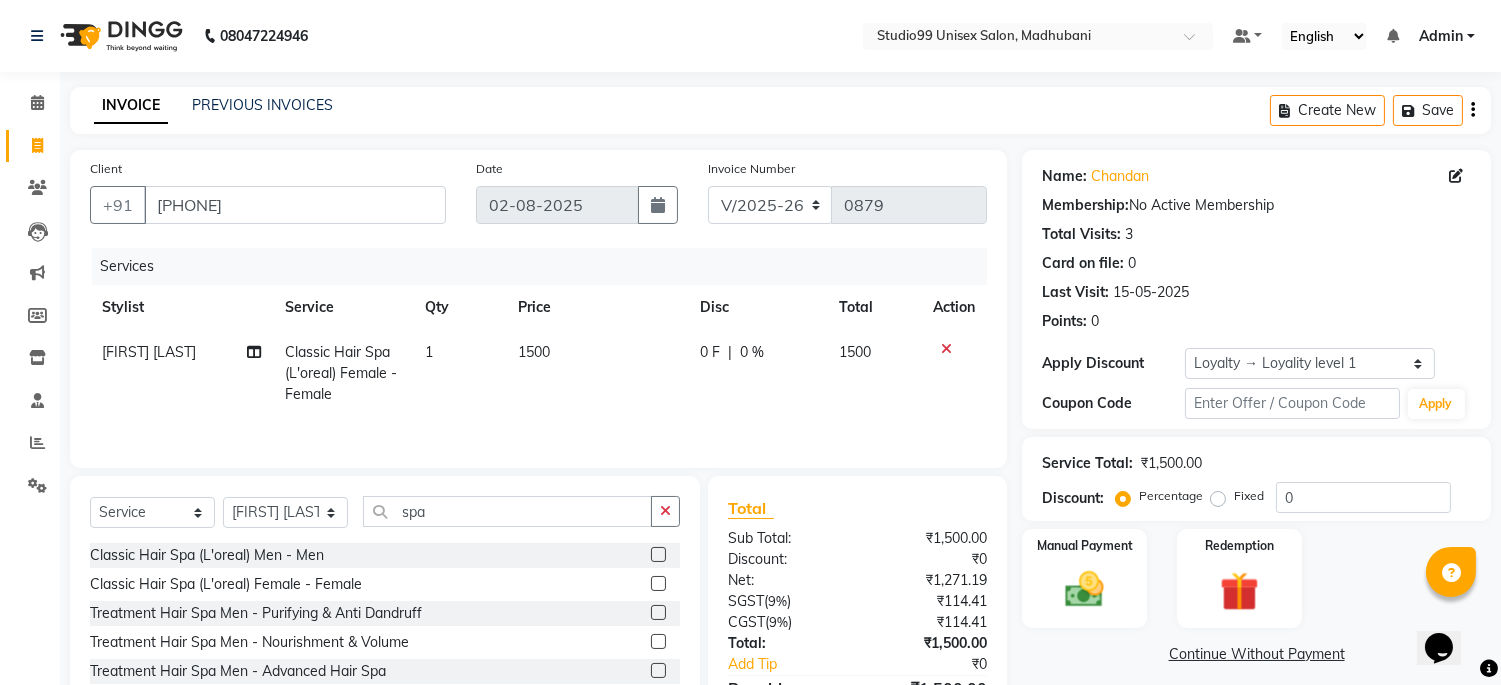 click on "1500" 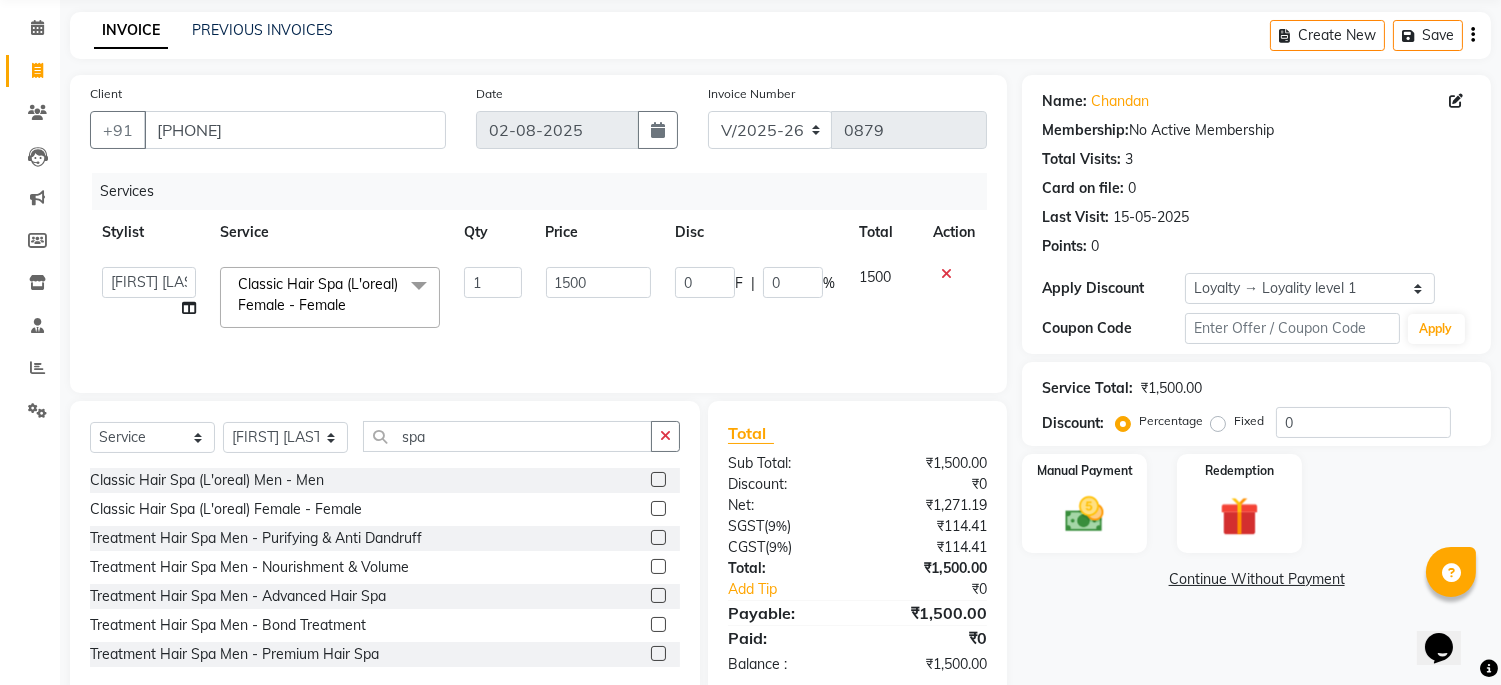 scroll, scrollTop: 115, scrollLeft: 0, axis: vertical 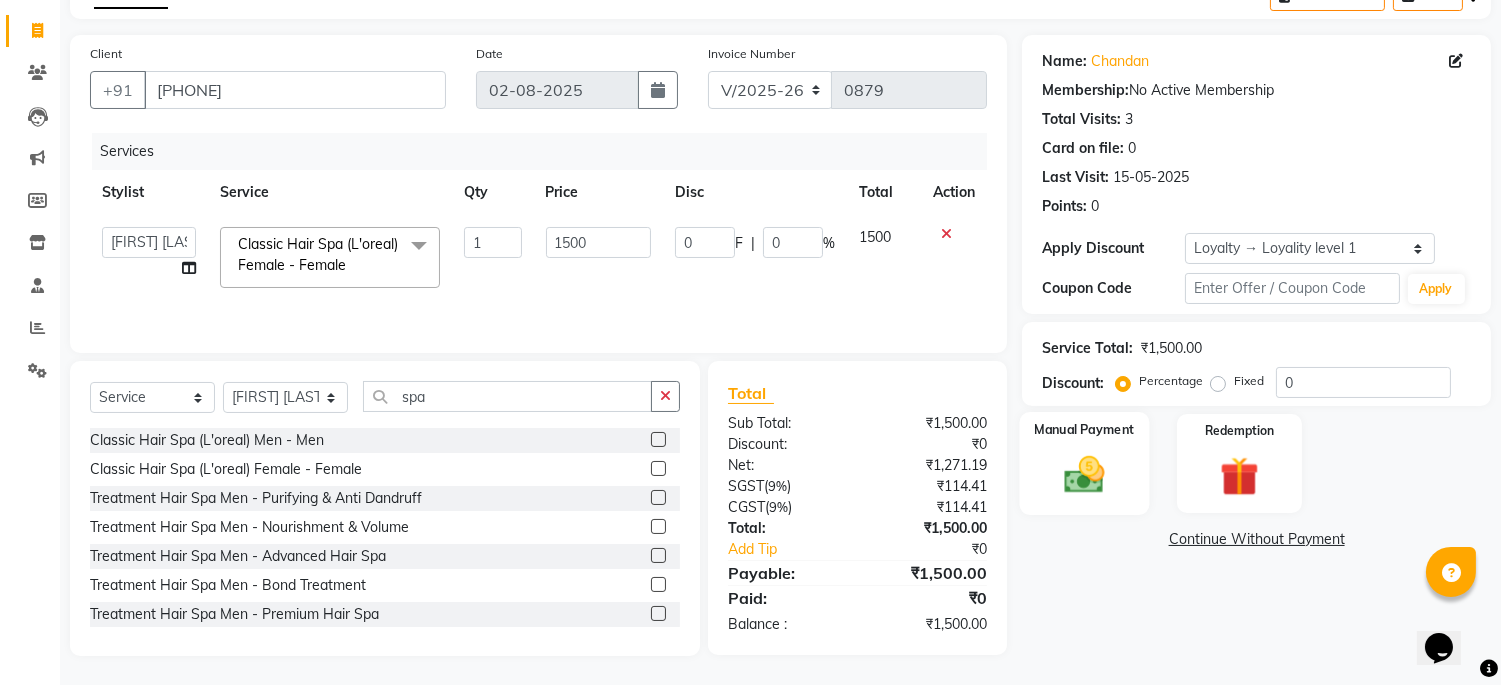 click 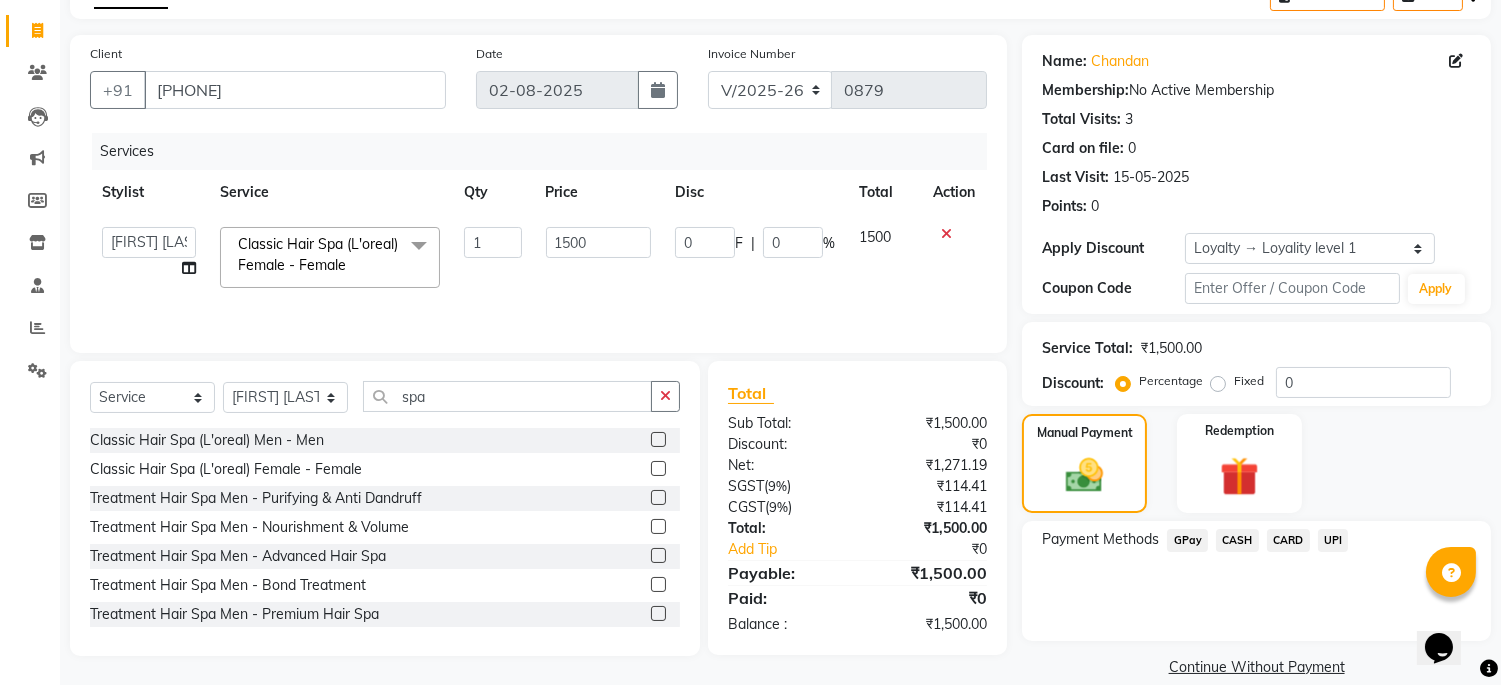 click 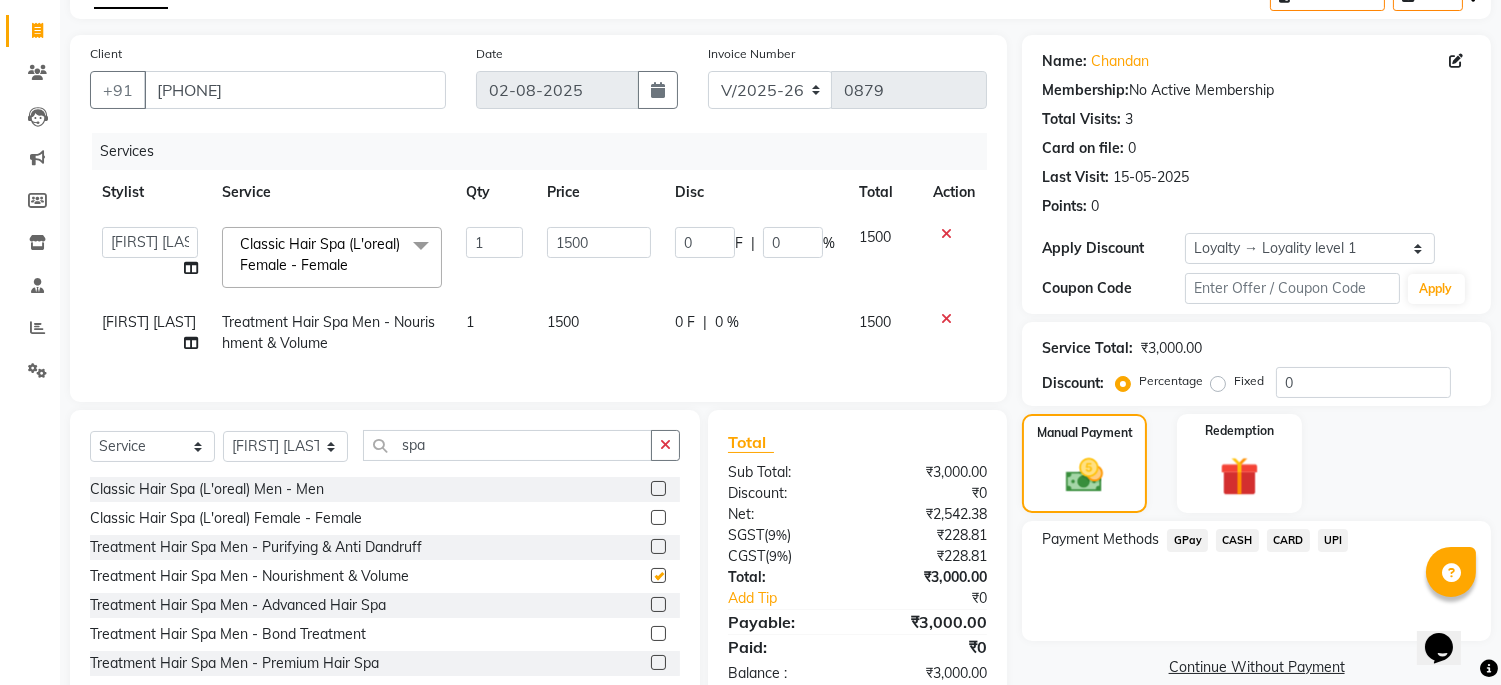 checkbox on "false" 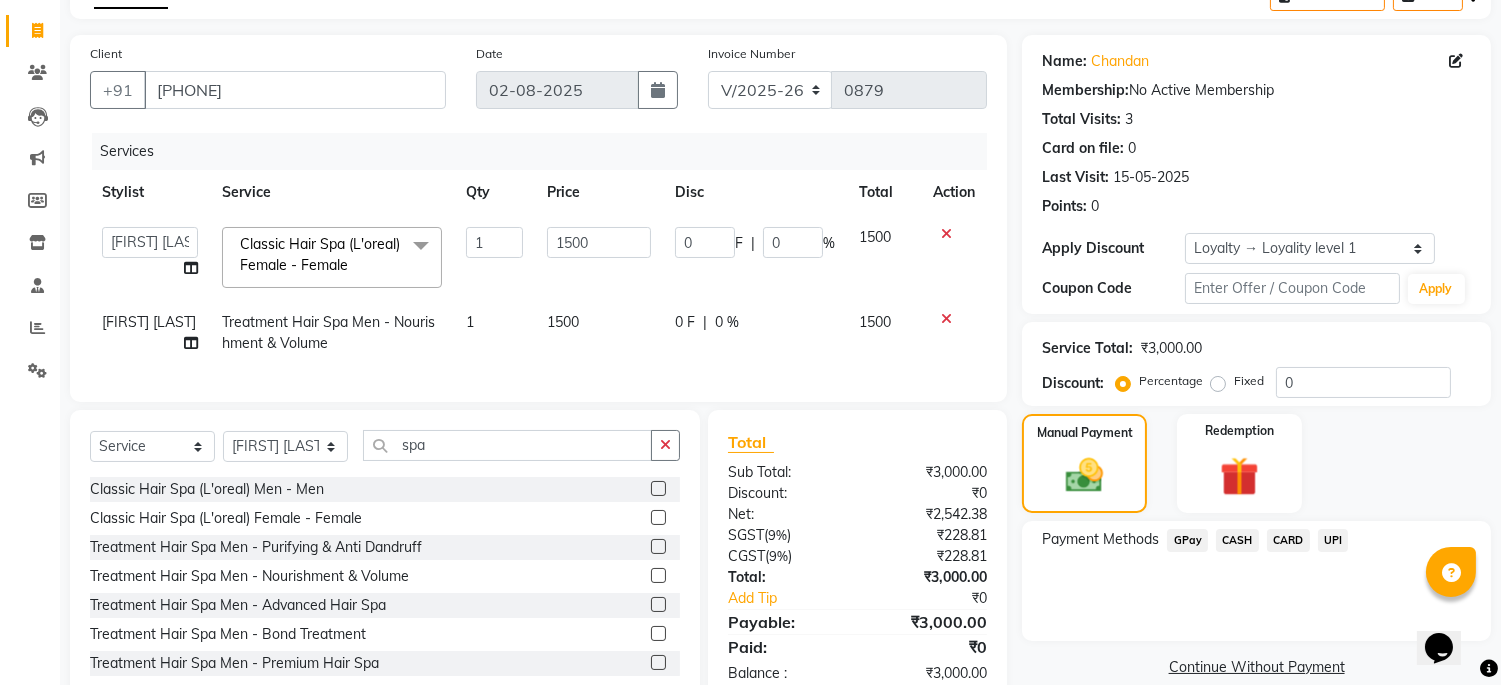 click 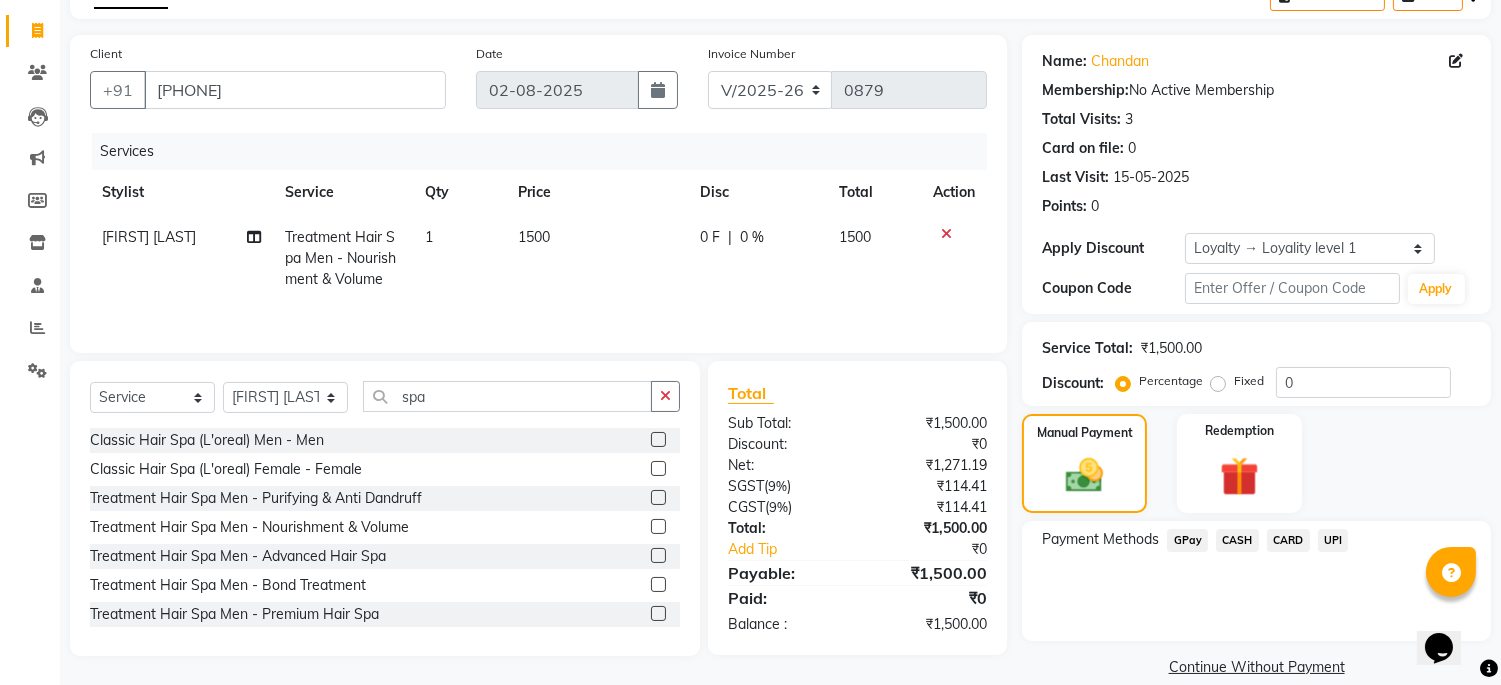 click on "CASH" 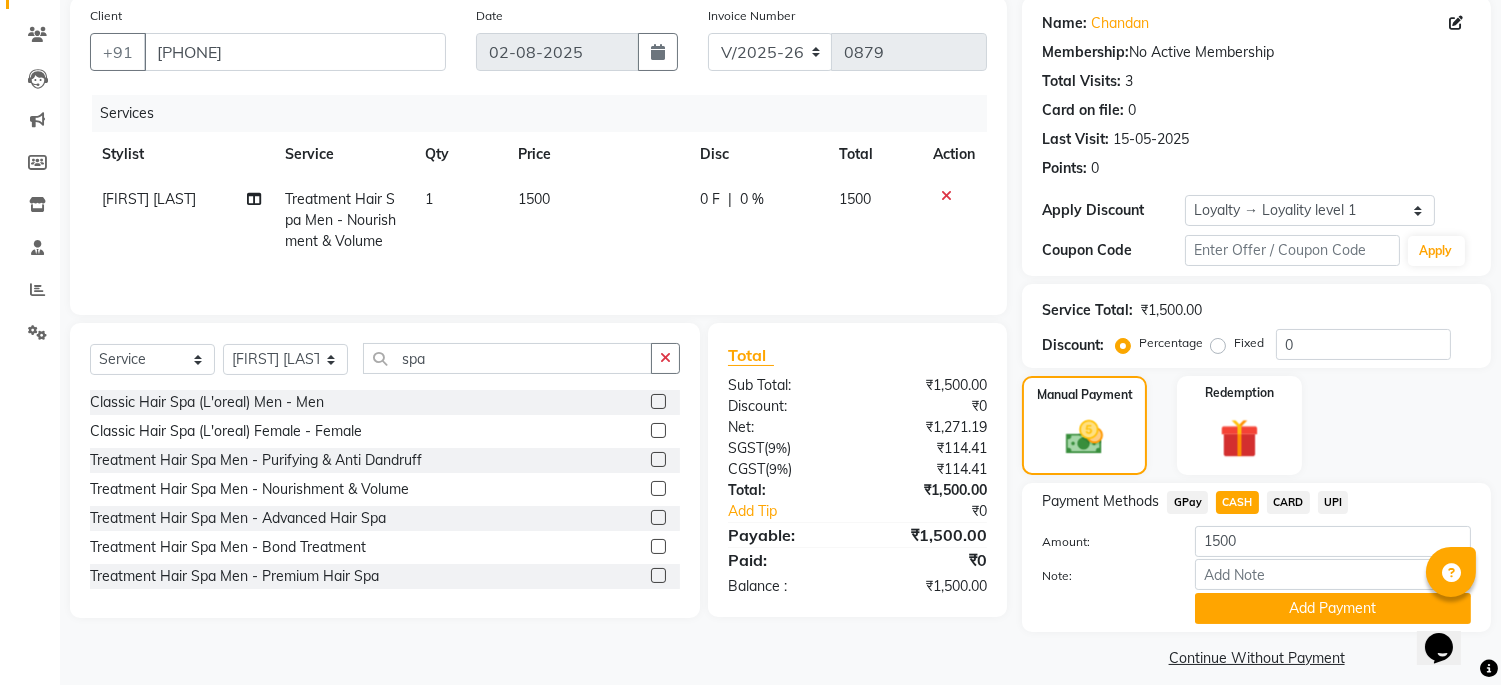 scroll, scrollTop: 170, scrollLeft: 0, axis: vertical 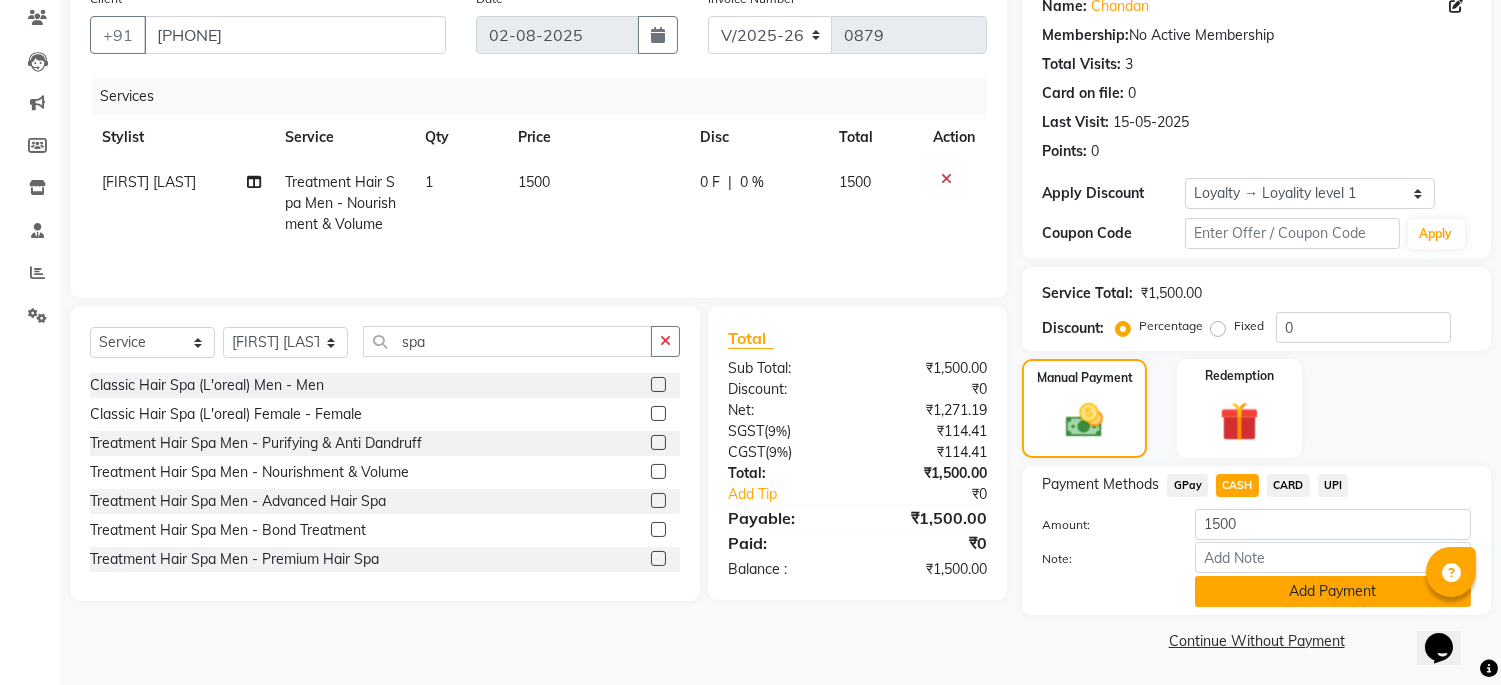 click on "Add Payment" 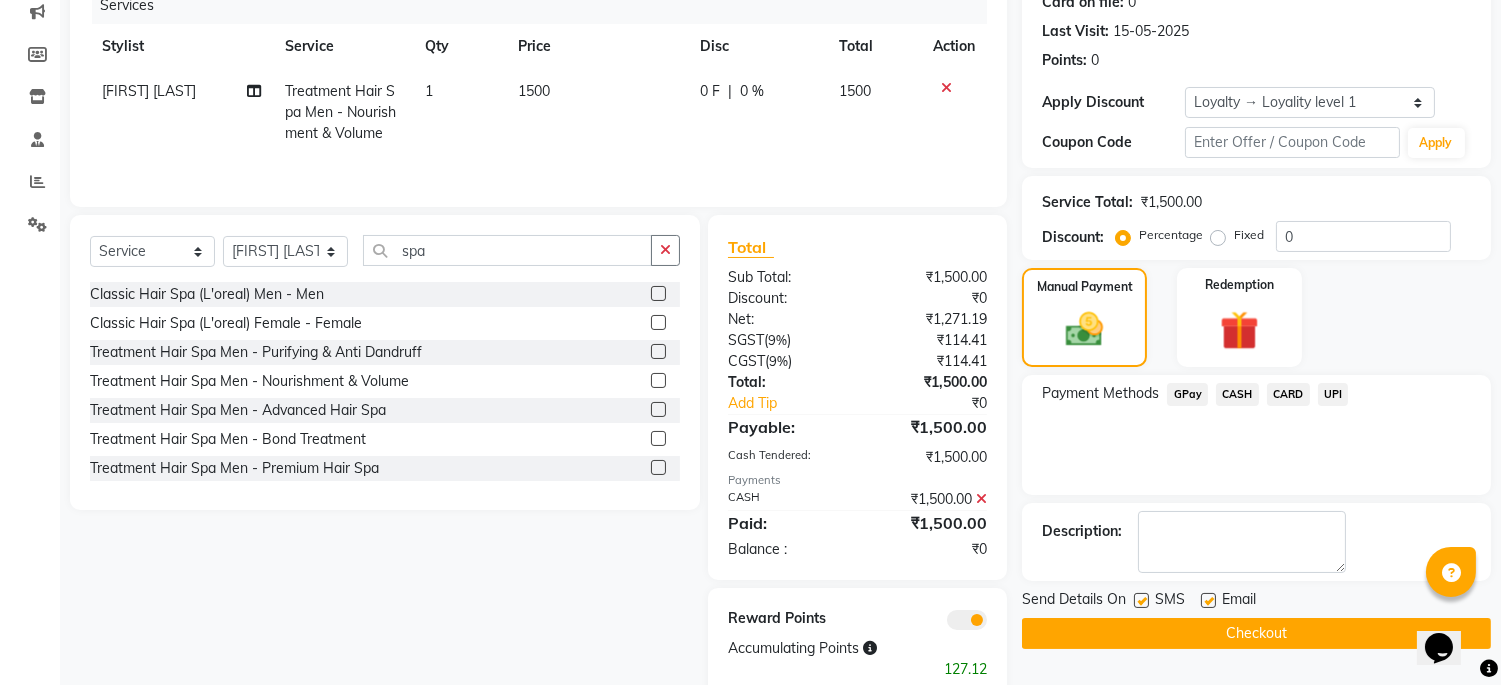 scroll, scrollTop: 307, scrollLeft: 0, axis: vertical 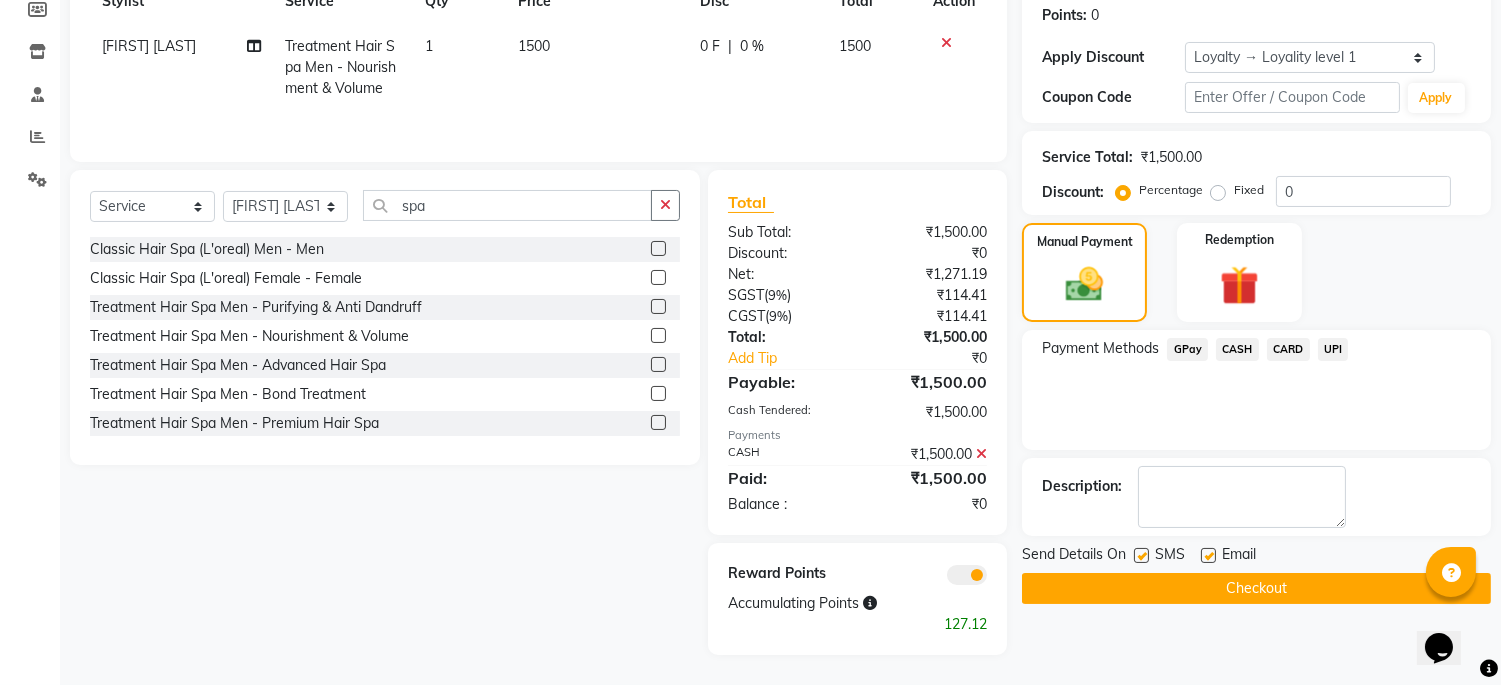 click on "CASH" 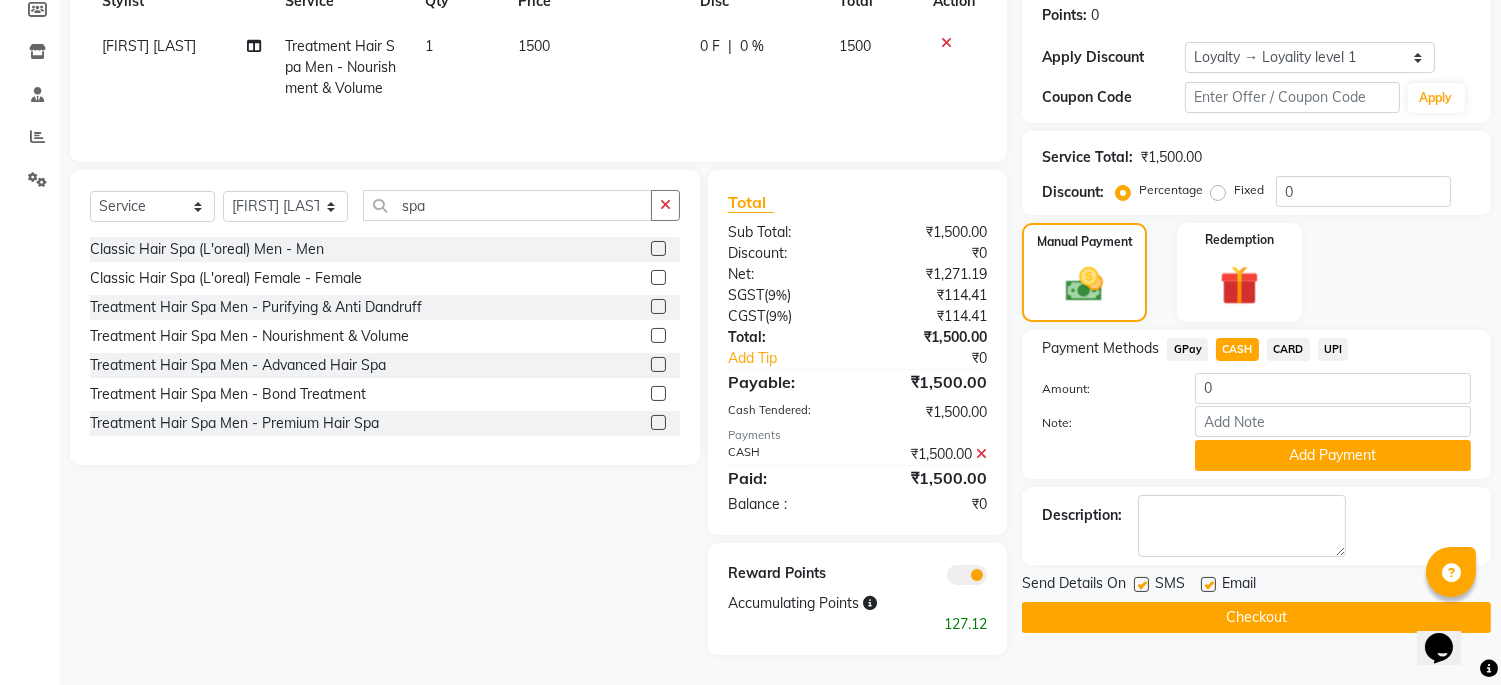 click on "Manual Payment Redemption" 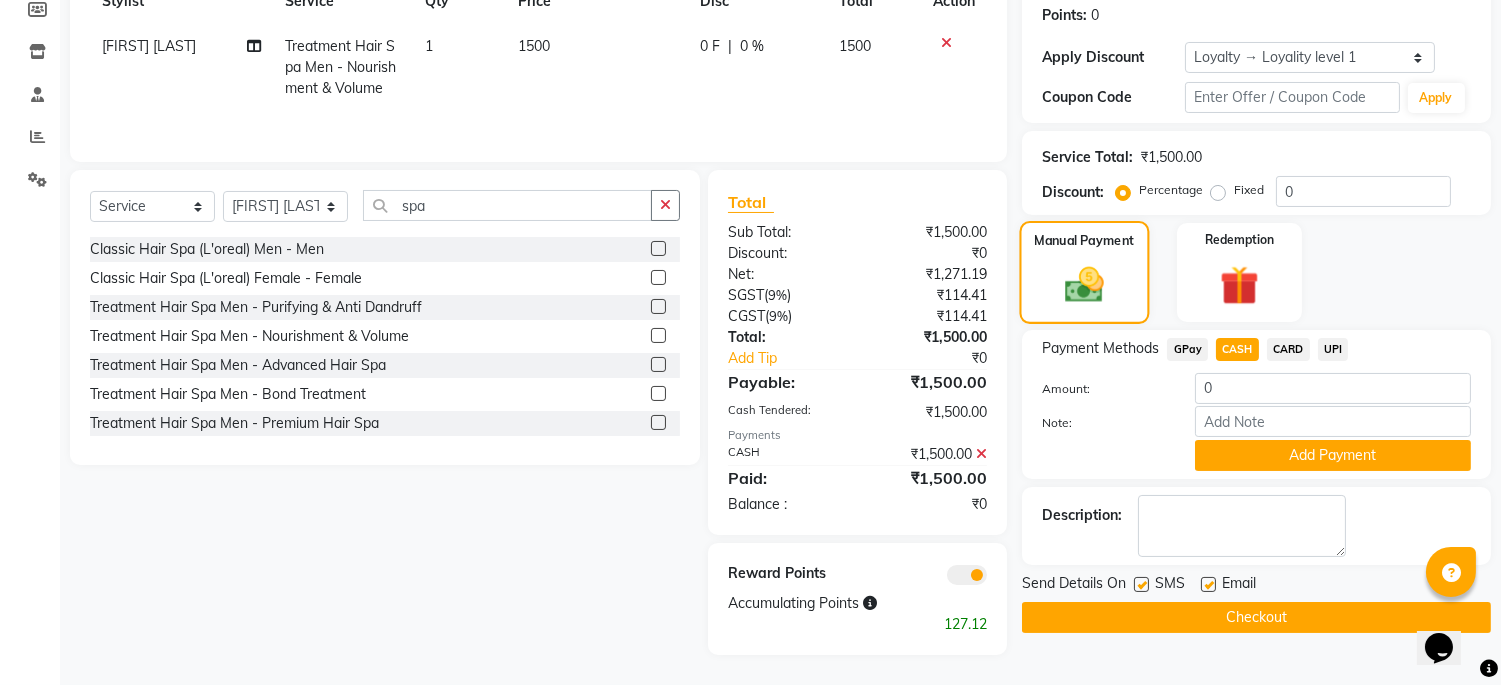 click 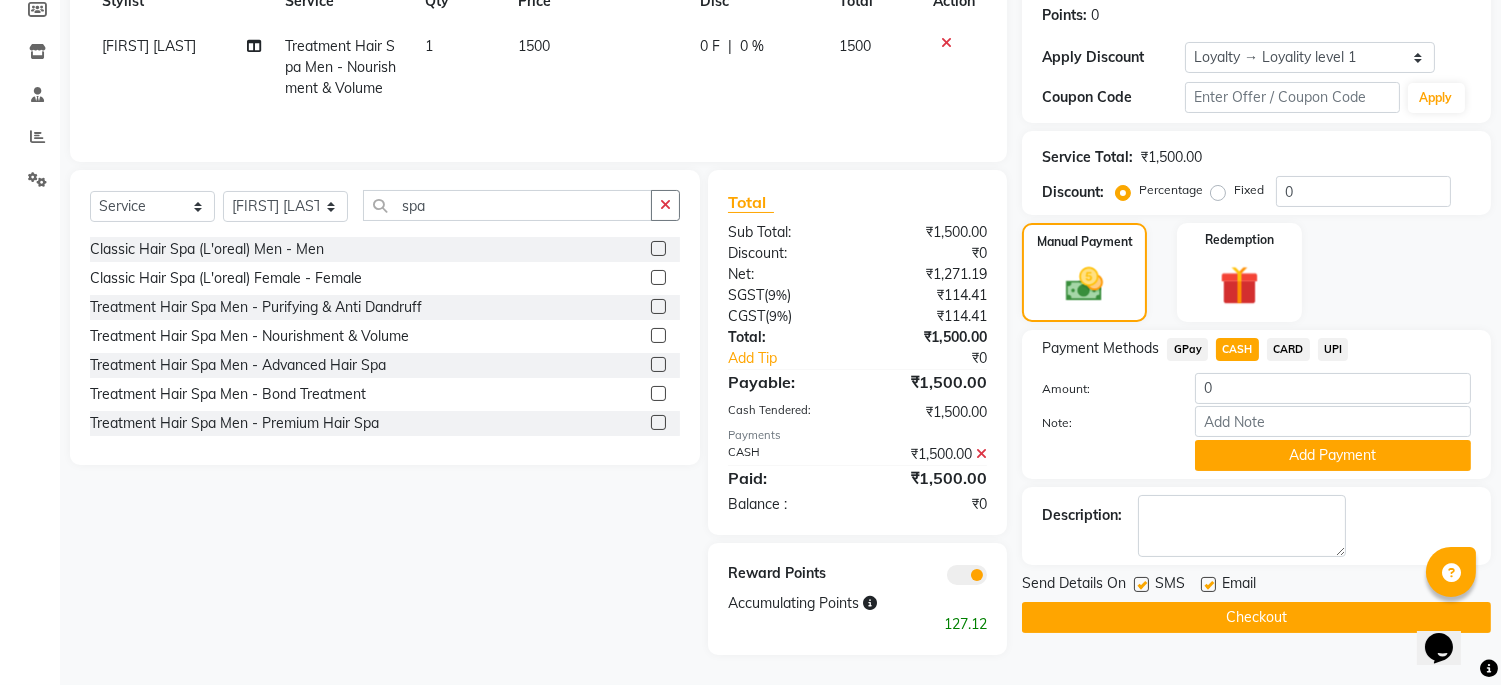 click on "Select  Service  Product  Membership  Package Voucher Prepaid Gift Card  Select Stylist Admin Mehran NANDINI SINGH priya Shankar  gupta SHANKAR THAKUR shehnaj sweeta spa Classic Hair Spa (L'oreal) Men - Men  Classic Hair Spa (L'oreal) Female - Female  Treatment Hair Spa Men - Purifying & Anti Dandruff  Treatment Hair Spa Men - Nourishment & Volume  Treatment Hair Spa Men - Advanced Hair Spa  Treatment Hair Spa Men - Bond Treatment  Treatment Hair Spa Men - Premium Hair Spa  Treatment Hair Spa Female - Purifying & Anti Dandruff  Treatment Hair Spa Female - Nourishment & Volume  Treatment Hair Spa Female - Advanced Hair Spa  Treatment Hair Spa Female - Bond Treatment  Treatment Hair Spa Female - Premium Hair Spa  Grooming  - Beard Spa  Finishing Touches - Foot Spa (45 min.)  Finishing Touches - Hand Spa (30 min)." 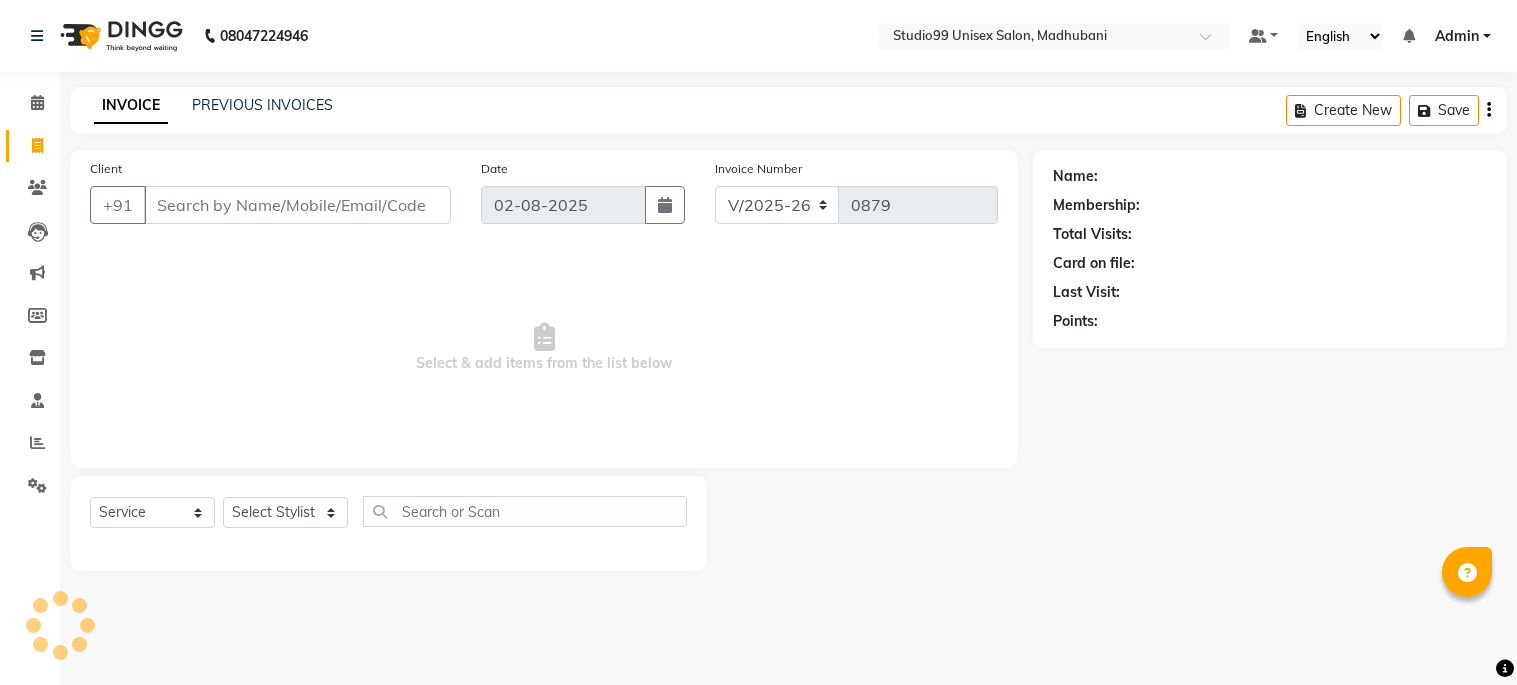 select on "6061" 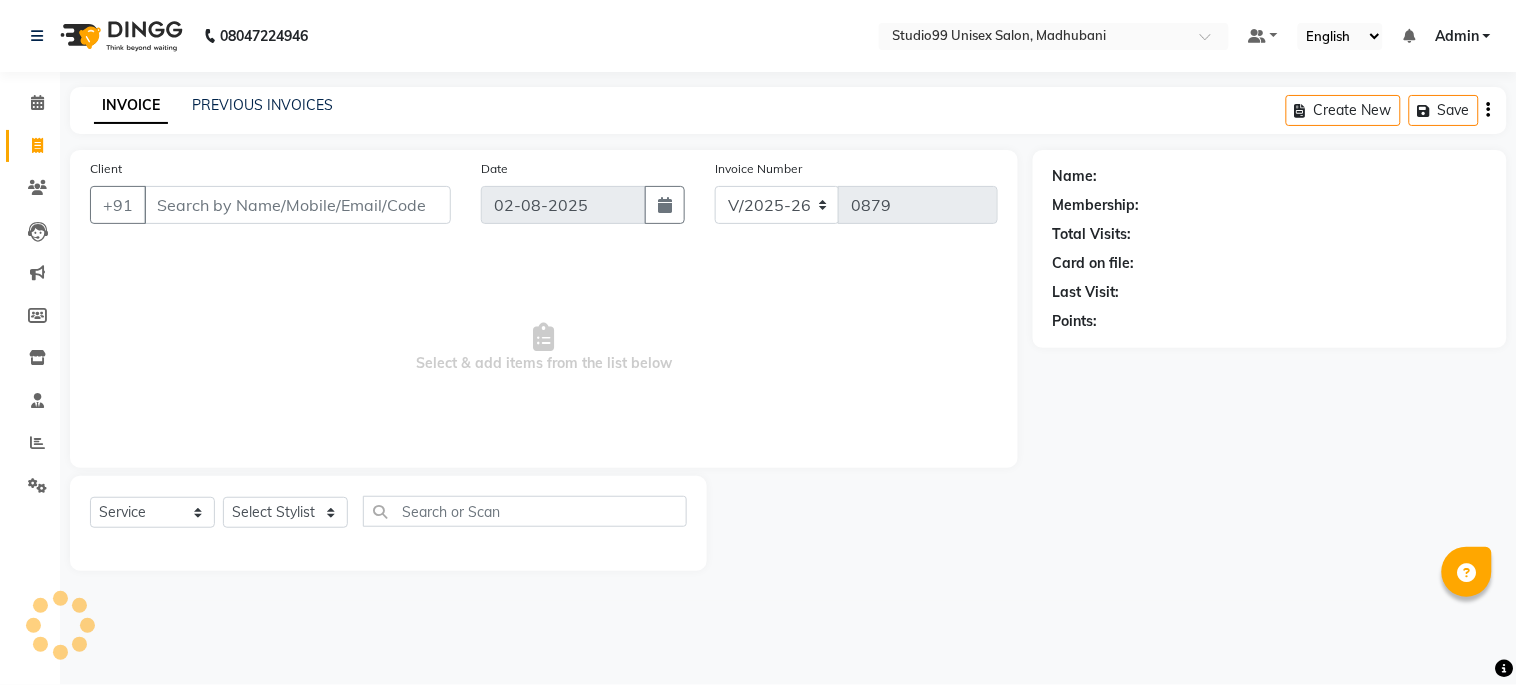 click on "Client" at bounding box center (297, 205) 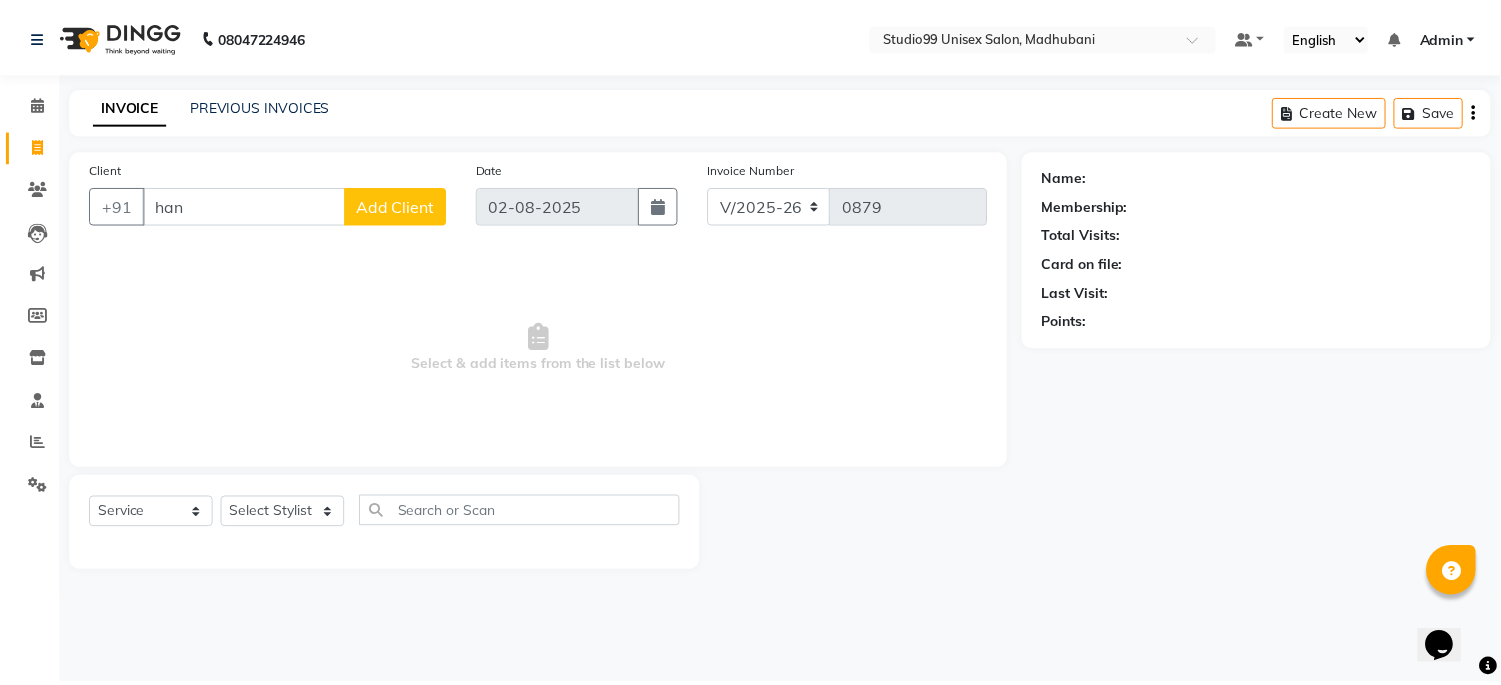 scroll, scrollTop: 0, scrollLeft: 0, axis: both 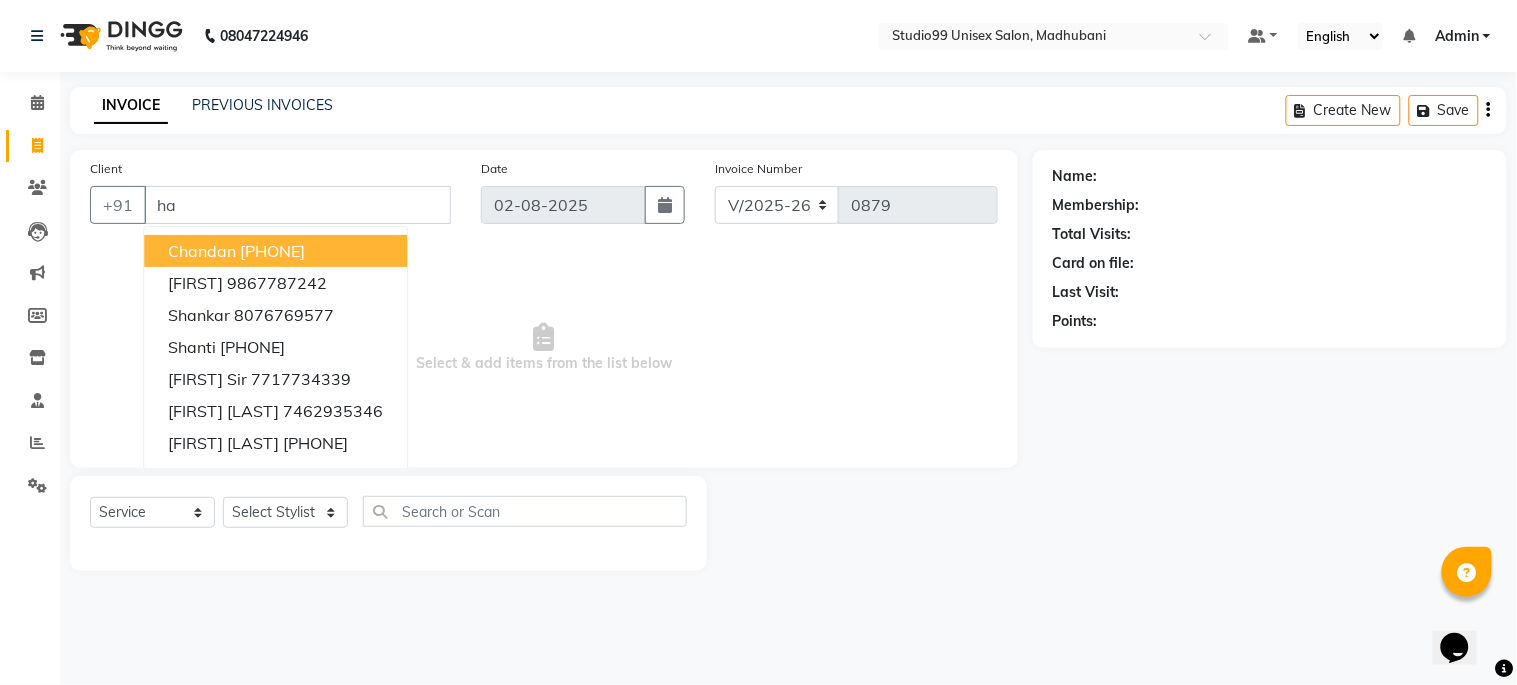 type on "h" 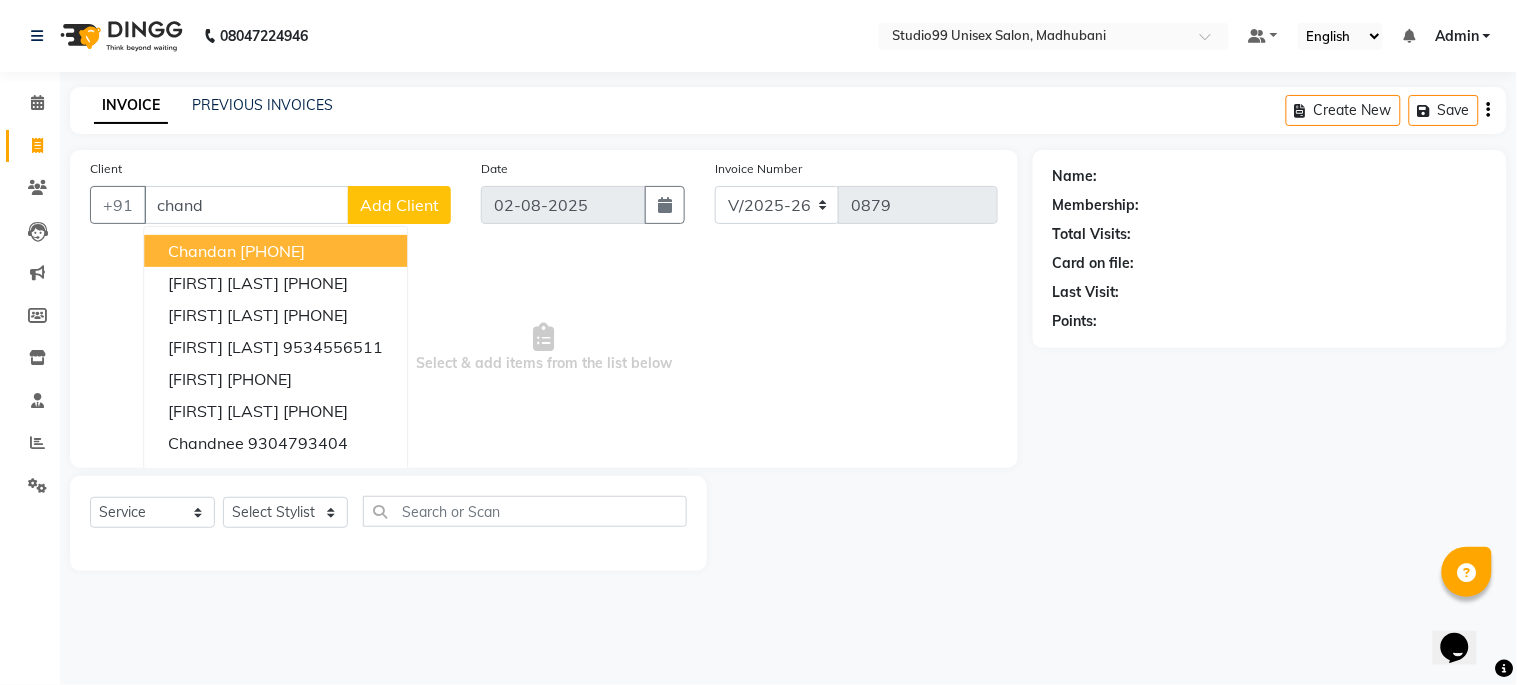 click on "[PHONE]" at bounding box center [272, 251] 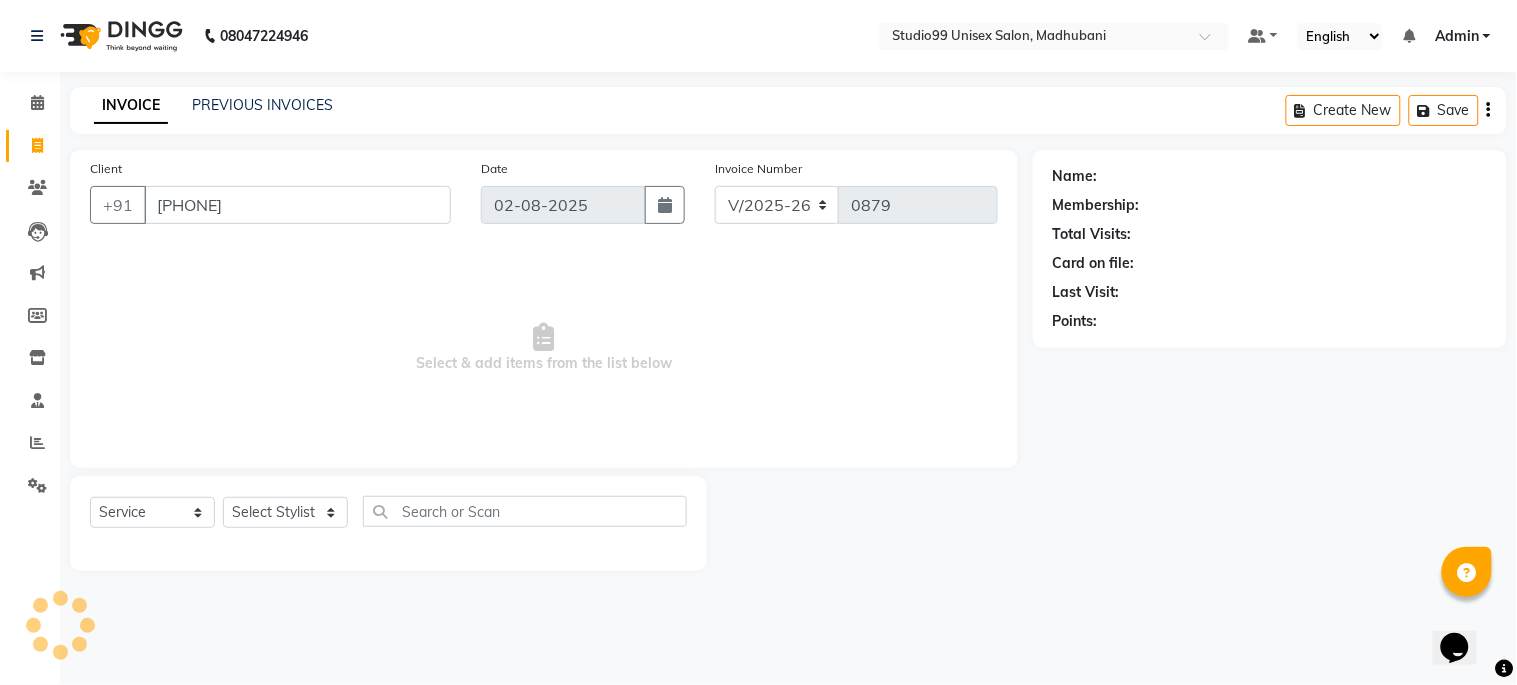 type on "[PHONE]" 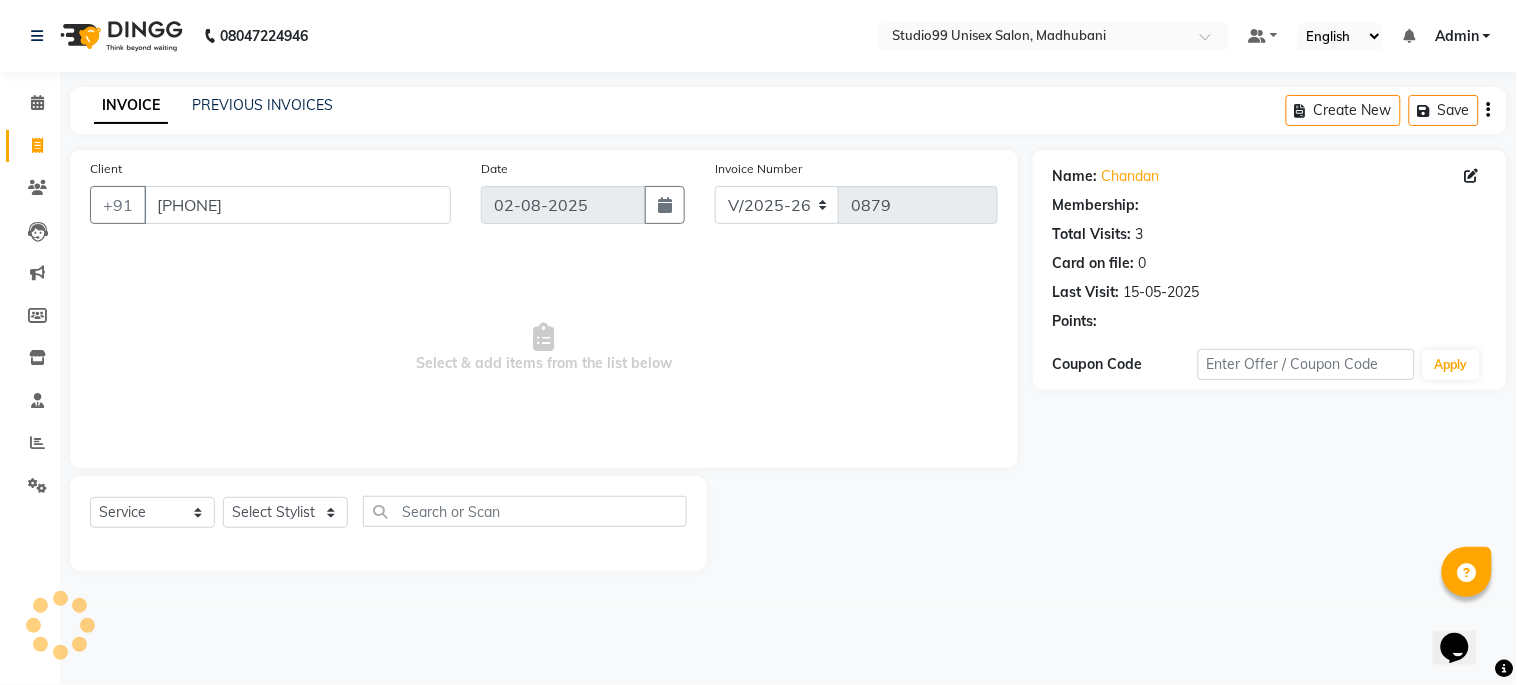 select on "1: Object" 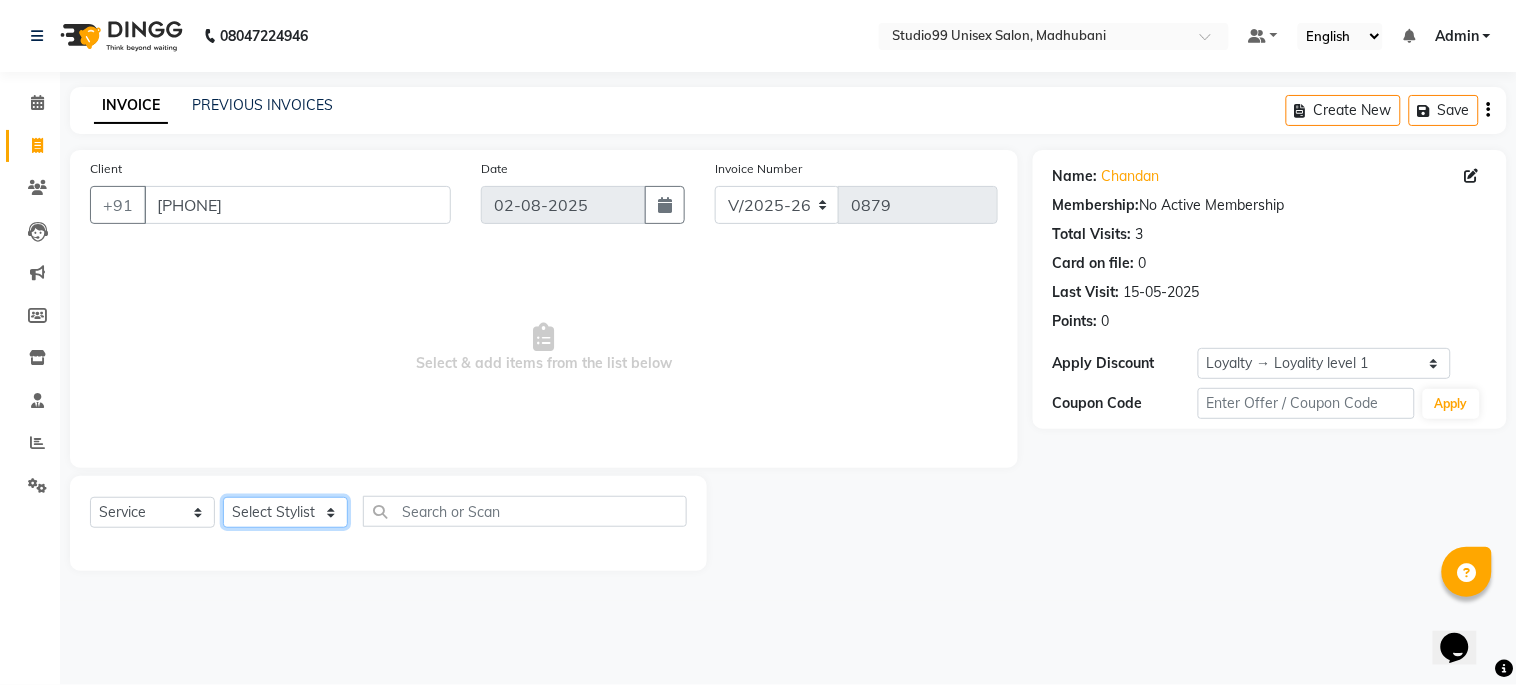 click on "Select Stylist Admin [NAME] [LAST] priya [FIRST]  [LAST] [FIRST] [LAST] shehnaj sweeta" 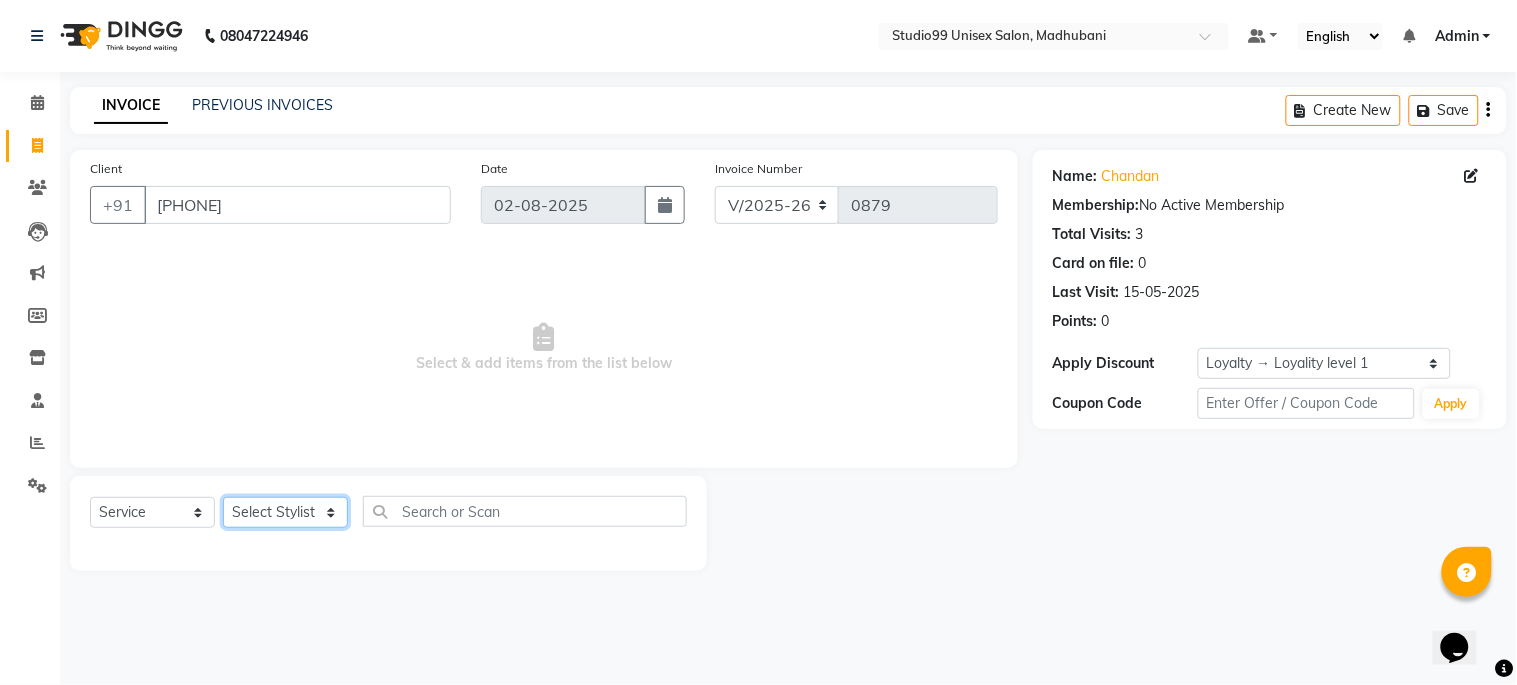 select on "45039" 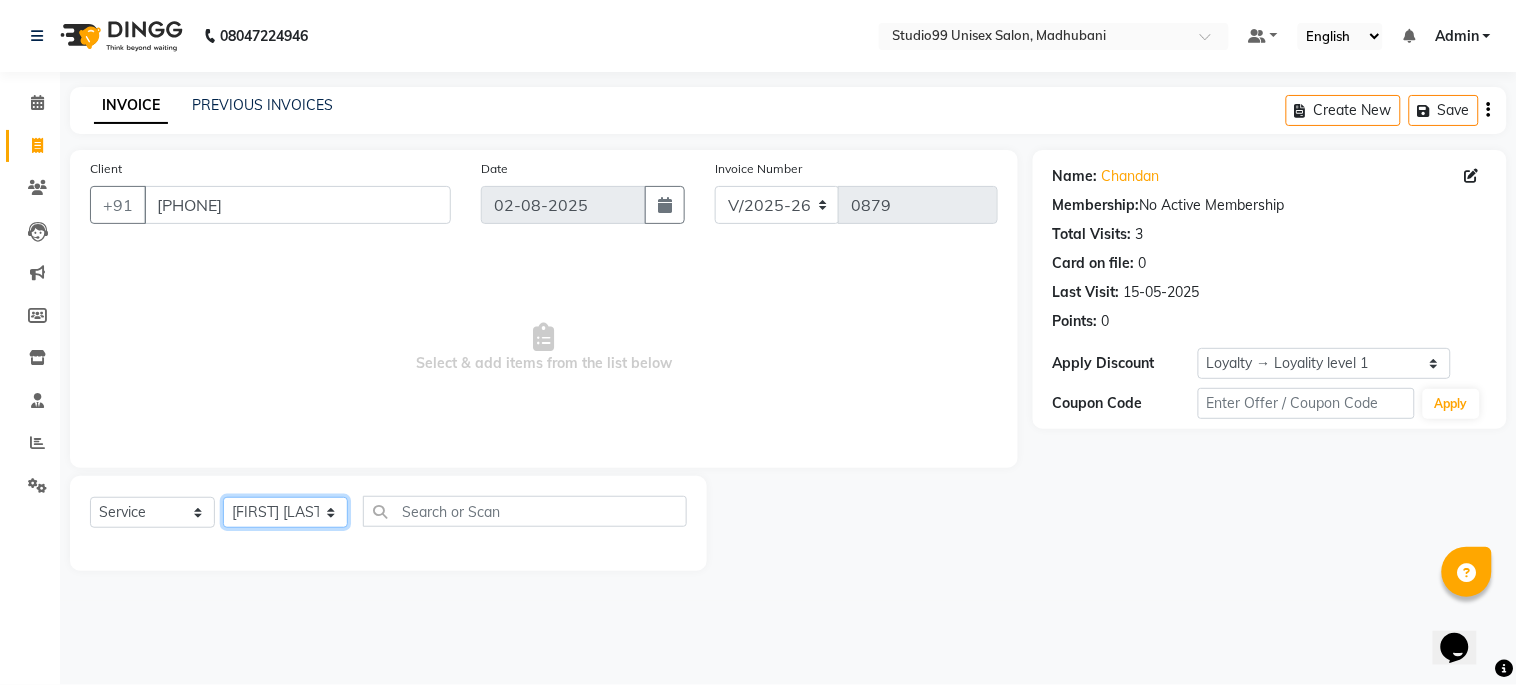 click on "Select Stylist Admin [NAME] [LAST] priya [FIRST]  [LAST] [FIRST] [LAST] shehnaj sweeta" 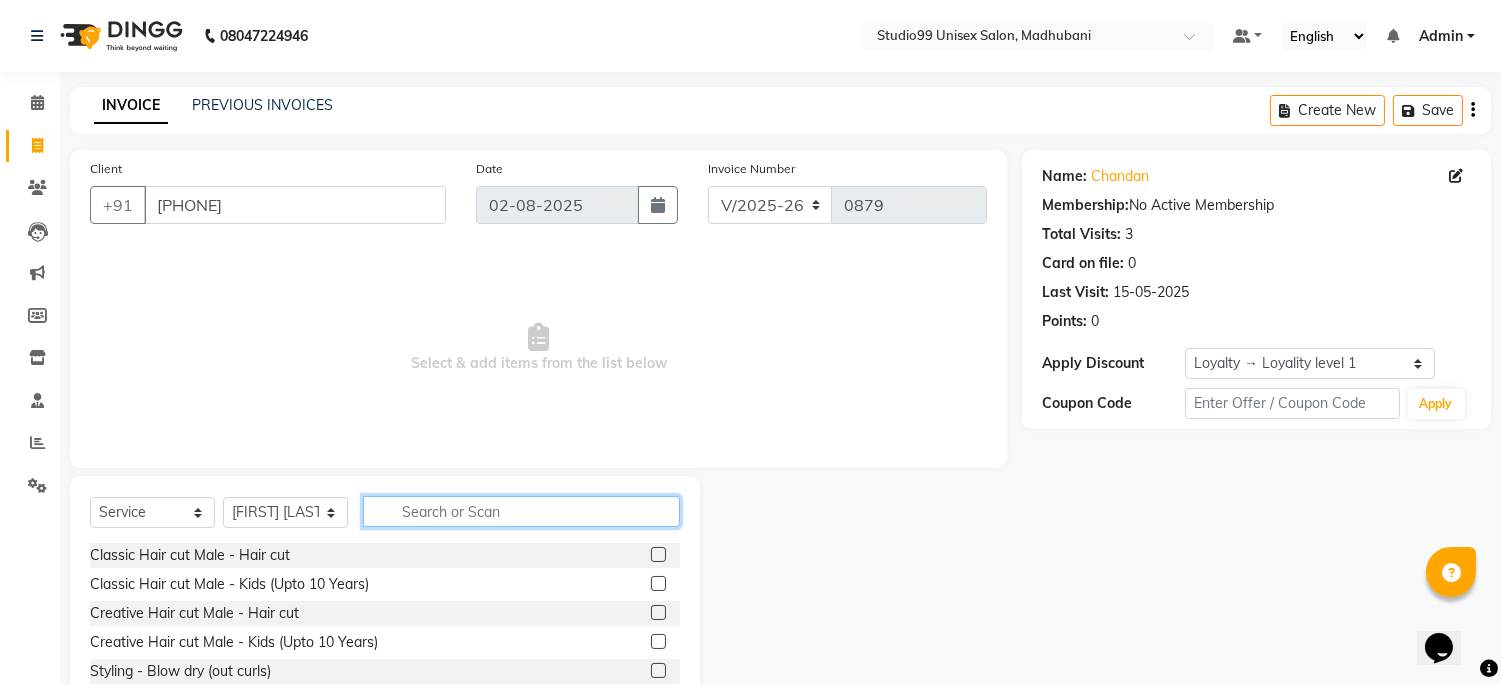 click 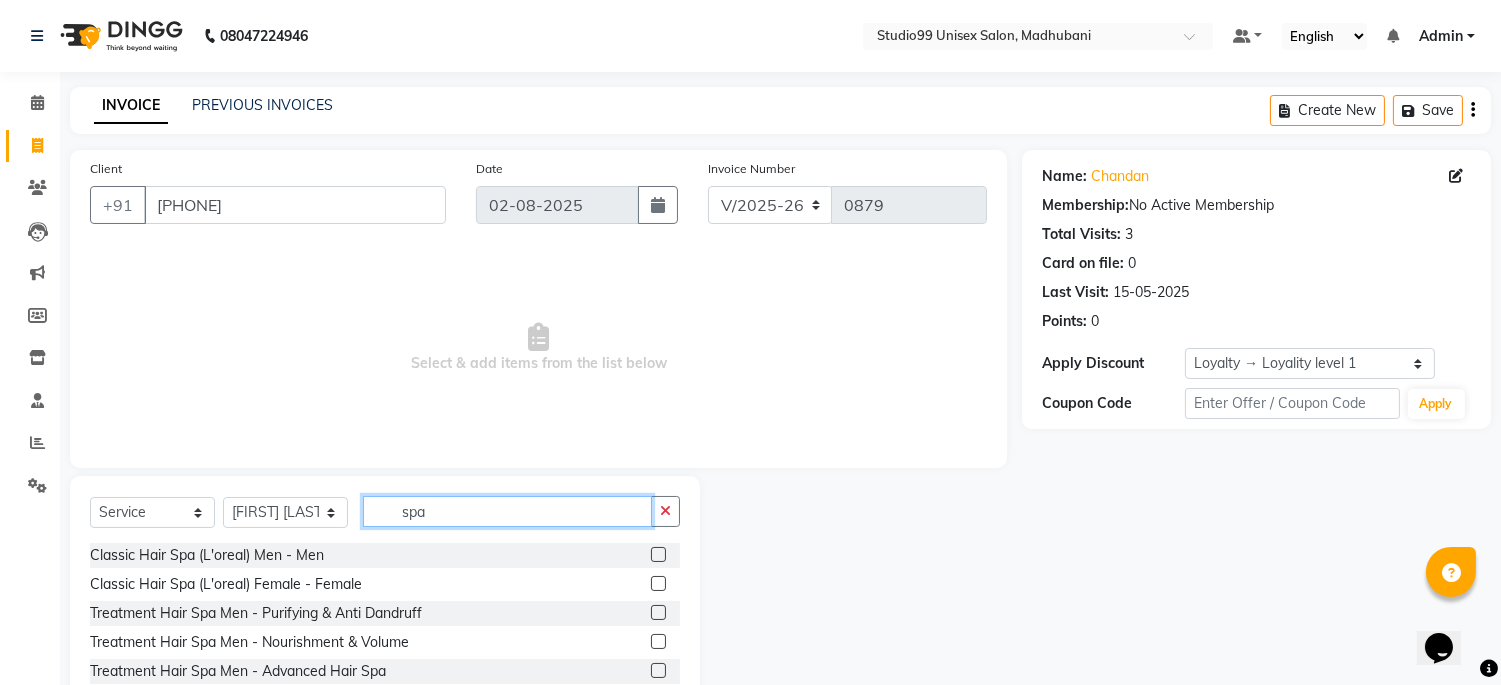type on "spa" 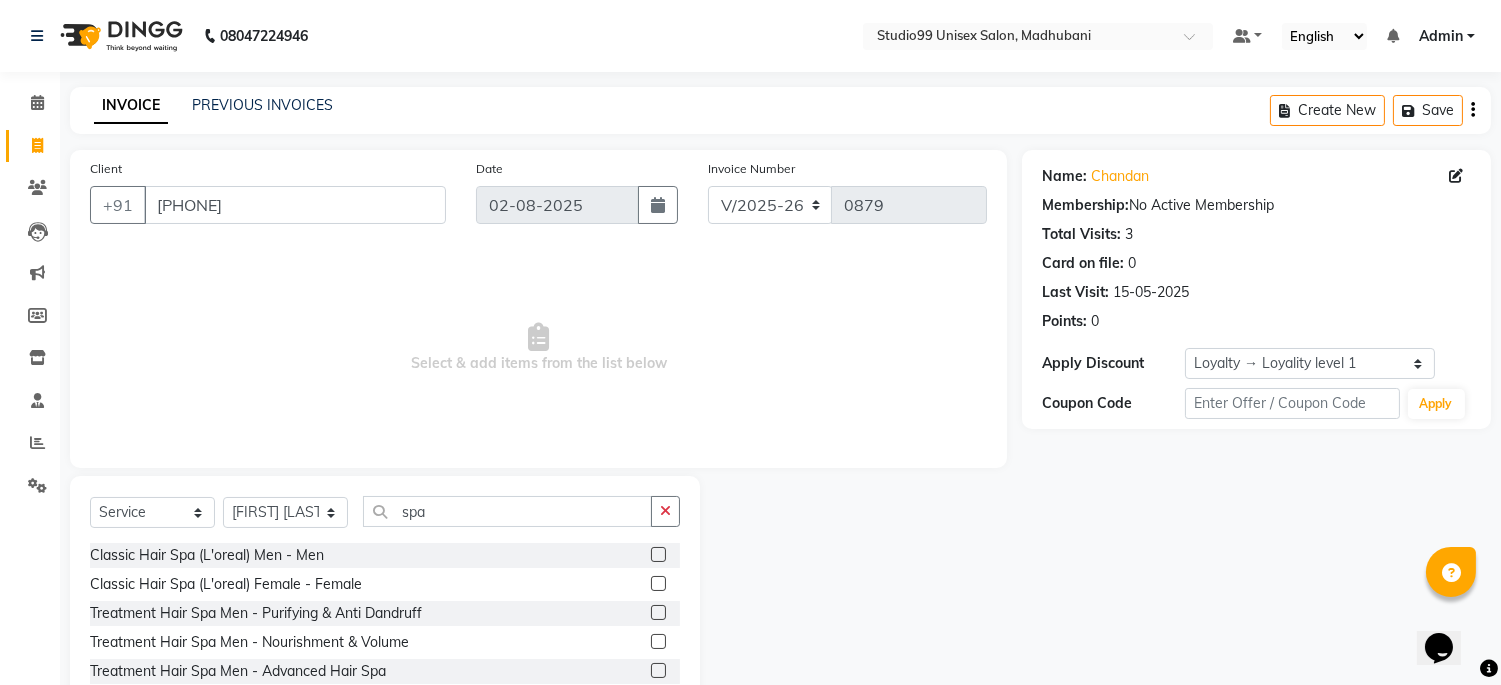 click 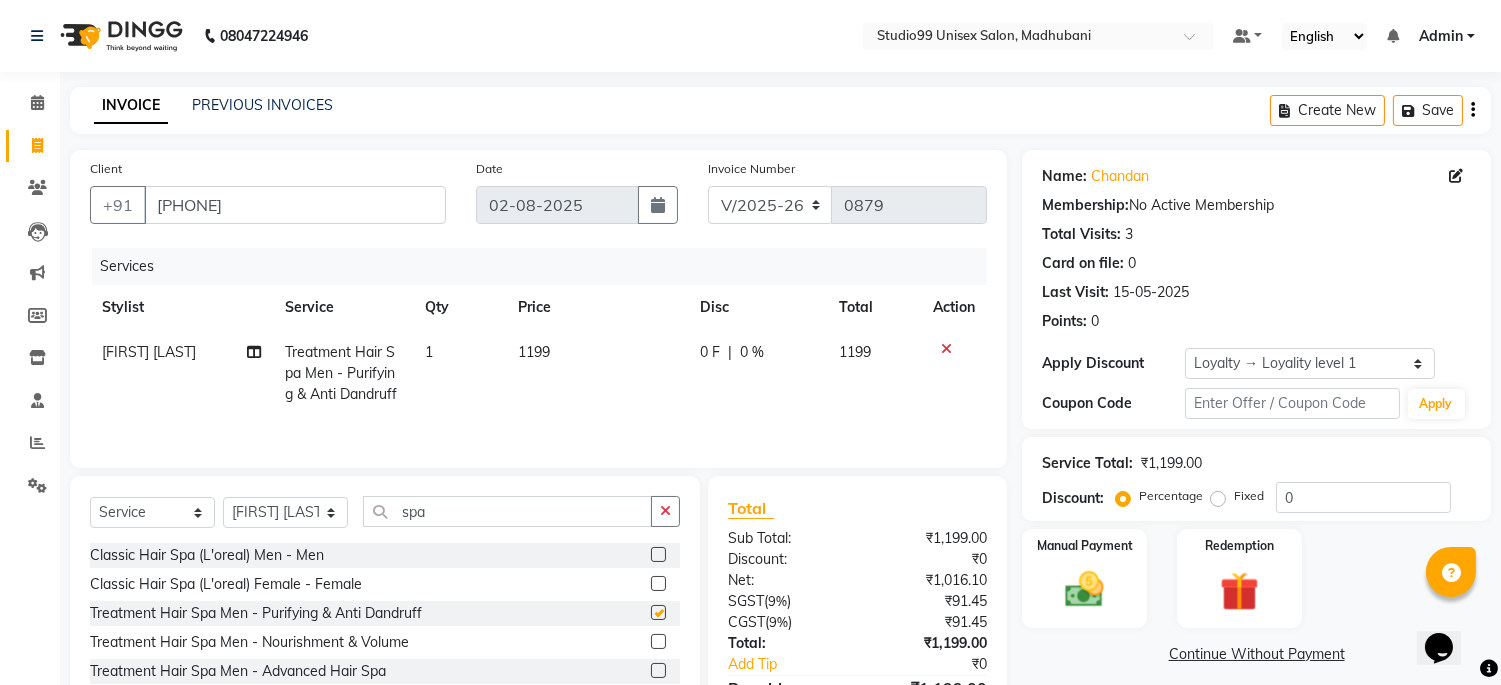 checkbox on "false" 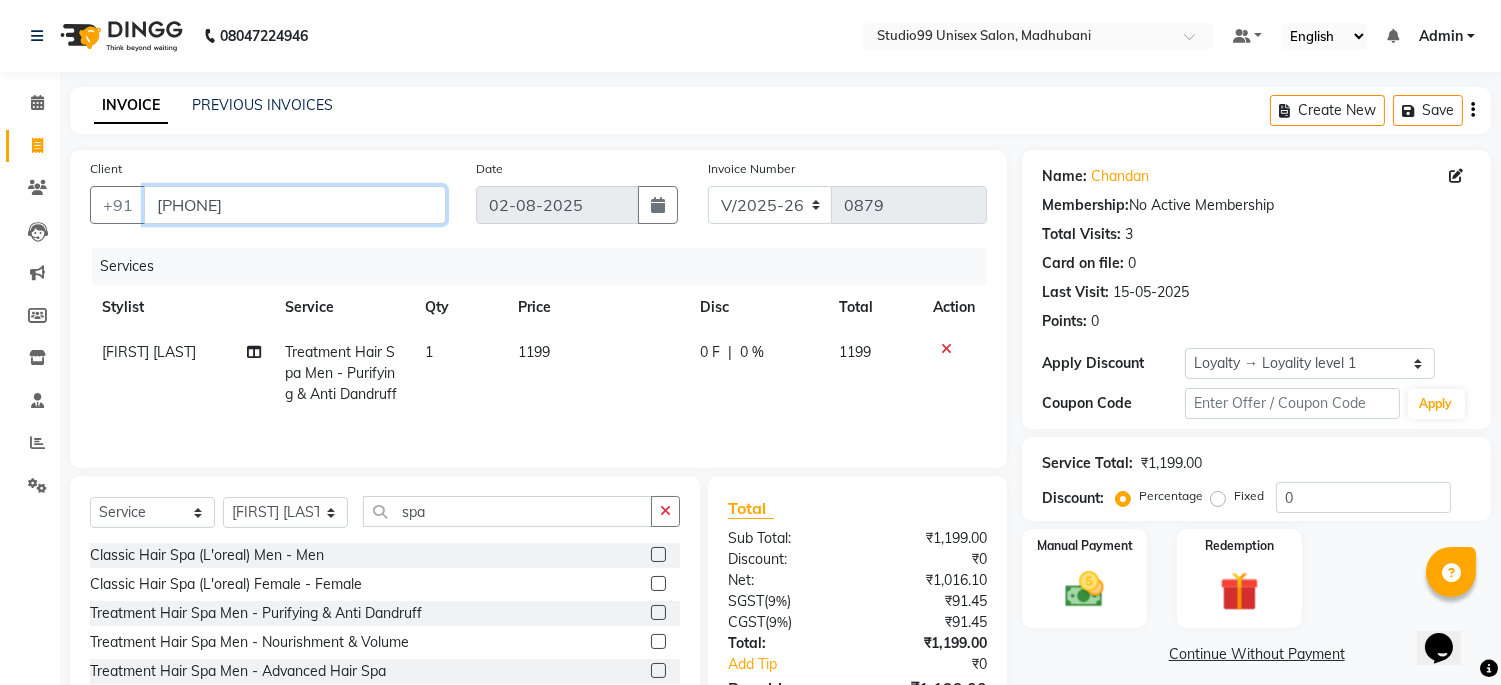 drag, startPoint x: 287, startPoint y: 197, endPoint x: 43, endPoint y: 210, distance: 244.34607 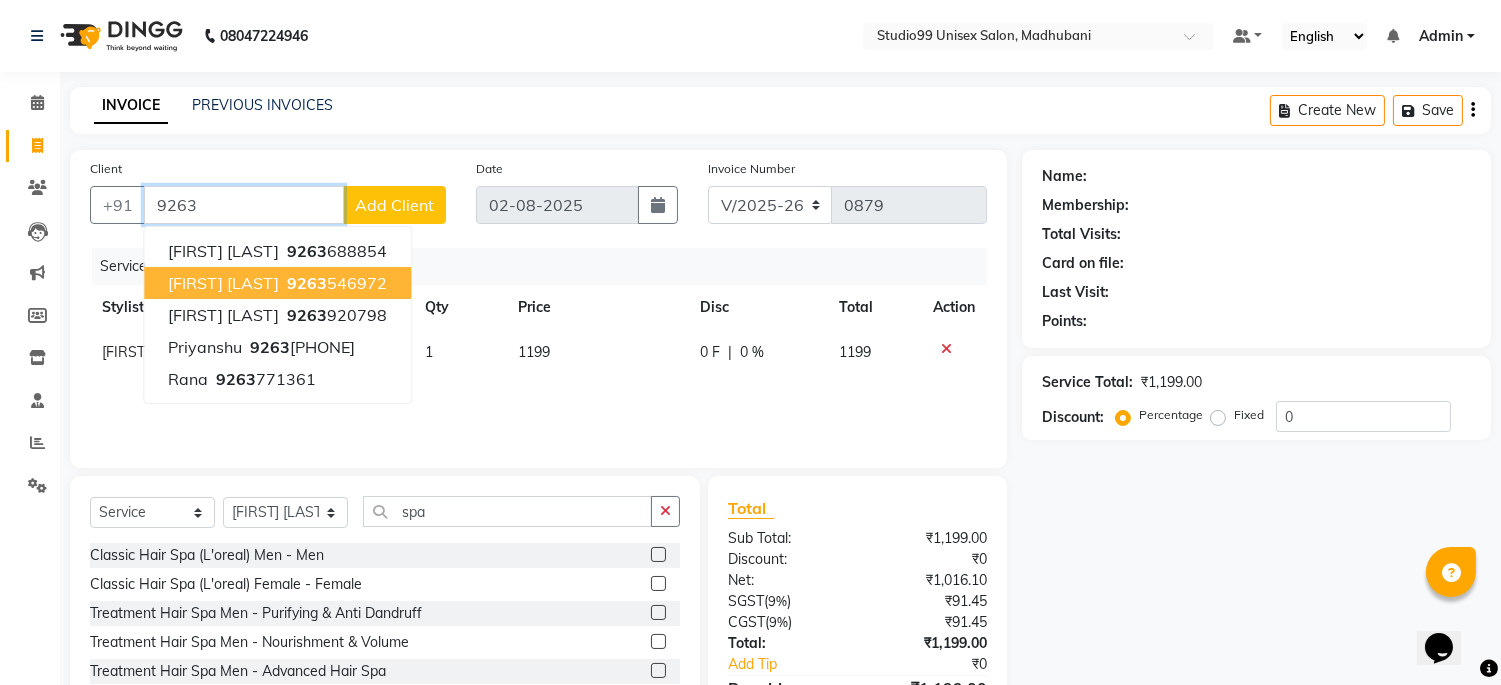click on "[FIRST] [LAST]" at bounding box center [223, 283] 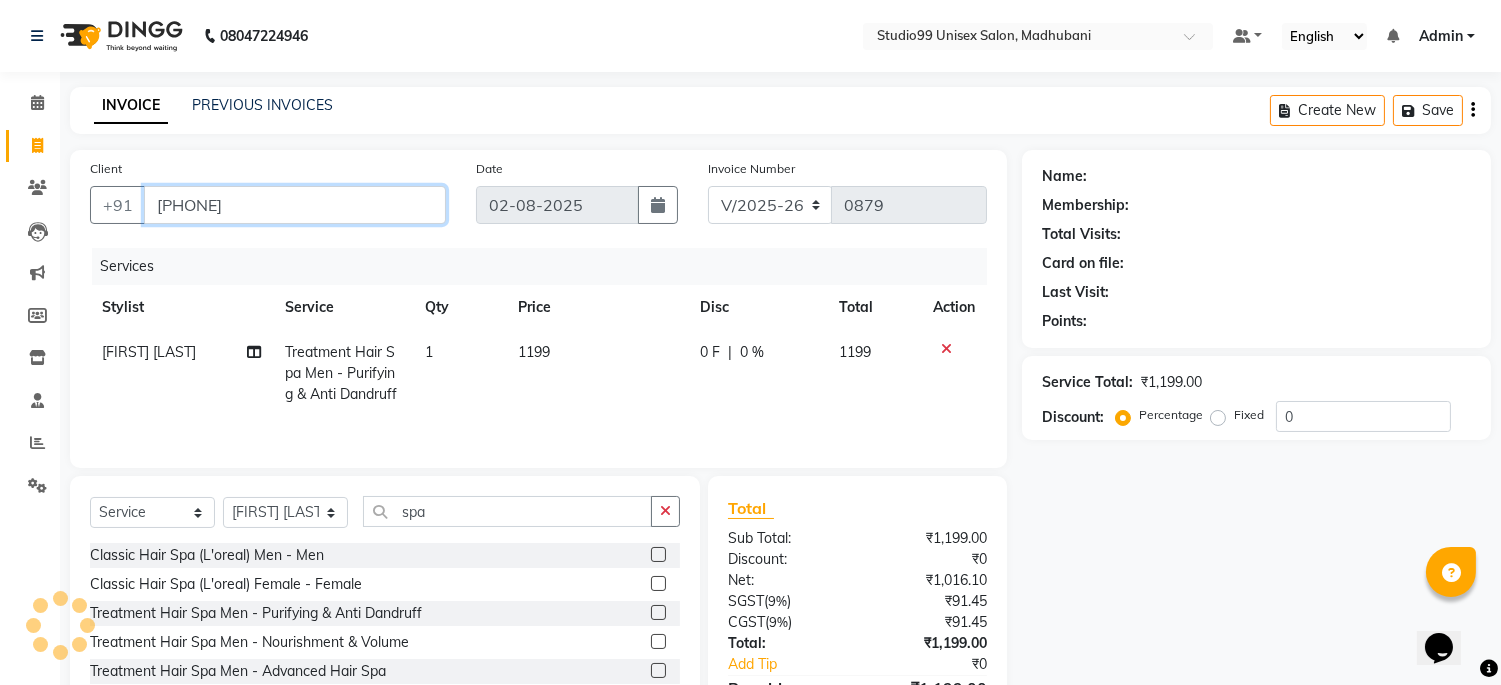 type on "[PHONE]" 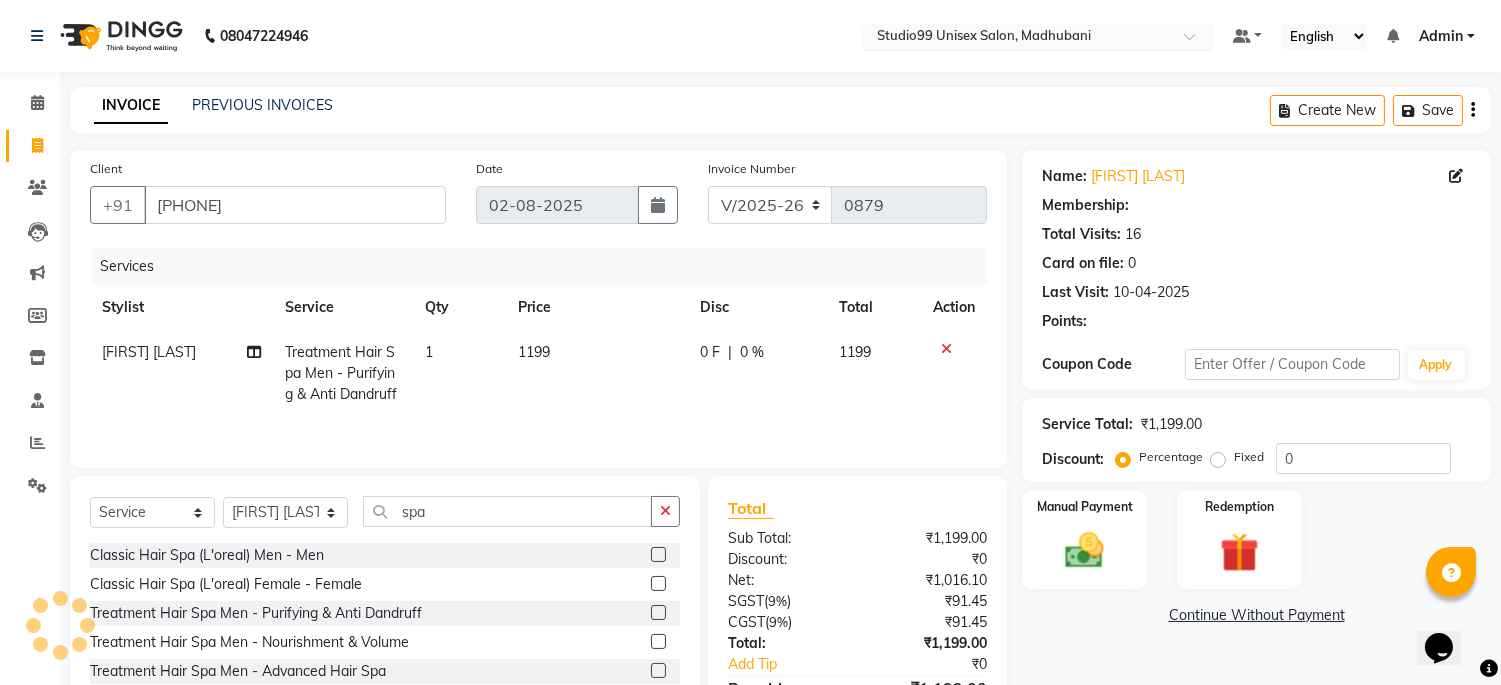 select on "1: Object" 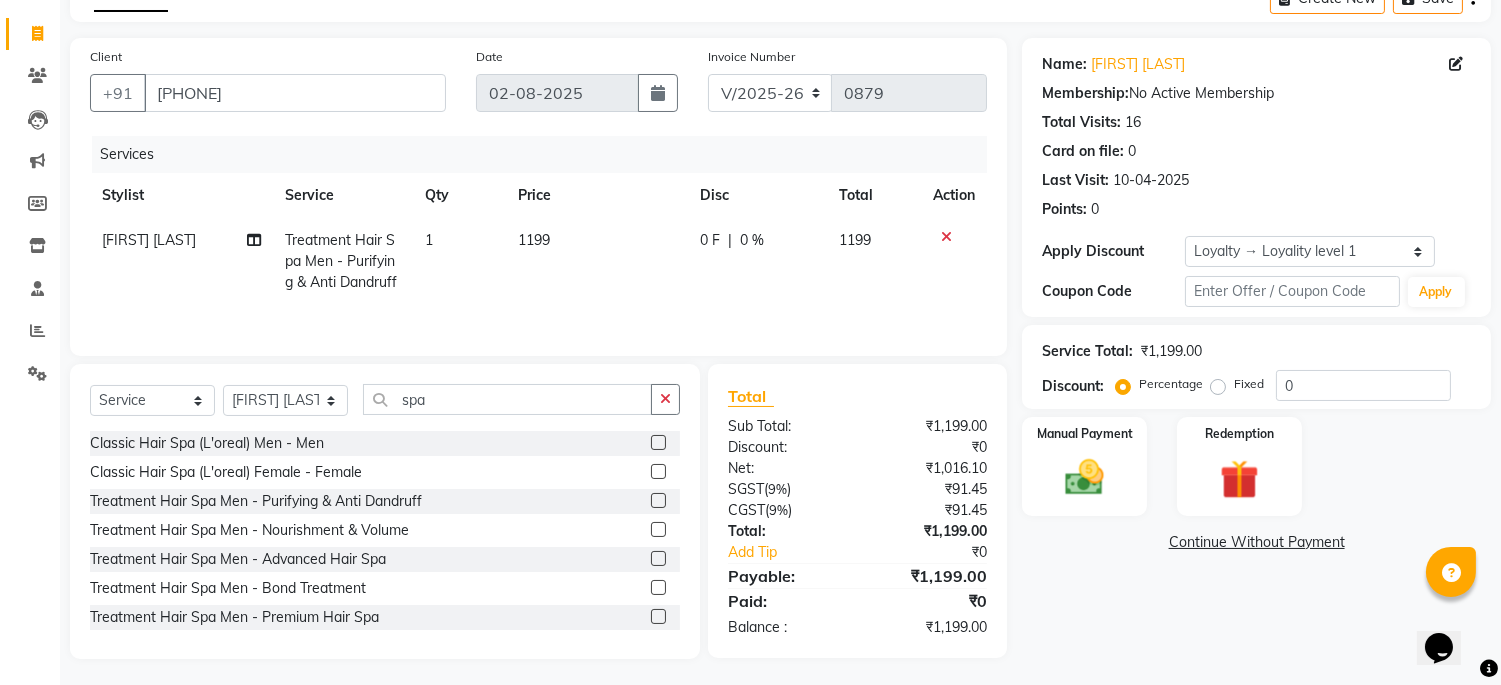 scroll, scrollTop: 117, scrollLeft: 0, axis: vertical 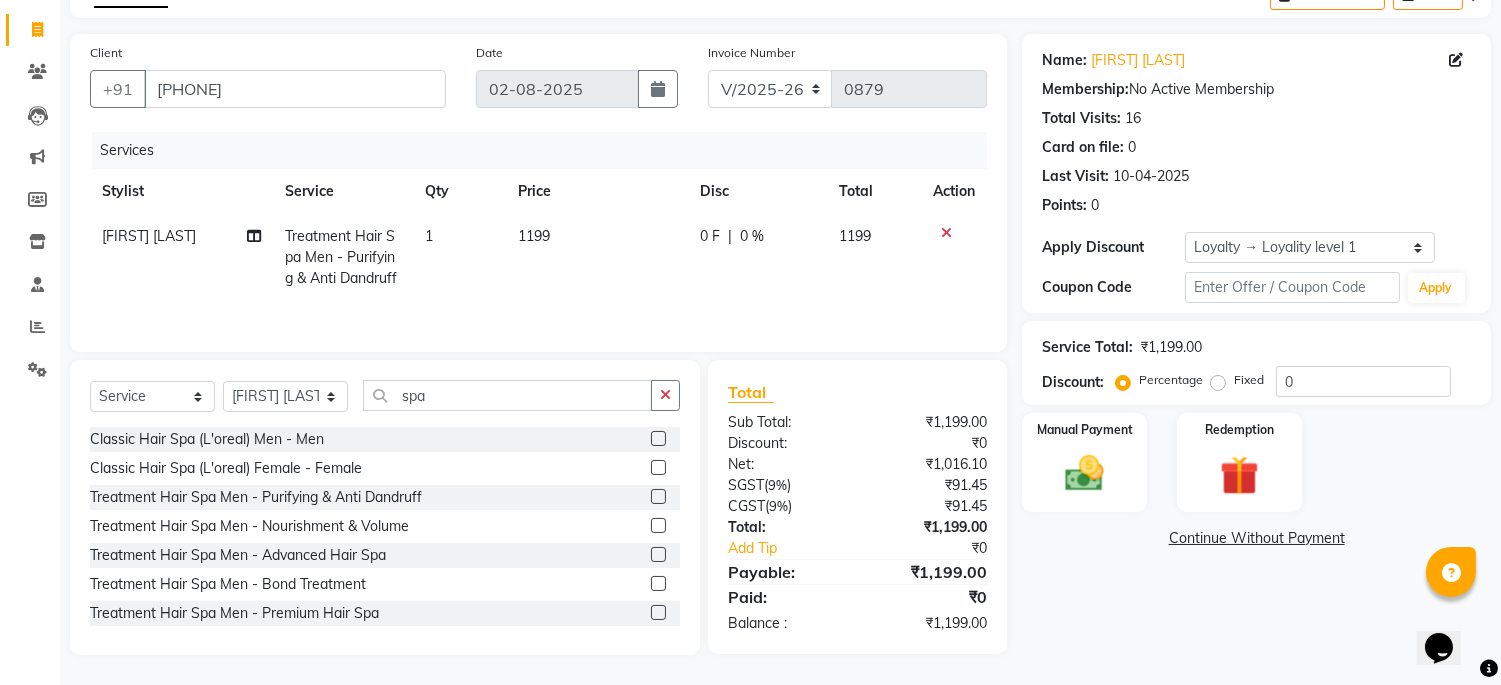 click 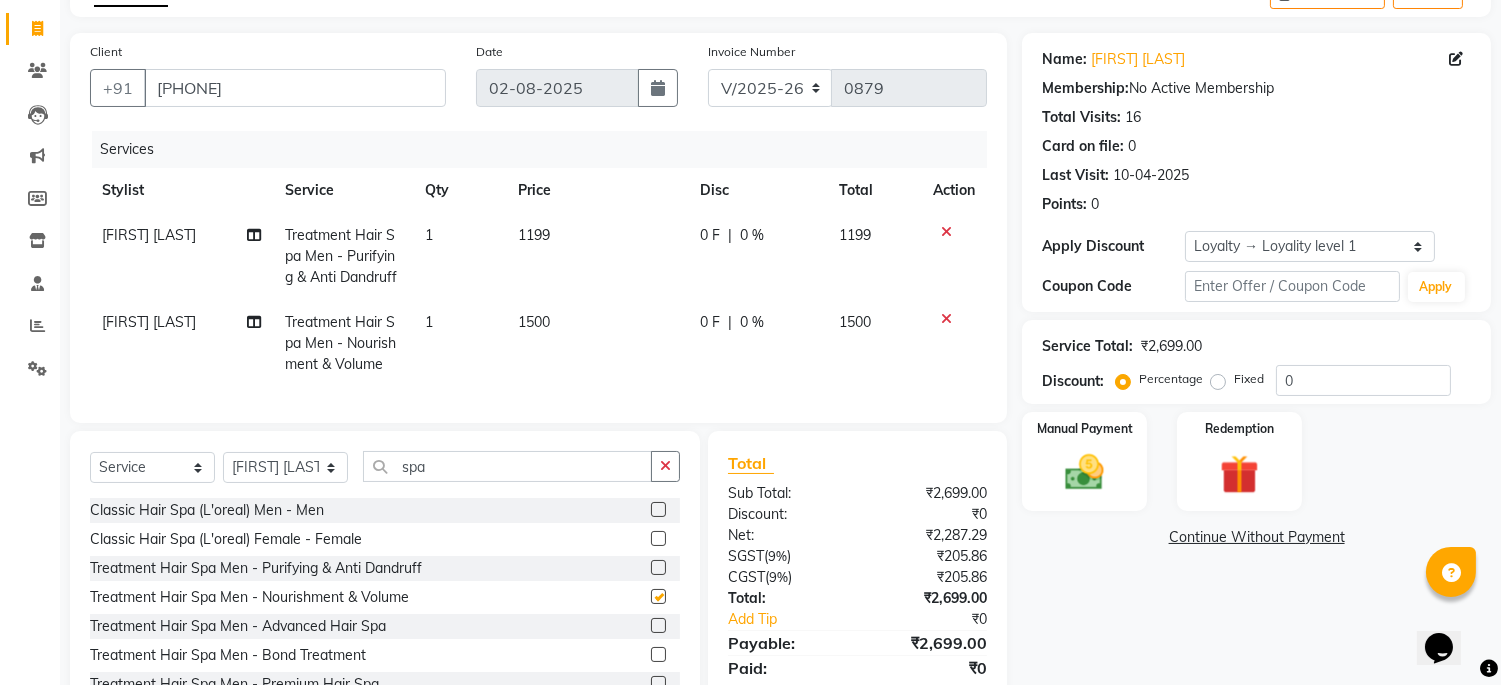 checkbox on "false" 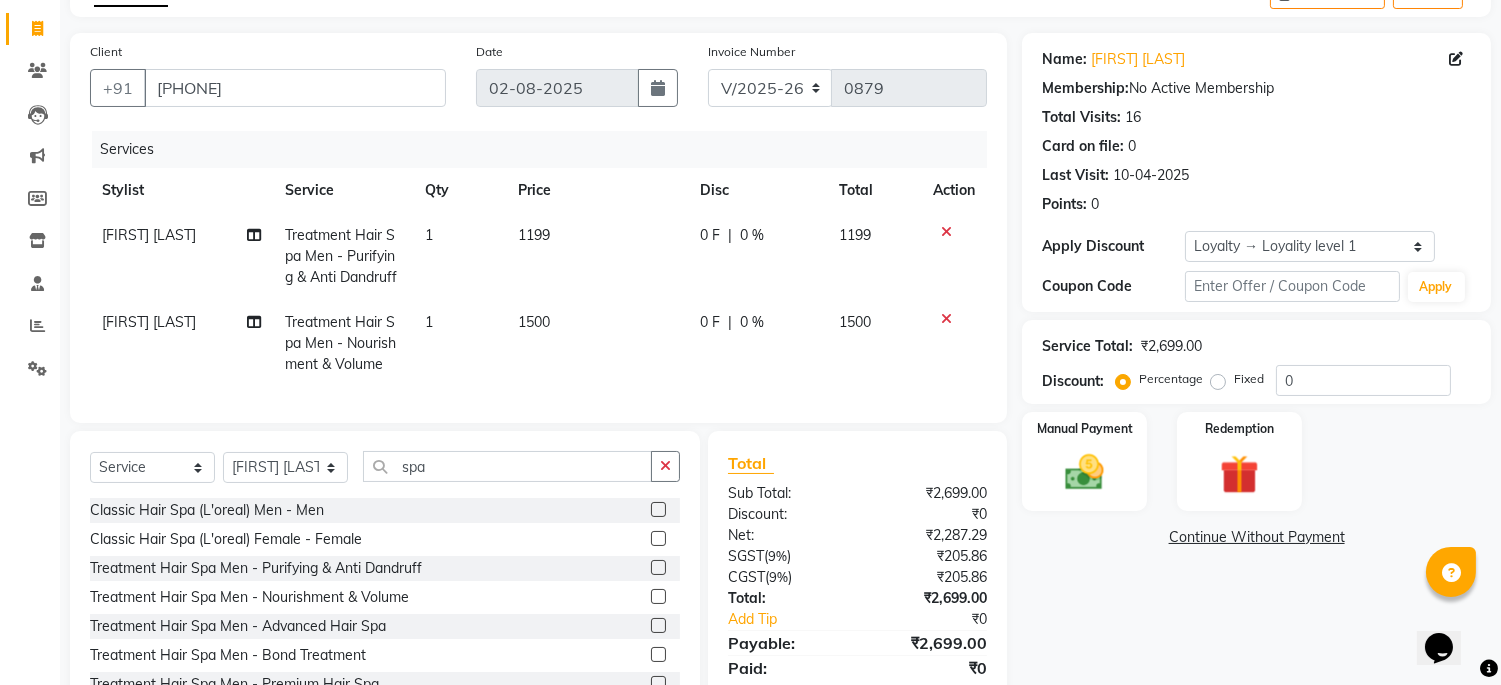 click 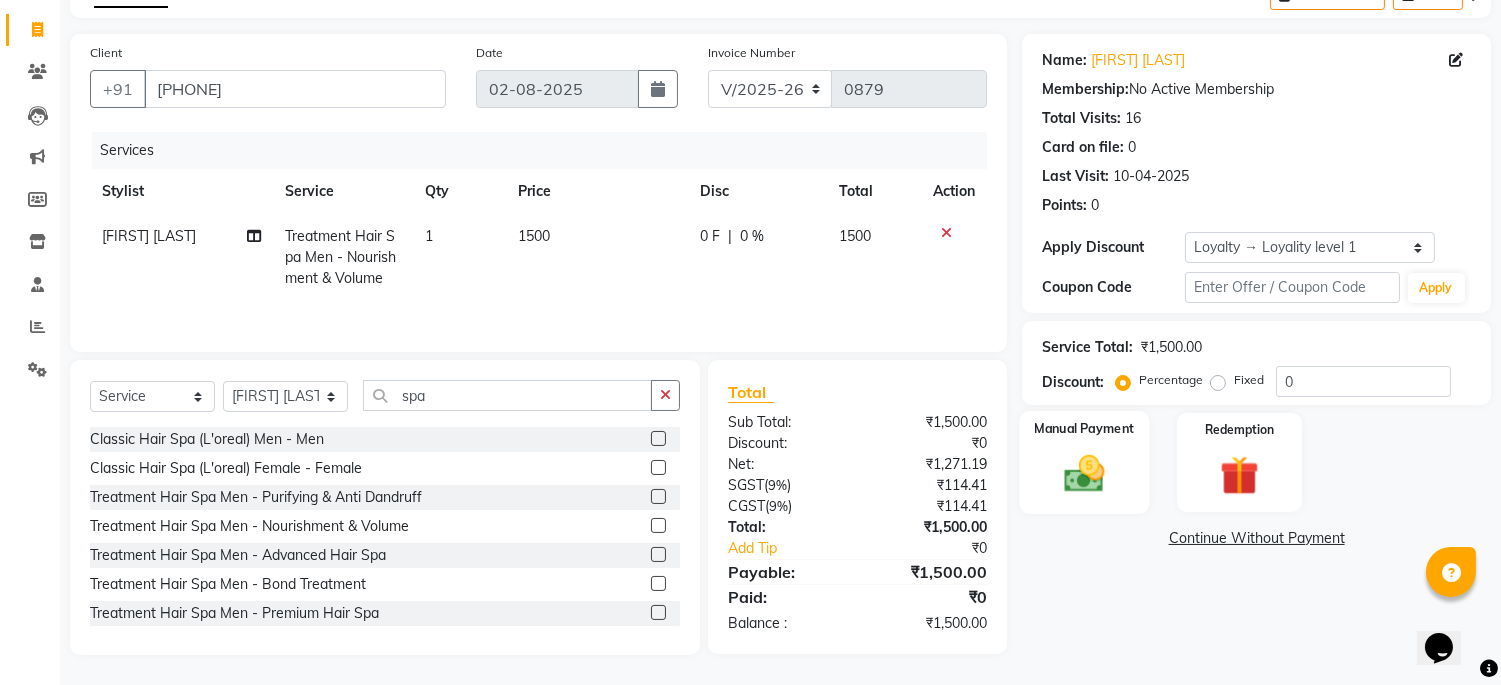 click 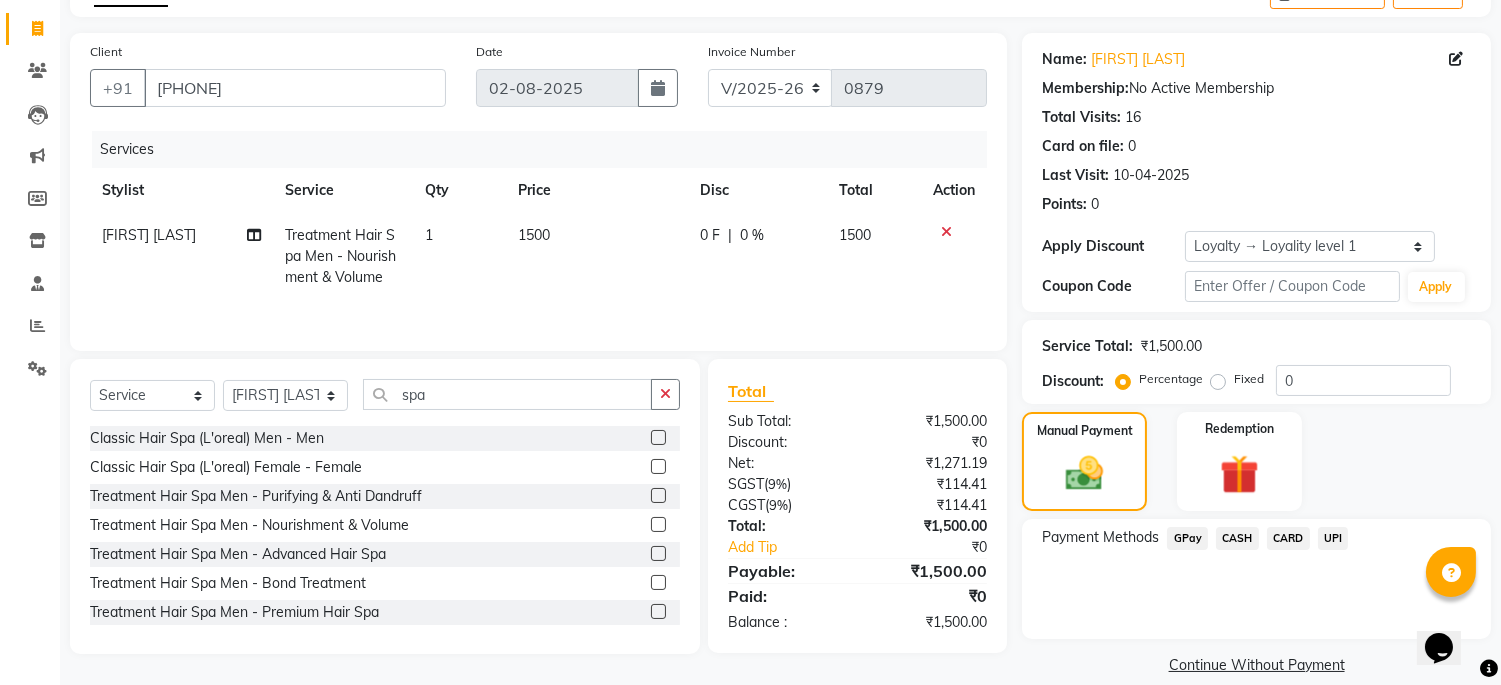 scroll, scrollTop: 141, scrollLeft: 0, axis: vertical 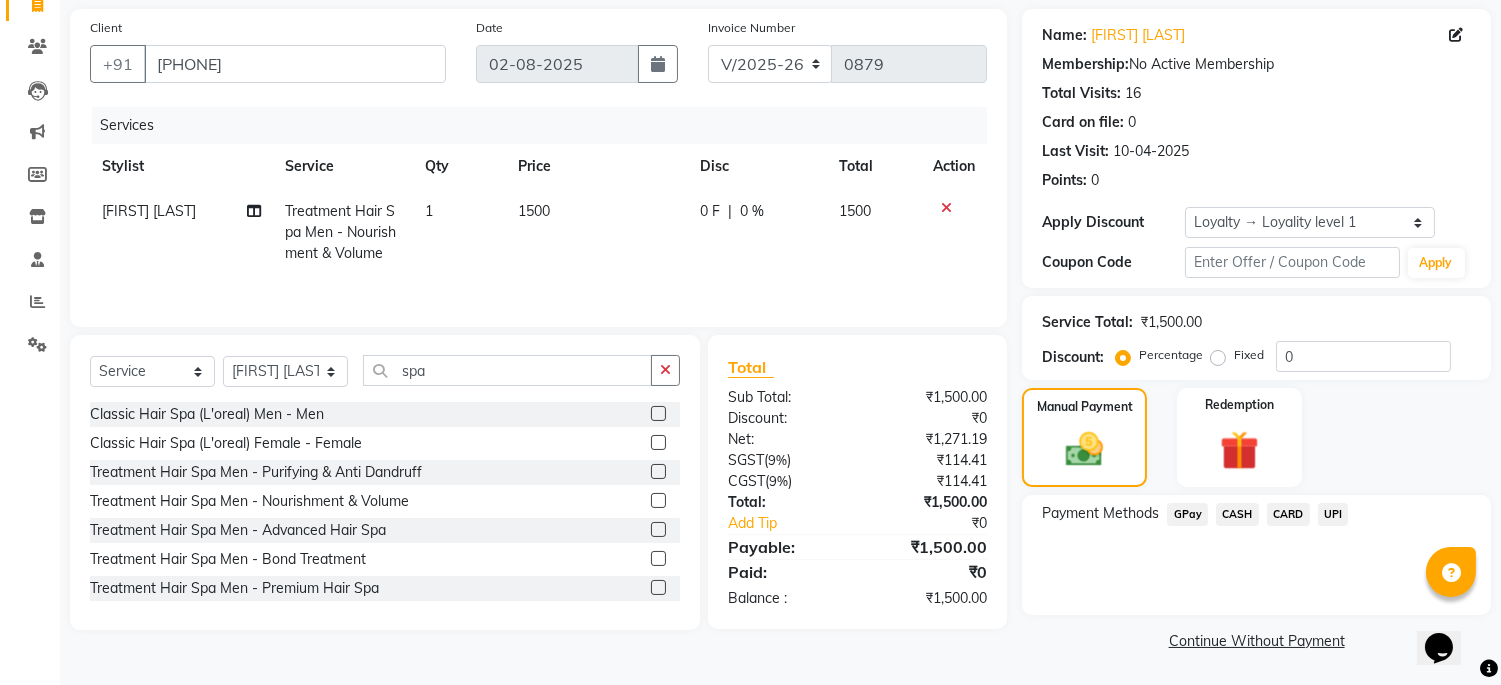 click on "CASH" 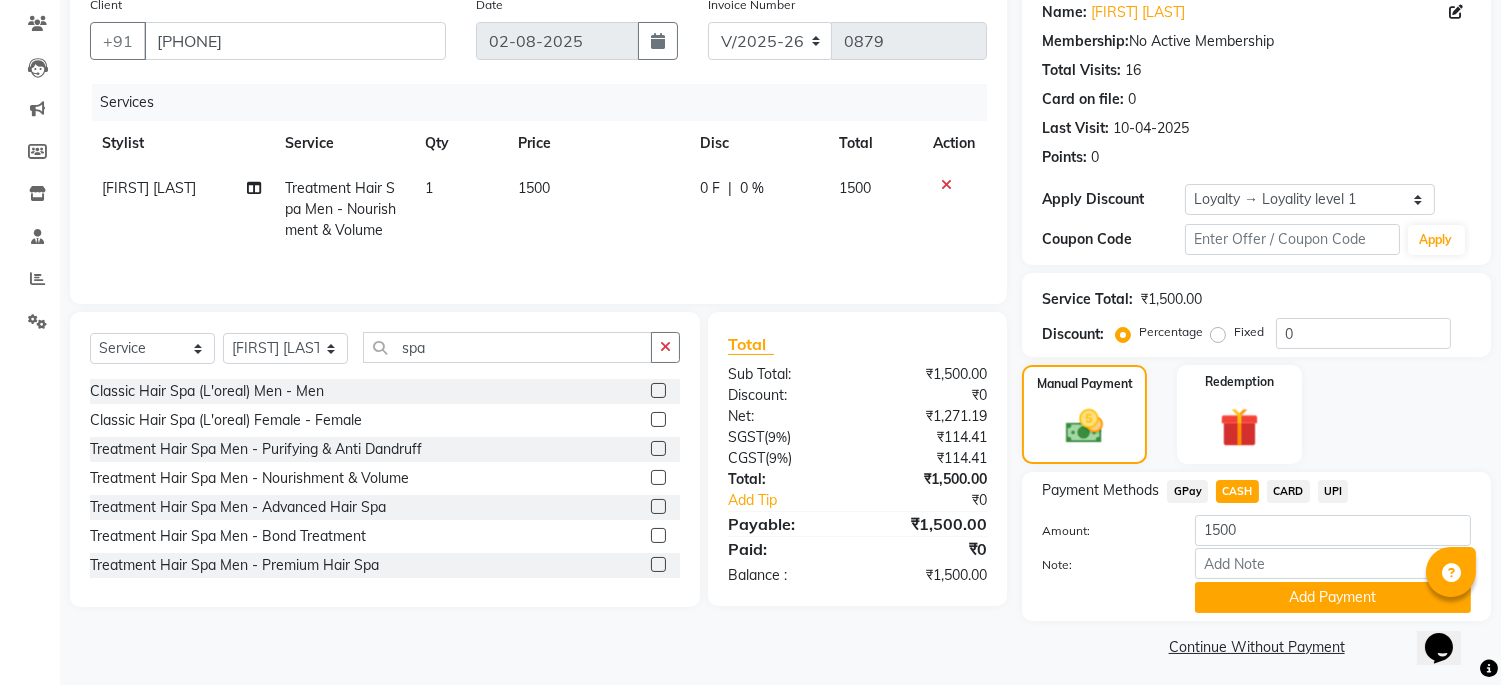 scroll, scrollTop: 170, scrollLeft: 0, axis: vertical 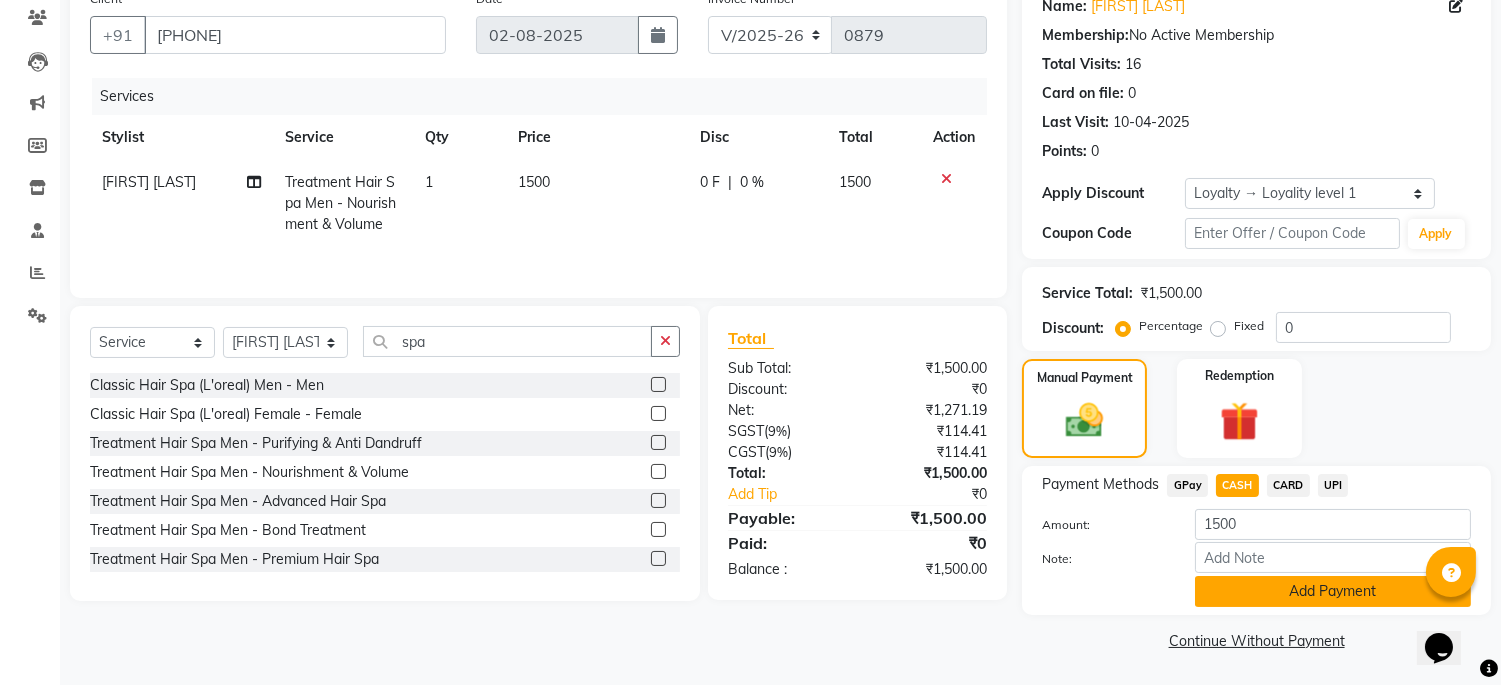 click on "Add Payment" 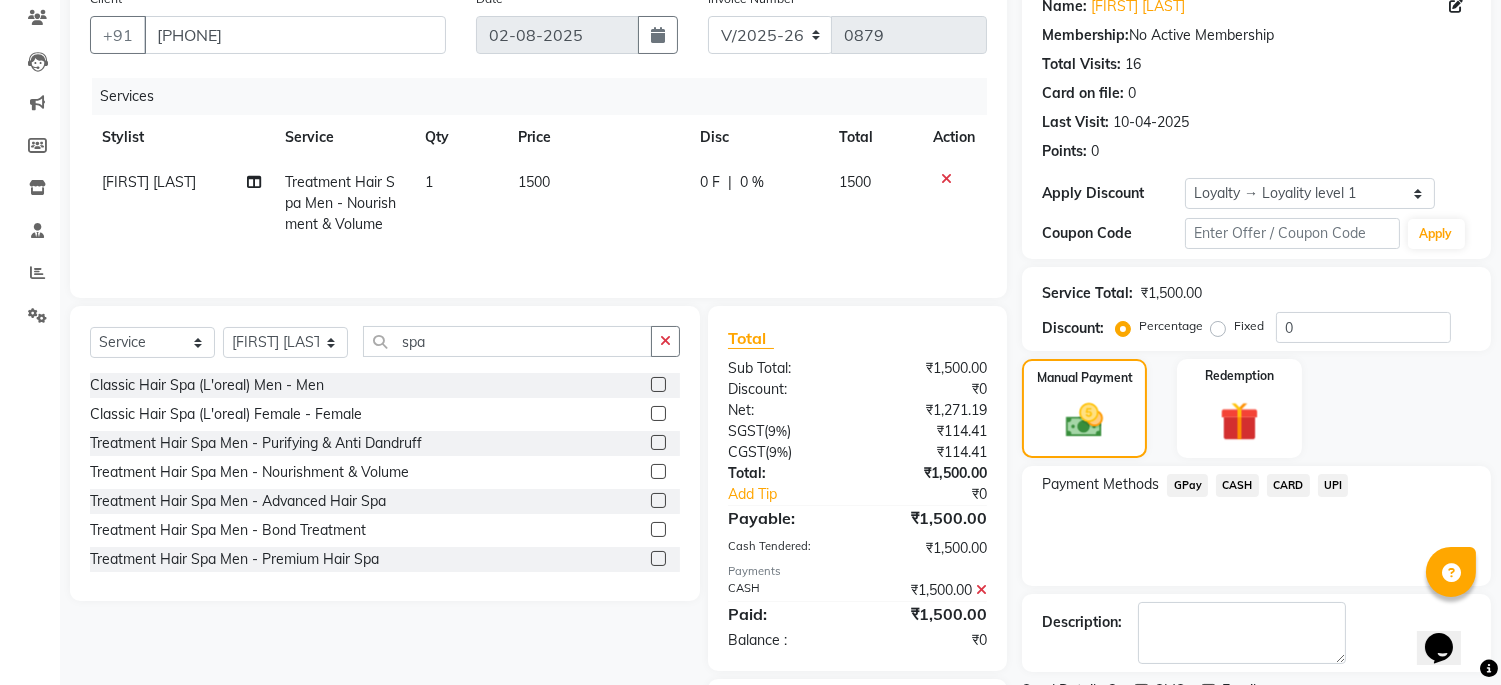 scroll, scrollTop: 307, scrollLeft: 0, axis: vertical 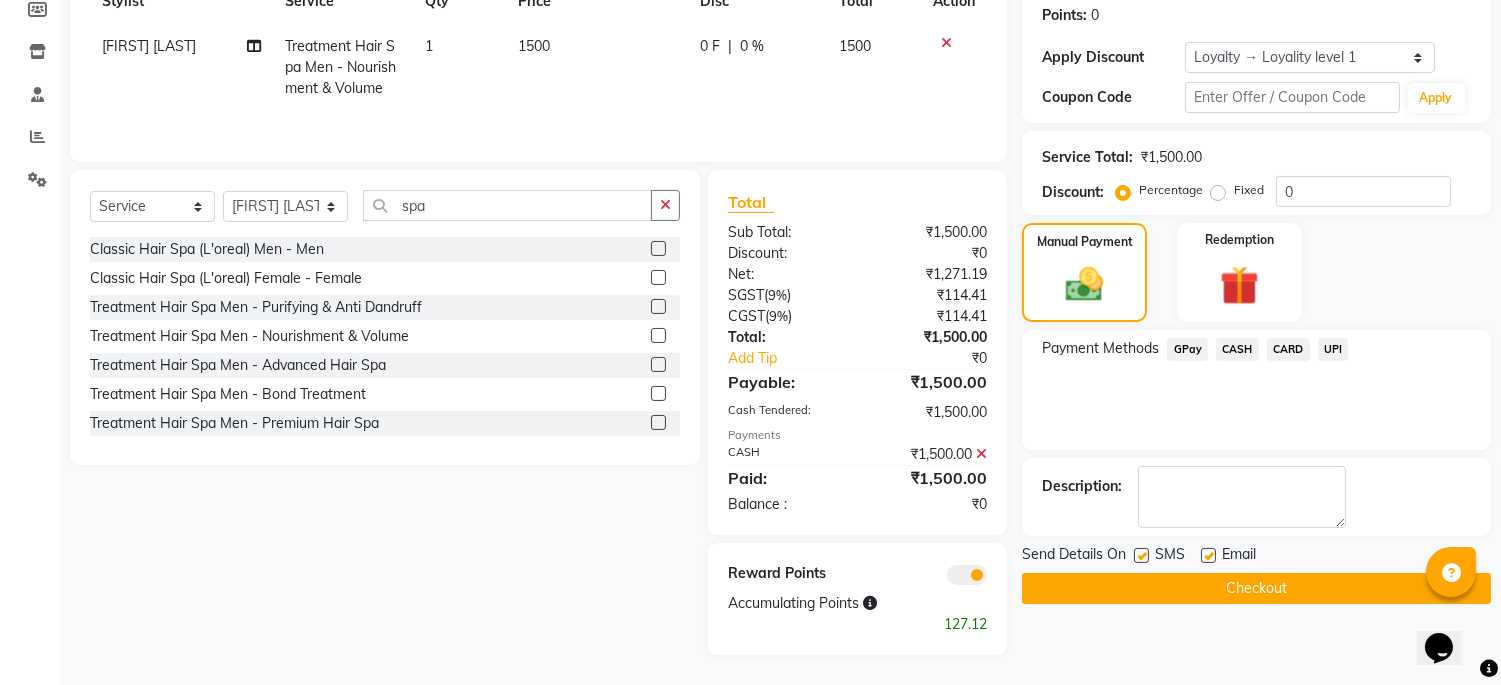 click on "Checkout" 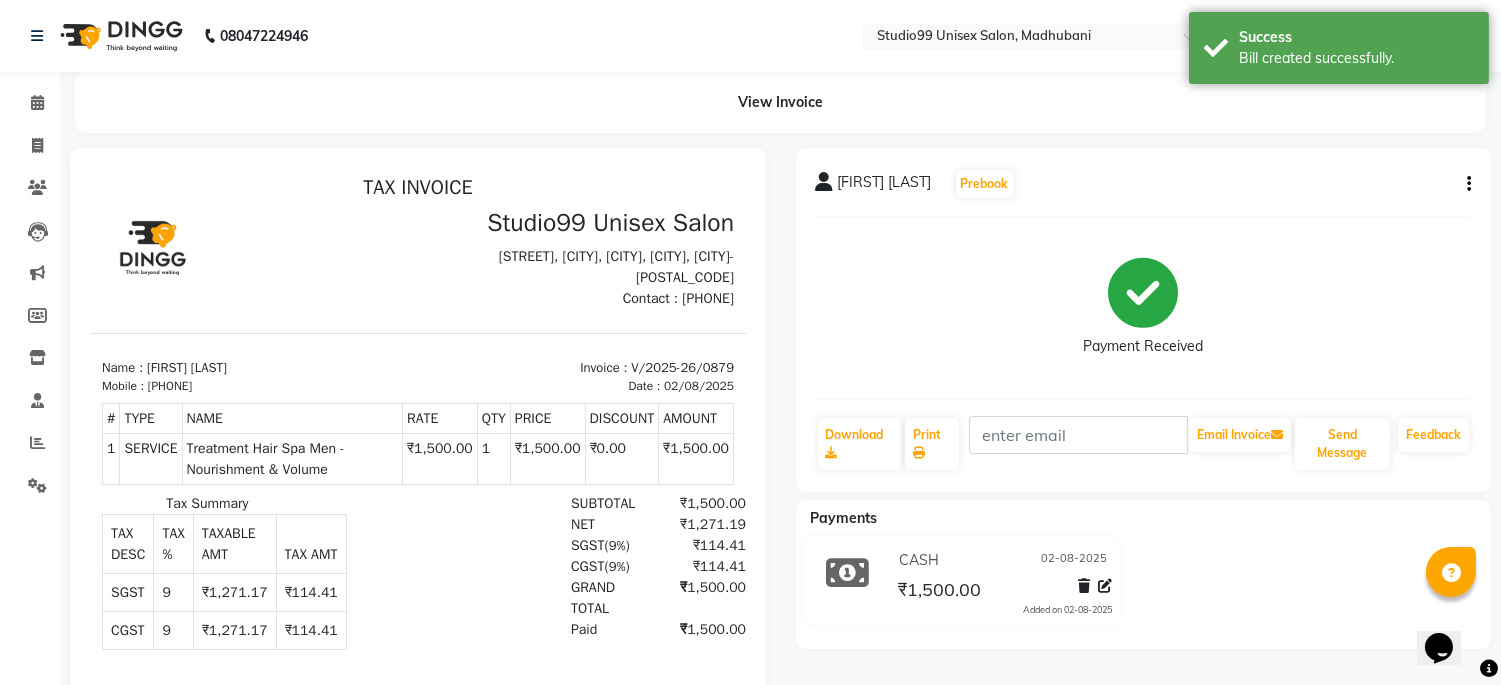 scroll, scrollTop: 0, scrollLeft: 0, axis: both 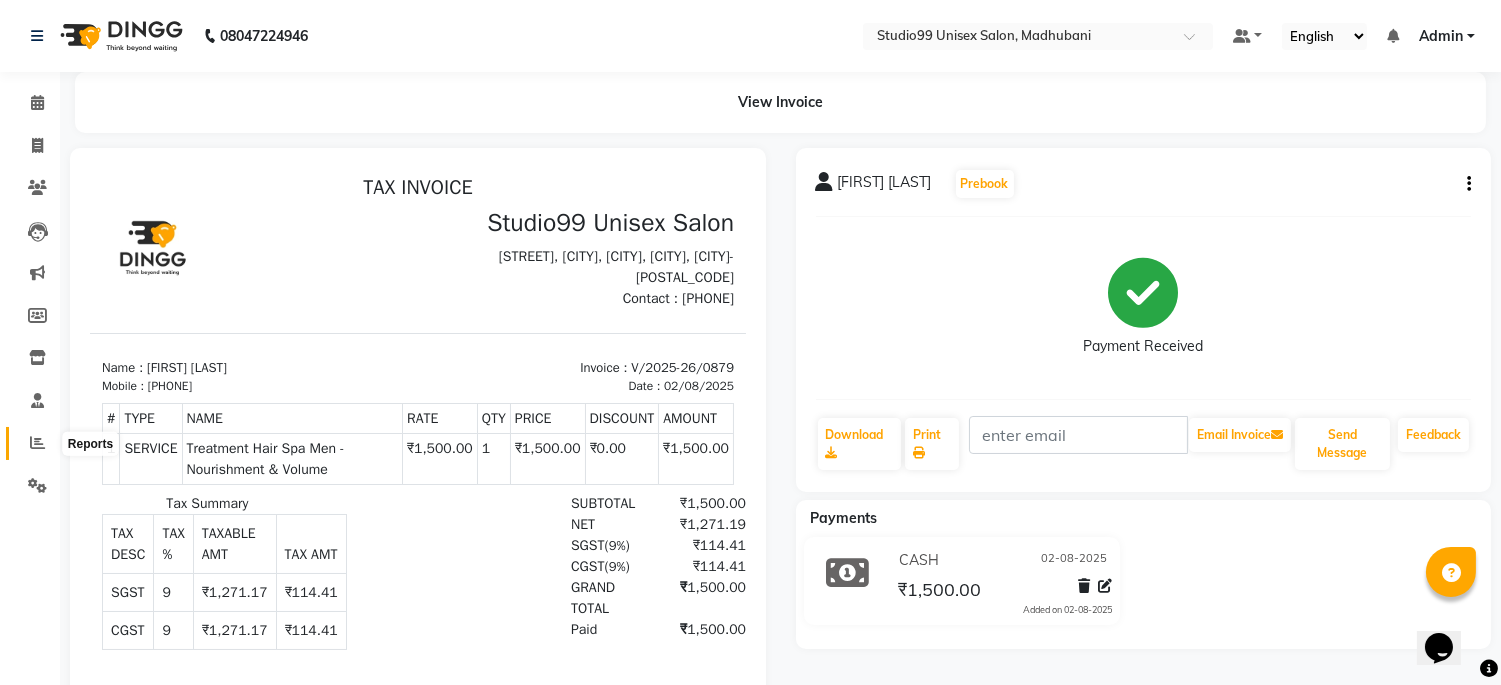 click 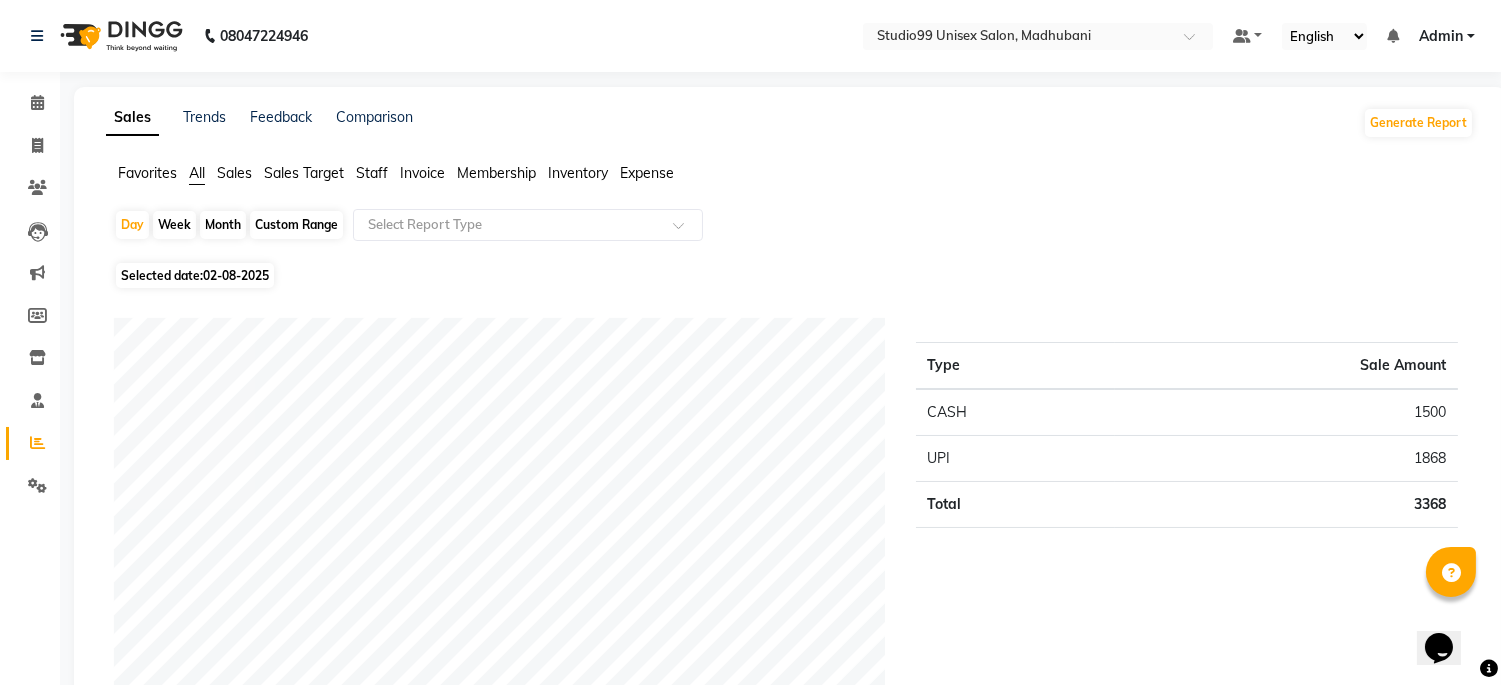 click on "Sales" 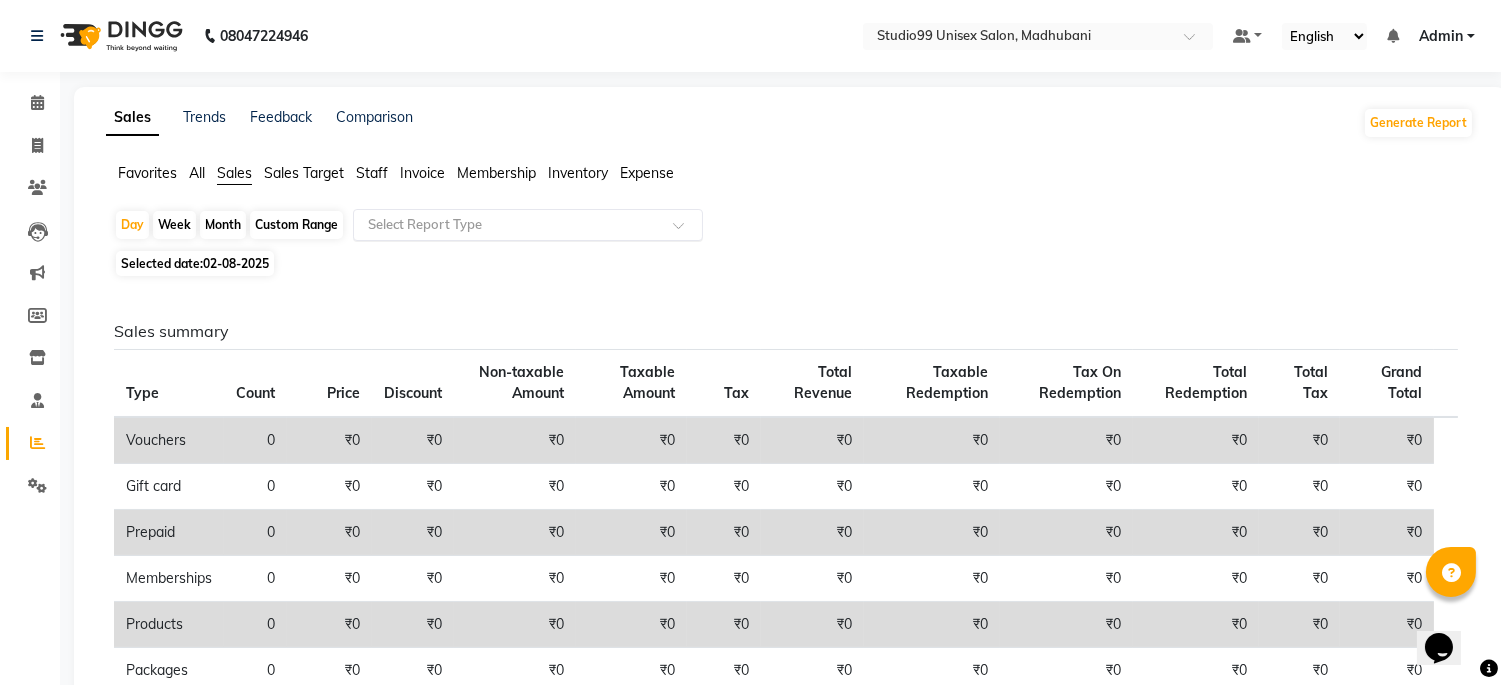 click on "Select Report Type" 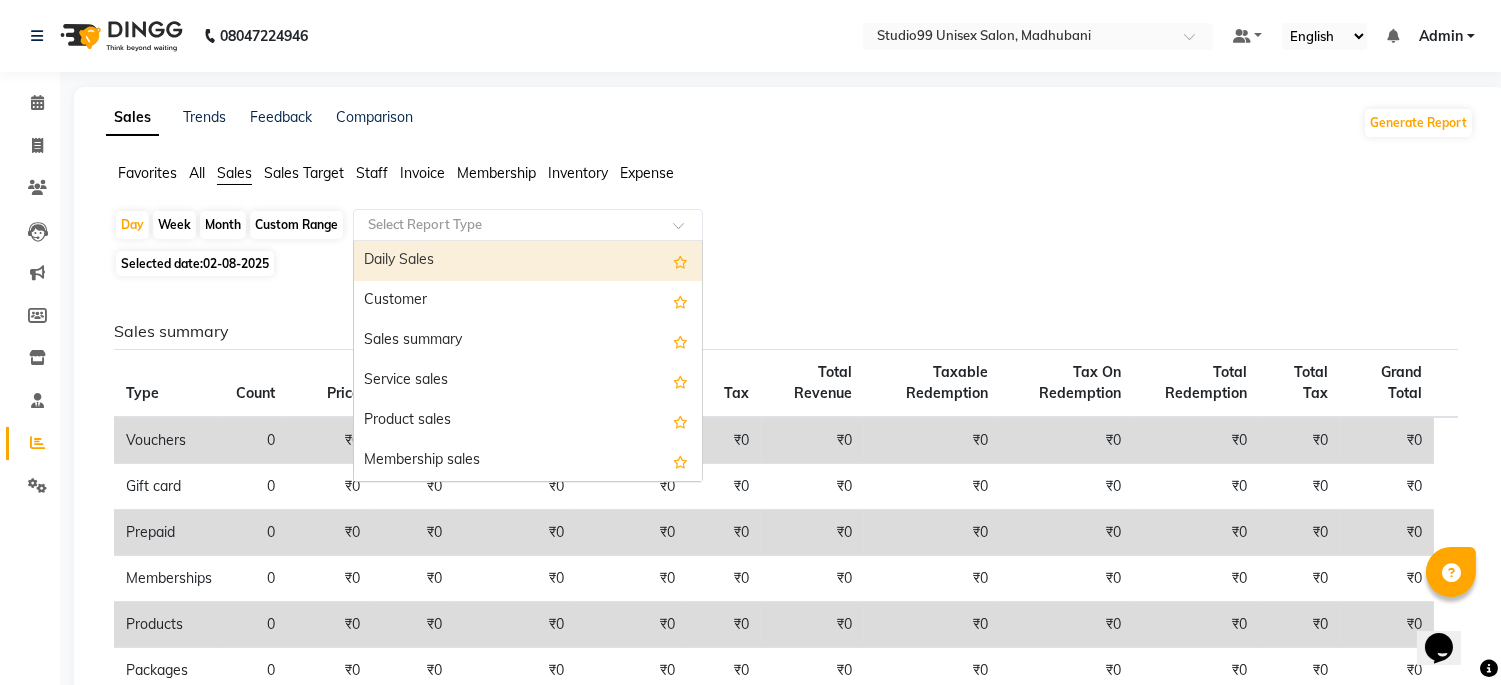 click on "Daily Sales" at bounding box center (528, 261) 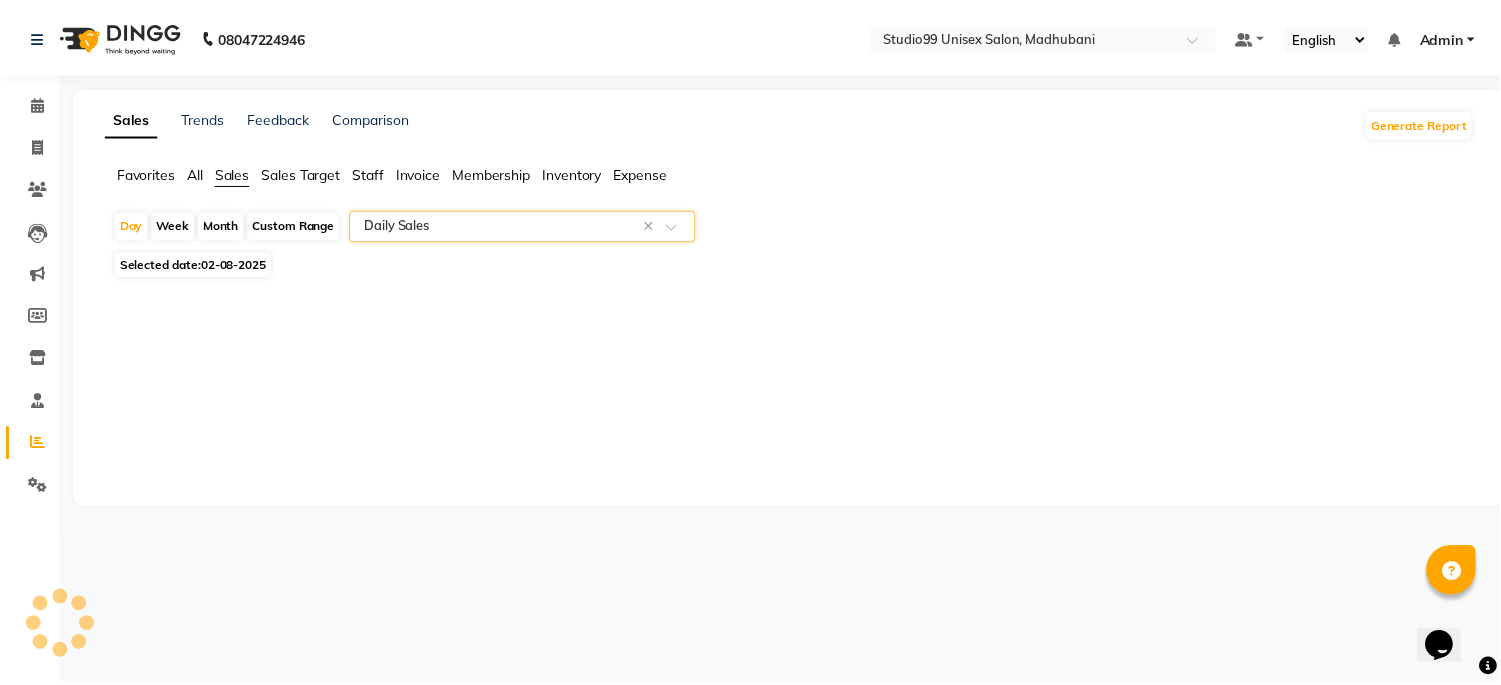 select on "csv" 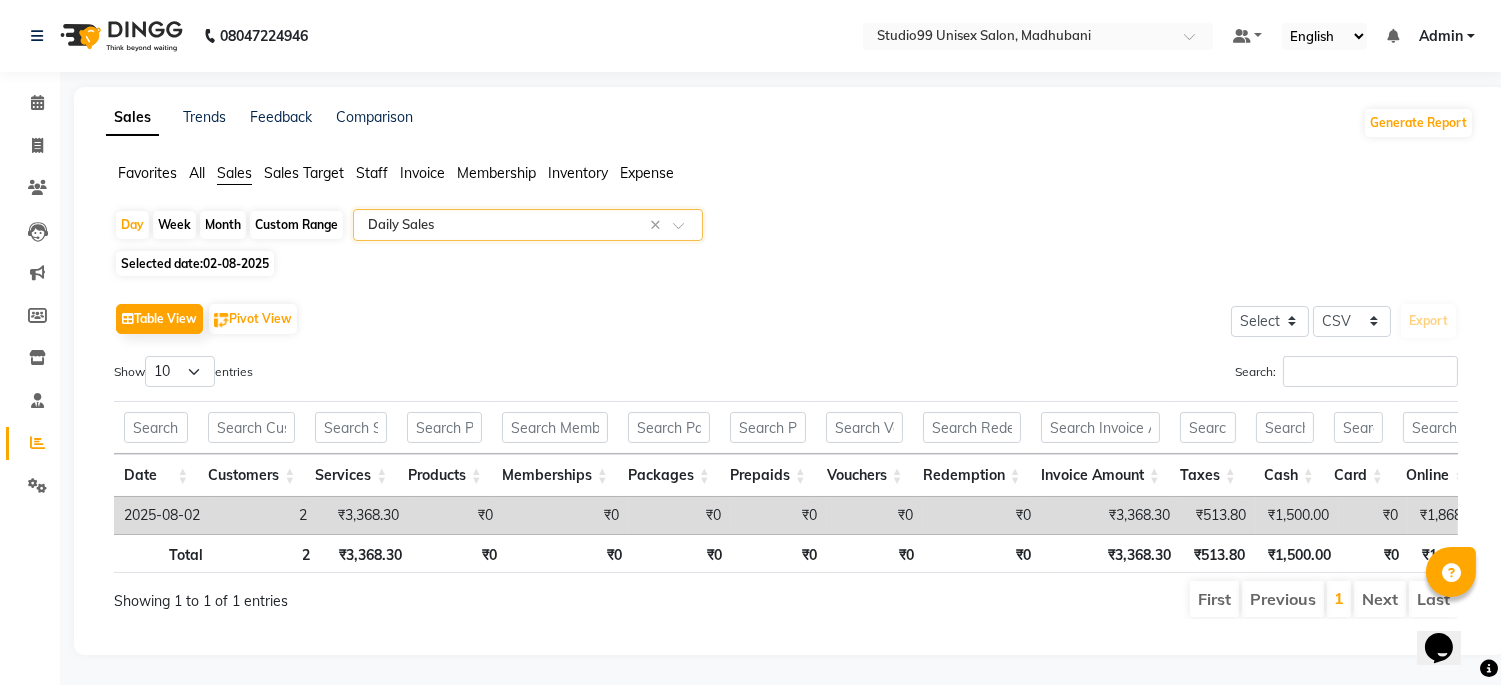 scroll, scrollTop: 34, scrollLeft: 0, axis: vertical 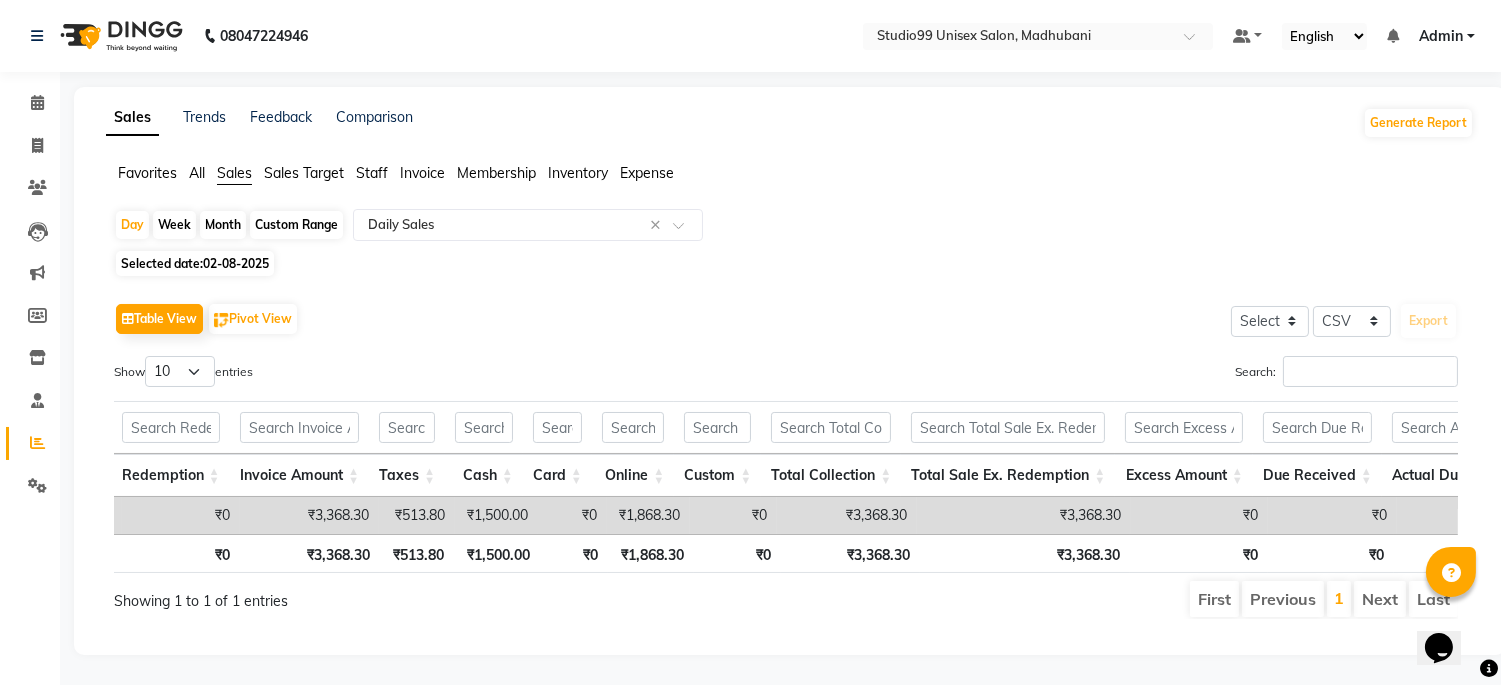 click on "Table View   Pivot View  Select Select CSV PDF  Export" 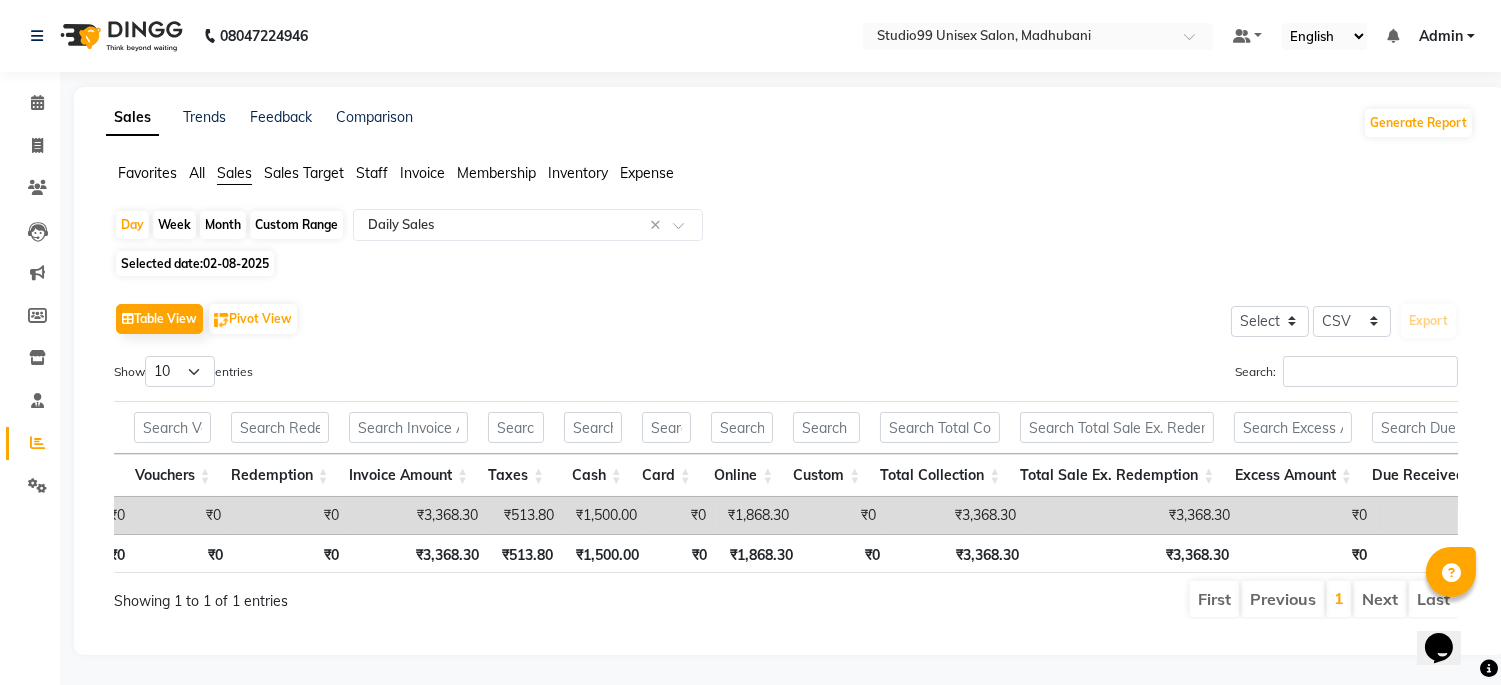 click on "Table View   Pivot View  Select Select CSV PDF  Export  Show  10 25 50 100  entries Search: Date Customers Services Products Memberships Packages Prepaids Vouchers Redemption Invoice Amount Taxes Cash Card Online Custom Total Collection Total Sale Ex. Redemption Excess Amount Due Received Actual Due Due As On Today Expense Cash Expense Online Total Sale Ex. Expenses Opening Cash Closing / Petty Cash Added To Wallet Invoice Refund Advance Refund Date Customers Services Products Memberships Packages Prepaids Vouchers Redemption Invoice Amount Taxes Cash Card Online Custom Total Collection Total Sale Ex. Redemption Excess Amount Due Received Actual Due Due As On Today Expense Cash Expense Online Total Sale Ex. Expenses Opening Cash Closing / Petty Cash Added To Wallet Invoice Refund Advance Refund Total 2 ₹3,368.30 ₹0 ₹0 ₹0 ₹0 ₹0 ₹0 ₹3,368.30 ₹513.80 ₹1,500.00 ₹0 ₹1,868.30 ₹0 ₹3,368.30 ₹3,368.30 ₹0 ₹0 ₹0 ₹0 ₹0 ₹0 ₹3,368.30 ₹1,33,470.20 ₹1,34,970.20 ₹0 ₹0 2 2" 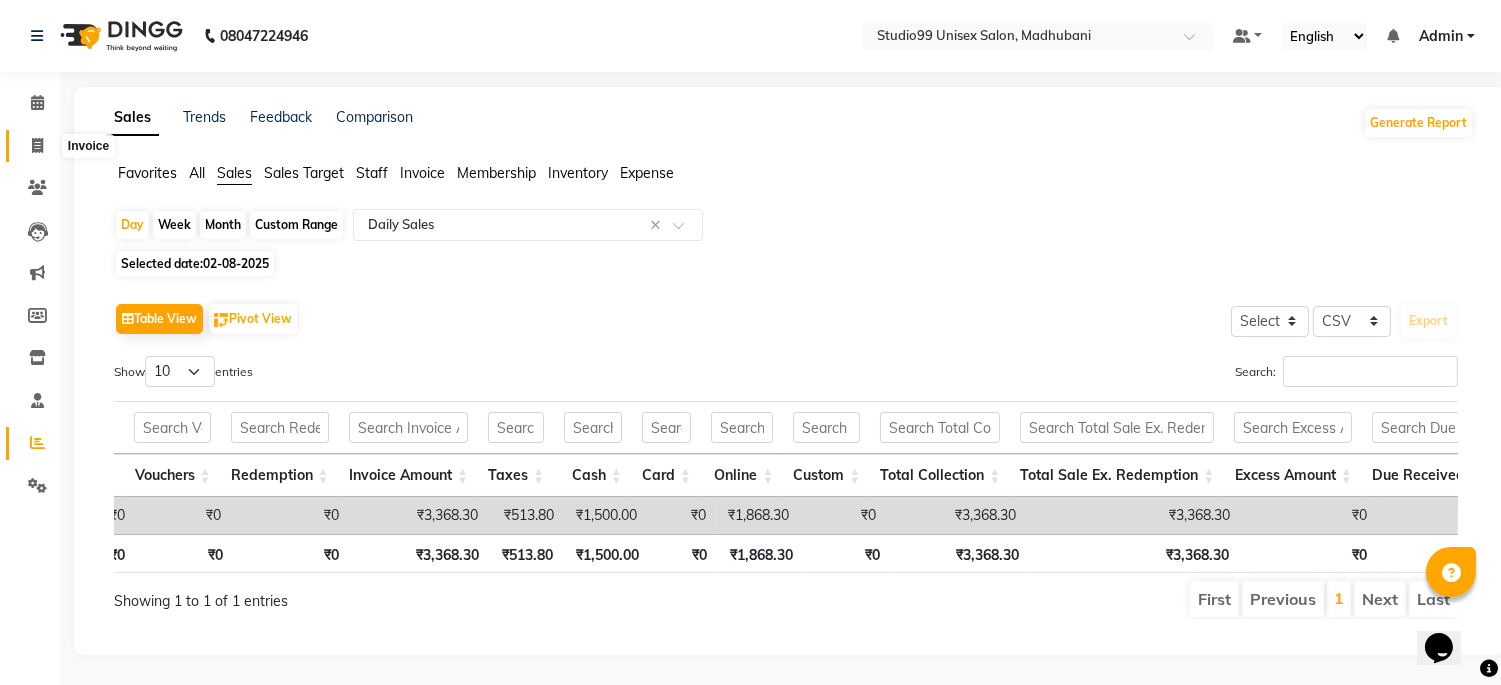 click 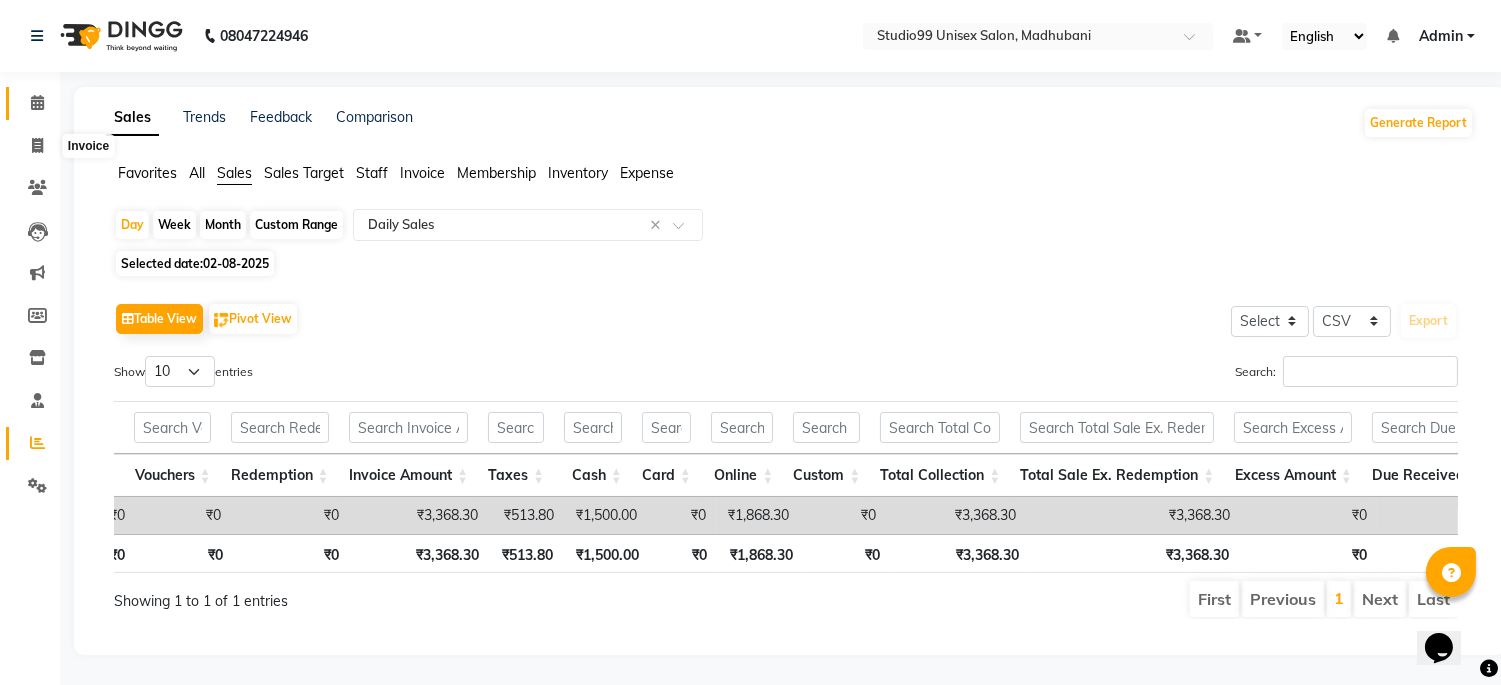 select on "service" 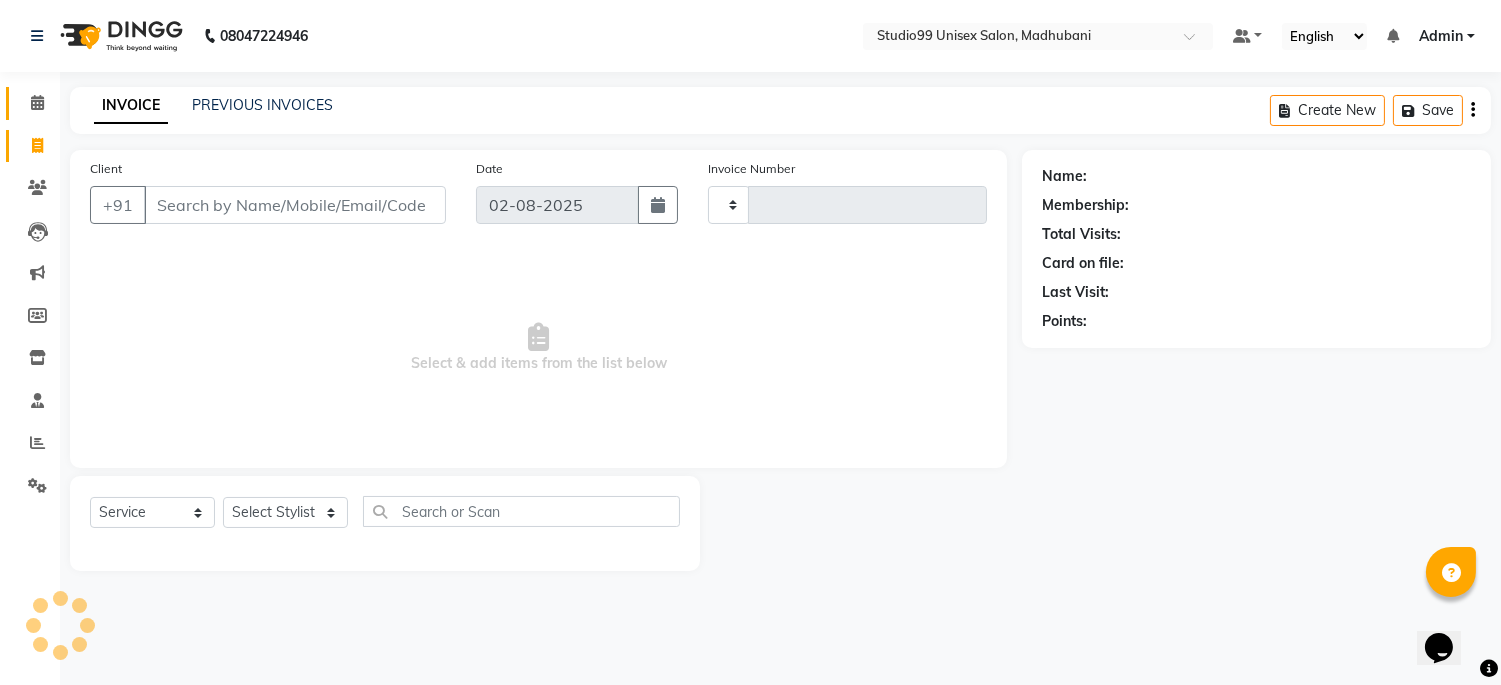 scroll, scrollTop: 0, scrollLeft: 0, axis: both 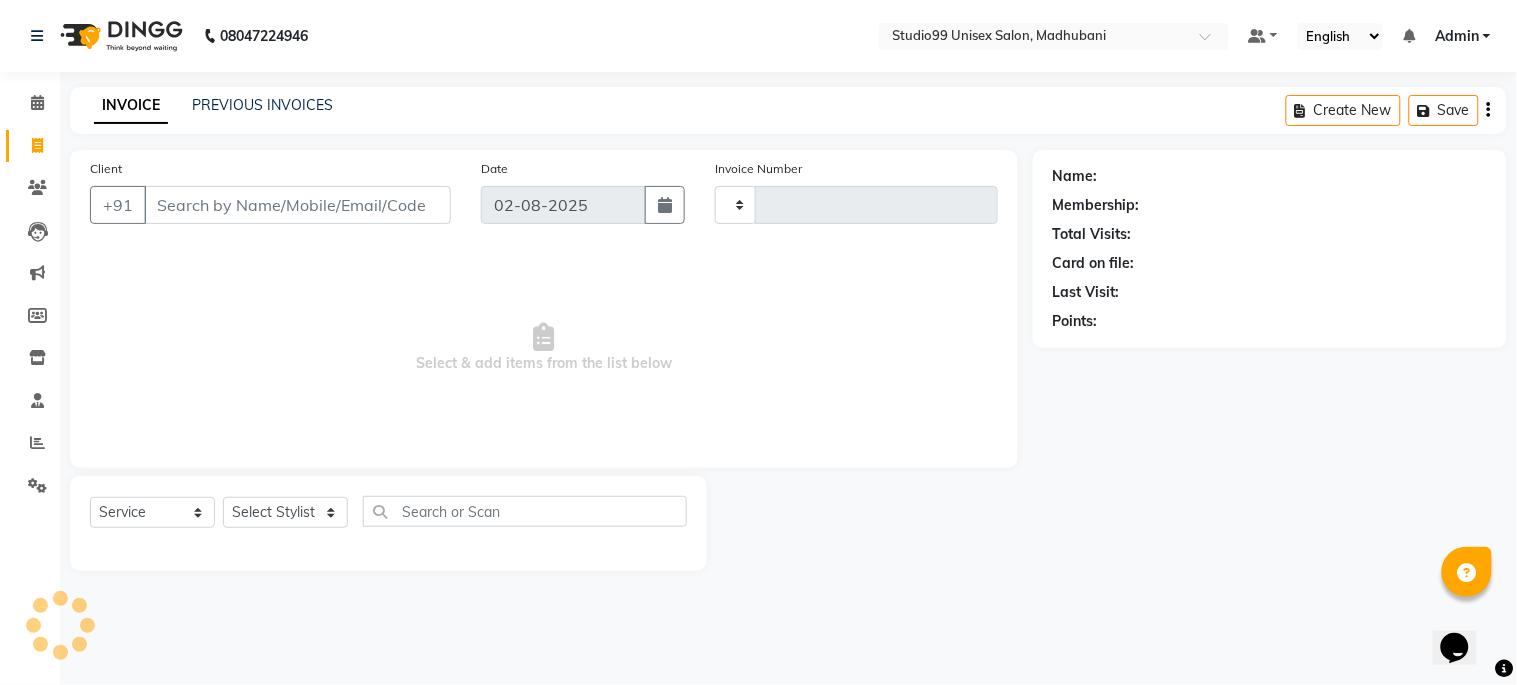 type on "0880" 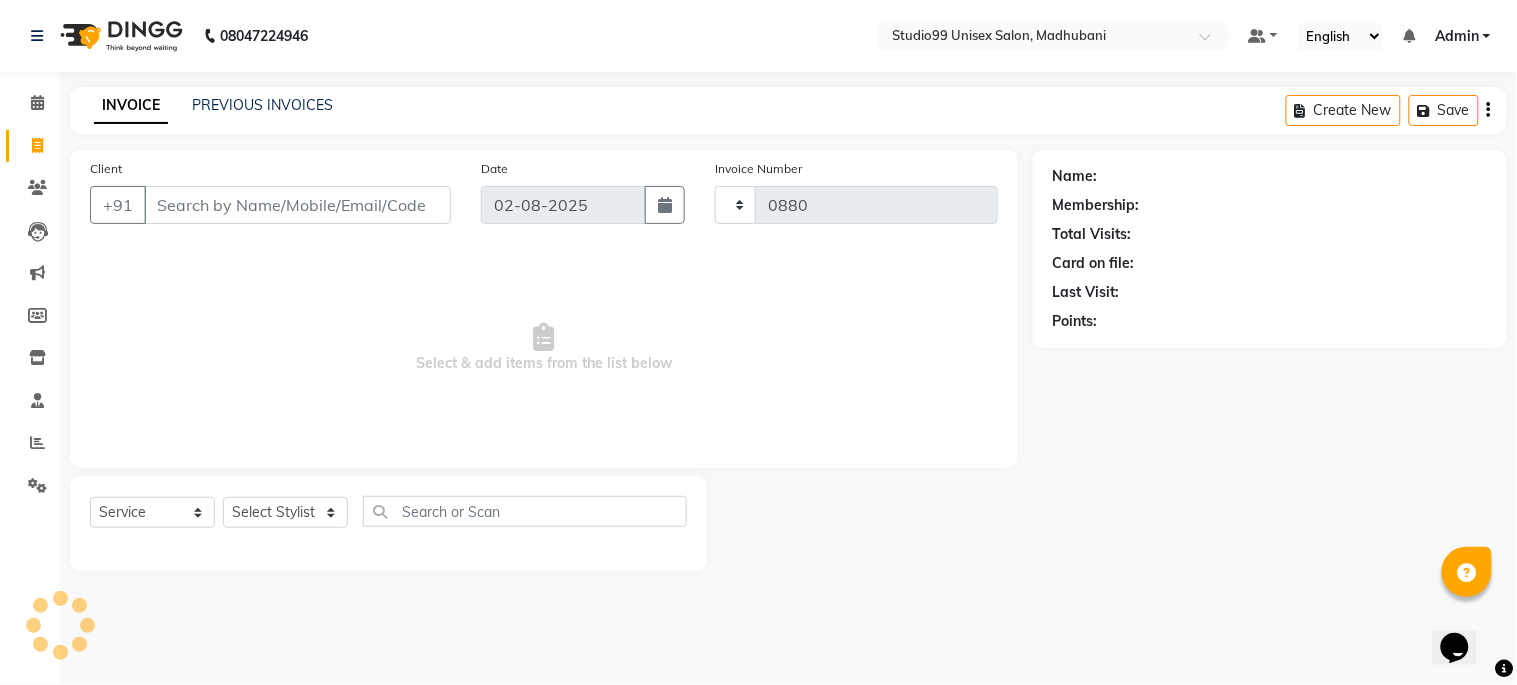 select on "6061" 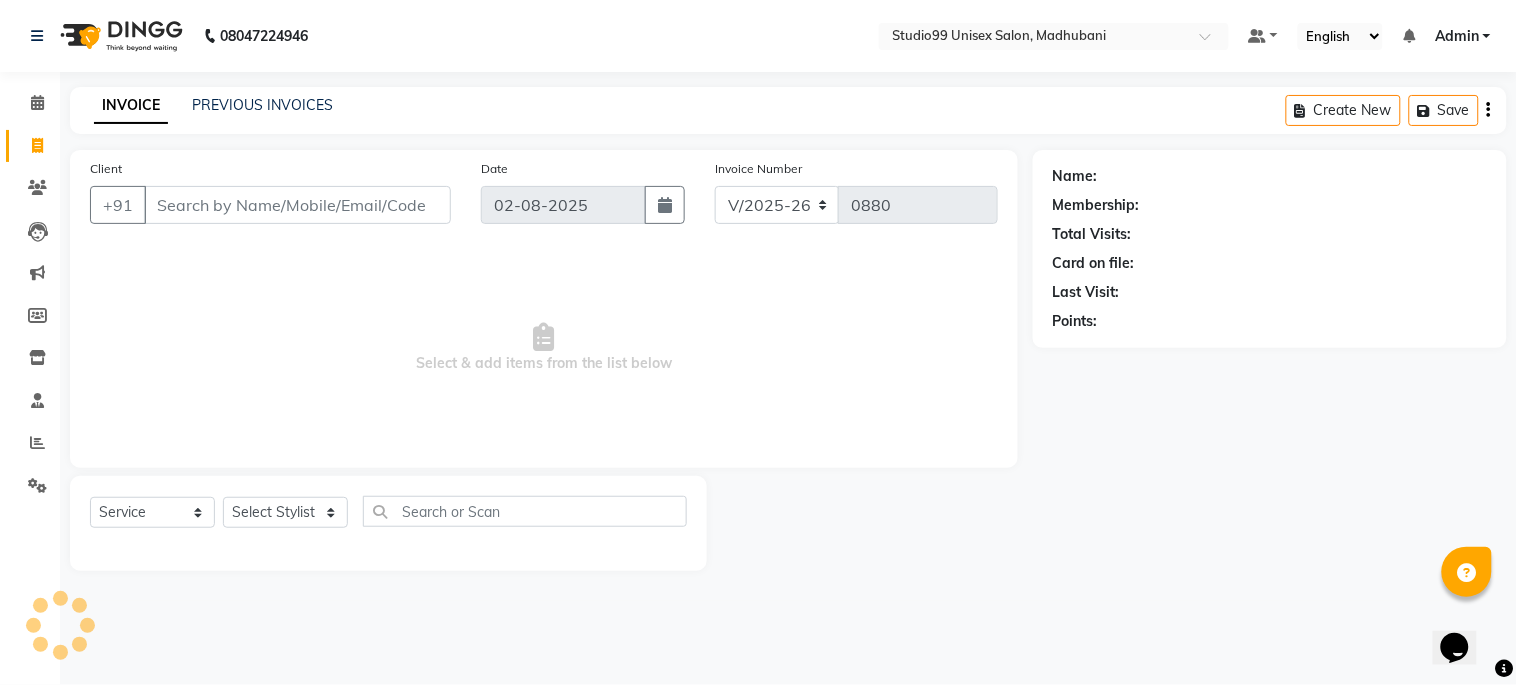 click on "Client" at bounding box center (297, 205) 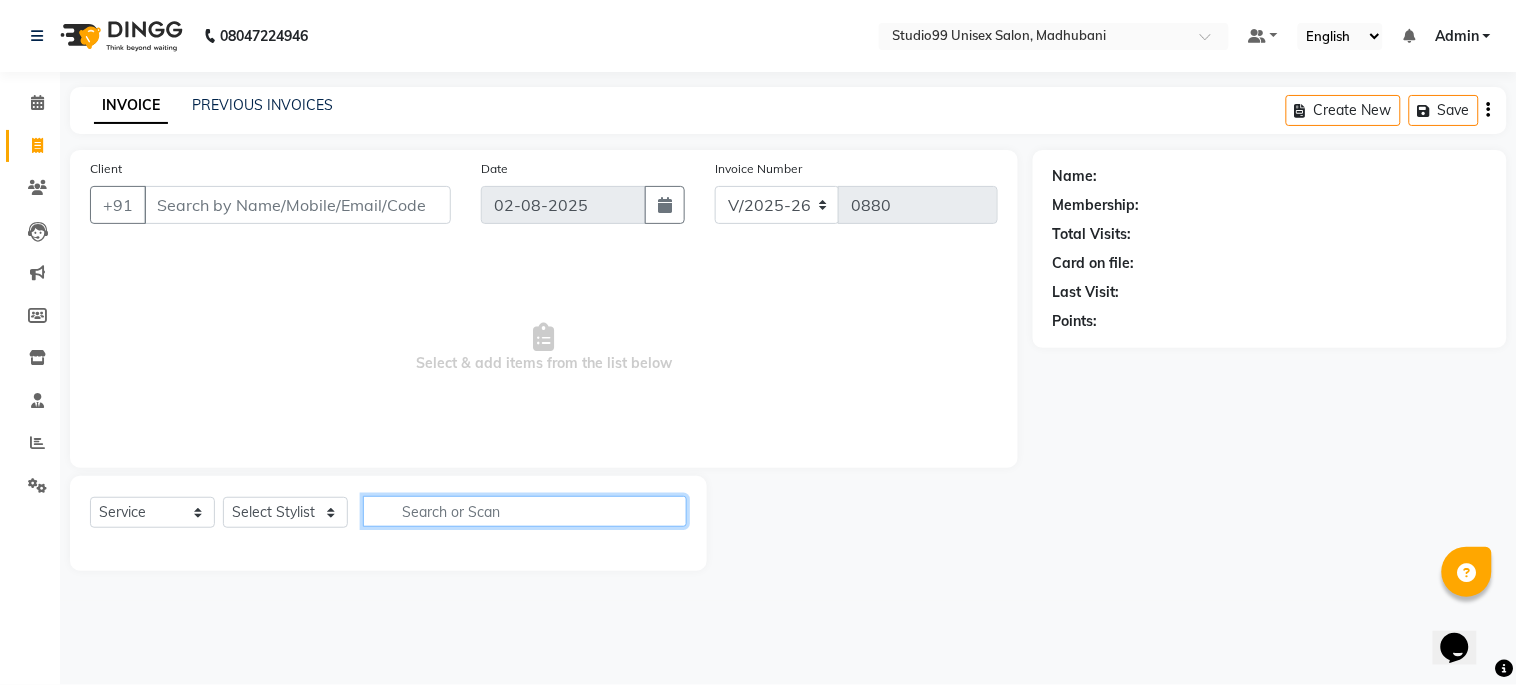 click 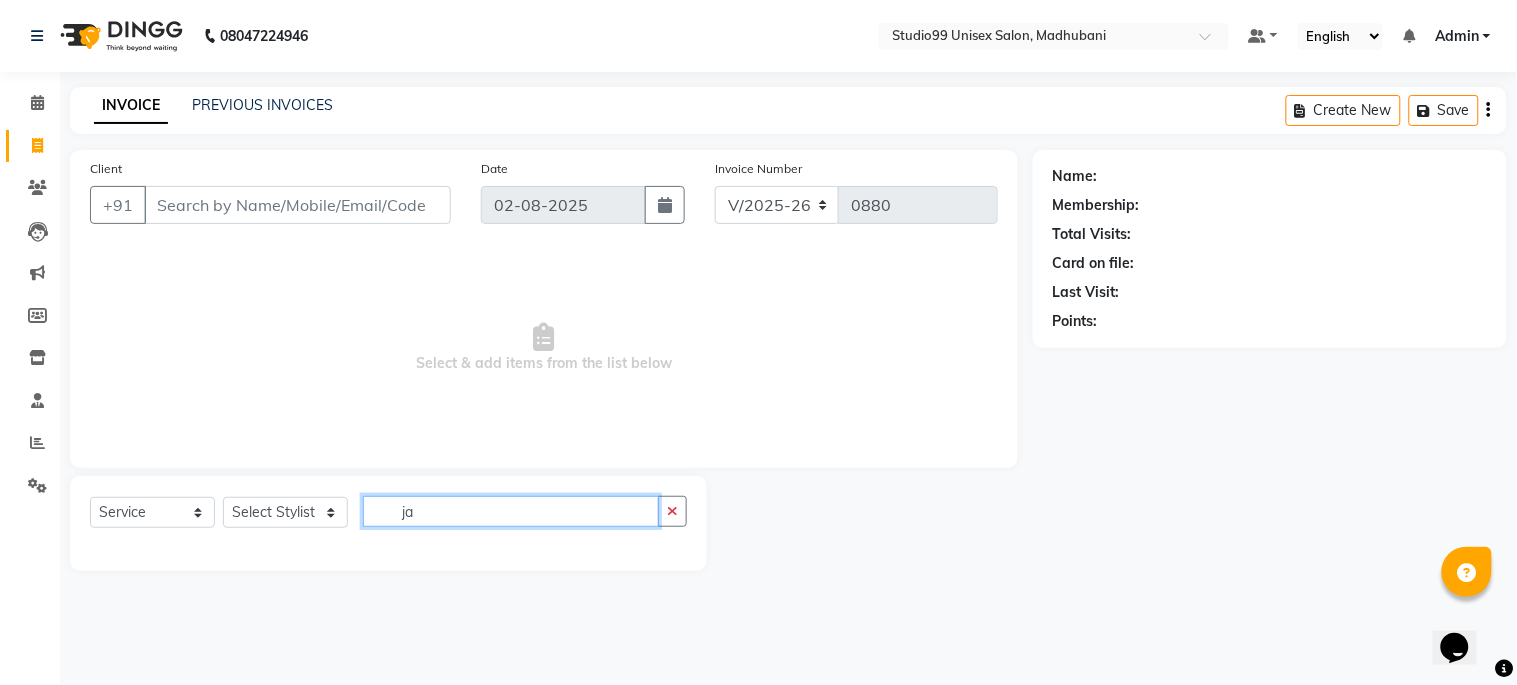 type on "j" 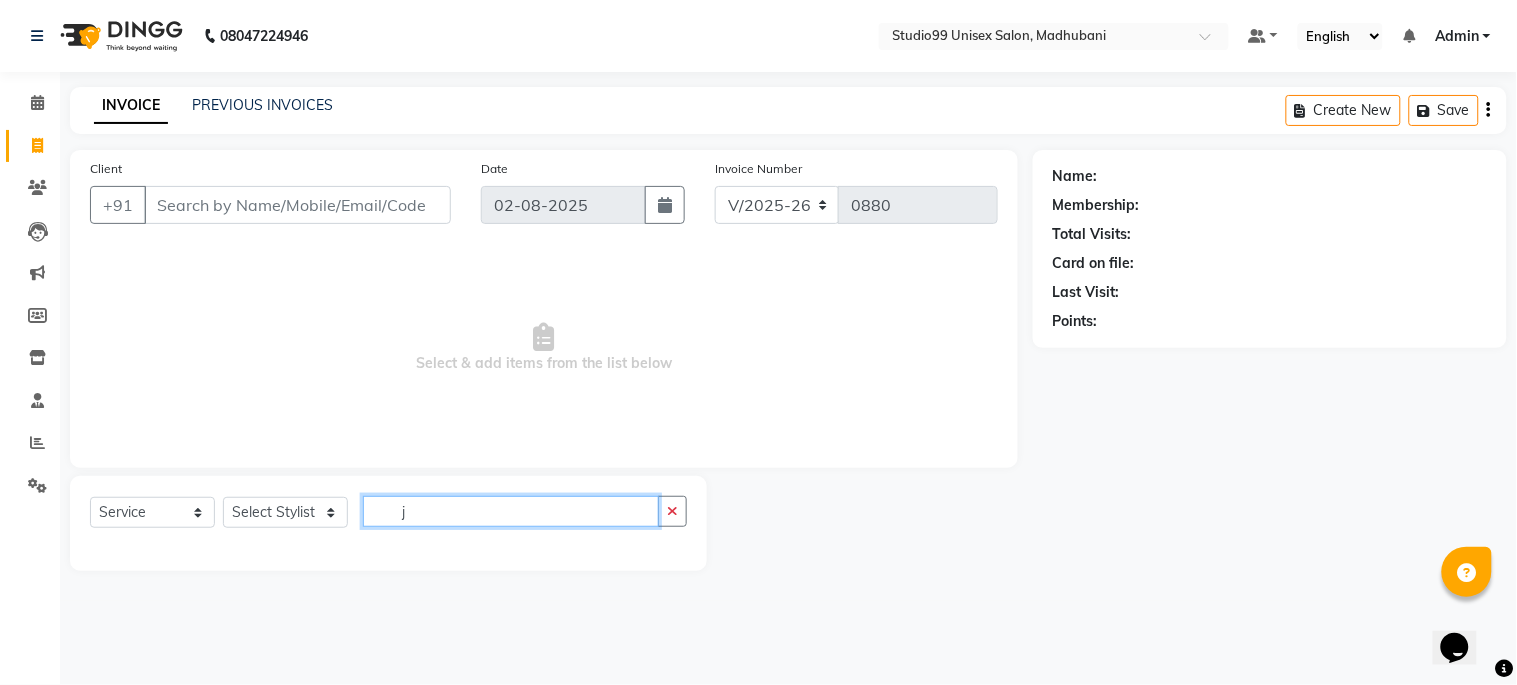 type 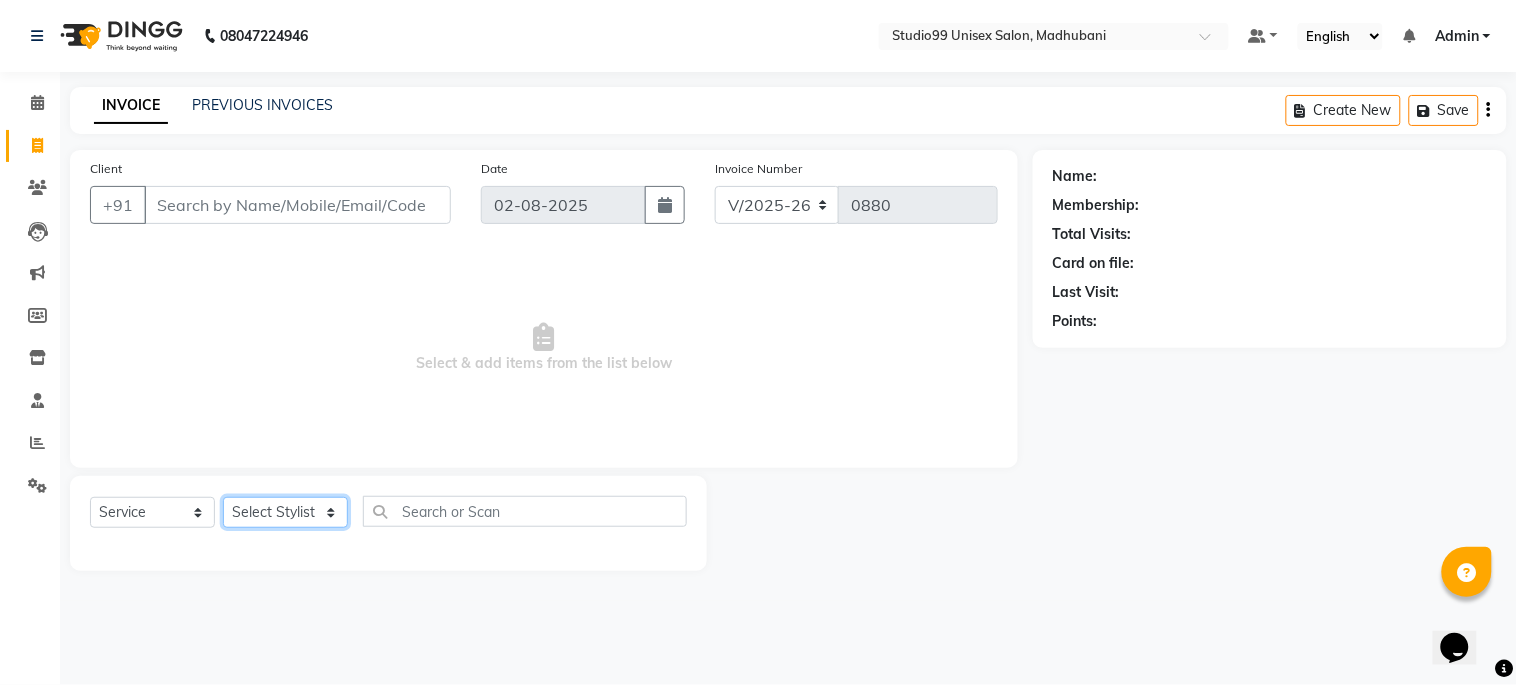 click on "Select Stylist Admin [NAME] [LAST] priya [FIRST]  [LAST] [FIRST] [LAST] shehnaj sweeta" 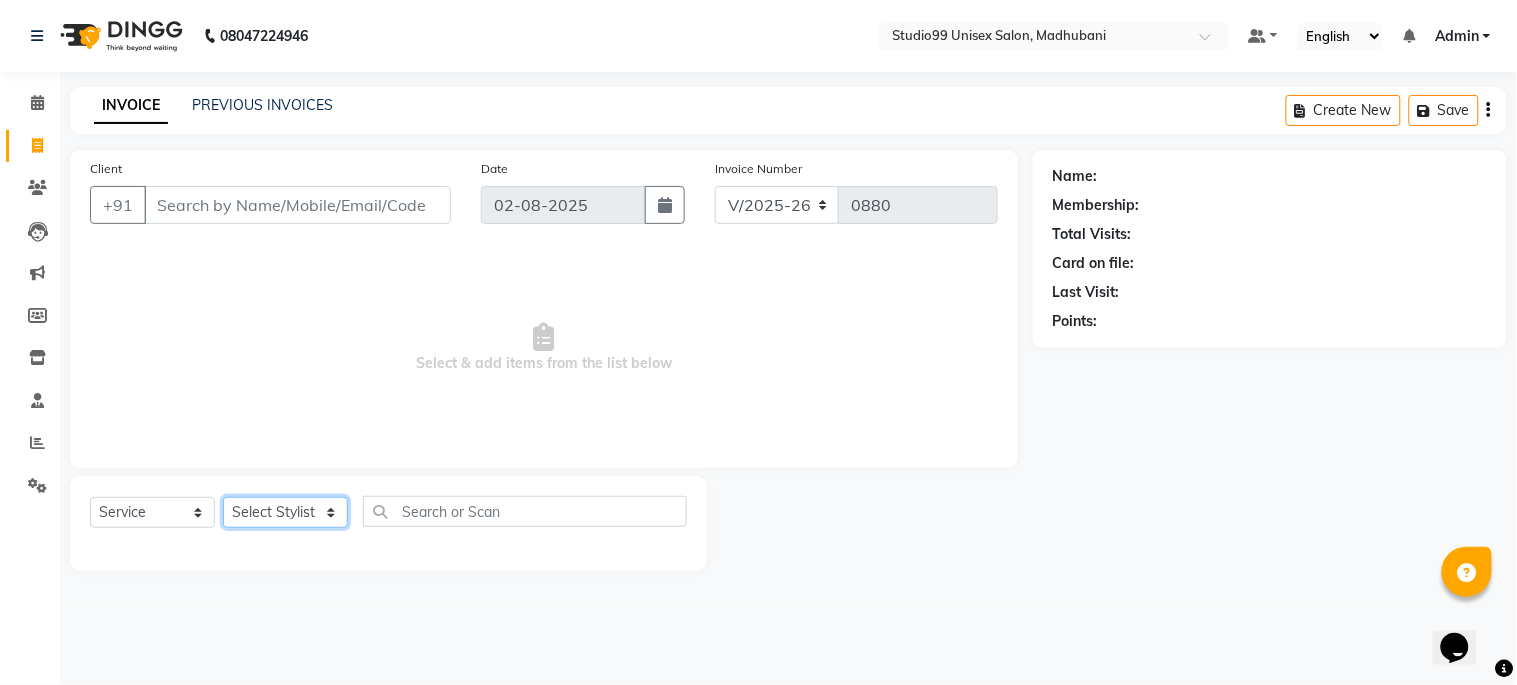 select on "45042" 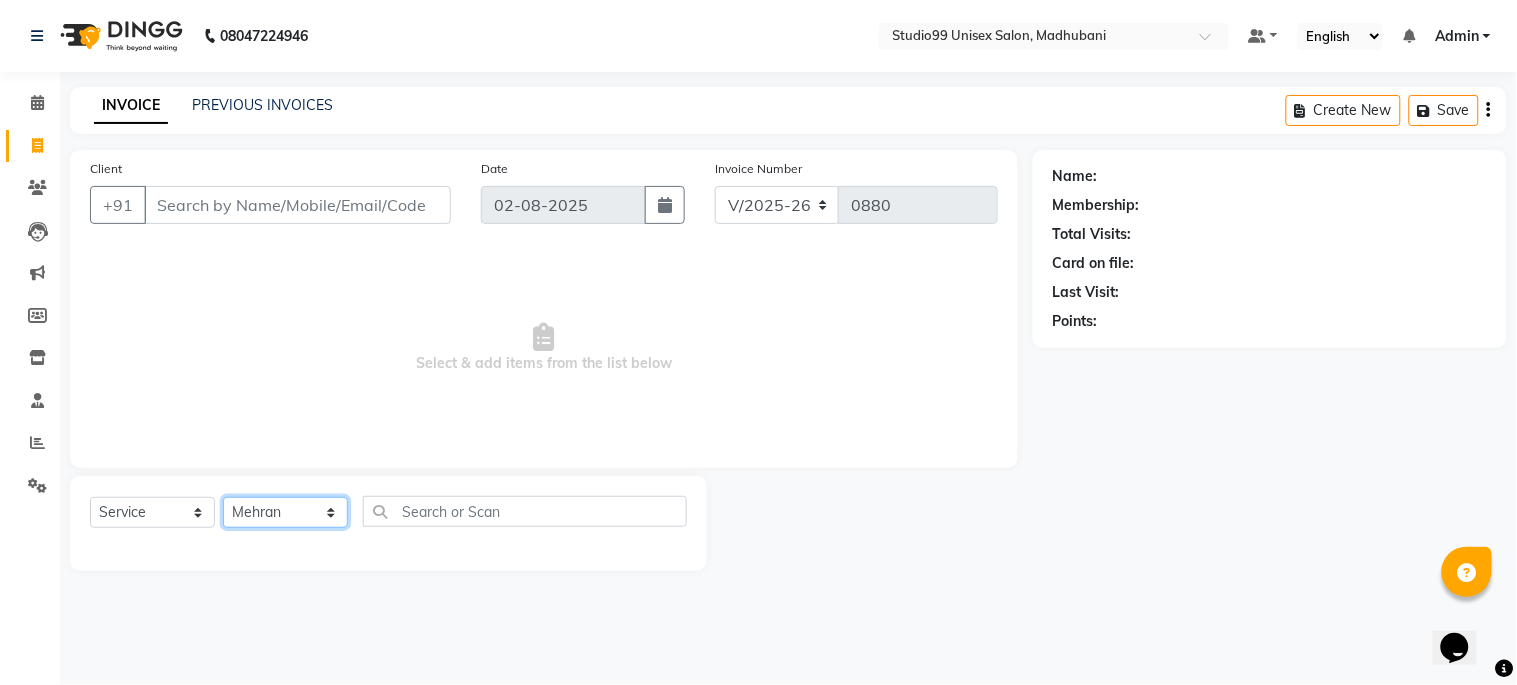 click on "Select Stylist Admin [NAME] [LAST] priya [FIRST]  [LAST] [FIRST] [LAST] shehnaj sweeta" 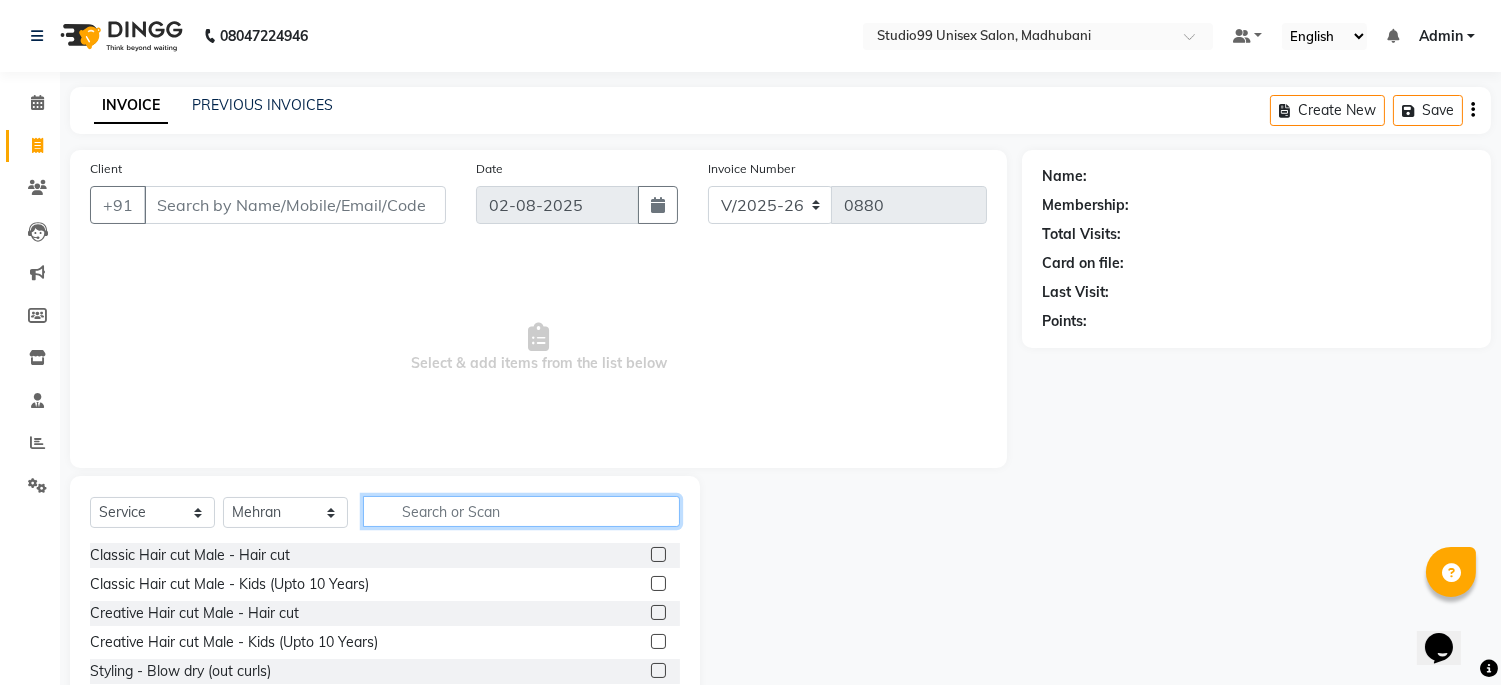 click 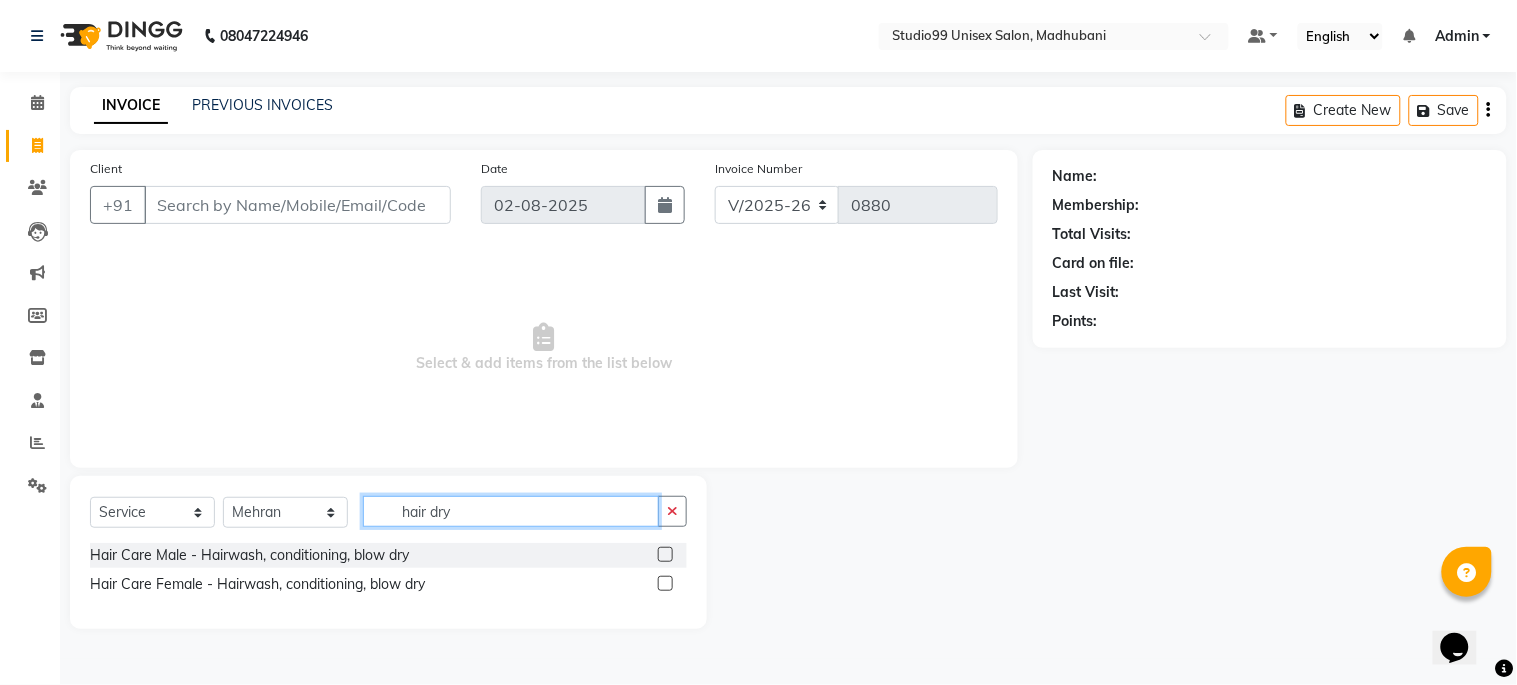 type on "hair dry" 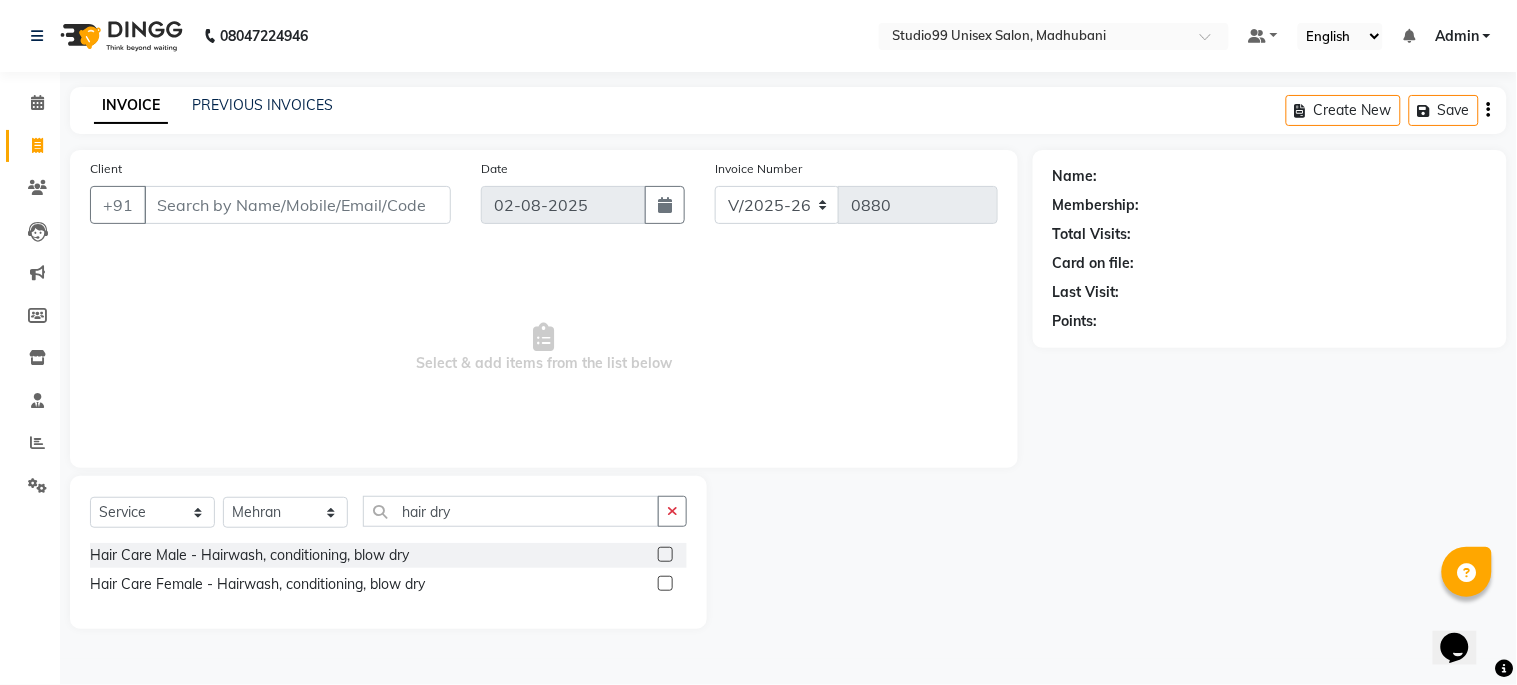 click 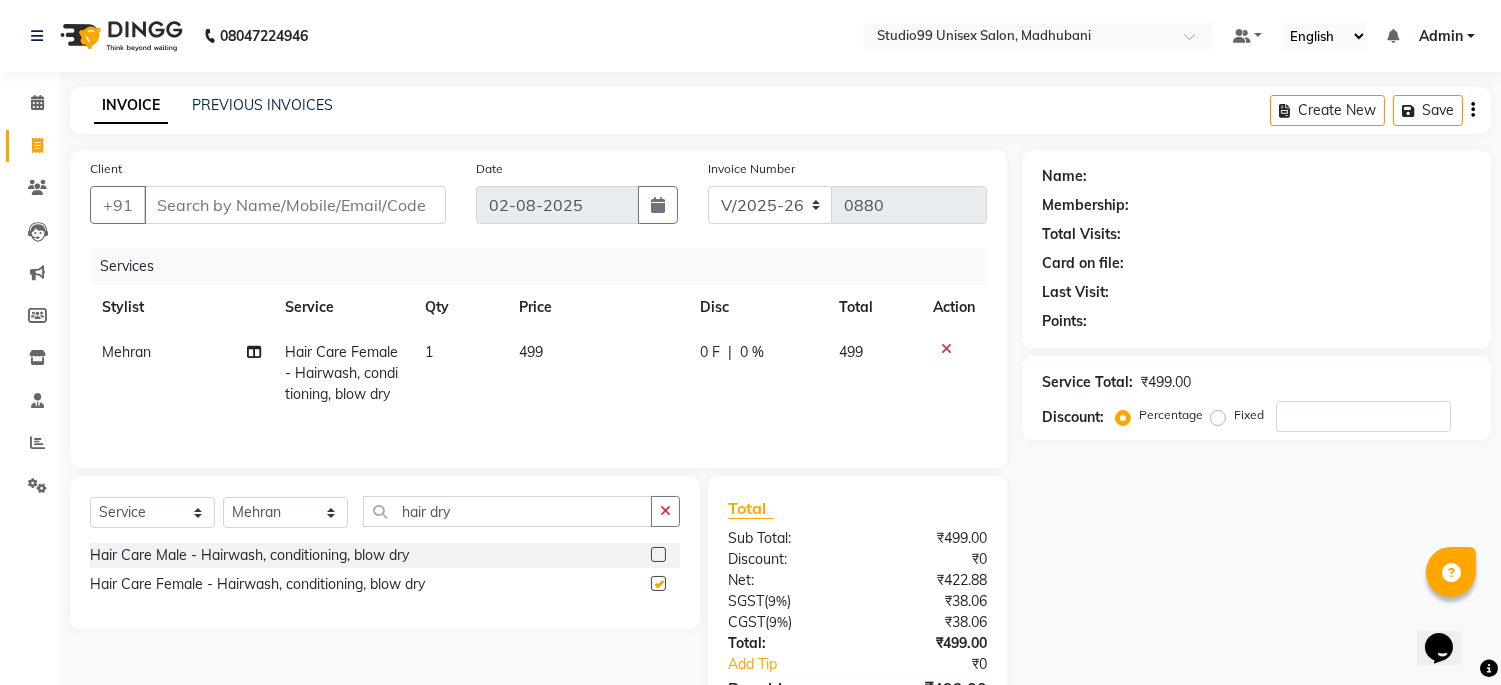 checkbox on "false" 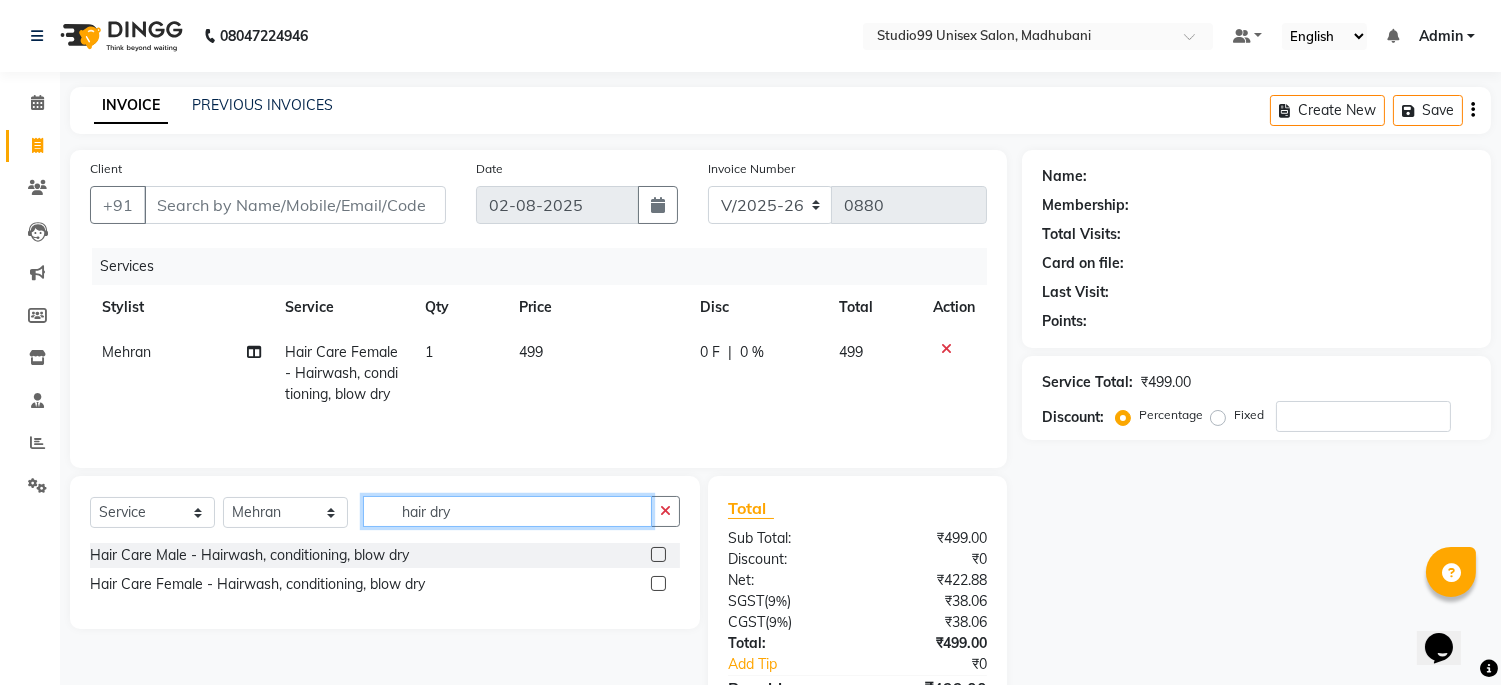 drag, startPoint x: 521, startPoint y: 514, endPoint x: 387, endPoint y: 504, distance: 134.37262 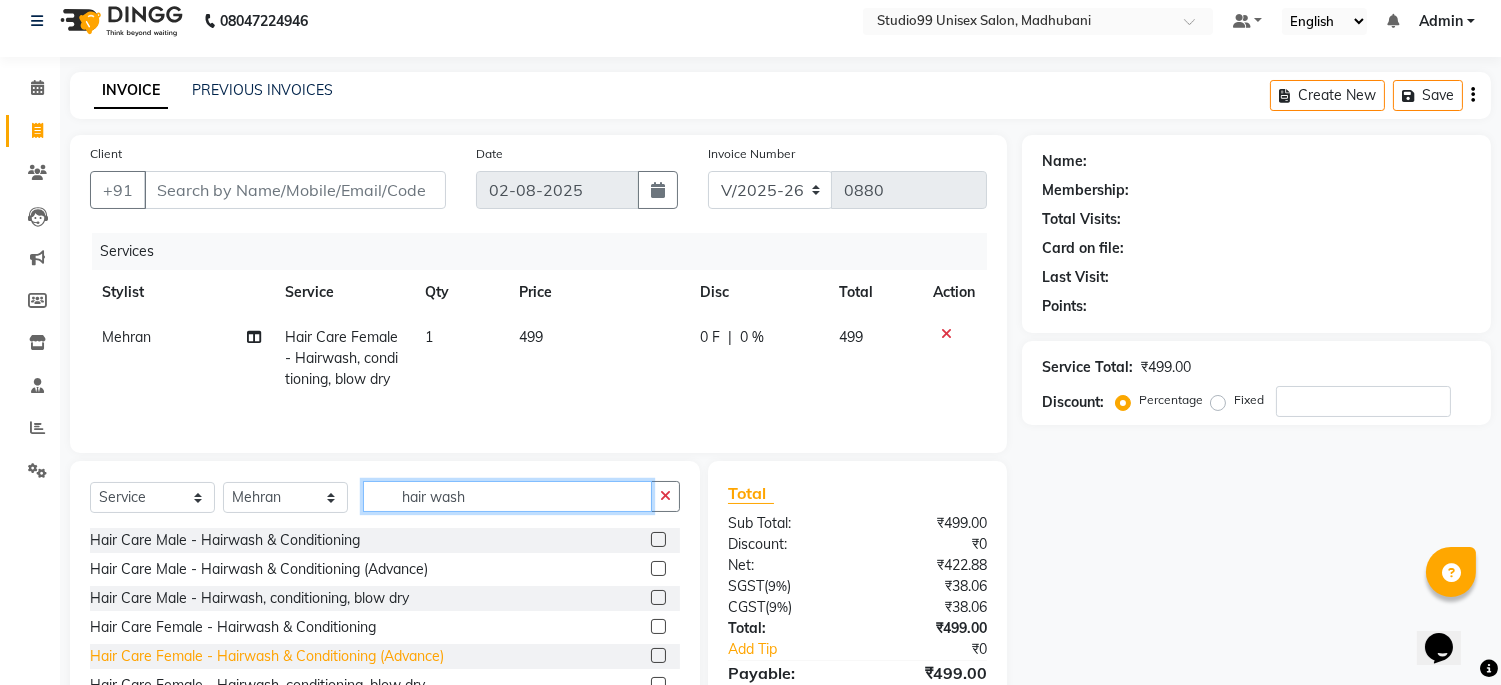 scroll, scrollTop: 116, scrollLeft: 0, axis: vertical 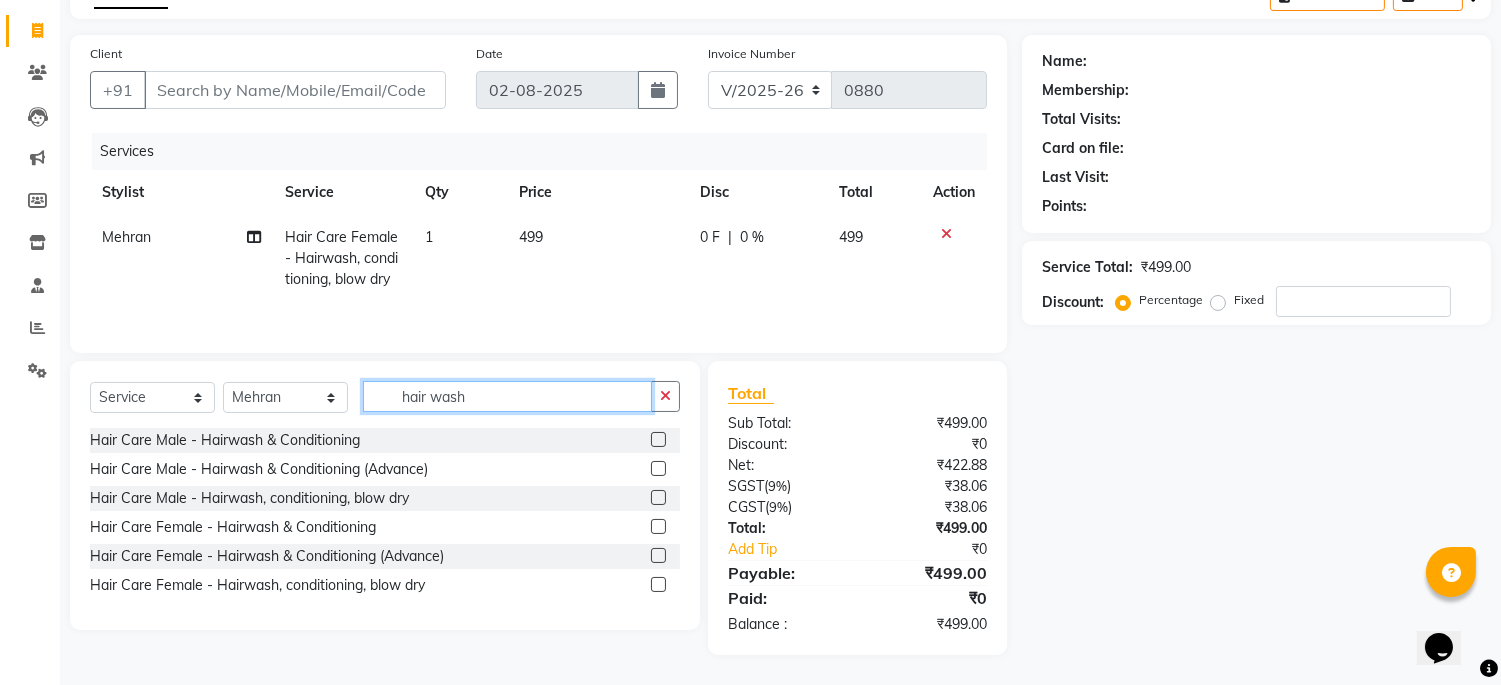 type on "hair wash" 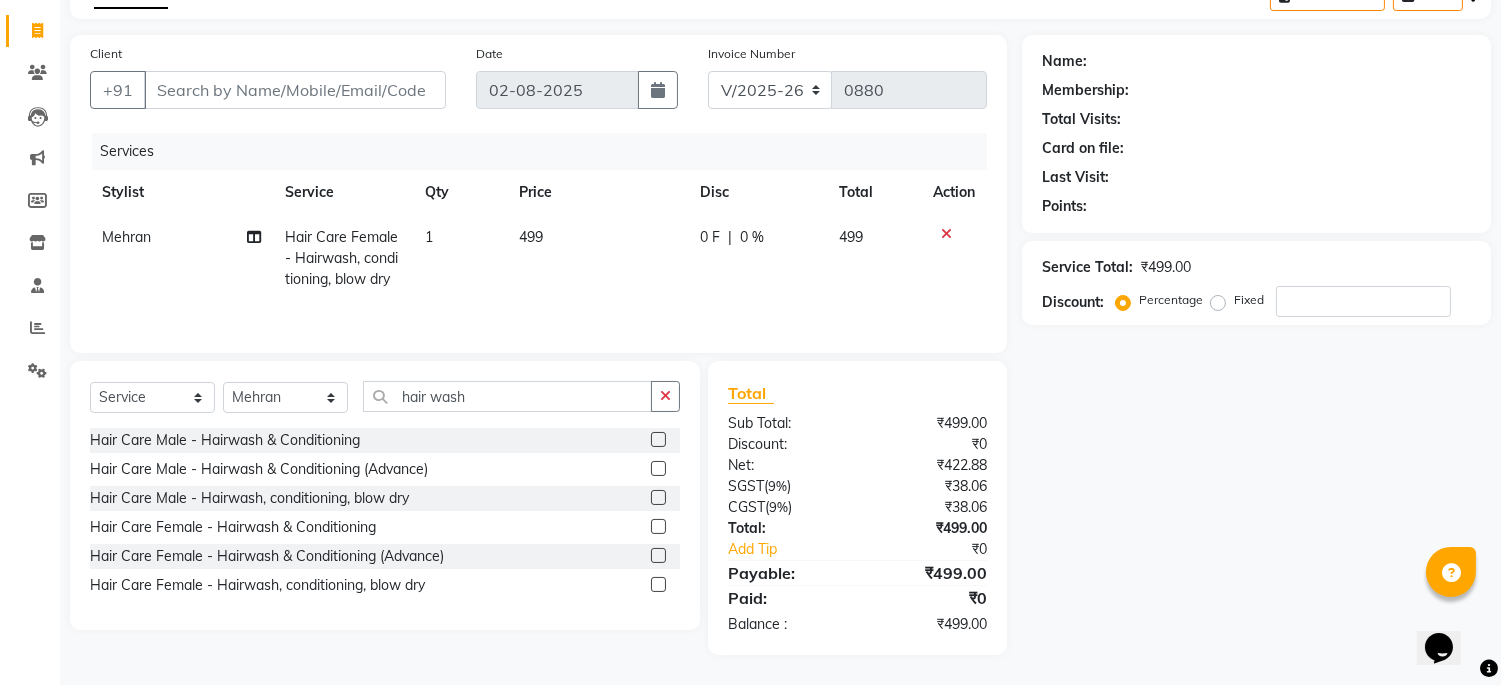 click 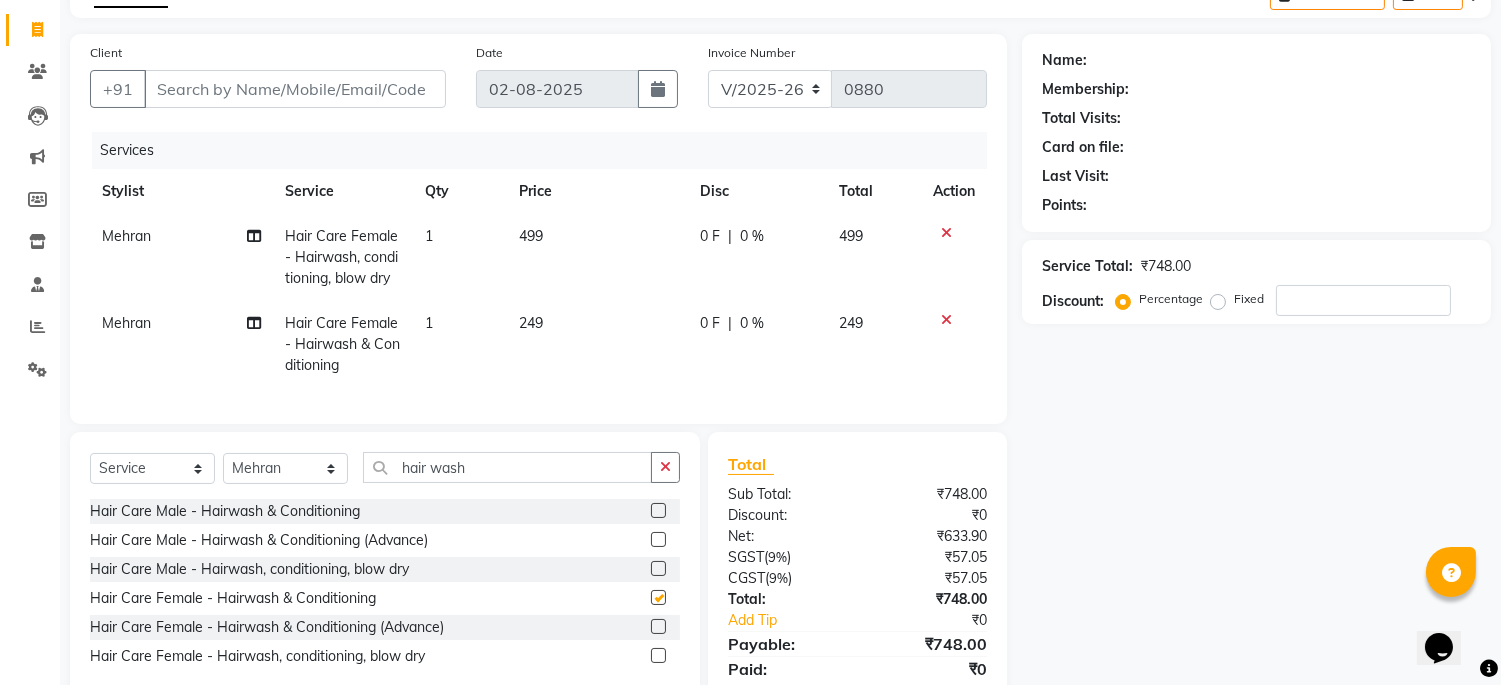 checkbox on "false" 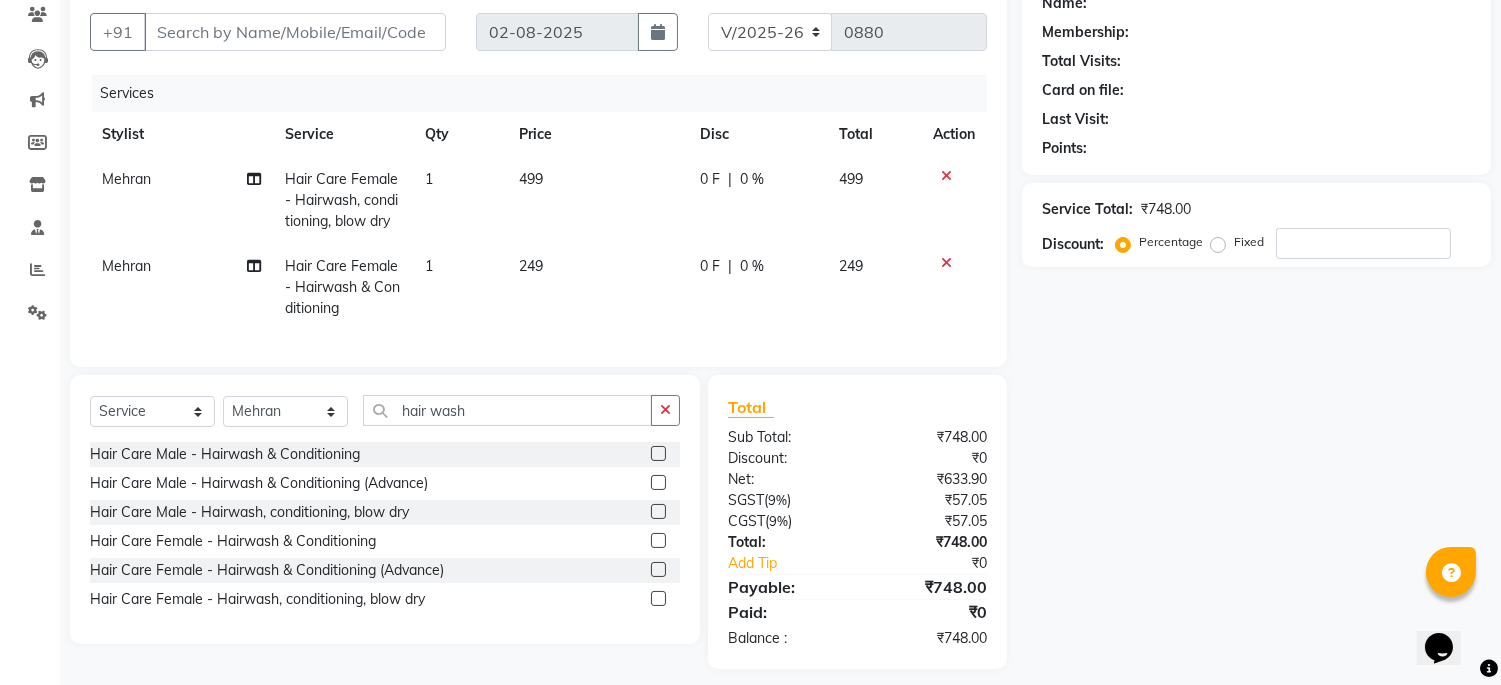 scroll, scrollTop: 203, scrollLeft: 0, axis: vertical 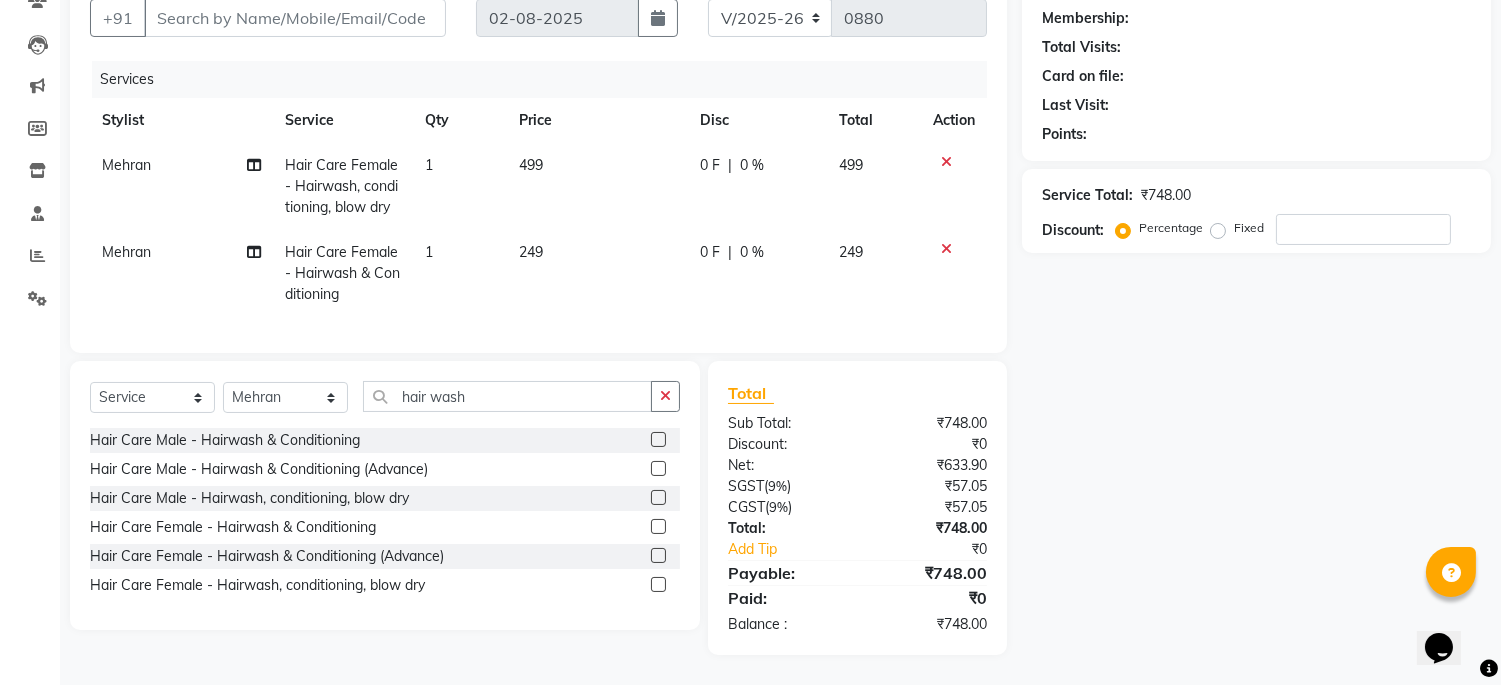 click 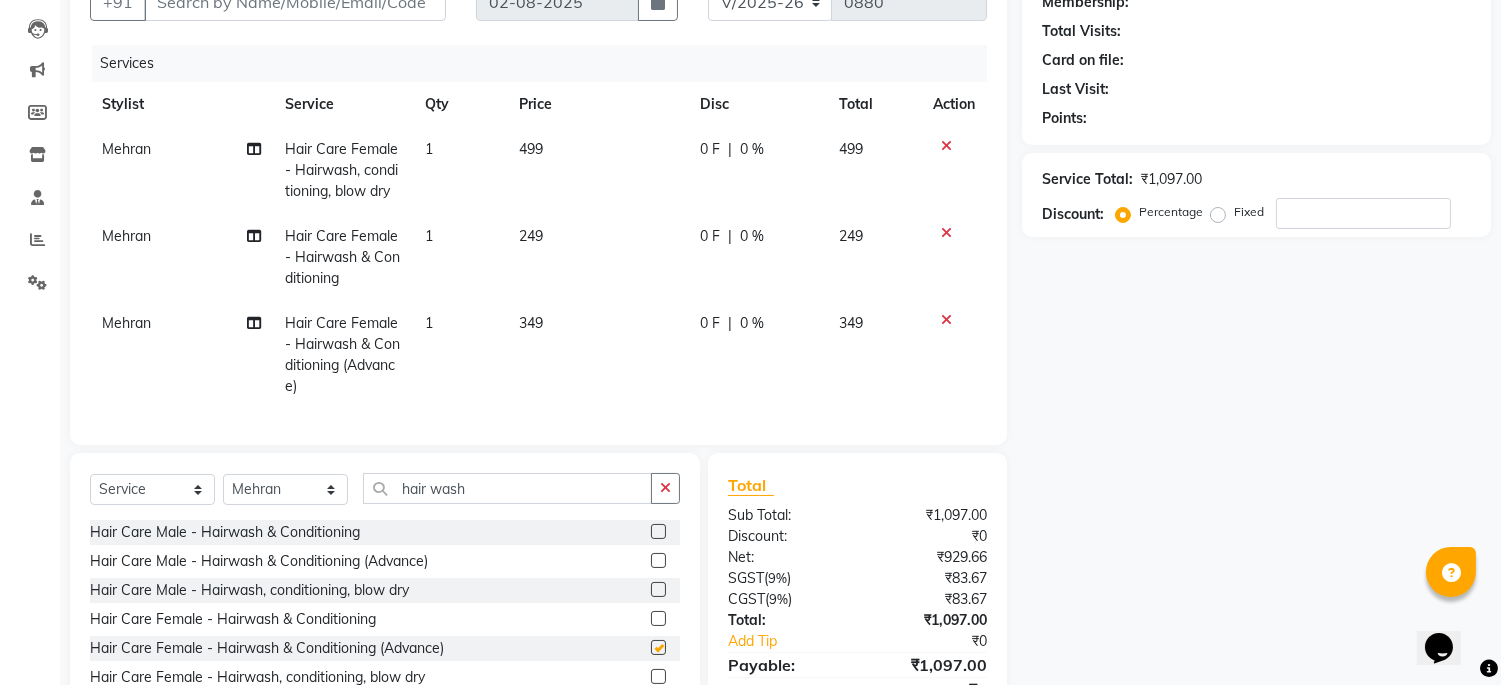 checkbox on "false" 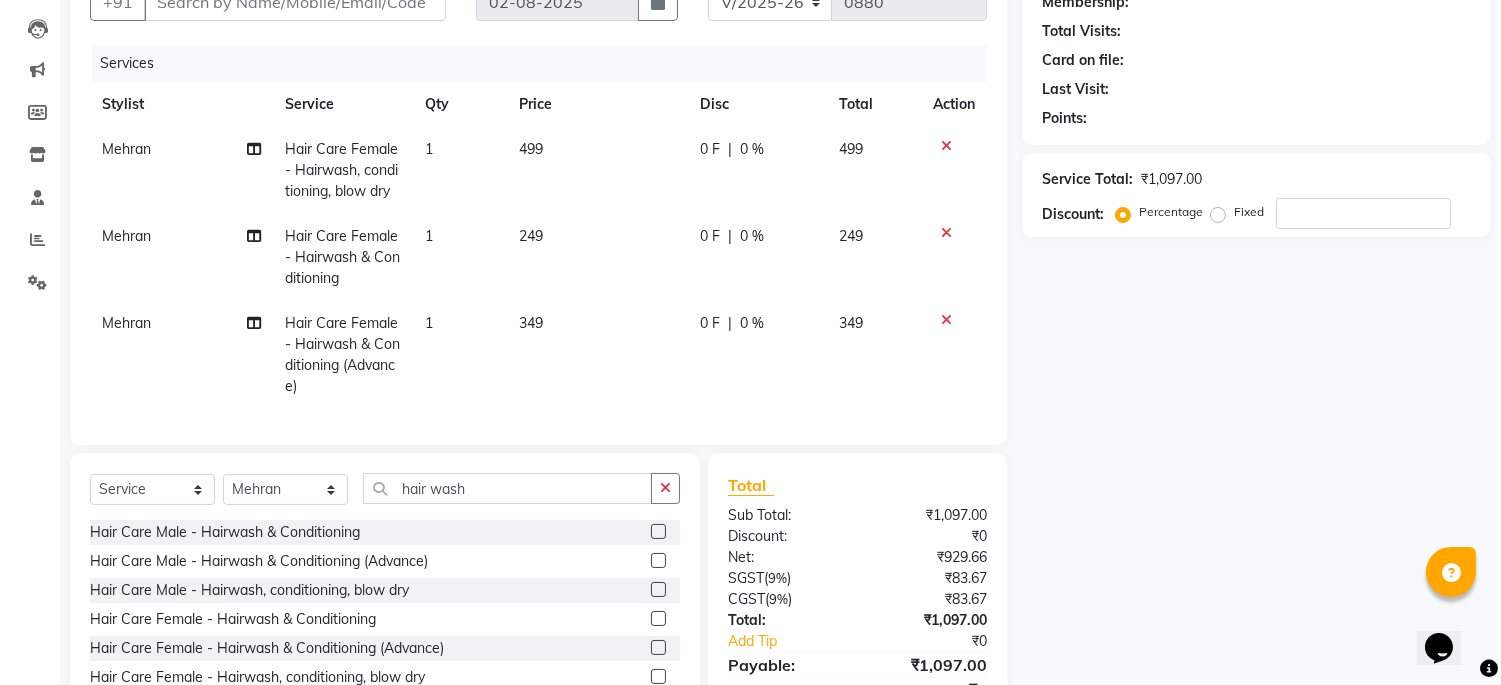 scroll, scrollTop: 311, scrollLeft: 0, axis: vertical 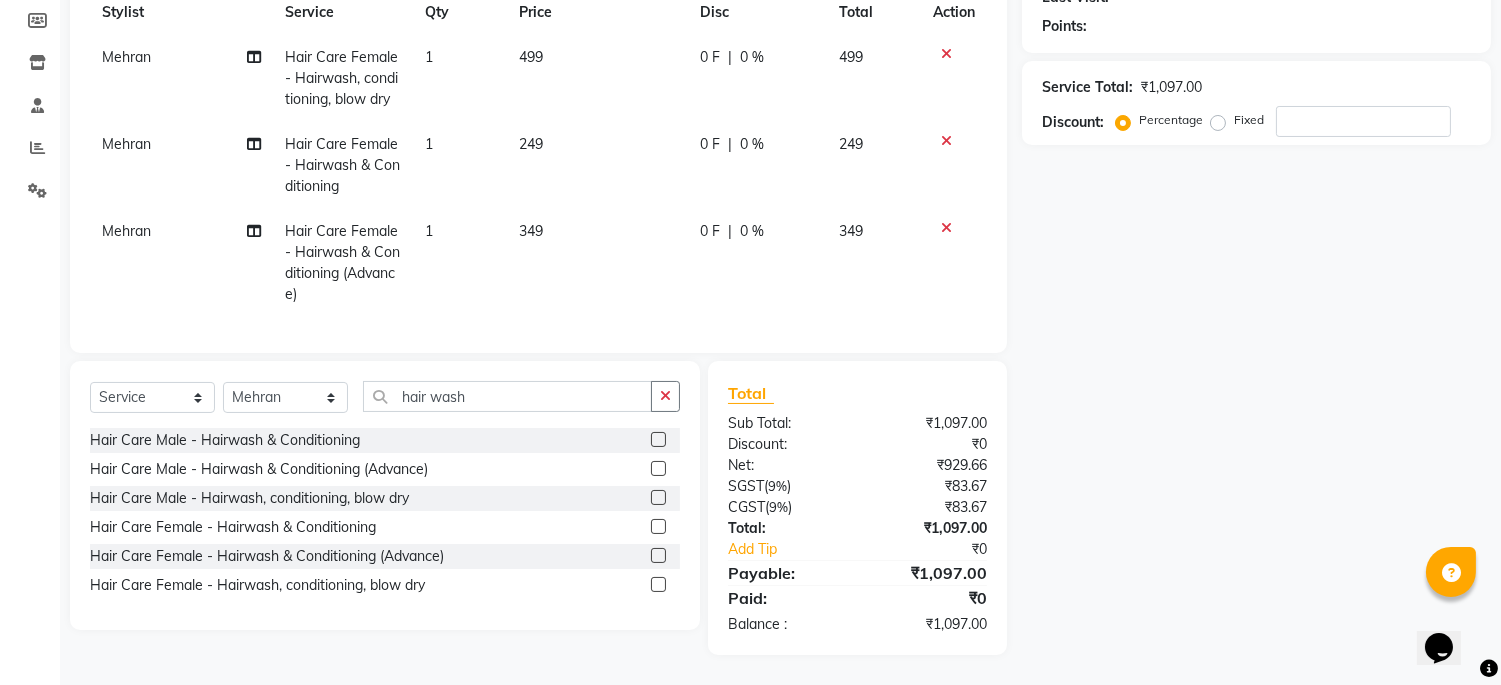 click 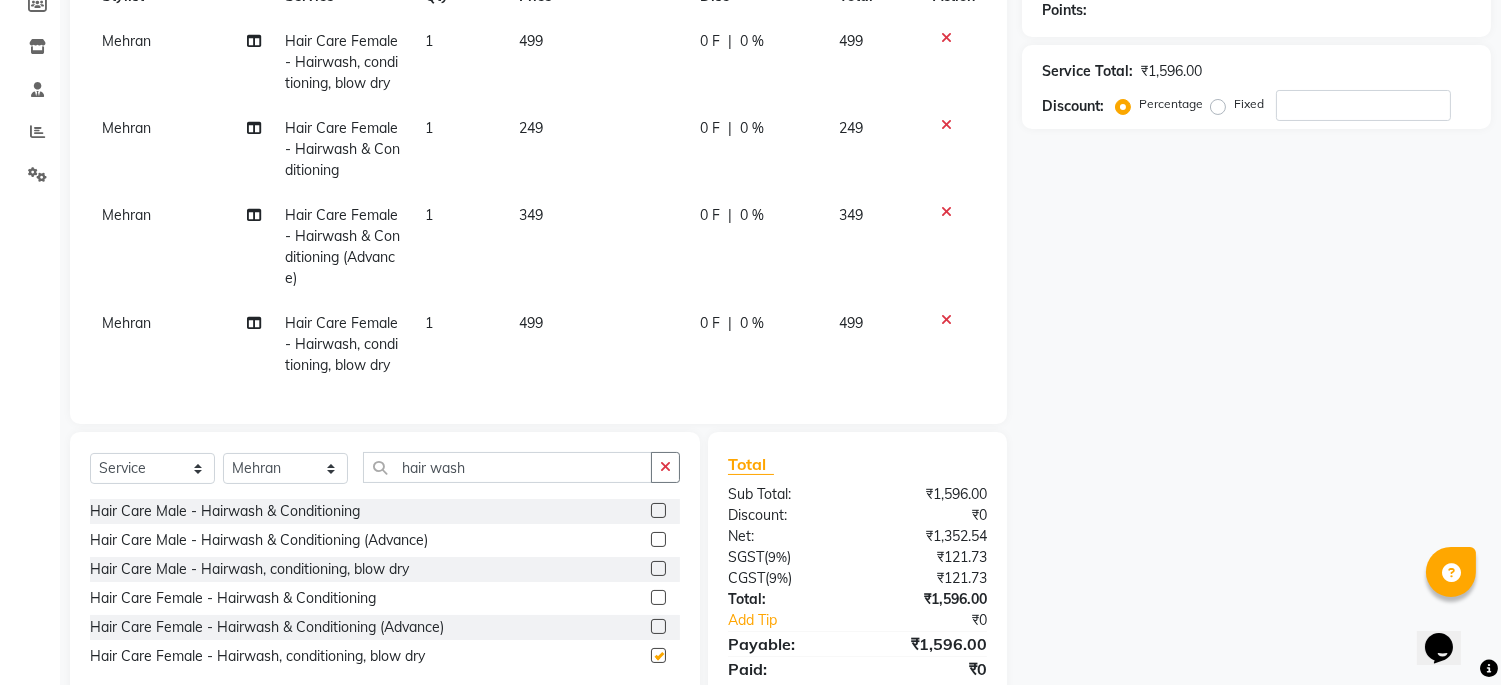checkbox on "false" 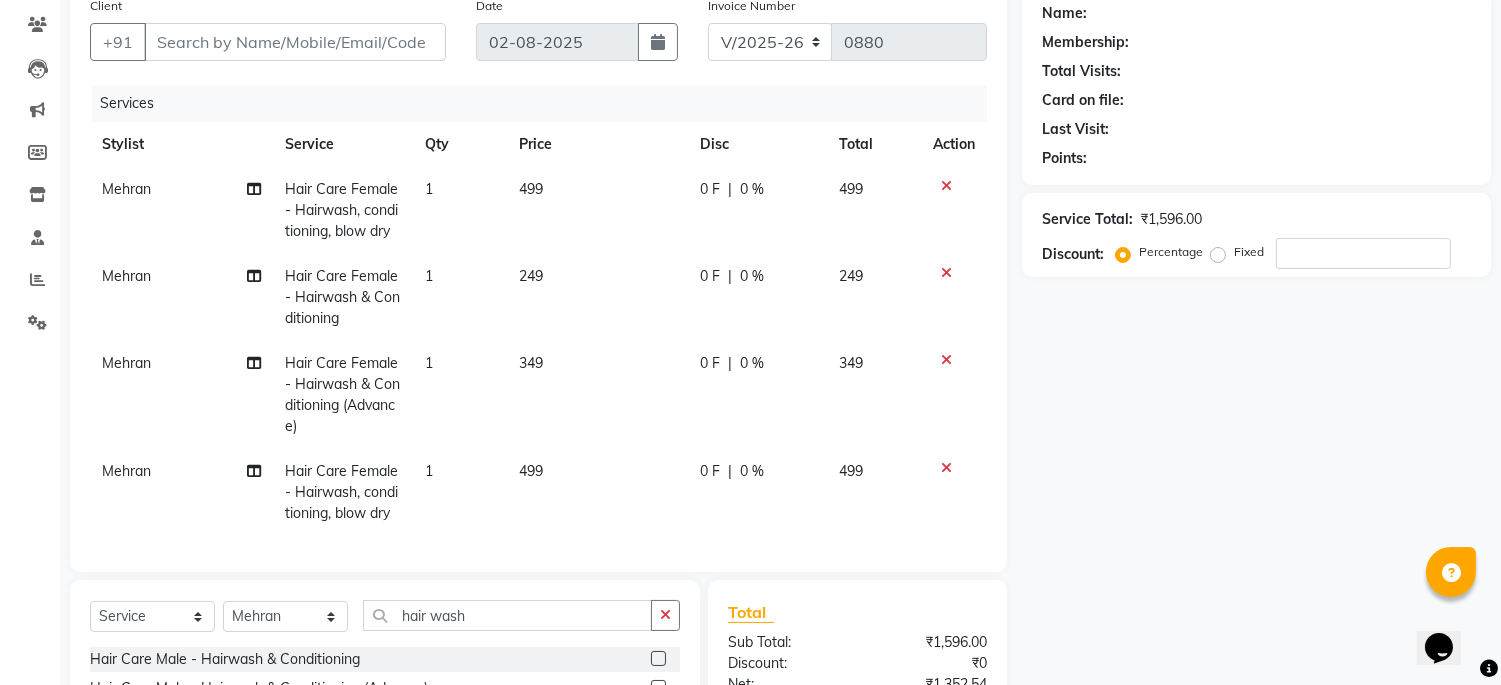 scroll, scrollTop: 0, scrollLeft: 0, axis: both 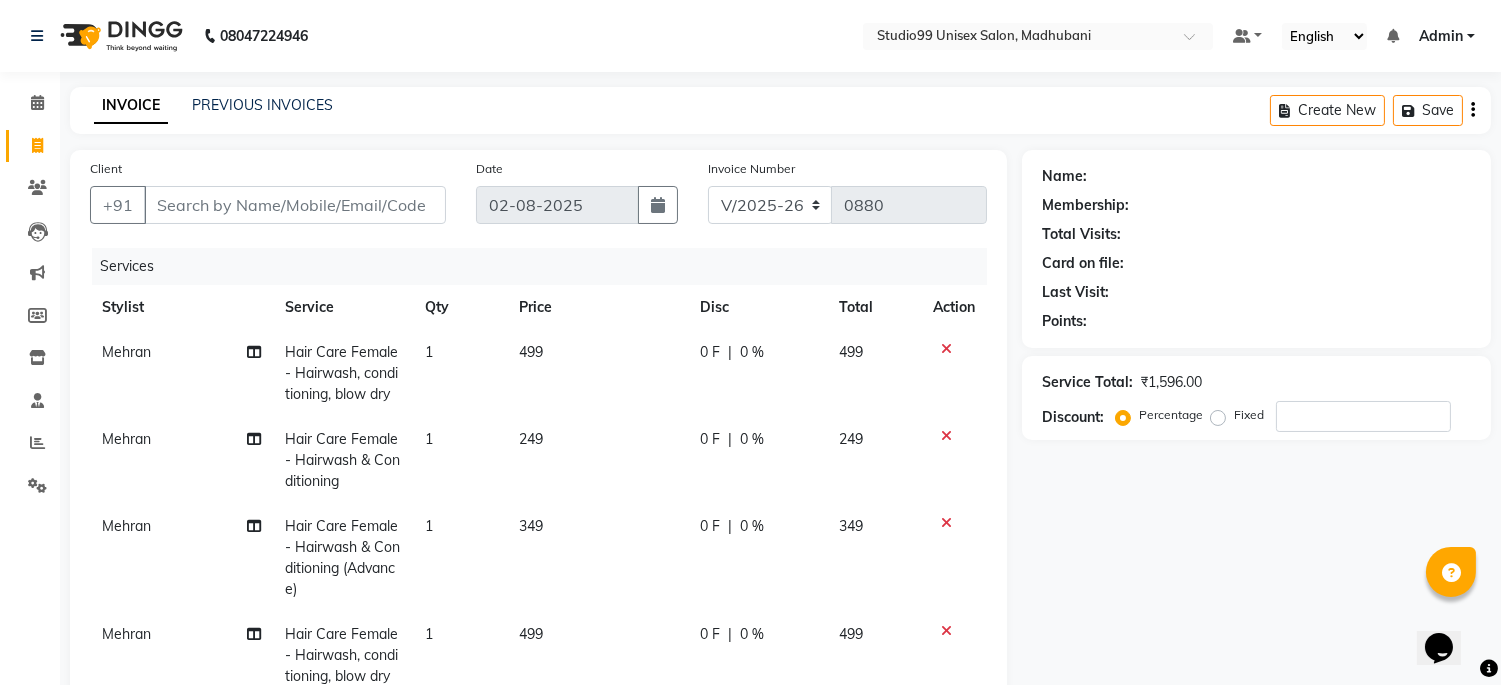 click 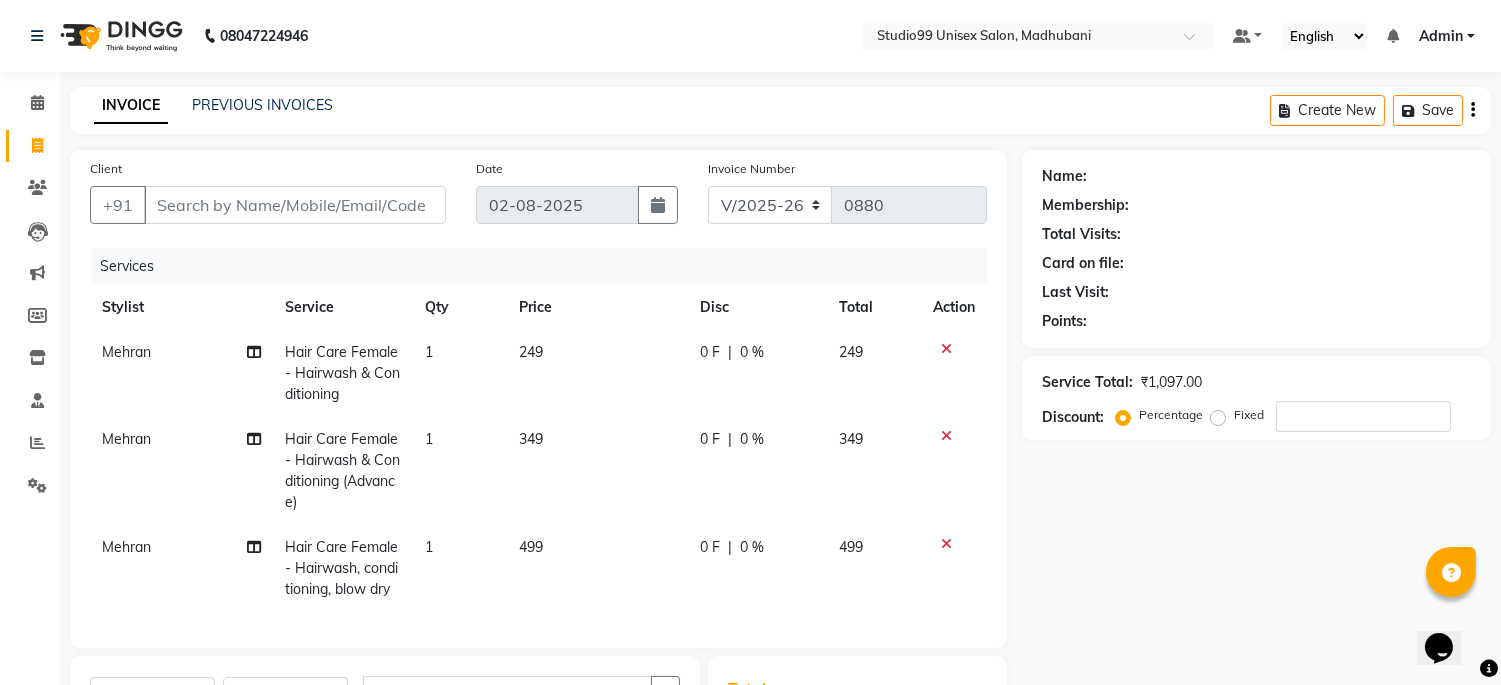 click 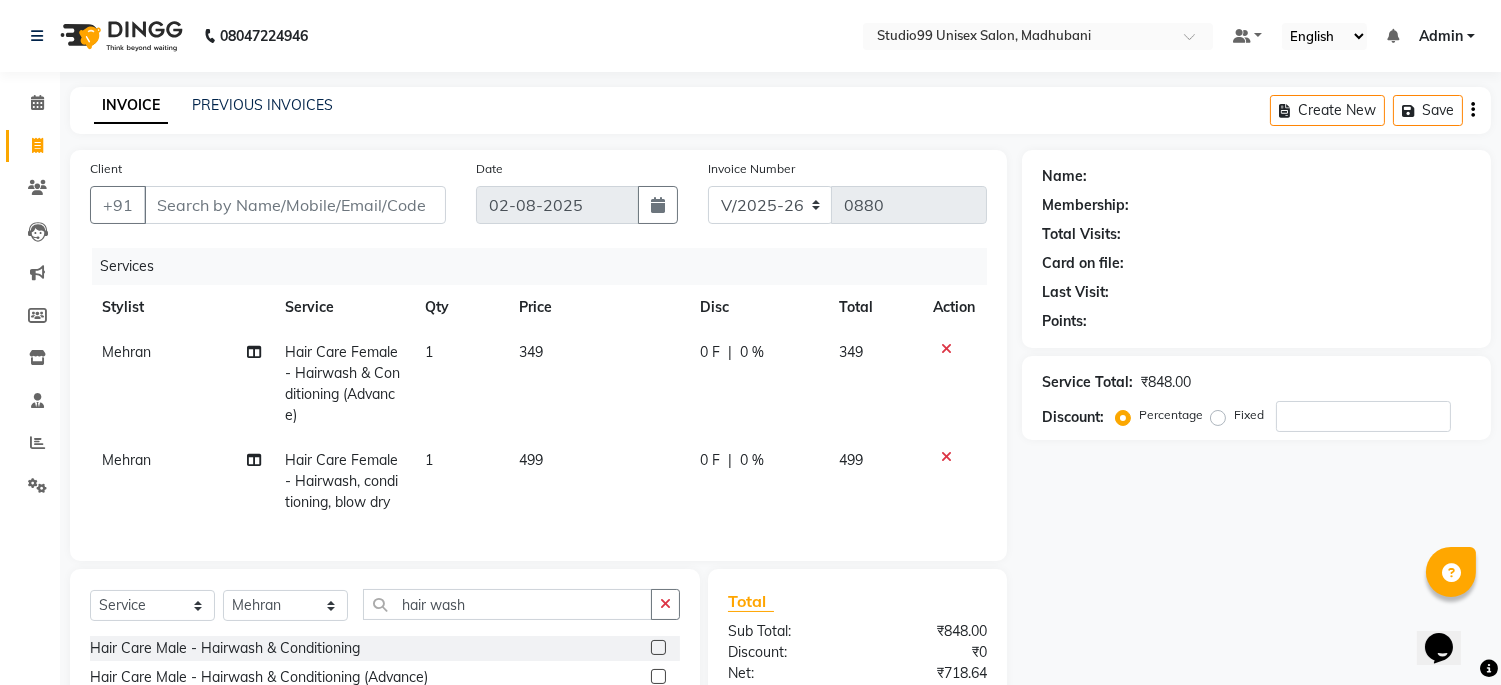 click 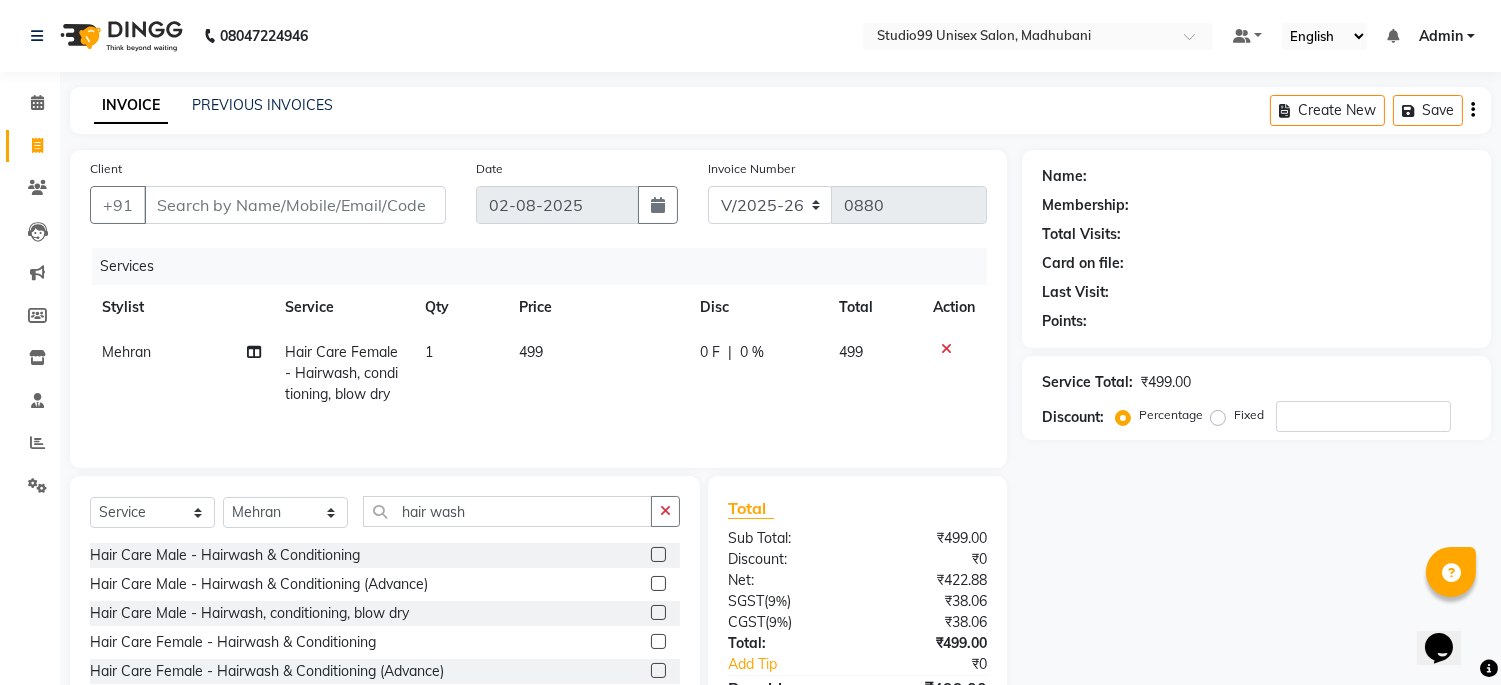 click 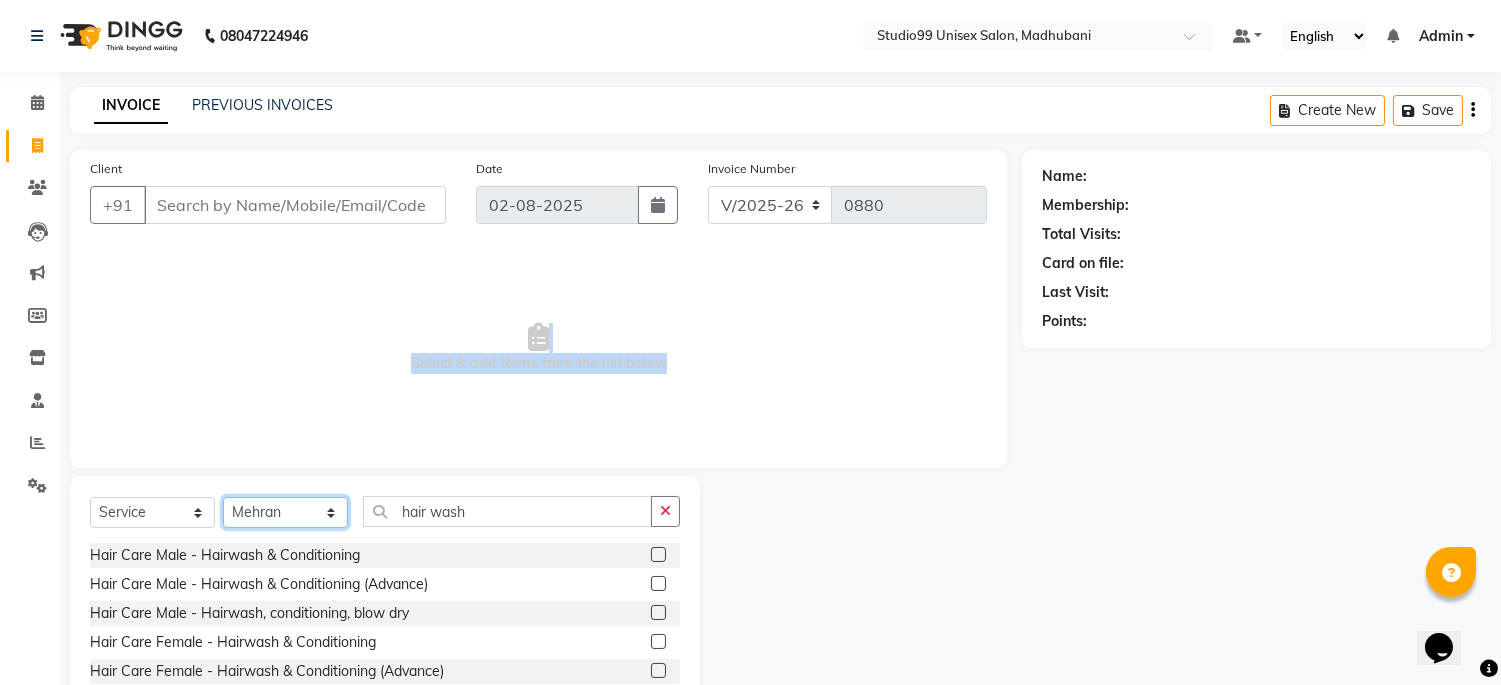 click on "Select Stylist Admin [NAME] [LAST] priya [FIRST]  [LAST] [FIRST] [LAST] shehnaj sweeta" 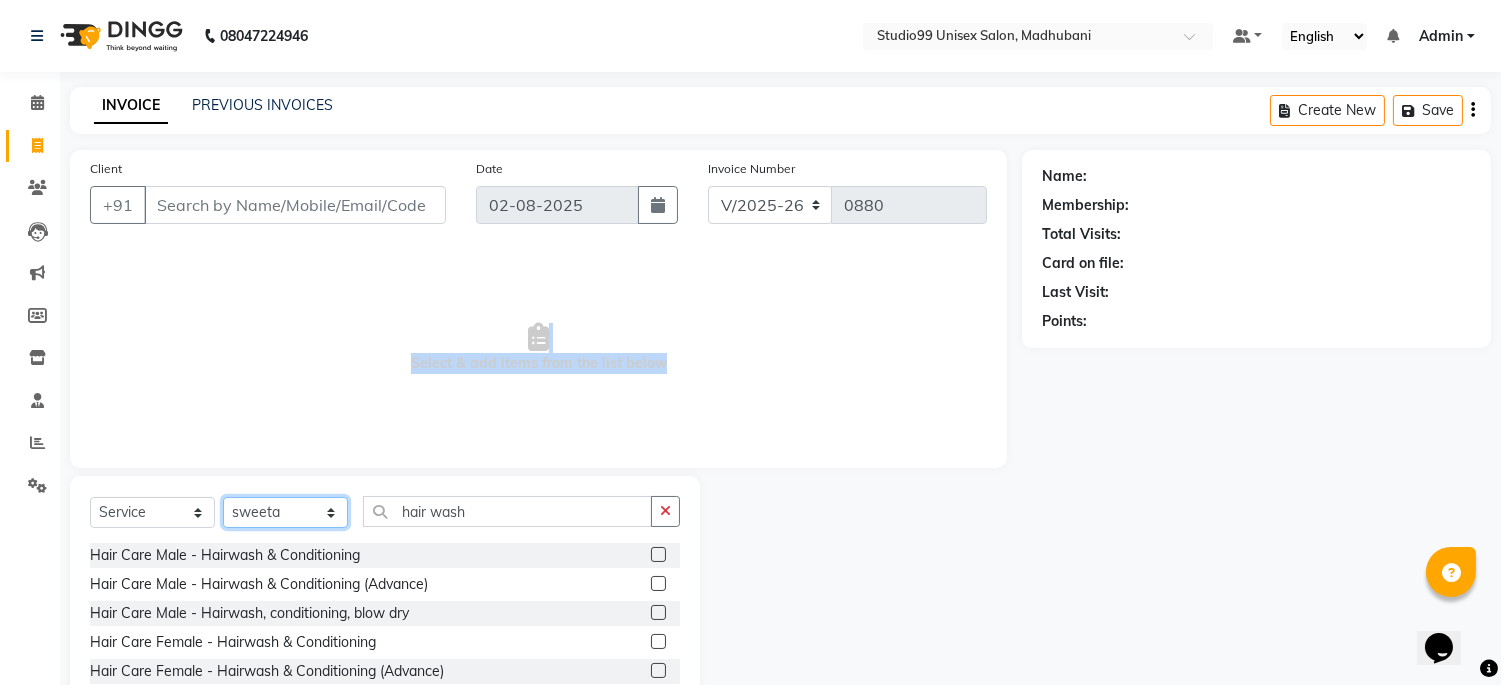 click on "Select Stylist Admin [NAME] [LAST] priya [FIRST]  [LAST] [FIRST] [LAST] shehnaj sweeta" 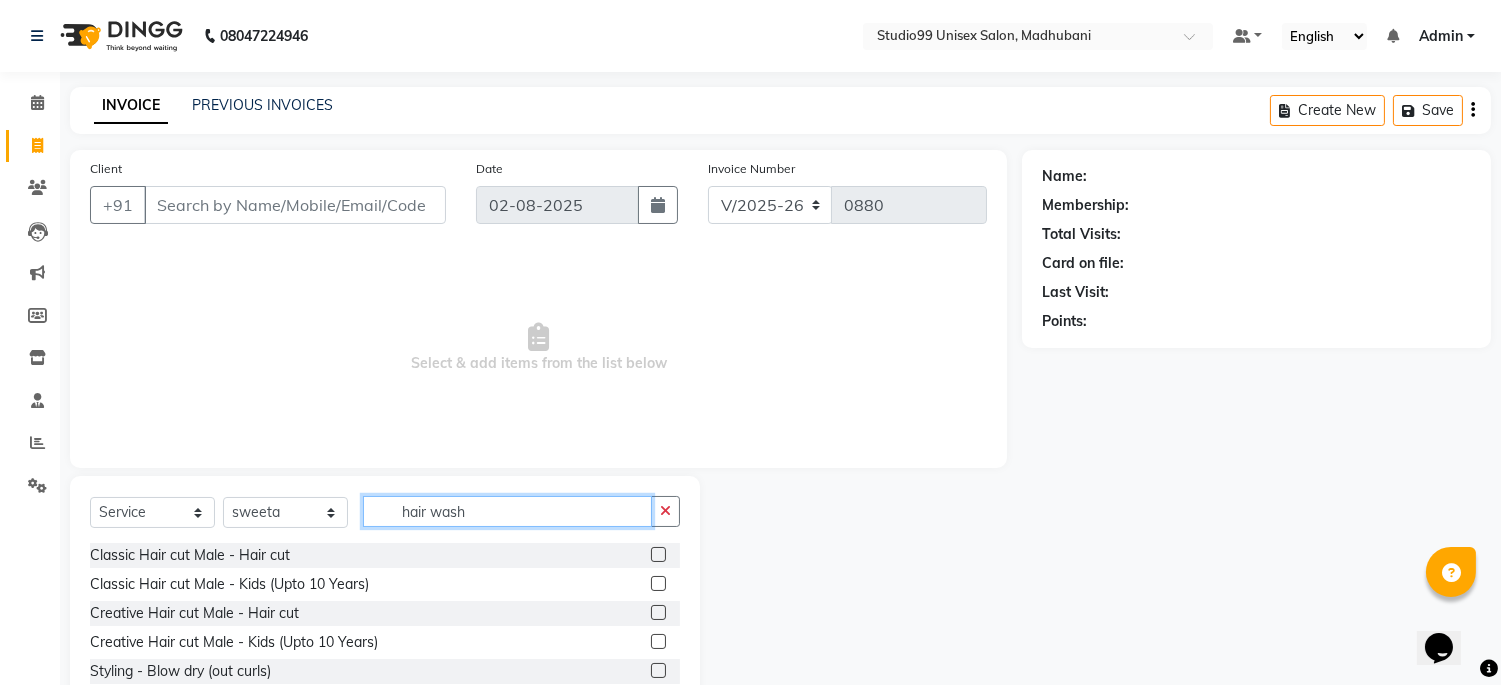 click on "hair wash" 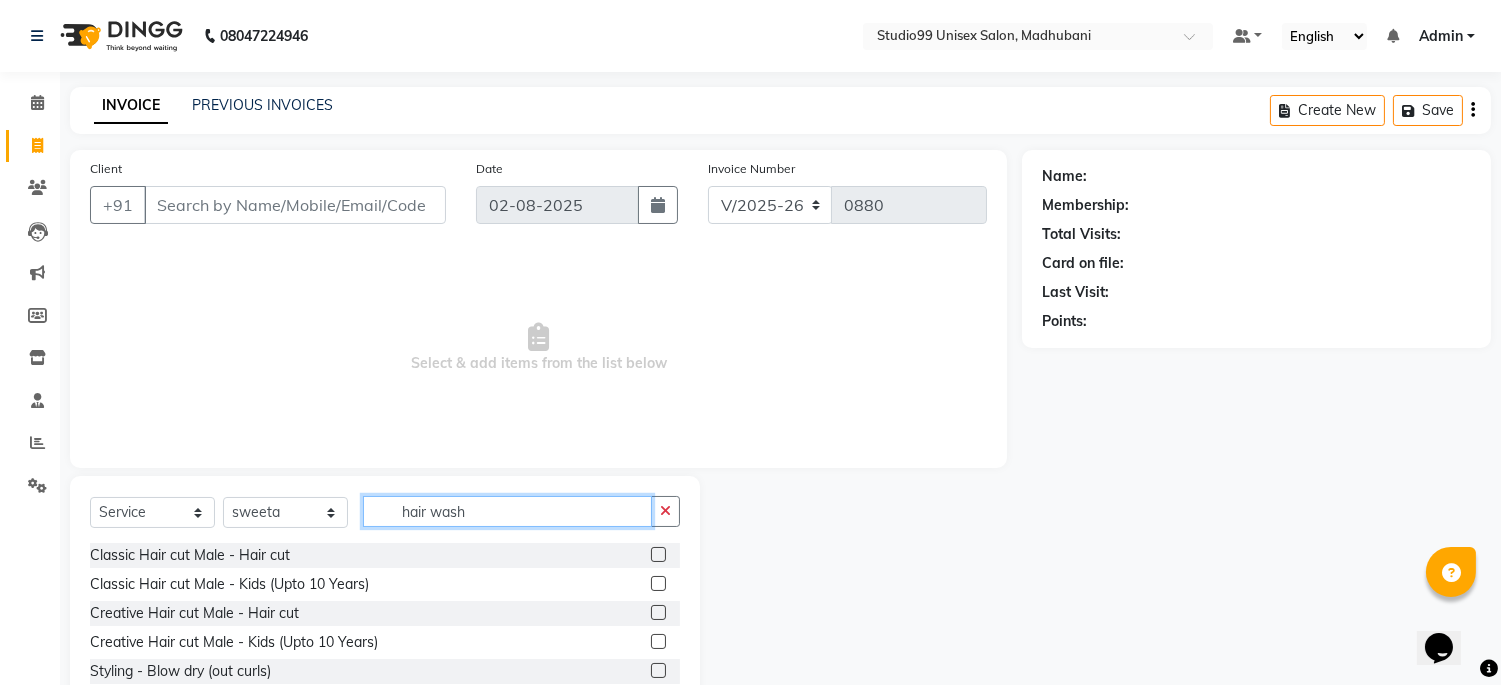 drag, startPoint x: 494, startPoint y: 518, endPoint x: 565, endPoint y: 497, distance: 74.04053 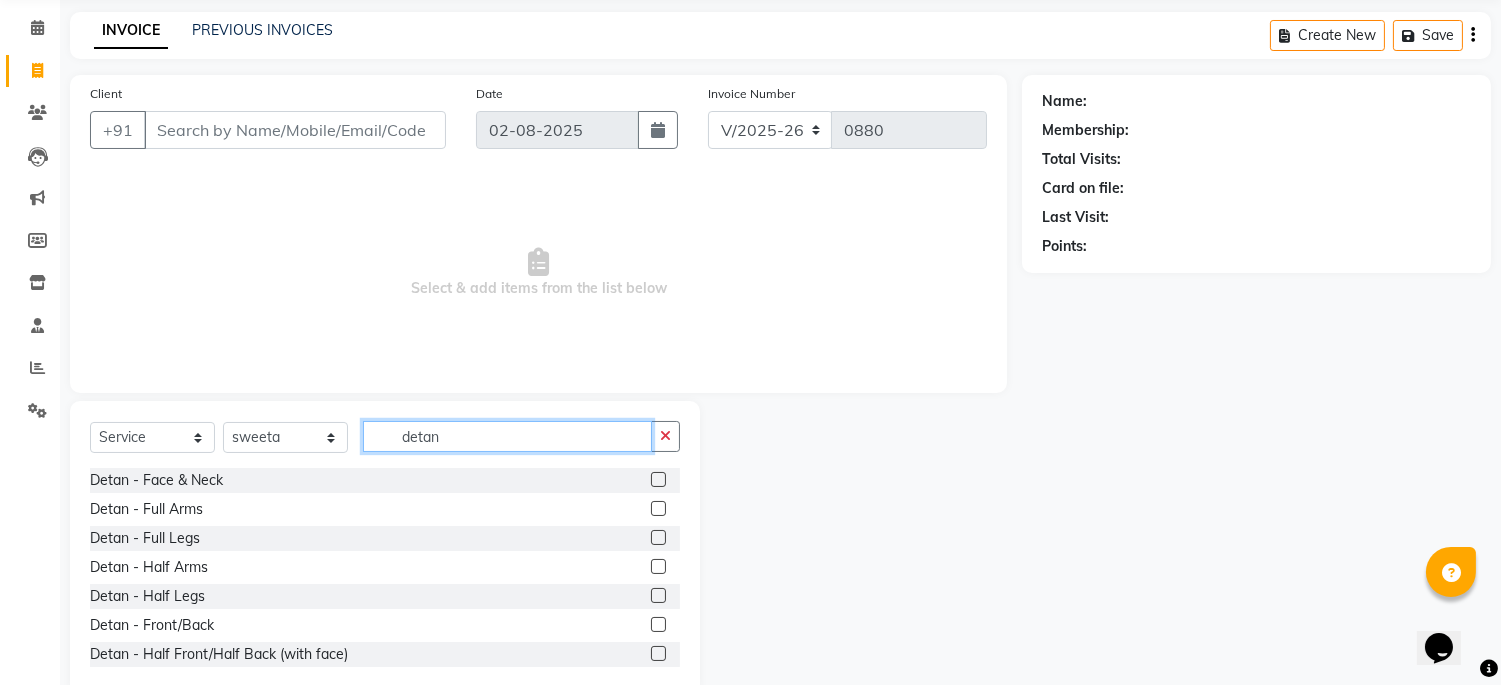 scroll, scrollTop: 115, scrollLeft: 0, axis: vertical 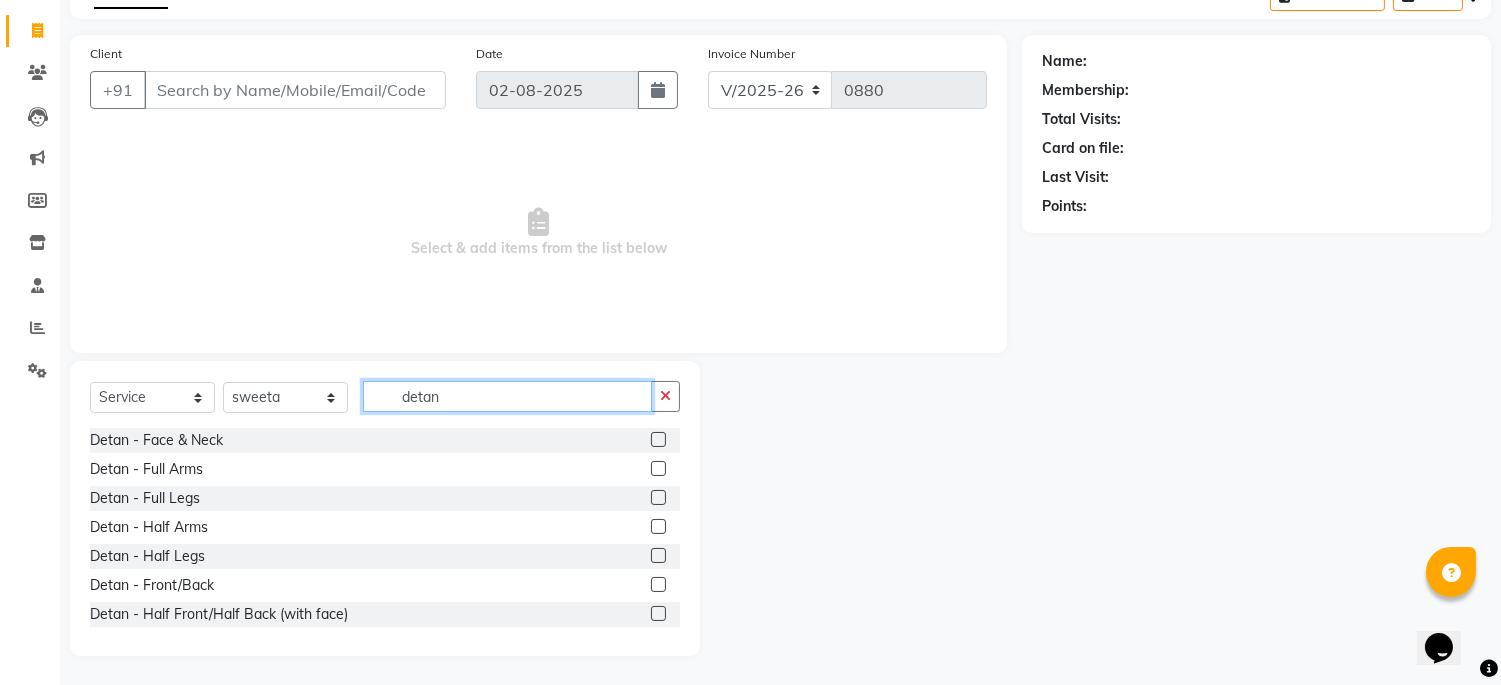 type on "detan" 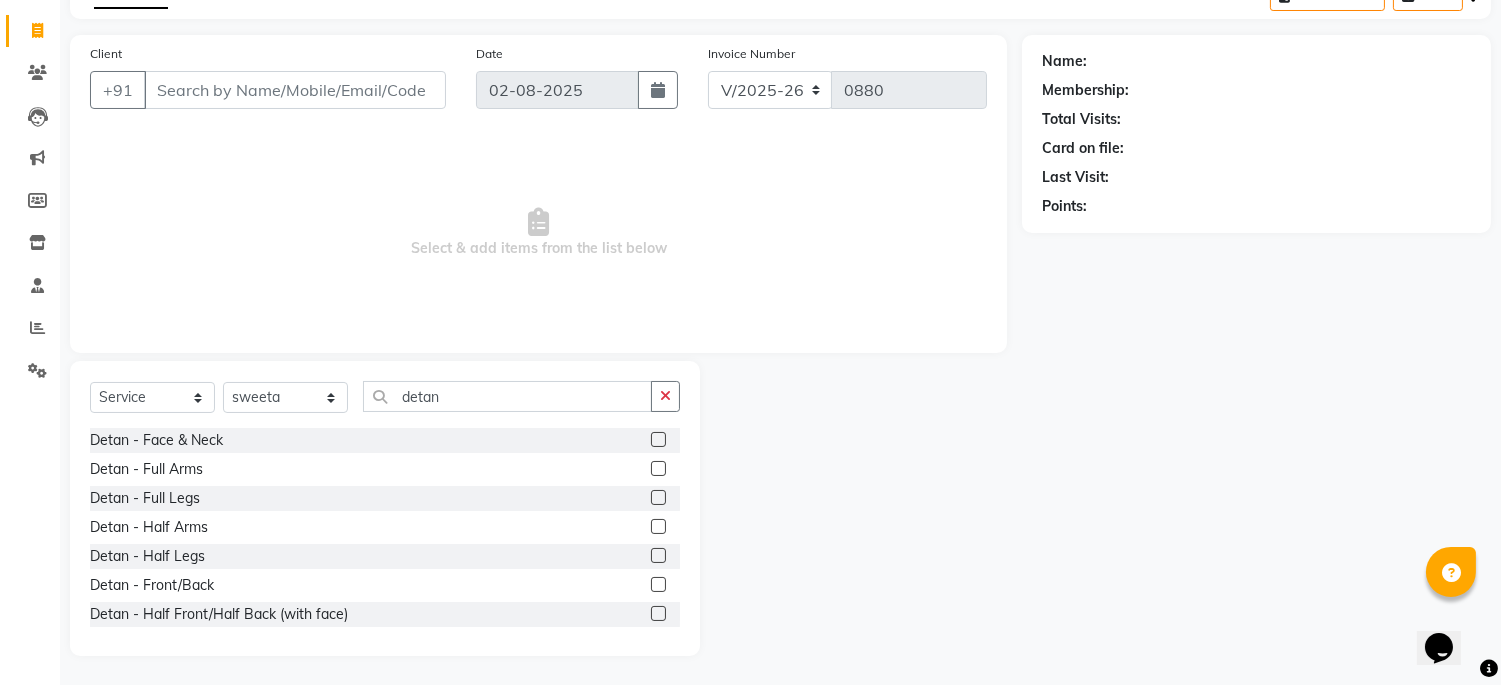 click 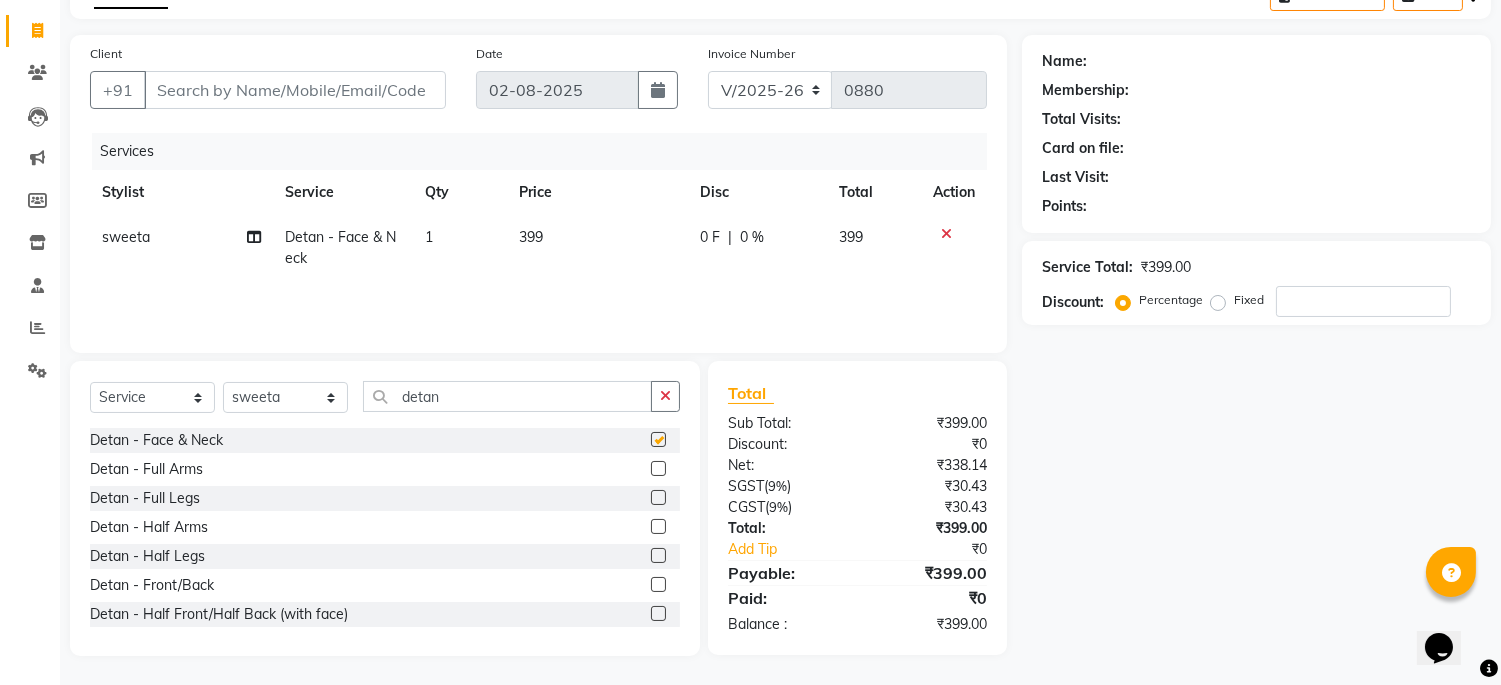 checkbox on "false" 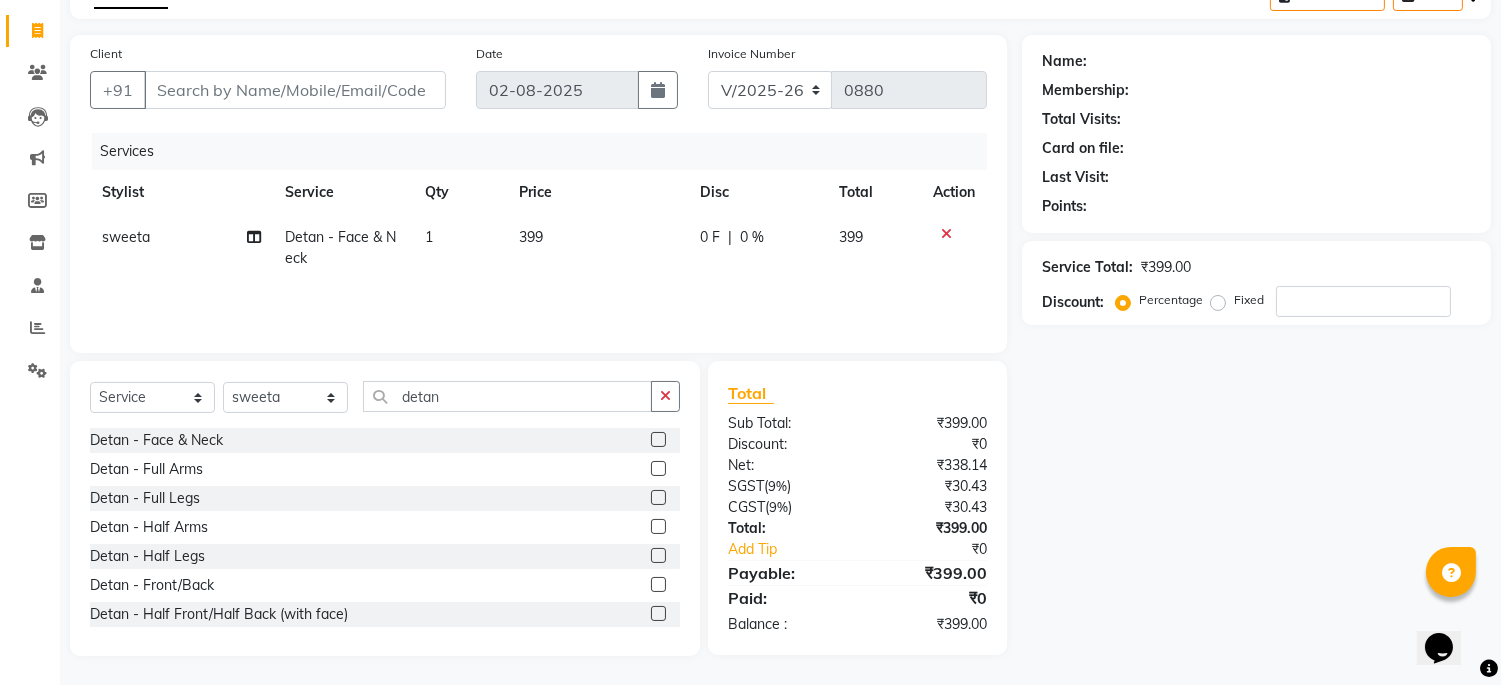 click 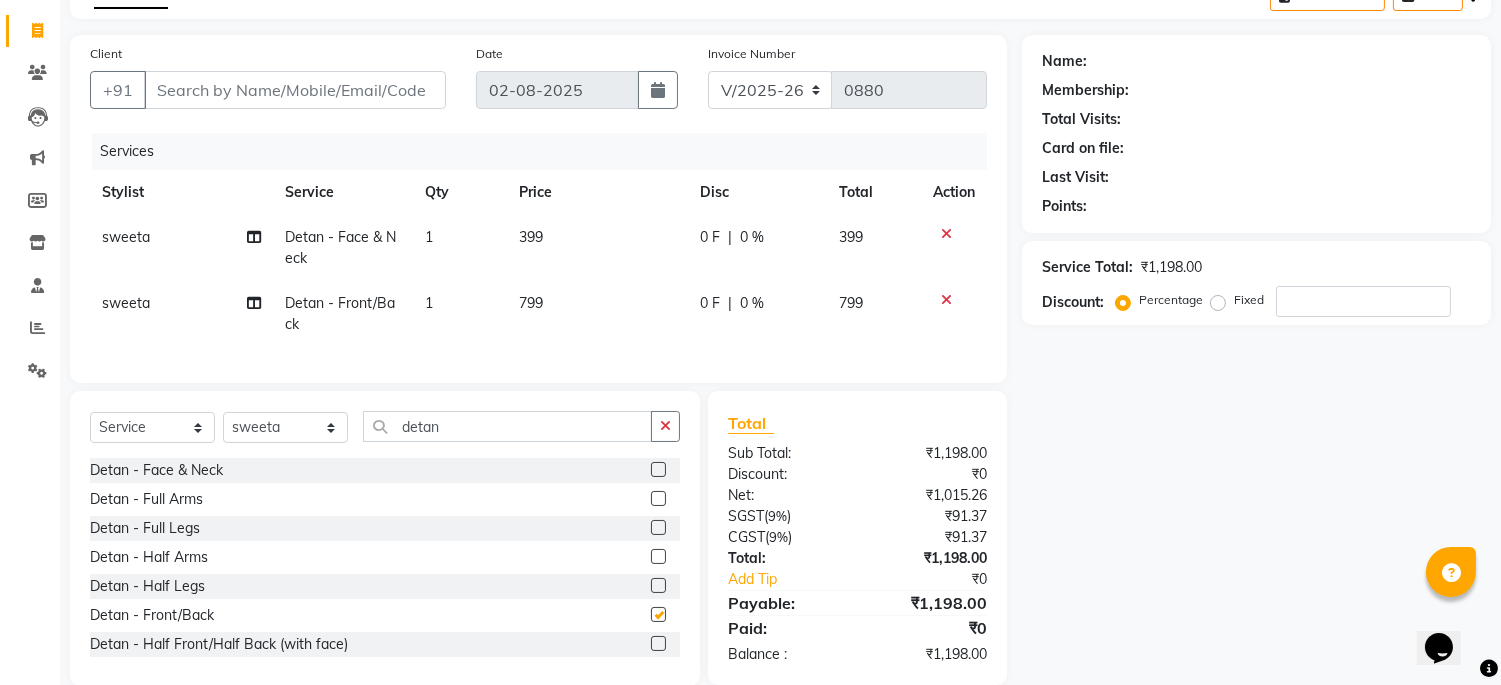 checkbox on "false" 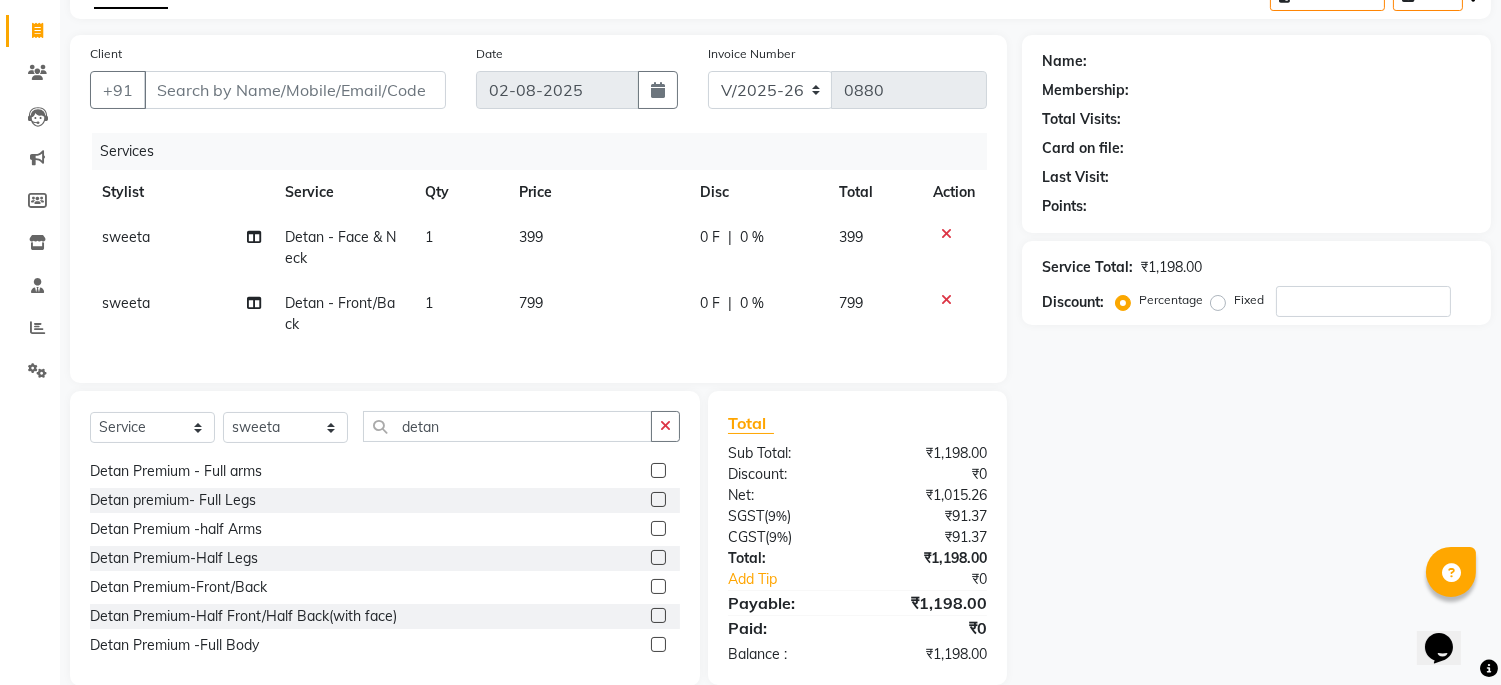 scroll, scrollTop: 263, scrollLeft: 0, axis: vertical 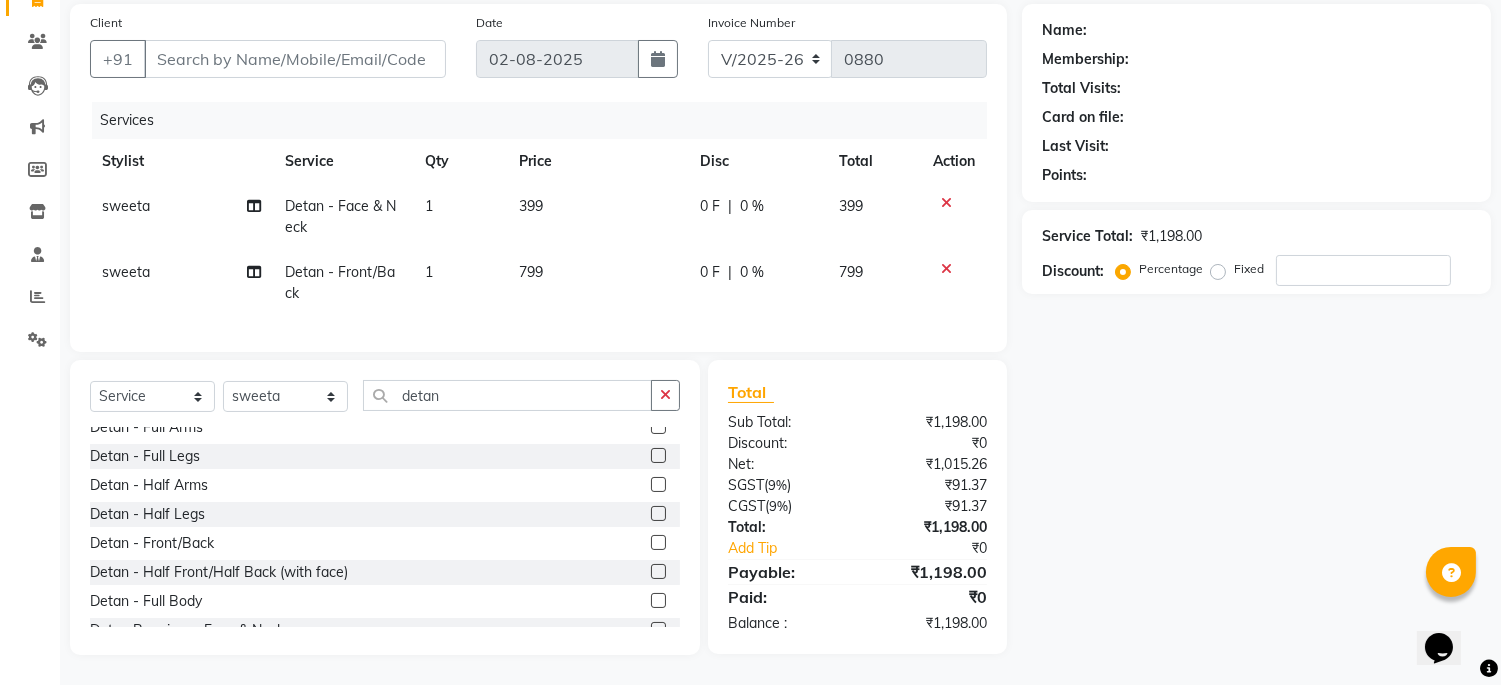 click 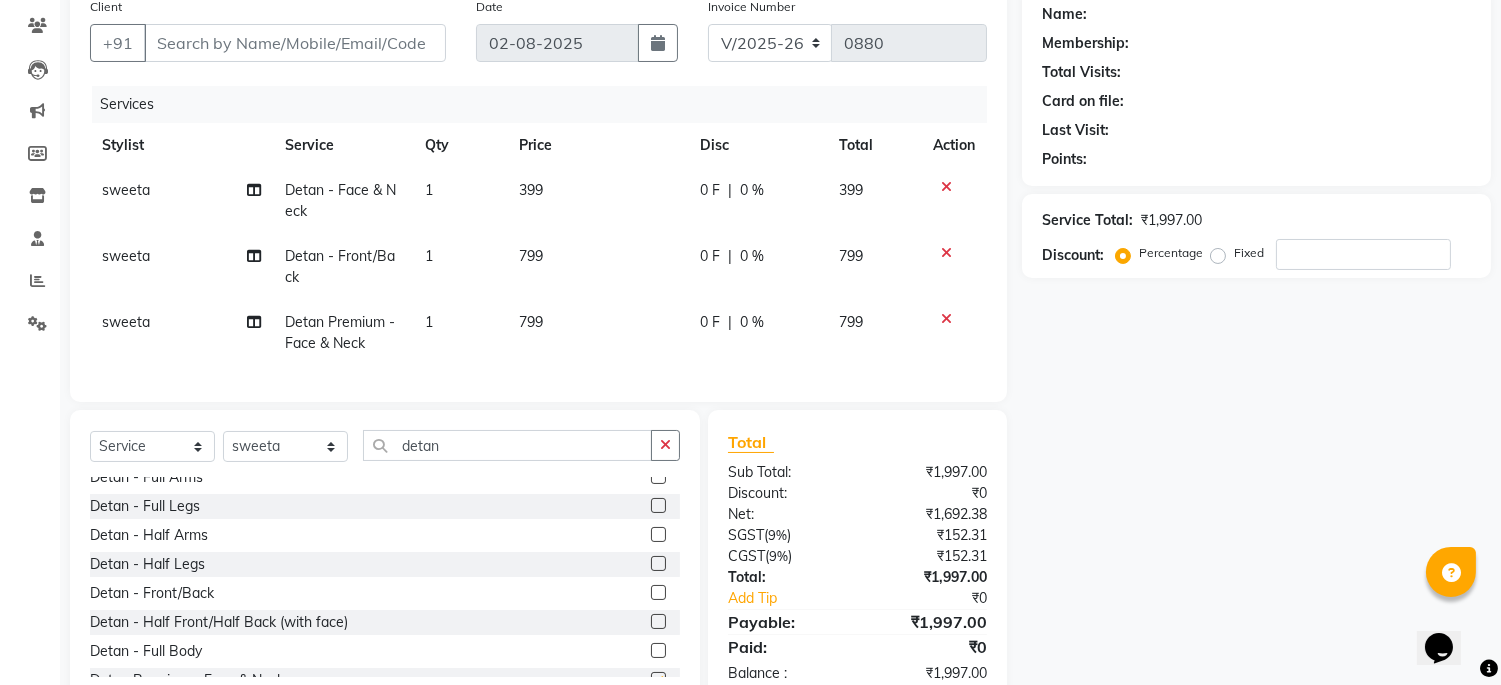 checkbox on "false" 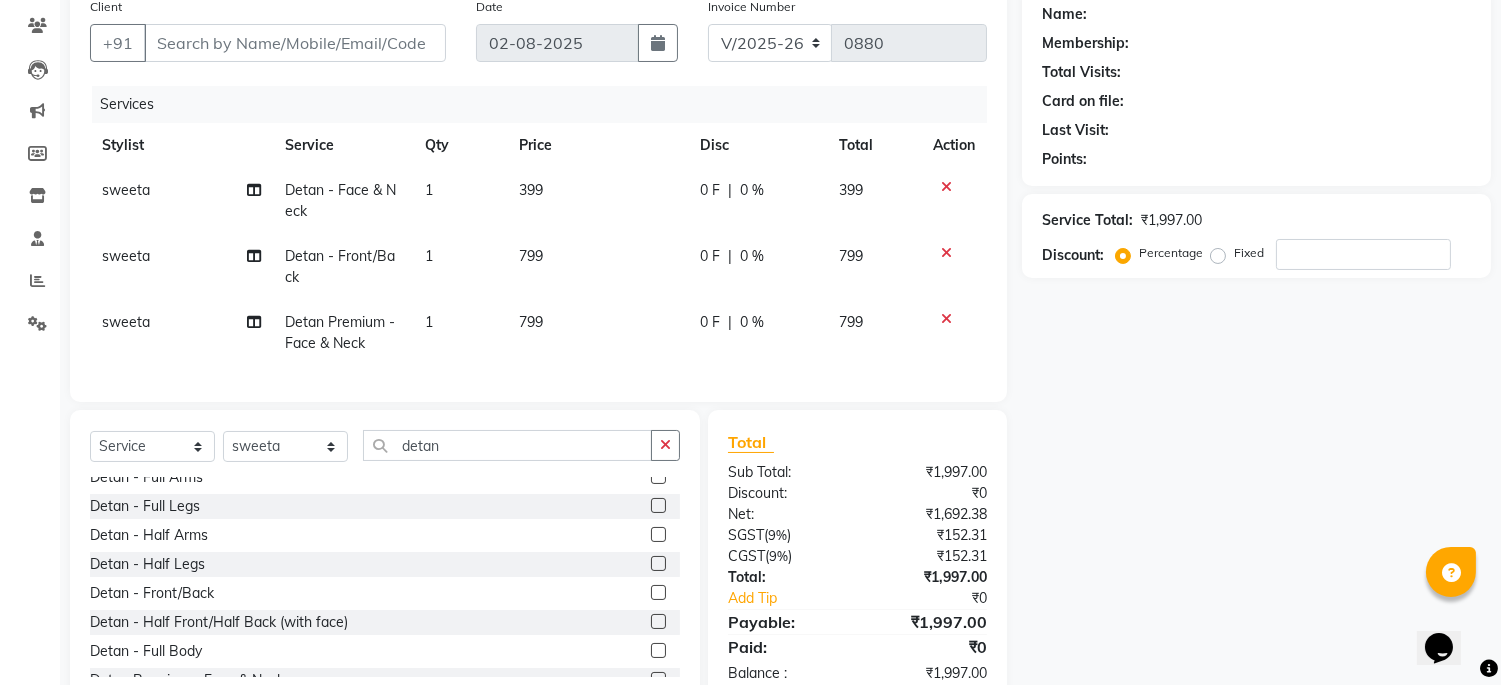 click 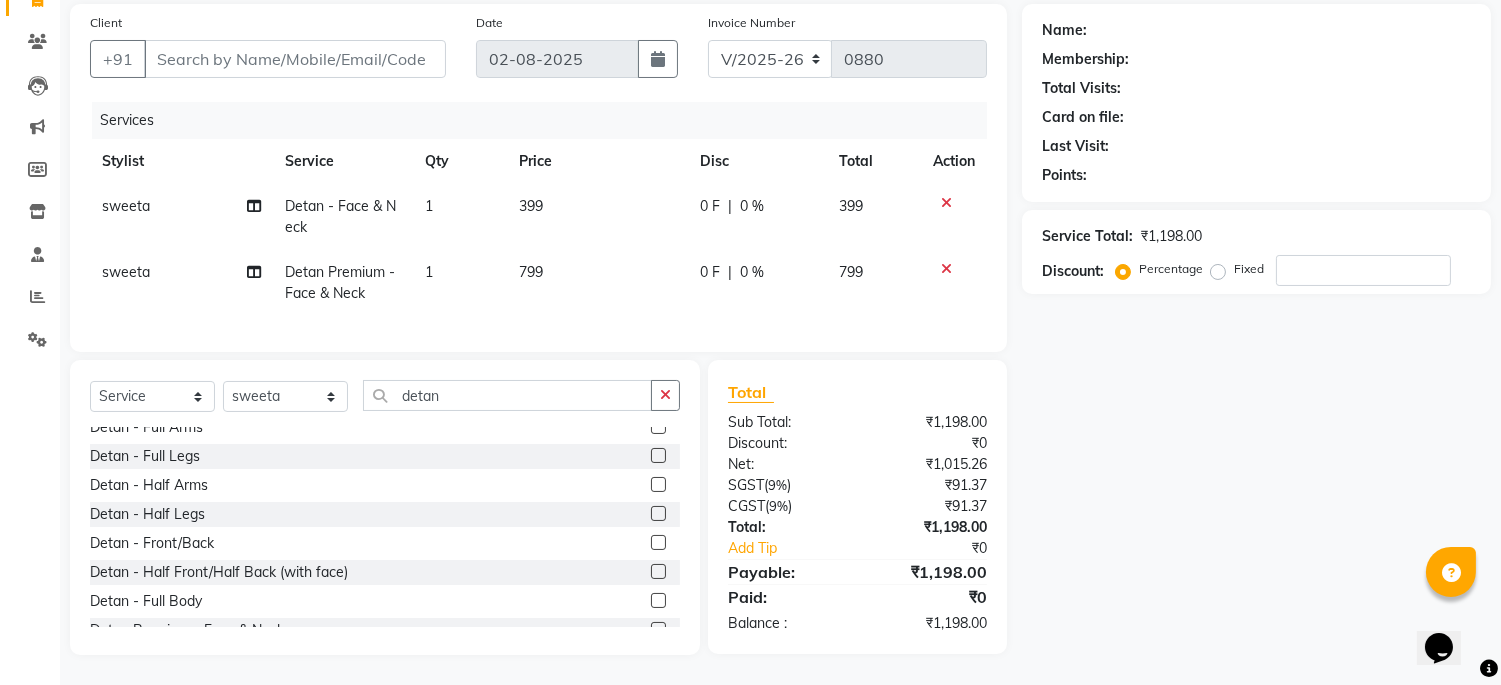 click 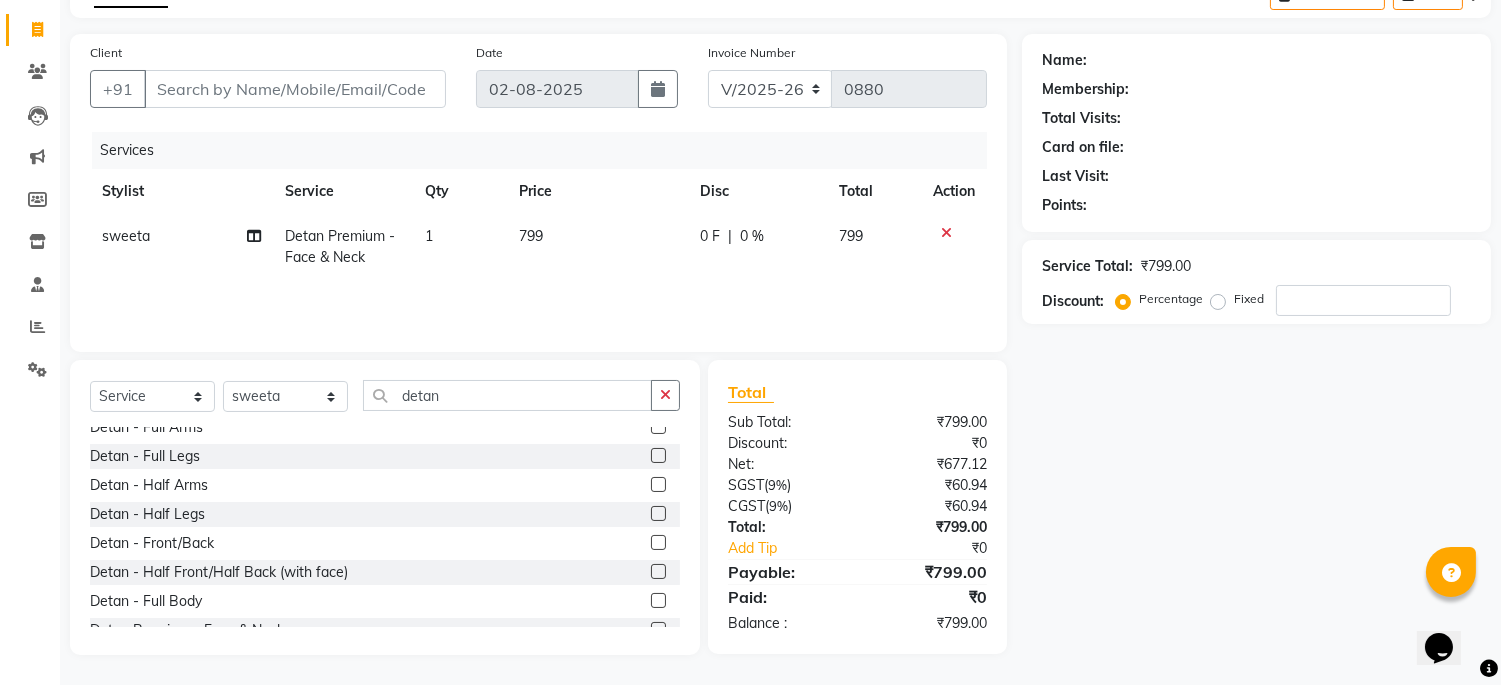 scroll, scrollTop: 115, scrollLeft: 0, axis: vertical 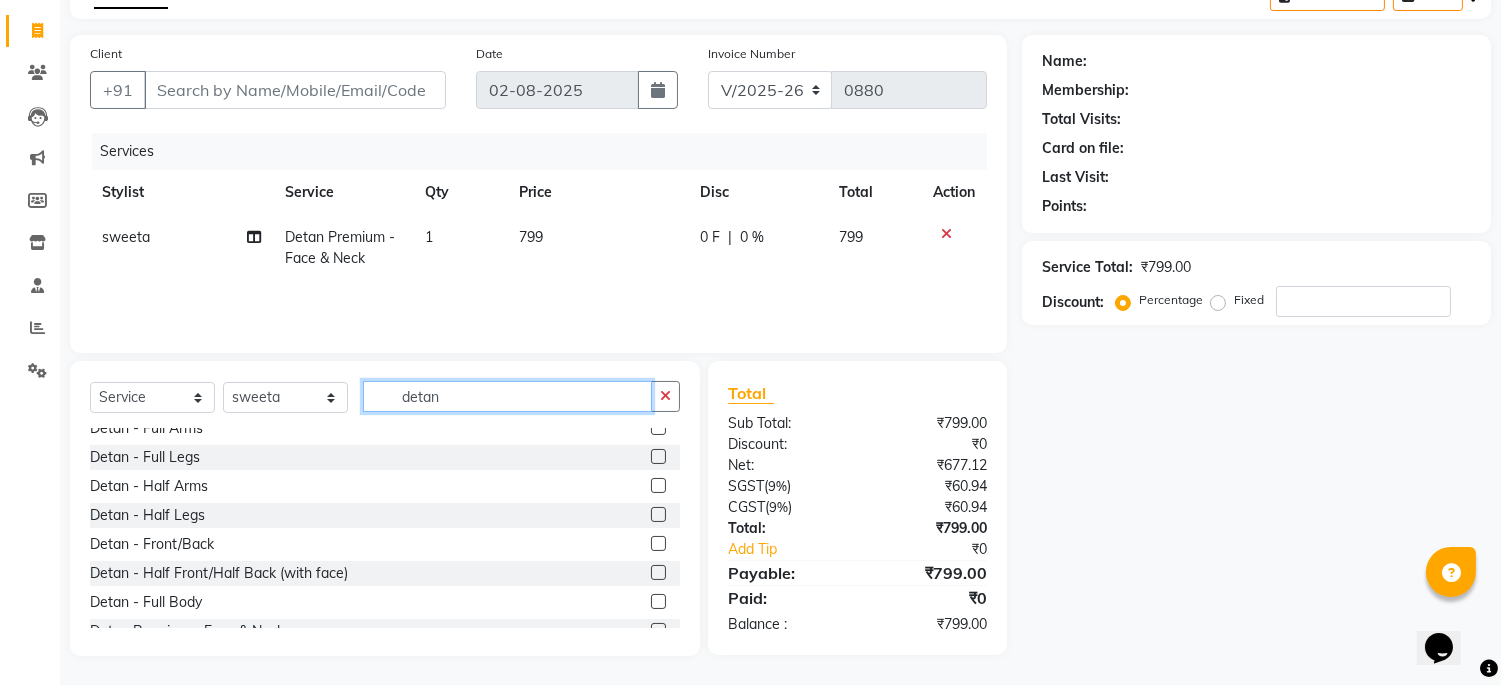 drag, startPoint x: 468, startPoint y: 401, endPoint x: 355, endPoint y: 397, distance: 113.07078 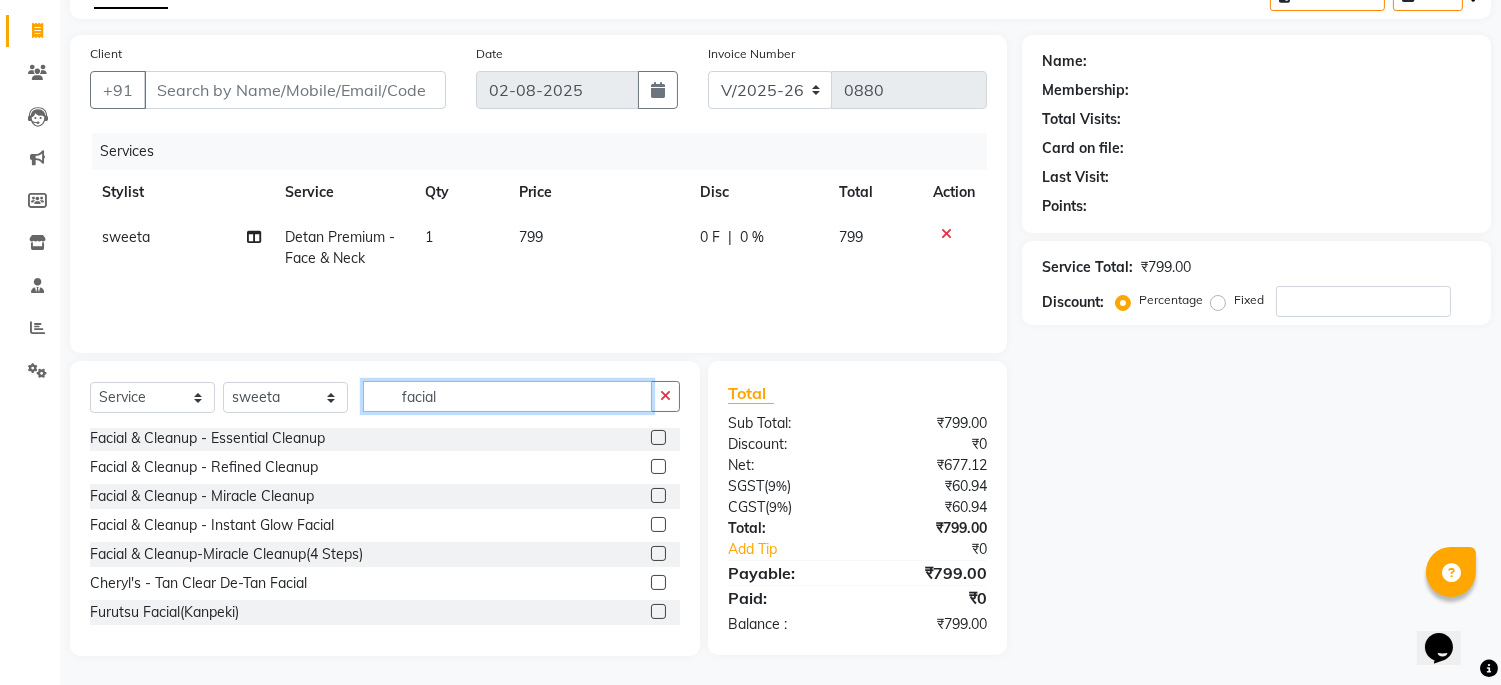 scroll, scrollTop: 0, scrollLeft: 0, axis: both 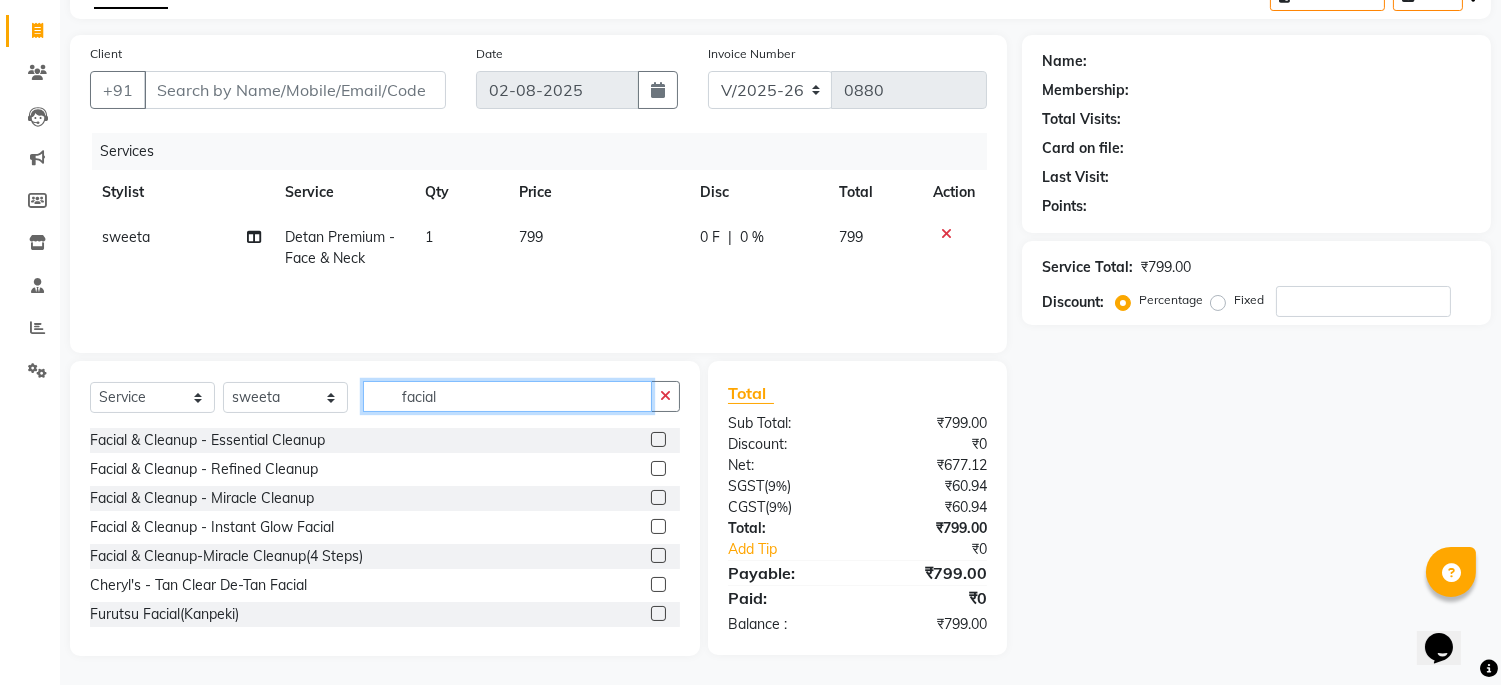 drag, startPoint x: 474, startPoint y: 398, endPoint x: 324, endPoint y: 376, distance: 151.60475 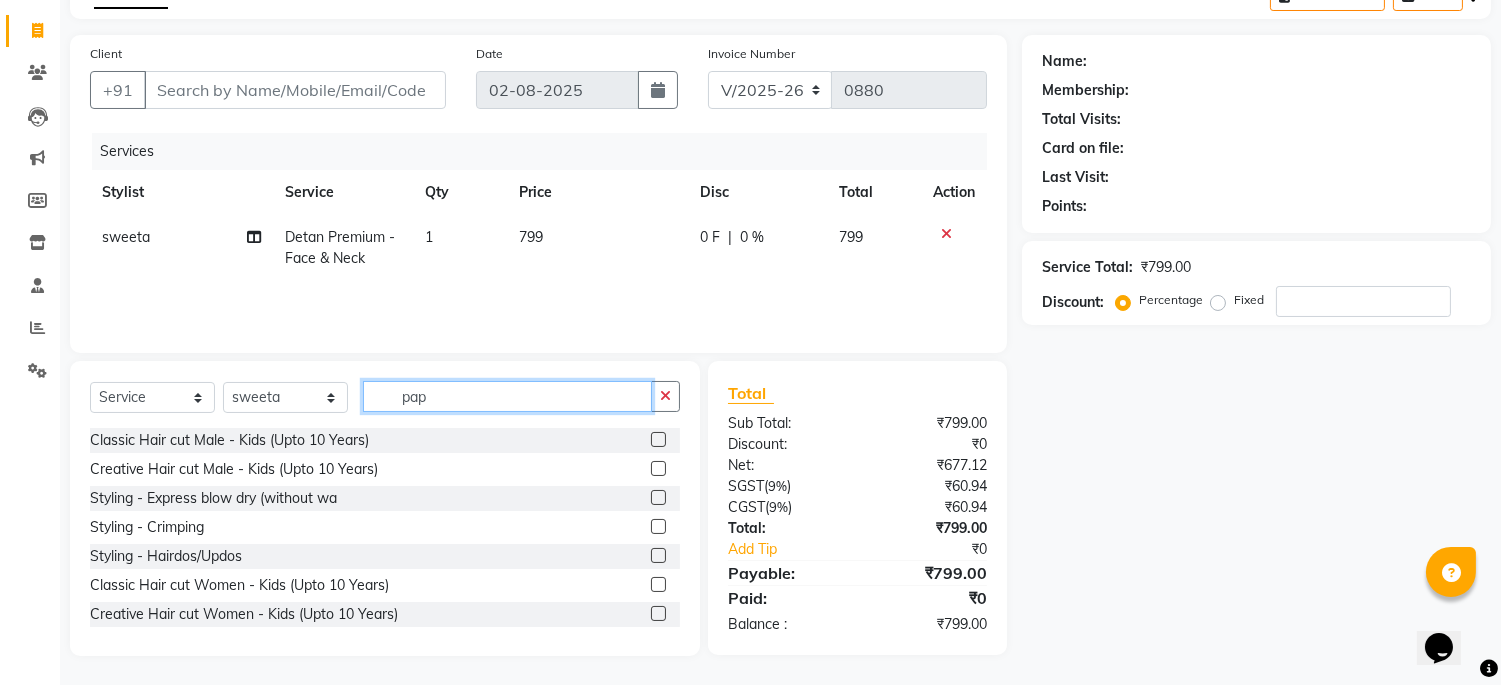 scroll, scrollTop: 114, scrollLeft: 0, axis: vertical 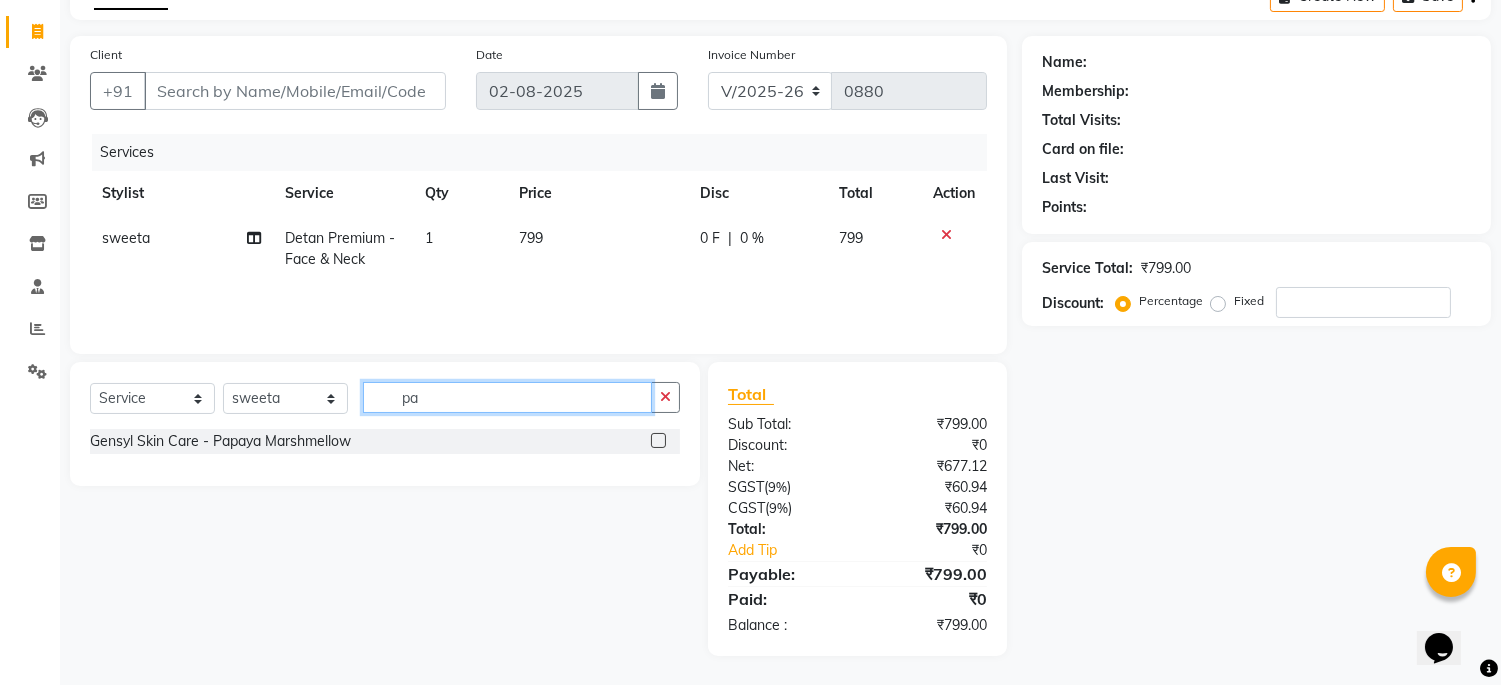type on "p" 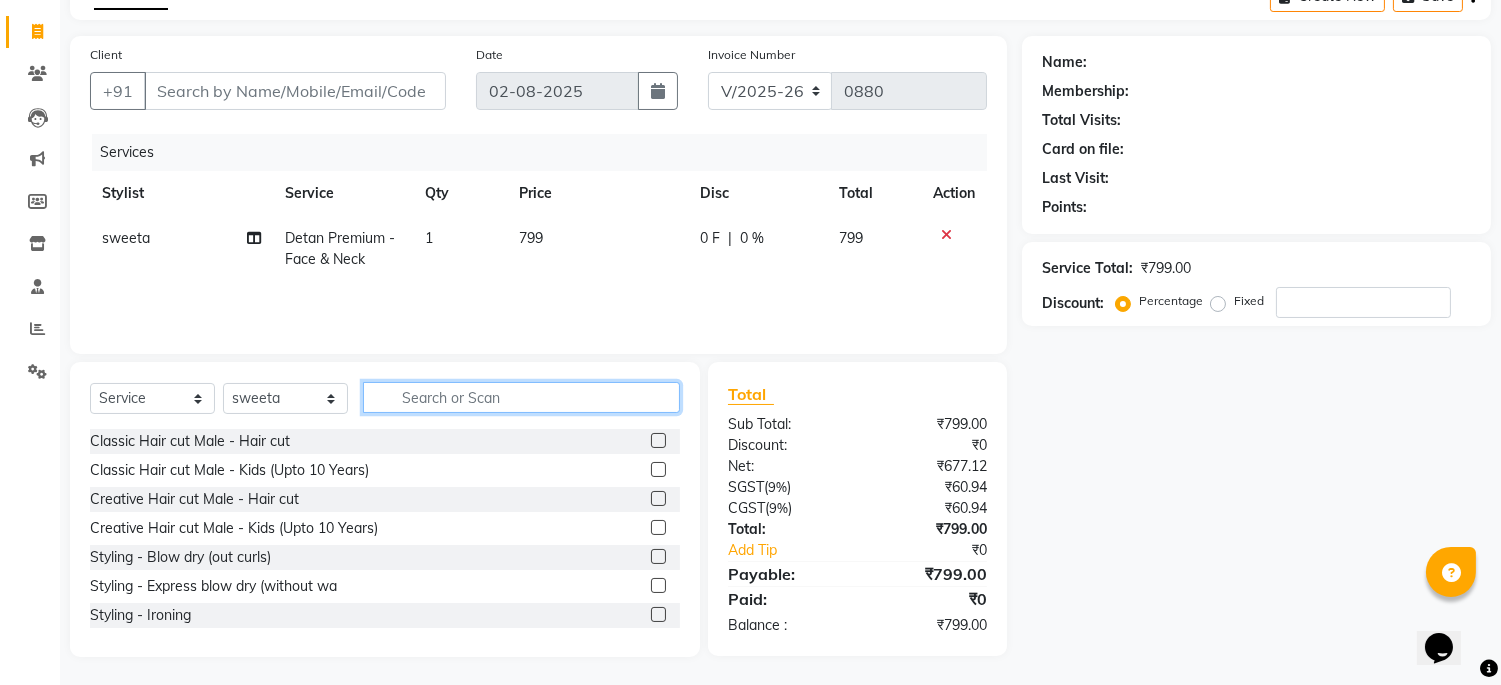 scroll, scrollTop: 115, scrollLeft: 0, axis: vertical 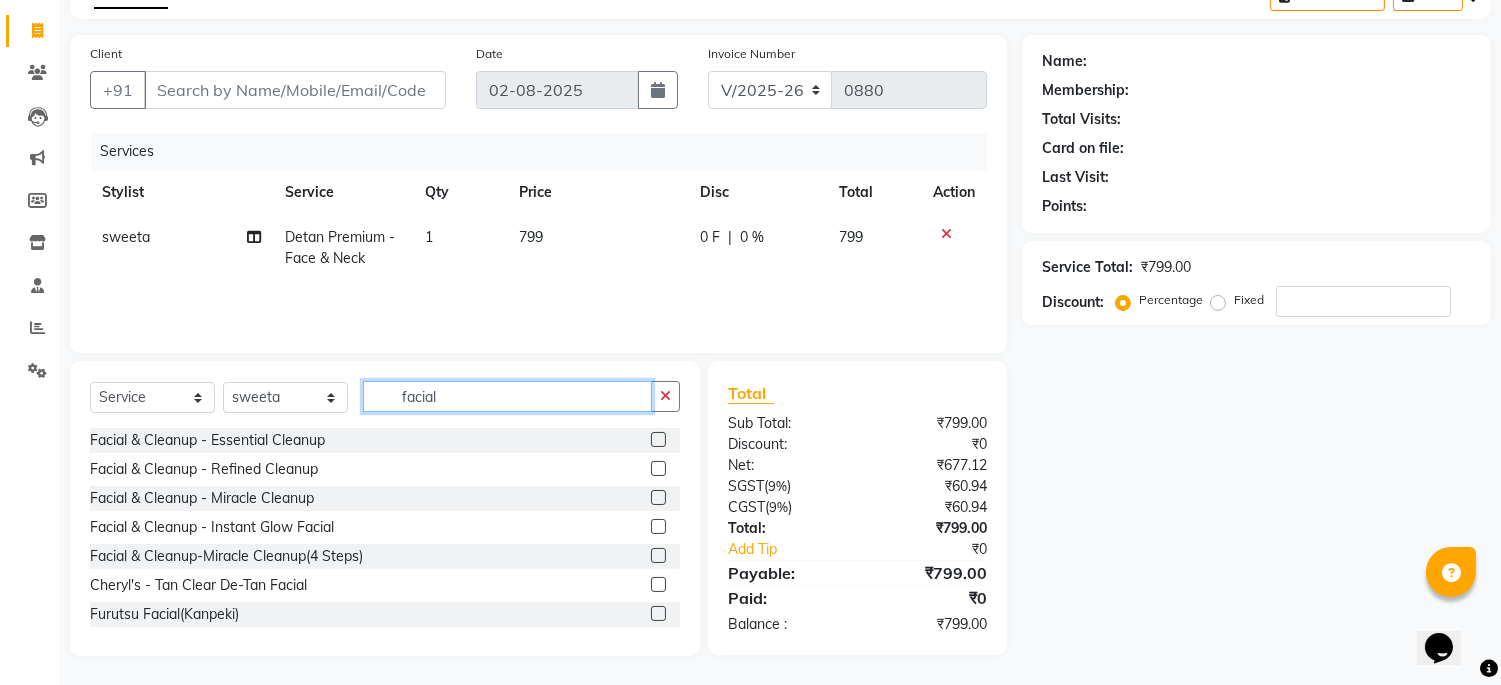 type on "facial" 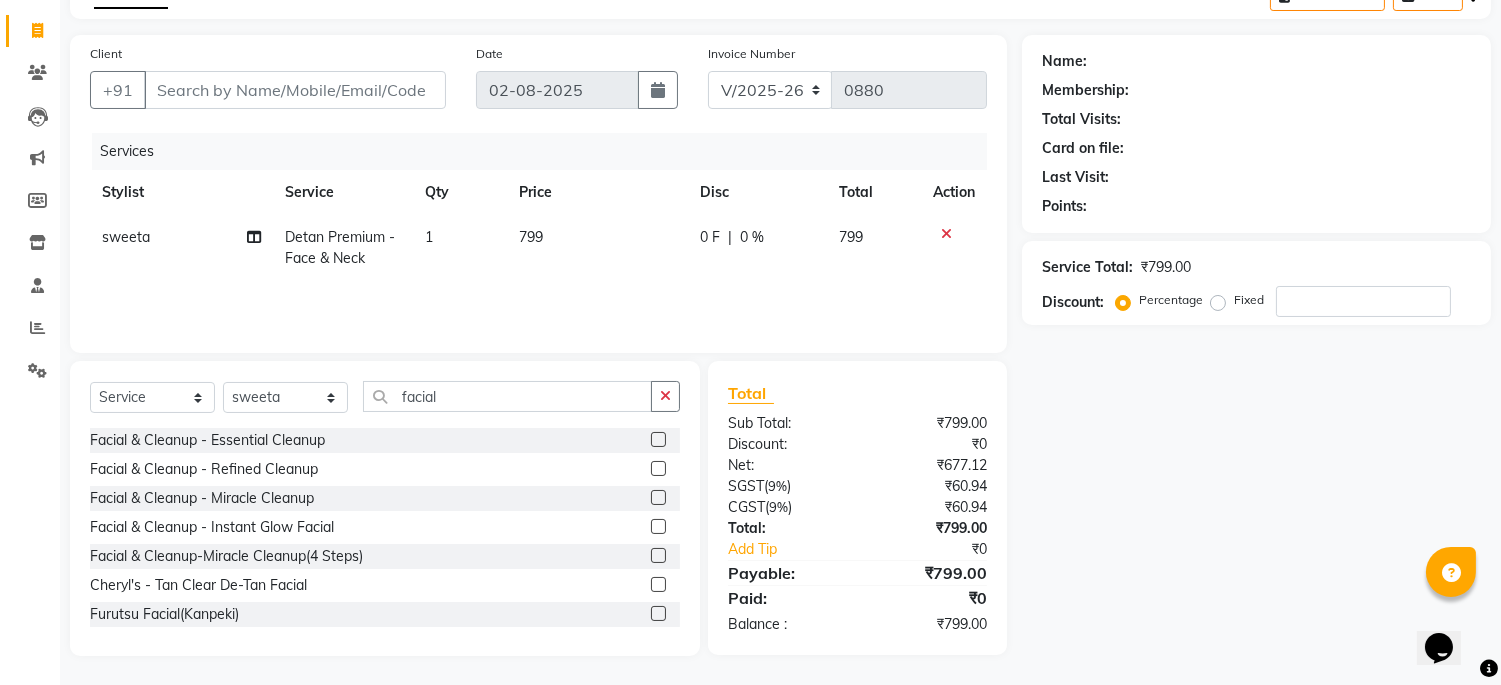 click 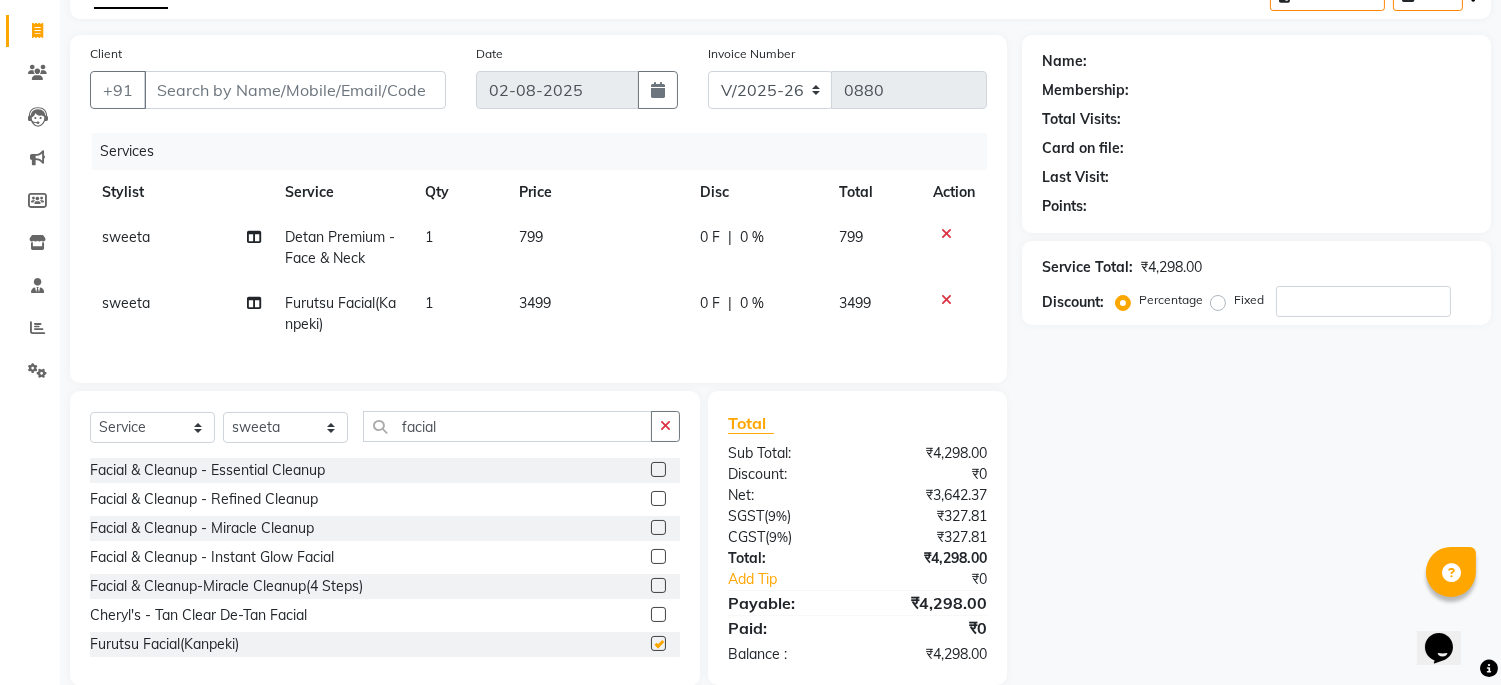 checkbox on "false" 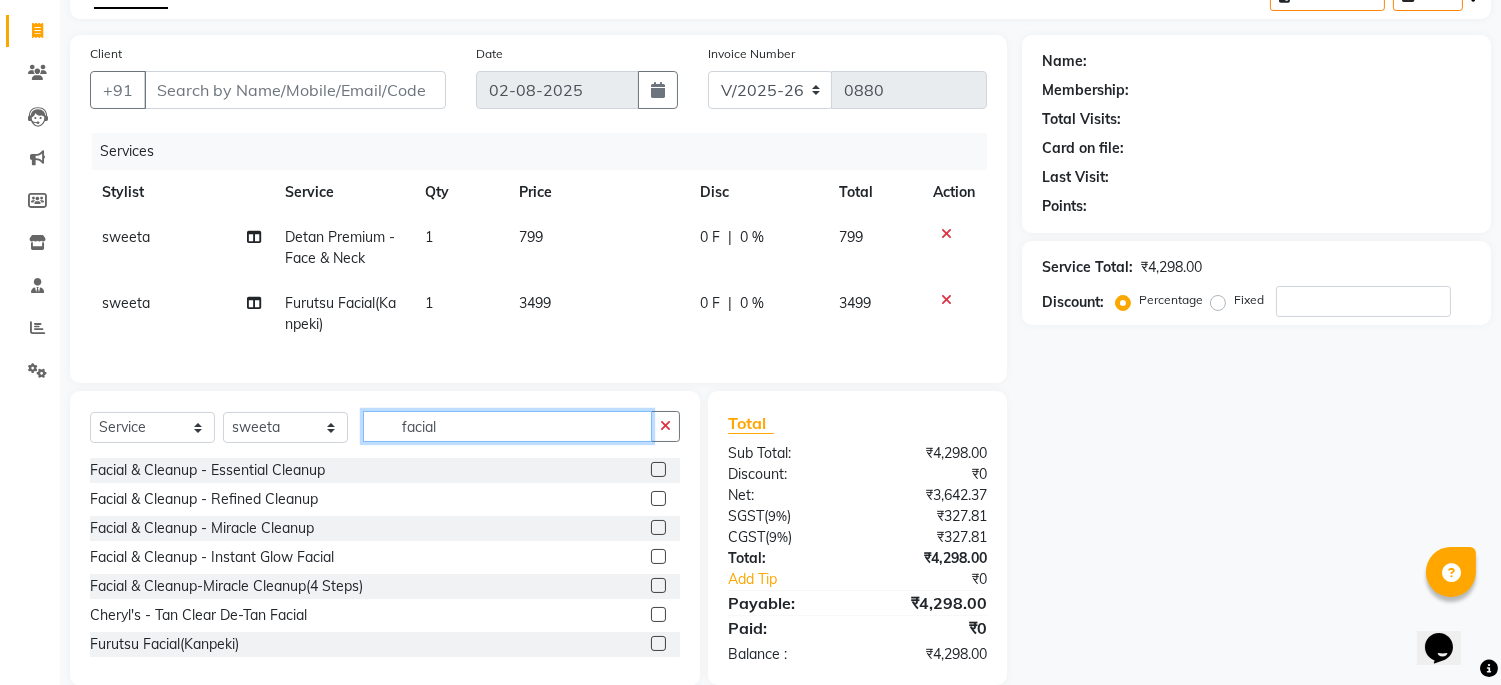drag, startPoint x: 510, startPoint y: 454, endPoint x: 327, endPoint y: 454, distance: 183 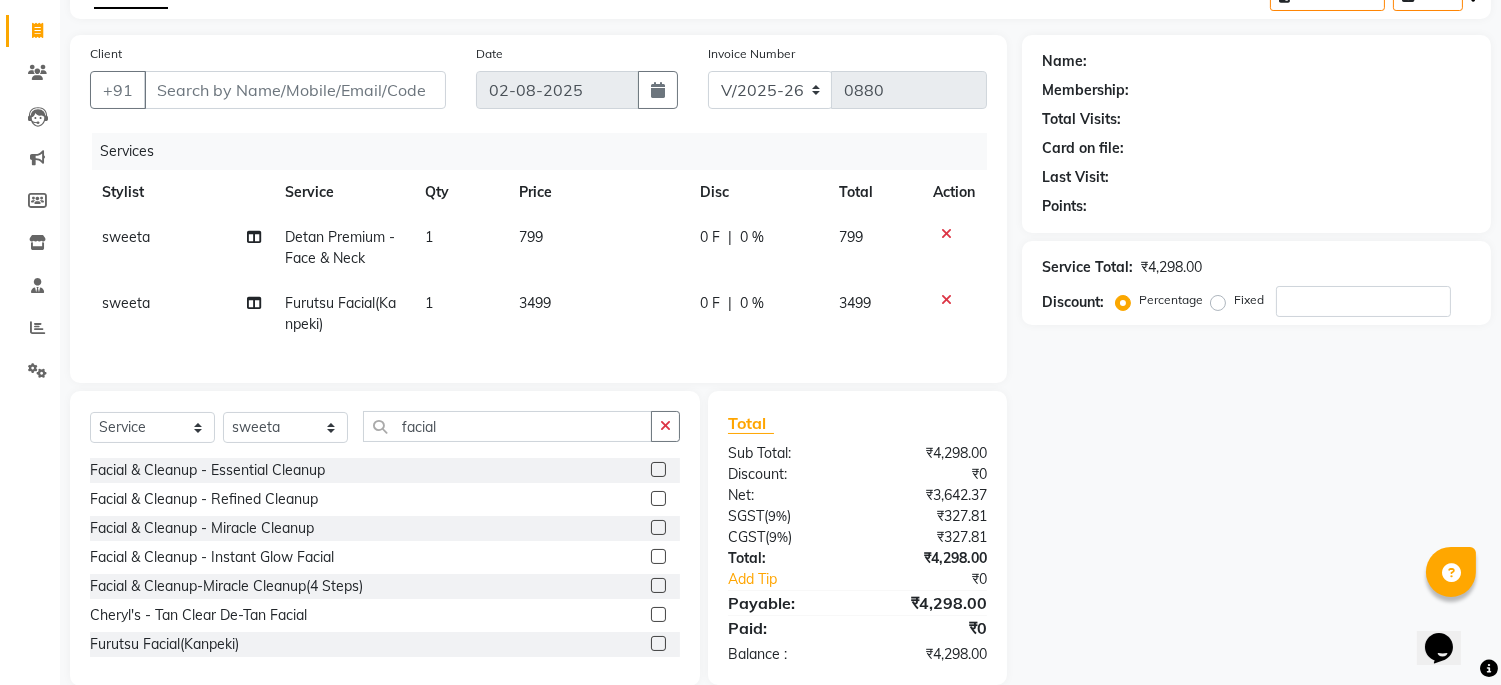 click on "0 %" 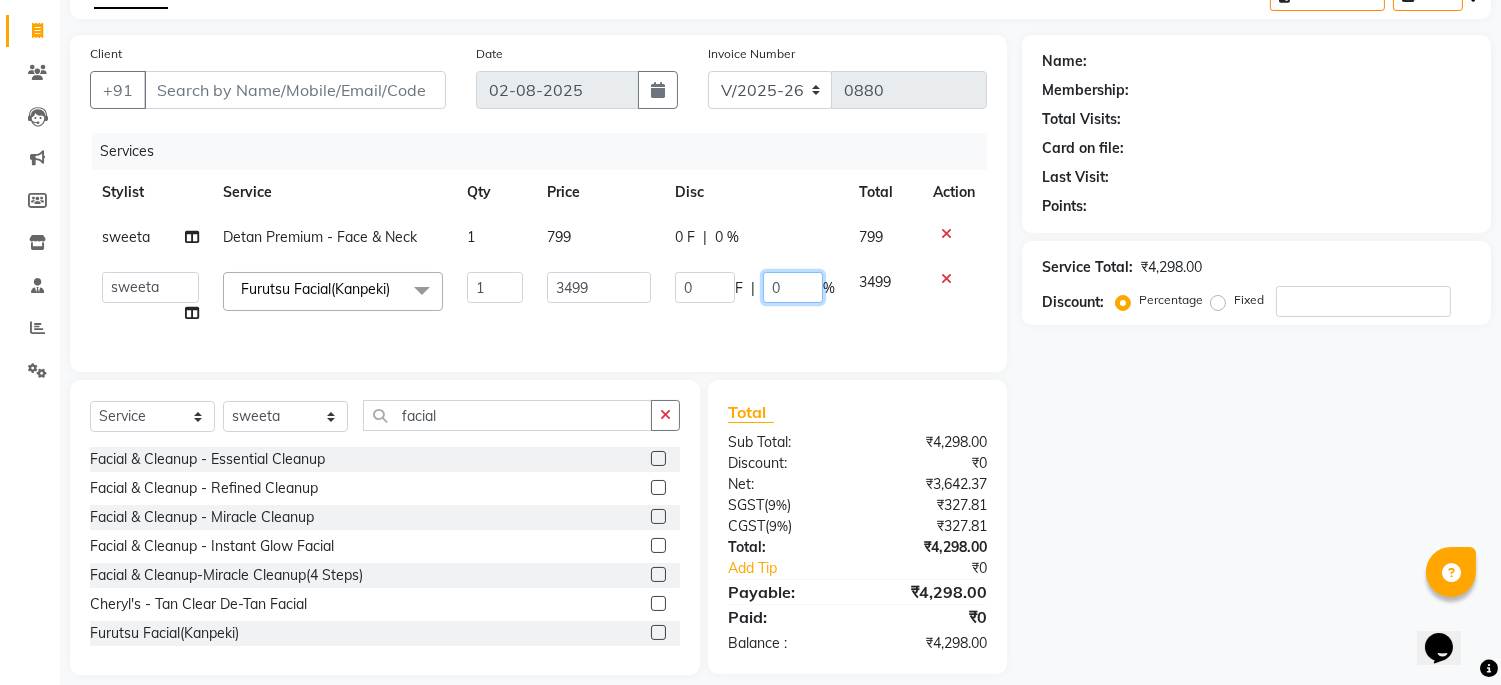 click on "0" 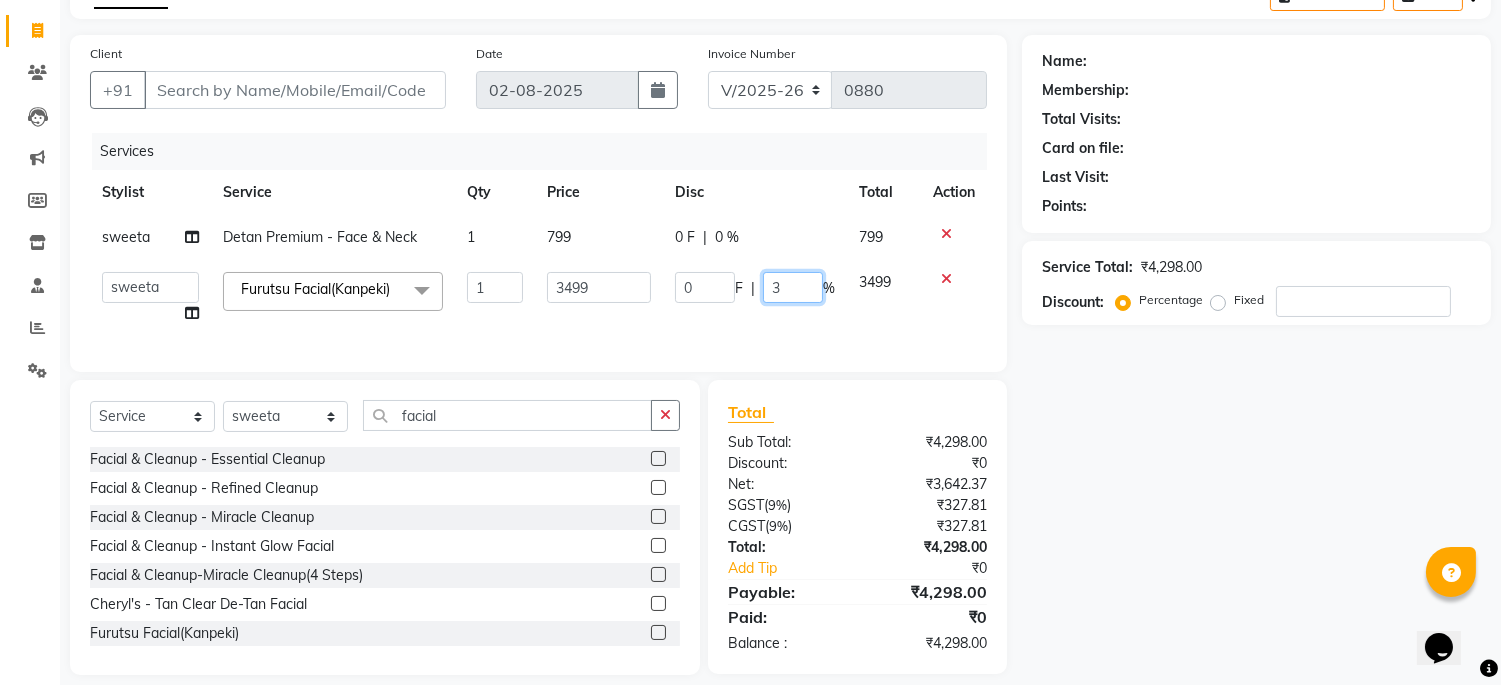 type on "30" 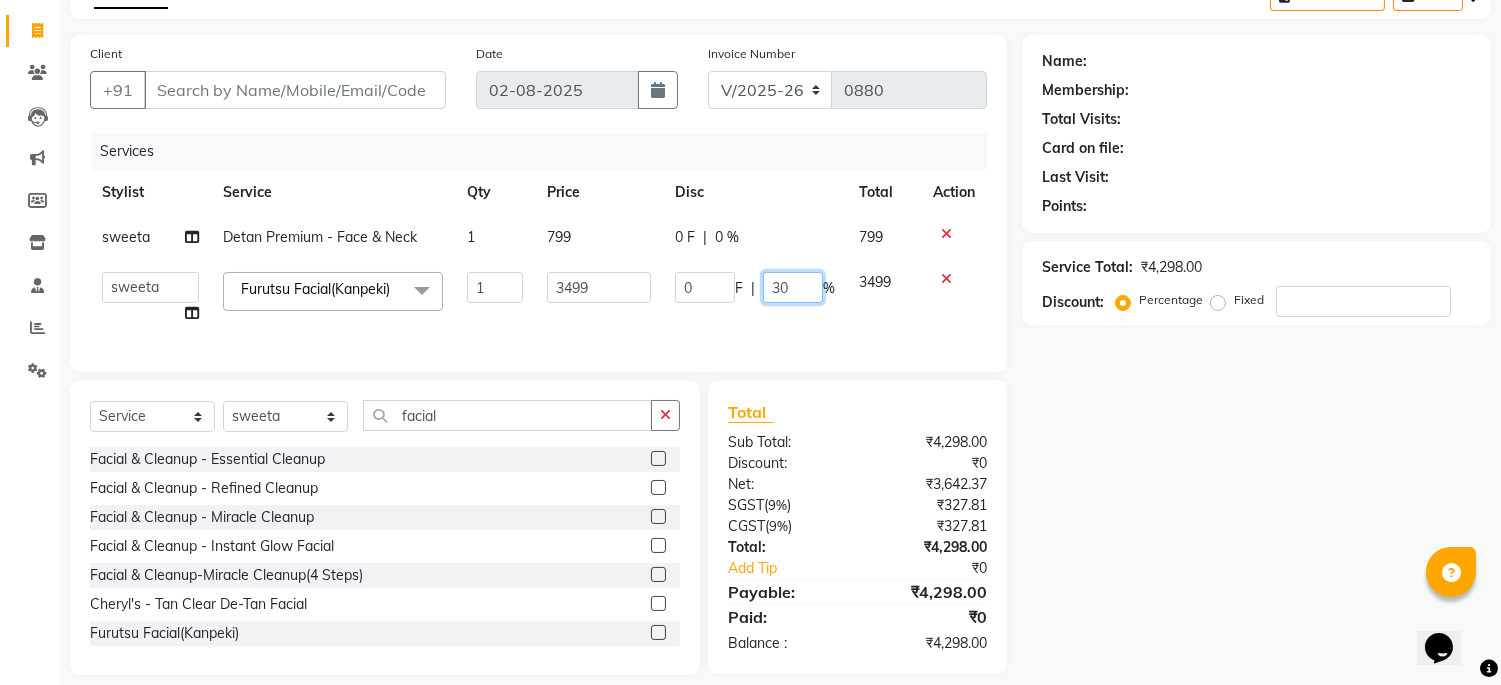 scroll, scrollTop: 0, scrollLeft: 0, axis: both 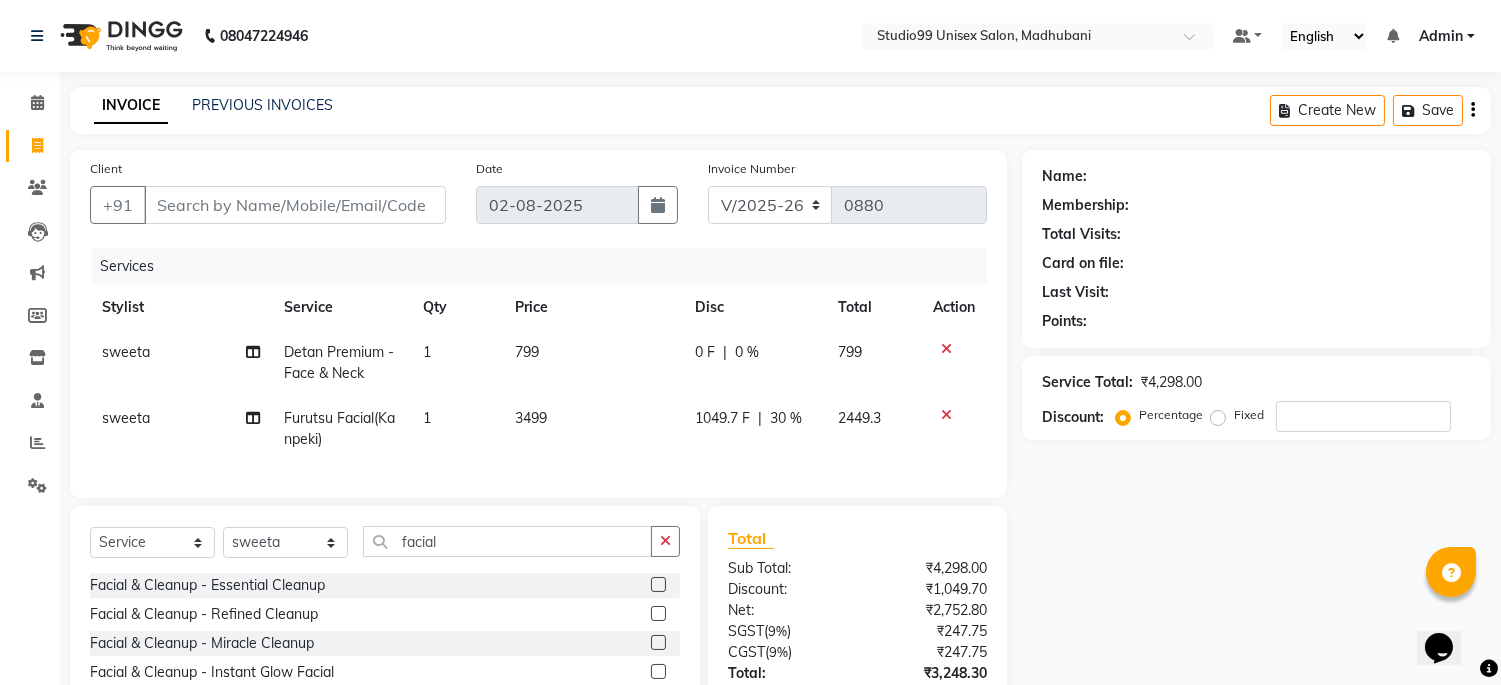 click on "1049.7 F | 30 %" 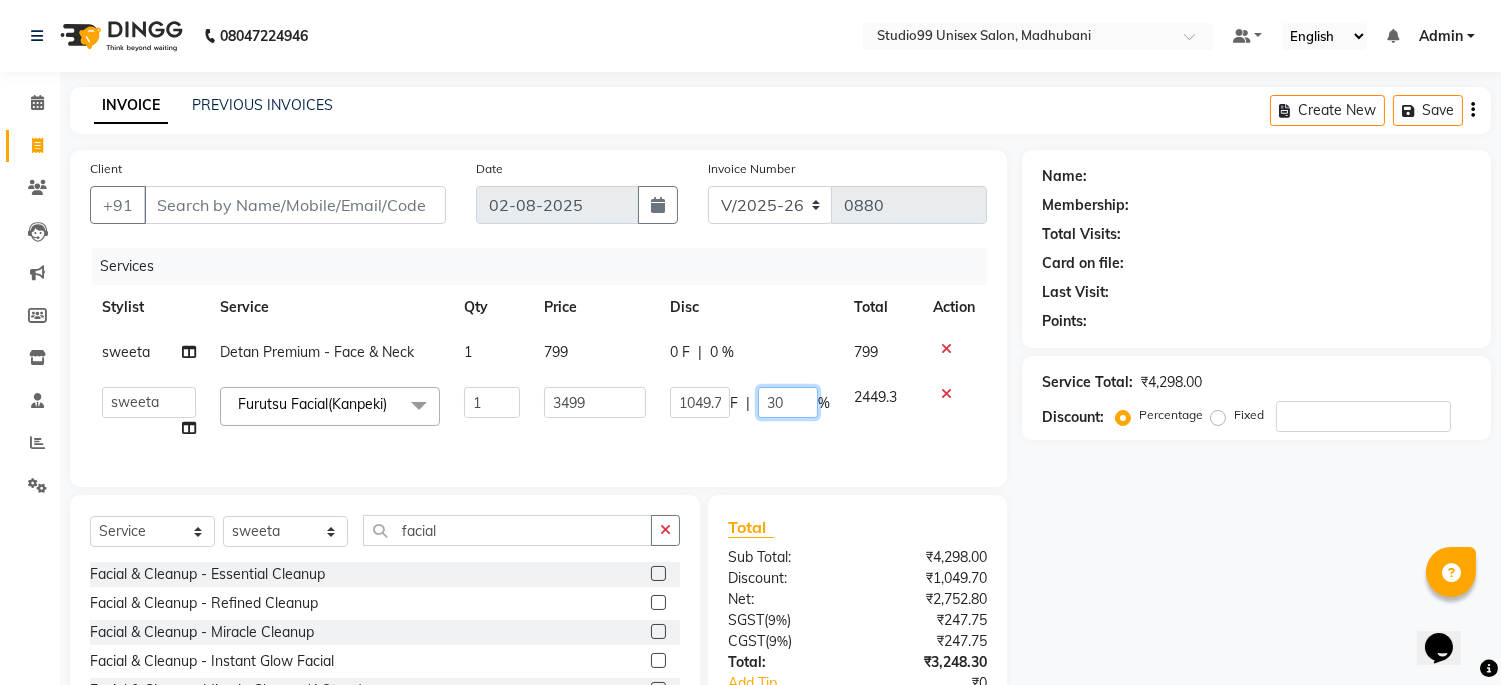 click on "30" 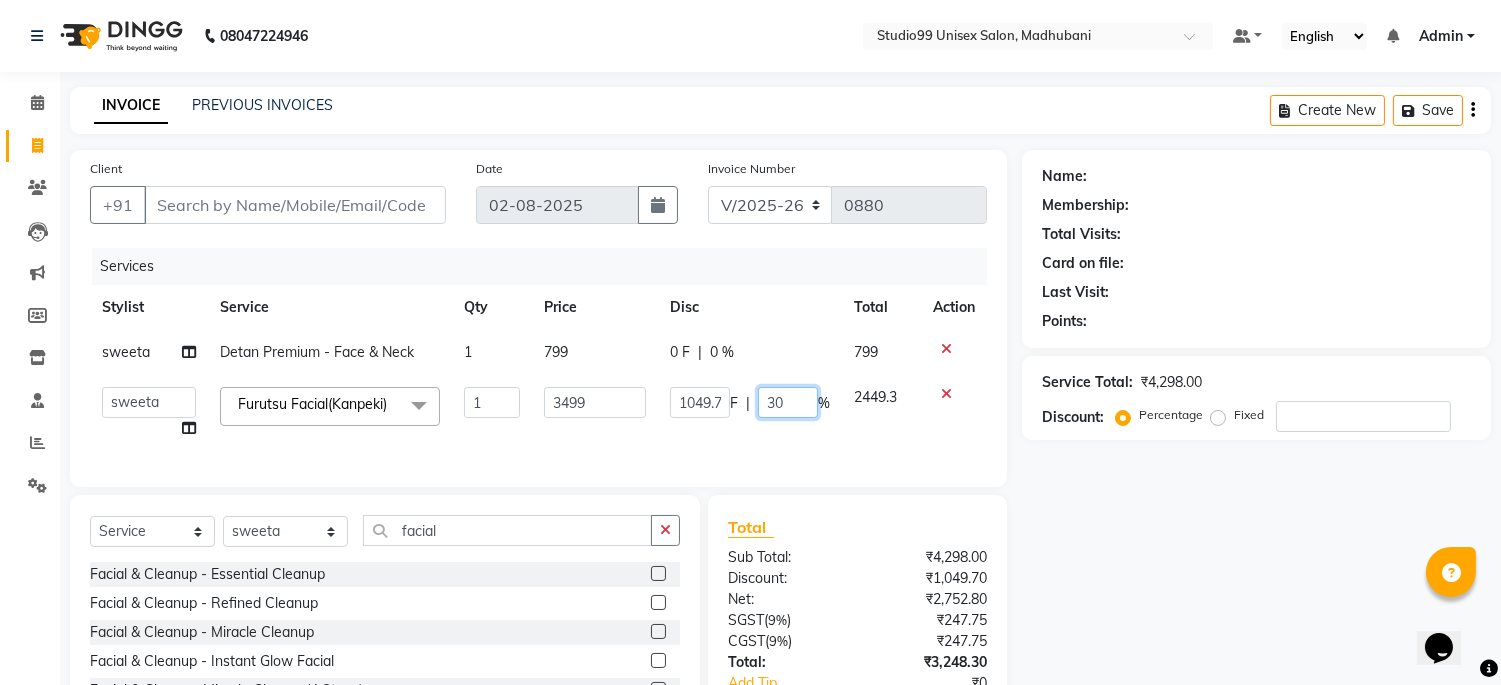 type on "3" 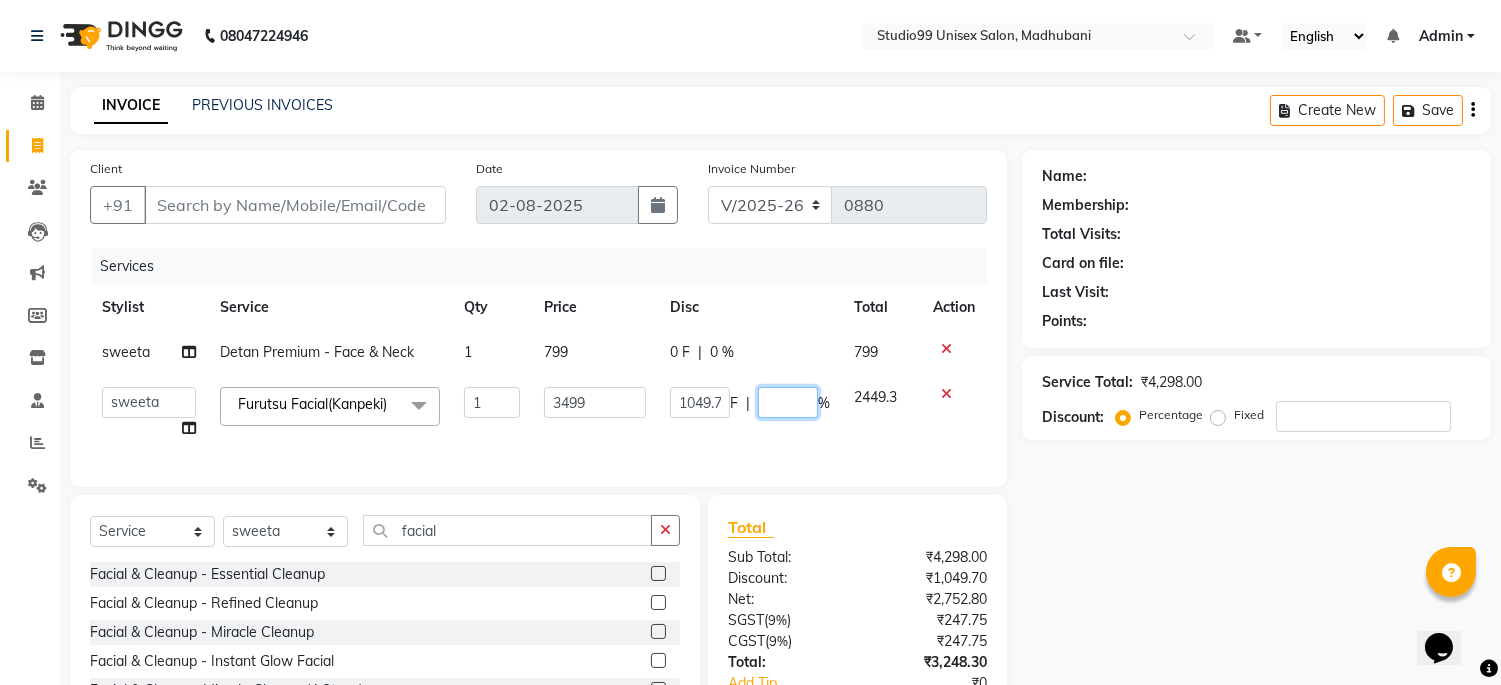 type on "0" 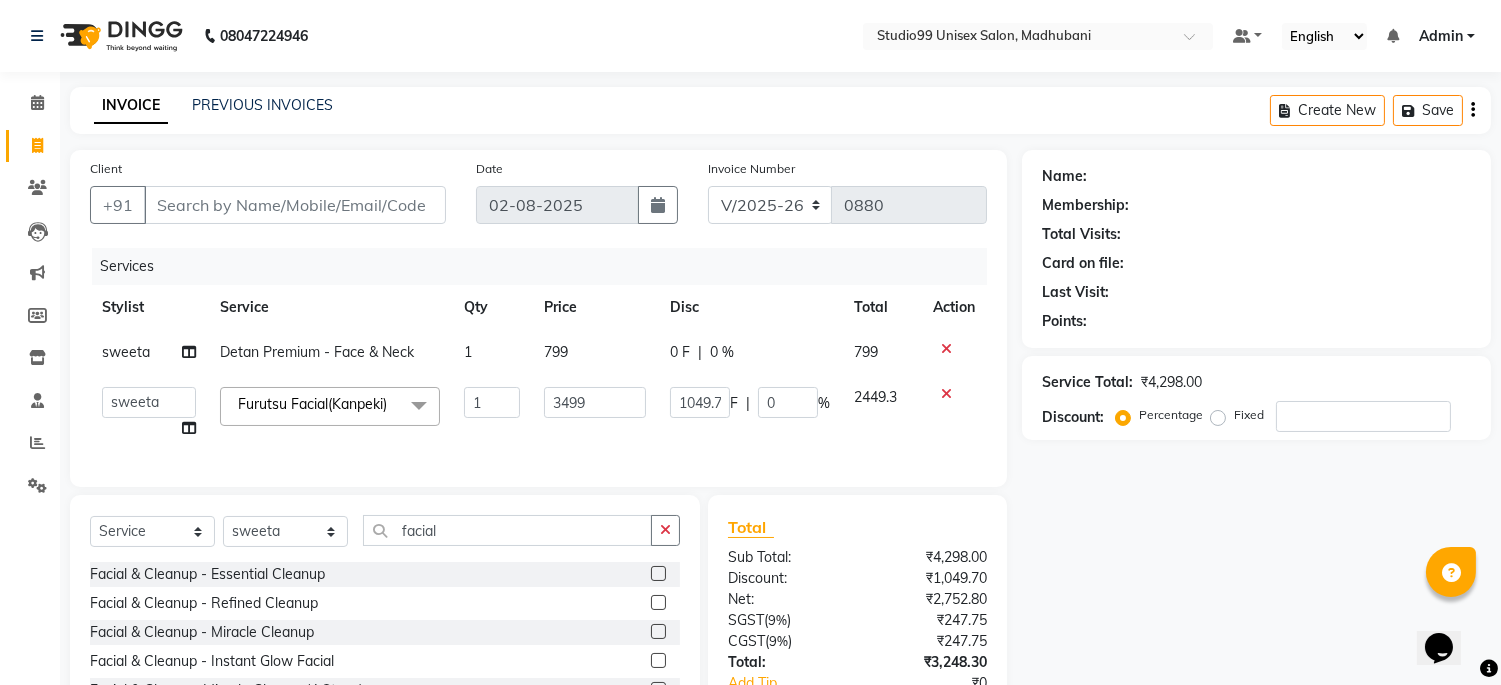 click on "1049.7 F | 0 %" 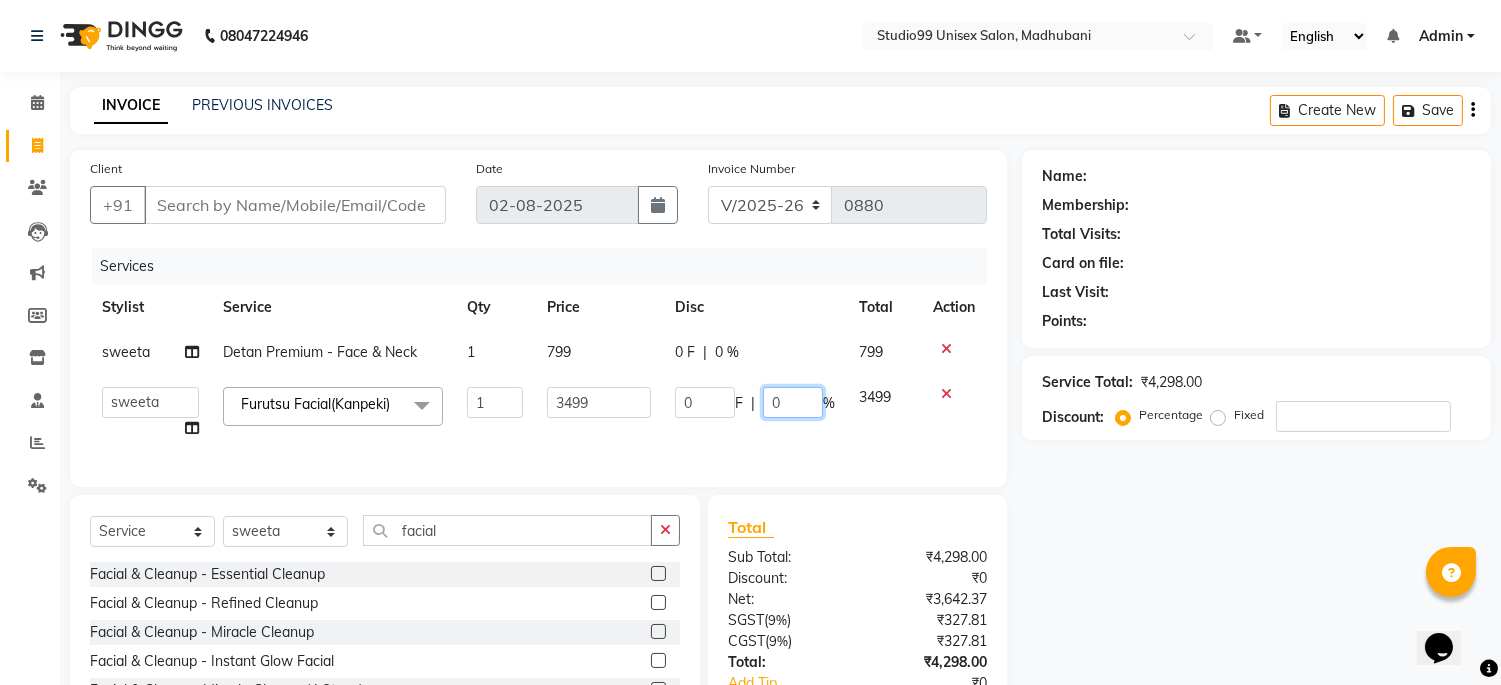click on "0" 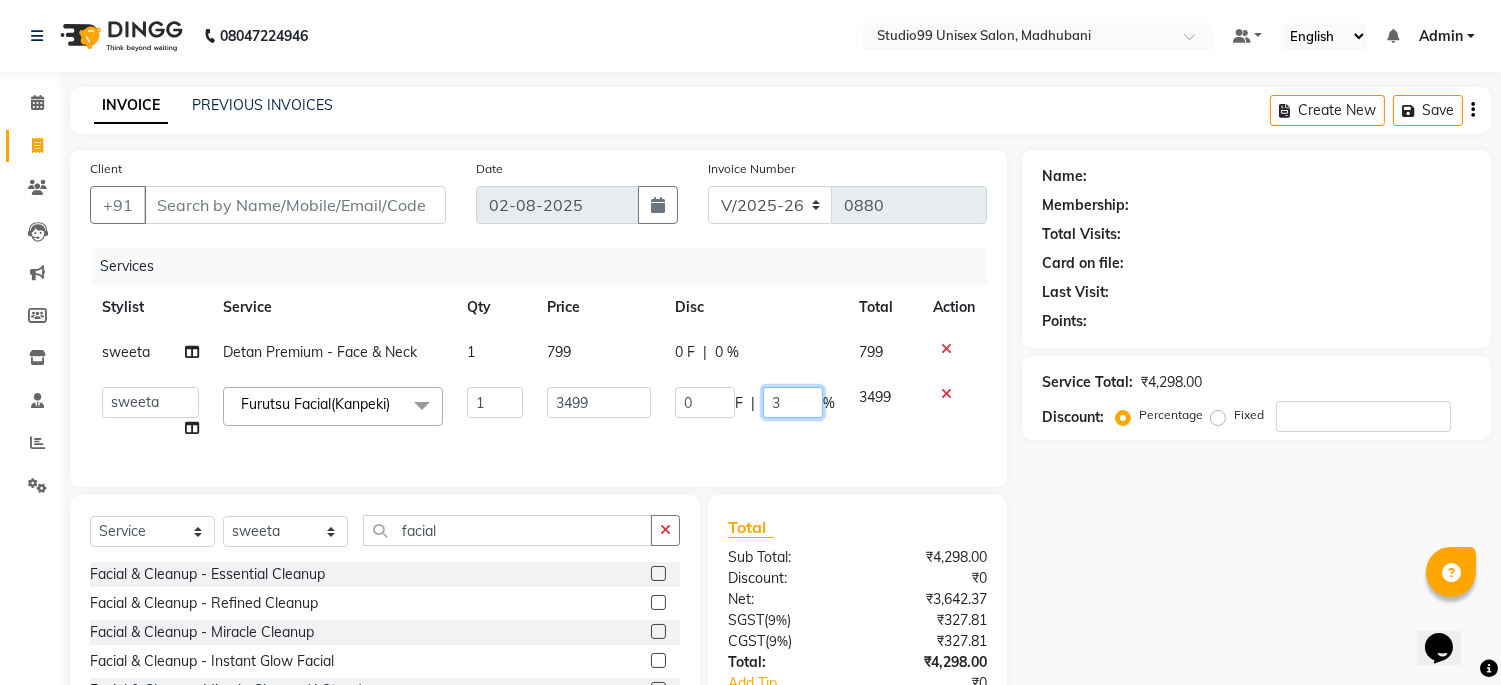 type on "30" 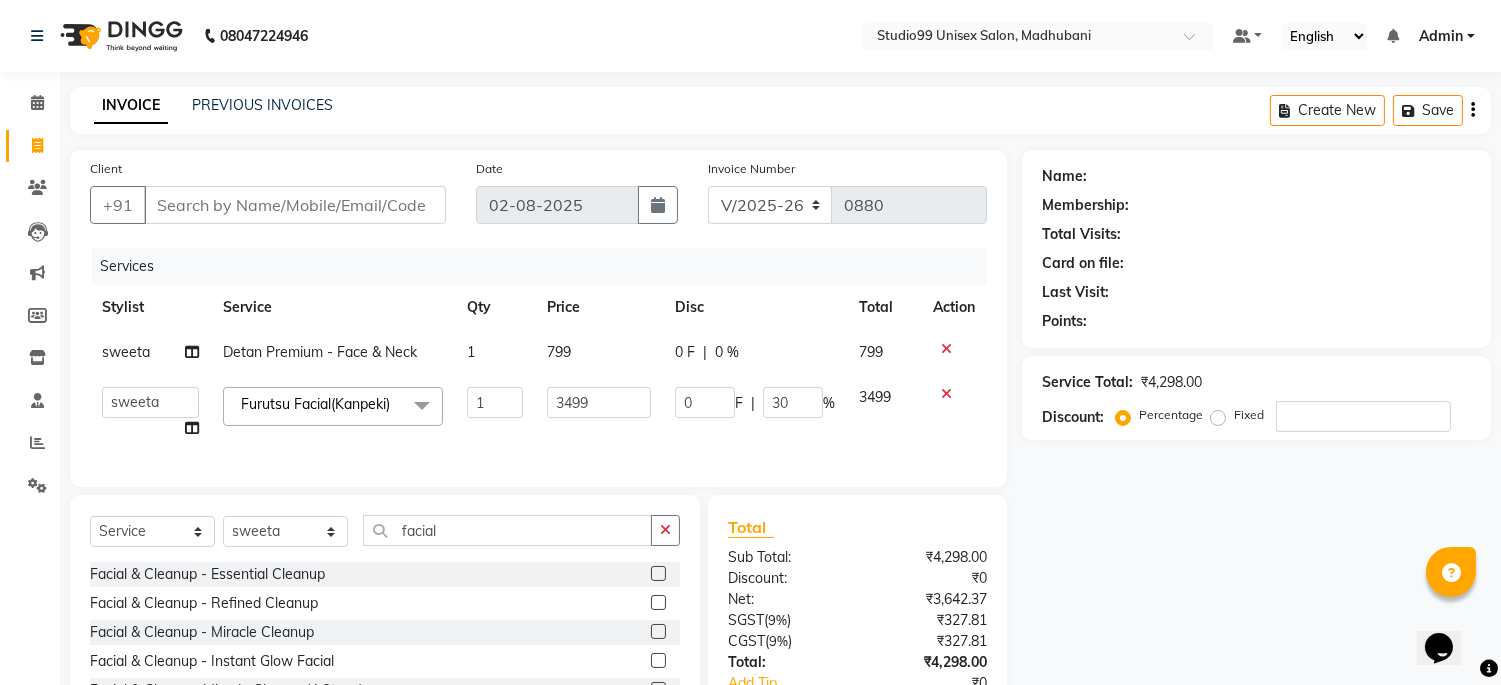 click on "0 F | 30 %" 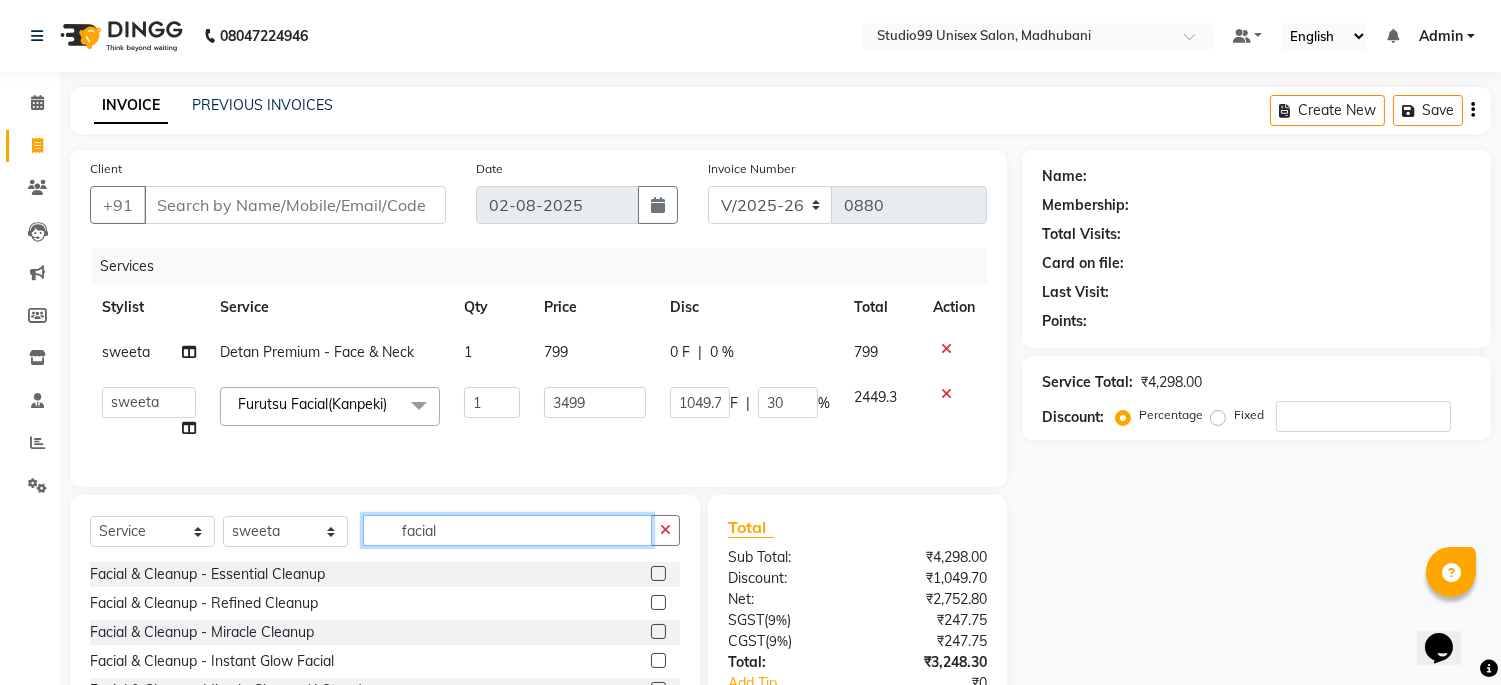 drag, startPoint x: 503, startPoint y: 558, endPoint x: 80, endPoint y: 558, distance: 423 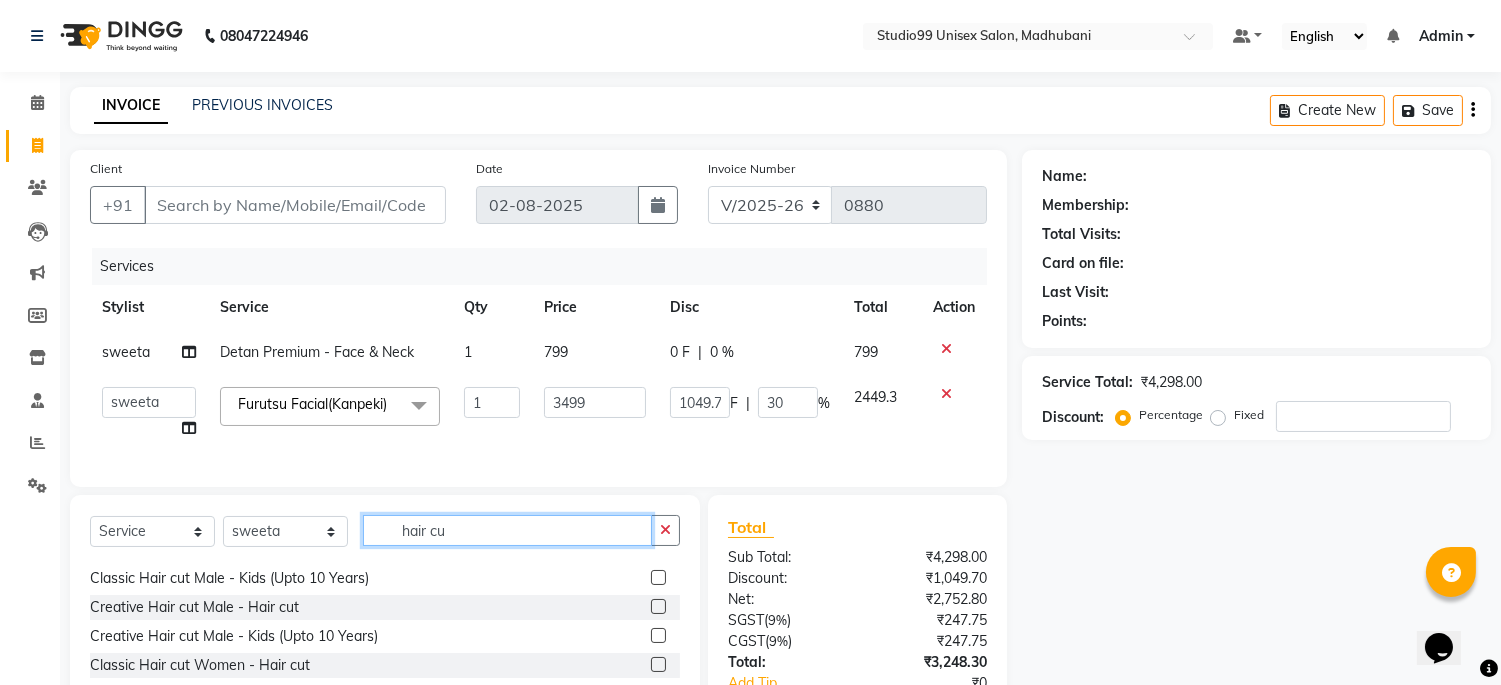 scroll, scrollTop: 32, scrollLeft: 0, axis: vertical 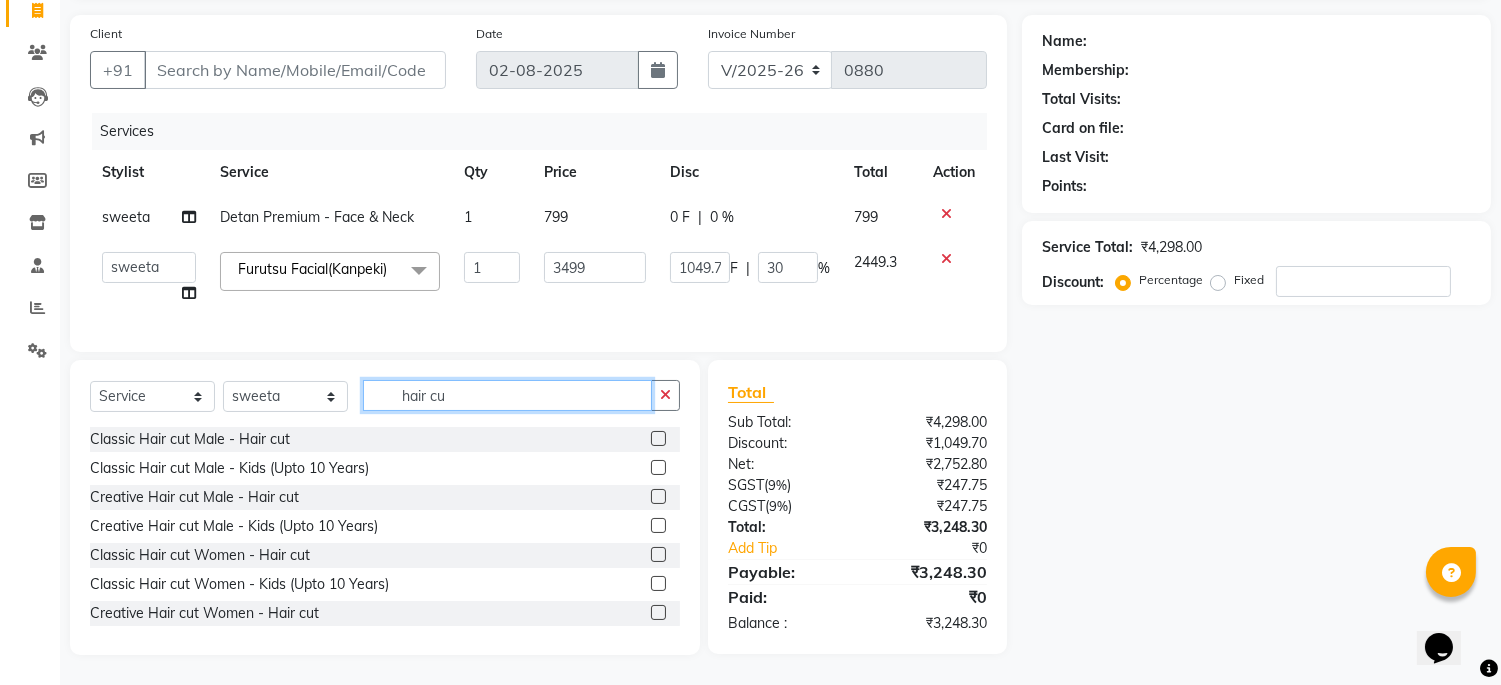 type on "hair cu" 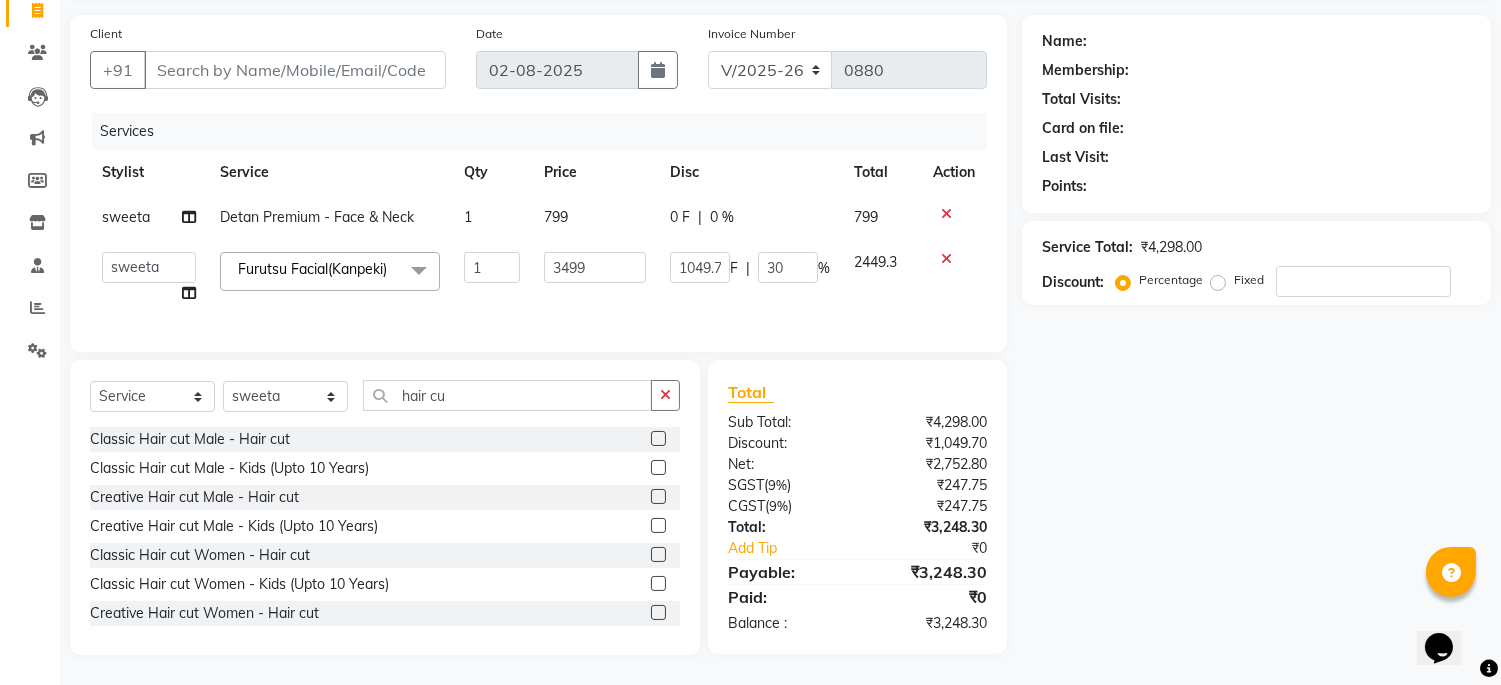 click 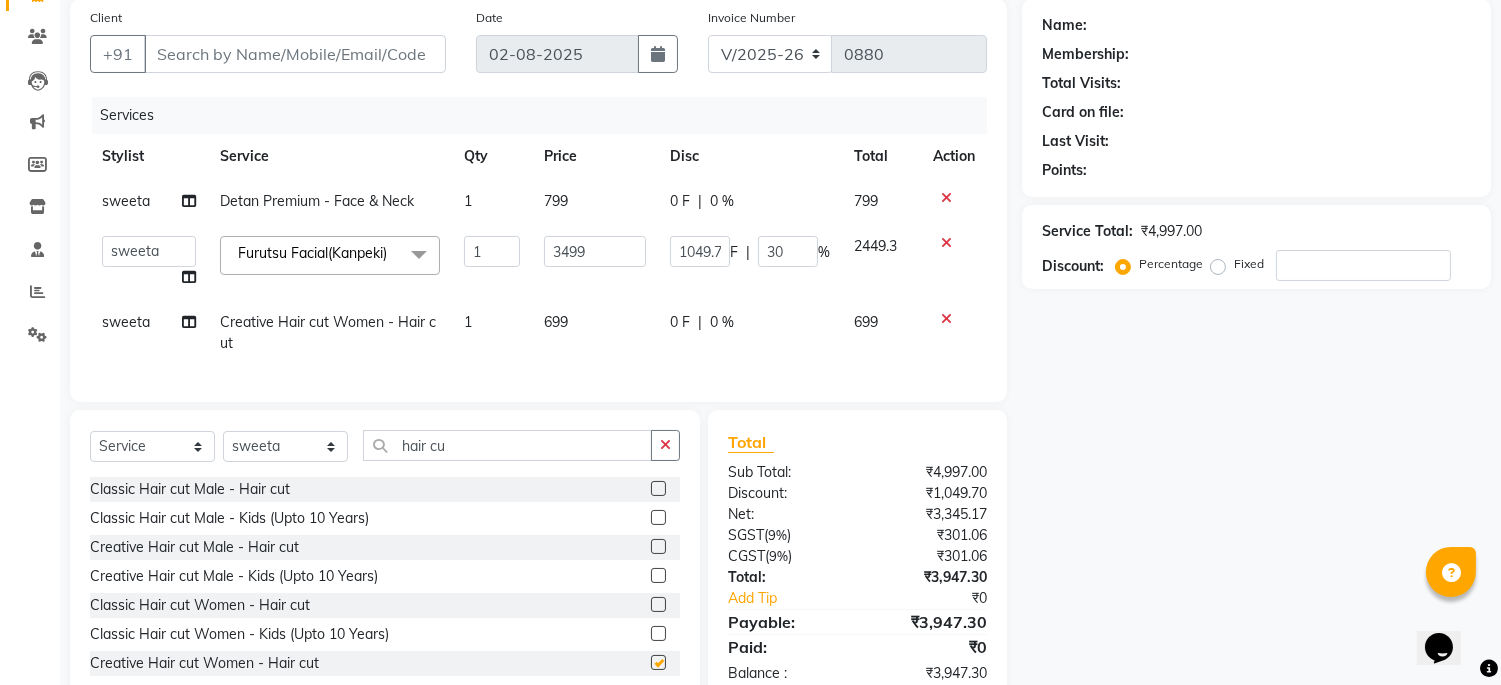 checkbox on "false" 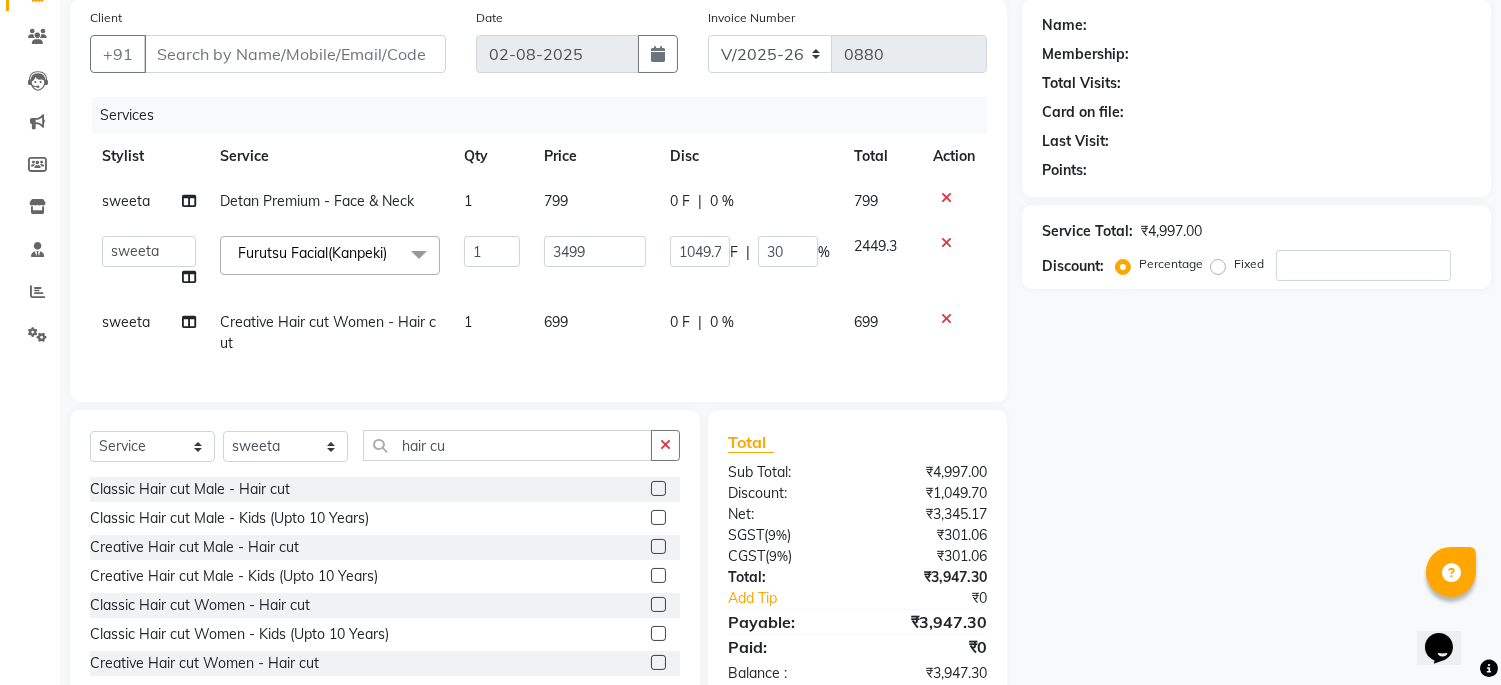 click on "699" 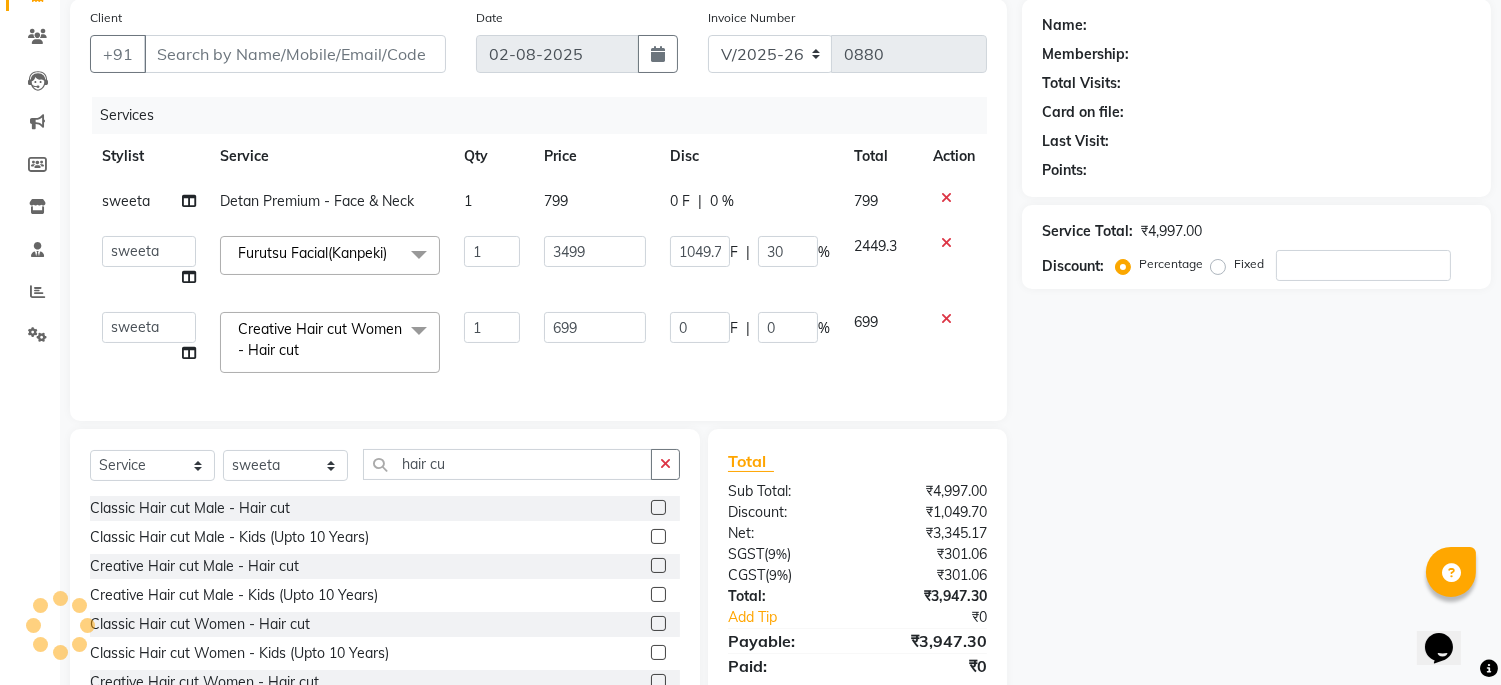 click on "Services Stylist Service Qty Price Disc Total Action sweeta Detan Premium - Face & Neck 1 799 0 F | 0 % 799  Admin   [NAME]   [LAST]   priya   [FIRST]  [LAST] [FIRST] [LAST] shehnaj   sweeta  Furutsu Facial(Kanpeki)  x Classic Hair cut Male - Hair cut Classic Hair cut Male - Kids (Upto 10 Years) Creative Hair cut Male - Hair cut Creative Hair cut Male - Kids (Upto 10 Years) Styling - Blow dry (out curls) Styling - Express blow dry (without wa Styling - Ironing Styling - Tonging Styling - Crimping Styling - Hairdos/Updos Classic Hair cut Women - Hair cut Classic Hair cut Women - Kids (Upto 10 Years) Creative Hair cut Women - Hair cut Creative Hair cut Women - Kids (Upto 10 Years) Classic Hair Spa (L'oreal) Men - Men Classic Hair Spa (L'oreal) Female - Female Treatment Hair Spa Men - Purifying & Anti Dandruff Treatment Hair Spa Men - Nourishment & Volume Treatment Hair Spa Men - Advanced Hair Spa Treatment Hair Spa Men - Bond Treatment Treatment Hair Spa Men - Premium Hair Spa Coloring Men - Global 1" 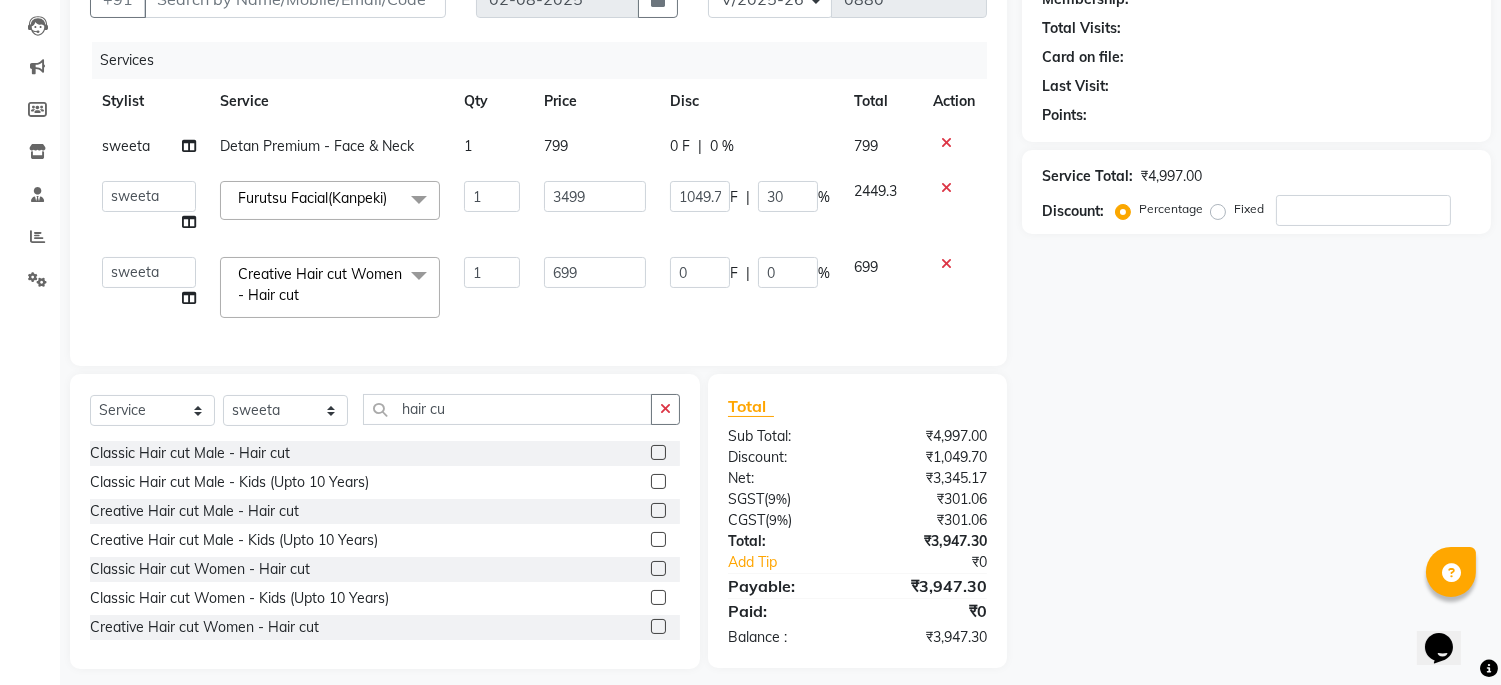 scroll, scrollTop: 236, scrollLeft: 0, axis: vertical 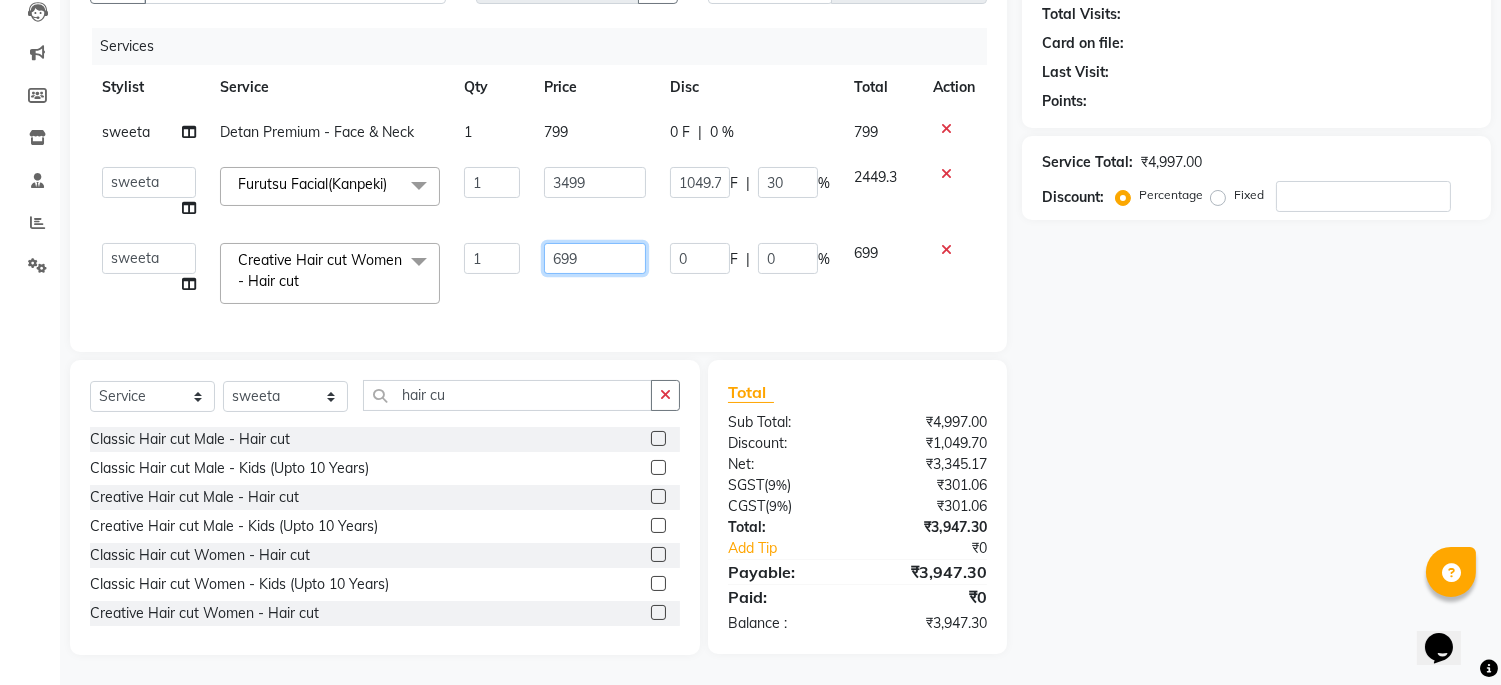 click on "699" 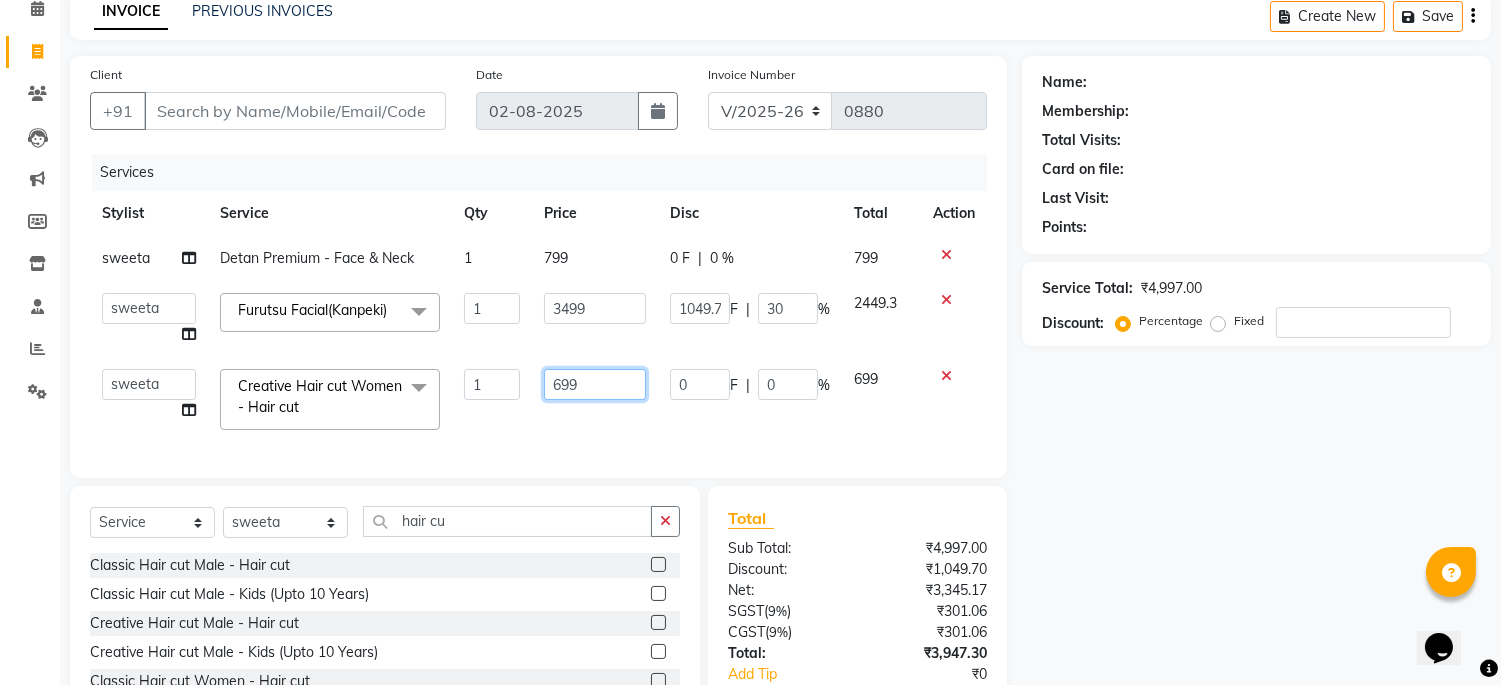 scroll, scrollTop: 14, scrollLeft: 0, axis: vertical 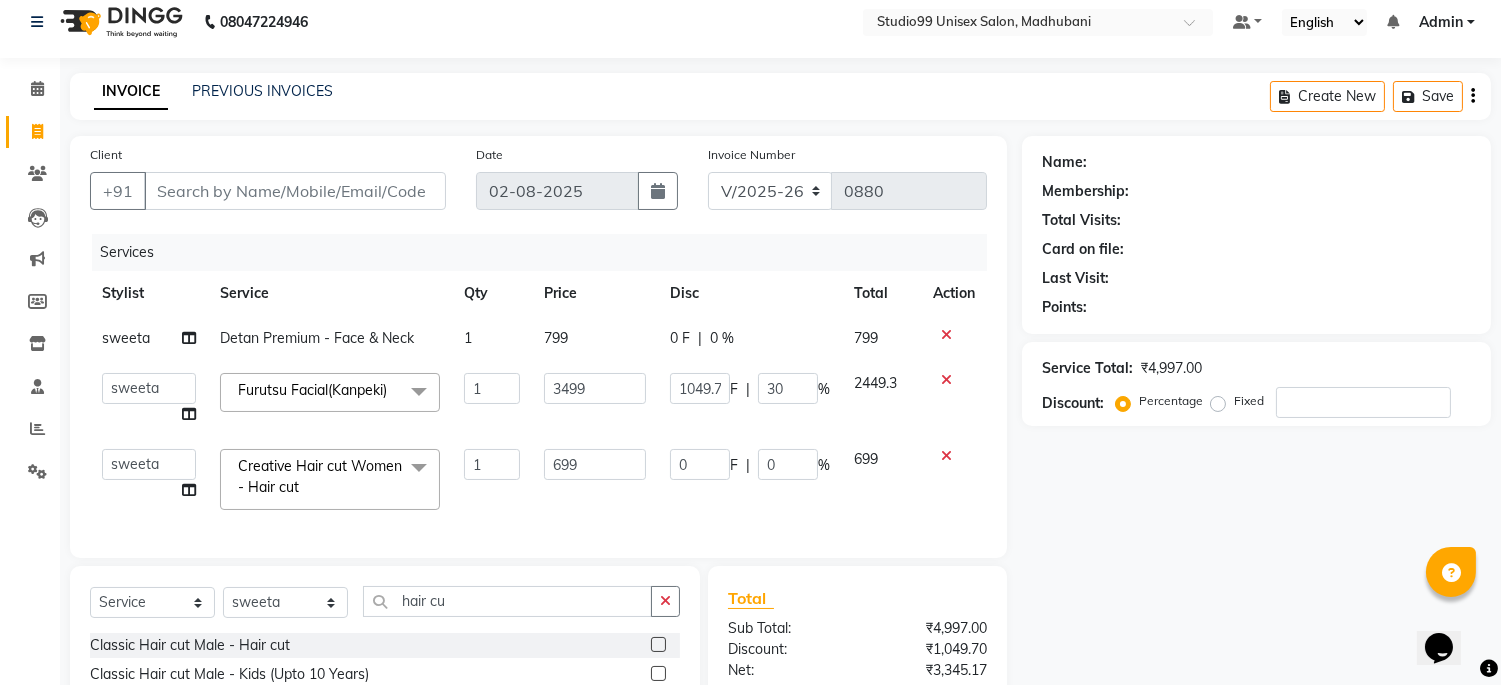 click on "Services Stylist Service Qty Price Disc Total Action sweeta Detan Premium - Face & Neck 1 799 0 F | 0 % 799  Admin   [NAME]   [LAST]   priya   [FIRST]  [LAST] [FIRST] [LAST] shehnaj   sweeta  Furutsu Facial(Kanpeki)  x Classic Hair cut Male - Hair cut Classic Hair cut Male - Kids (Upto 10 Years) Creative Hair cut Male - Hair cut Creative Hair cut Male - Kids (Upto 10 Years) Styling - Blow dry (out curls) Styling - Express blow dry (without wa Styling - Ironing Styling - Tonging Styling - Crimping Styling - Hairdos/Updos Classic Hair cut Women - Hair cut Classic Hair cut Women - Kids (Upto 10 Years) Creative Hair cut Women - Hair cut Creative Hair cut Women - Kids (Upto 10 Years) Classic Hair Spa (L'oreal) Men - Men Classic Hair Spa (L'oreal) Female - Female Treatment Hair Spa Men - Purifying & Anti Dandruff Treatment Hair Spa Men - Nourishment & Volume Treatment Hair Spa Men - Advanced Hair Spa Treatment Hair Spa Men - Bond Treatment Treatment Hair Spa Men - Premium Hair Spa Coloring Men - Global 1" 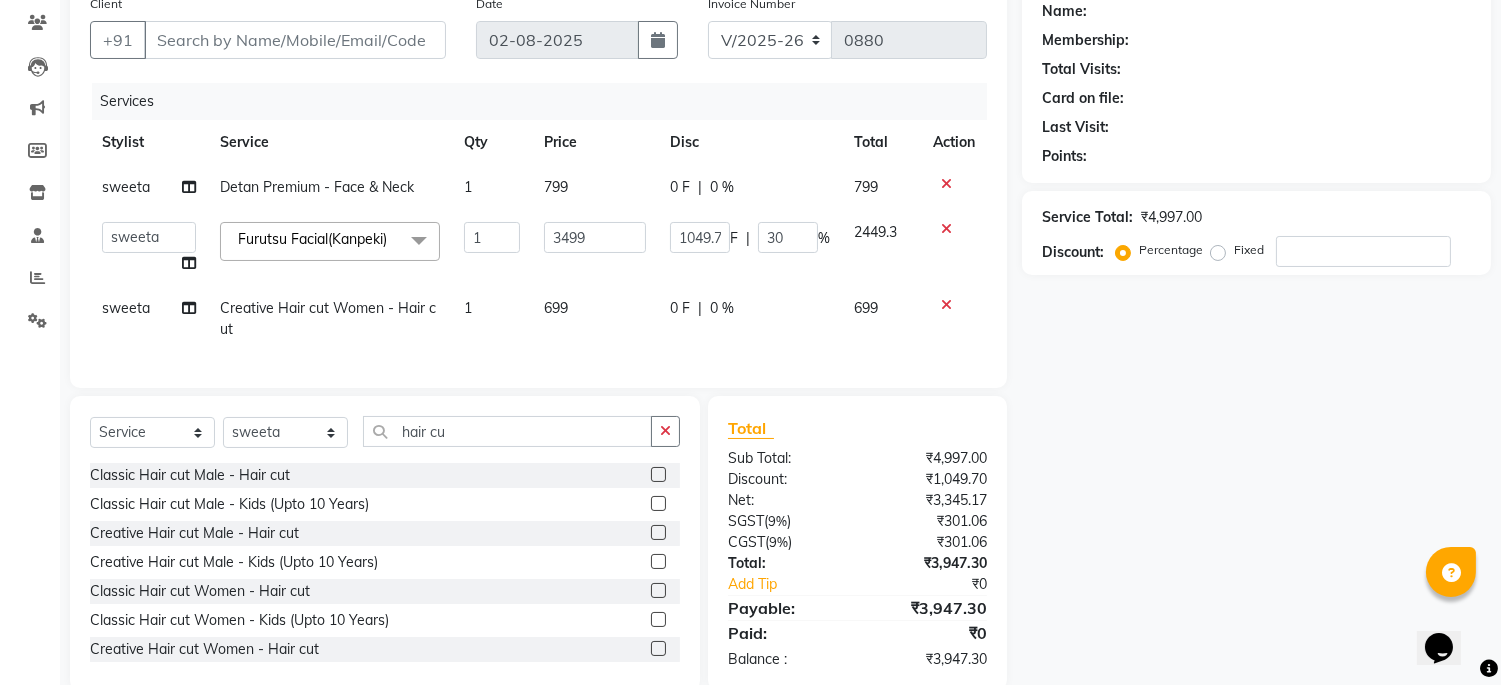 scroll, scrollTop: 217, scrollLeft: 0, axis: vertical 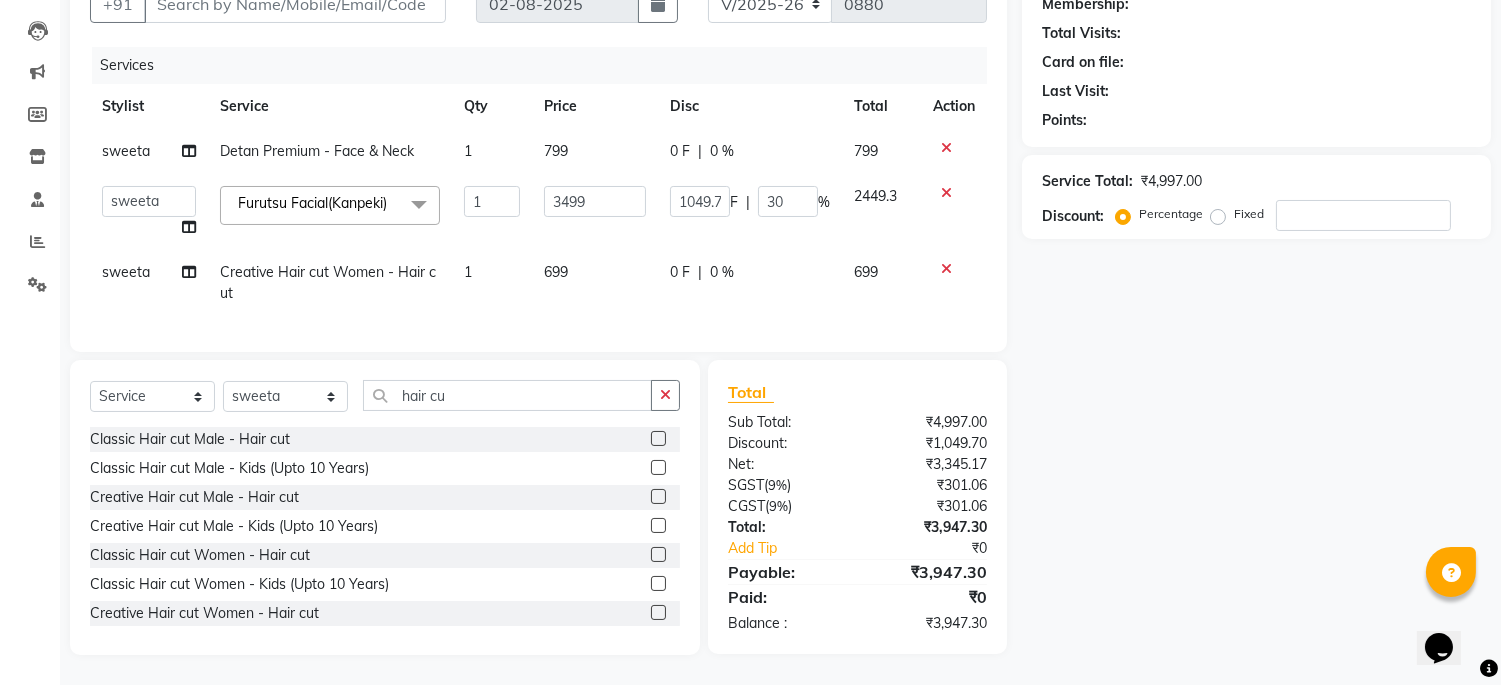 click on "Services Stylist Service Qty Price Disc Total Action sweeta Detan Premium - Face & Neck 1 799 0 F | 0 % 799  Admin   [NAME]   [LAST]   priya   [FIRST]  [LAST] [FIRST] [LAST] shehnaj   sweeta  Furutsu Facial(Kanpeki)  x Classic Hair cut Male - Hair cut Classic Hair cut Male - Kids (Upto 10 Years) Creative Hair cut Male - Hair cut Creative Hair cut Male - Kids (Upto 10 Years) Styling - Blow dry (out curls) Styling - Express blow dry (without wa Styling - Ironing Styling - Tonging Styling - Crimping Styling - Hairdos/Updos Classic Hair cut Women - Hair cut Classic Hair cut Women - Kids (Upto 10 Years) Creative Hair cut Women - Hair cut Creative Hair cut Women - Kids (Upto 10 Years) Classic Hair Spa (L'oreal) Men - Men Classic Hair Spa (L'oreal) Female - Female Treatment Hair Spa Men - Purifying & Anti Dandruff Treatment Hair Spa Men - Nourishment & Volume Treatment Hair Spa Men - Advanced Hair Spa Treatment Hair Spa Men - Bond Treatment Treatment Hair Spa Men - Premium Hair Spa Coloring Men - Global 1" 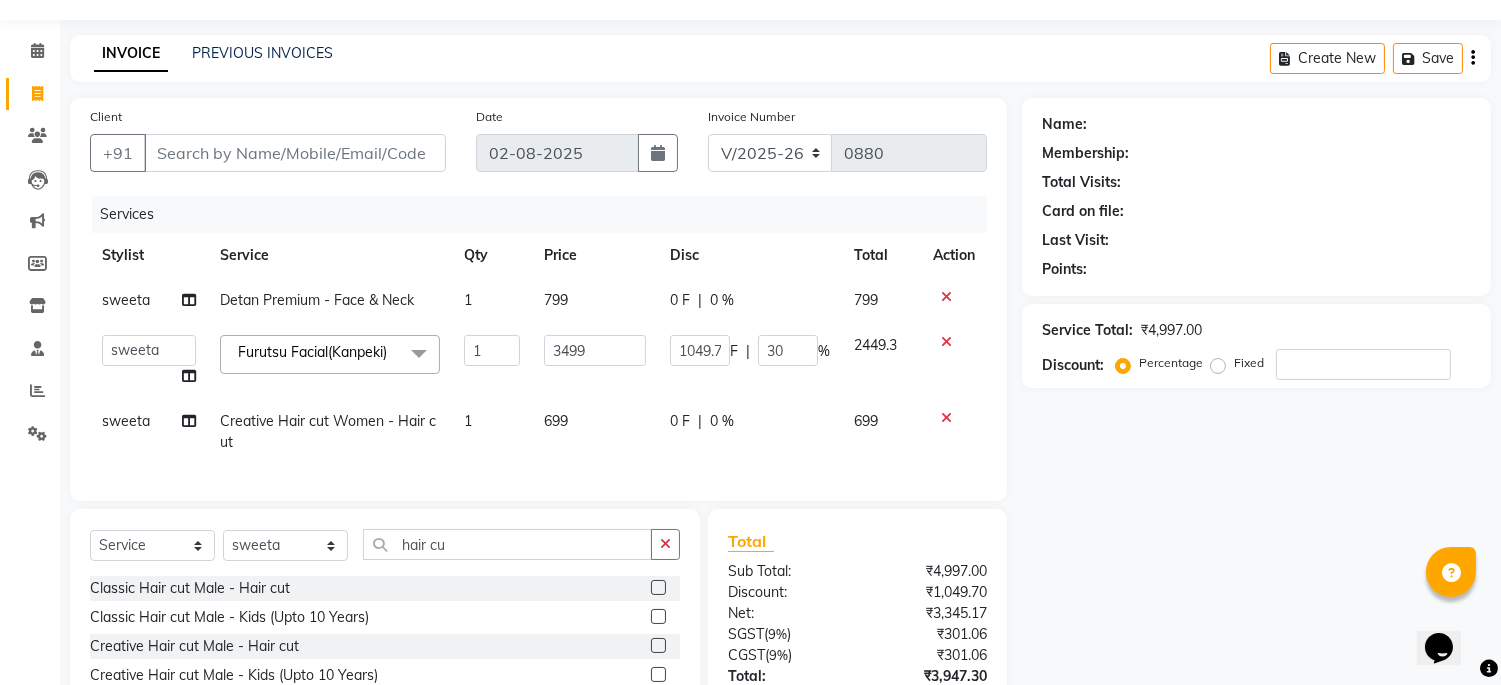 scroll, scrollTop: 0, scrollLeft: 0, axis: both 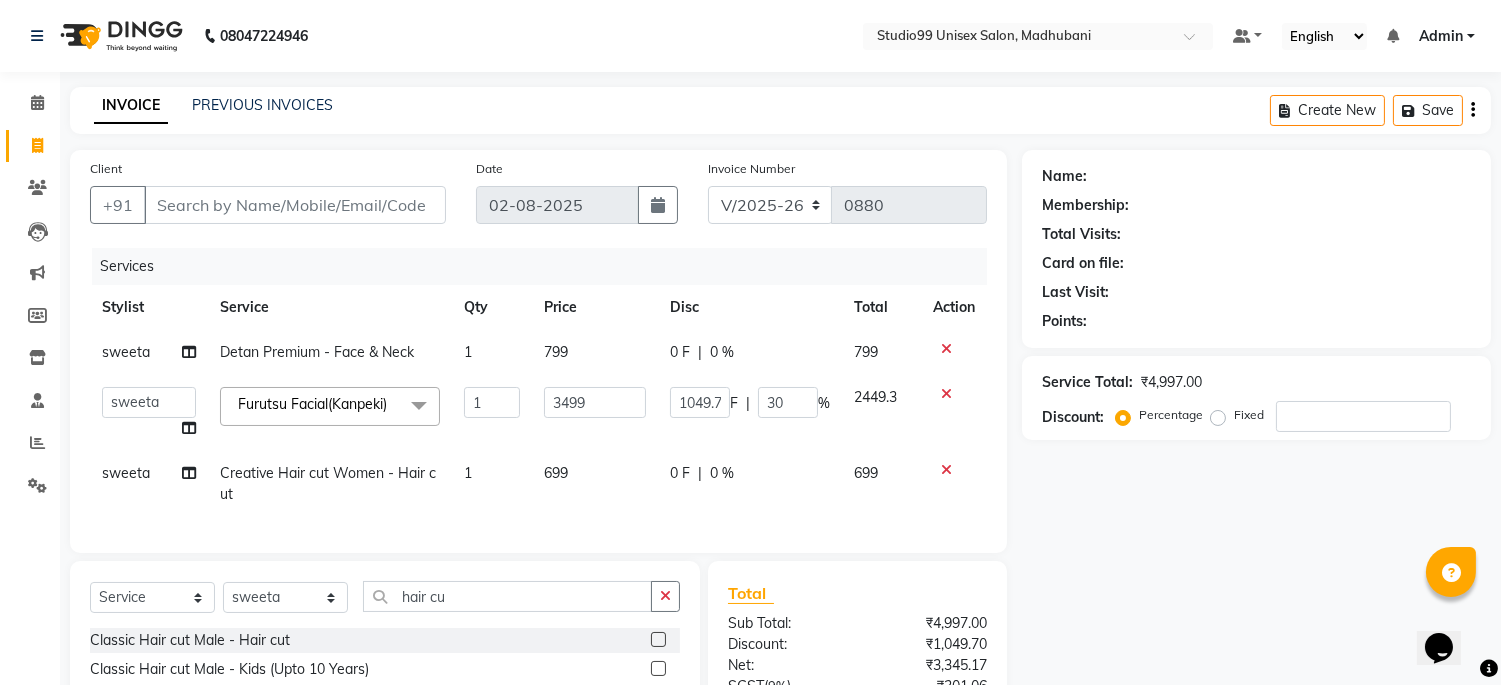 click 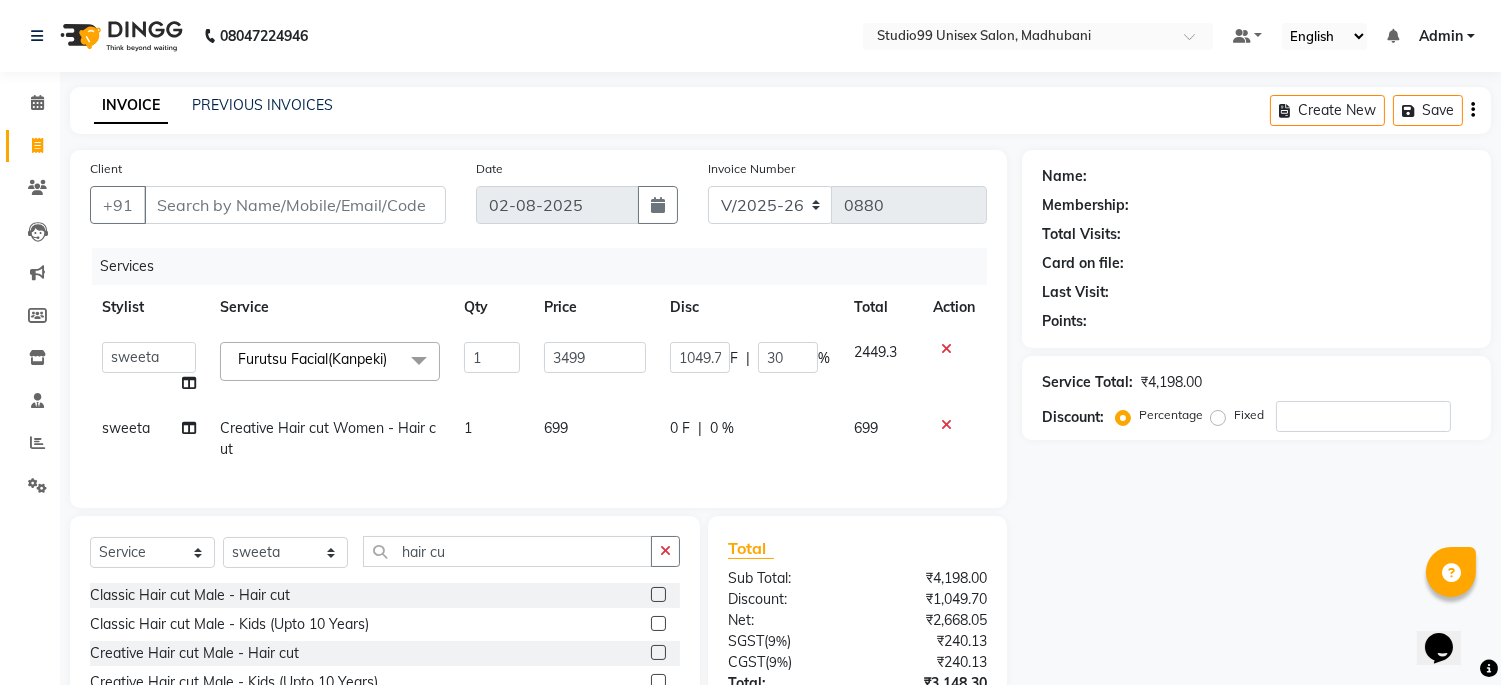 click 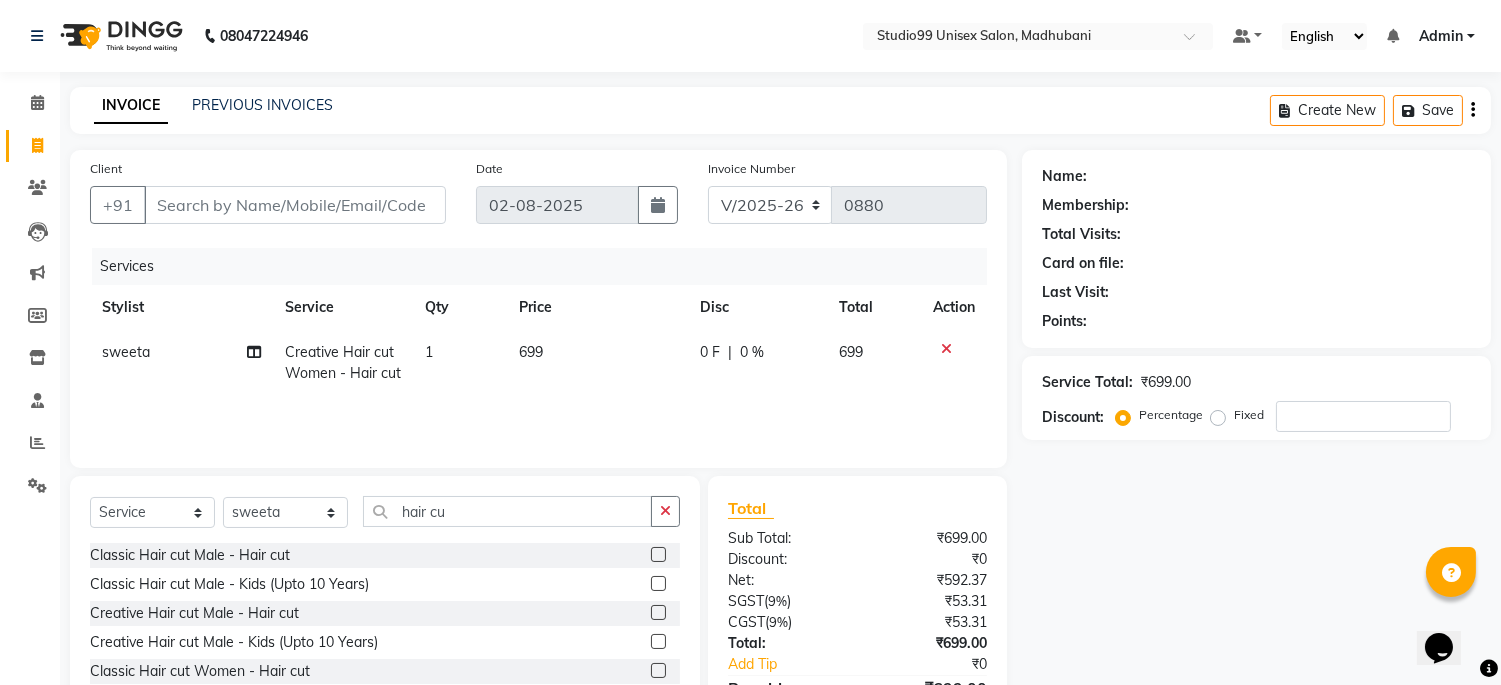 click 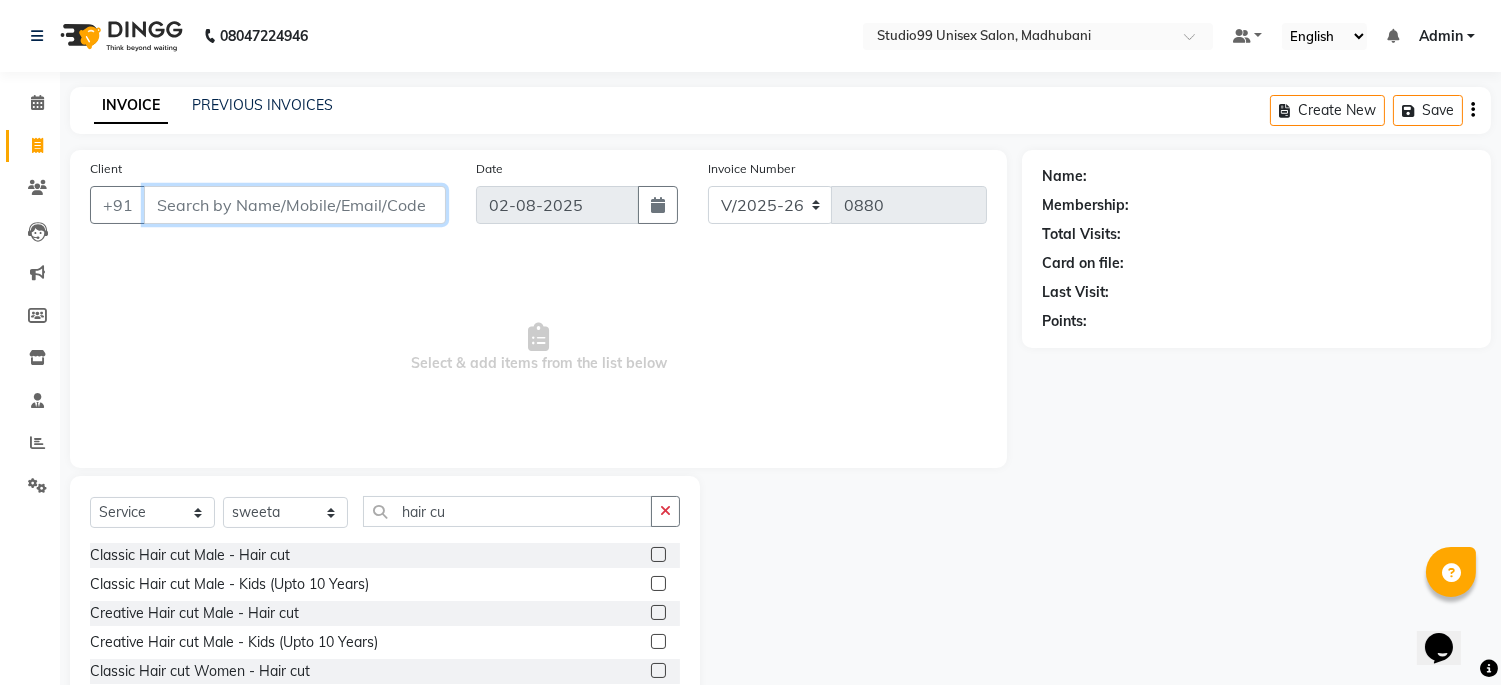 click on "Client" at bounding box center [295, 205] 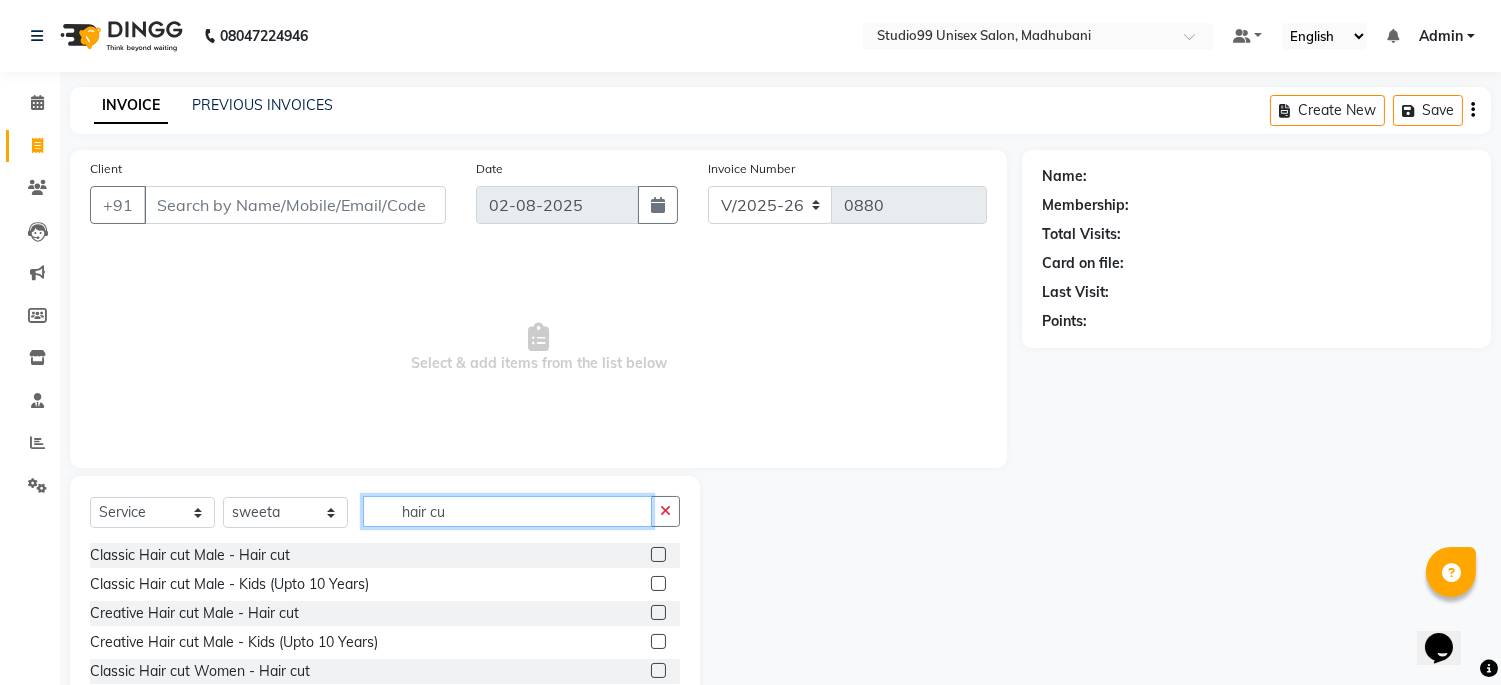 click on "hair cu" 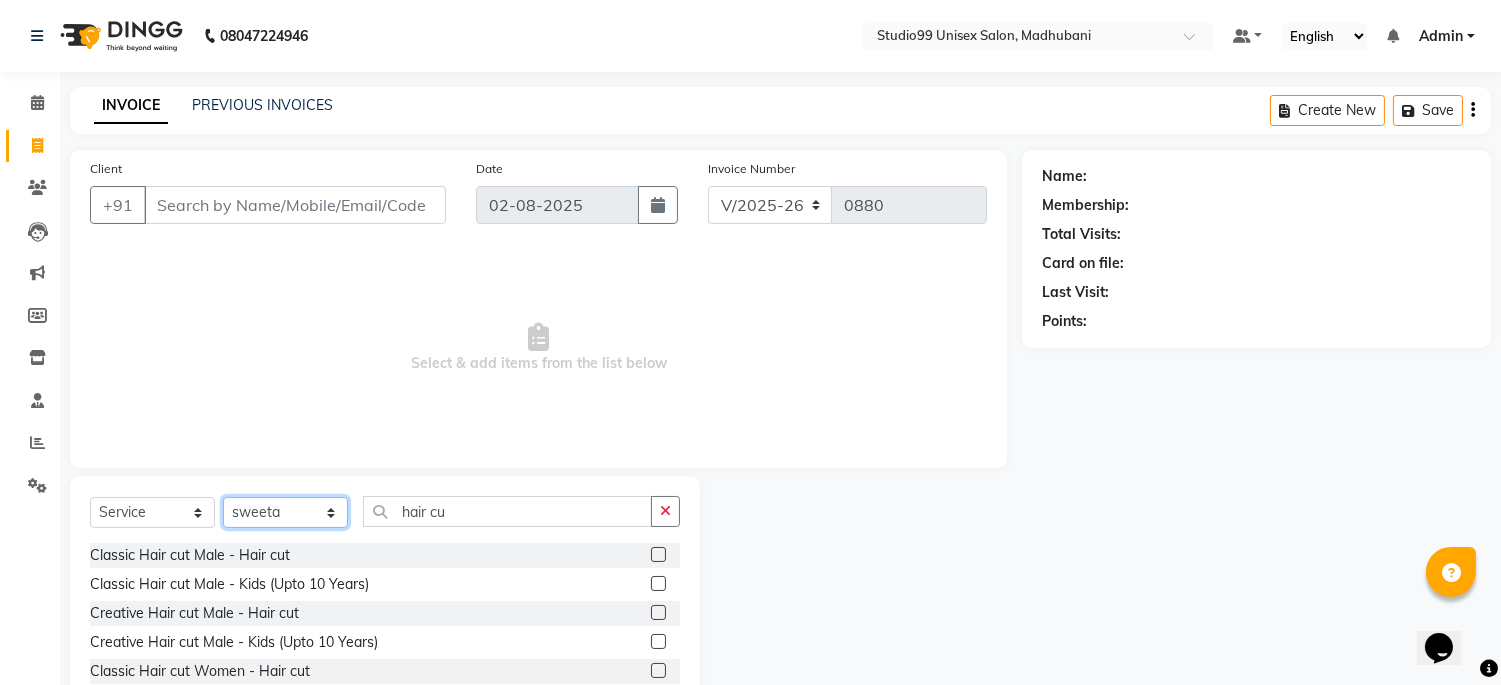click on "Select Stylist Admin [NAME] [LAST] priya [FIRST]  [LAST] [FIRST] [LAST] shehnaj sweeta" 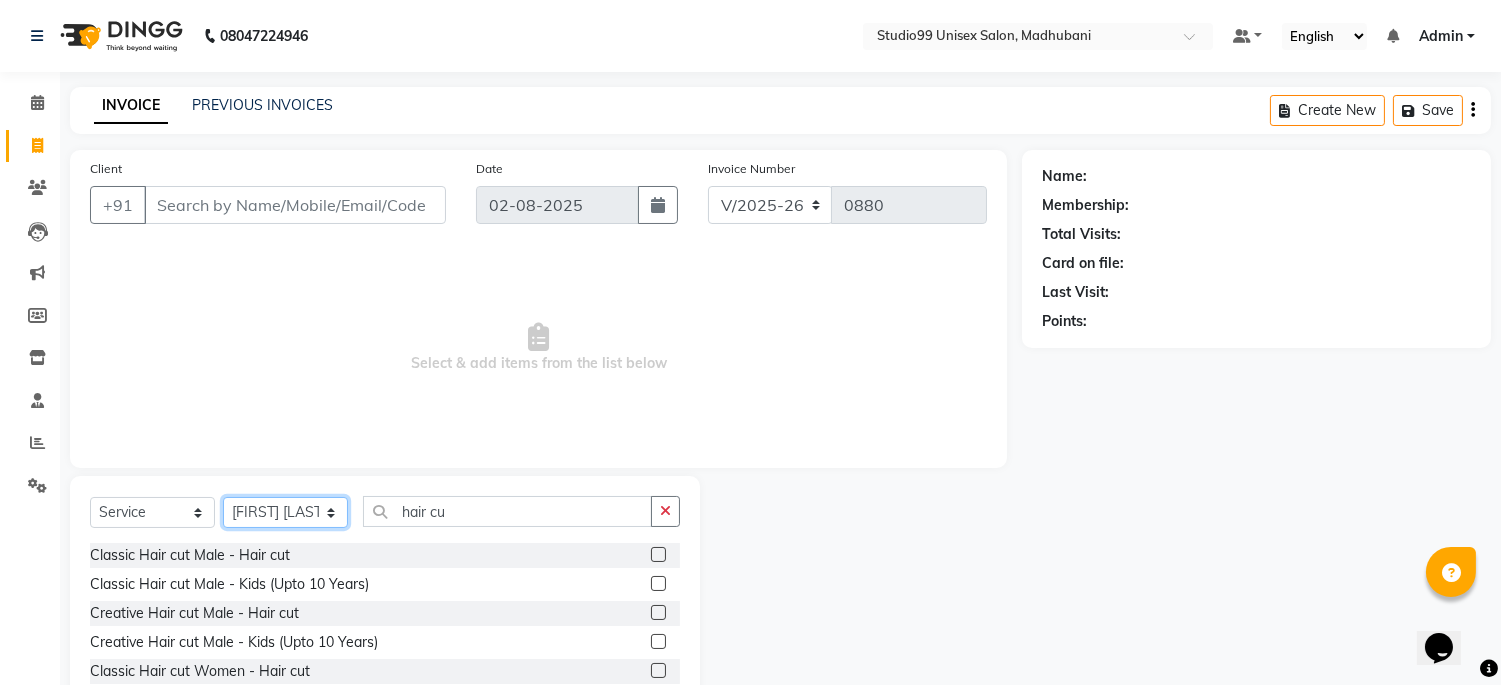 click on "Select Stylist Admin [NAME] [LAST] priya [FIRST]  [LAST] [FIRST] [LAST] shehnaj sweeta" 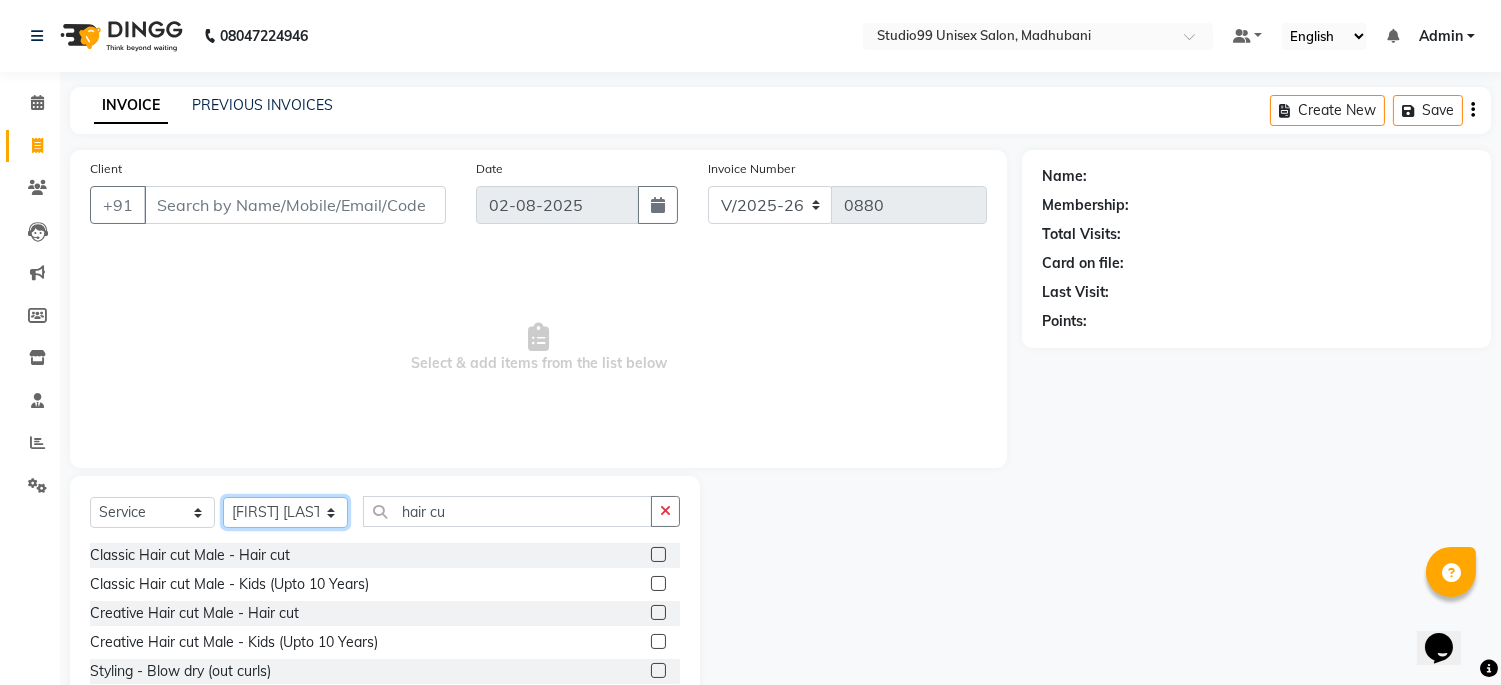click on "Select Stylist Admin [NAME] [LAST] priya [FIRST]  [LAST] [FIRST] [LAST] shehnaj sweeta" 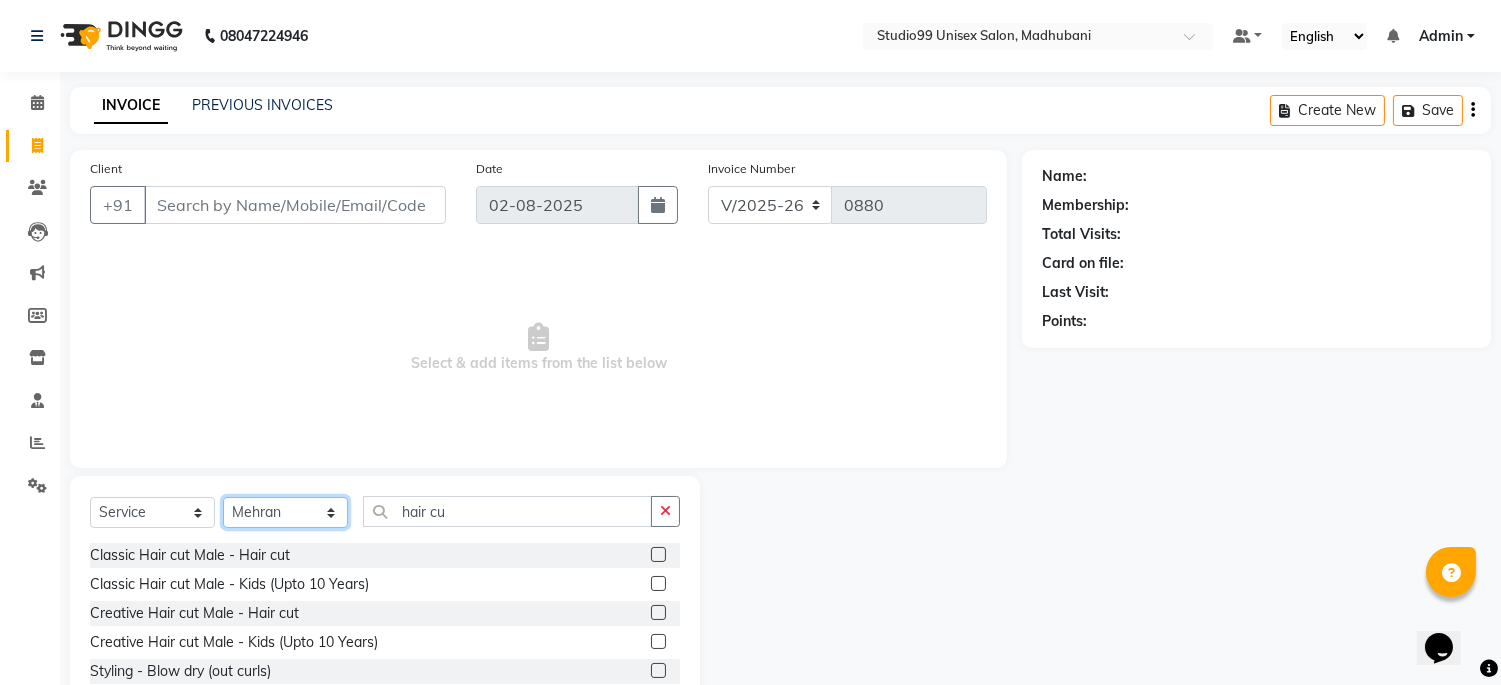 click on "Select Stylist Admin [NAME] [LAST] priya [FIRST]  [LAST] [FIRST] [LAST] shehnaj sweeta" 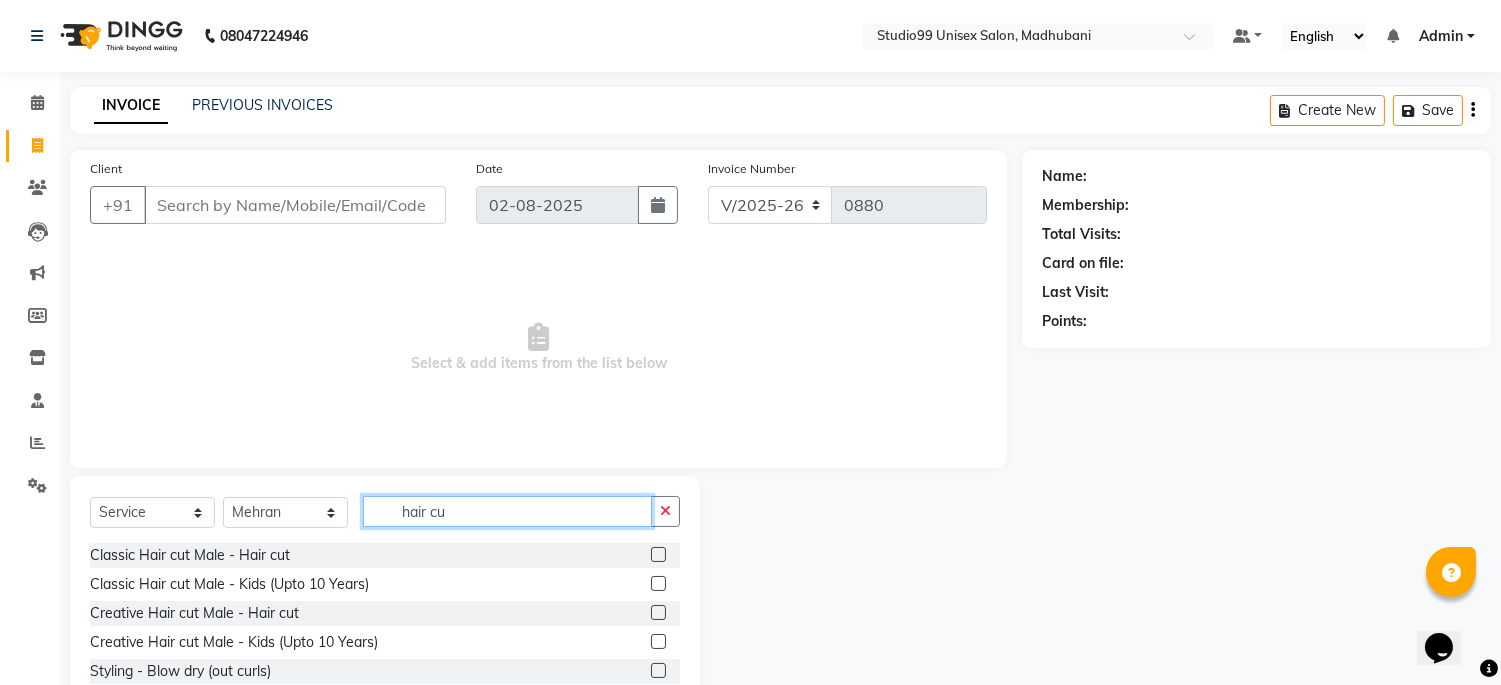 drag, startPoint x: 483, startPoint y: 530, endPoint x: 492, endPoint y: 540, distance: 13.453624 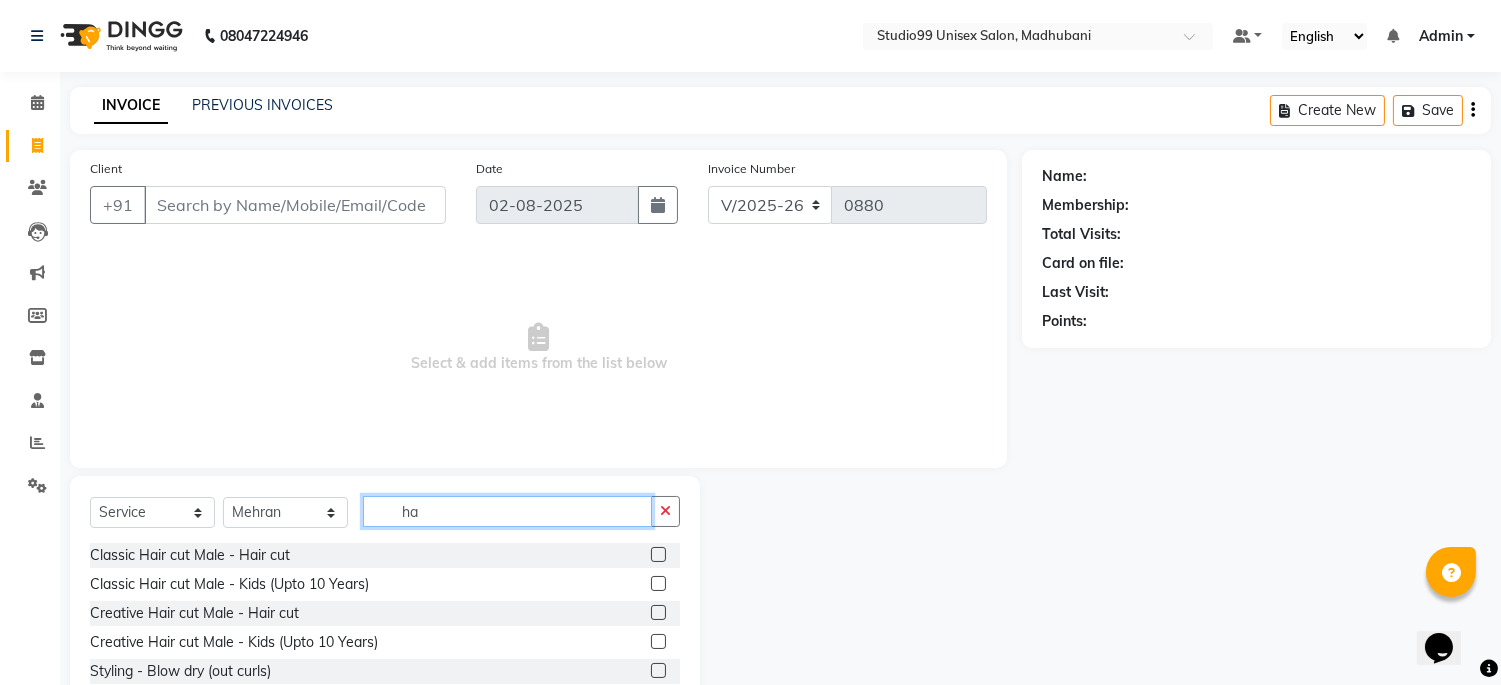type on "h" 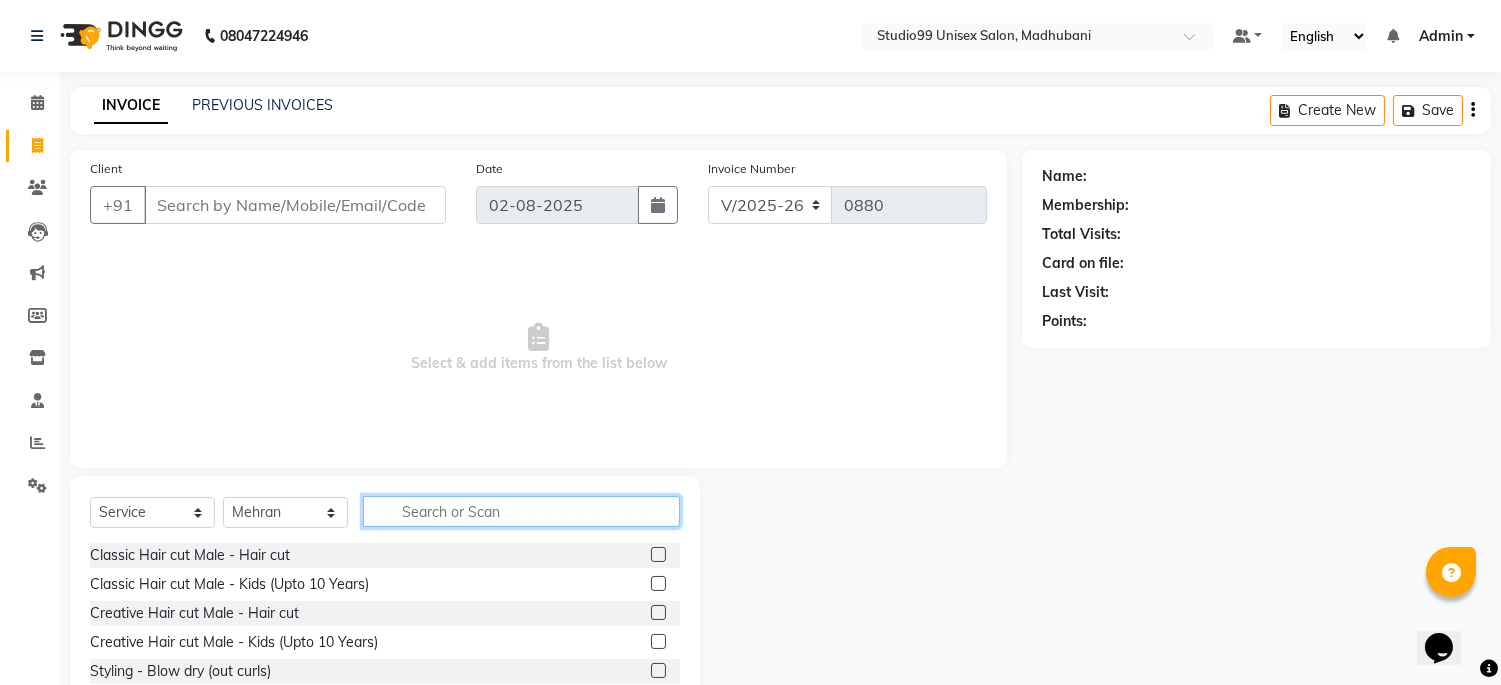 click 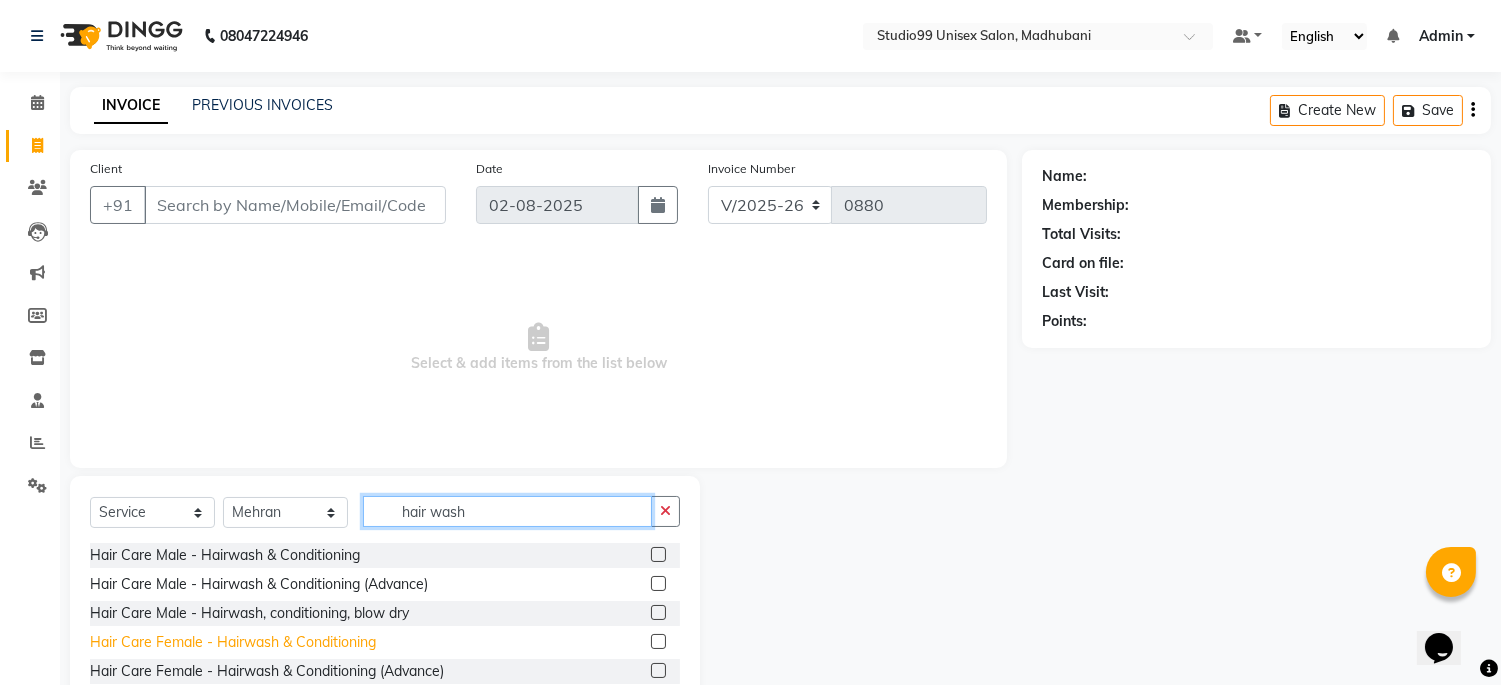 type on "hair wash" 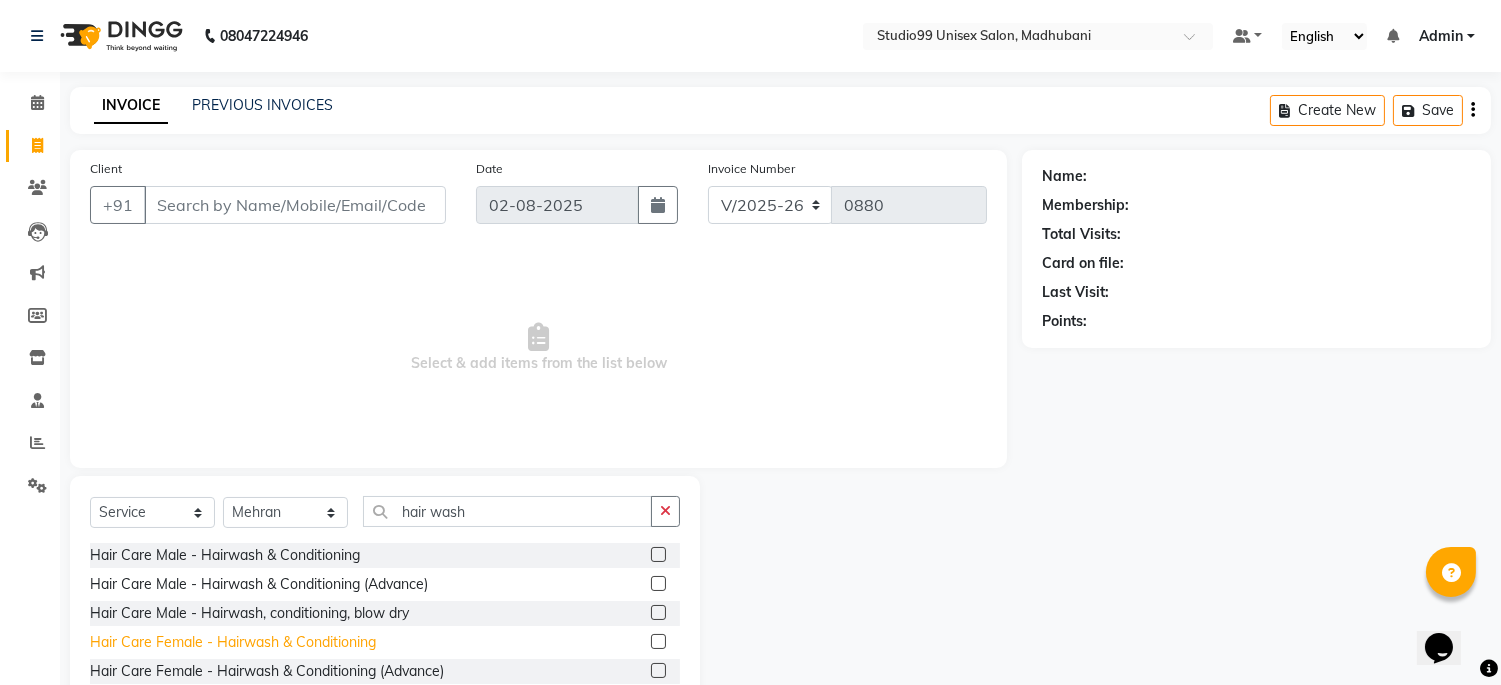 click on "Hair Care  Female  - Hairwash & Conditioning" 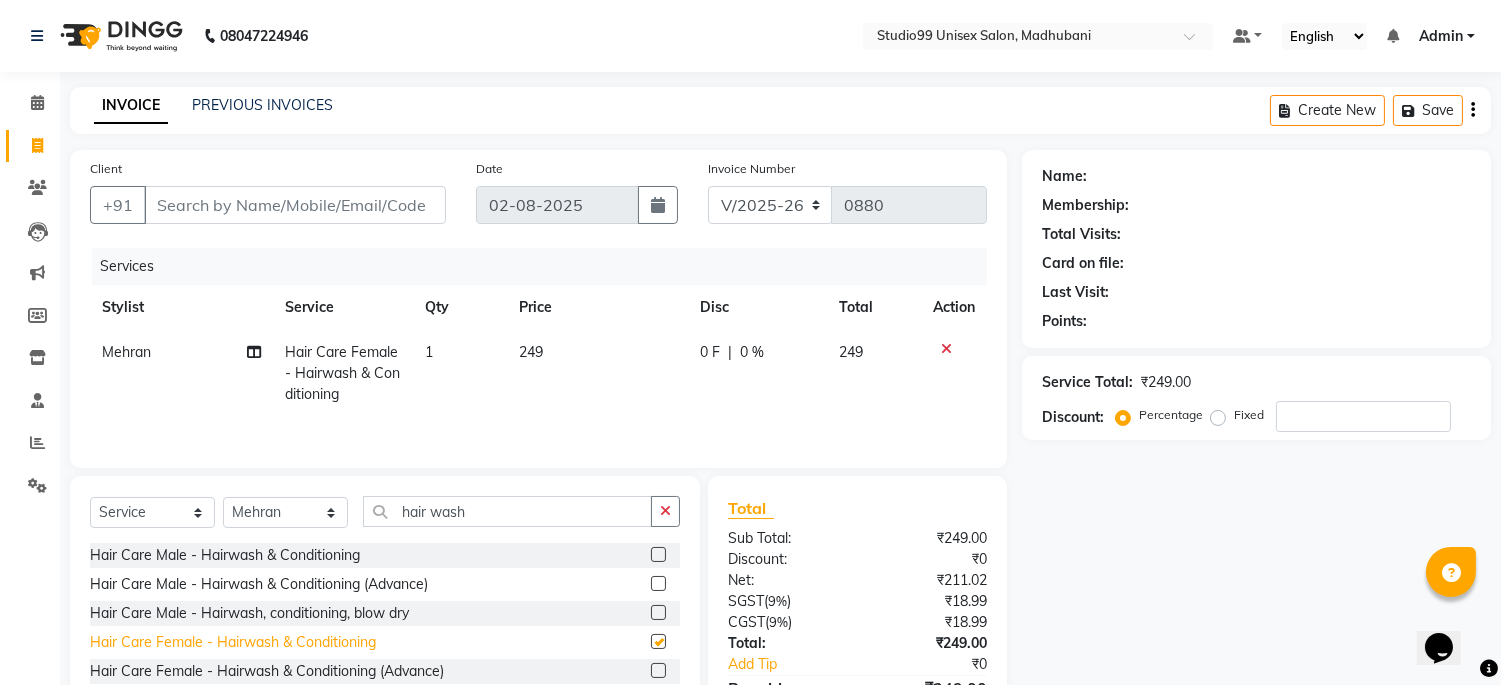 checkbox on "false" 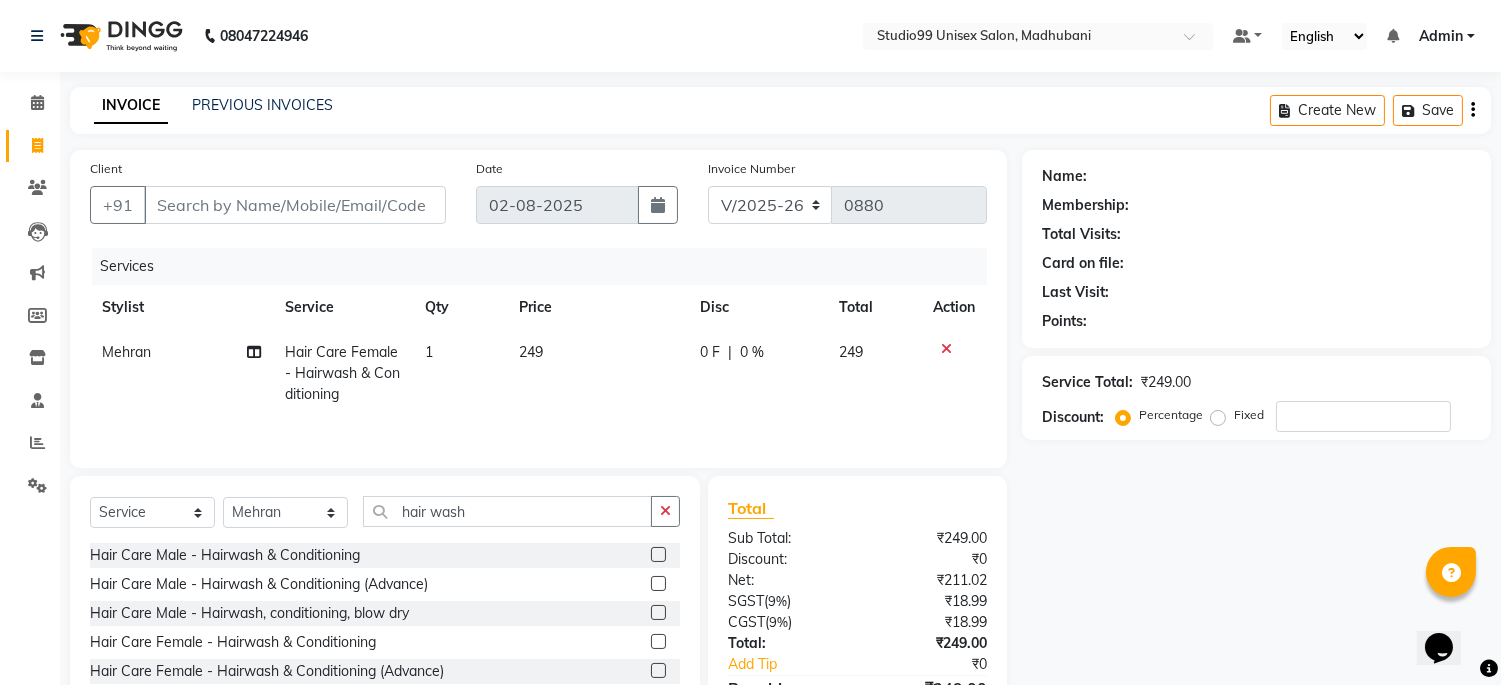 click 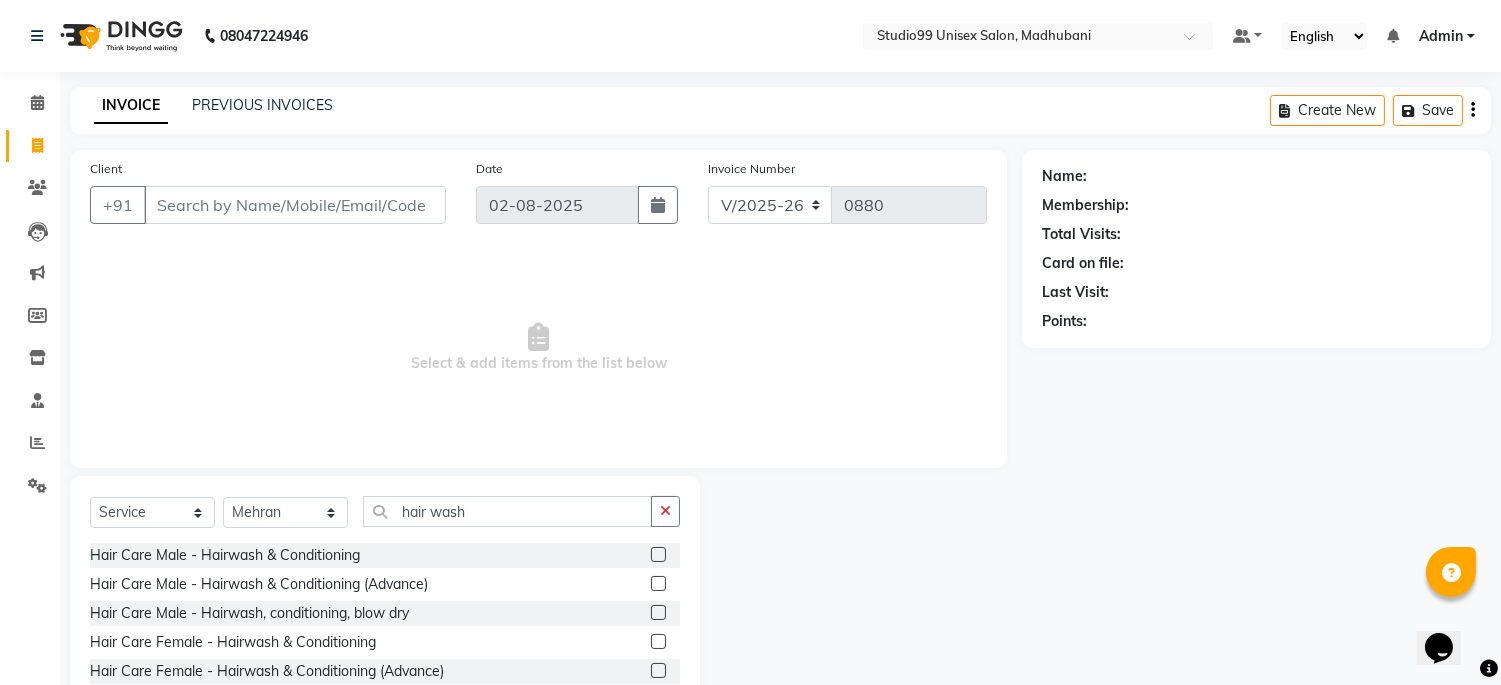 click 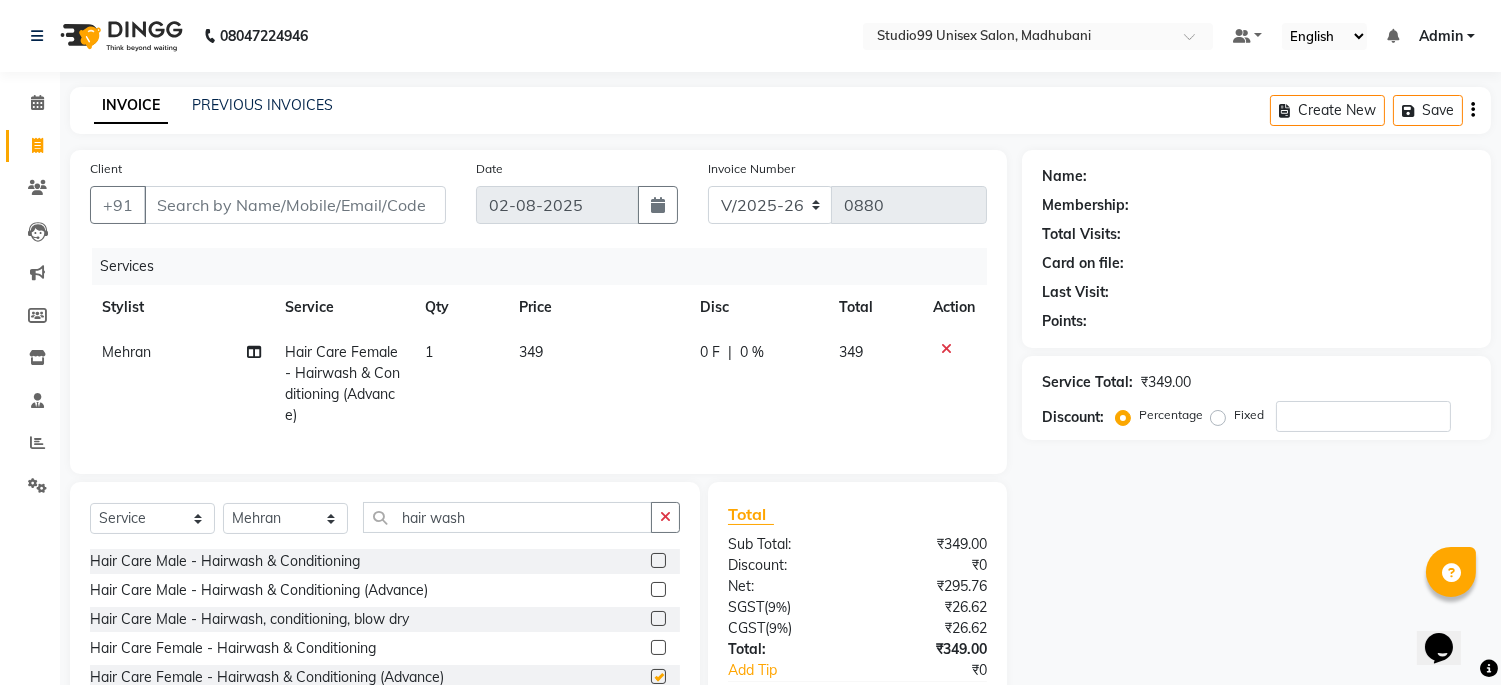 checkbox on "false" 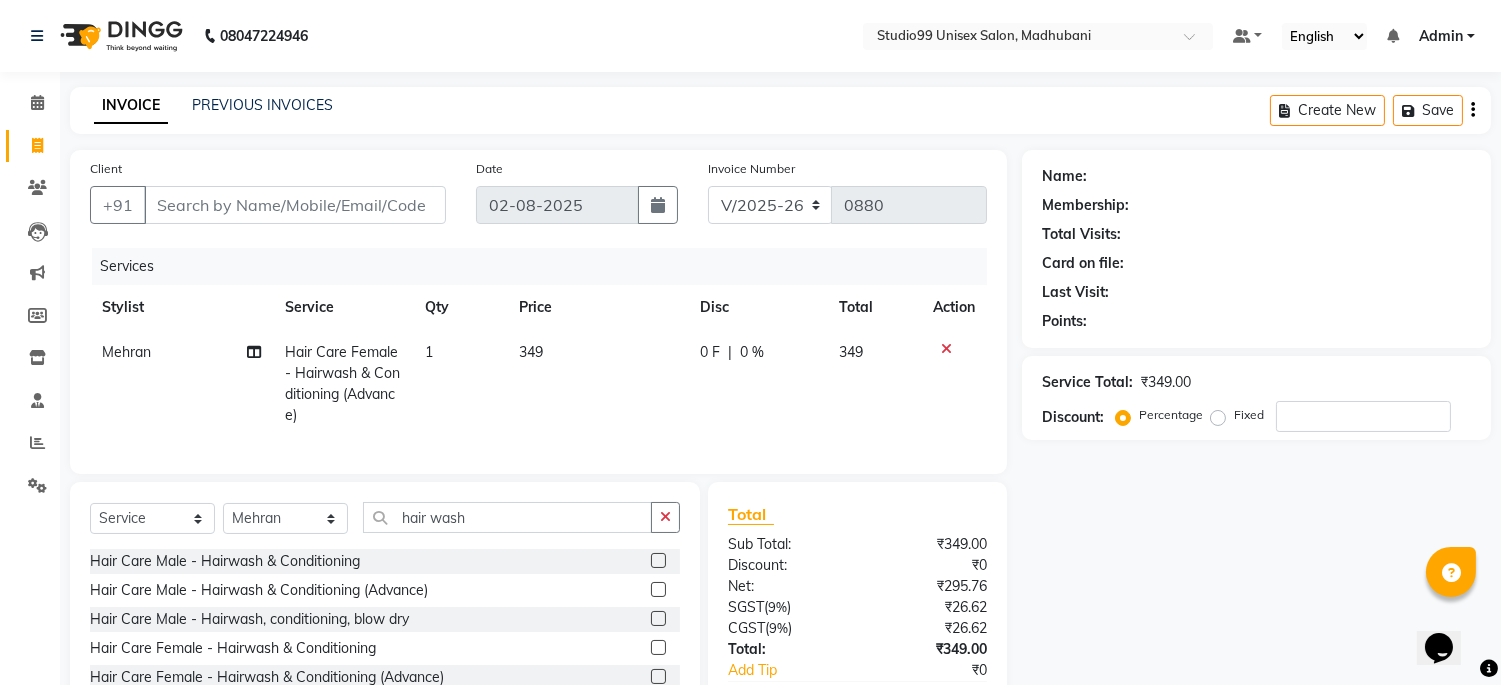 click 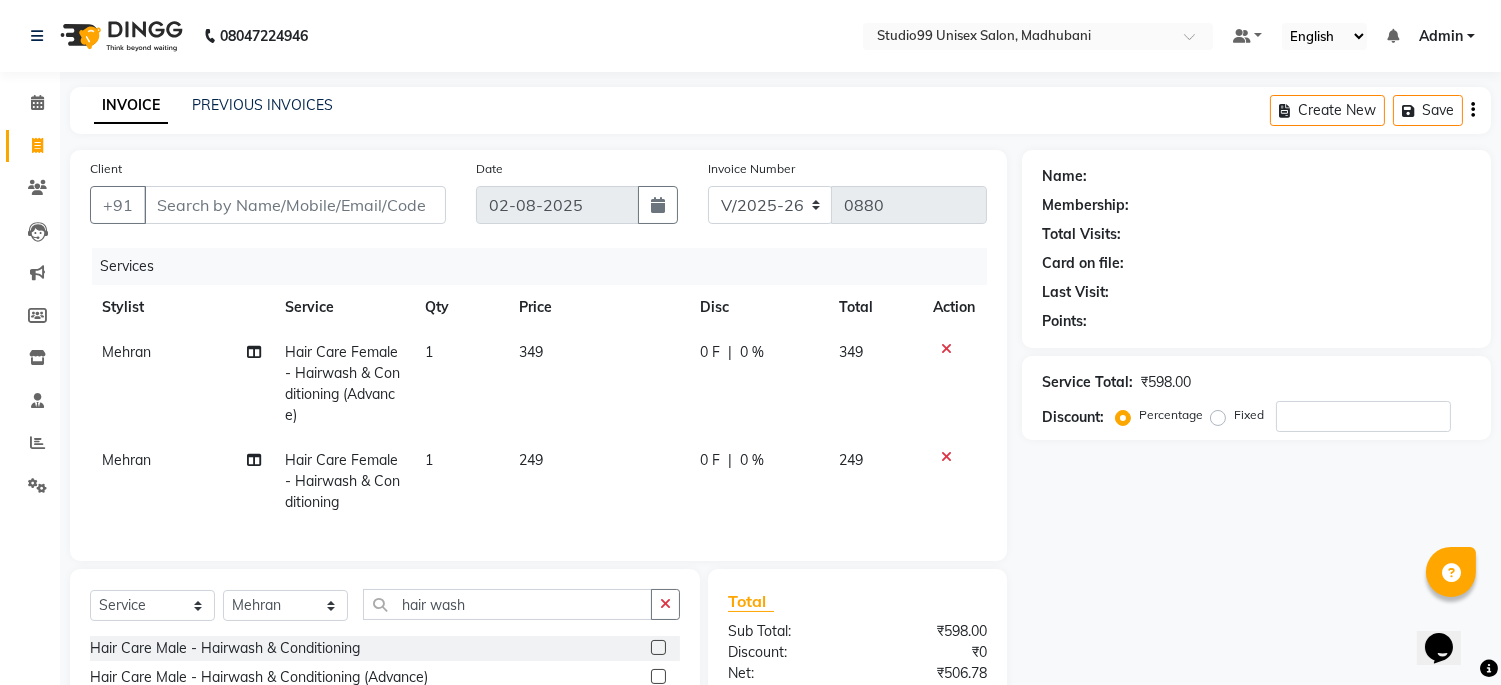 checkbox on "false" 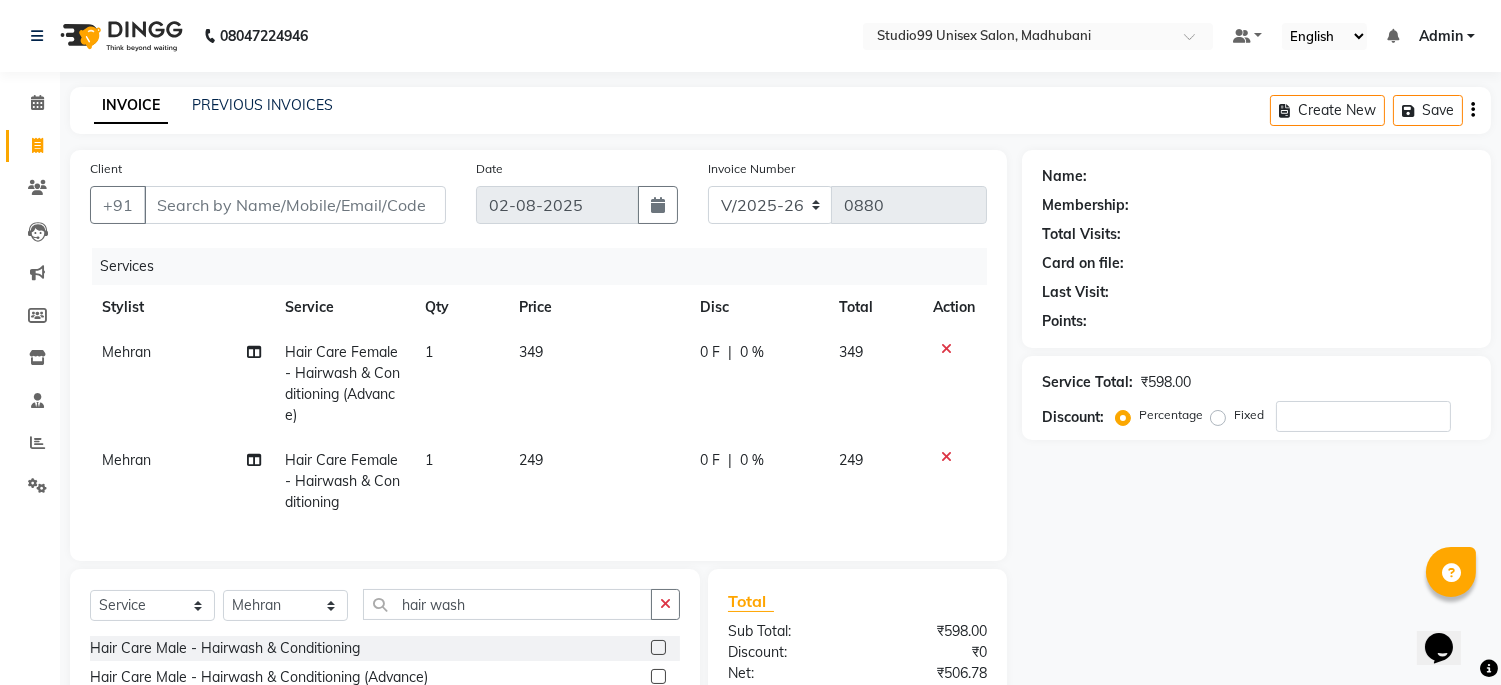 click 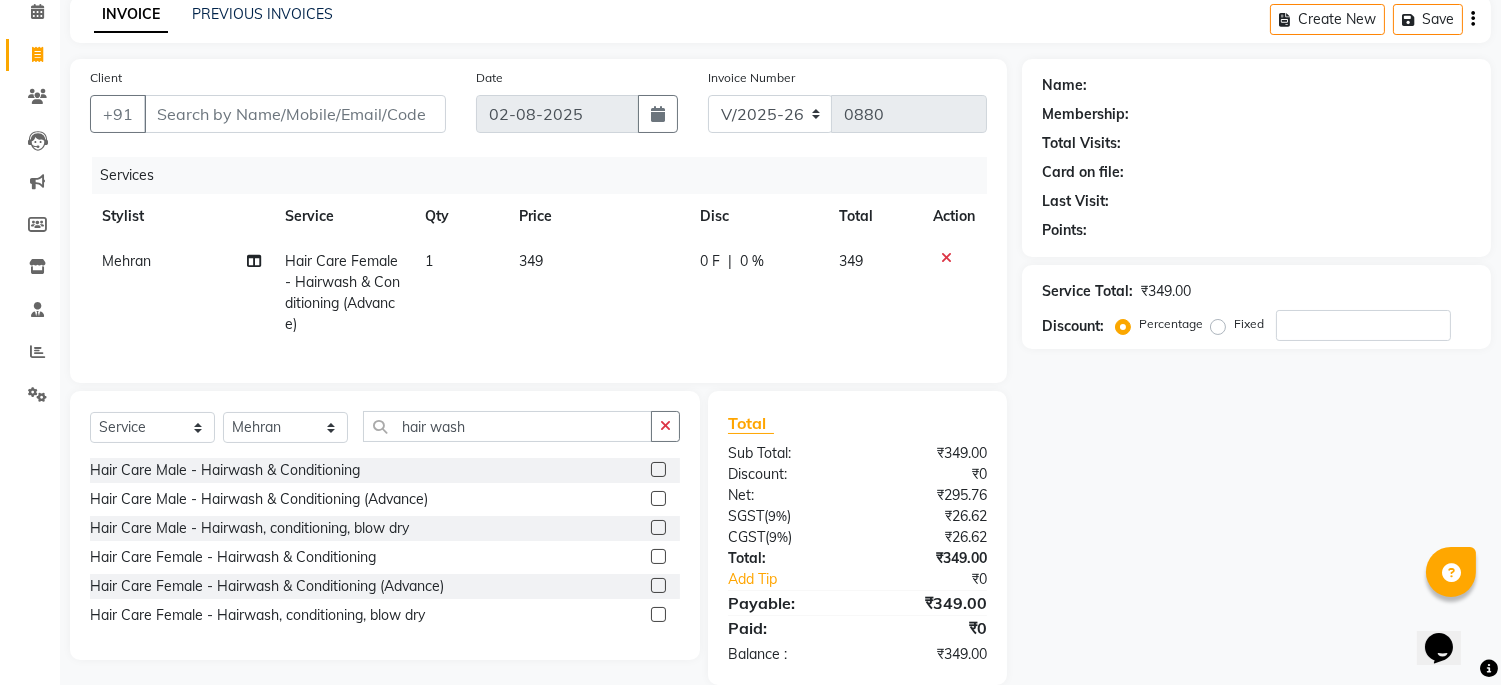 scroll, scrollTop: 137, scrollLeft: 0, axis: vertical 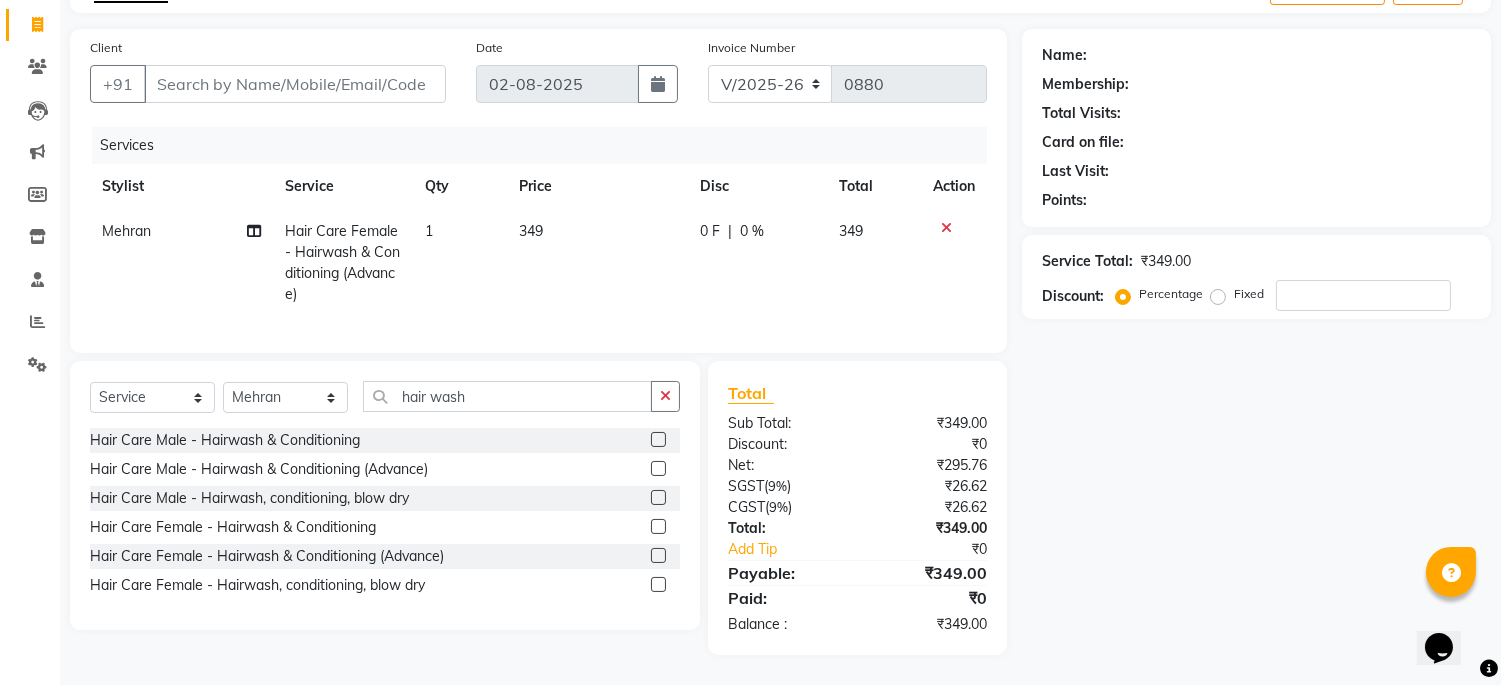drag, startPoint x: 460, startPoint y: 445, endPoint x: 482, endPoint y: 482, distance: 43.046486 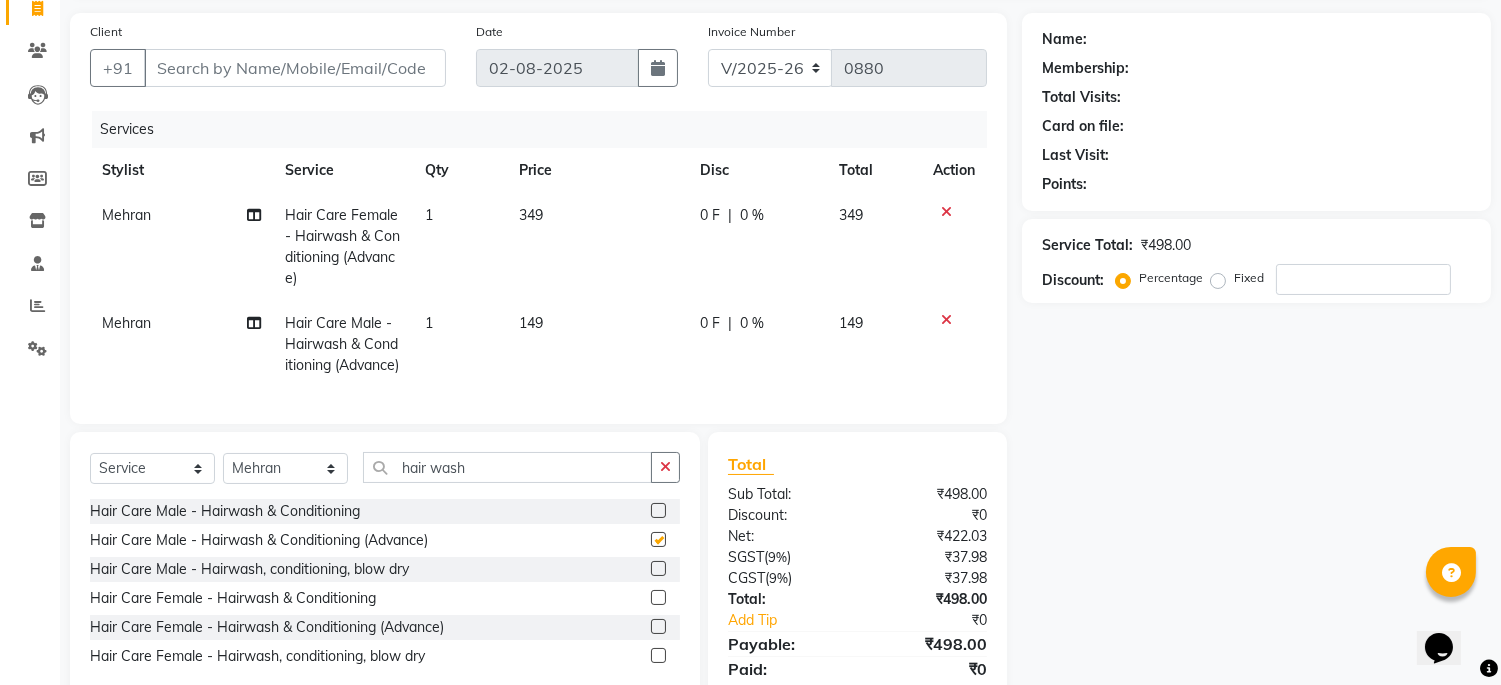checkbox on "false" 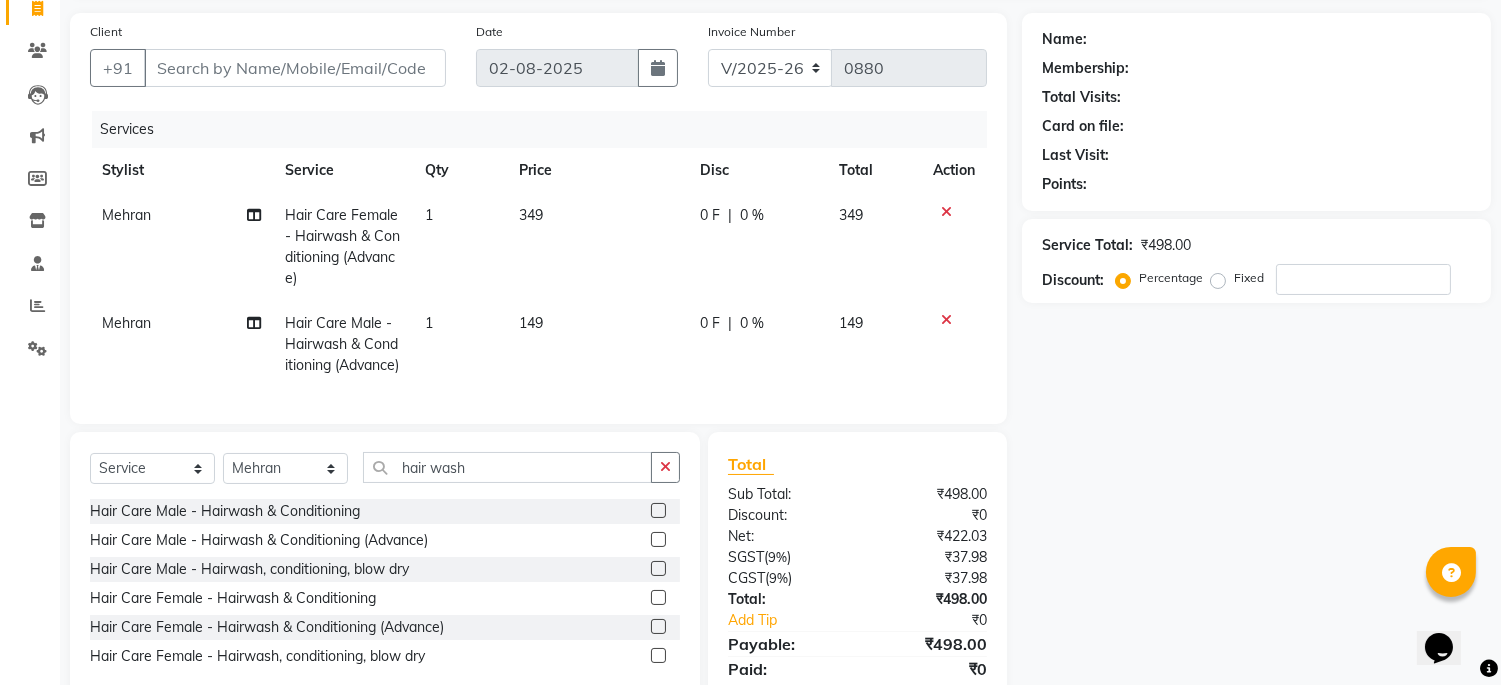 drag, startPoint x: 948, startPoint y: 318, endPoint x: 927, endPoint y: 323, distance: 21.587032 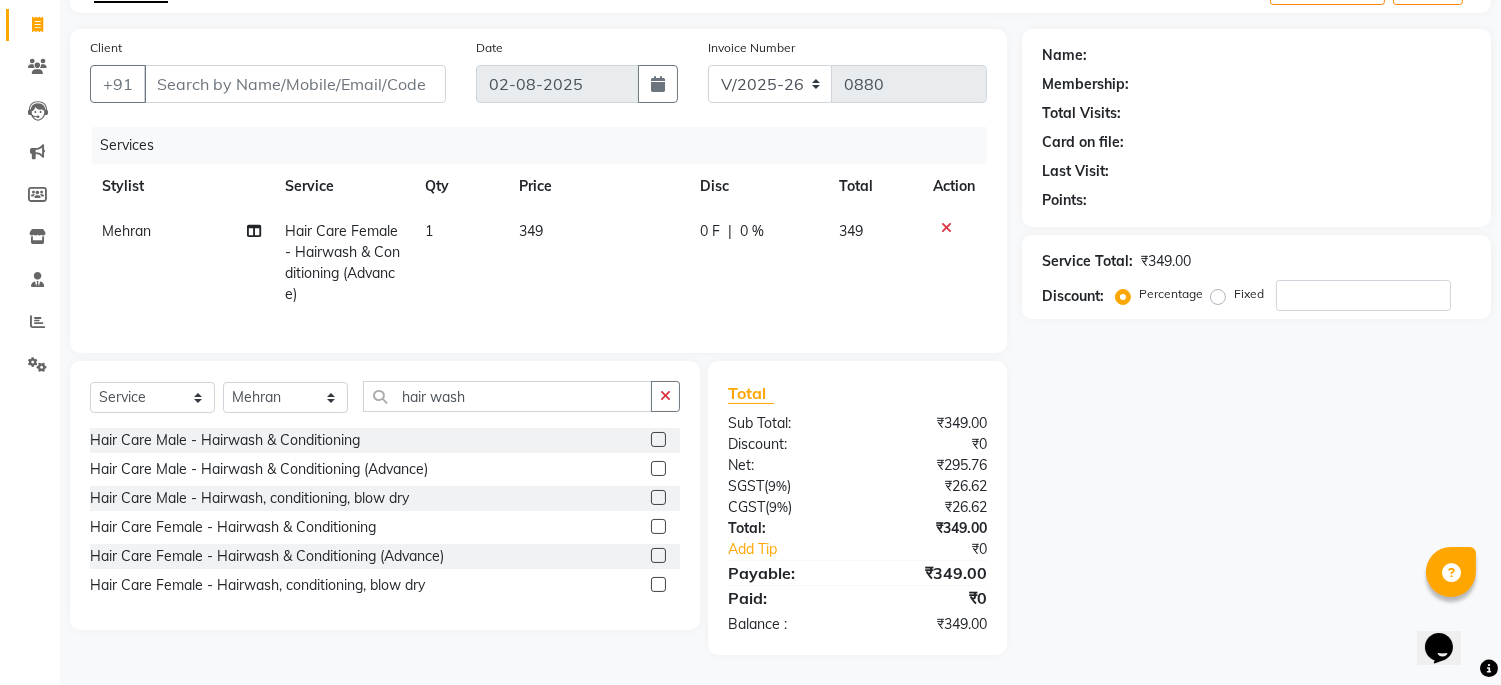 click 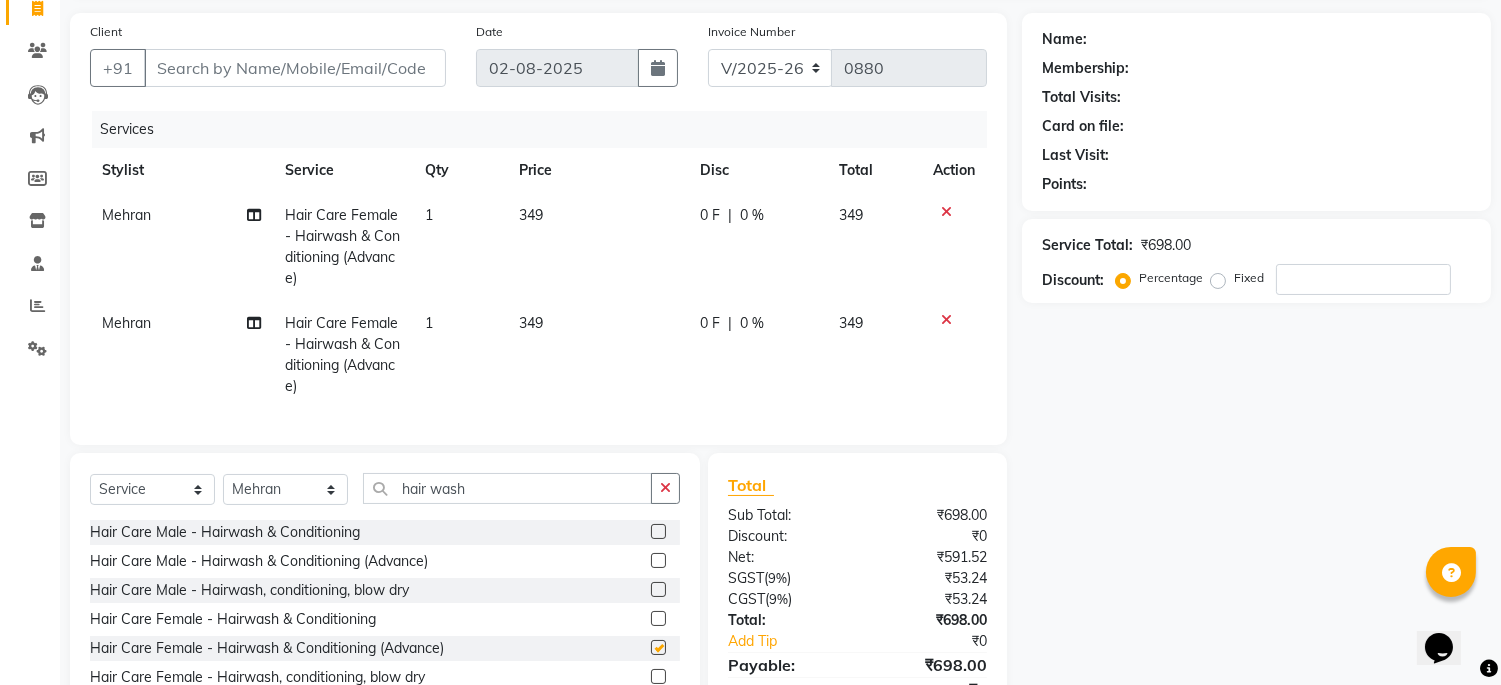 checkbox on "false" 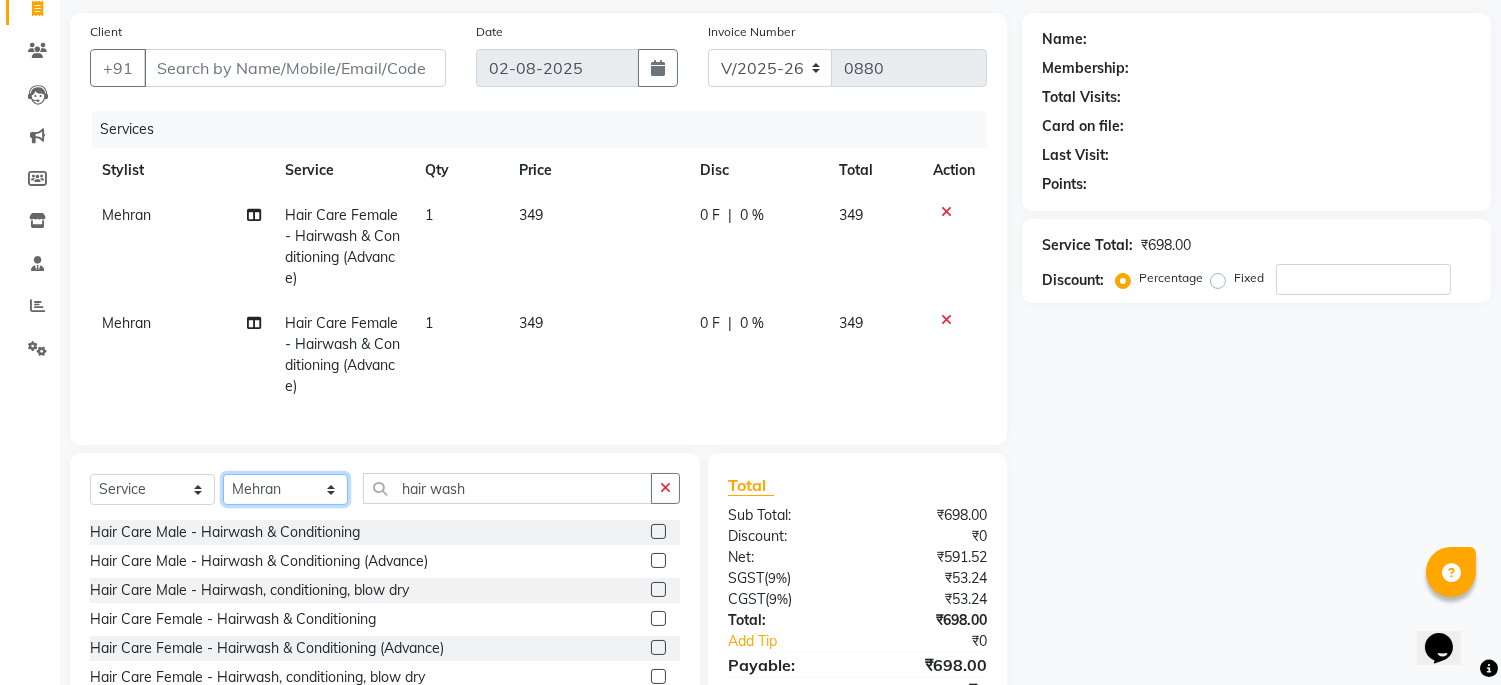 click on "Select Stylist Admin [NAME] [LAST] priya [FIRST]  [LAST] [FIRST] [LAST] shehnaj sweeta" 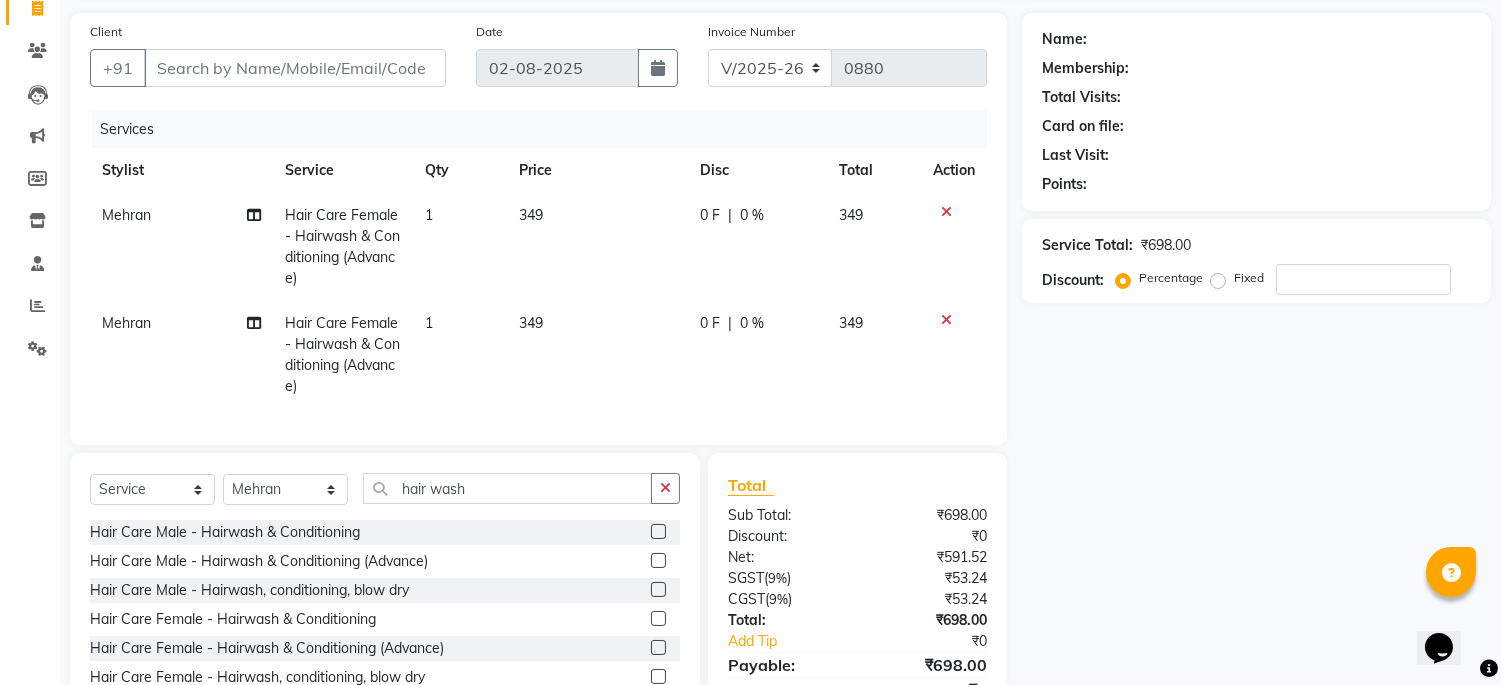 click on "Mehran" 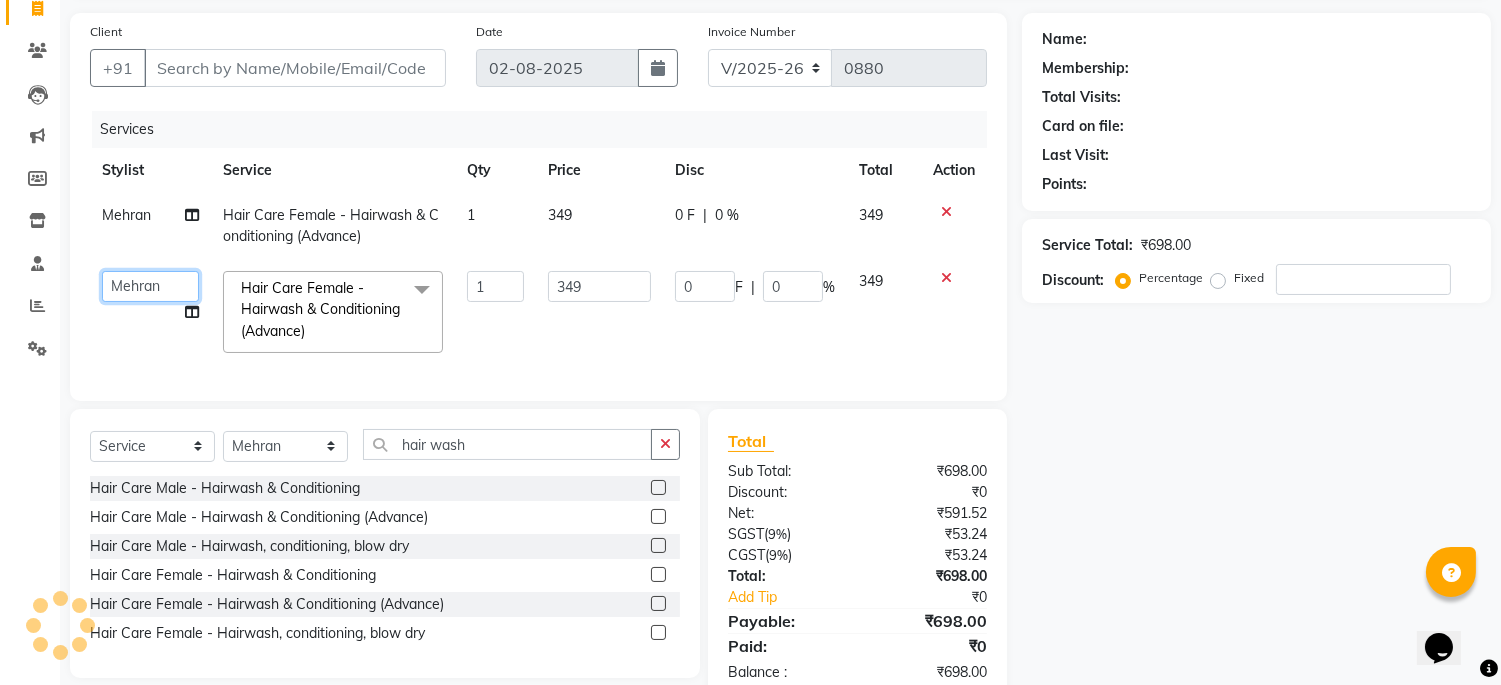 click on "Admin   [NAME]   [LAST]   priya   [FIRST]  [LAST] [FIRST] [LAST] shehnaj   sweeta" 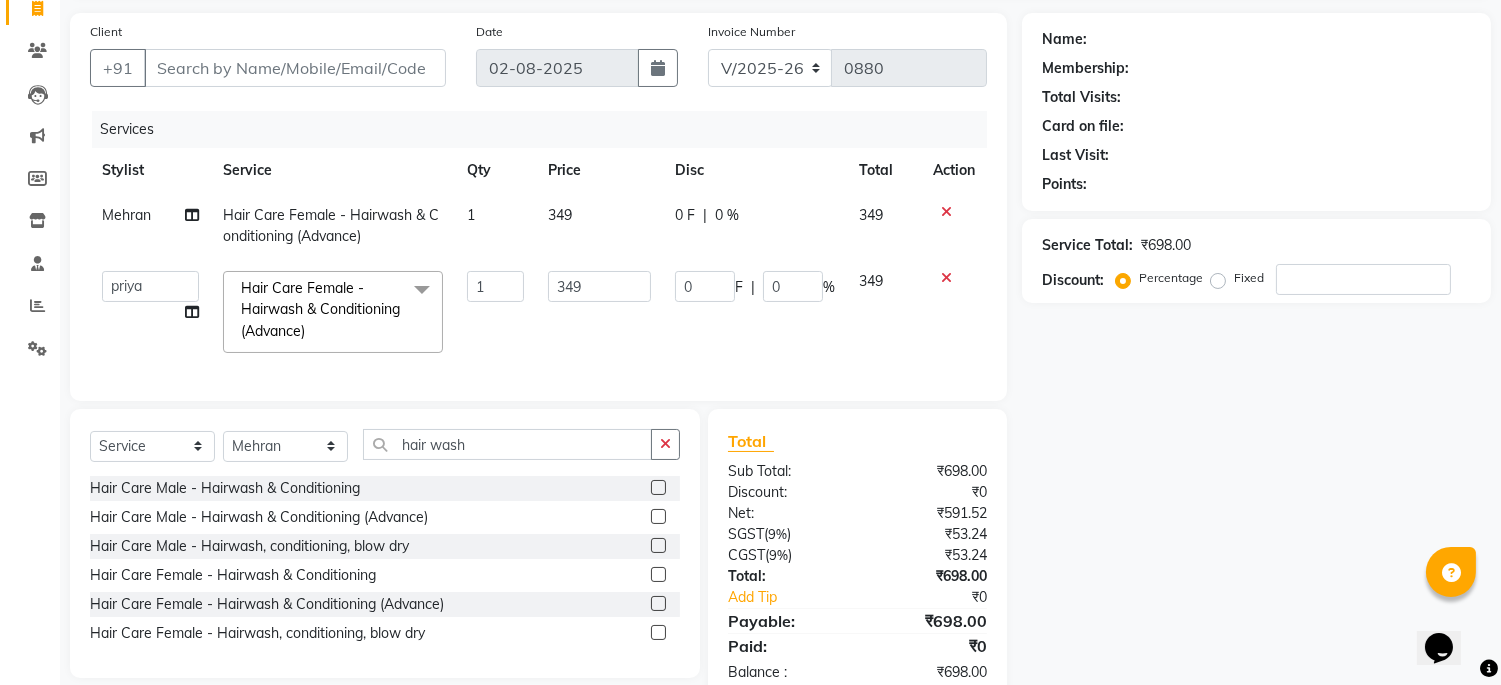 select on "85013" 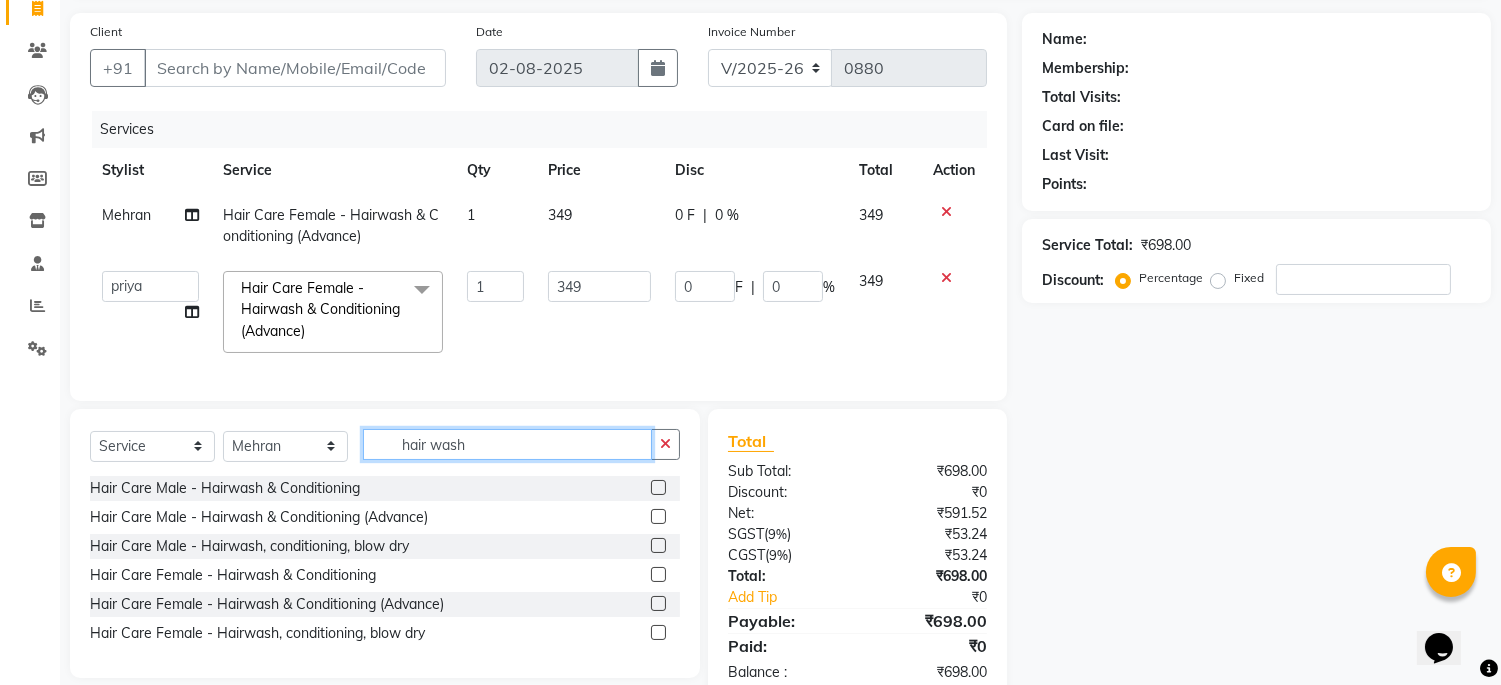click on "hair wash" 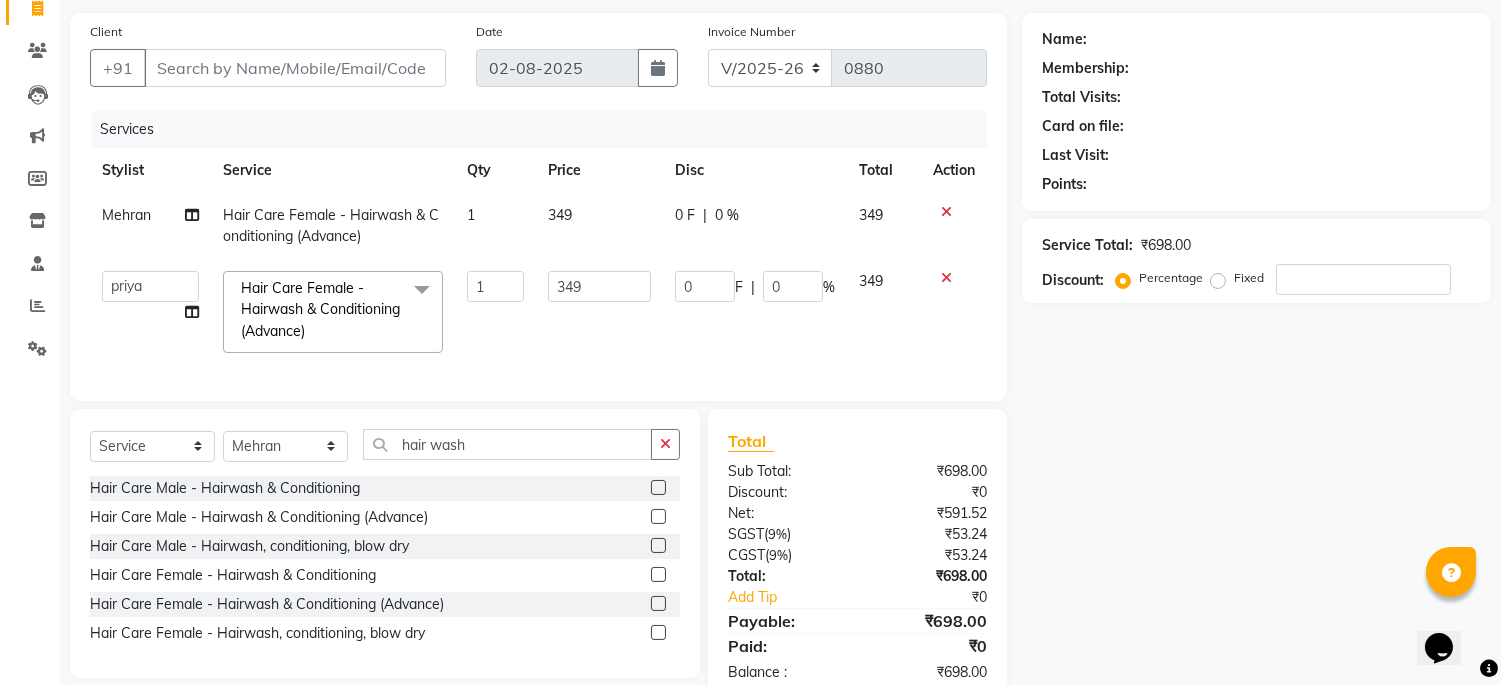 click on "349" 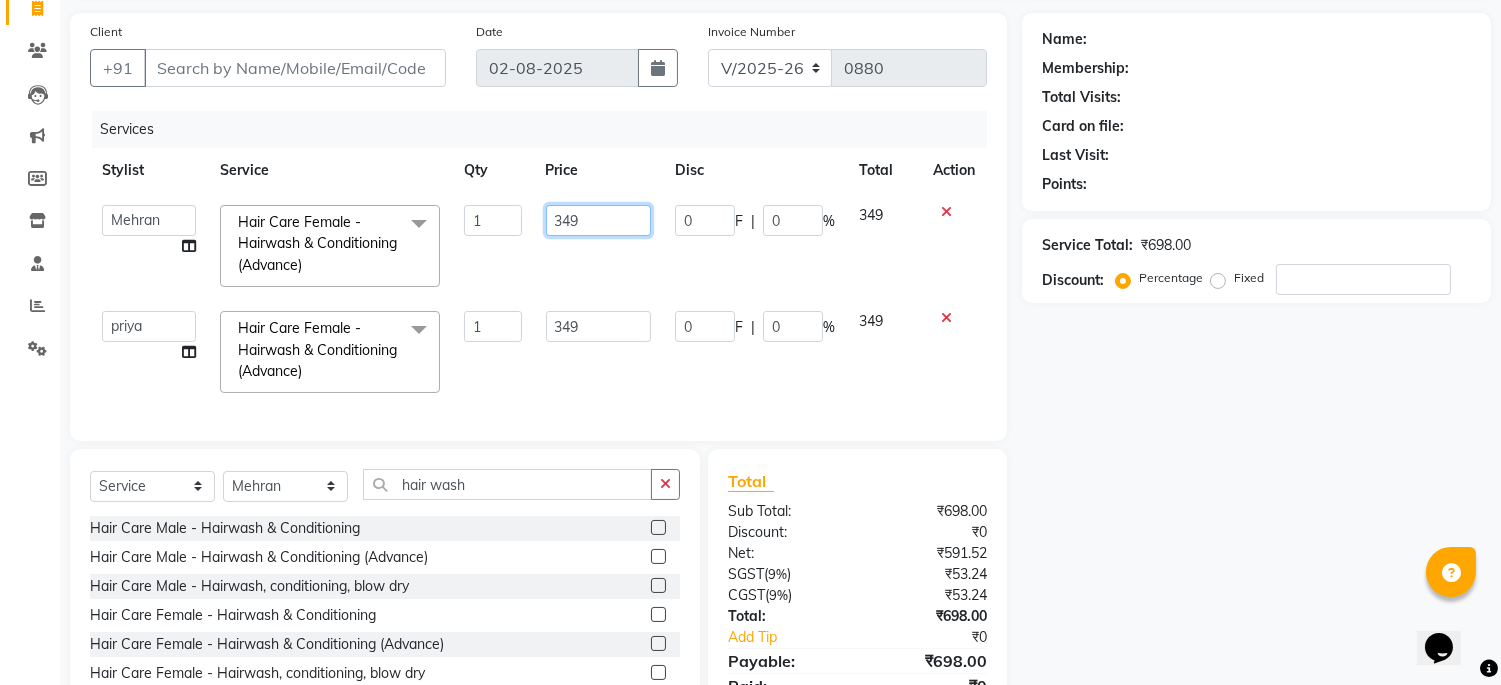 click on "349" 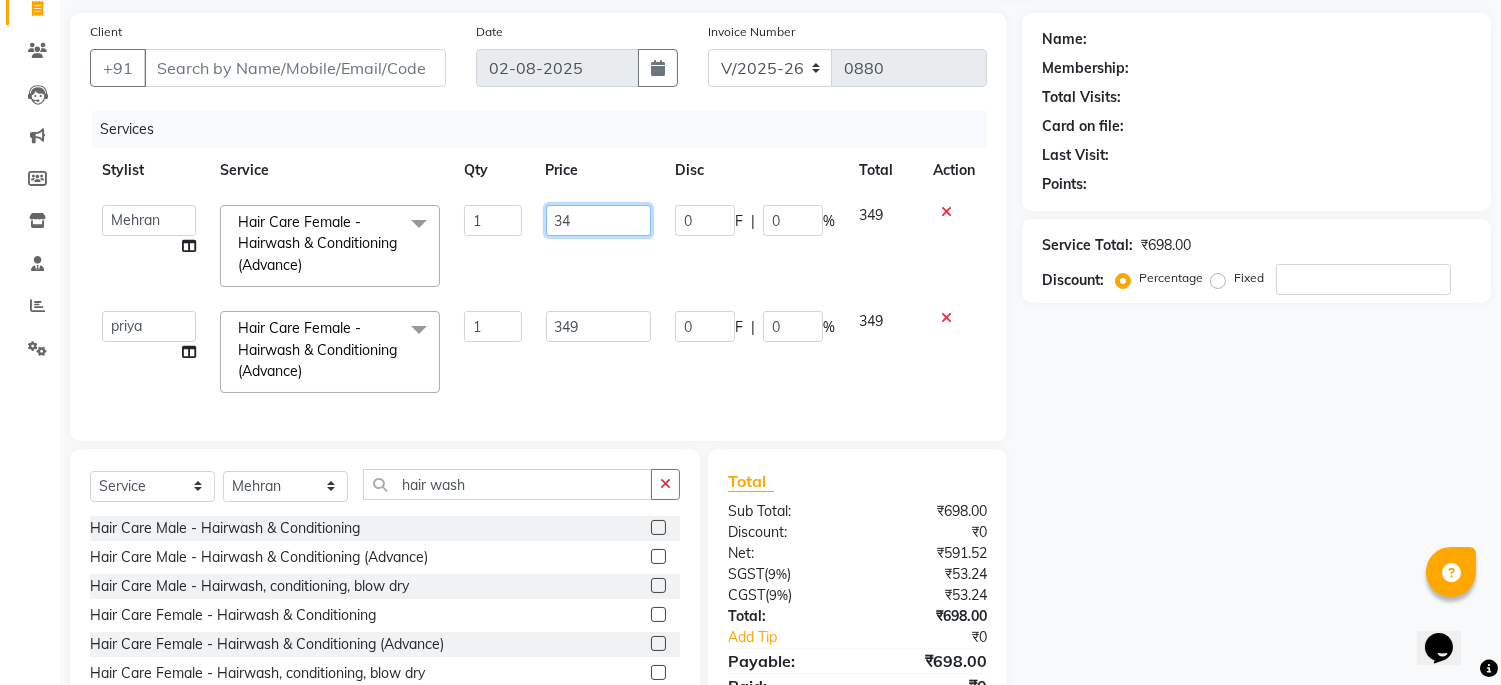 type on "3" 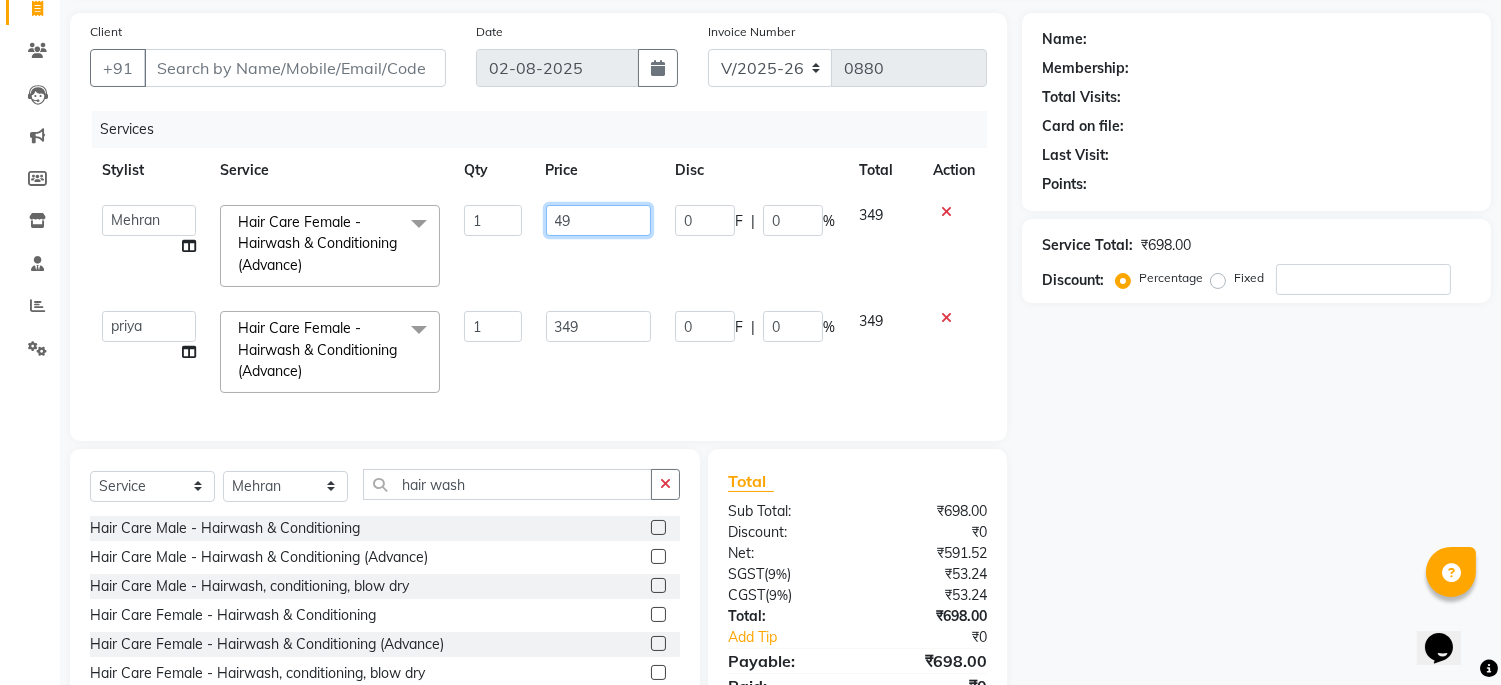 type on "499" 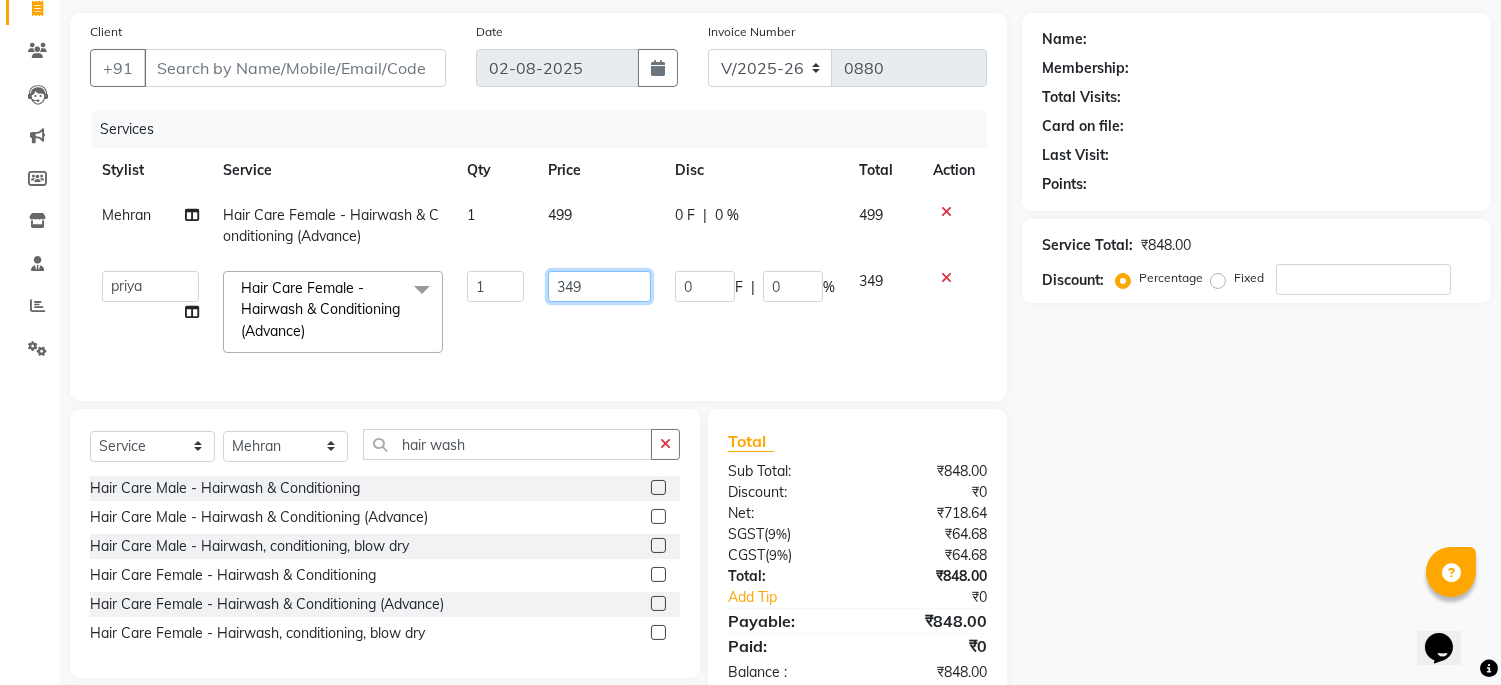 click on "349" 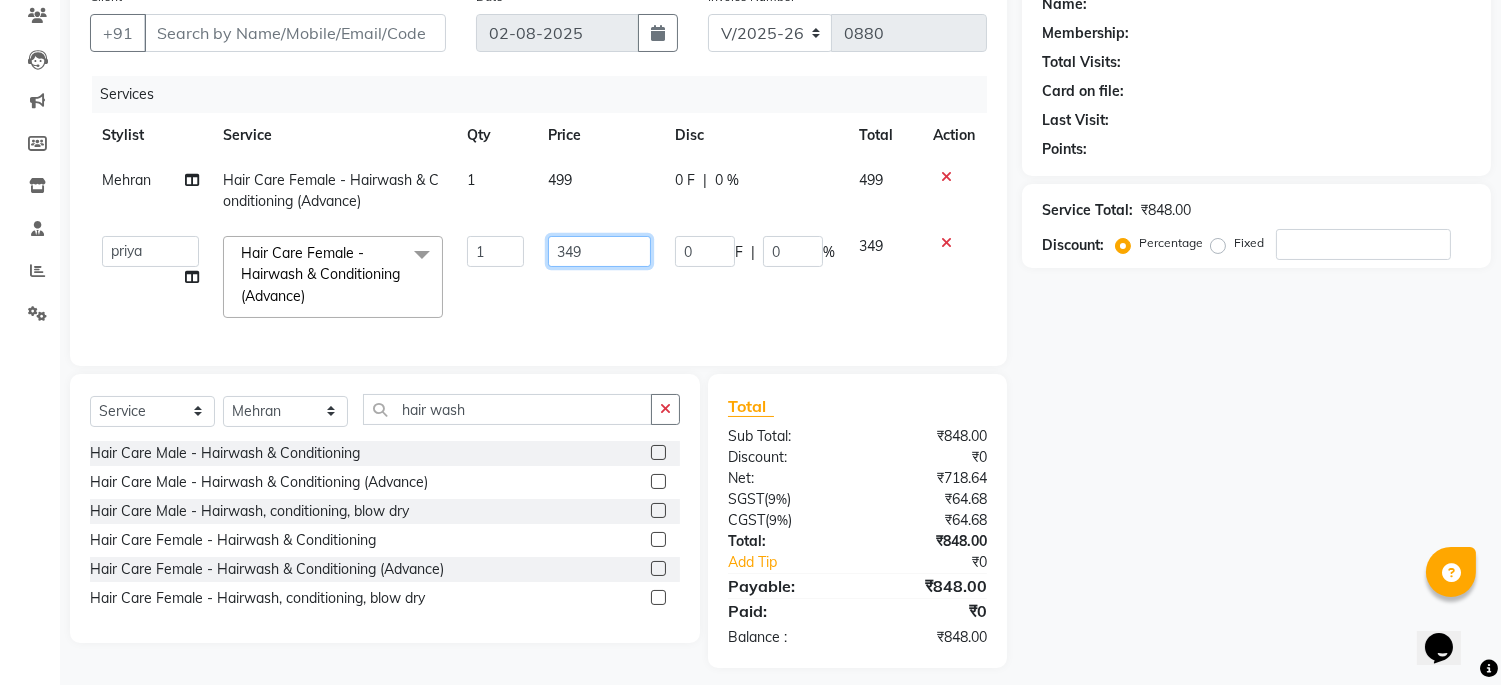 scroll, scrollTop: 202, scrollLeft: 0, axis: vertical 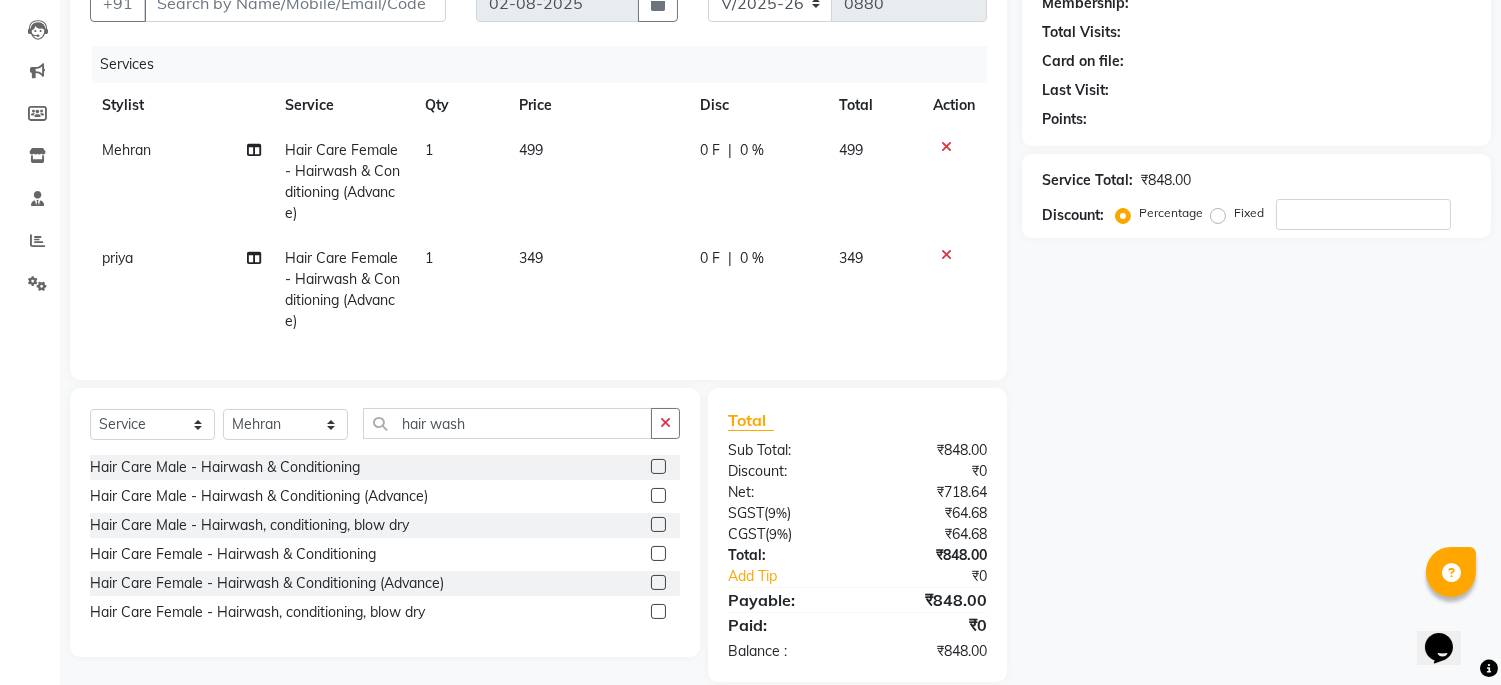 click on "Hair Care  Male  - Hairwash & Conditioning  Hair Care  Male  - Hairwash & Conditioning (Advance)  Hair Care  Male  - Hairwash, conditioning, blow dry  Hair Care  Female  - Hairwash & Conditioning  Hair Care  Female  - Hairwash & Conditioning (Advance)  Hair Care  Female  - Hairwash, conditioning, blow dry" 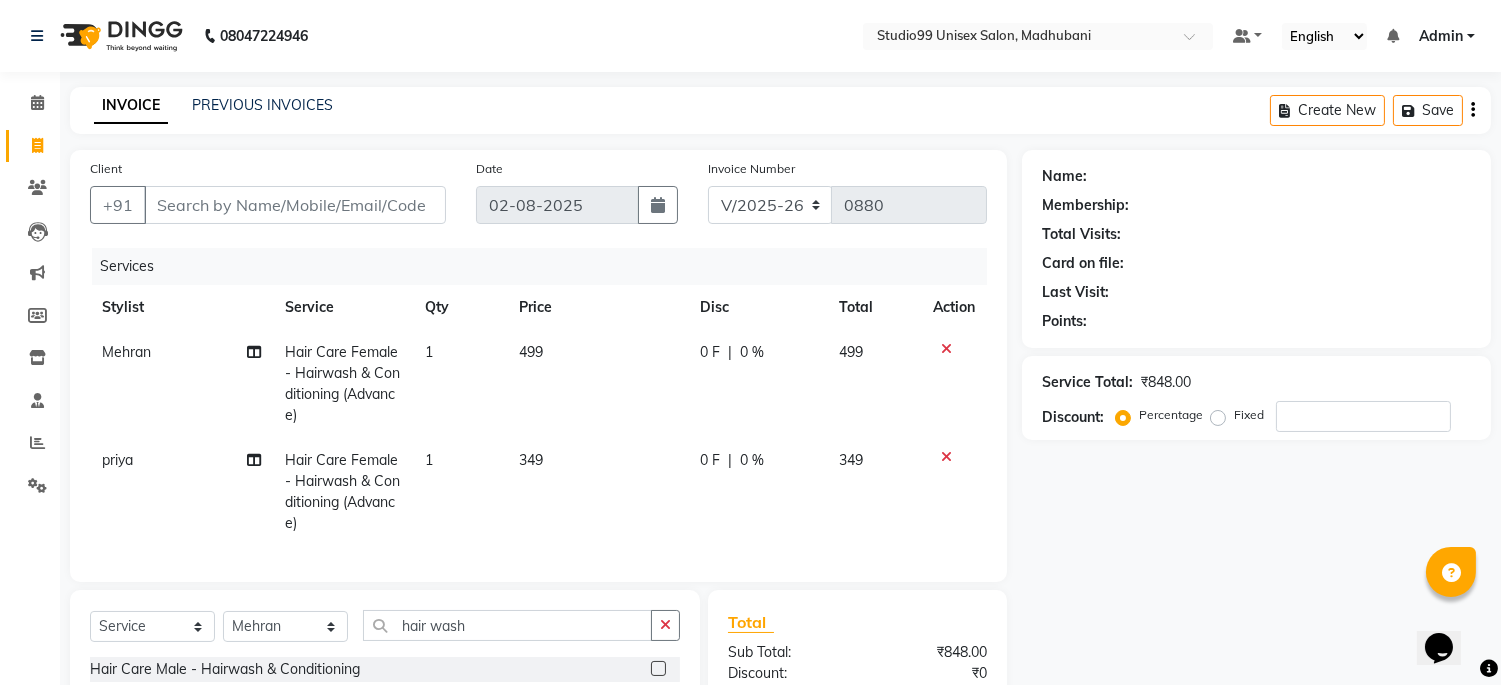 scroll, scrollTop: 245, scrollLeft: 0, axis: vertical 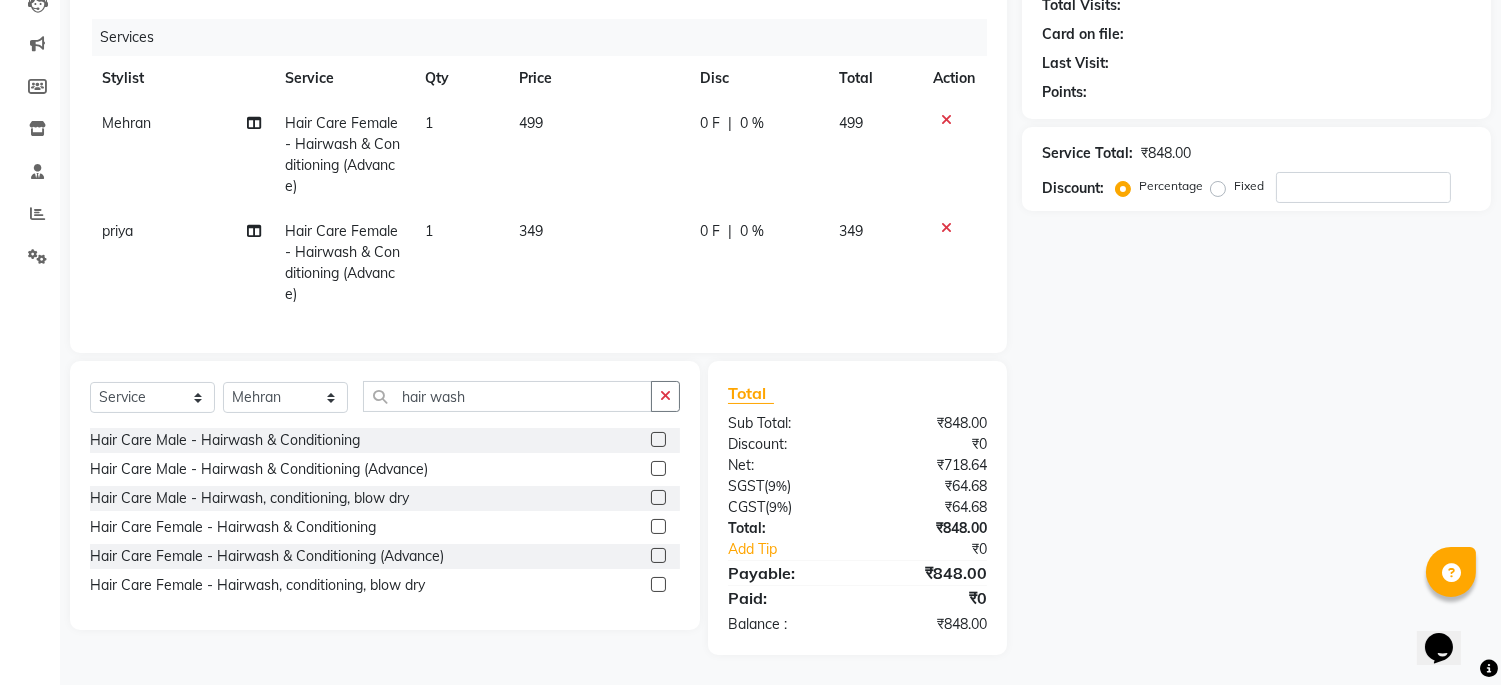 click 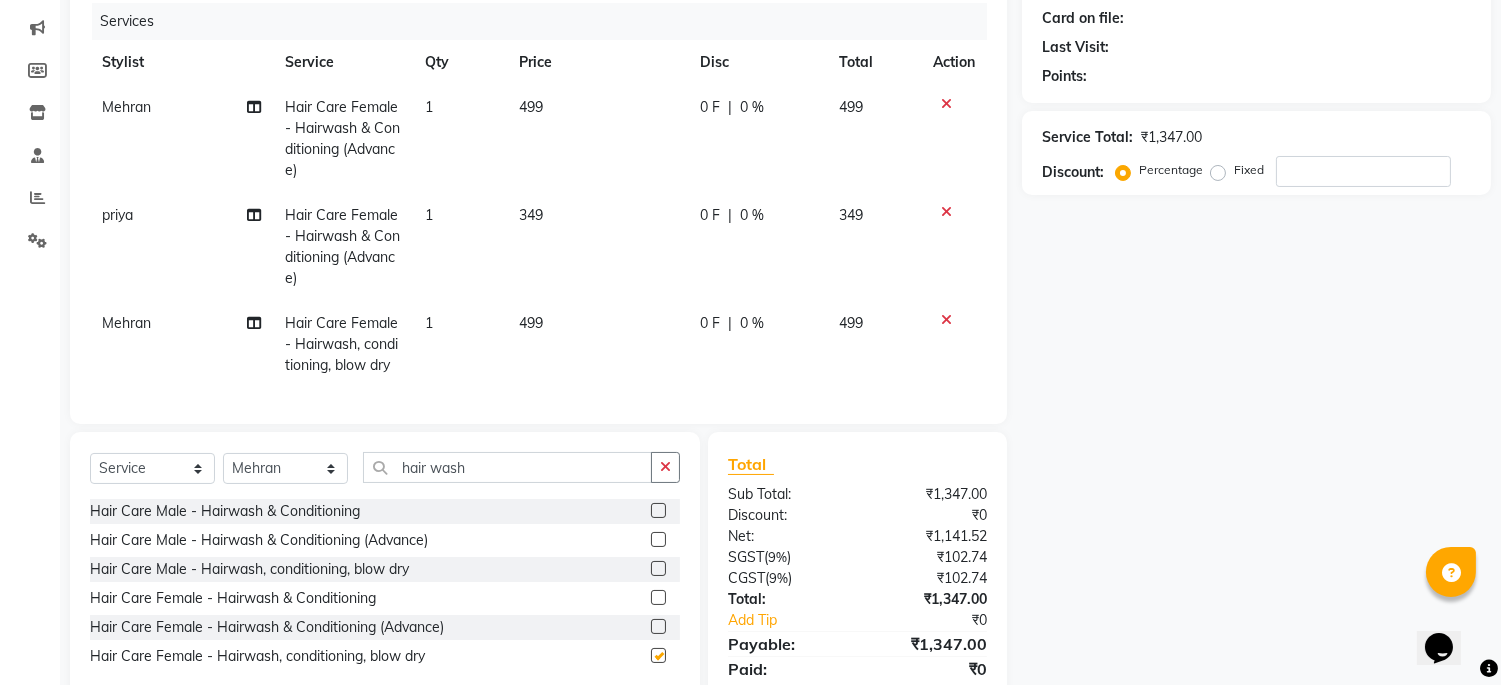 checkbox on "false" 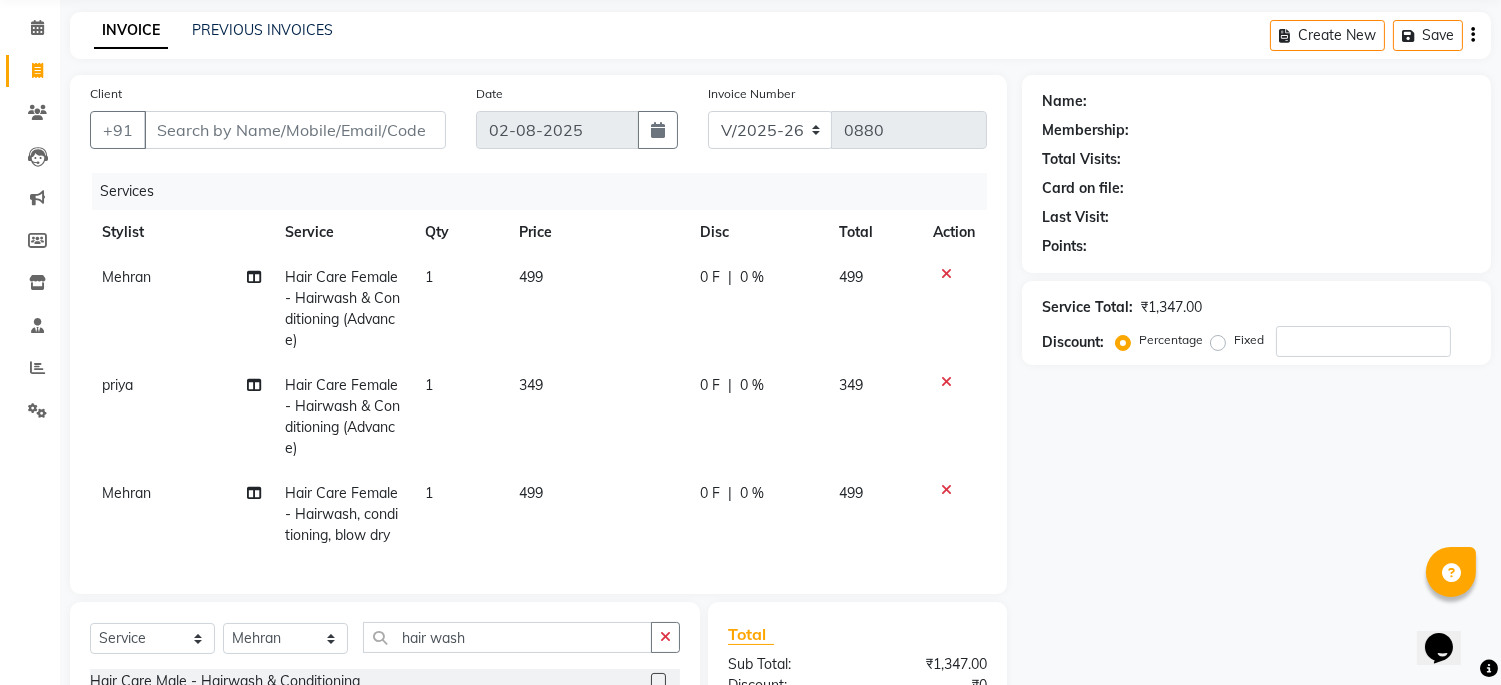 scroll, scrollTop: 23, scrollLeft: 0, axis: vertical 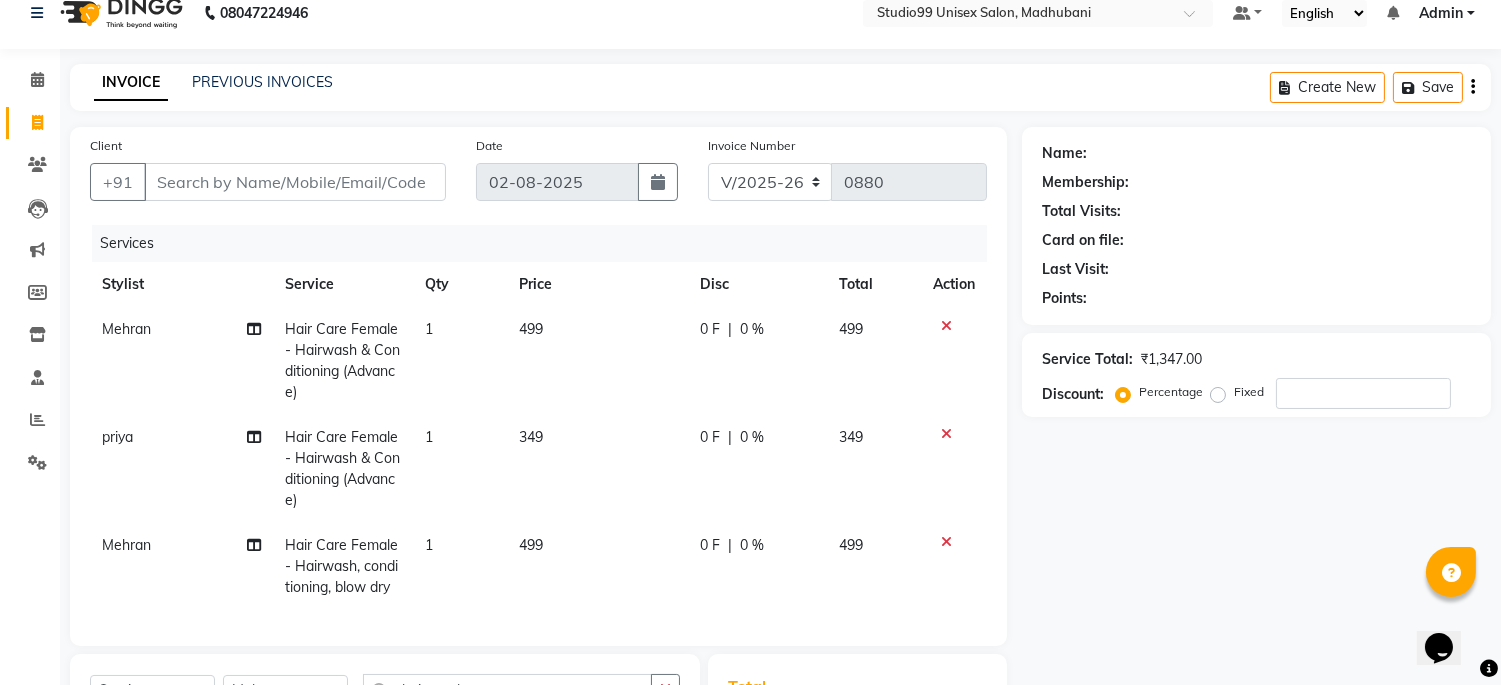 click 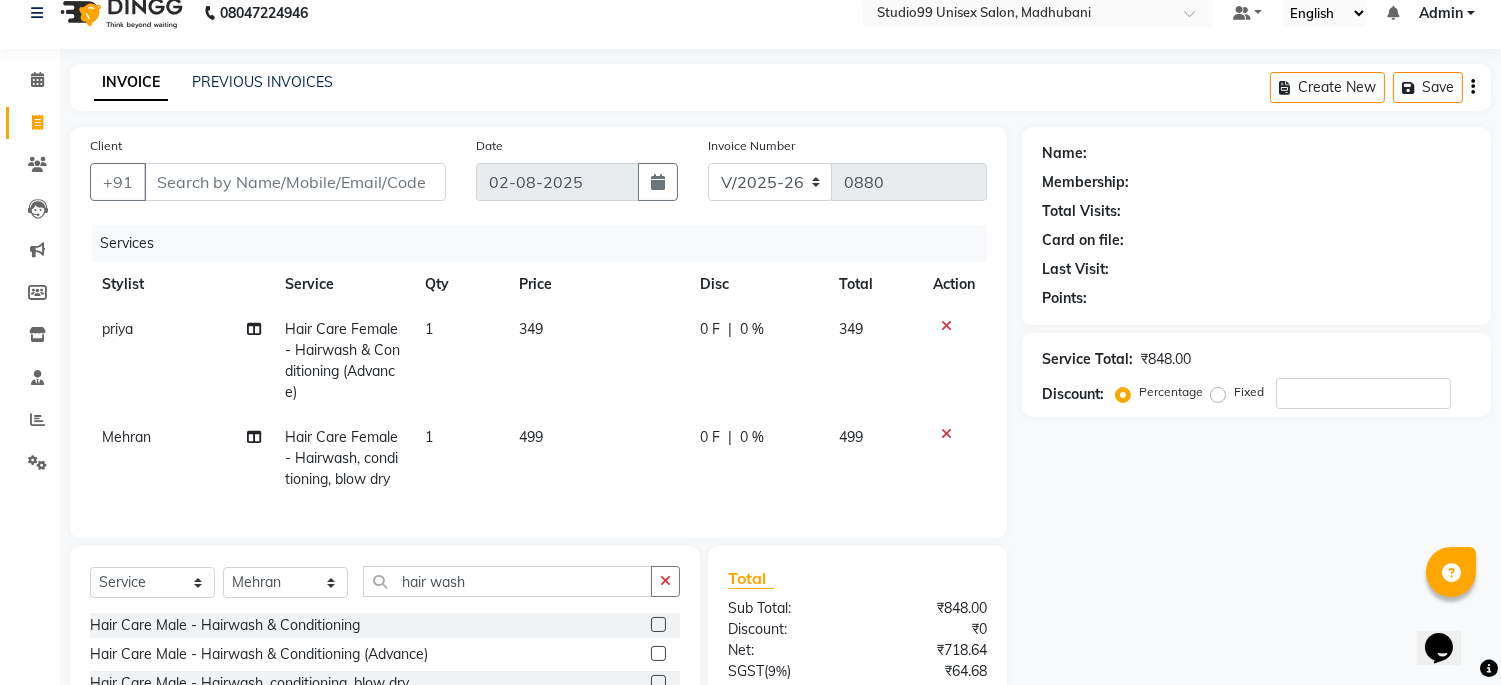click on "Services Stylist Service Qty Price Disc Total Action priya Hair Care  Female  - Hairwash & Conditioning (Advance) 1 349 0 F | 0 % 349 Mehran Hair Care  Female  - Hairwash, conditioning, blow dry 1 499 0 F | 0 % 499" 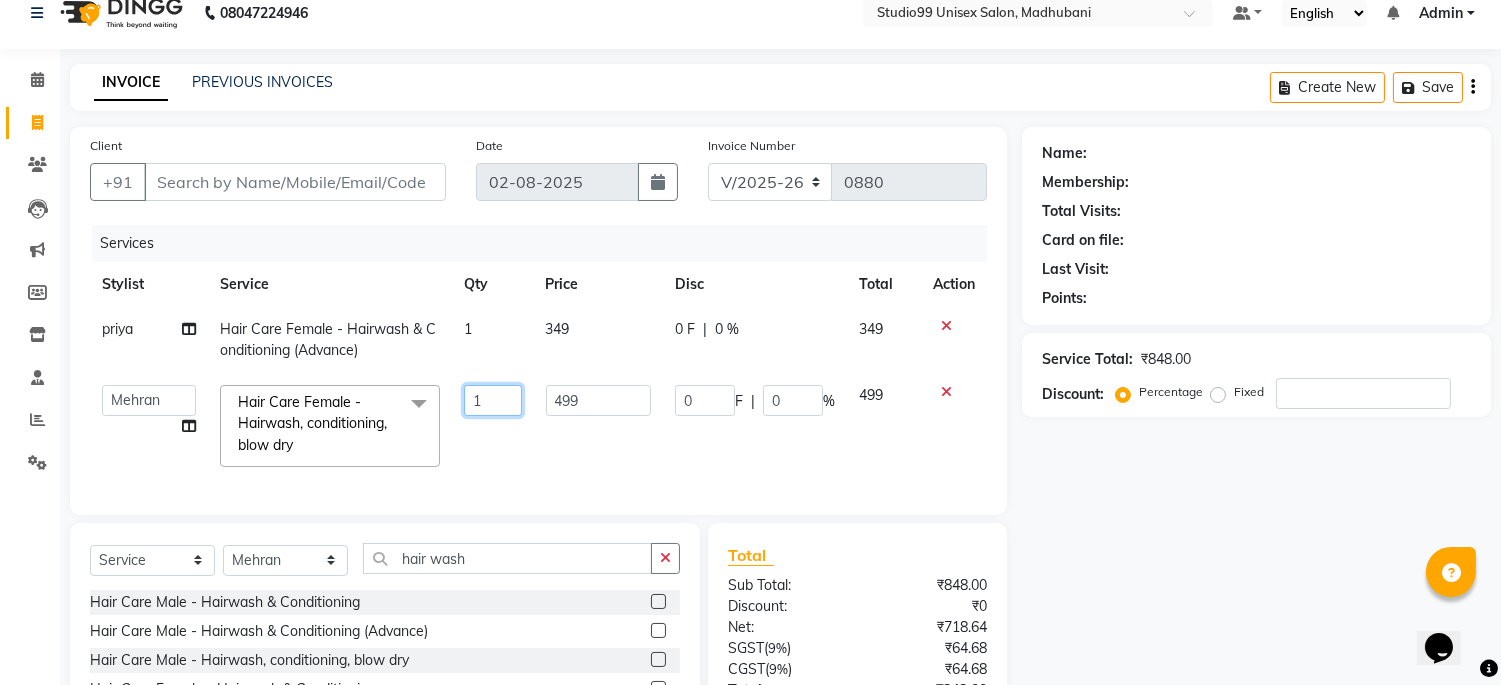click on "1" 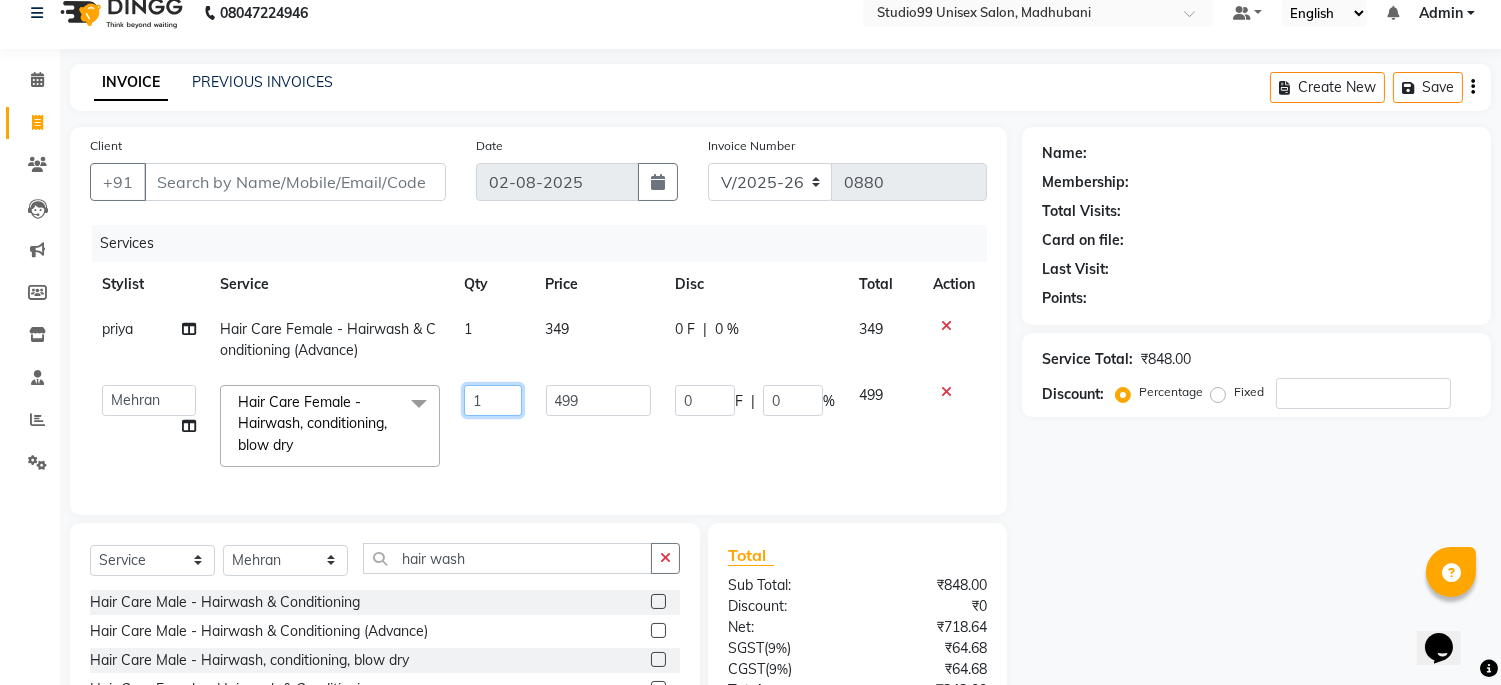 type 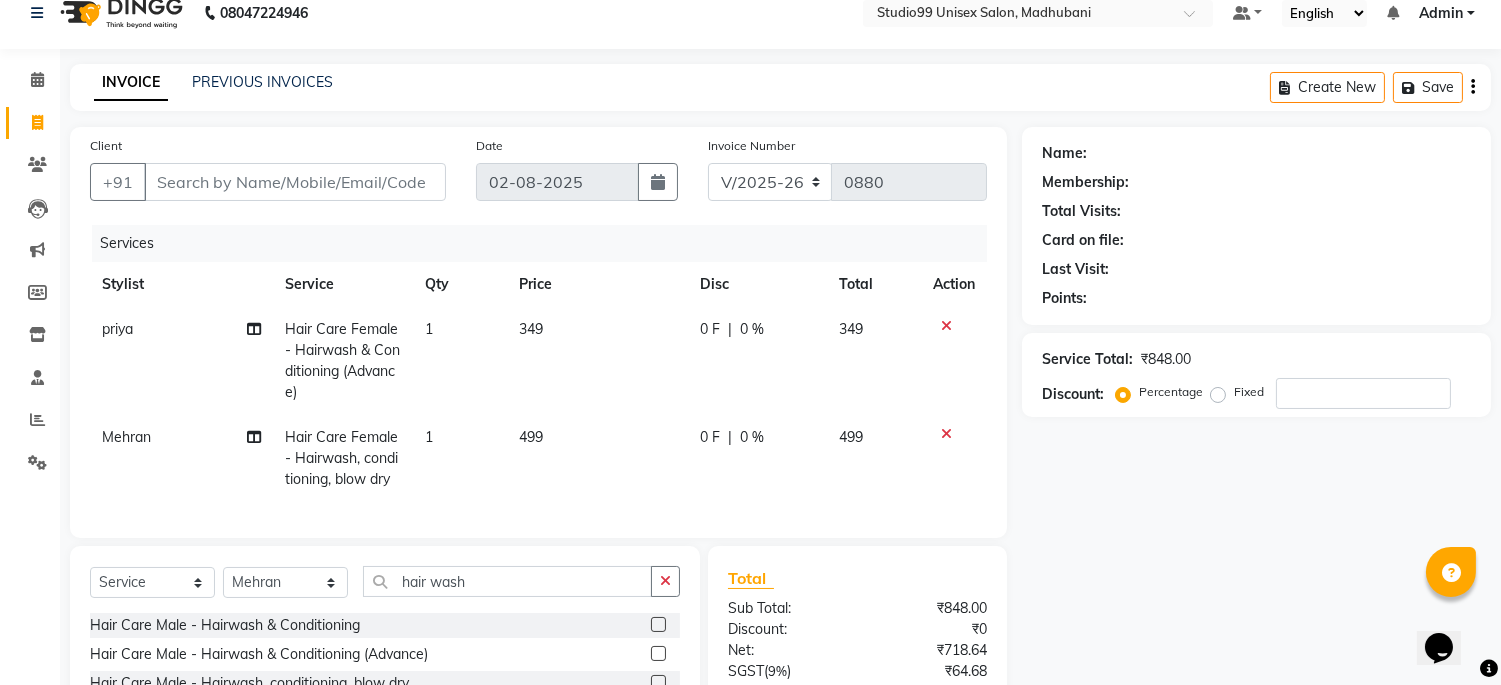 click on "1" 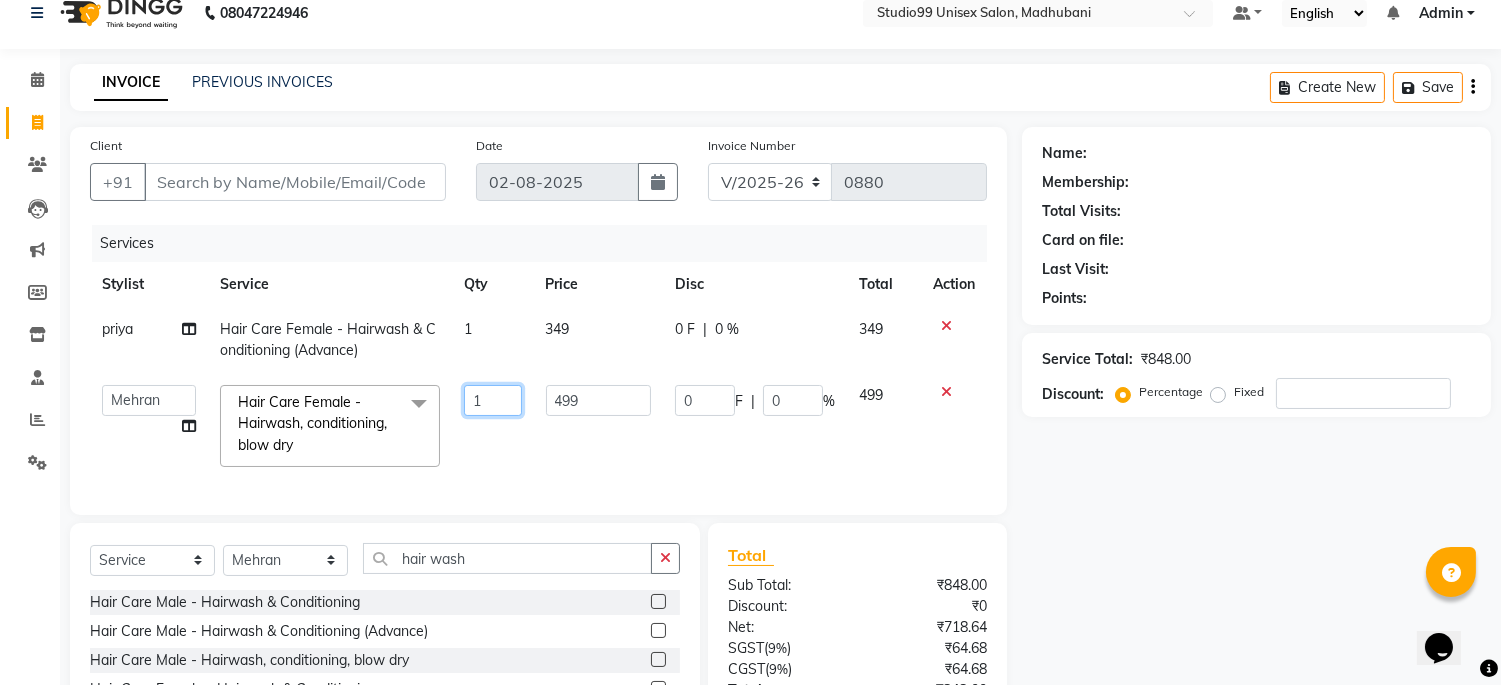 click on "1" 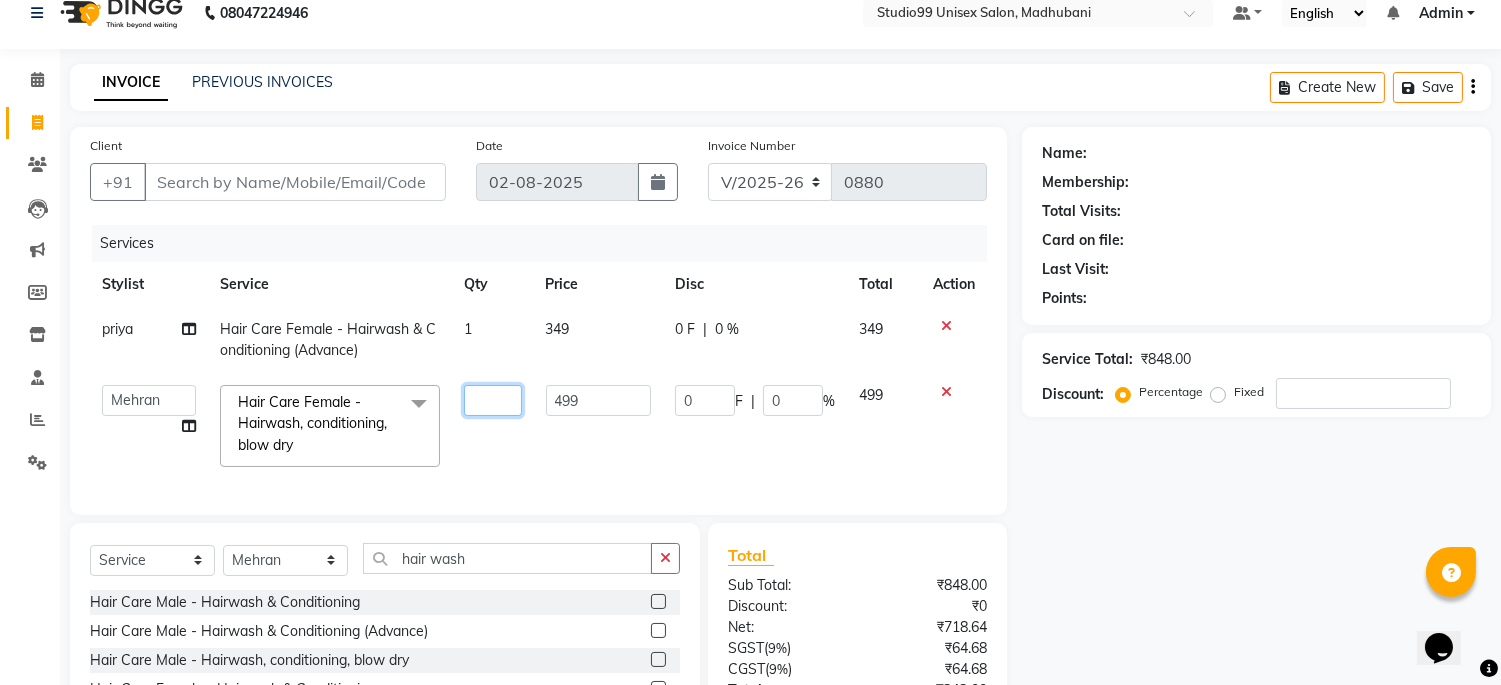 type on "2" 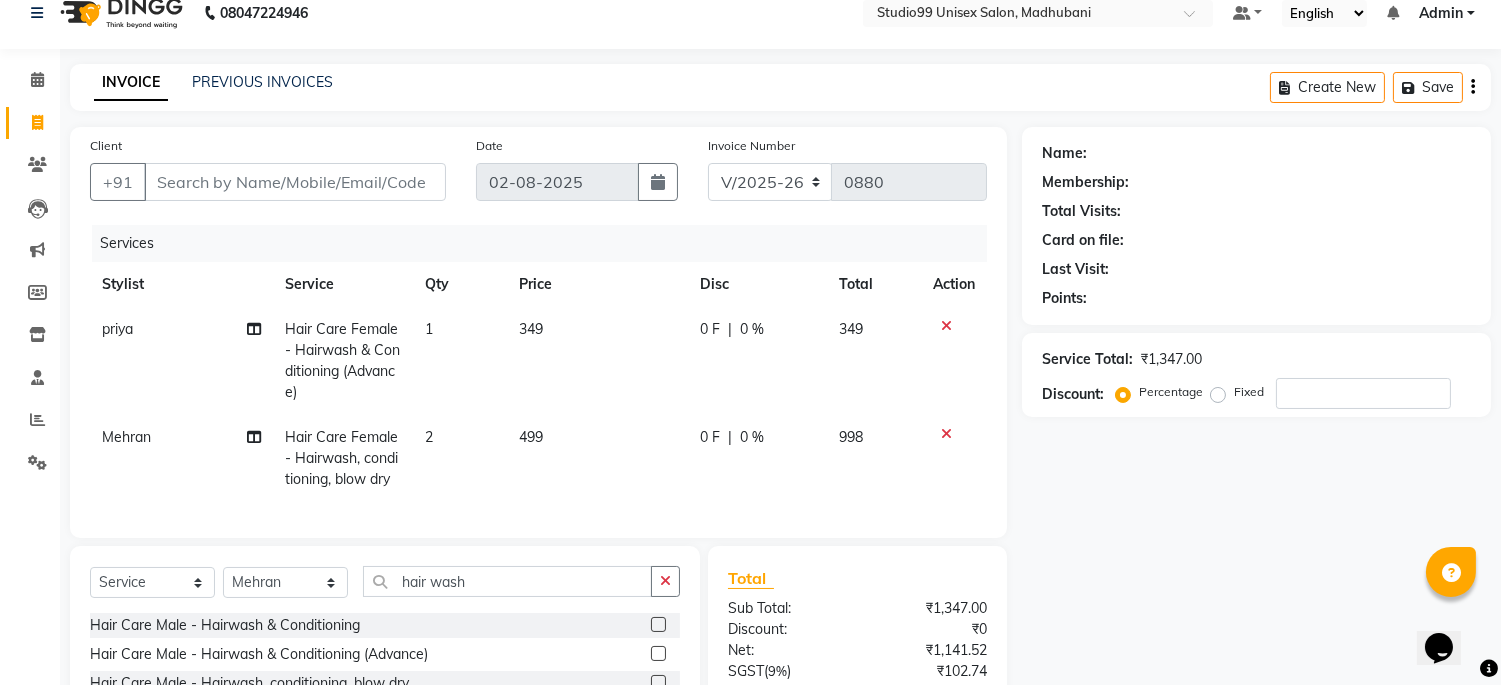 click on "499" 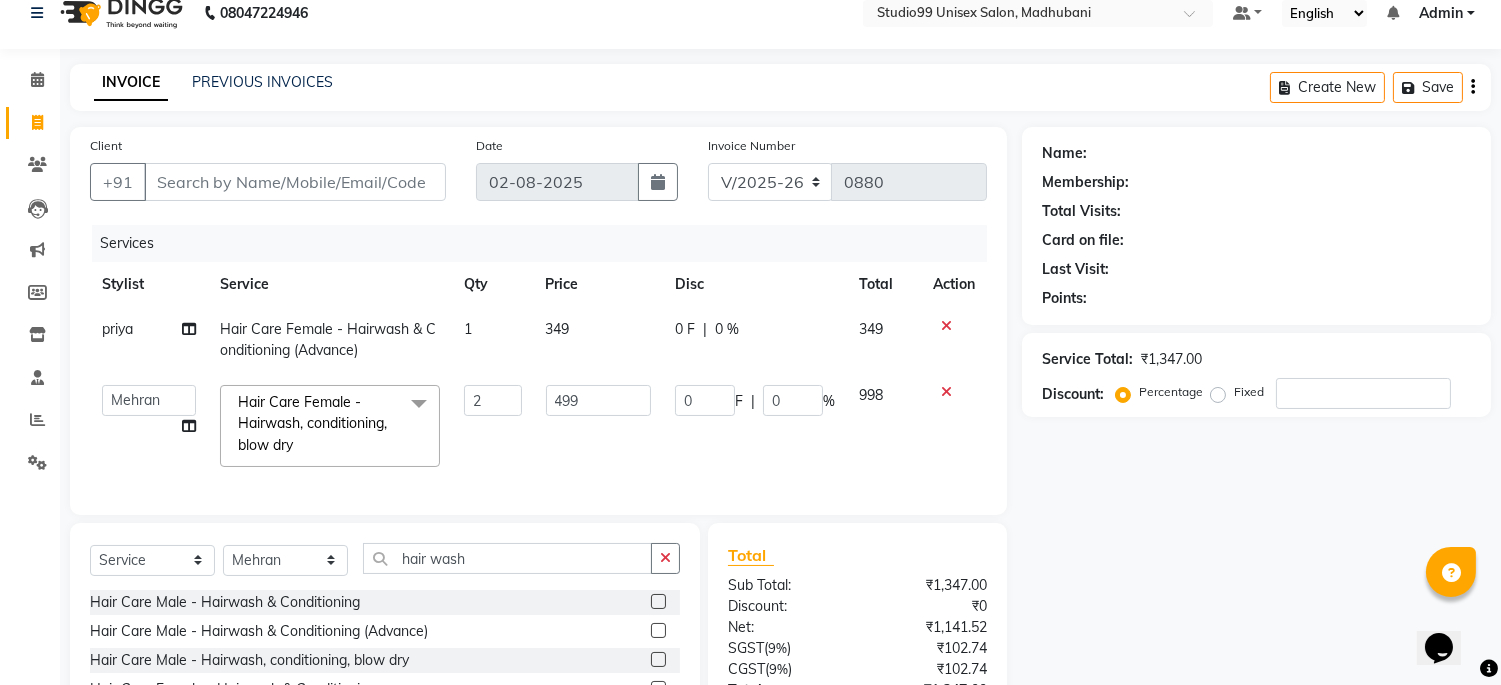 click 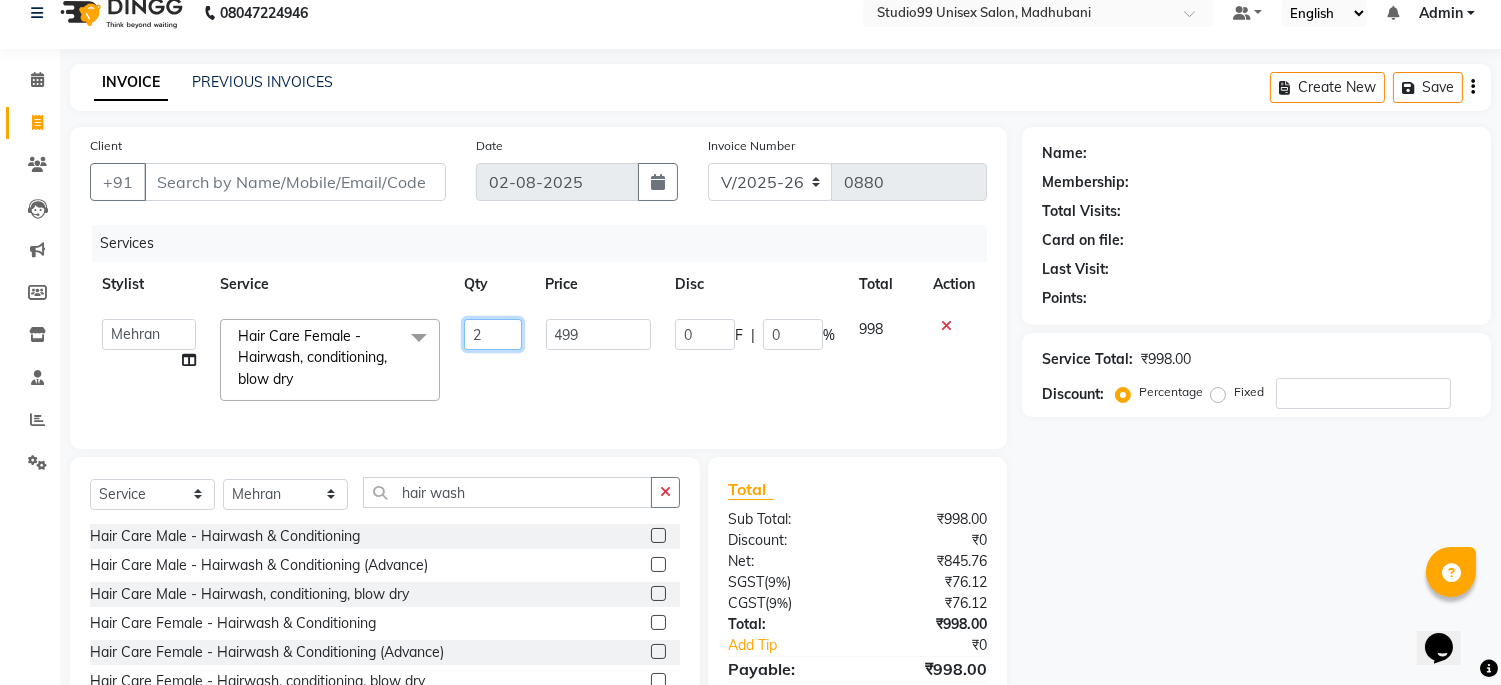 click on "2" 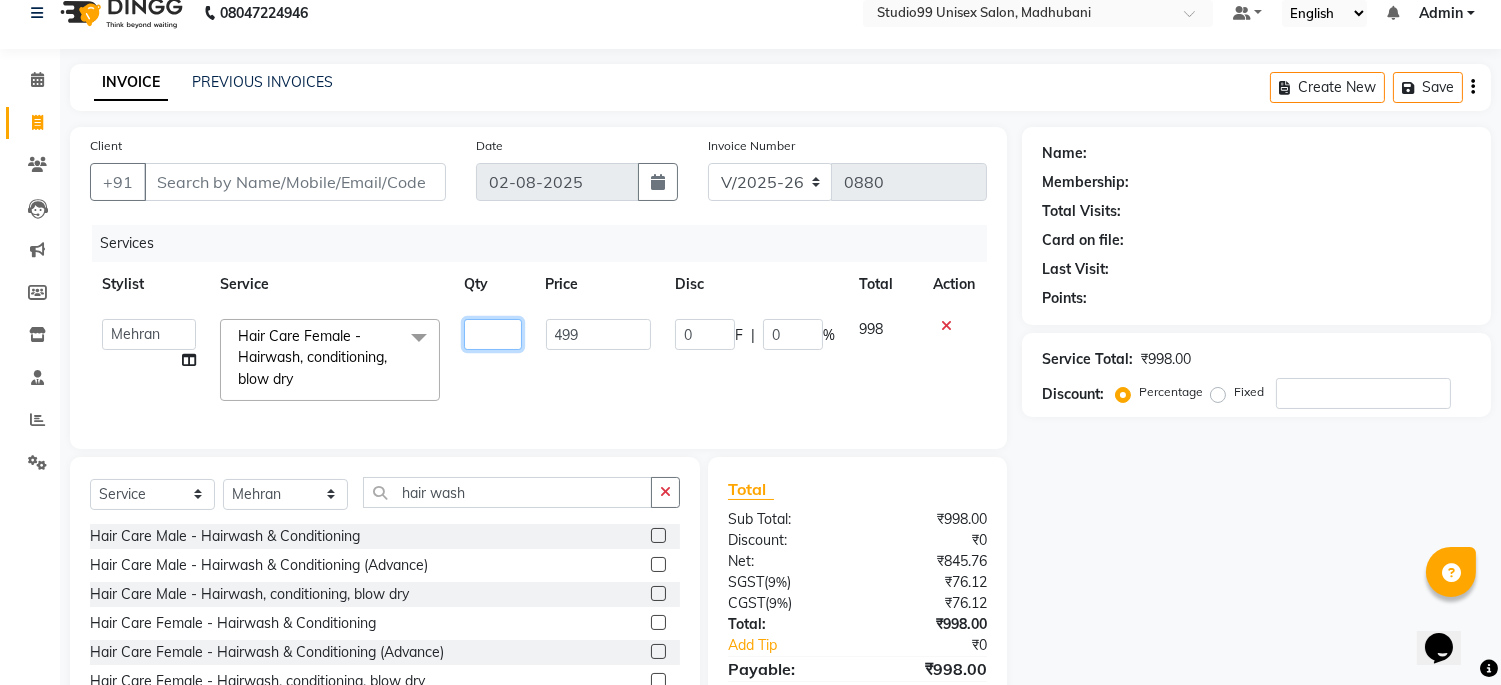type on "1" 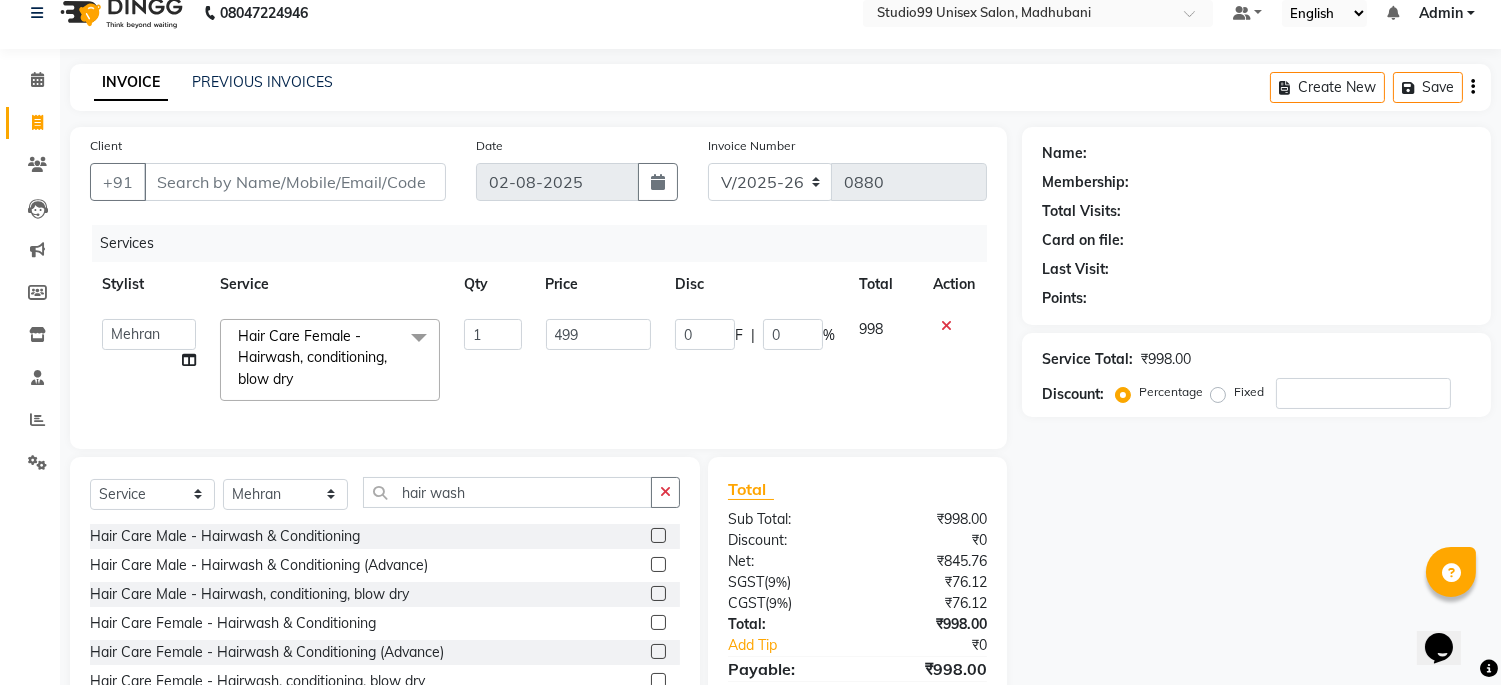 click on "499" 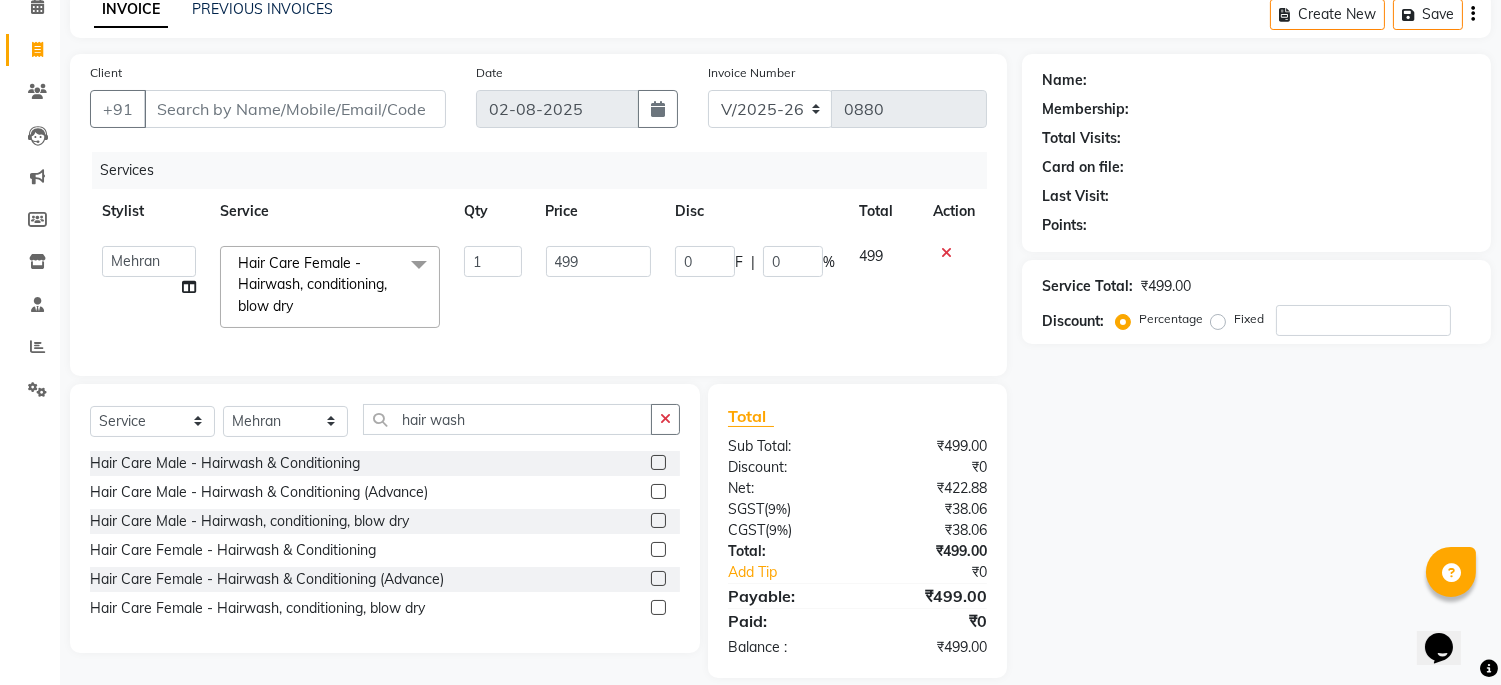 scroll, scrollTop: 135, scrollLeft: 0, axis: vertical 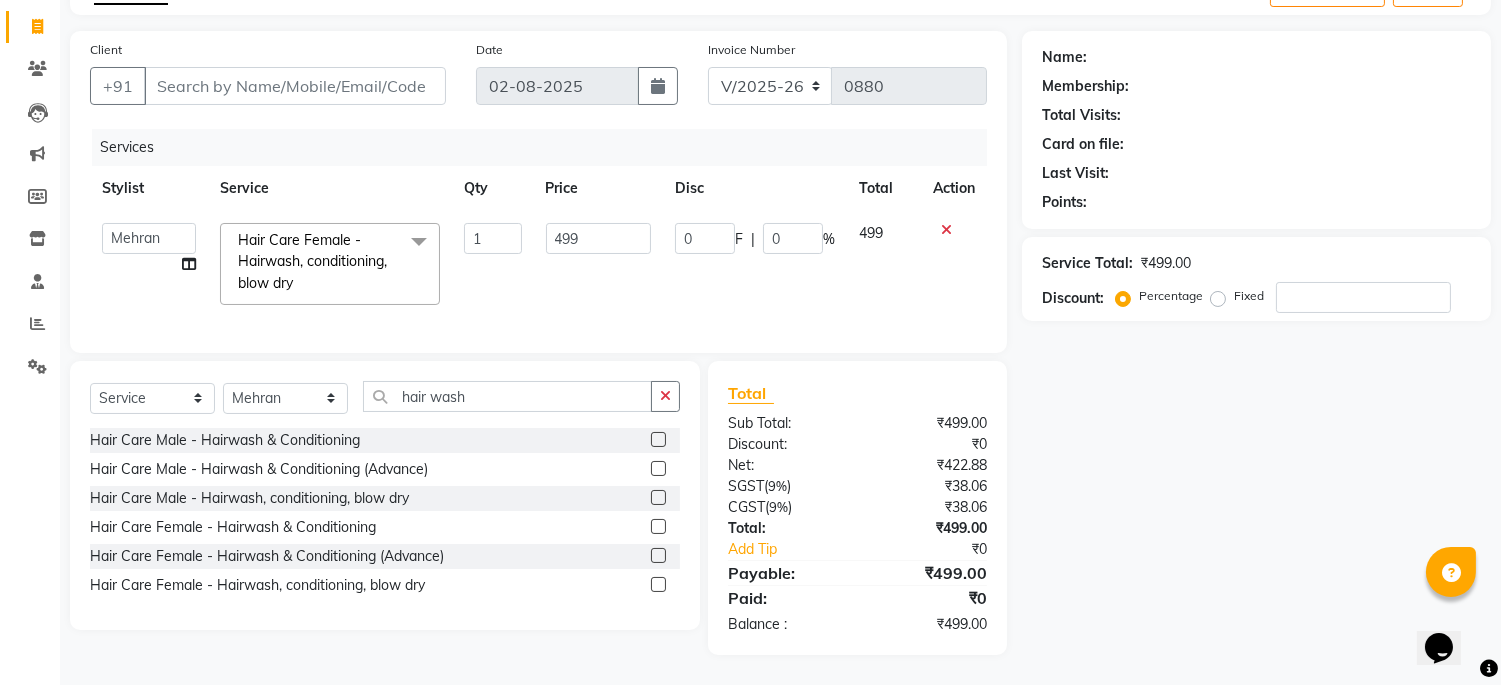 click 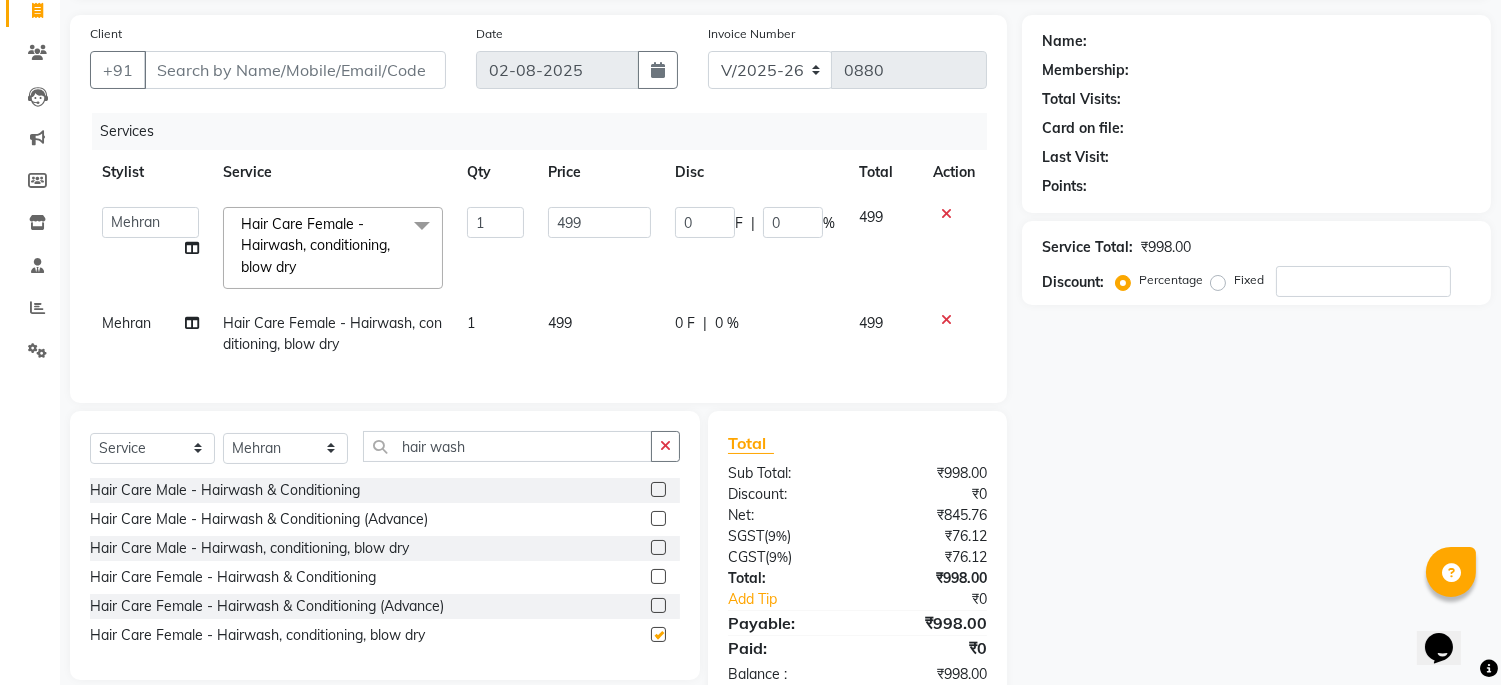 checkbox on "false" 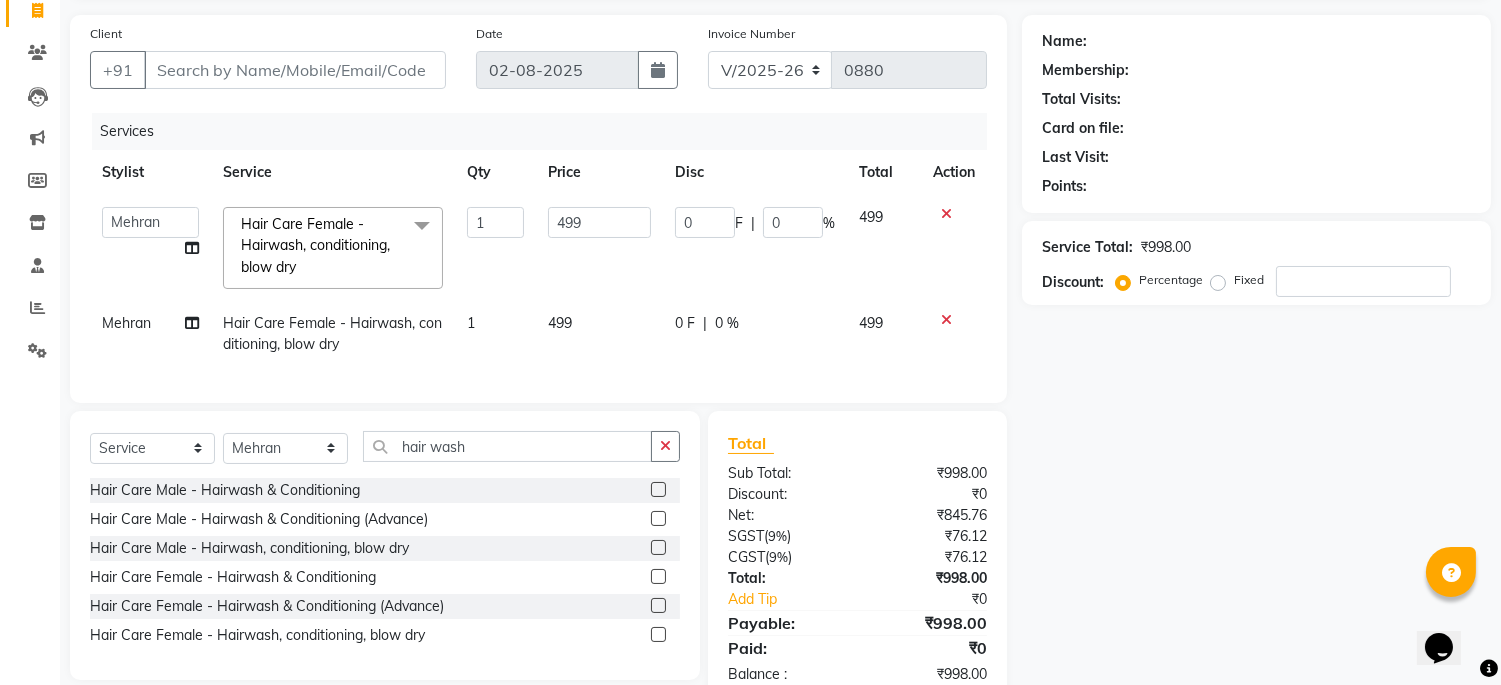 click on "Mehran" 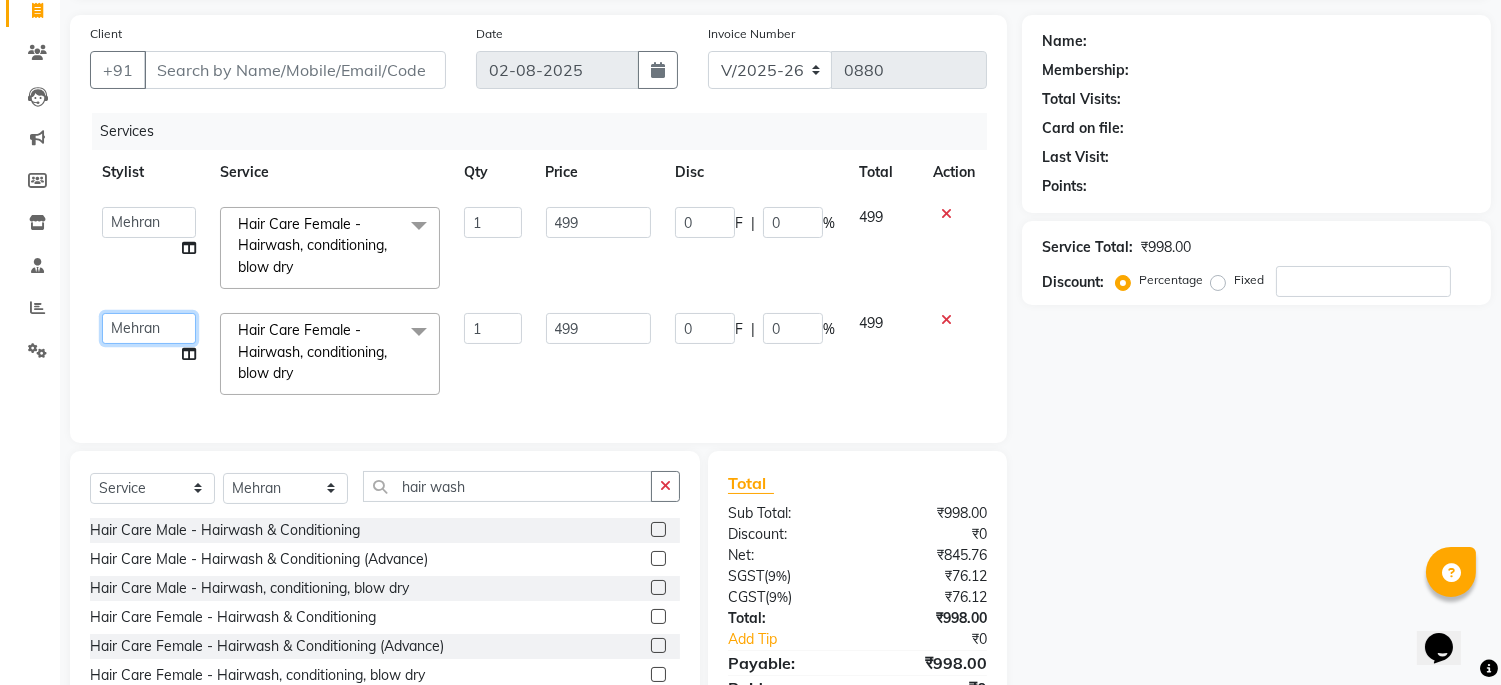 click on "Admin   [NAME]   [LAST]   priya   [FIRST]  [LAST] [FIRST] [LAST] shehnaj   sweeta" 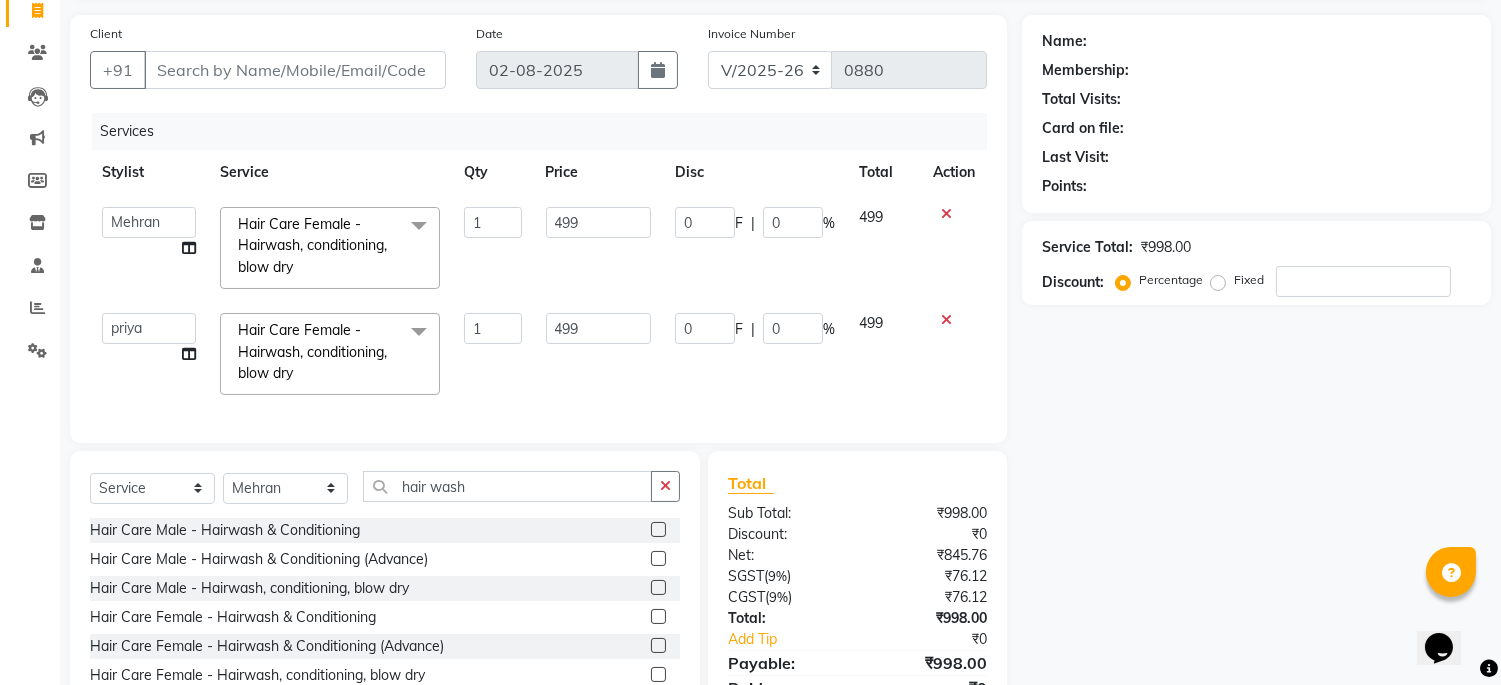 select on "85013" 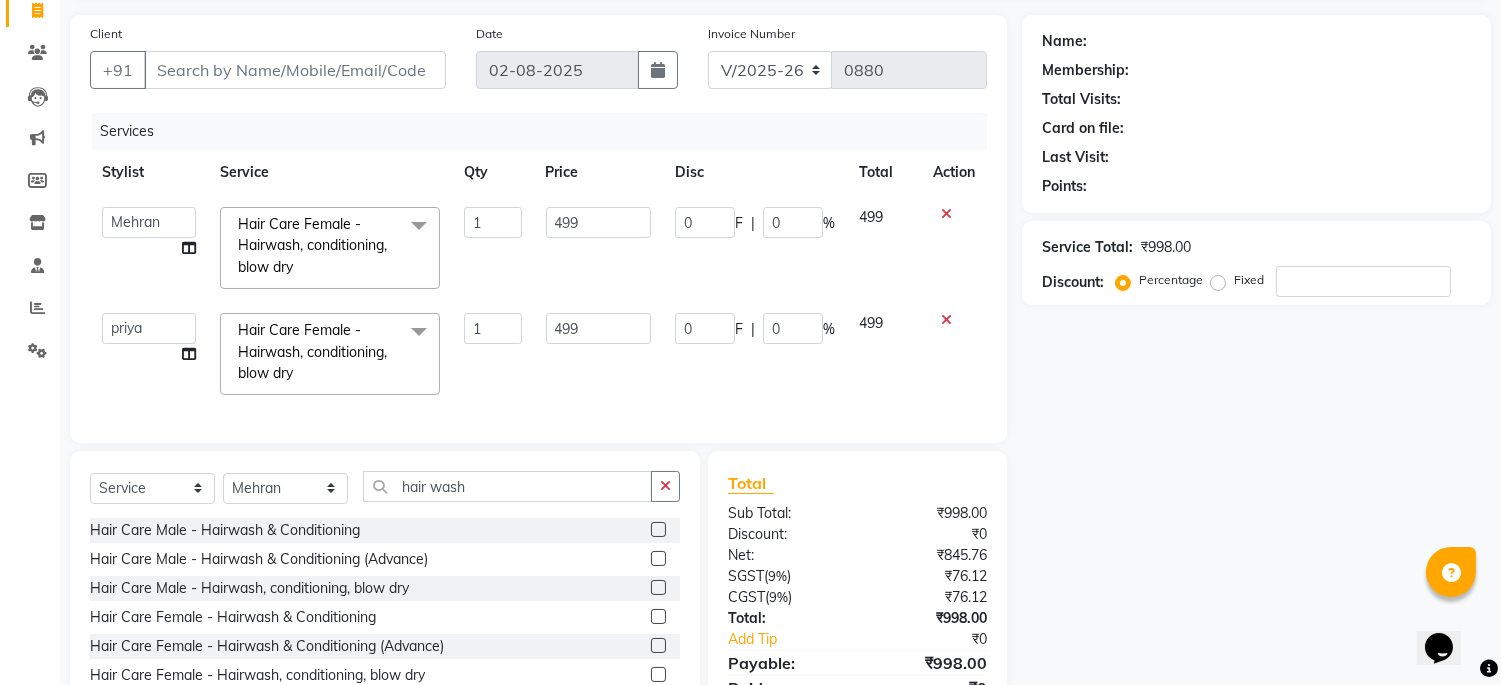 click on "499" 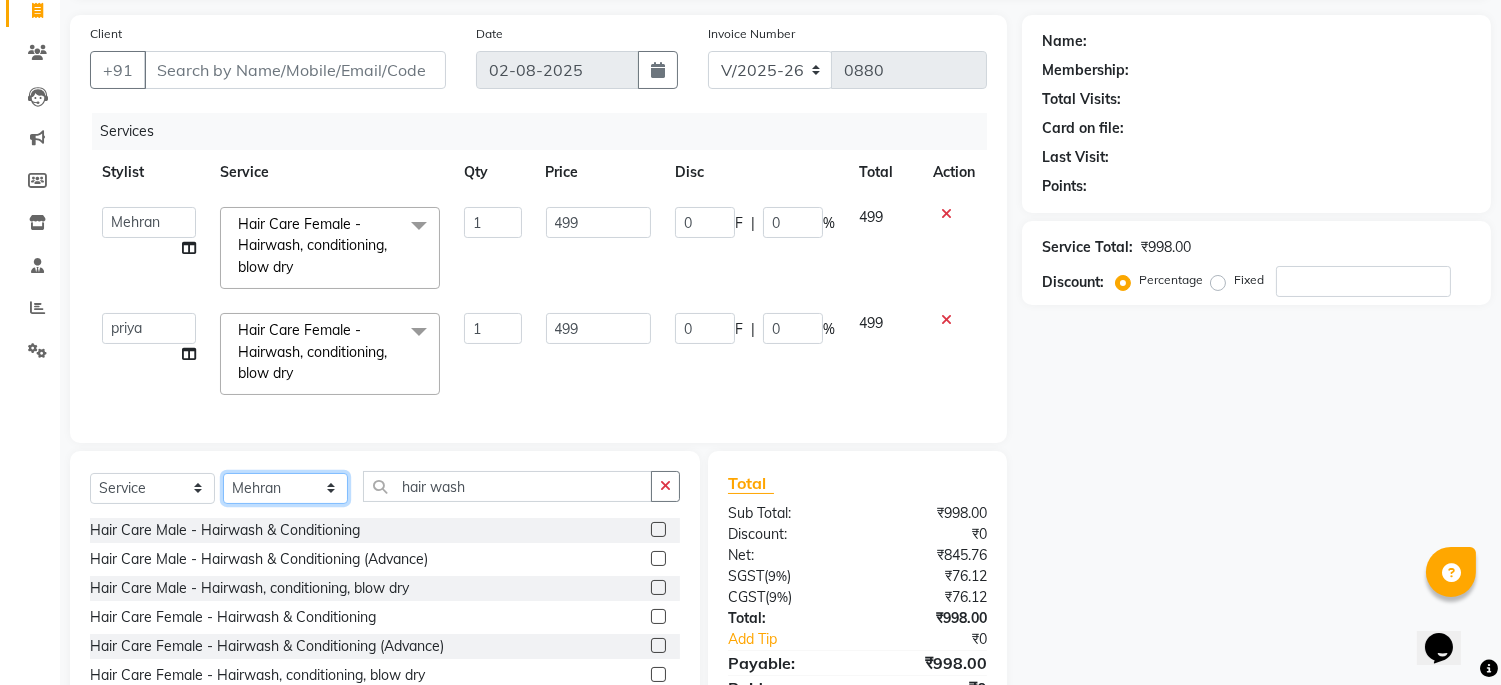 click on "Select Stylist Admin [NAME] [LAST] priya [FIRST]  [LAST] [FIRST] [LAST] shehnaj sweeta" 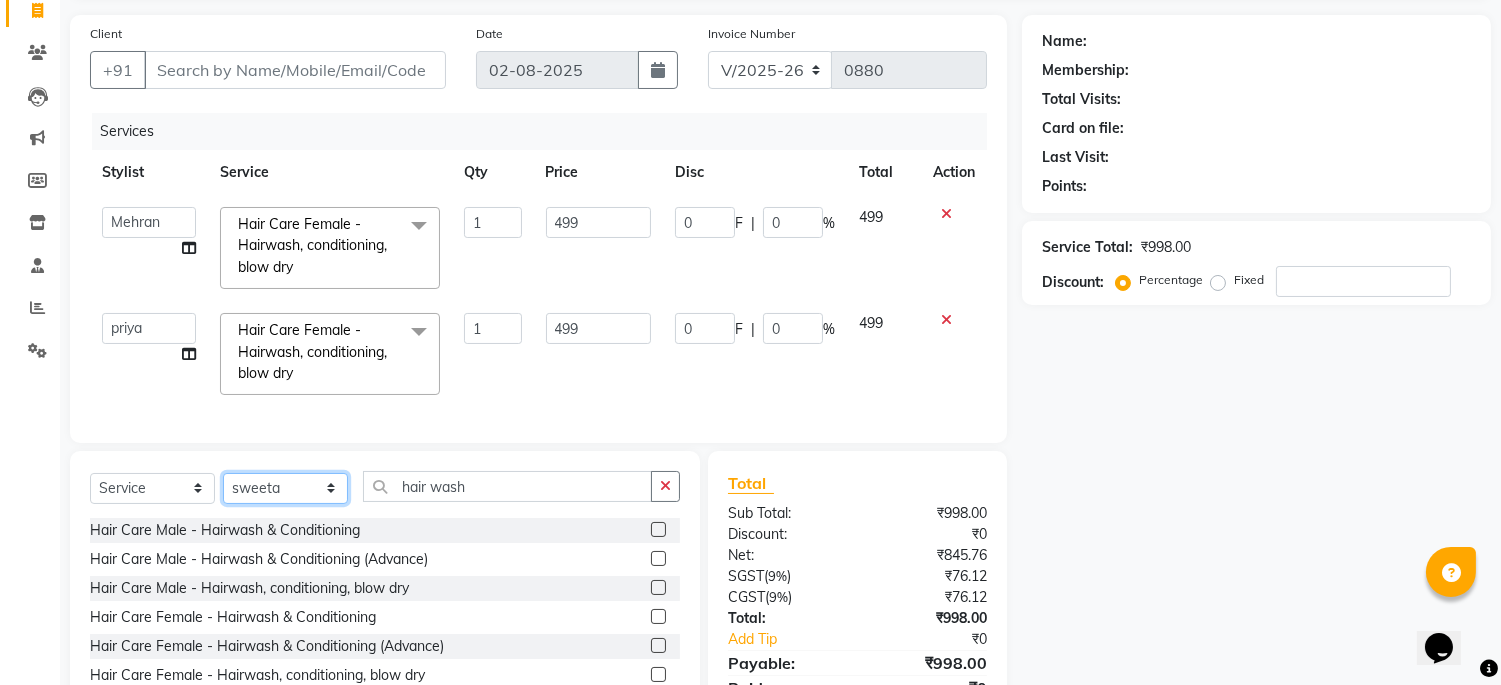 click on "Select Stylist Admin [NAME] [LAST] priya [FIRST]  [LAST] [FIRST] [LAST] shehnaj sweeta" 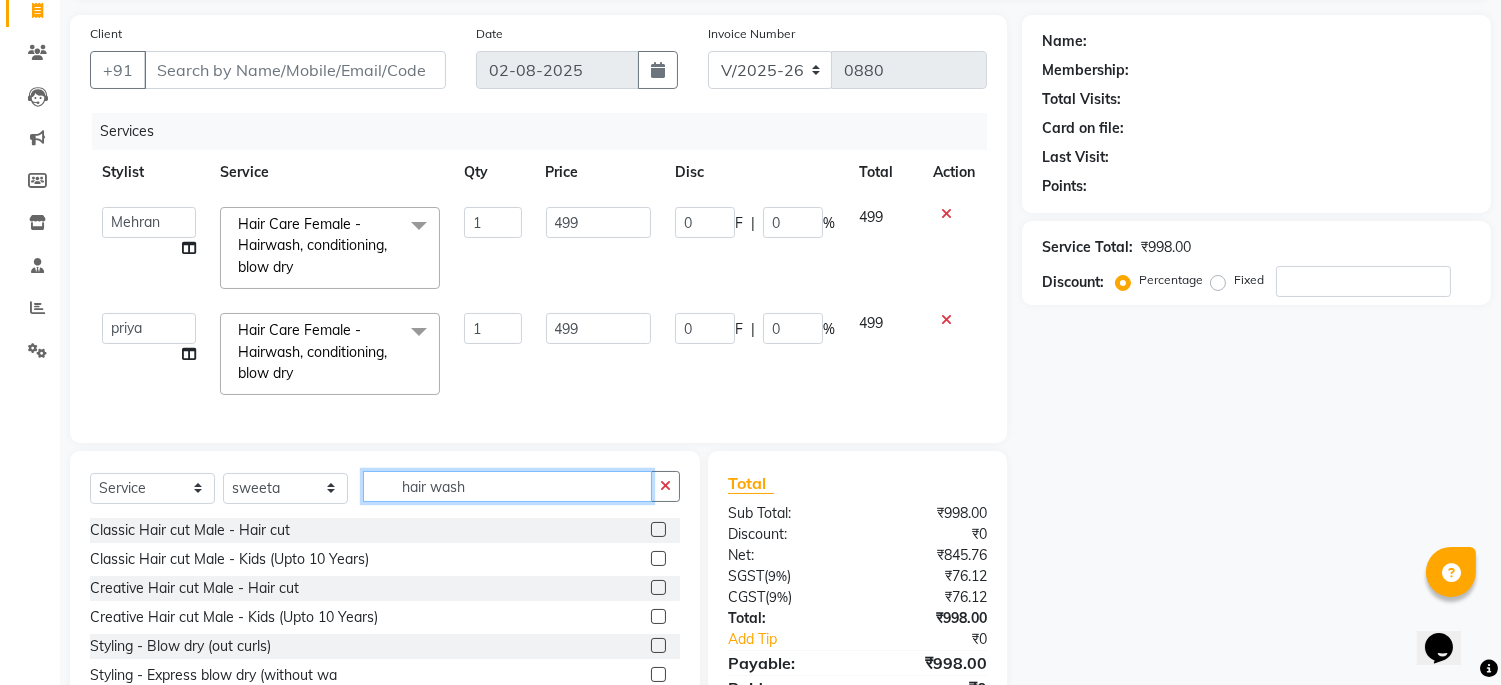 click on "hair wash" 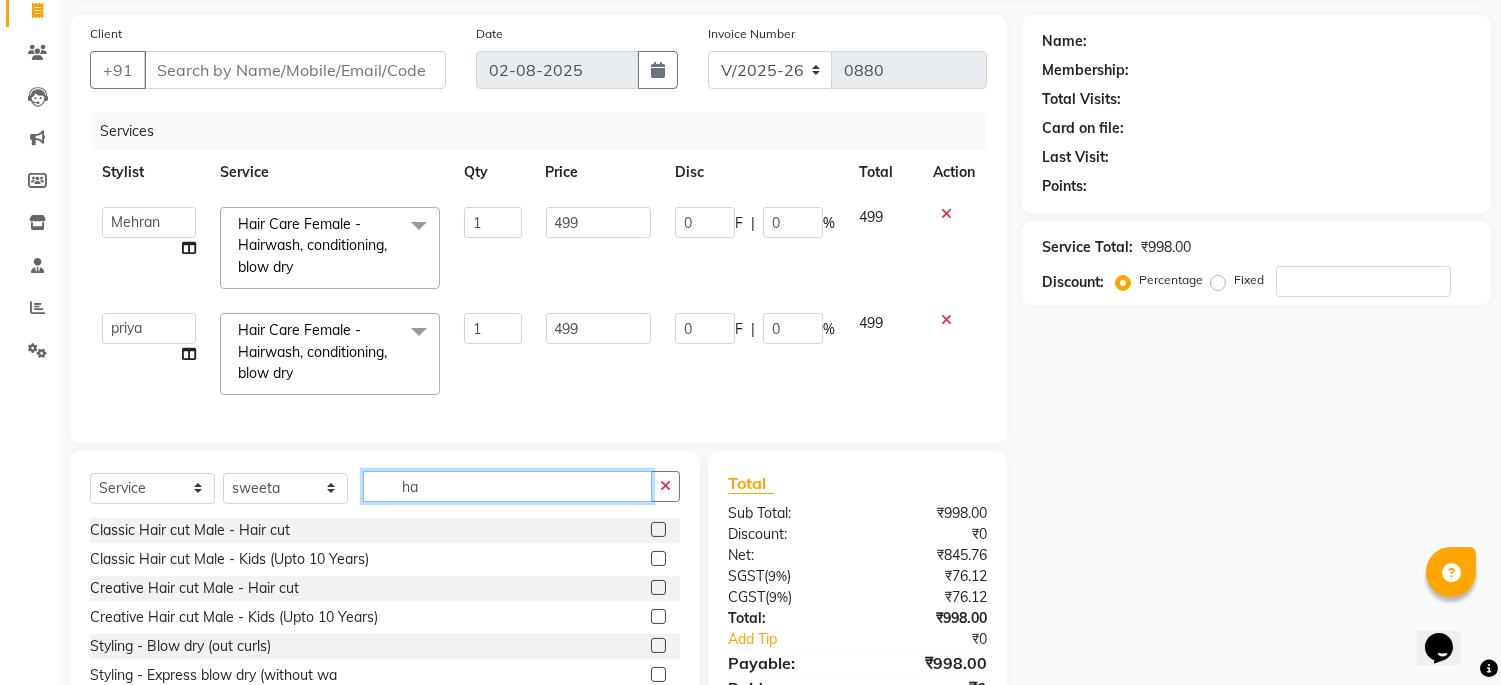 type on "h" 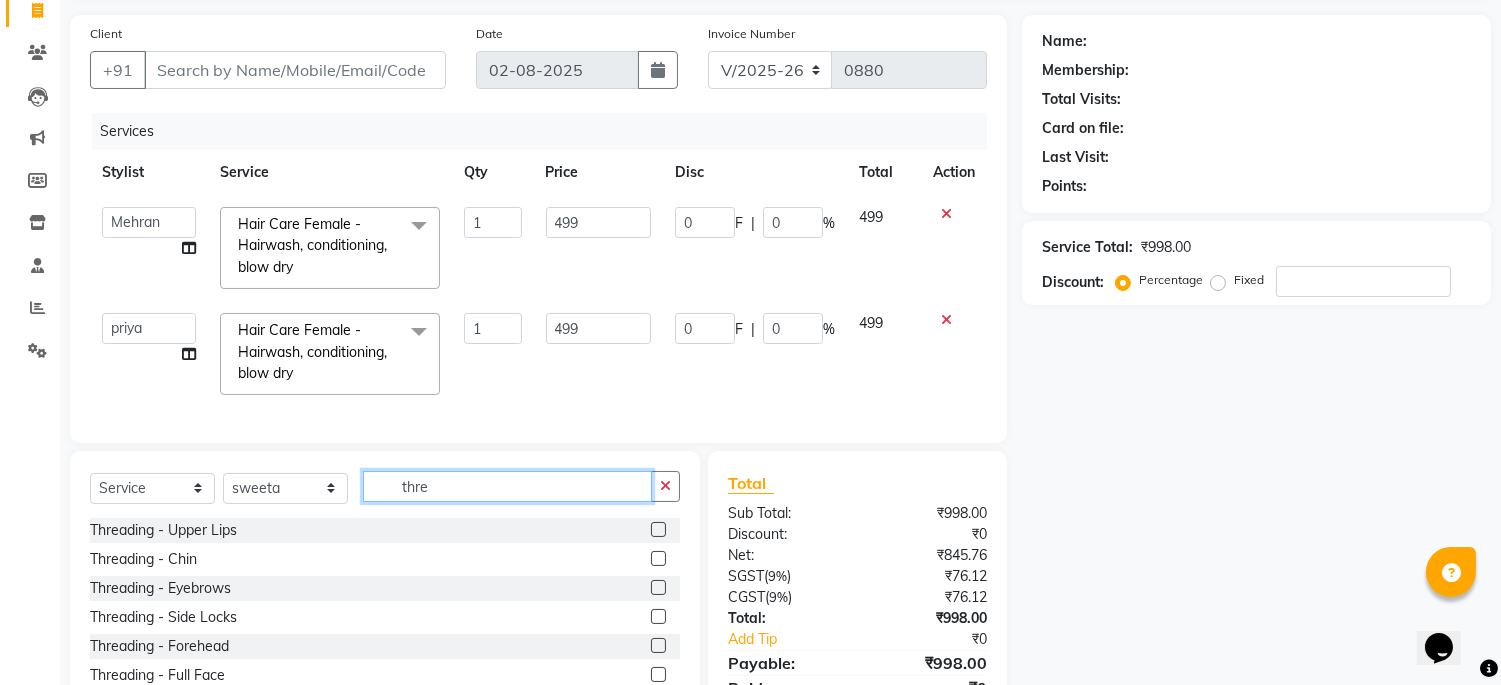 type on "thre" 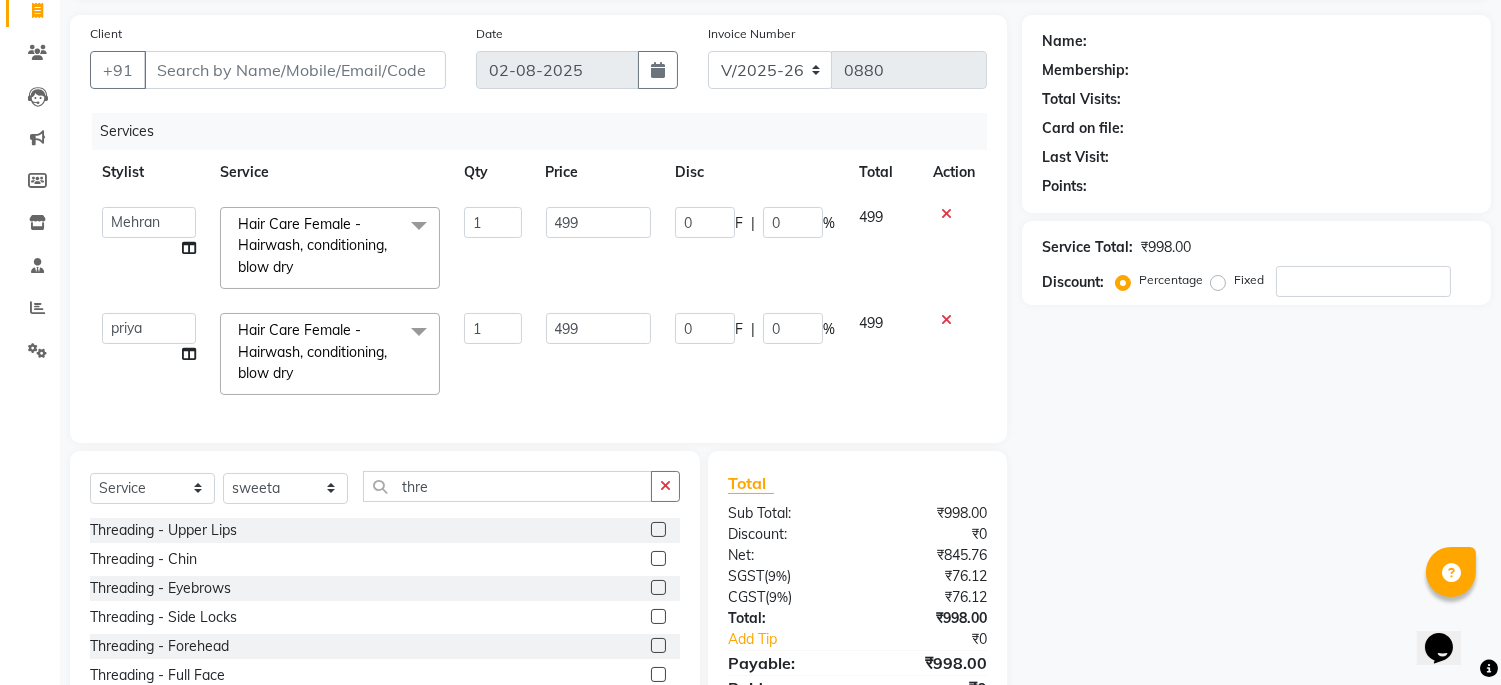click 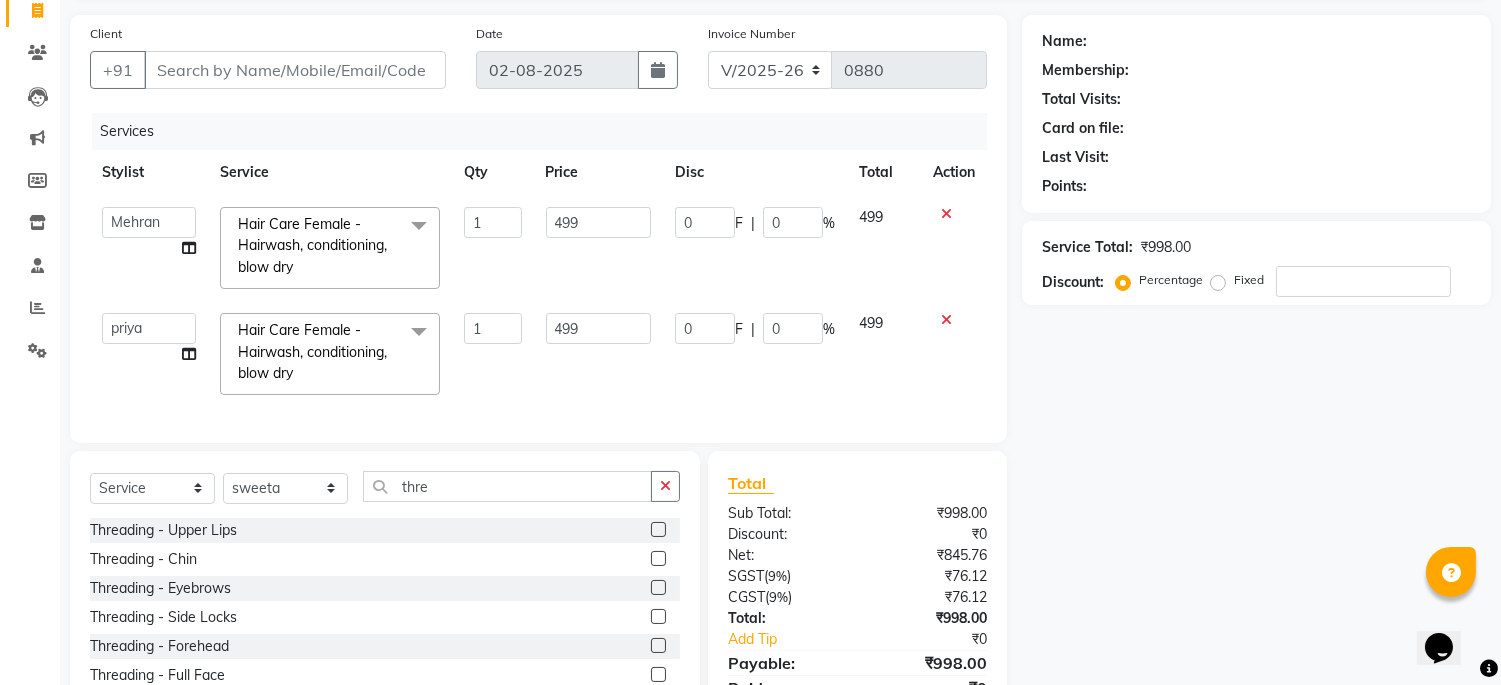 click at bounding box center (657, 530) 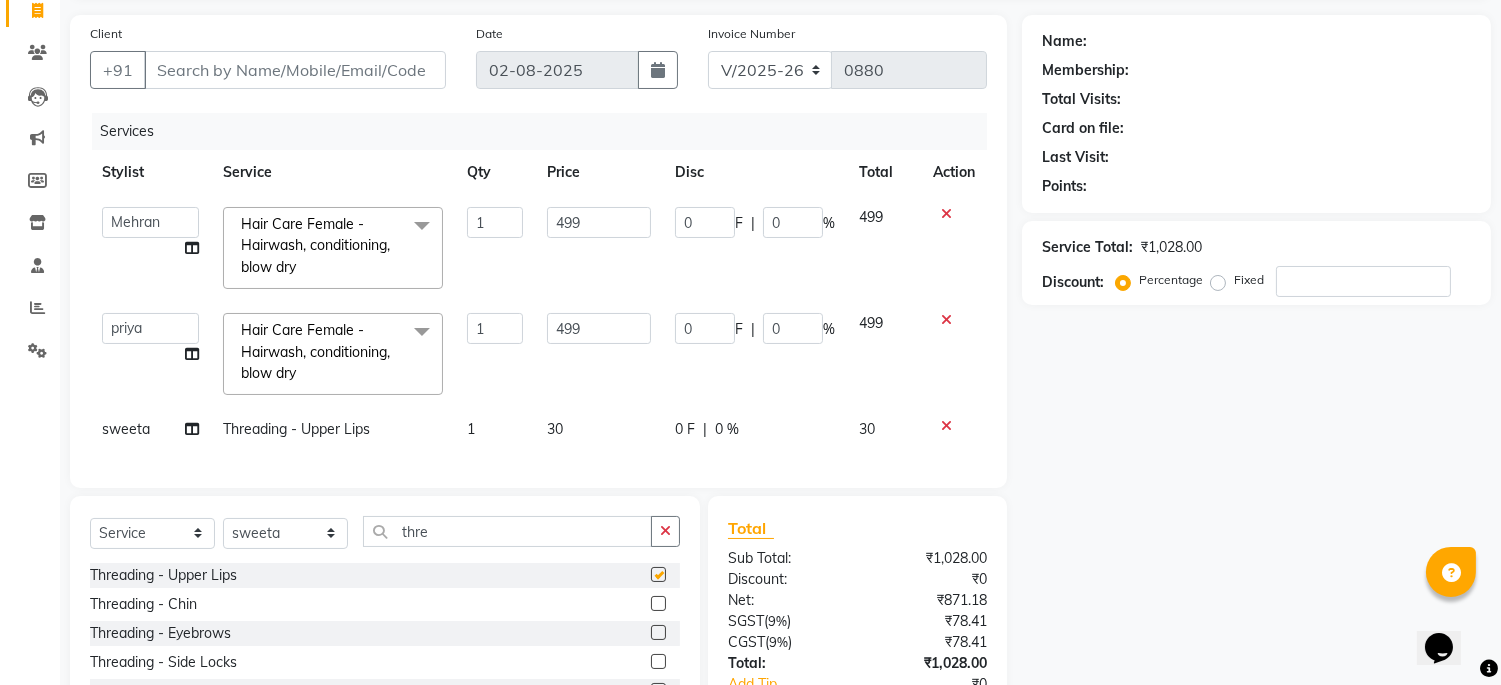 checkbox on "false" 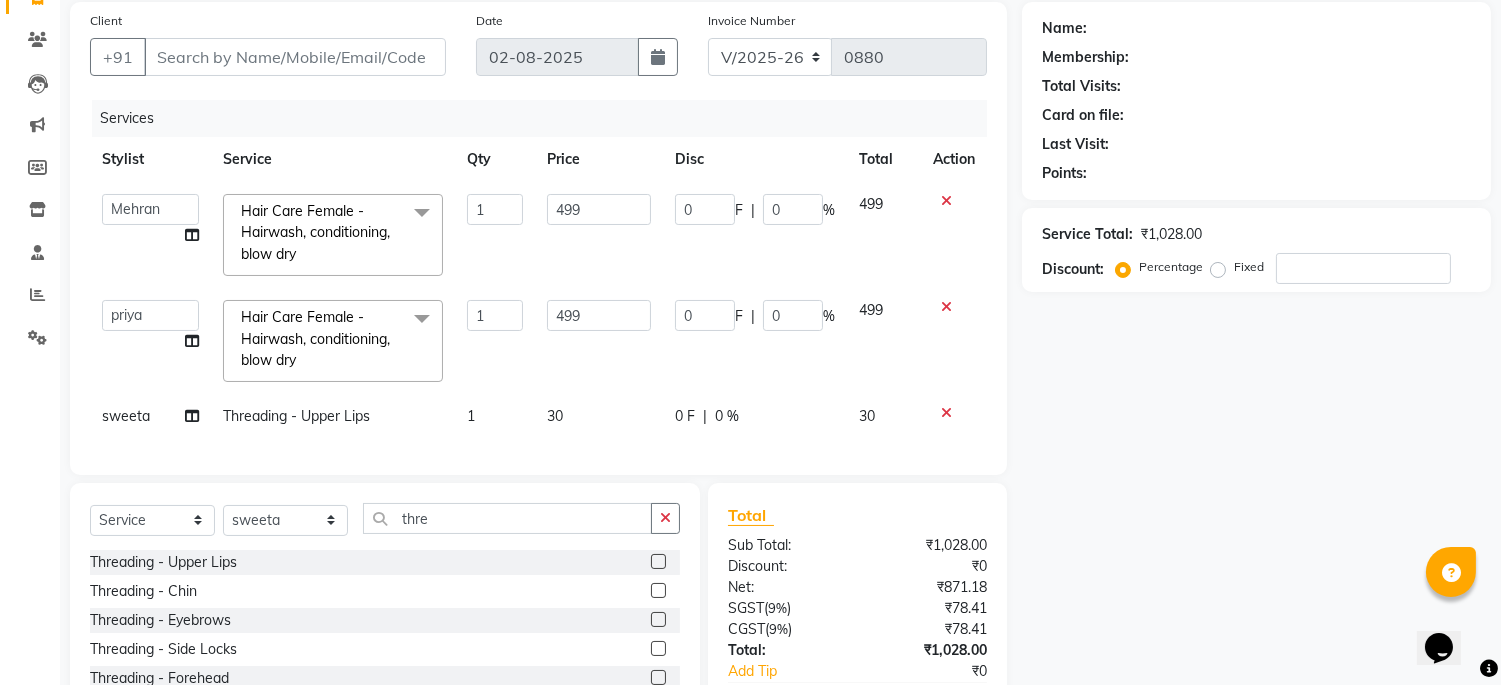 scroll, scrollTop: 222, scrollLeft: 0, axis: vertical 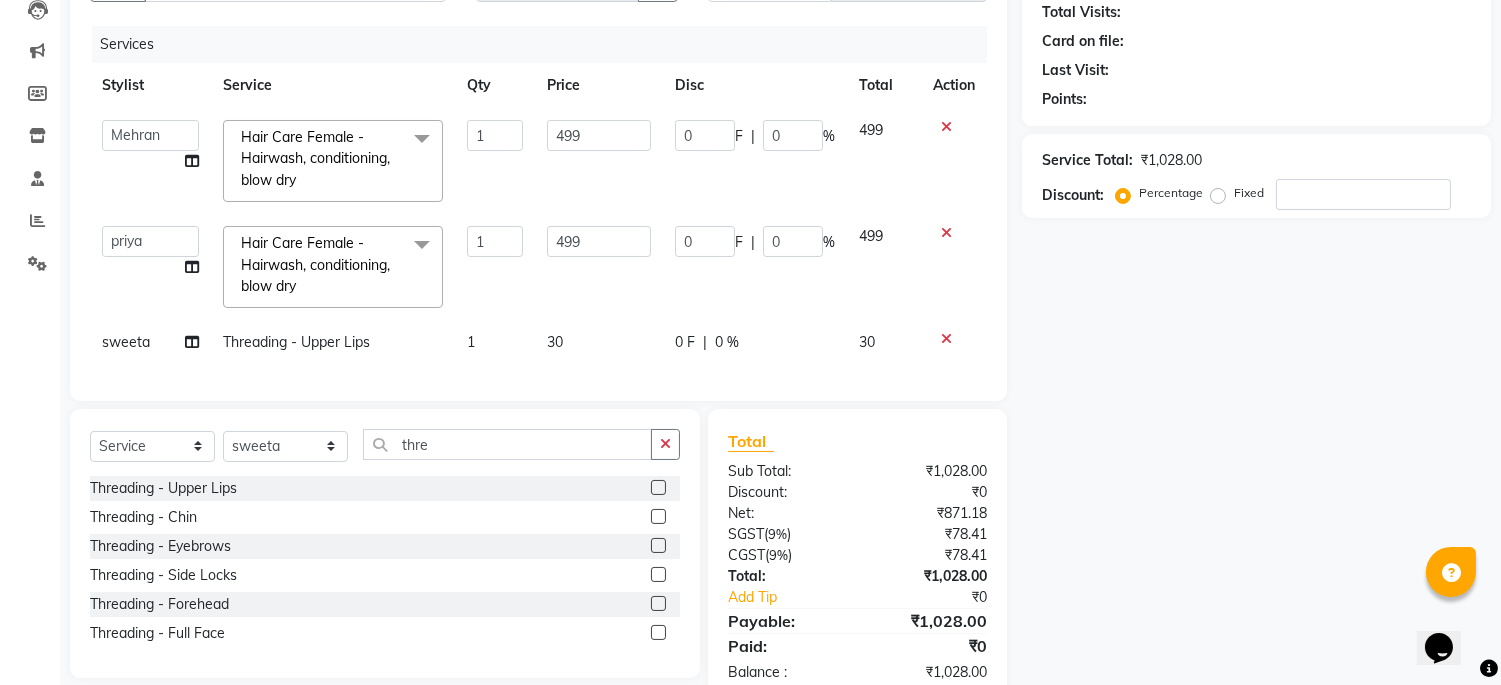 click on "30" 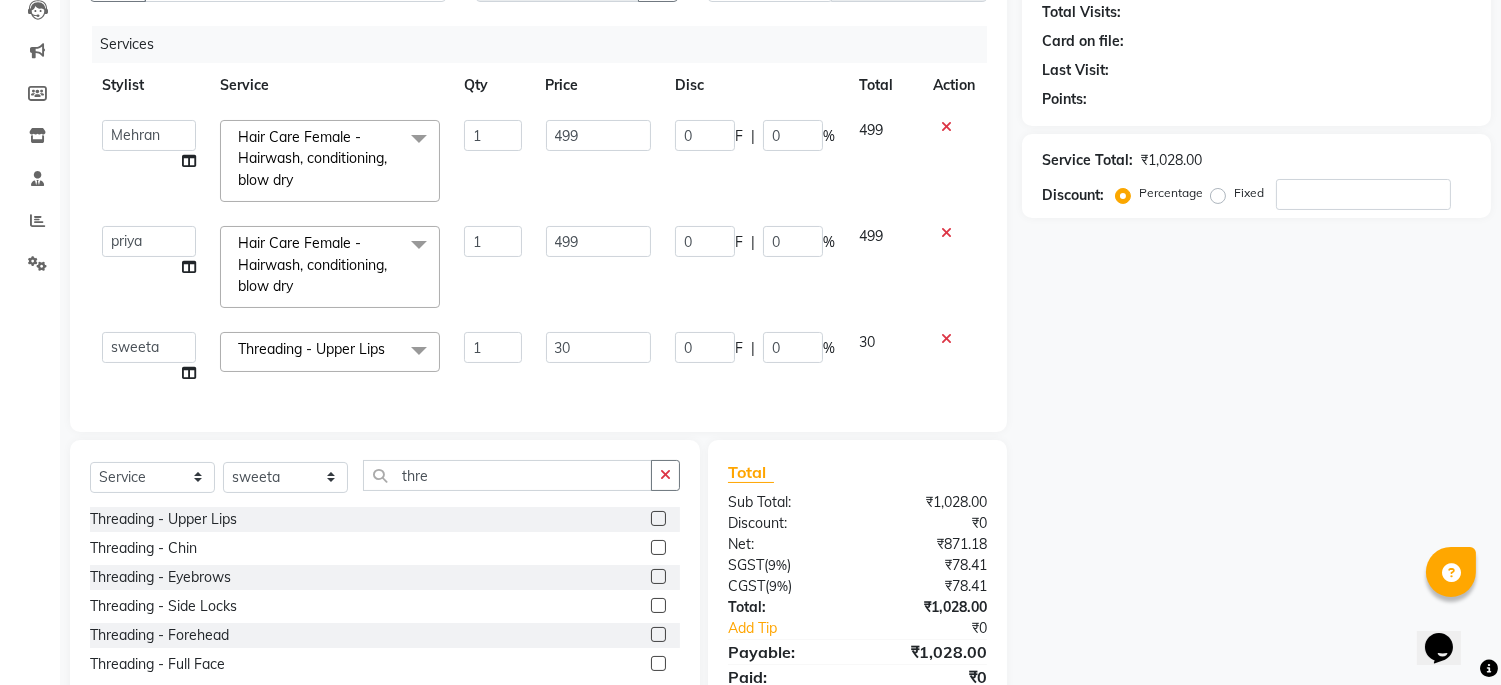 click on "30" 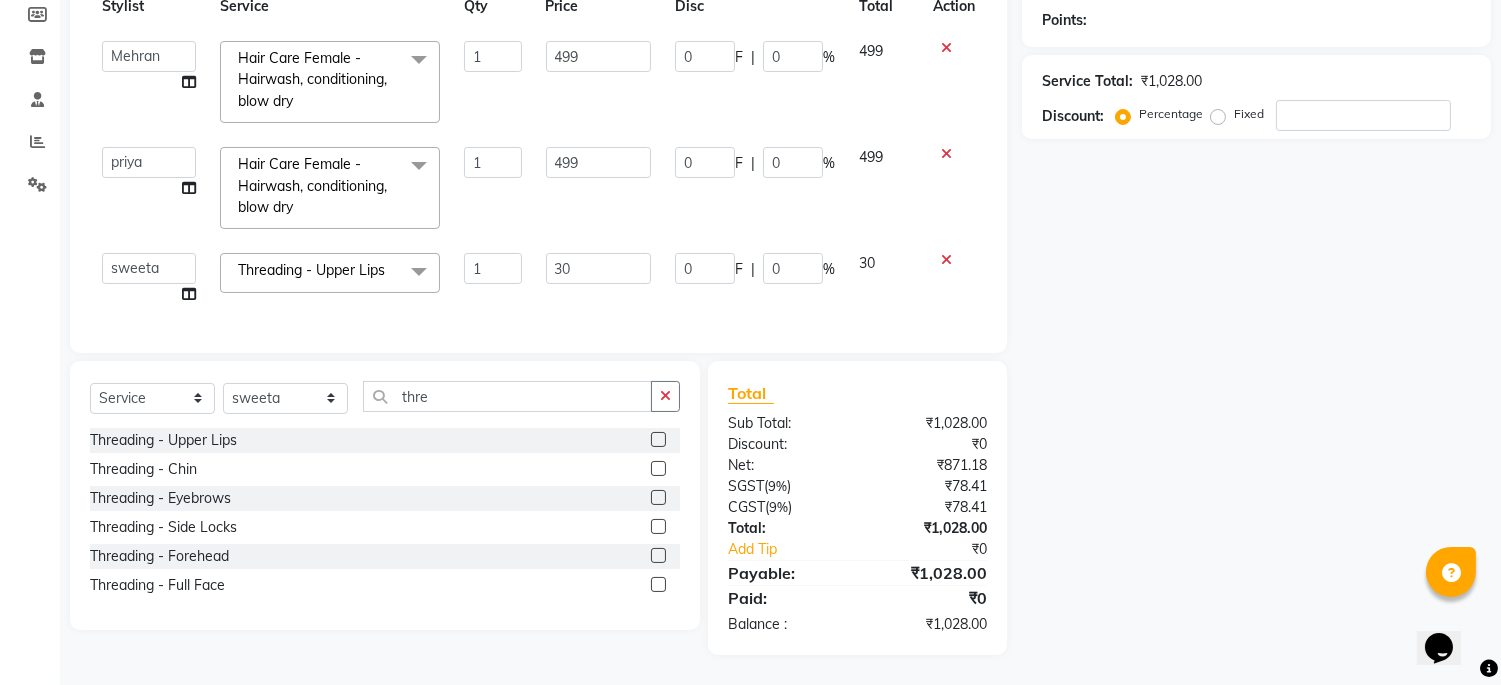 scroll, scrollTop: 317, scrollLeft: 0, axis: vertical 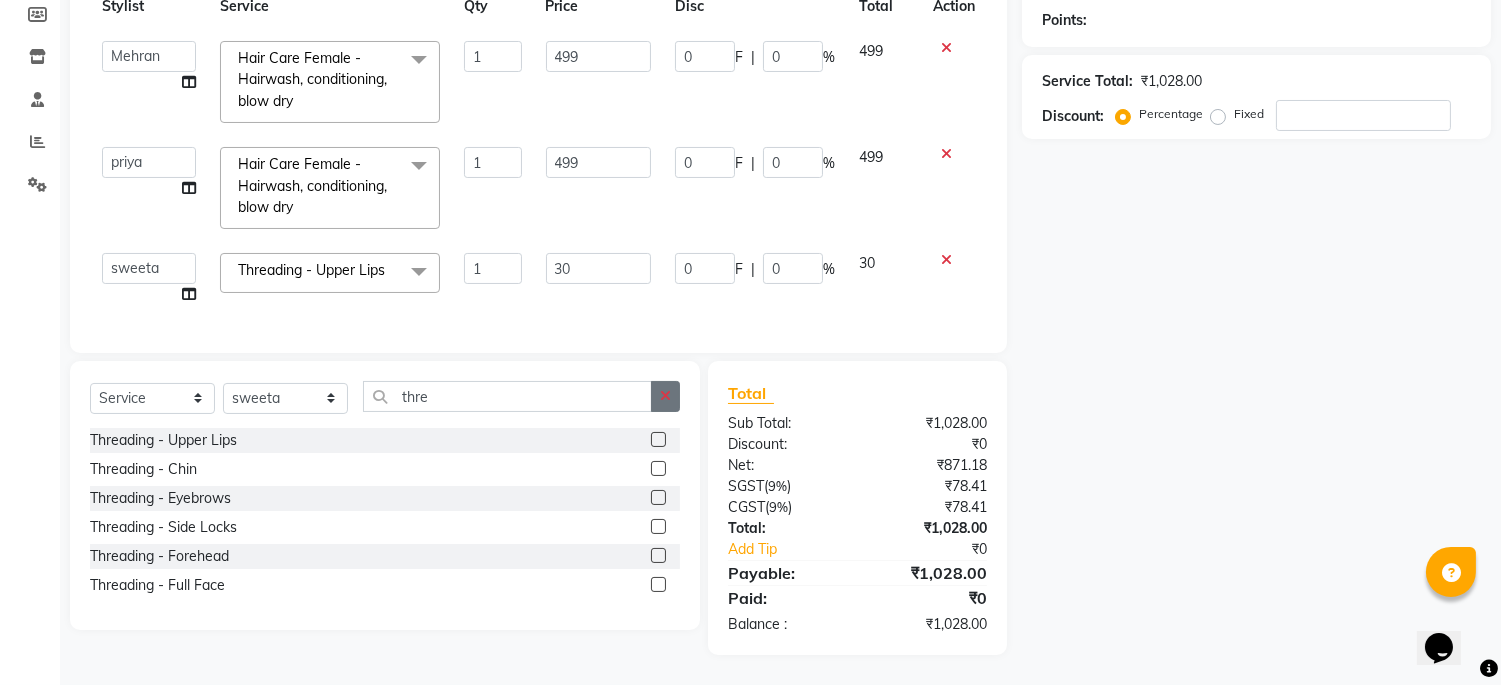 click 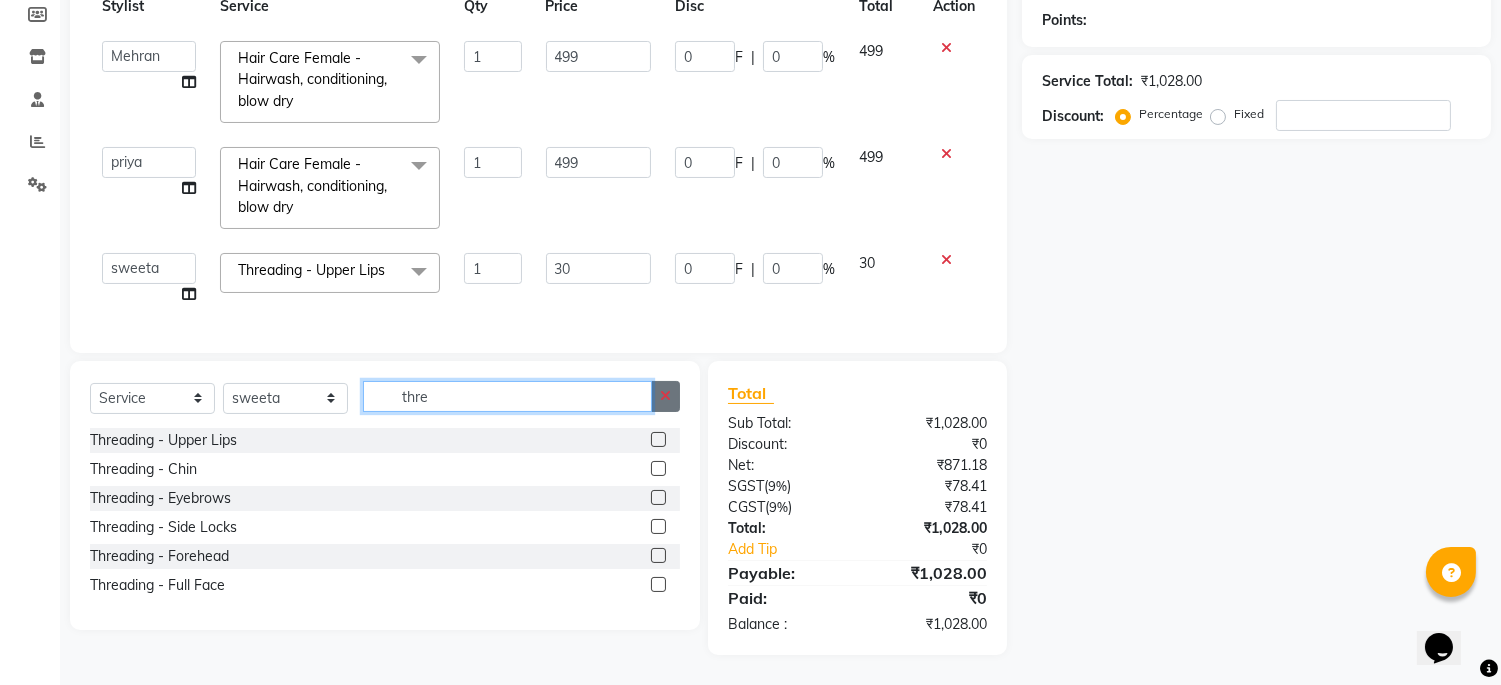 type 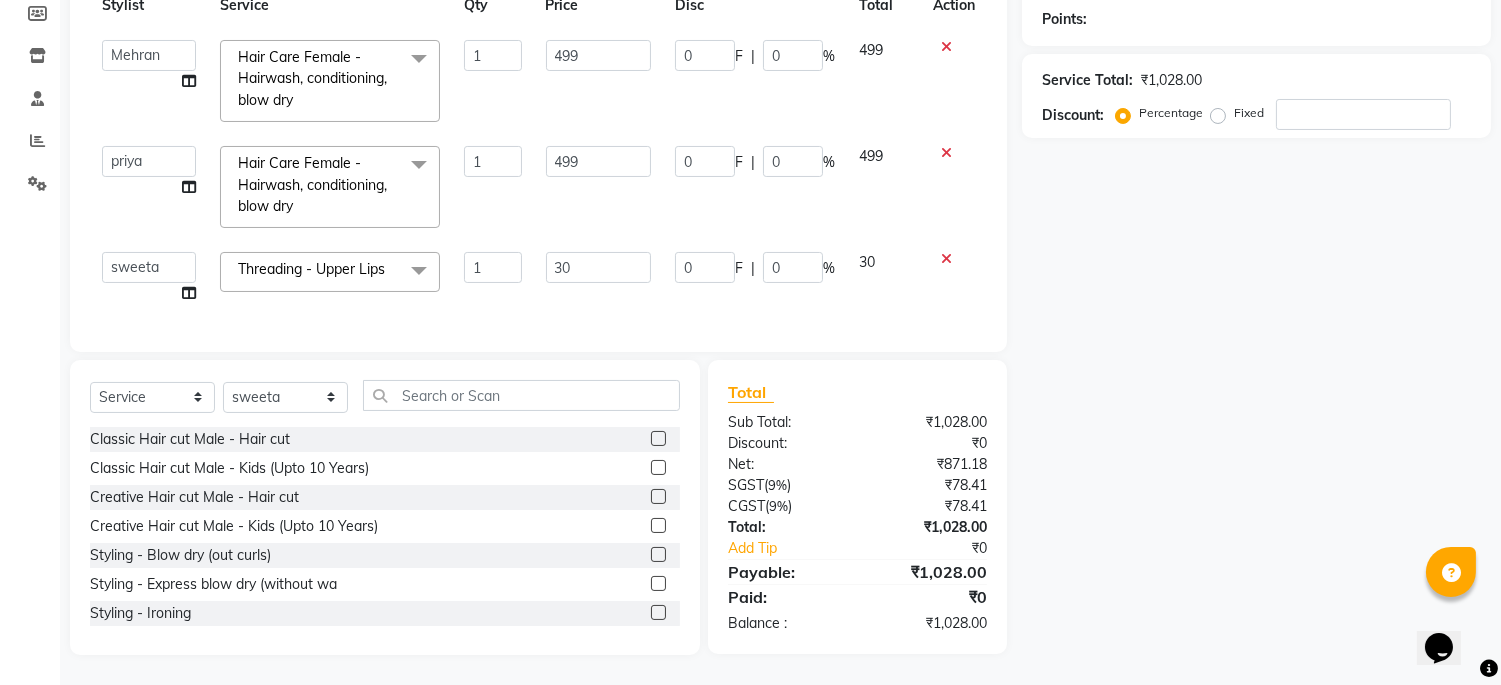 click on "Name: Membership: Total Visits: Card on file: Last Visit:  Points:  Service Total:  ₹1,028.00  Discount:  Percentage   Fixed" 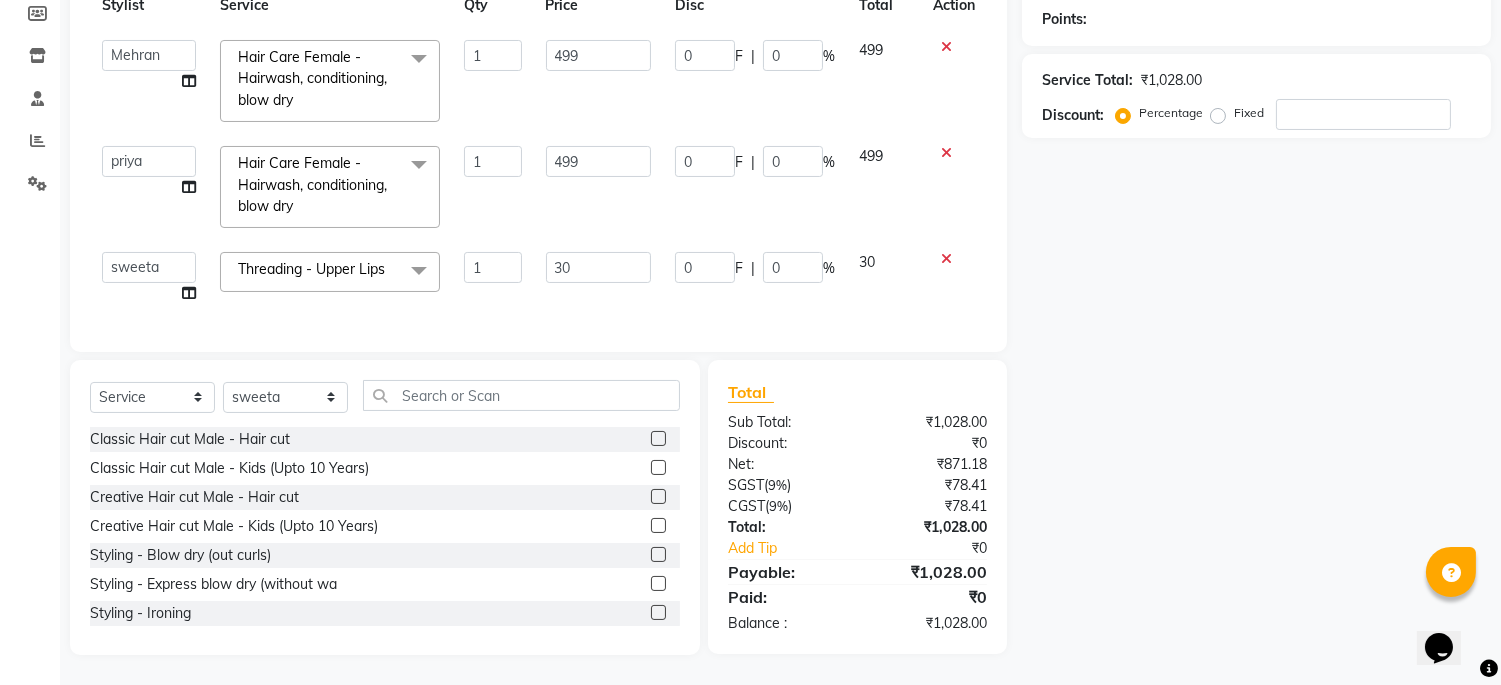 click on "Name: Membership: Total Visits: Card on file: Last Visit:  Points:  Service Total:  ₹1,028.00  Discount:  Percentage   Fixed" 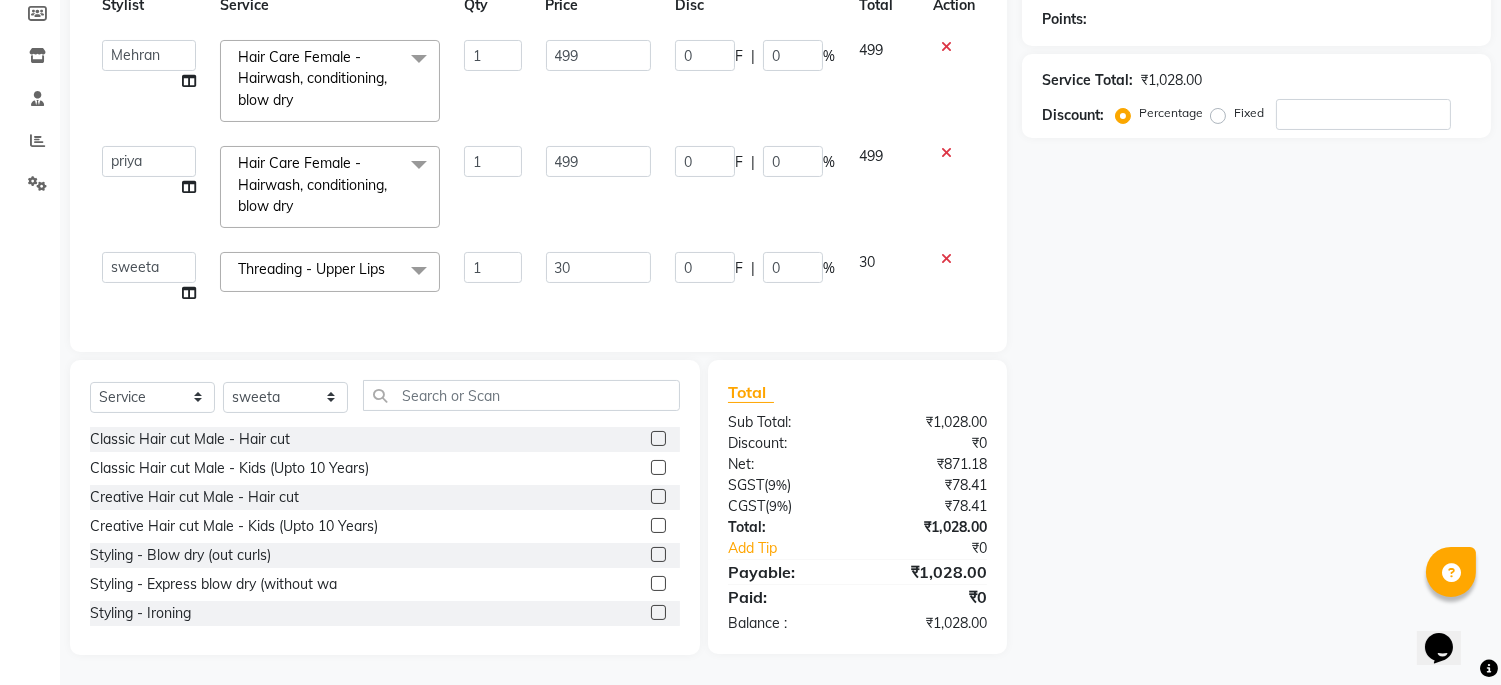 scroll, scrollTop: 0, scrollLeft: 0, axis: both 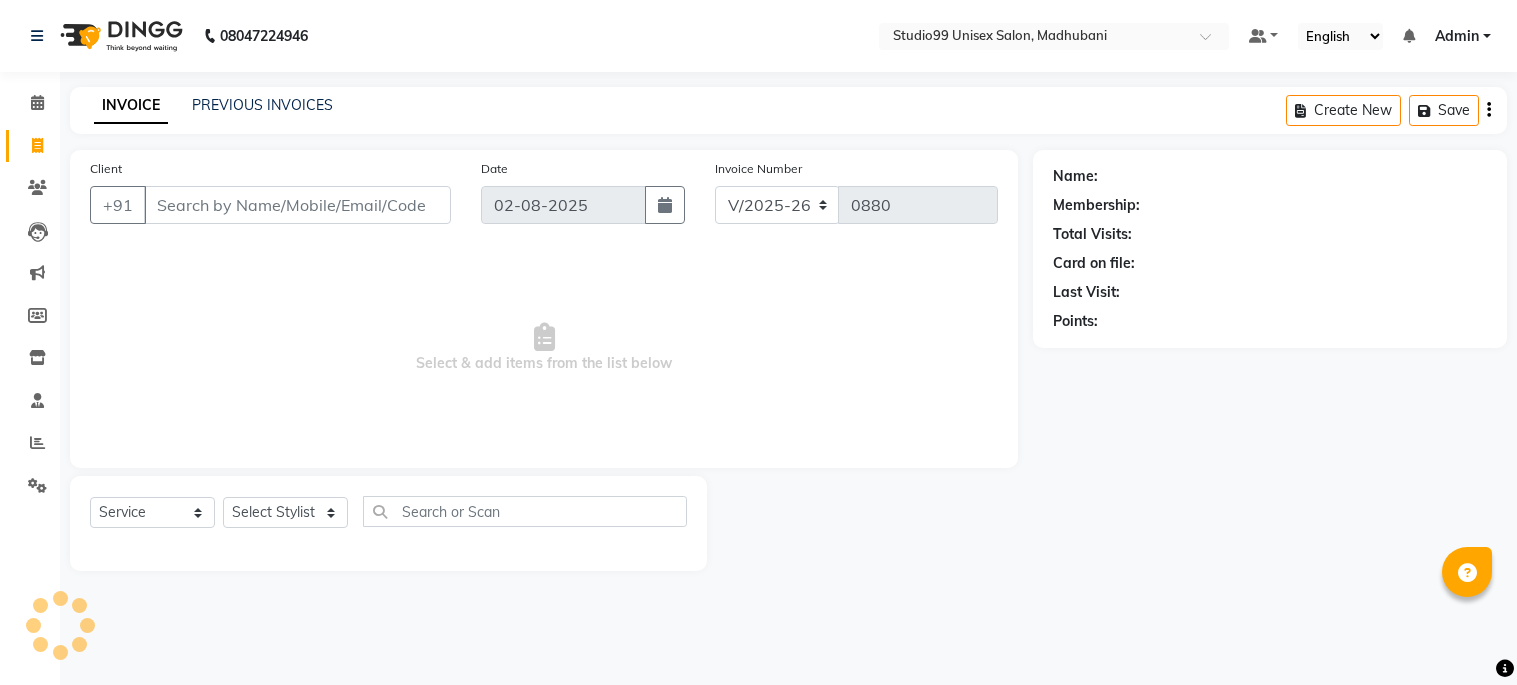 select on "6061" 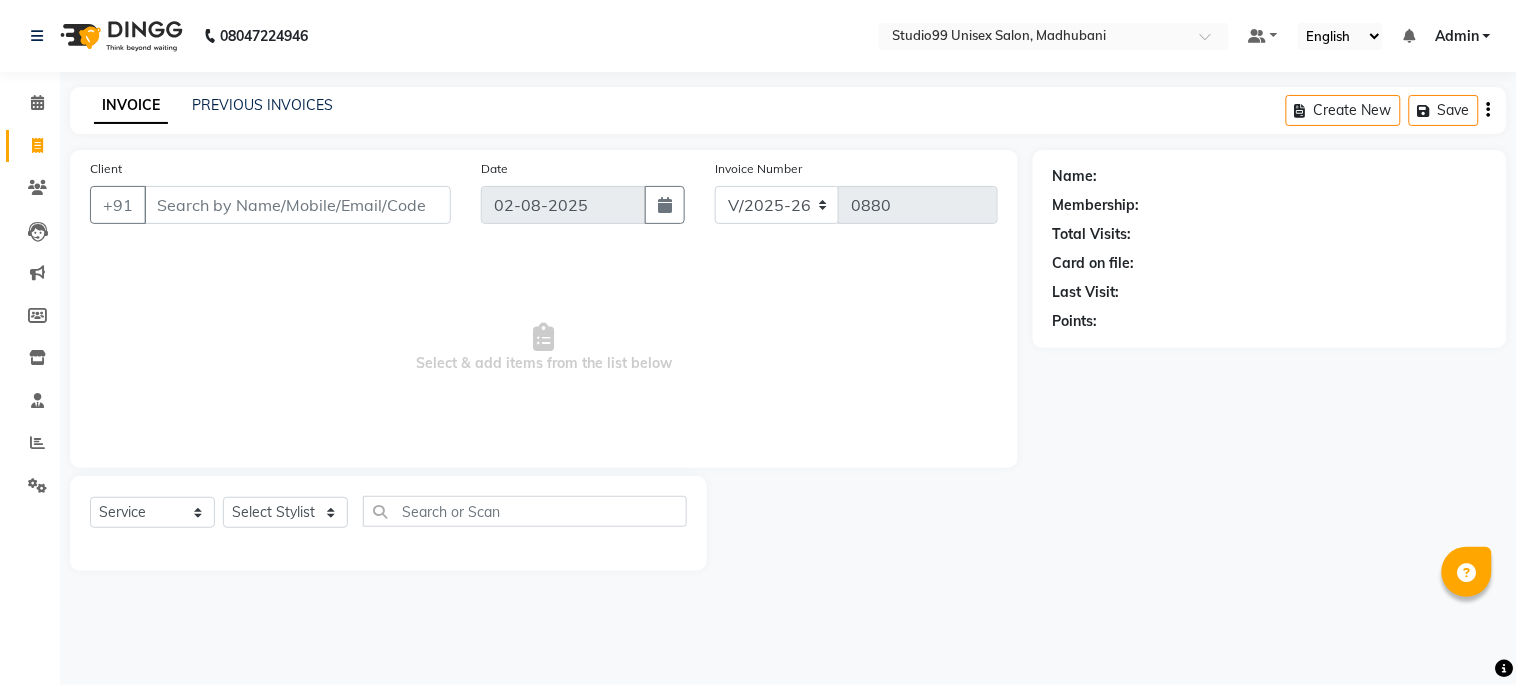 click on "Client" at bounding box center [297, 205] 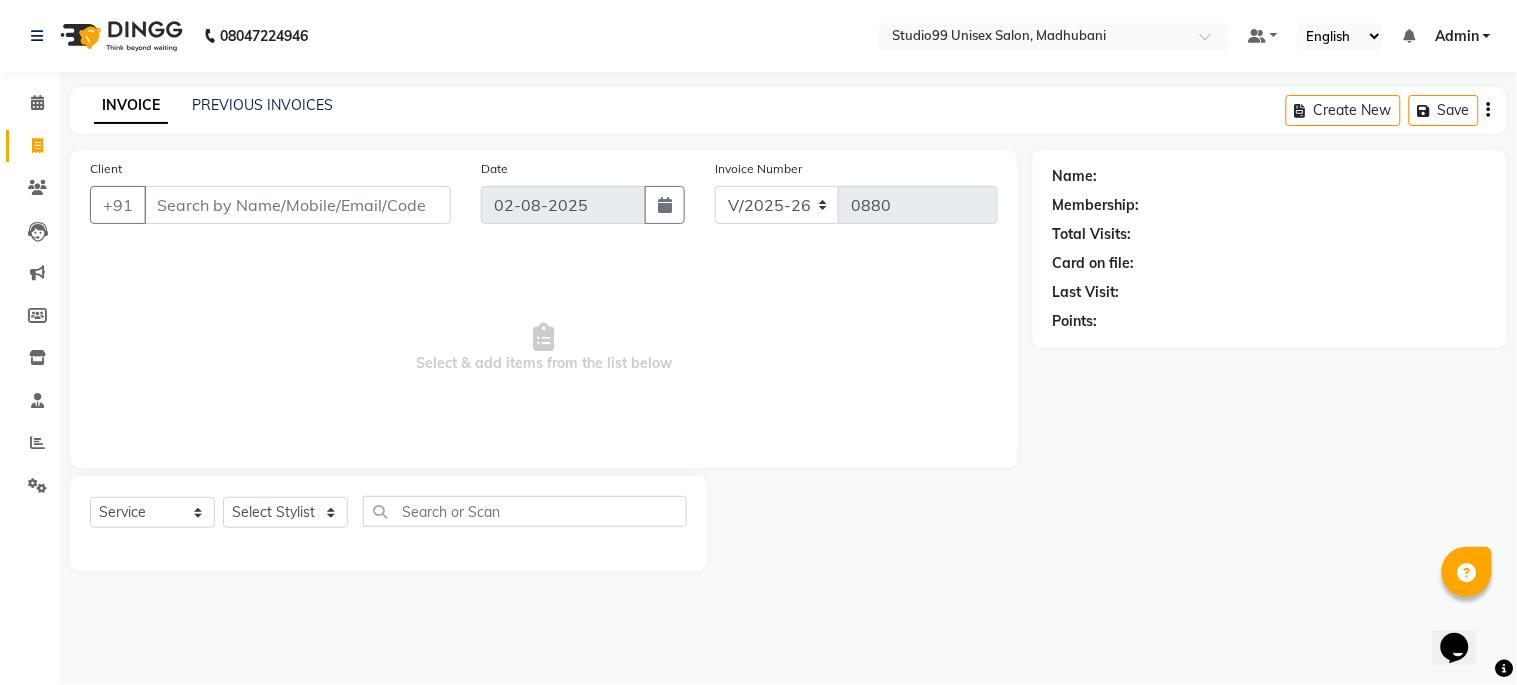 scroll, scrollTop: 0, scrollLeft: 0, axis: both 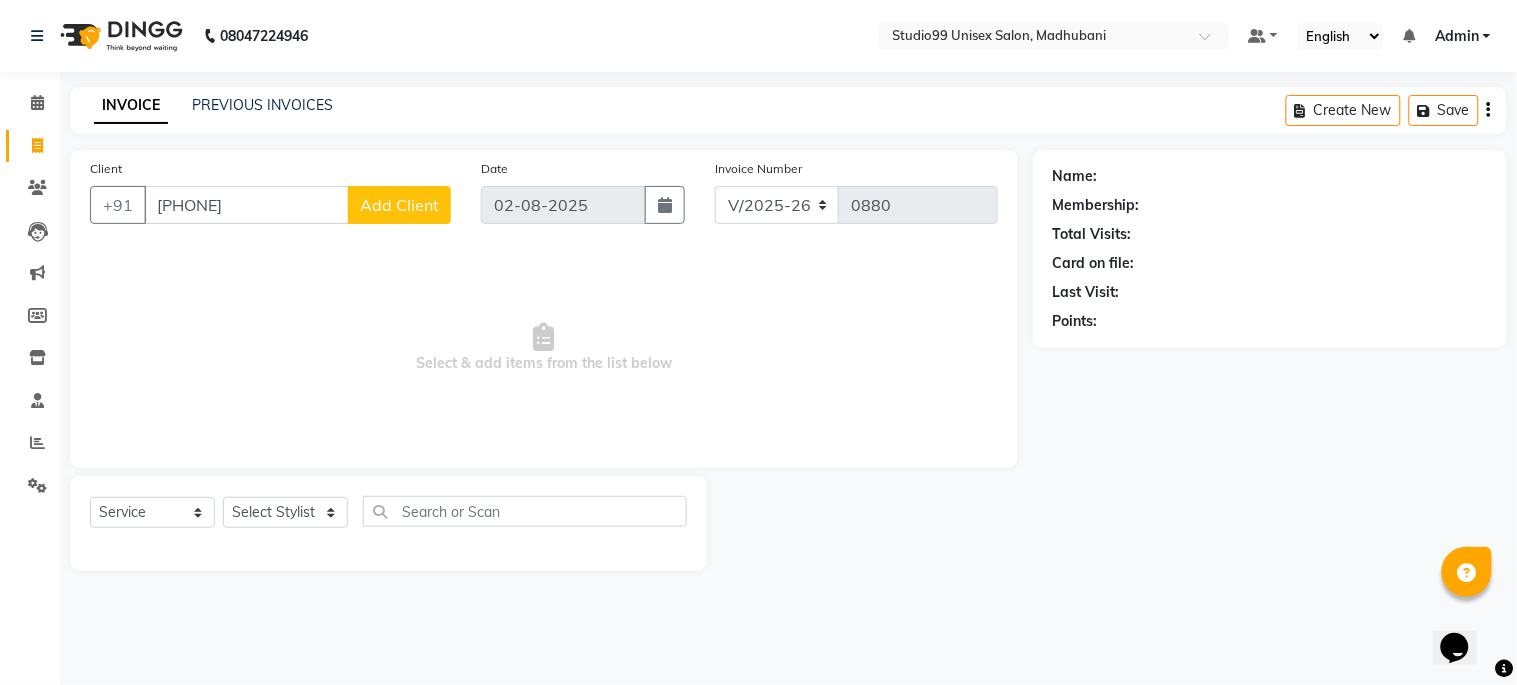 type on "9511548298" 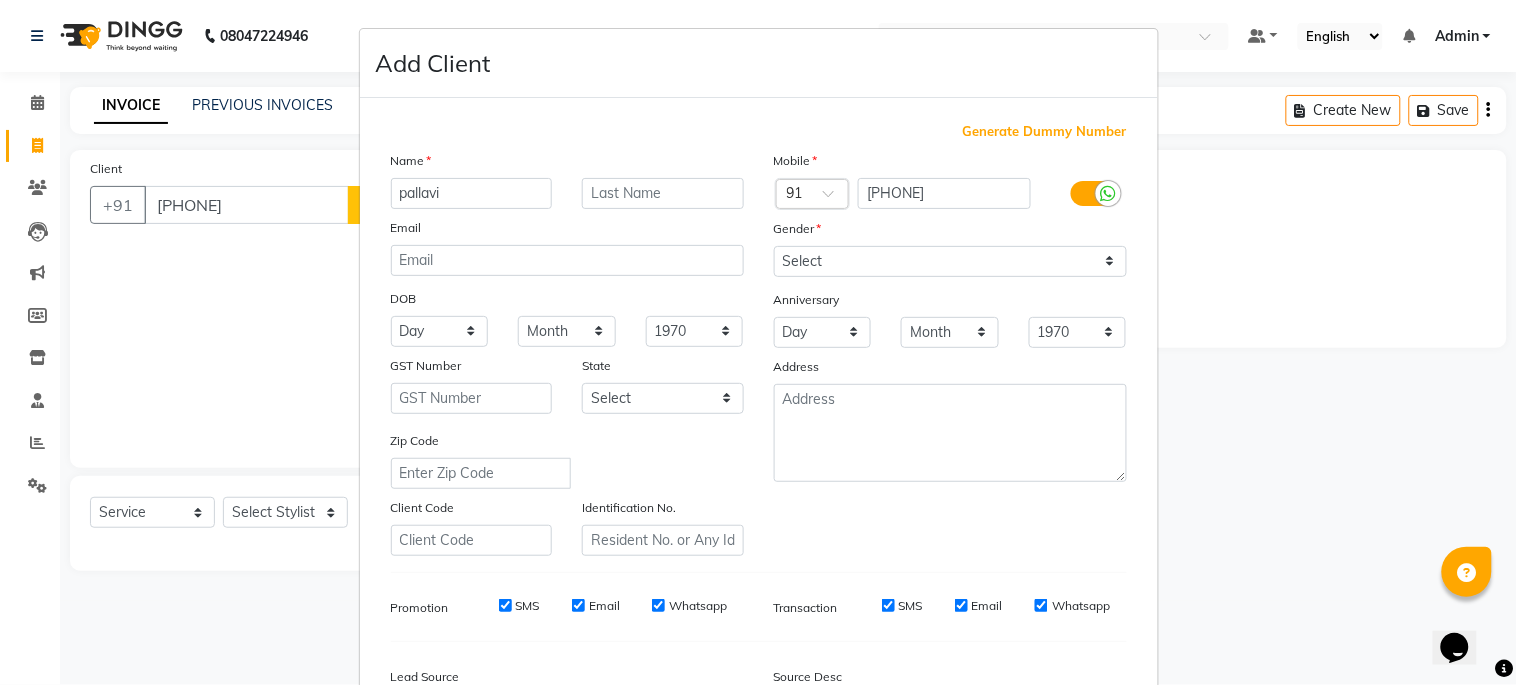 type on "pallavi" 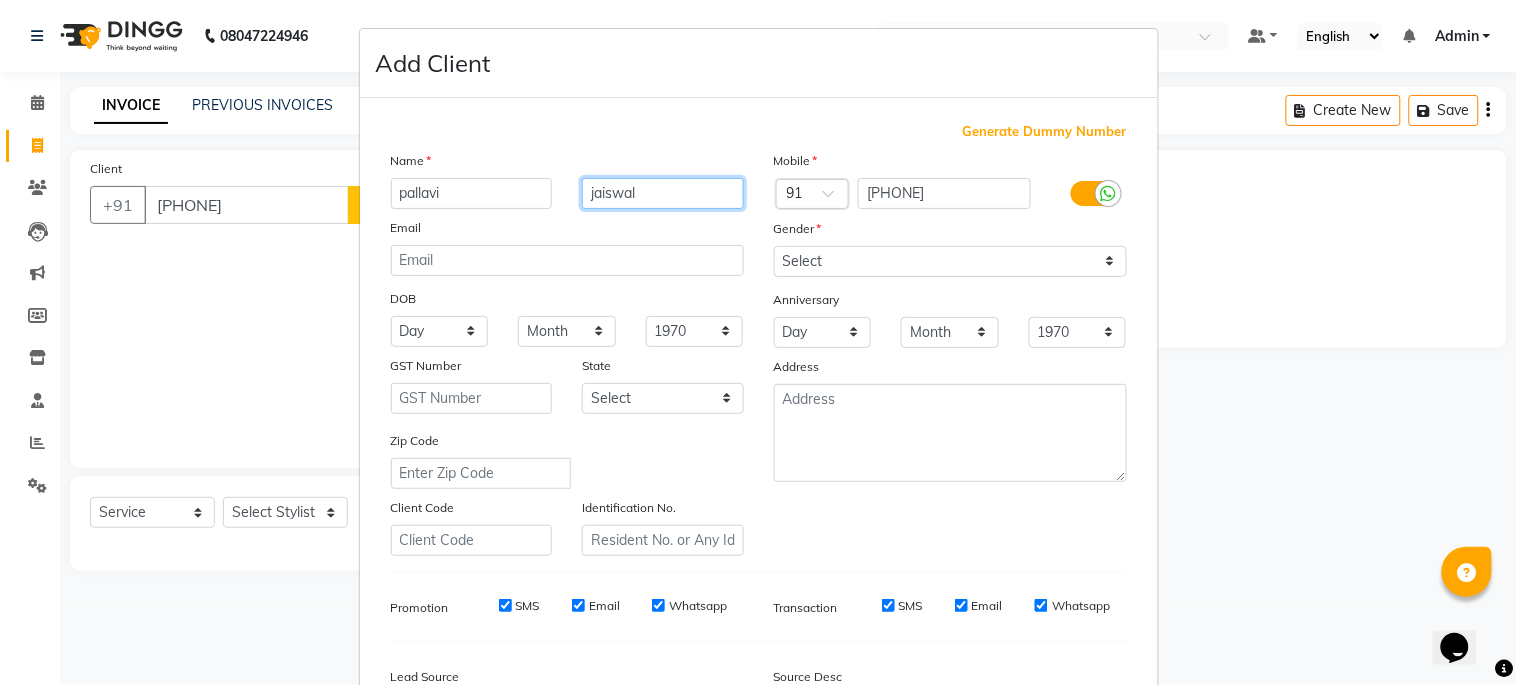 type on "jaiswal" 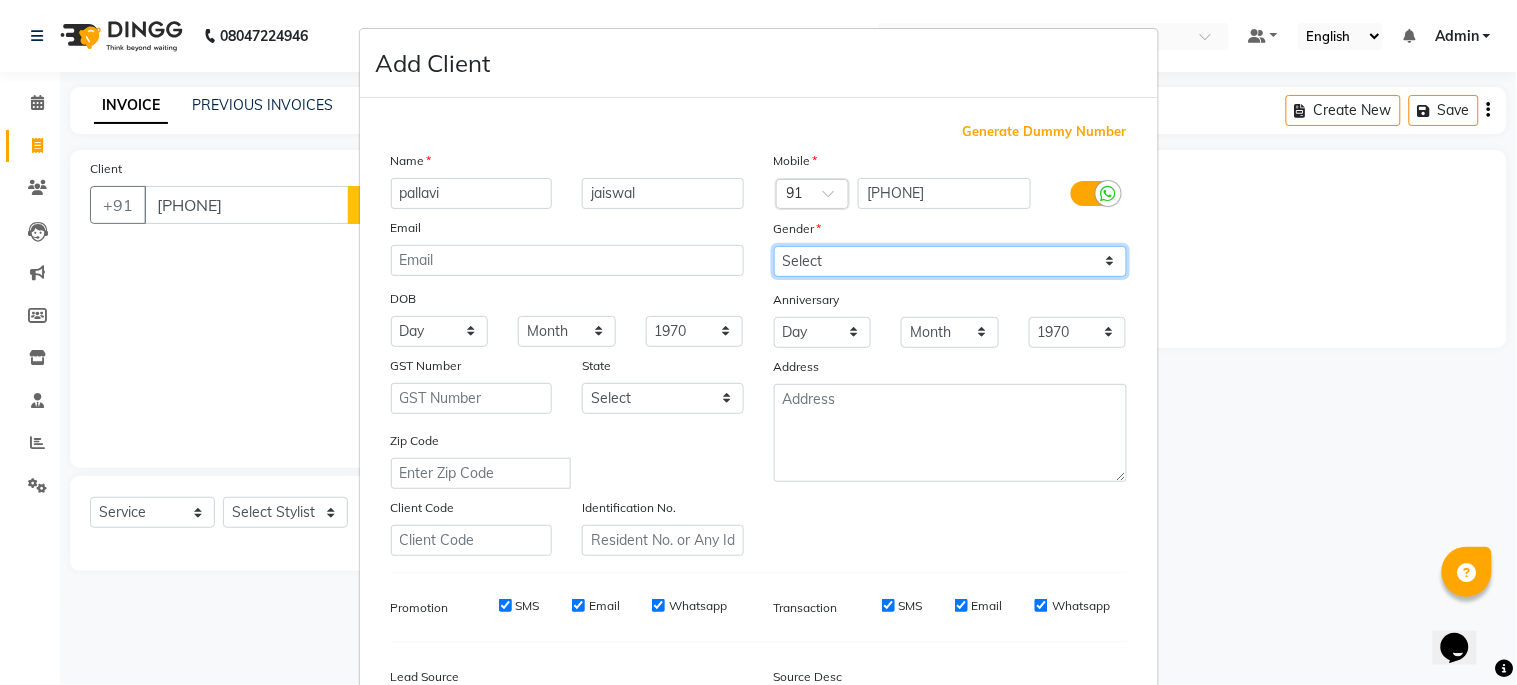click on "Select Male Female Other Prefer Not To Say" at bounding box center [950, 261] 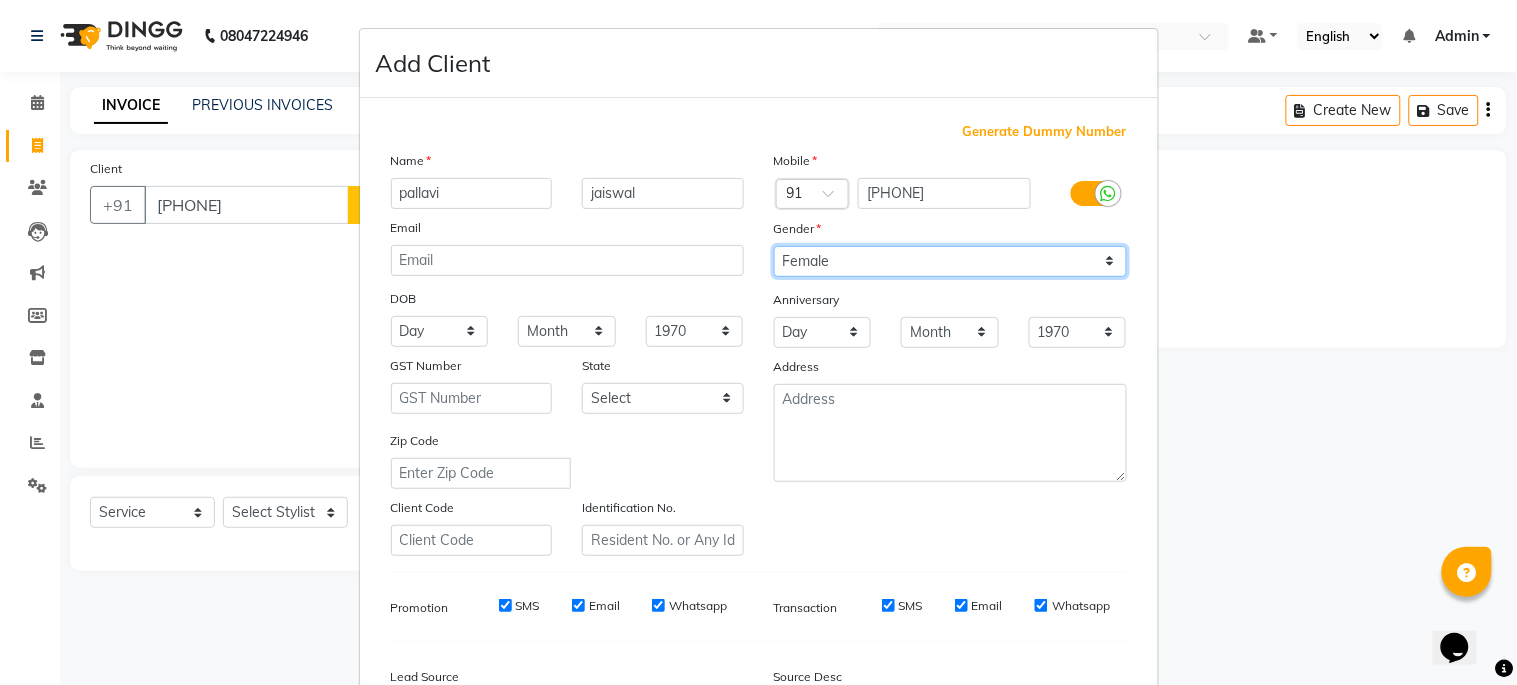 click on "Select Male Female Other Prefer Not To Say" at bounding box center (950, 261) 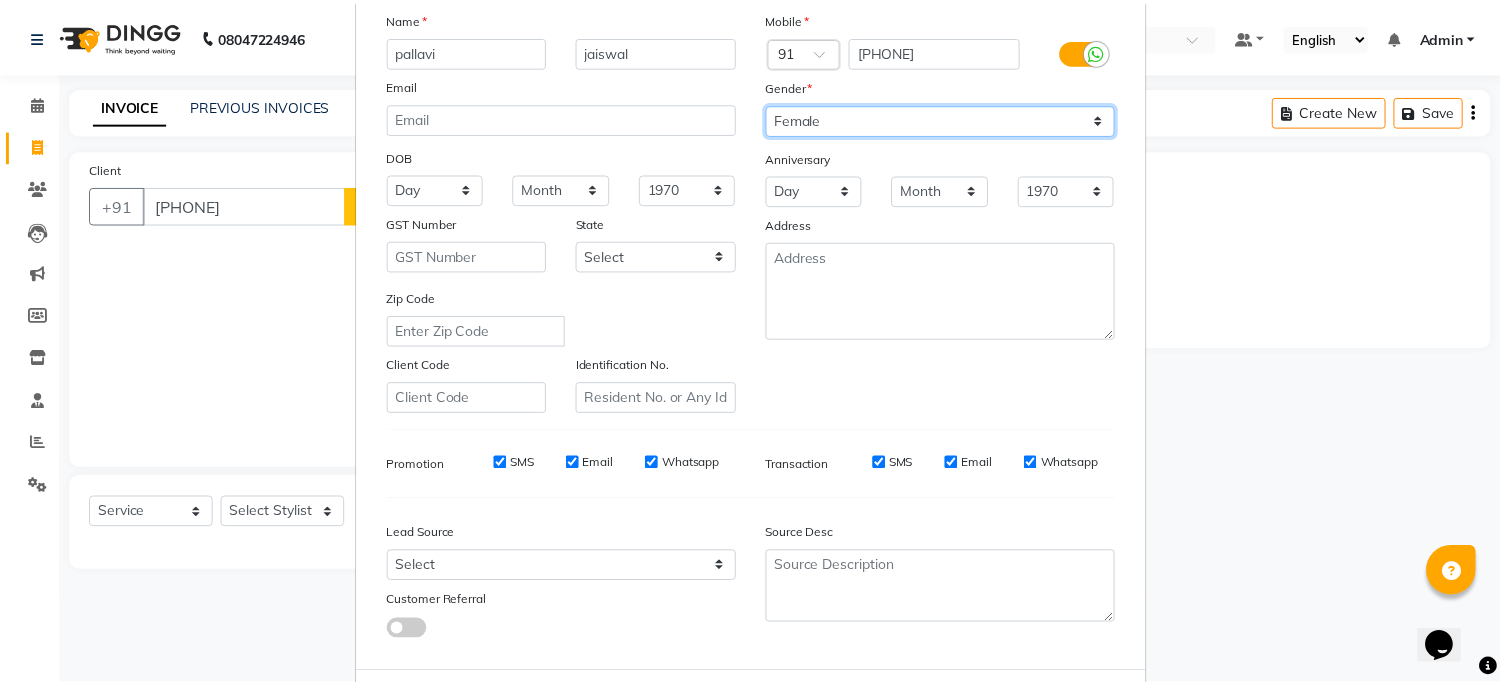 scroll, scrollTop: 238, scrollLeft: 0, axis: vertical 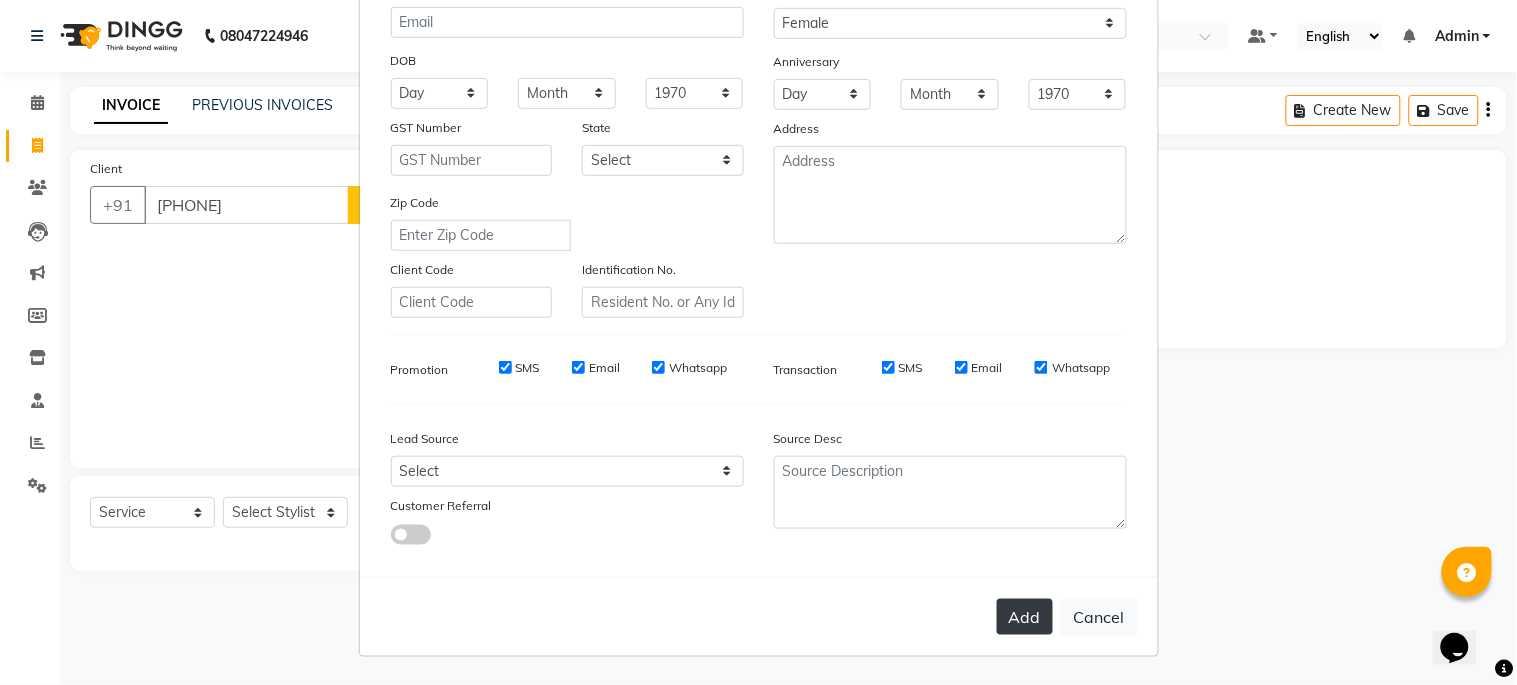 click on "Add" at bounding box center [1025, 617] 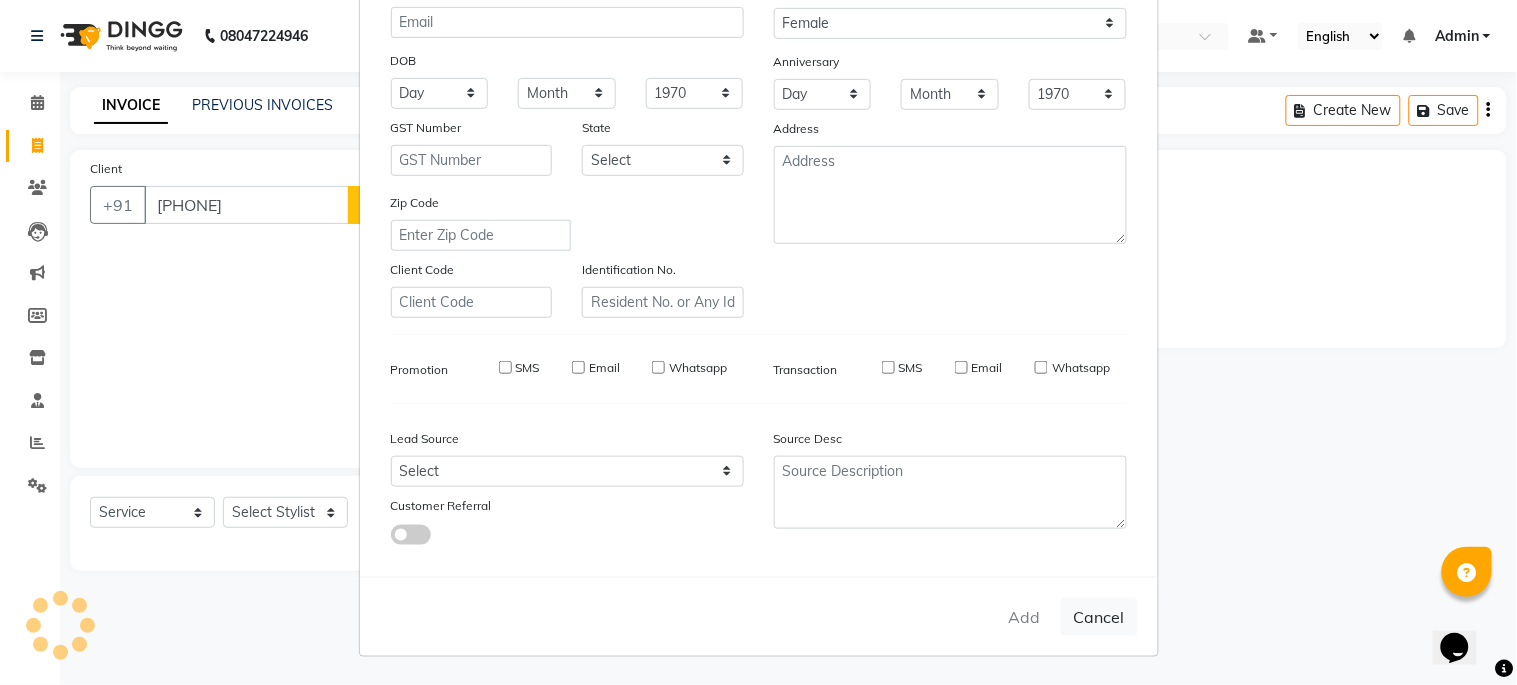 type 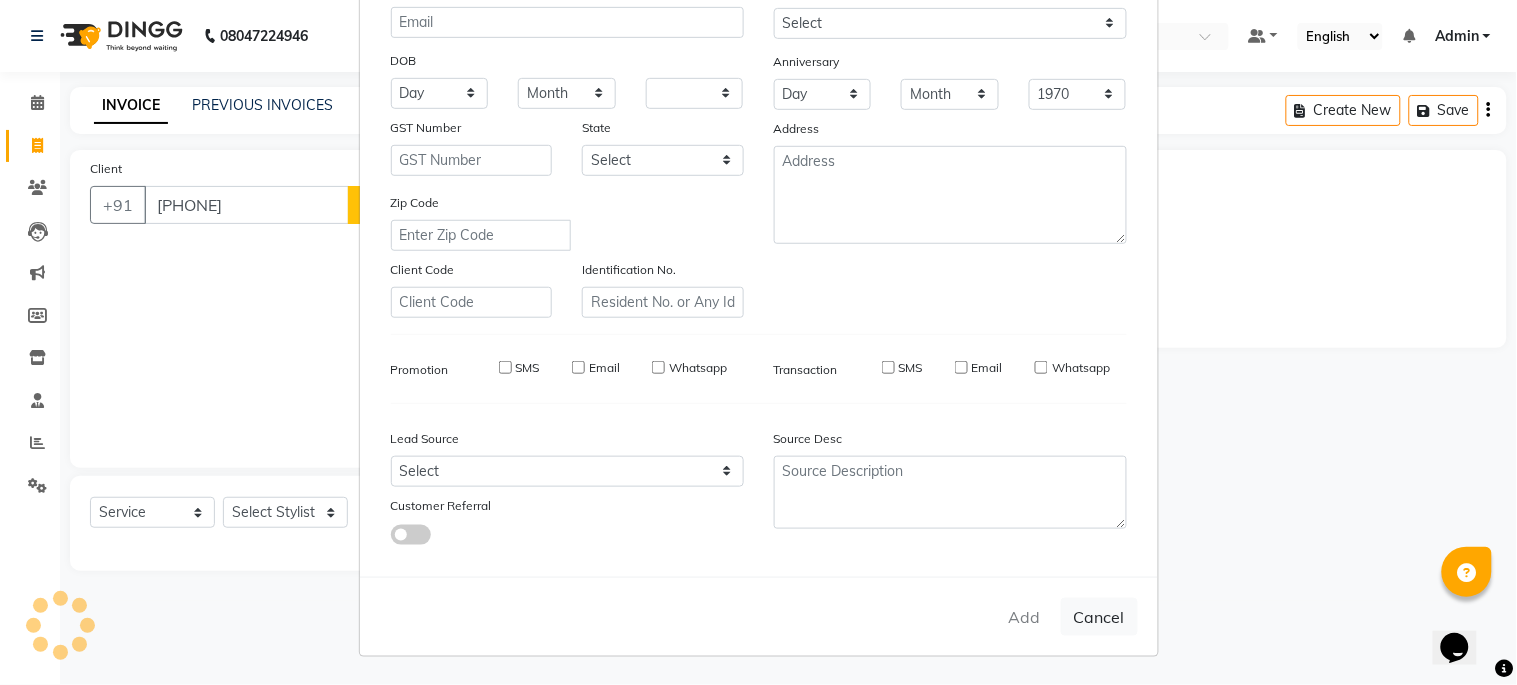 select 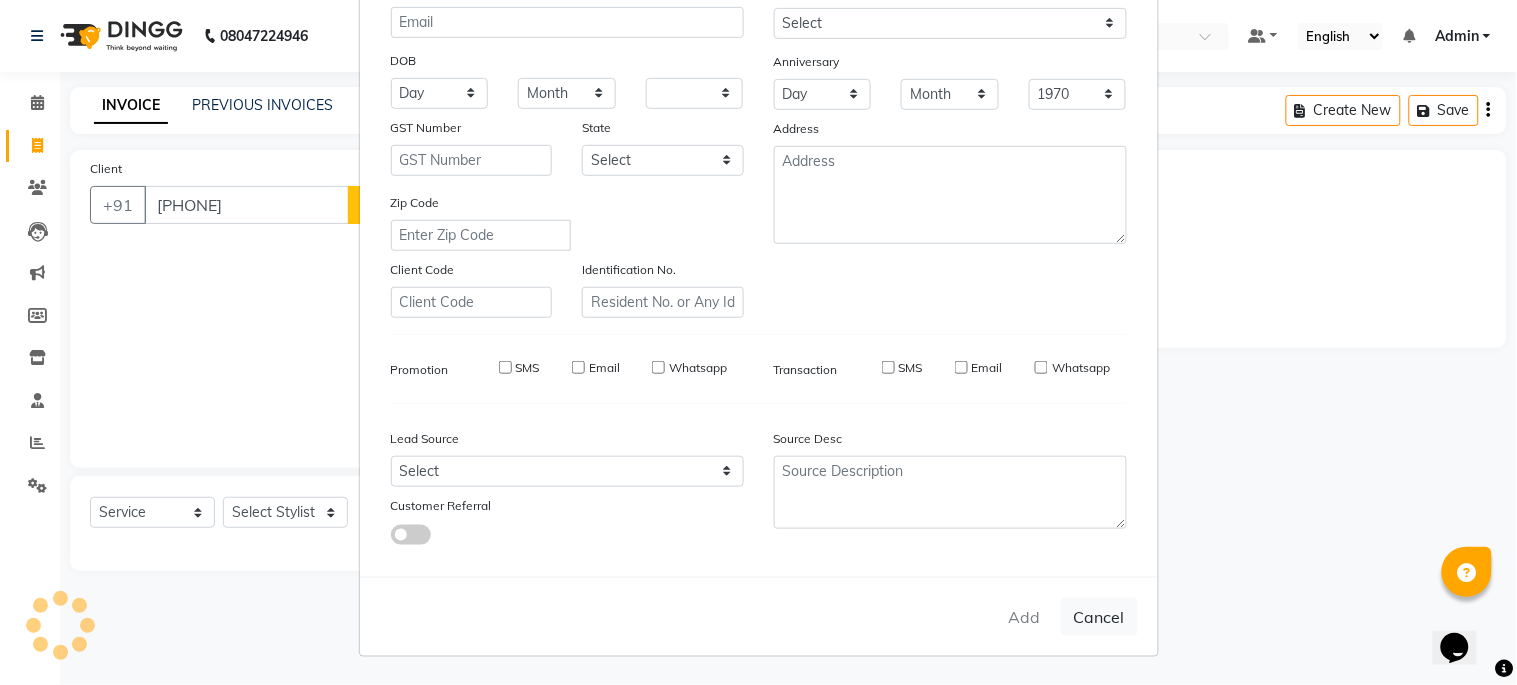 checkbox on "false" 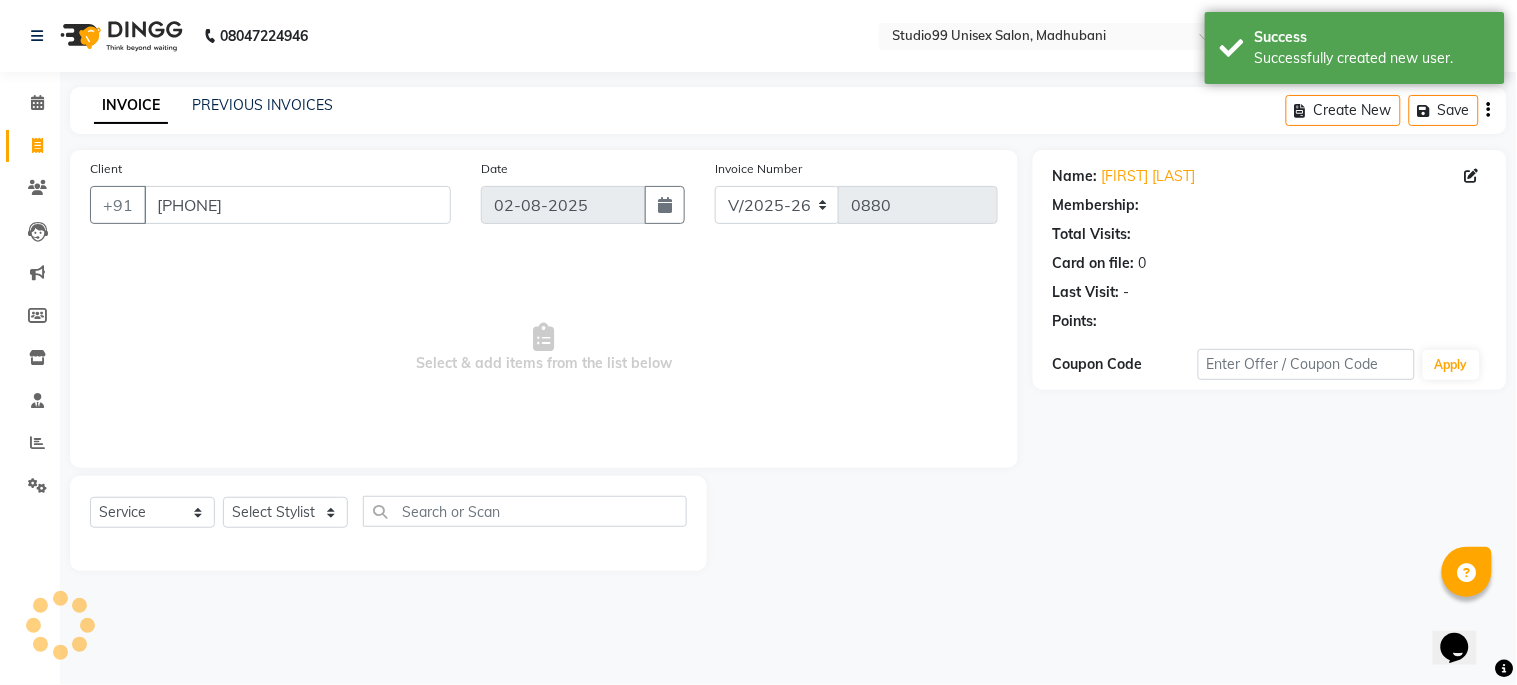 select on "1: Object" 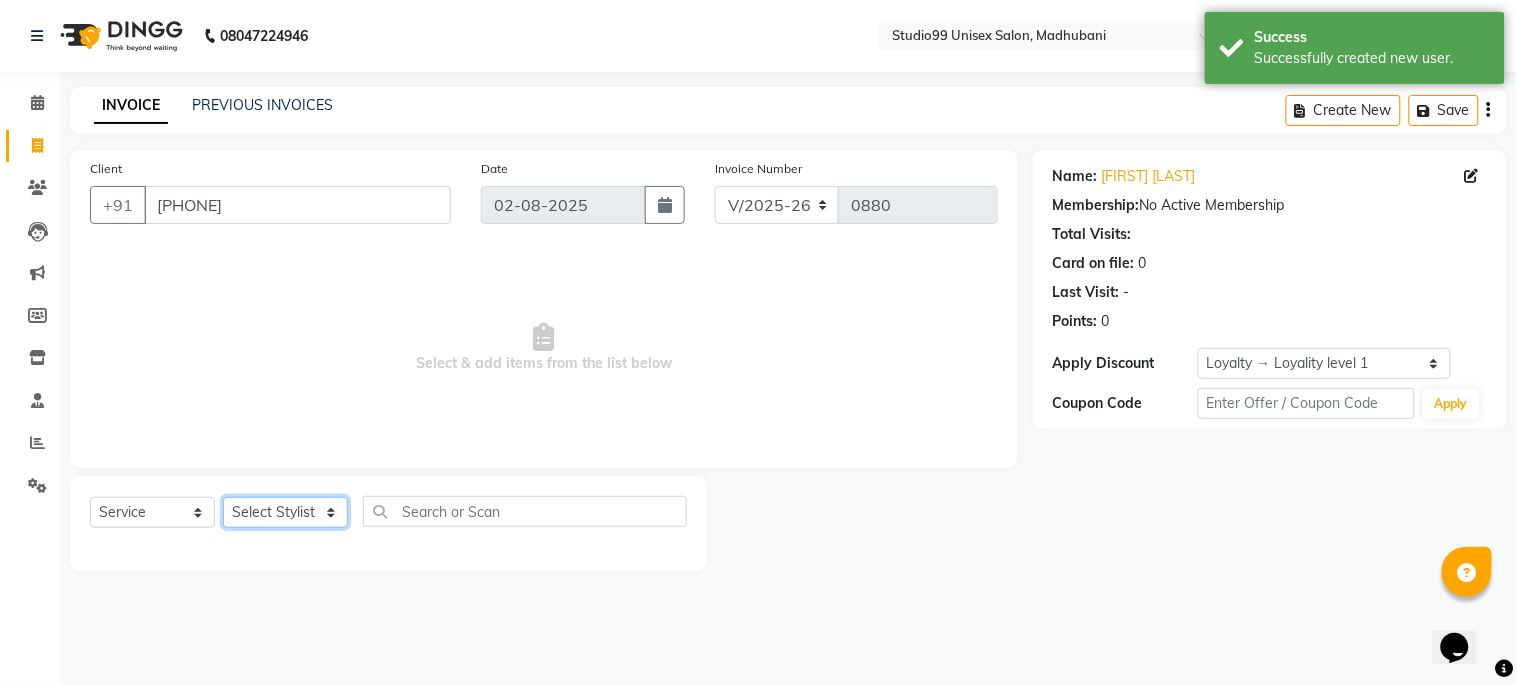 click on "Select Stylist Admin [NAME] [LAST] priya [FIRST]  [LAST] [FIRST] [LAST] shehnaj sweeta" 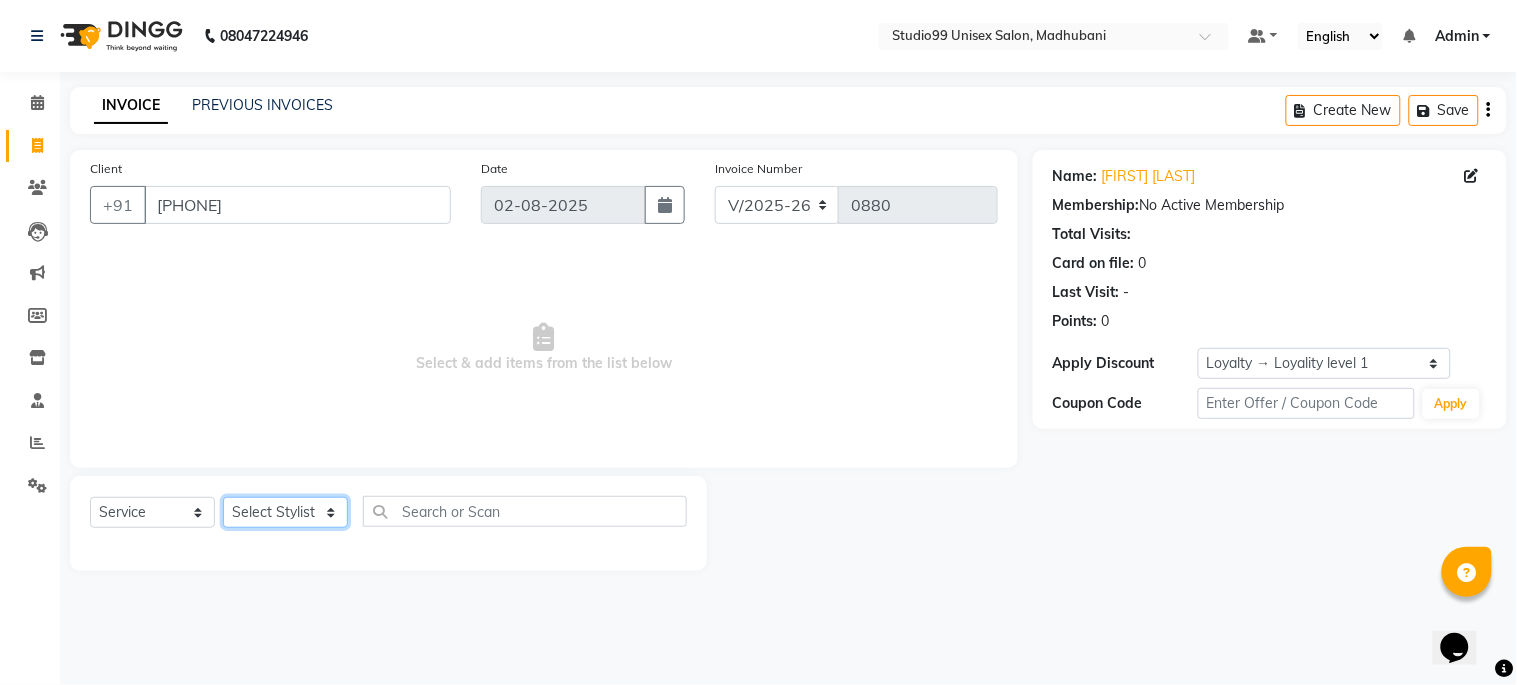 select on "45042" 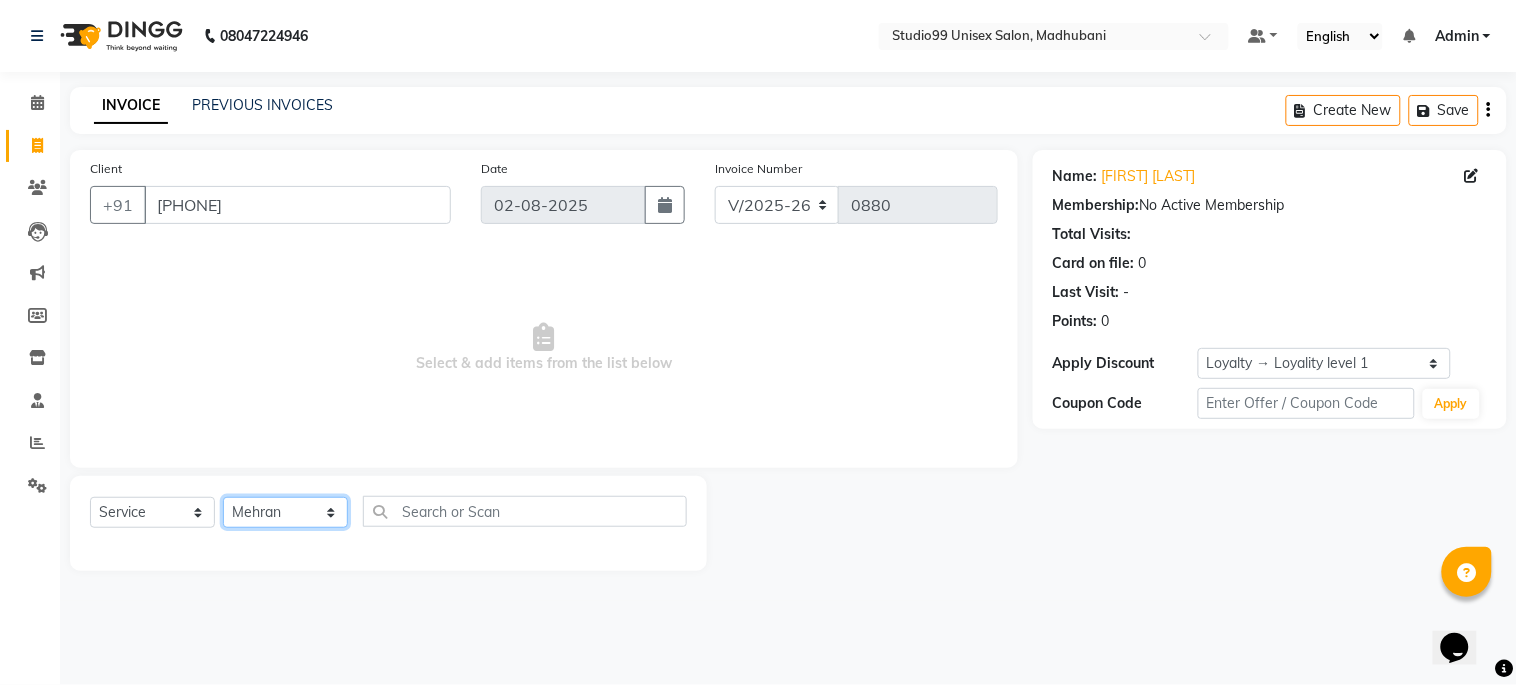 click on "Select Stylist Admin [NAME] [LAST] priya [FIRST]  [LAST] [FIRST] [LAST] shehnaj sweeta" 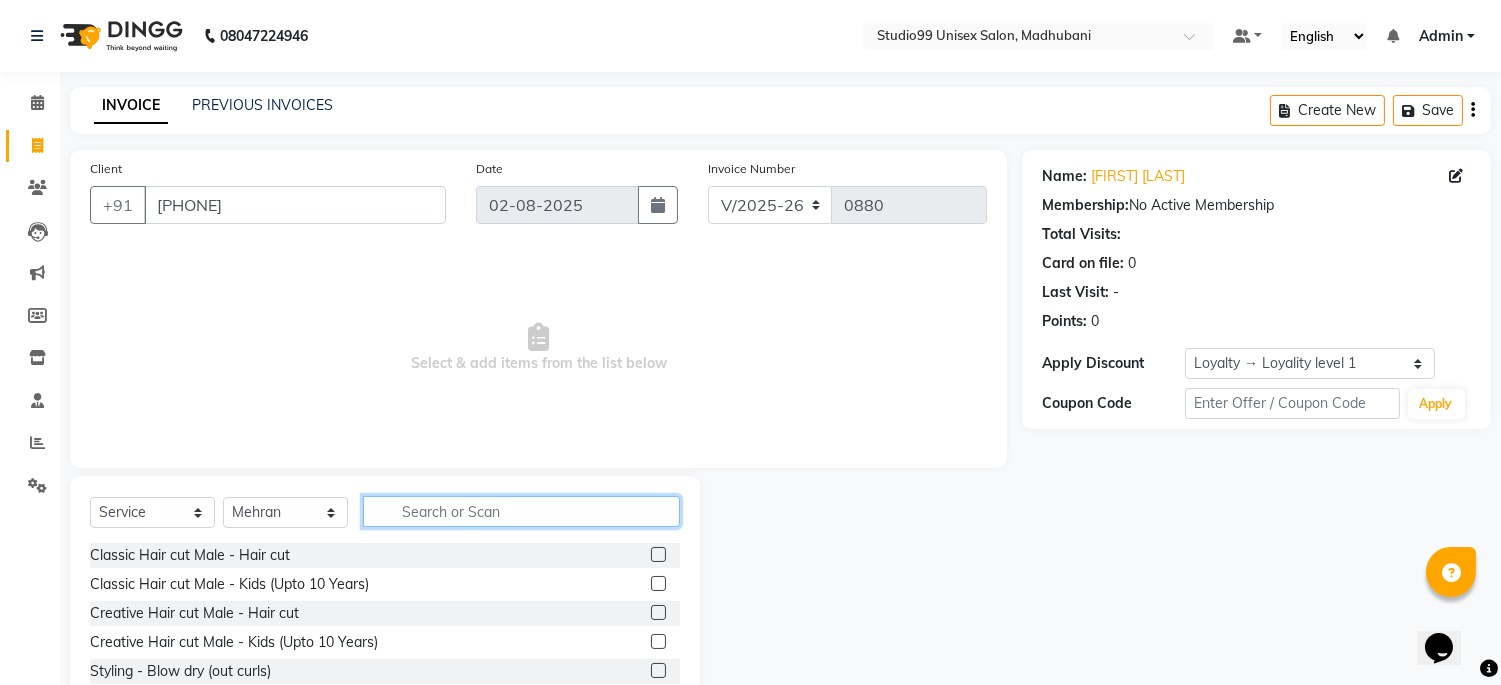 click 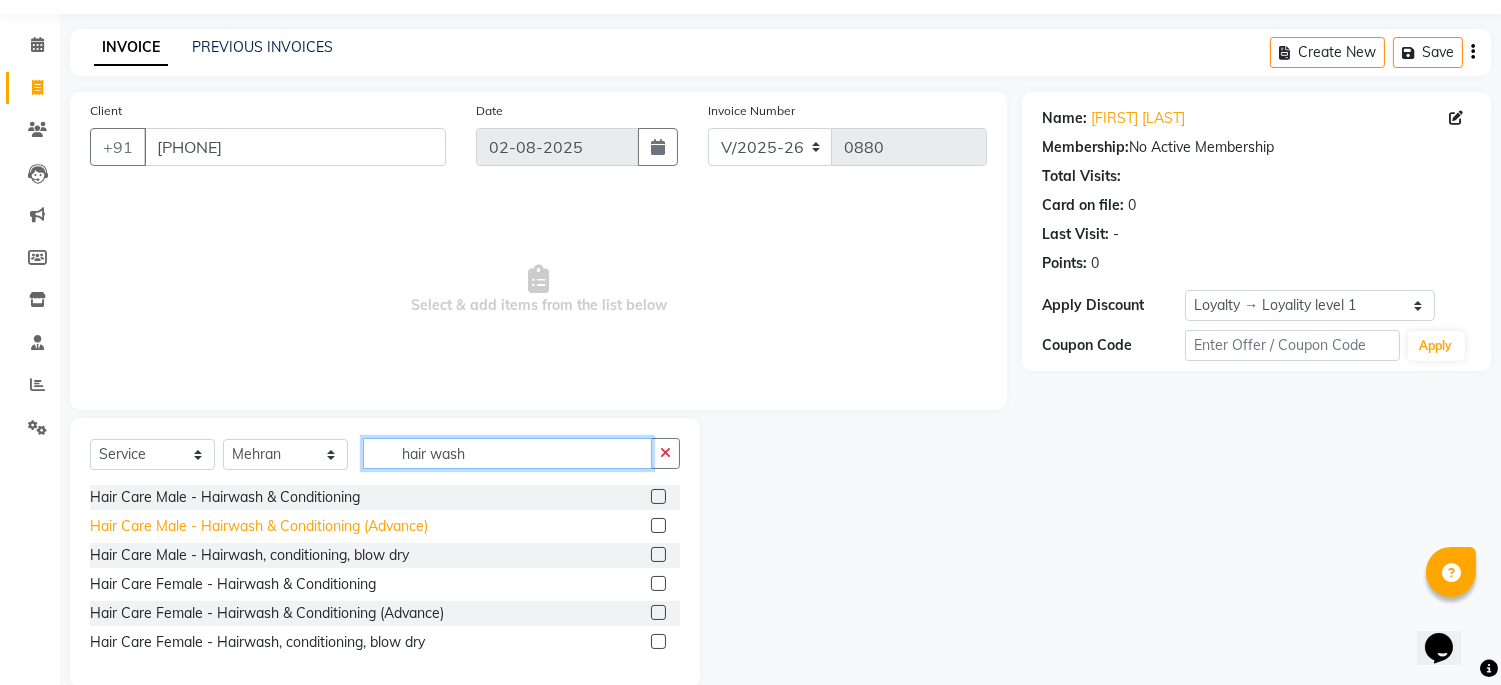 scroll, scrollTop: 90, scrollLeft: 0, axis: vertical 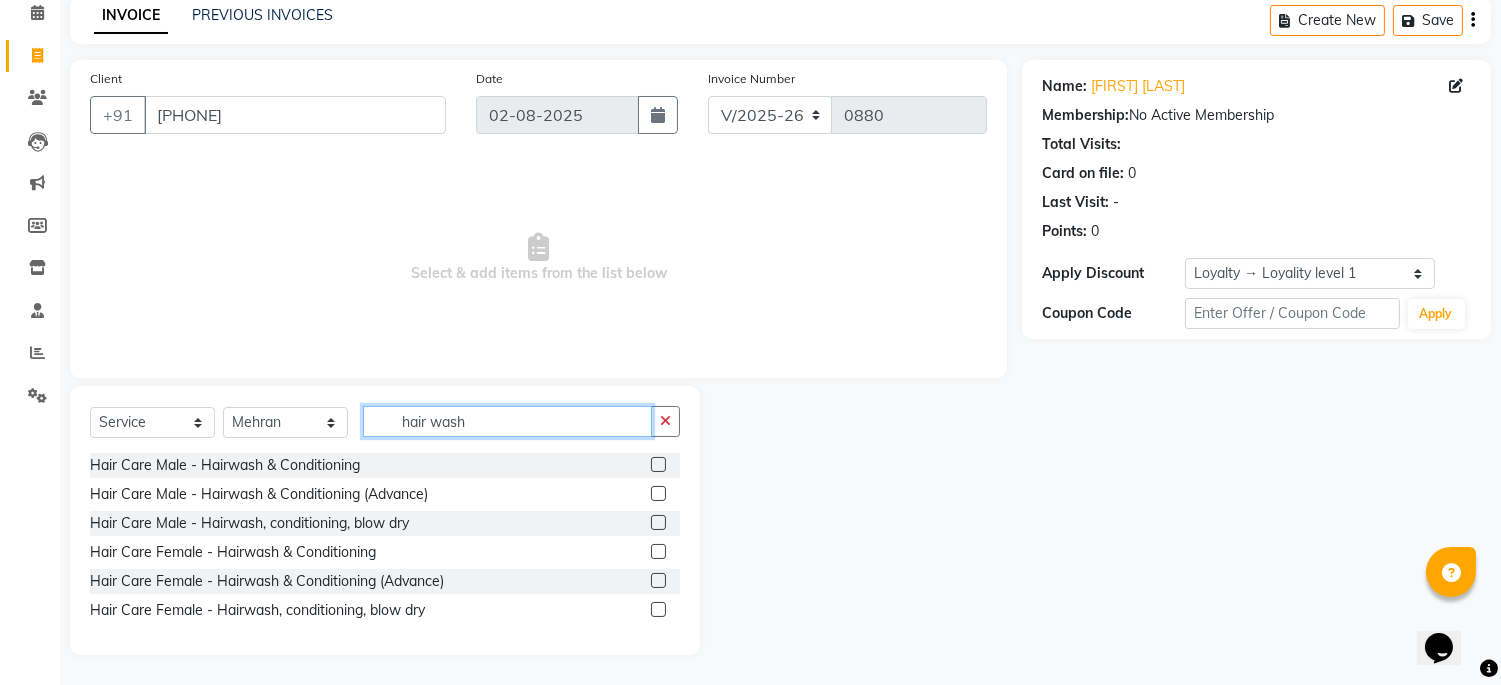 type on "hair wash" 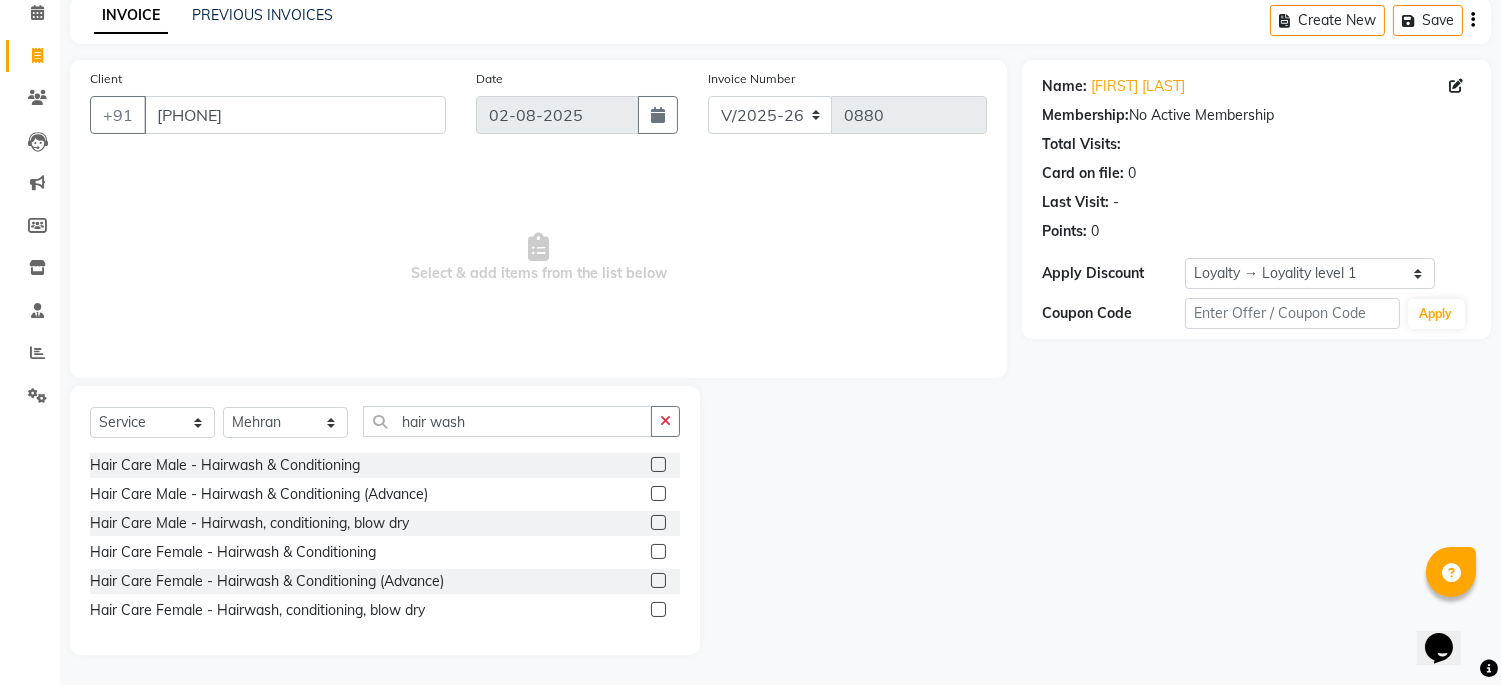 click 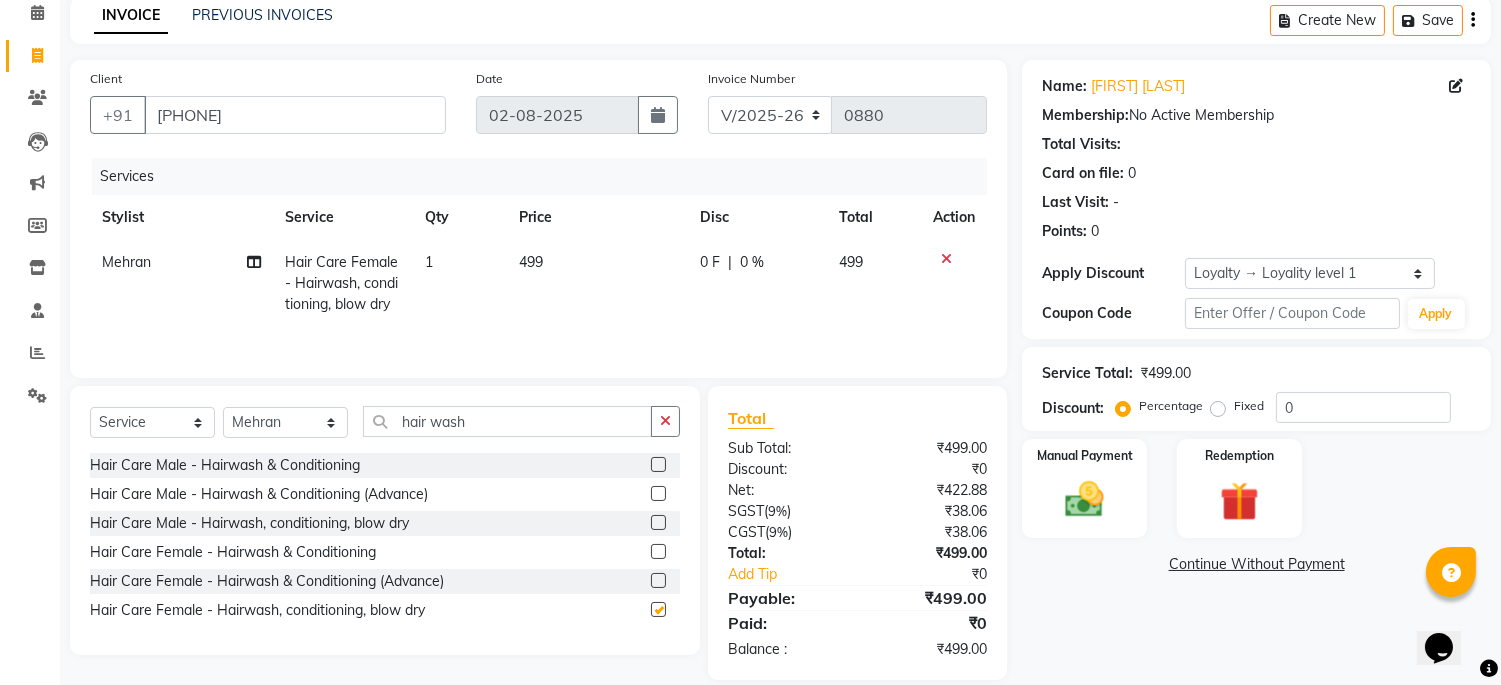 checkbox on "false" 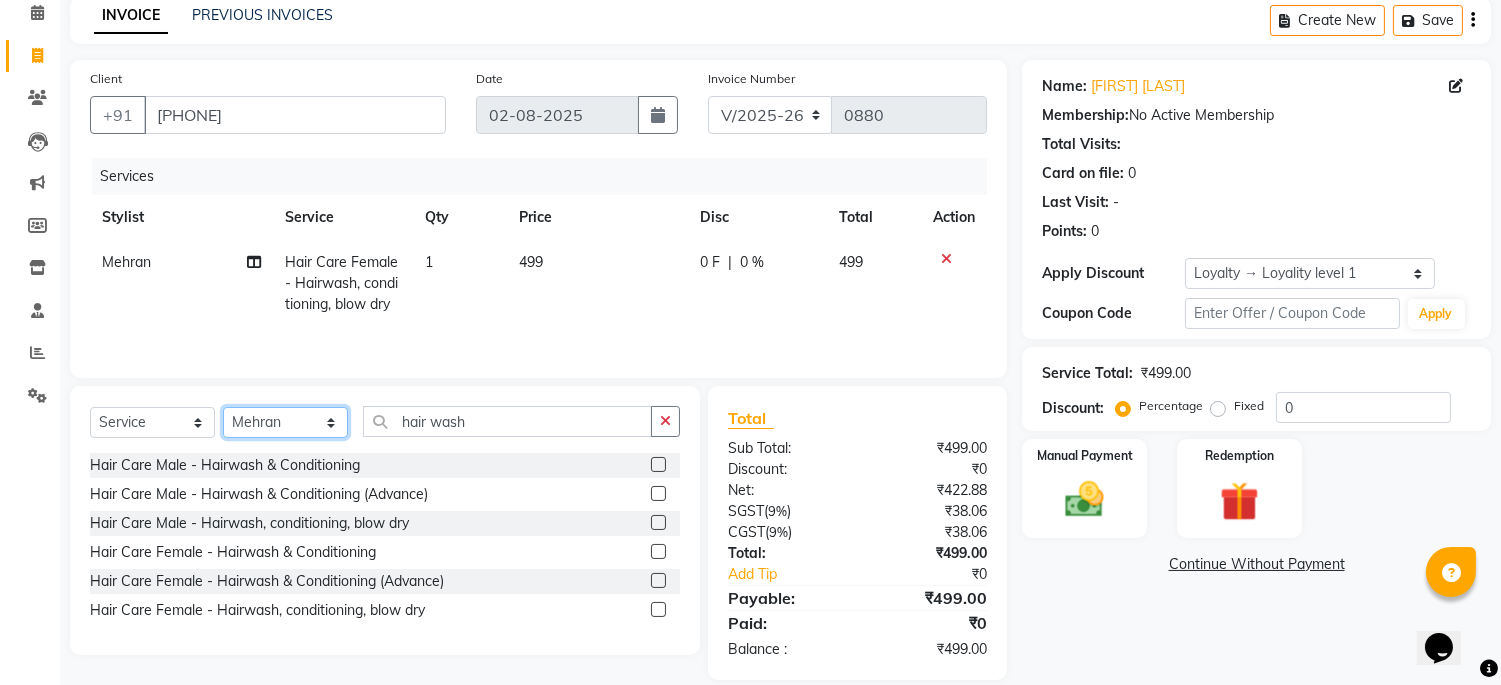 click on "Select Stylist Admin [NAME] [LAST] priya [FIRST]  [LAST] [FIRST] [LAST] shehnaj sweeta" 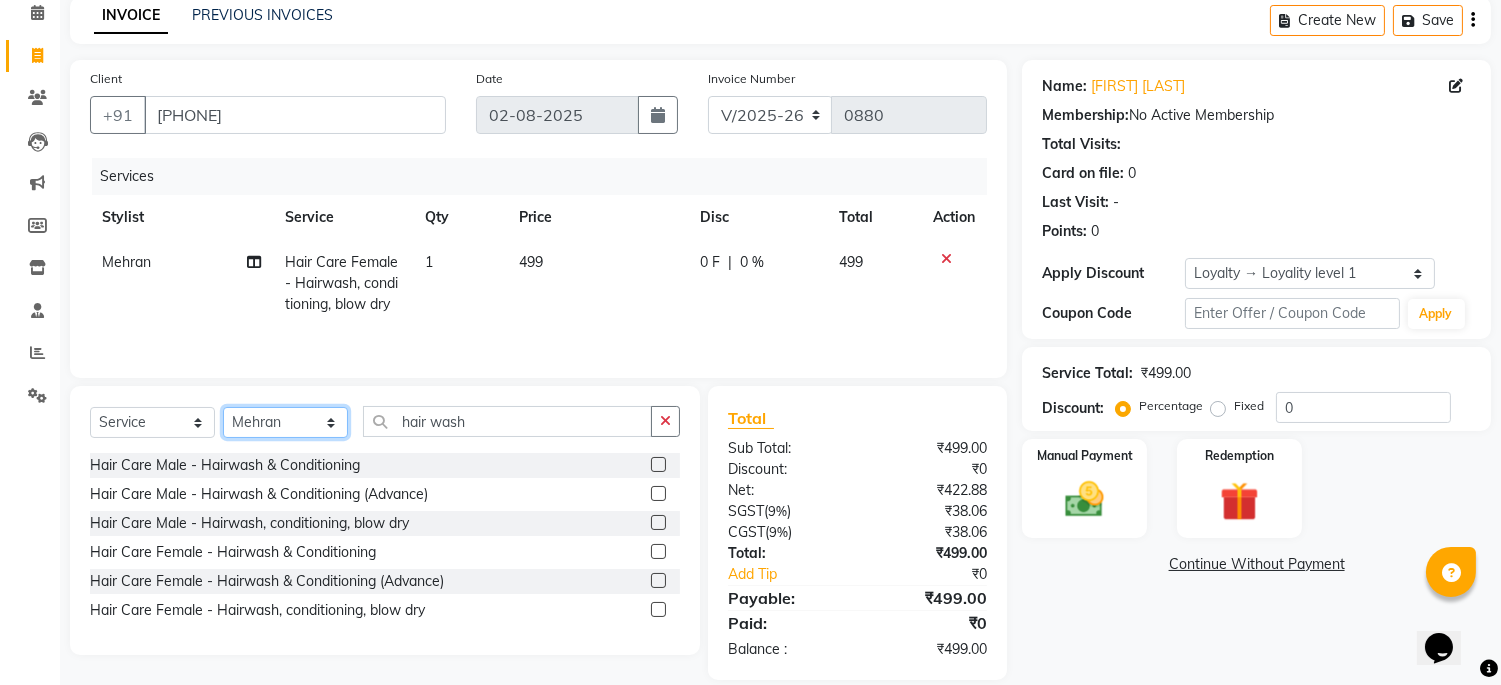 select on "85013" 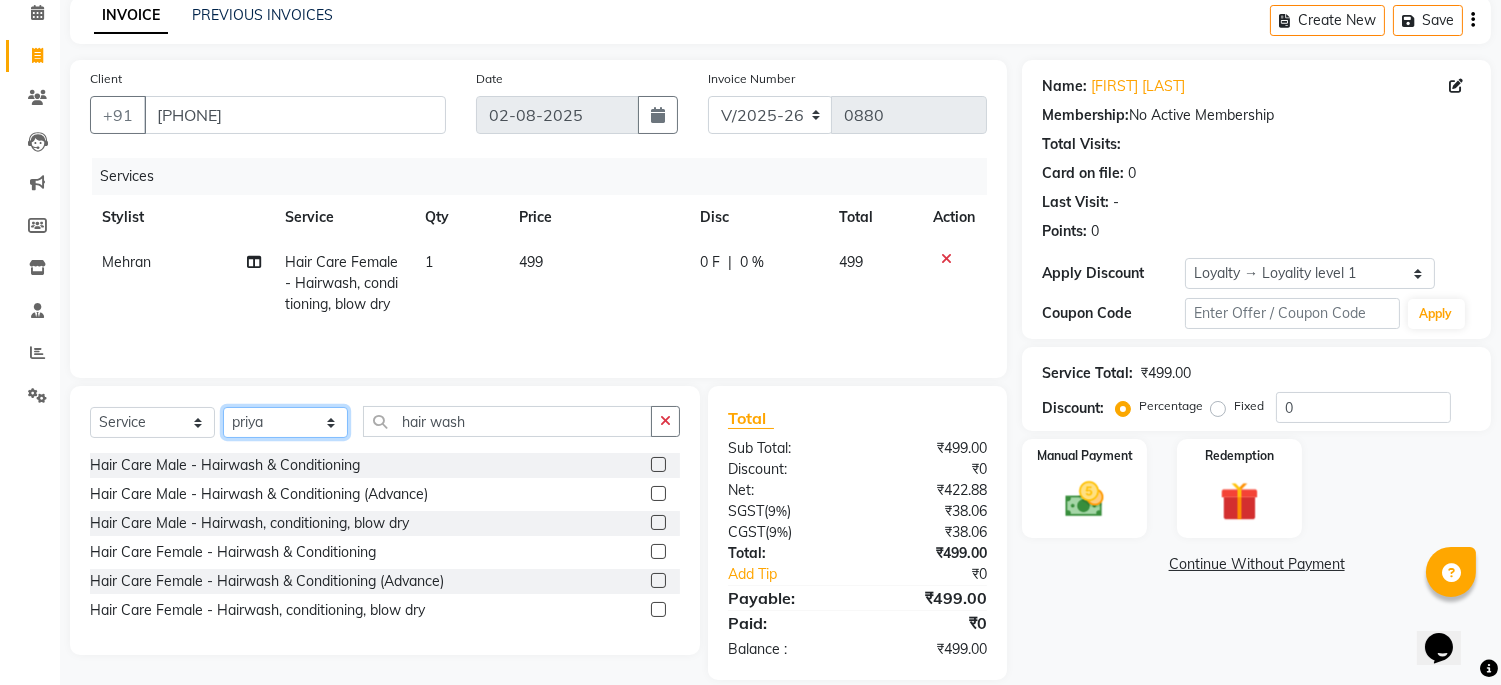 click on "Select Stylist Admin [NAME] [LAST] priya [FIRST]  [LAST] [FIRST] [LAST] shehnaj sweeta" 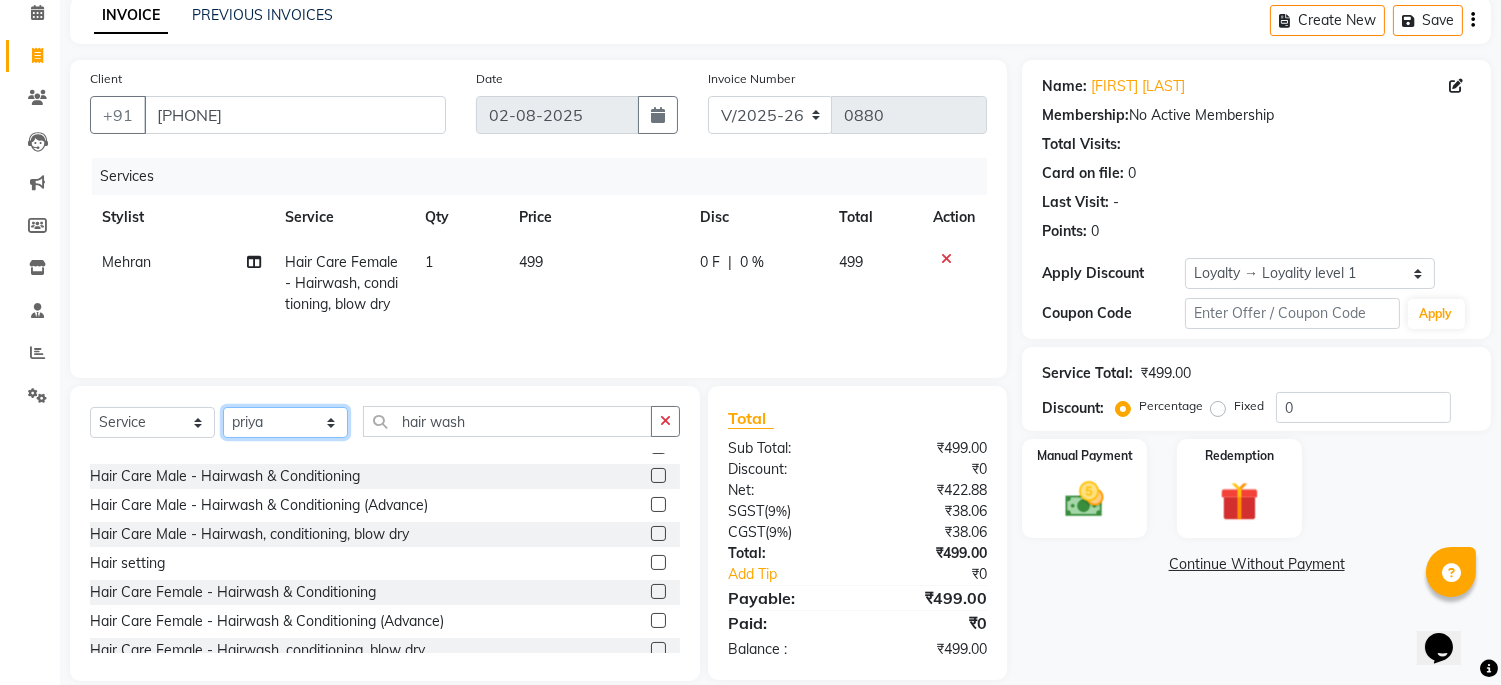 scroll, scrollTop: 666, scrollLeft: 0, axis: vertical 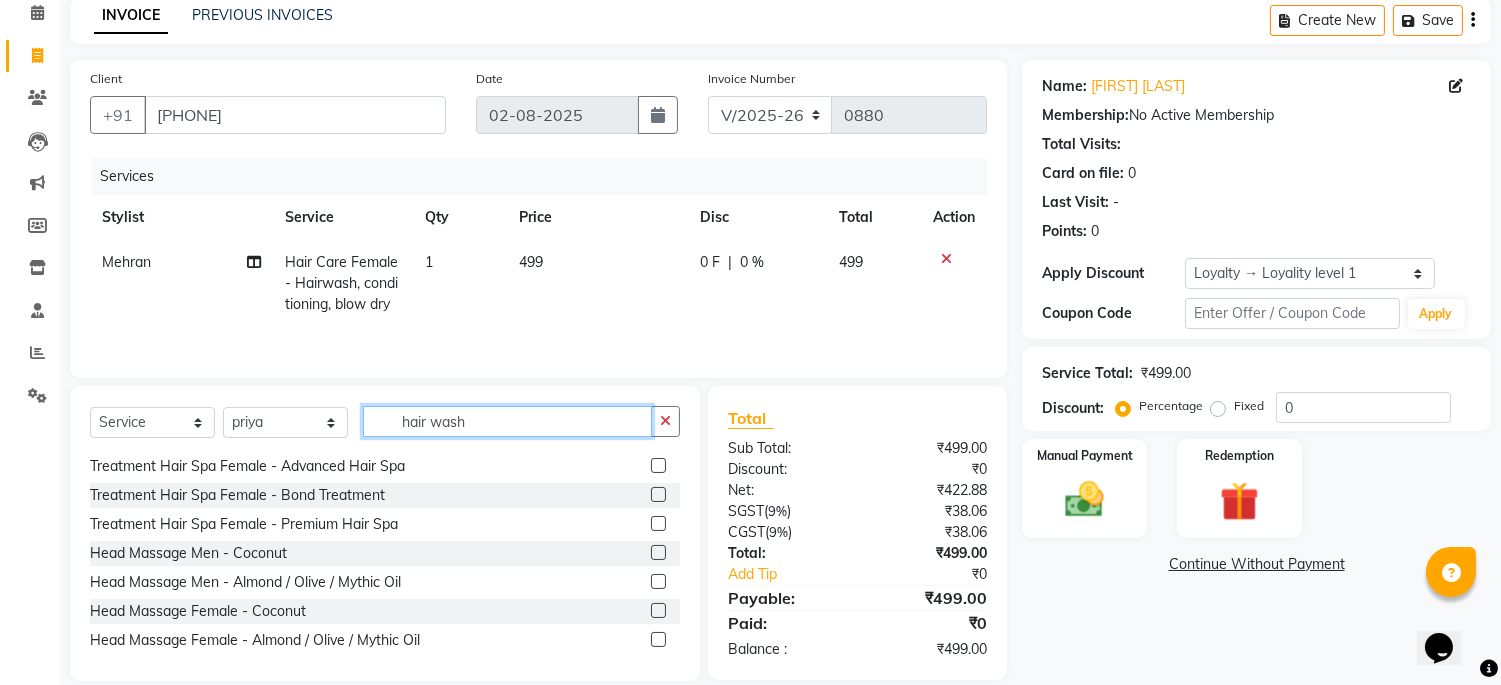 click on "hair wash" 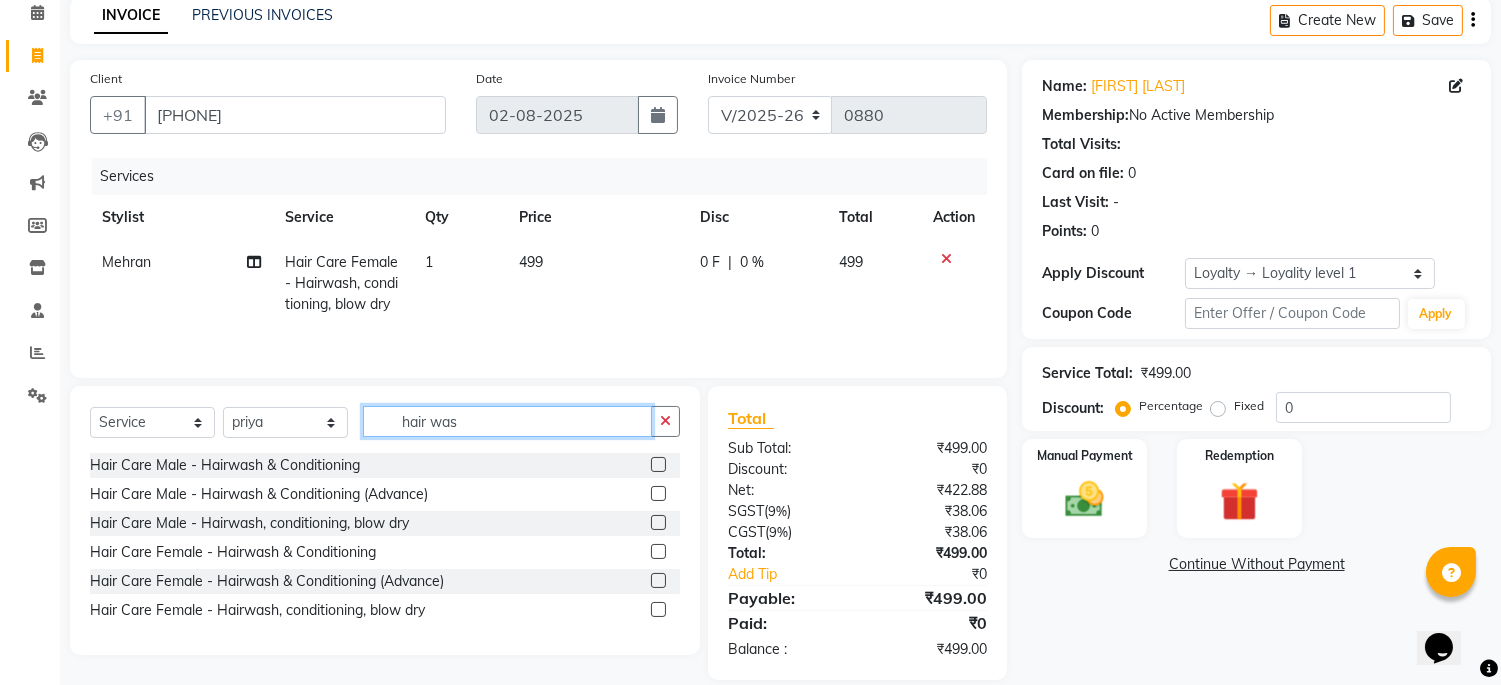 scroll, scrollTop: 0, scrollLeft: 0, axis: both 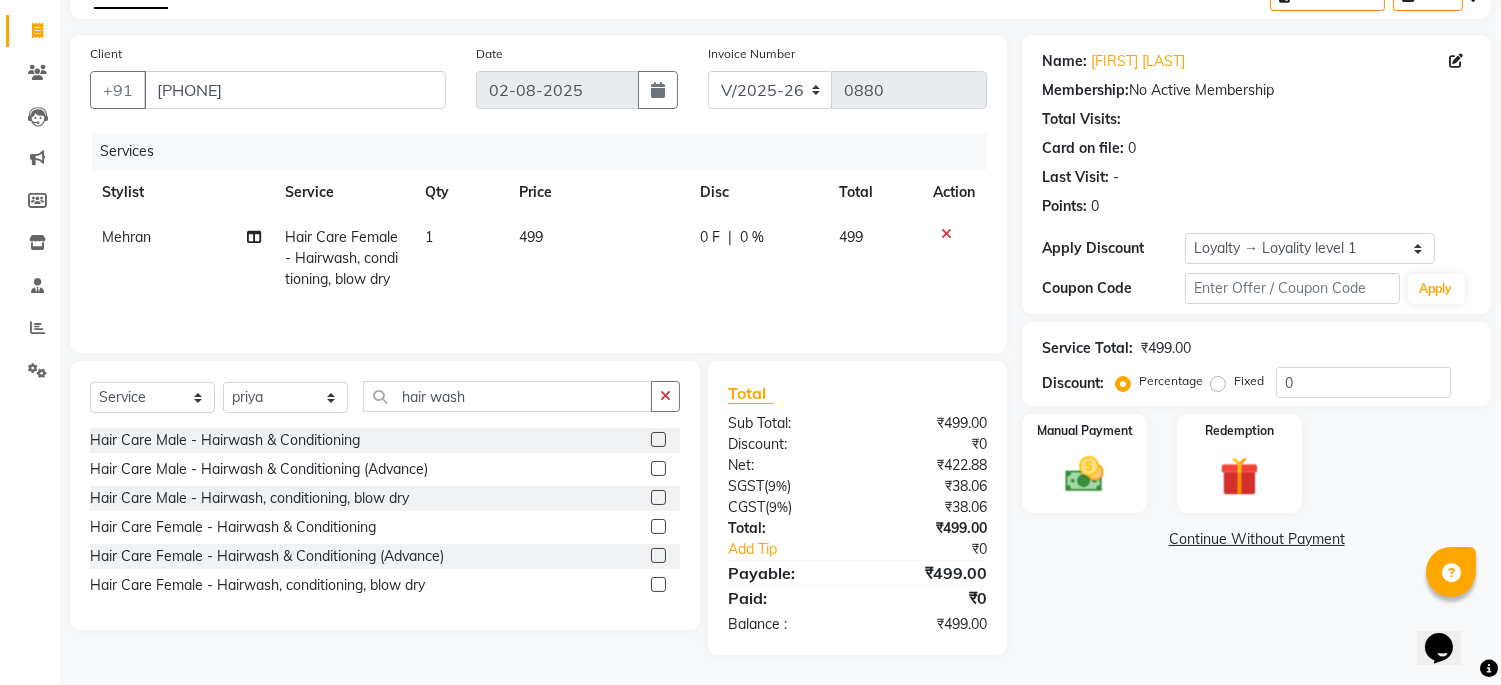 click 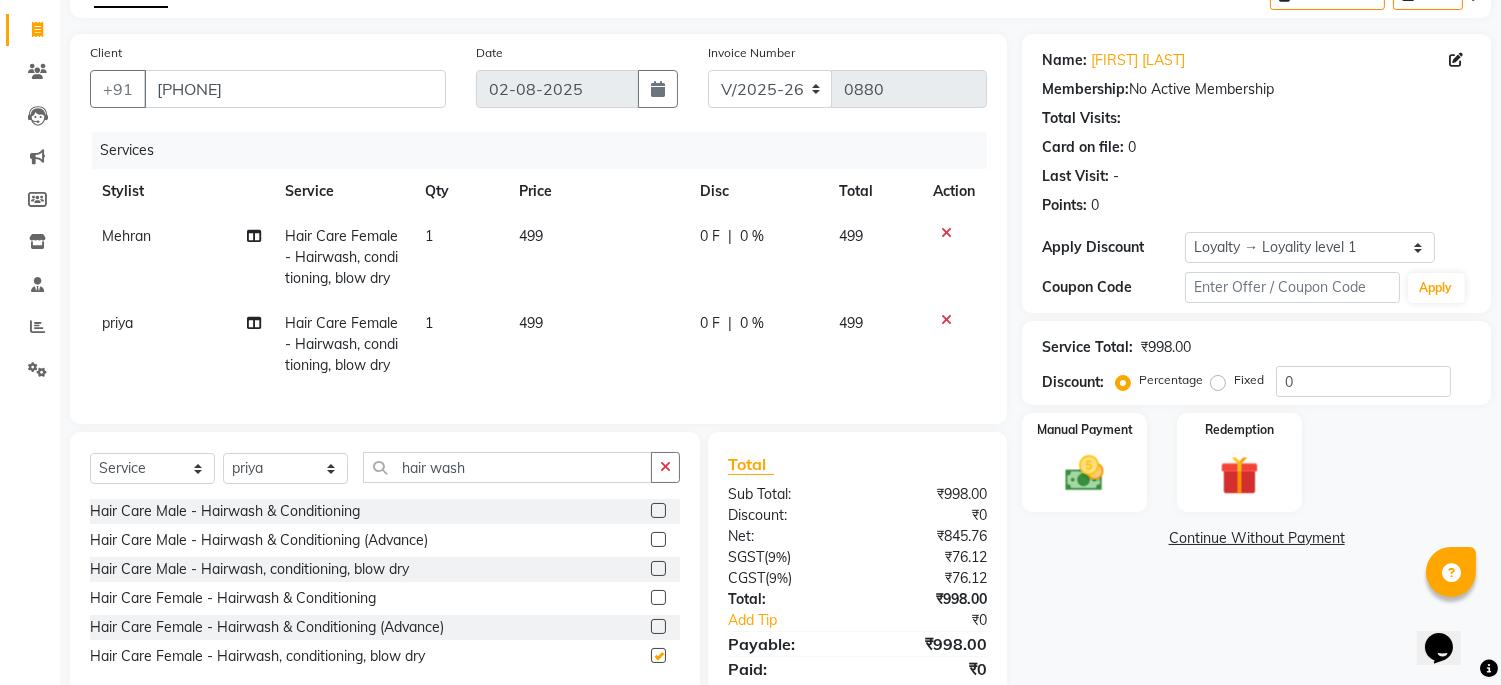 checkbox on "false" 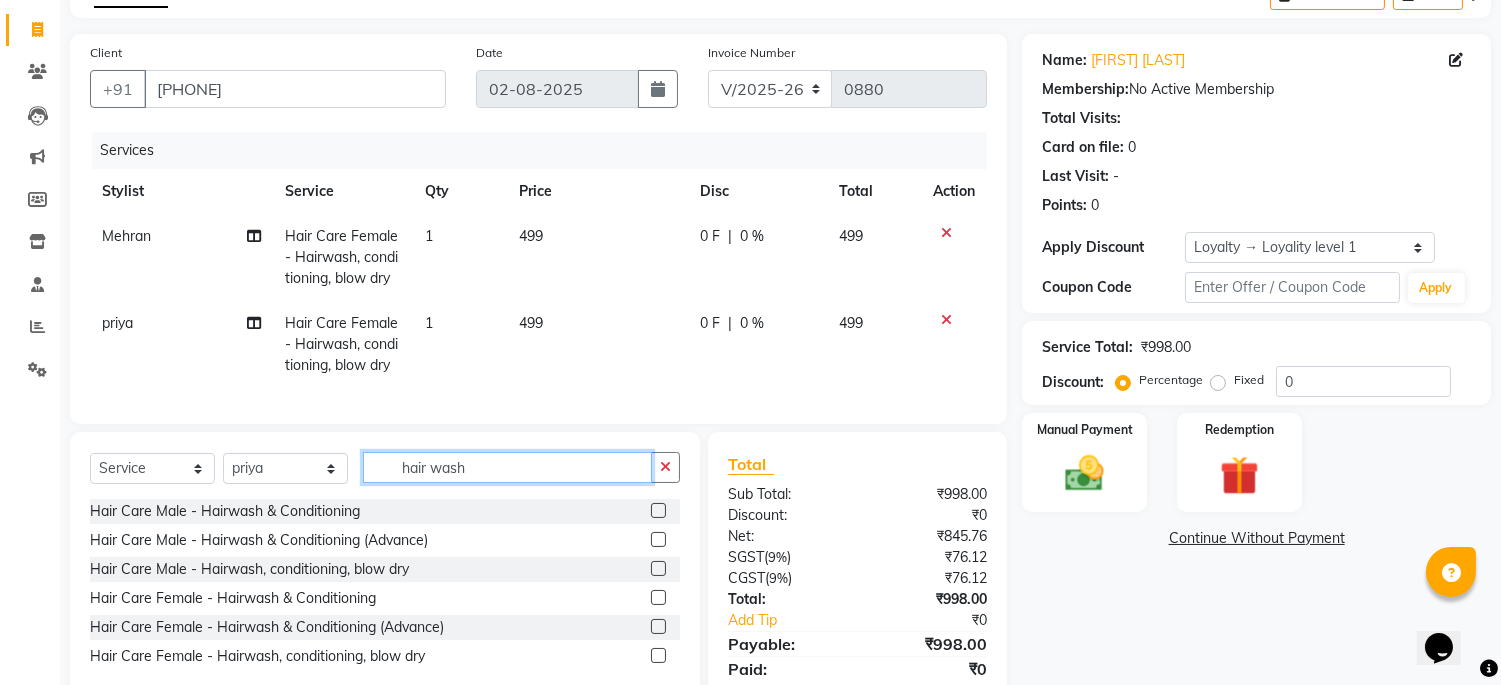 click on "hair wash" 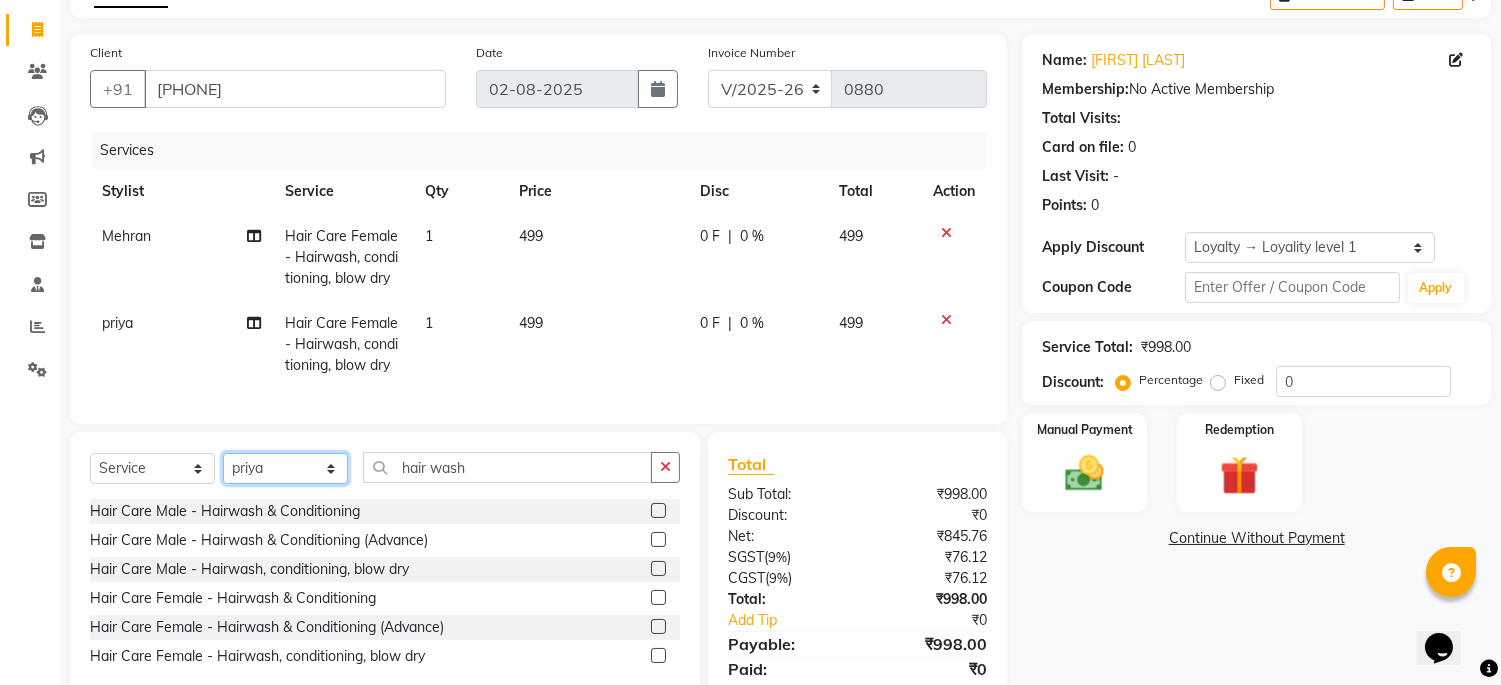 click on "Select Stylist Admin [NAME] [LAST] priya [FIRST]  [LAST] [FIRST] [LAST] shehnaj sweeta" 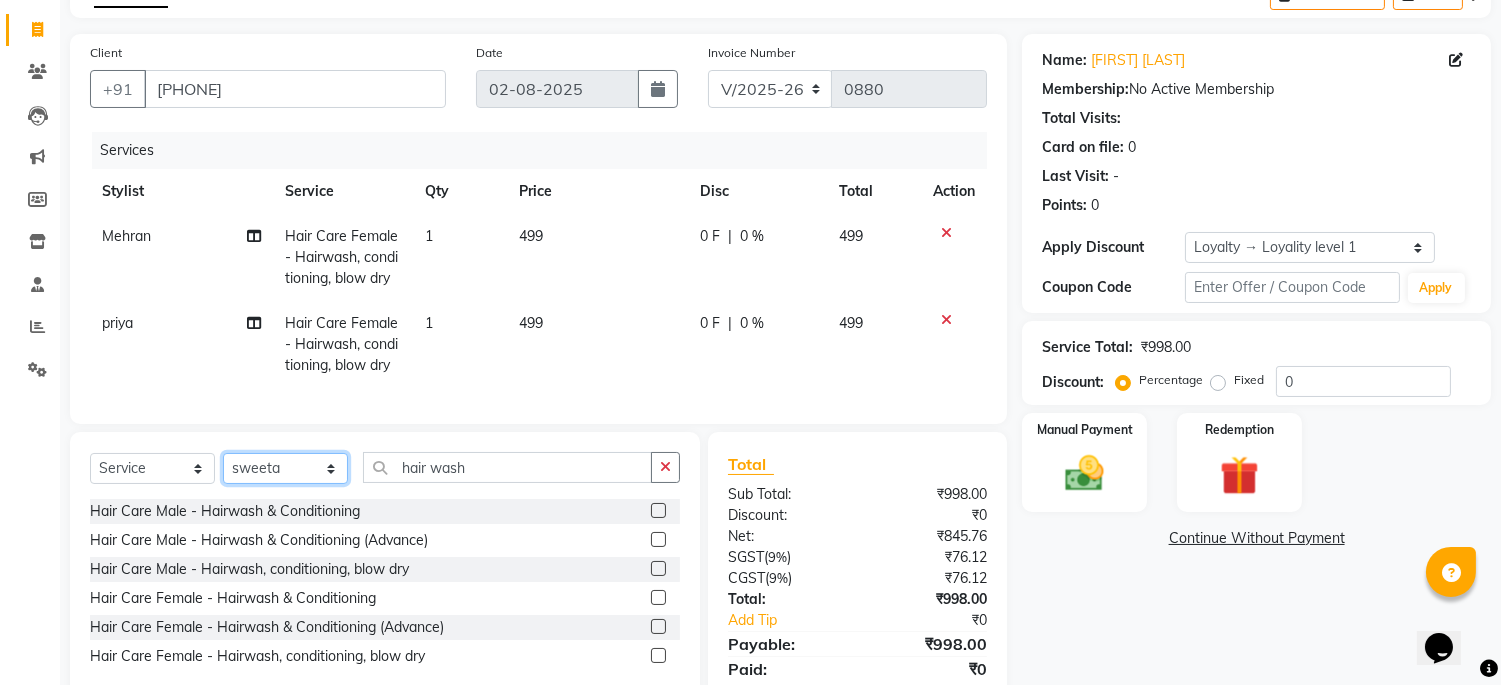 click on "Select Stylist Admin [NAME] [LAST] priya [FIRST]  [LAST] [FIRST] [LAST] shehnaj sweeta" 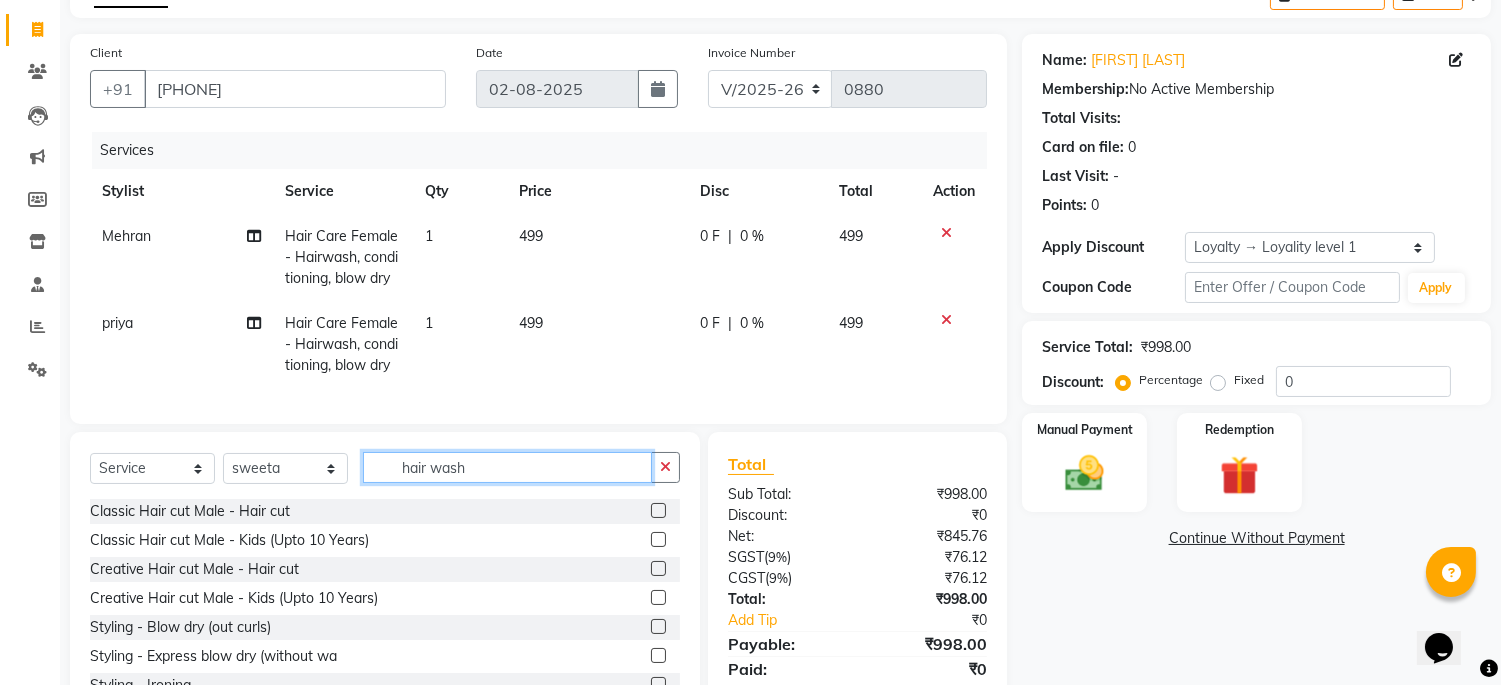 drag, startPoint x: 502, startPoint y: 488, endPoint x: 395, endPoint y: 487, distance: 107.00467 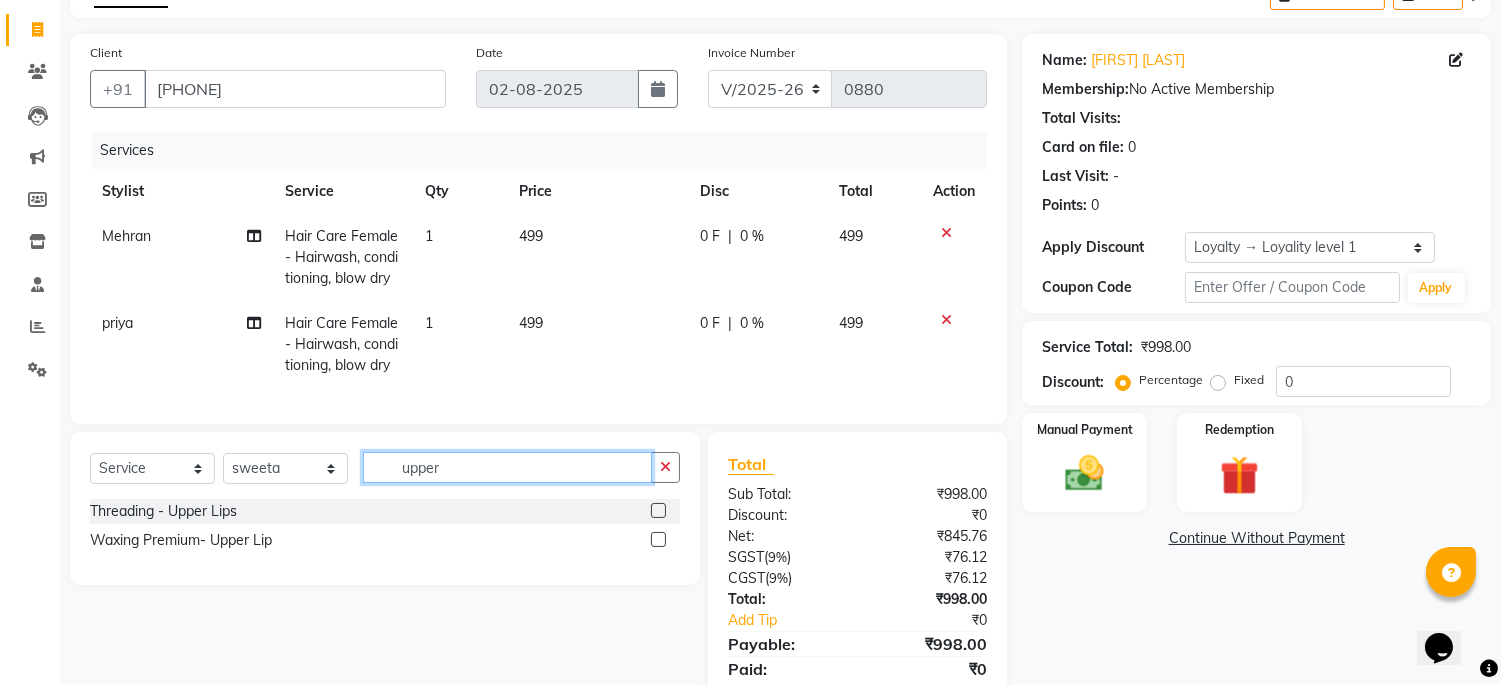 type on "upper" 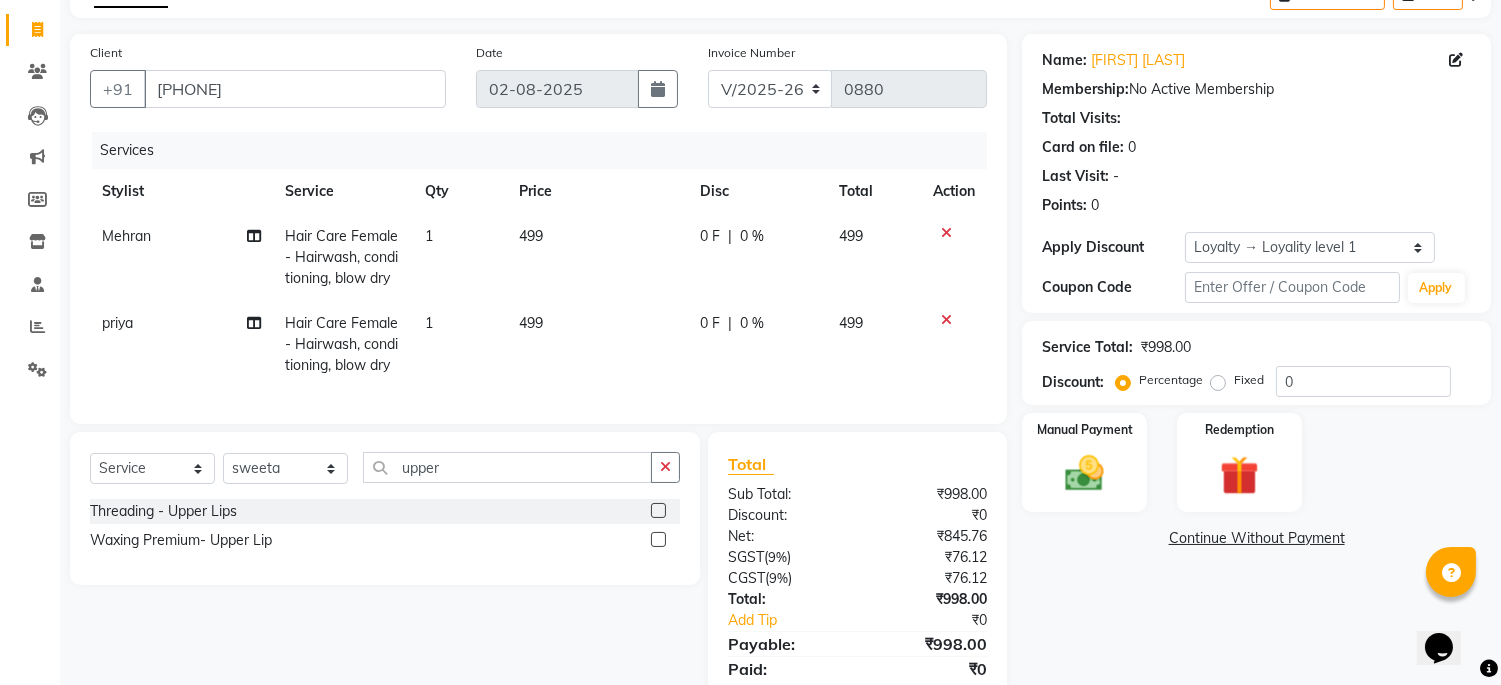 click 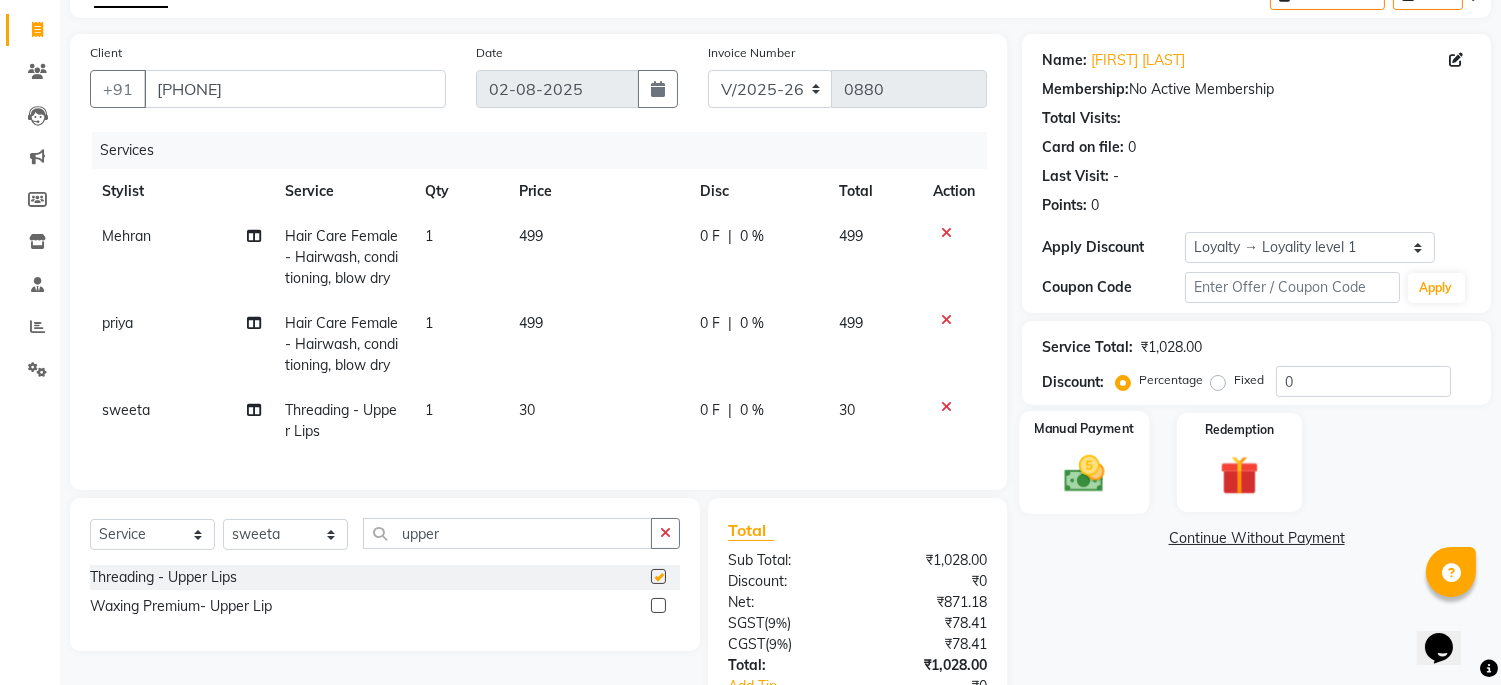 checkbox on "false" 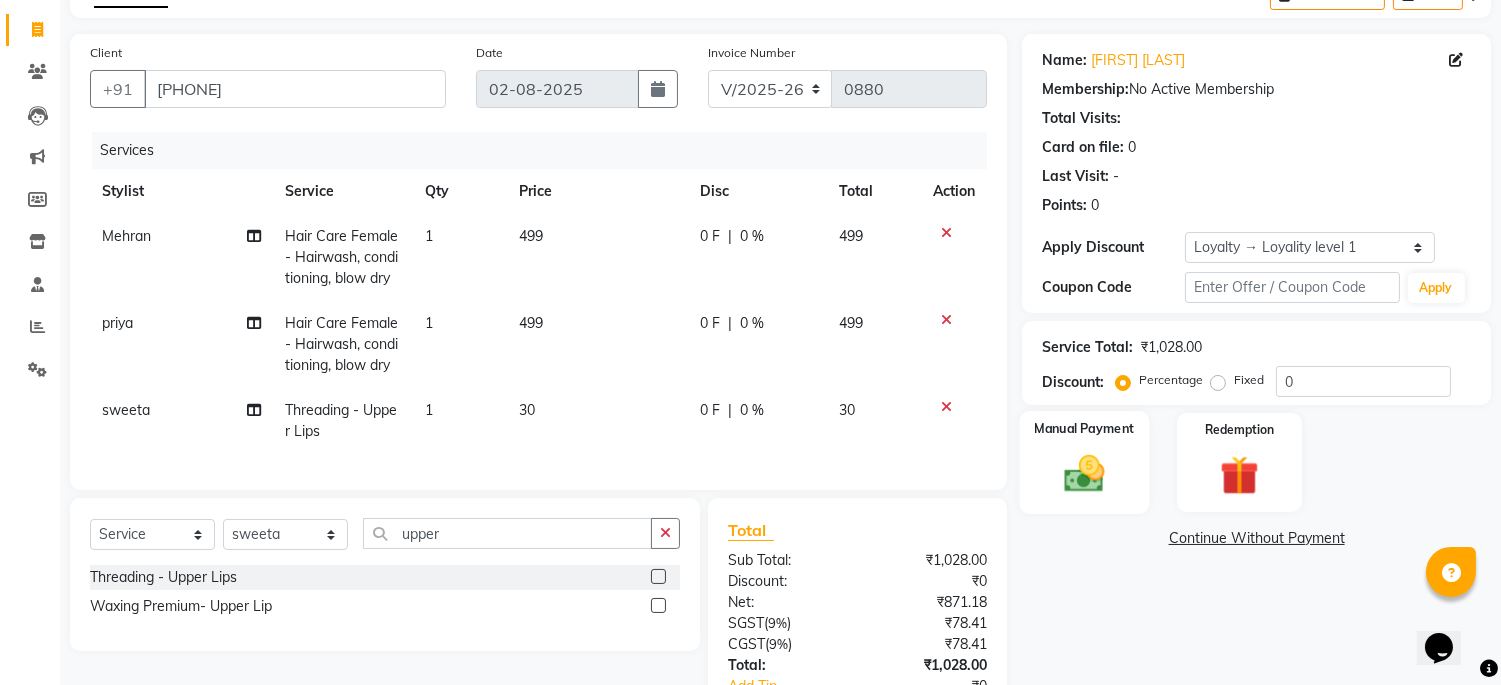 click 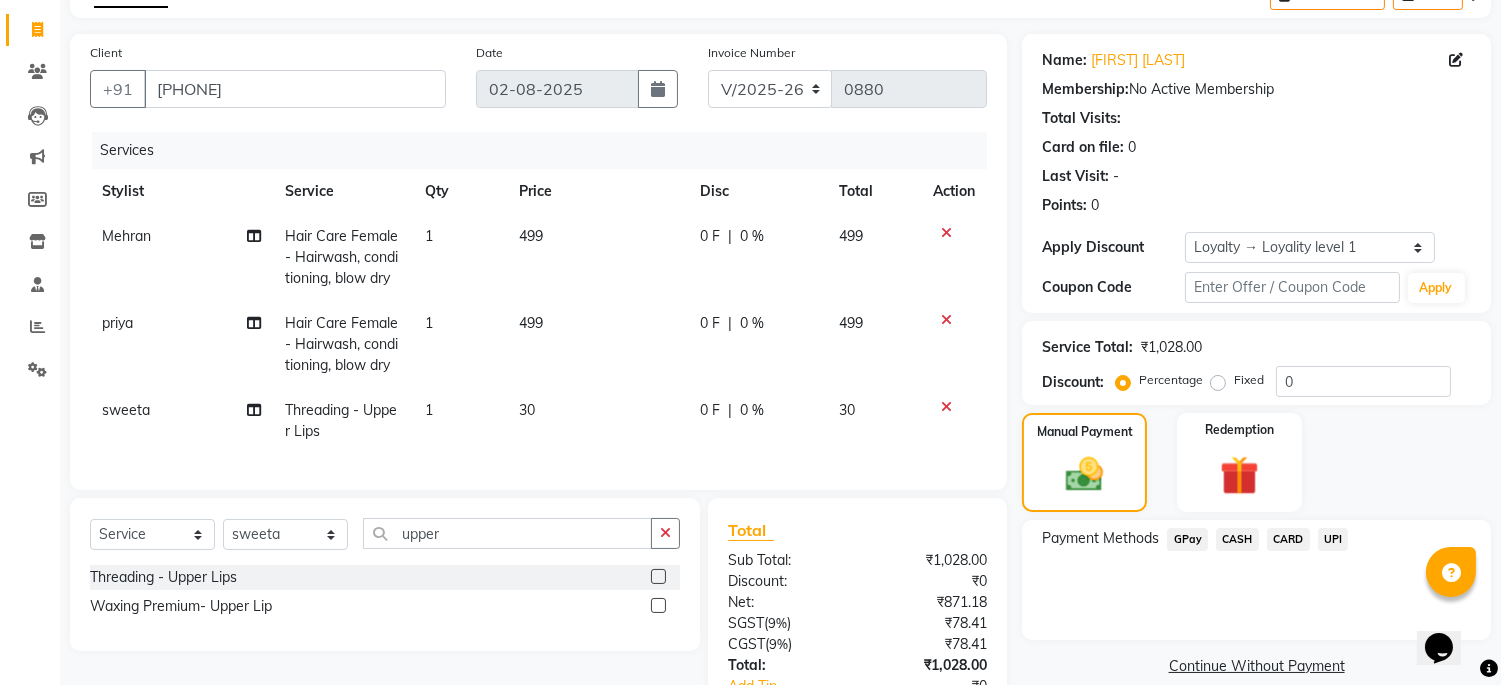 click on "CASH" 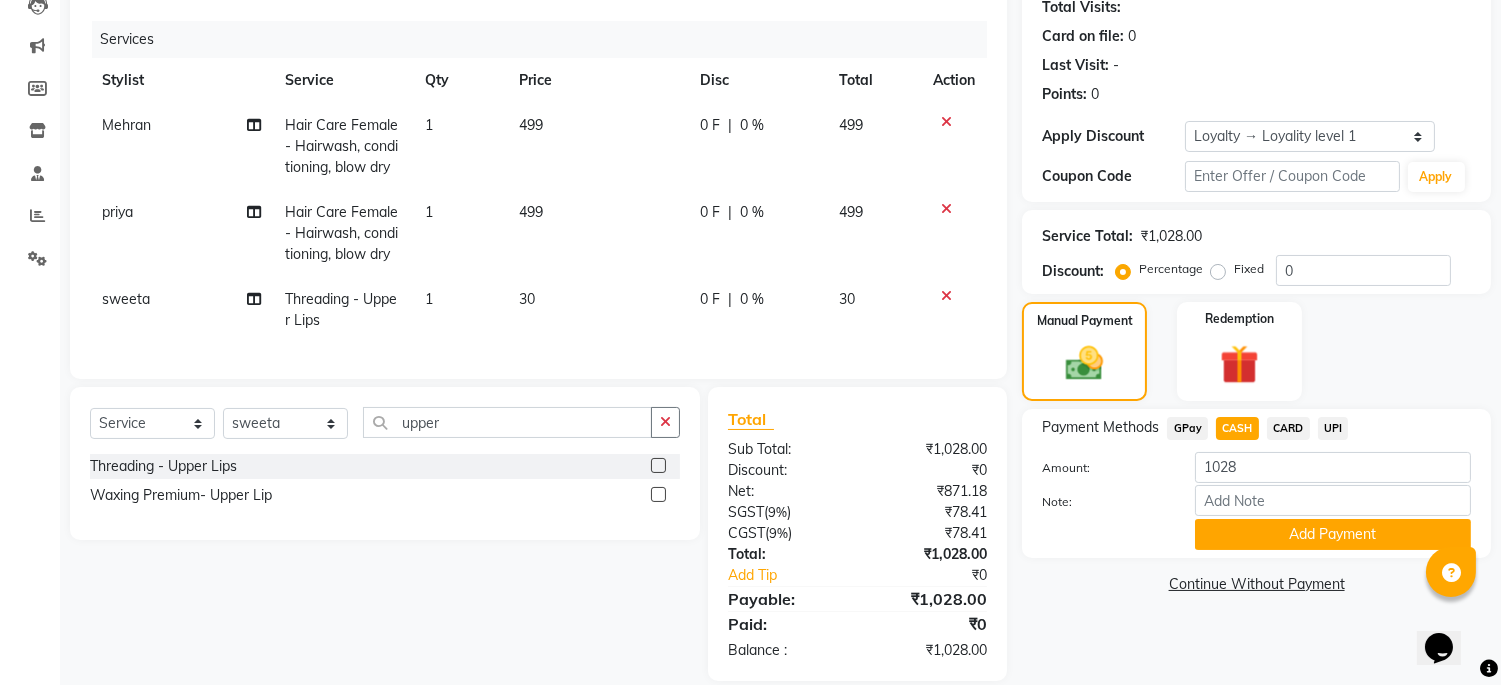 scroll, scrollTop: 268, scrollLeft: 0, axis: vertical 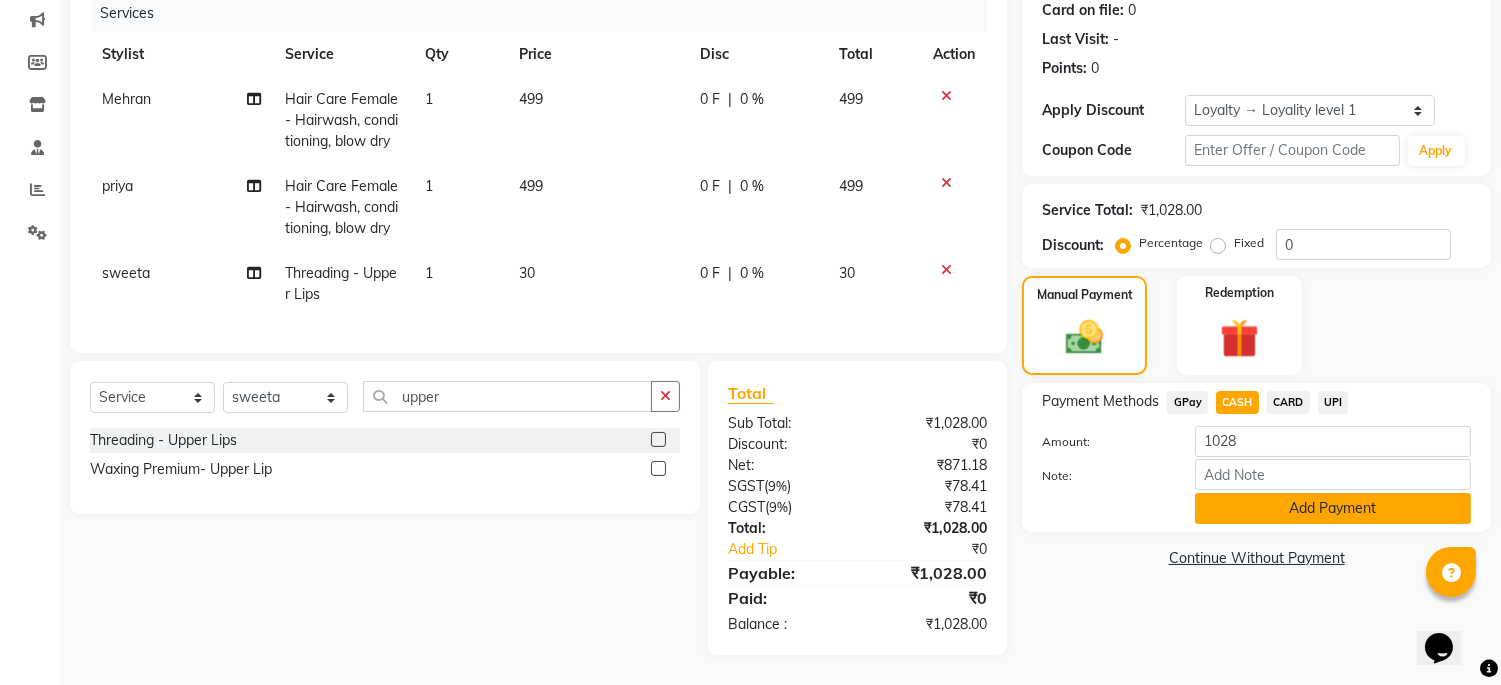 click on "Add Payment" 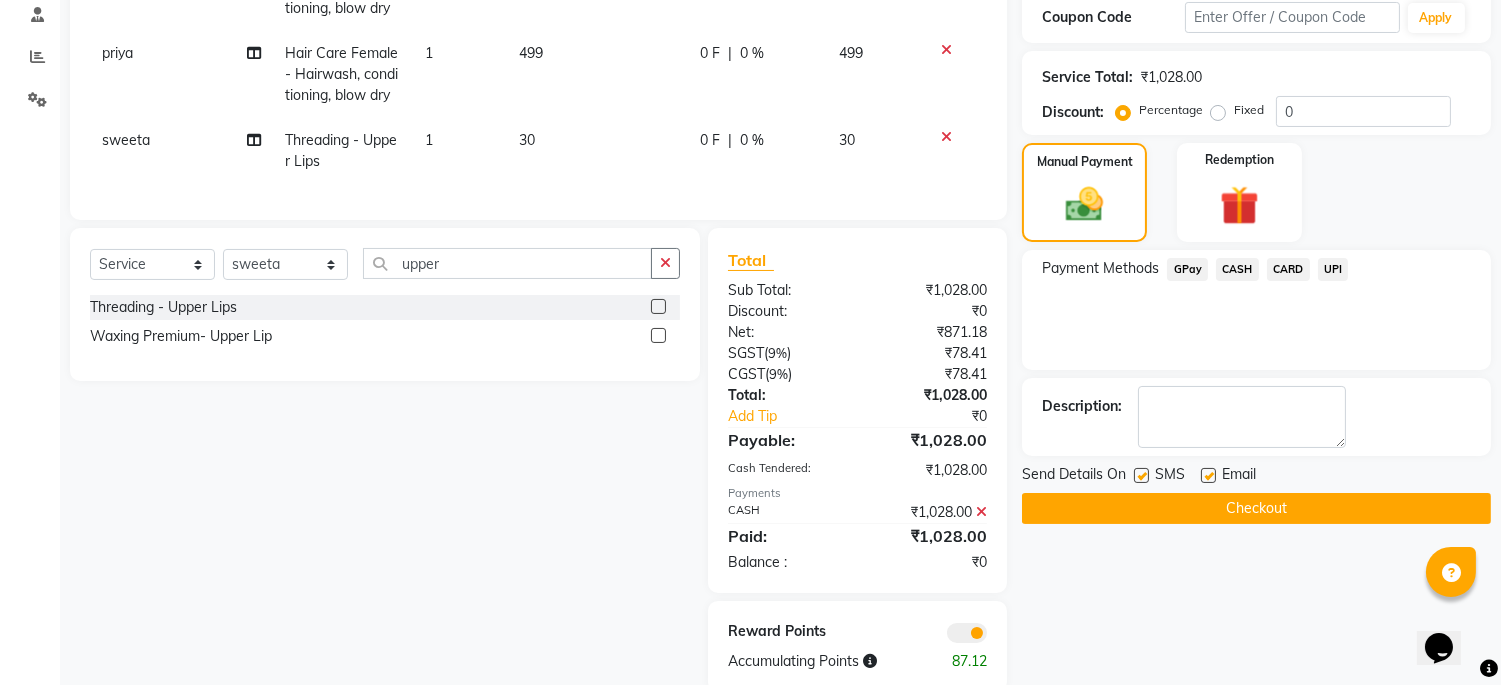 scroll, scrollTop: 438, scrollLeft: 0, axis: vertical 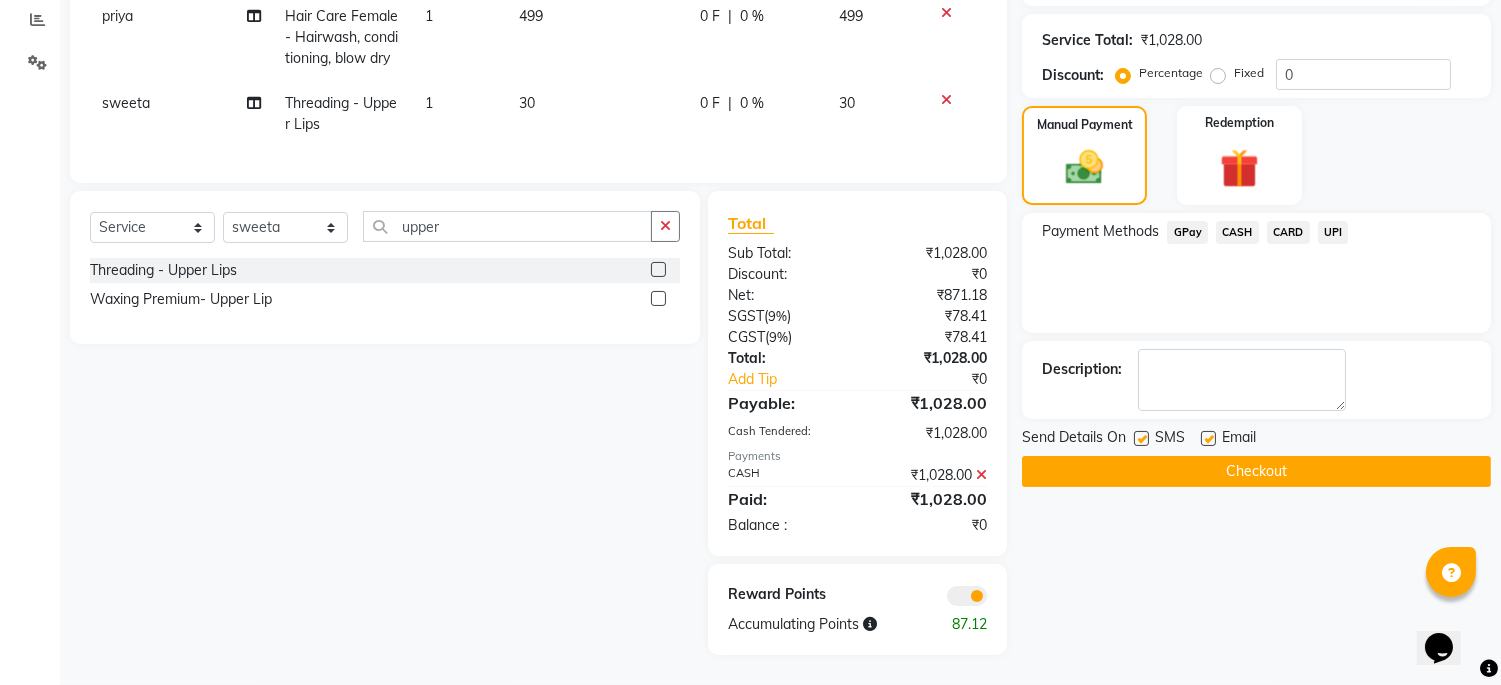 click on "Checkout" 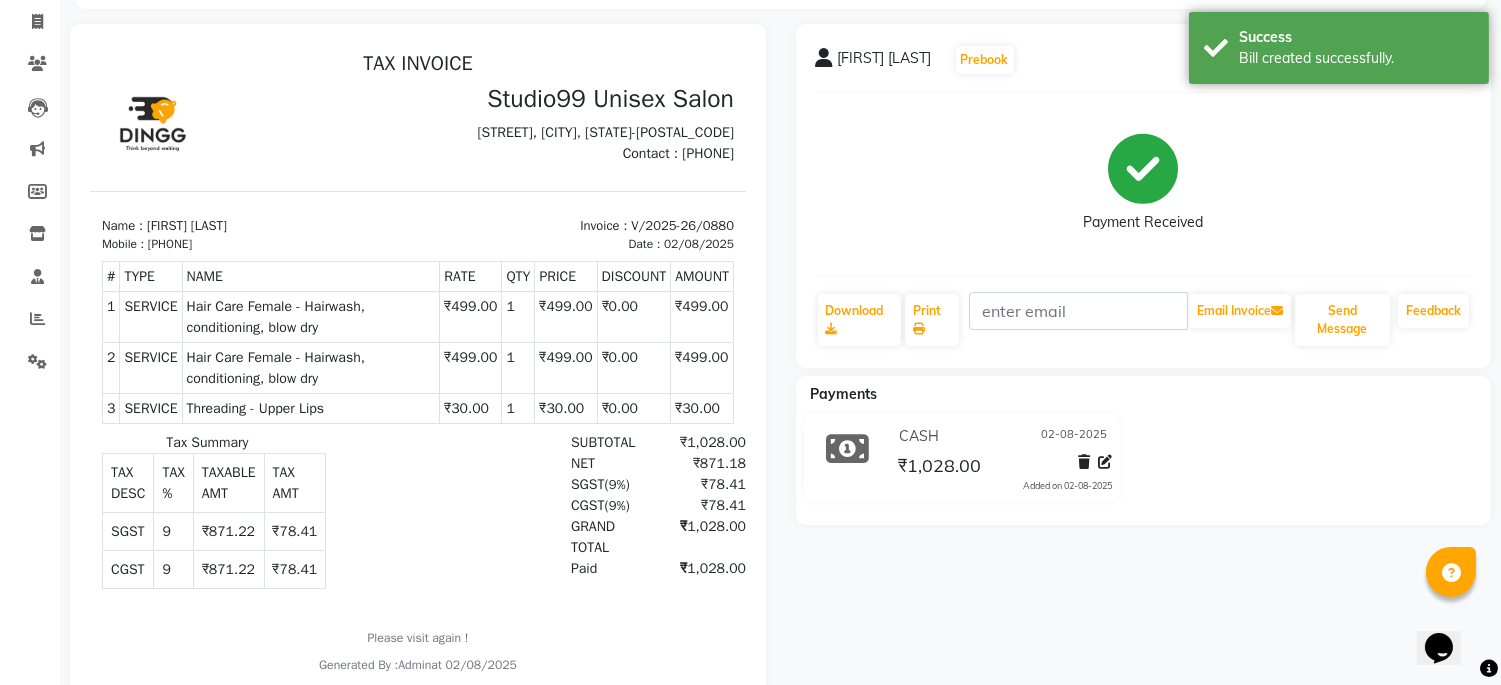 scroll, scrollTop: 195, scrollLeft: 0, axis: vertical 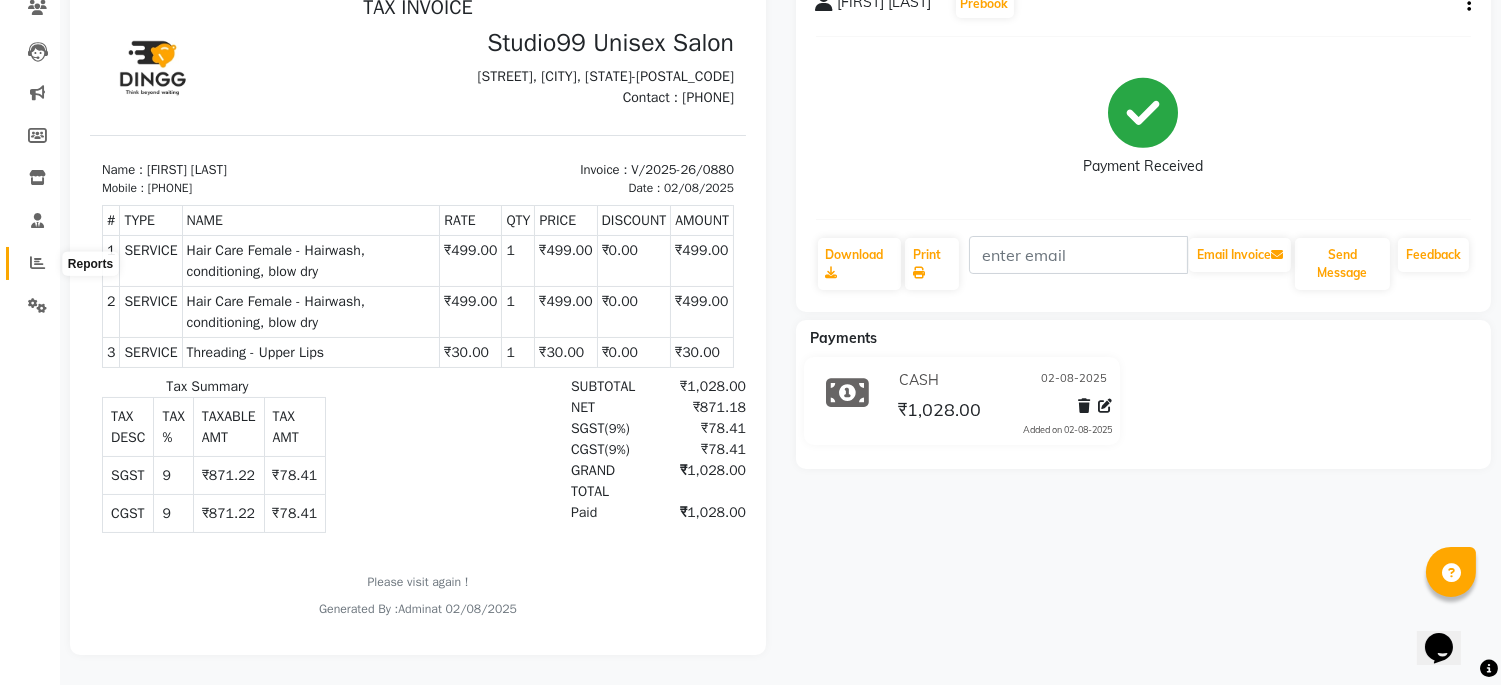 click 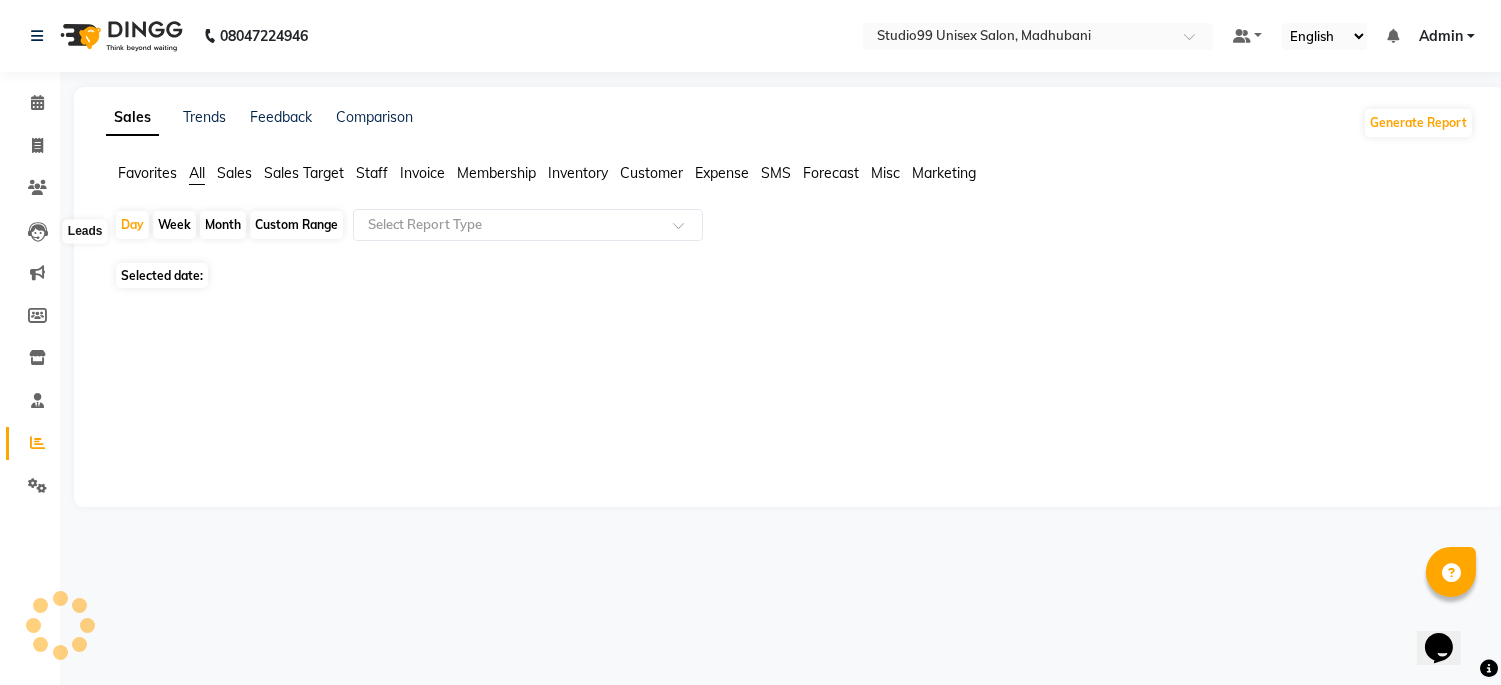 scroll, scrollTop: 0, scrollLeft: 0, axis: both 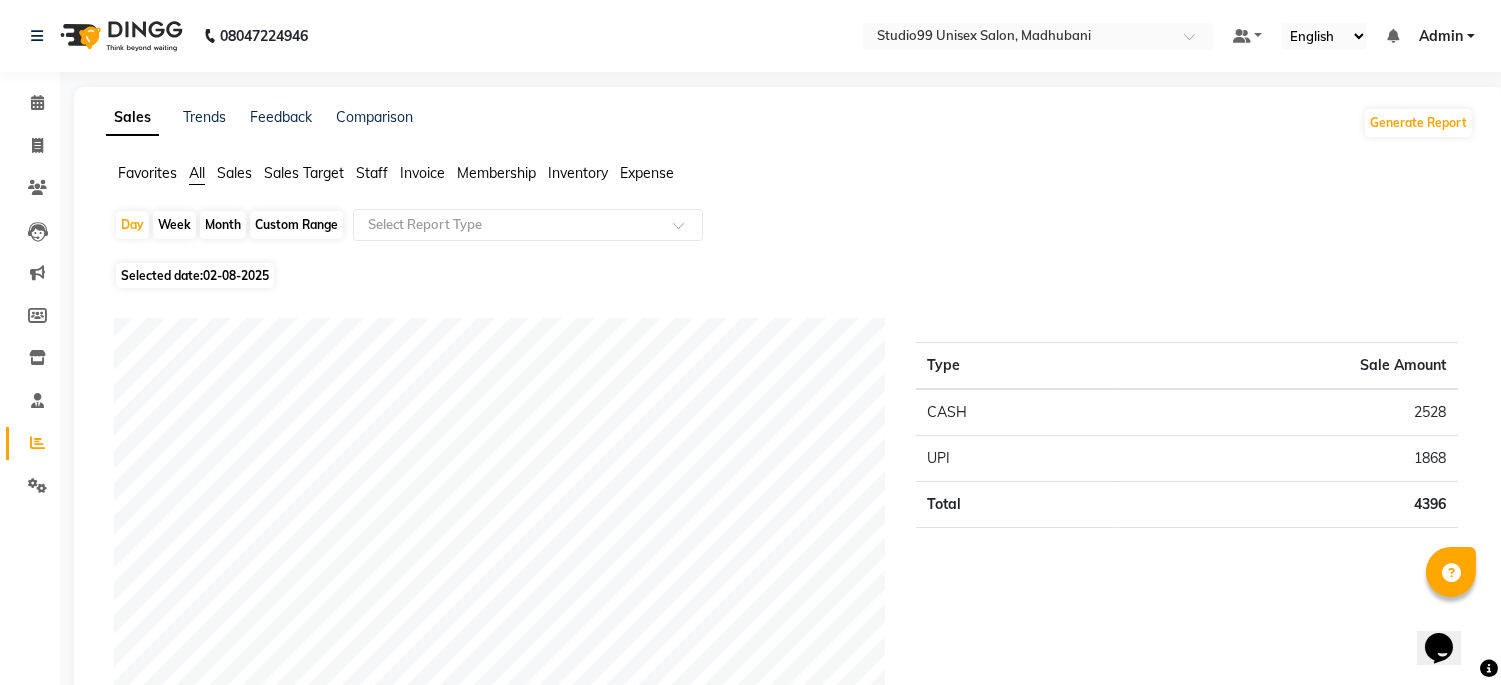 click on "Sales" 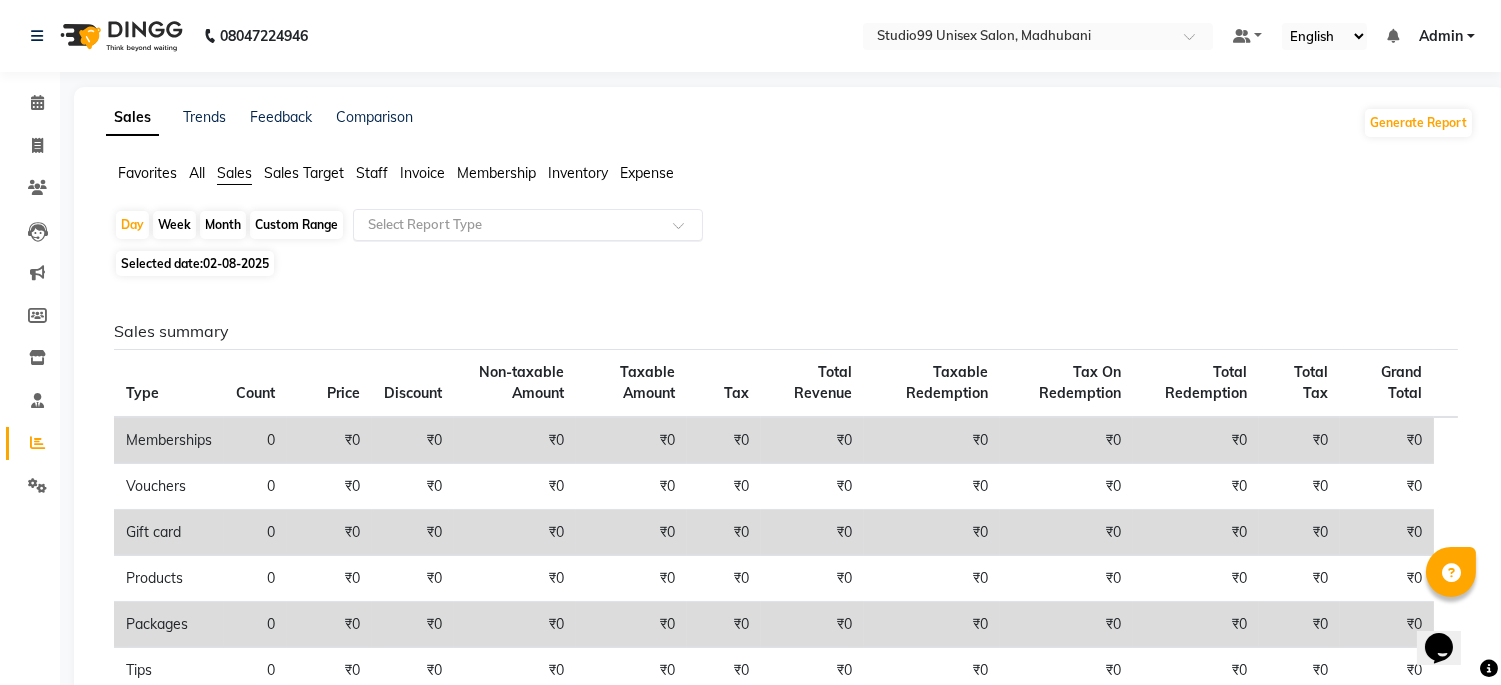 click 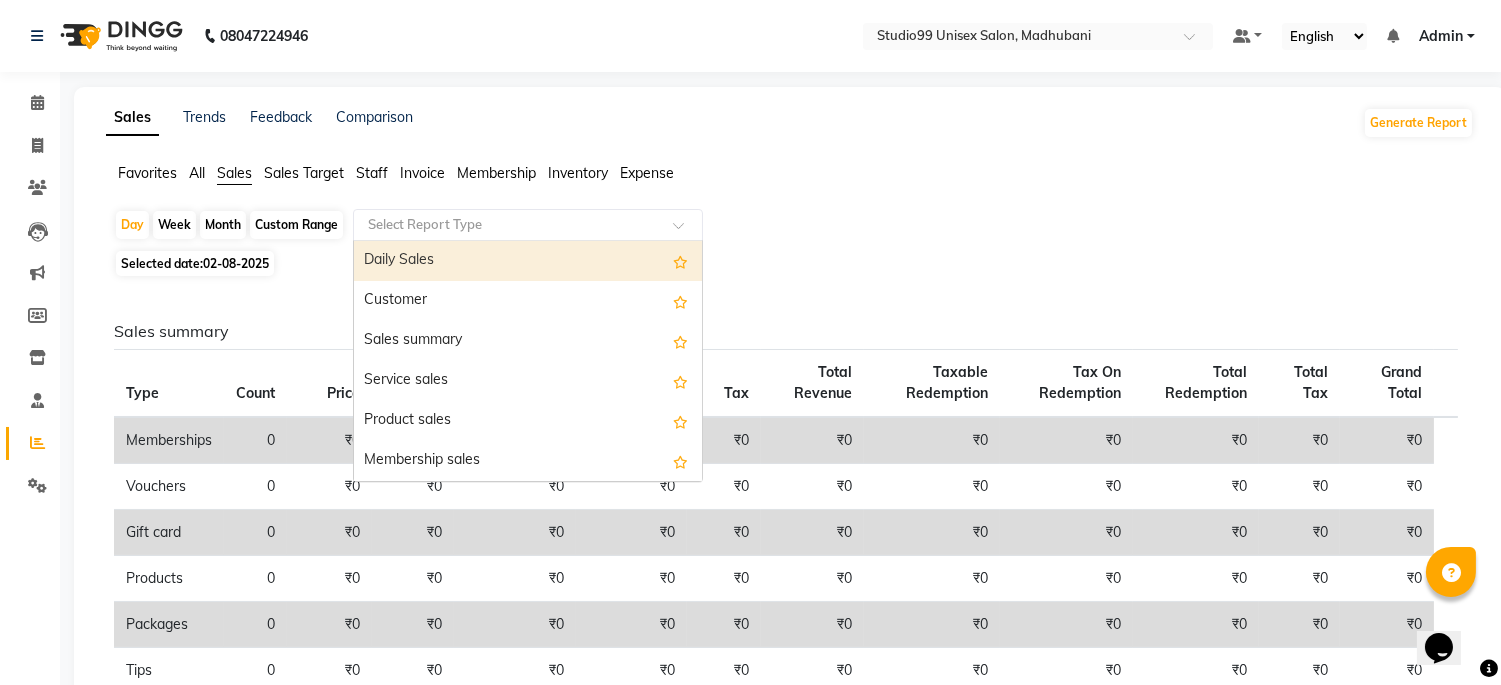 click on "Daily Sales" at bounding box center [528, 261] 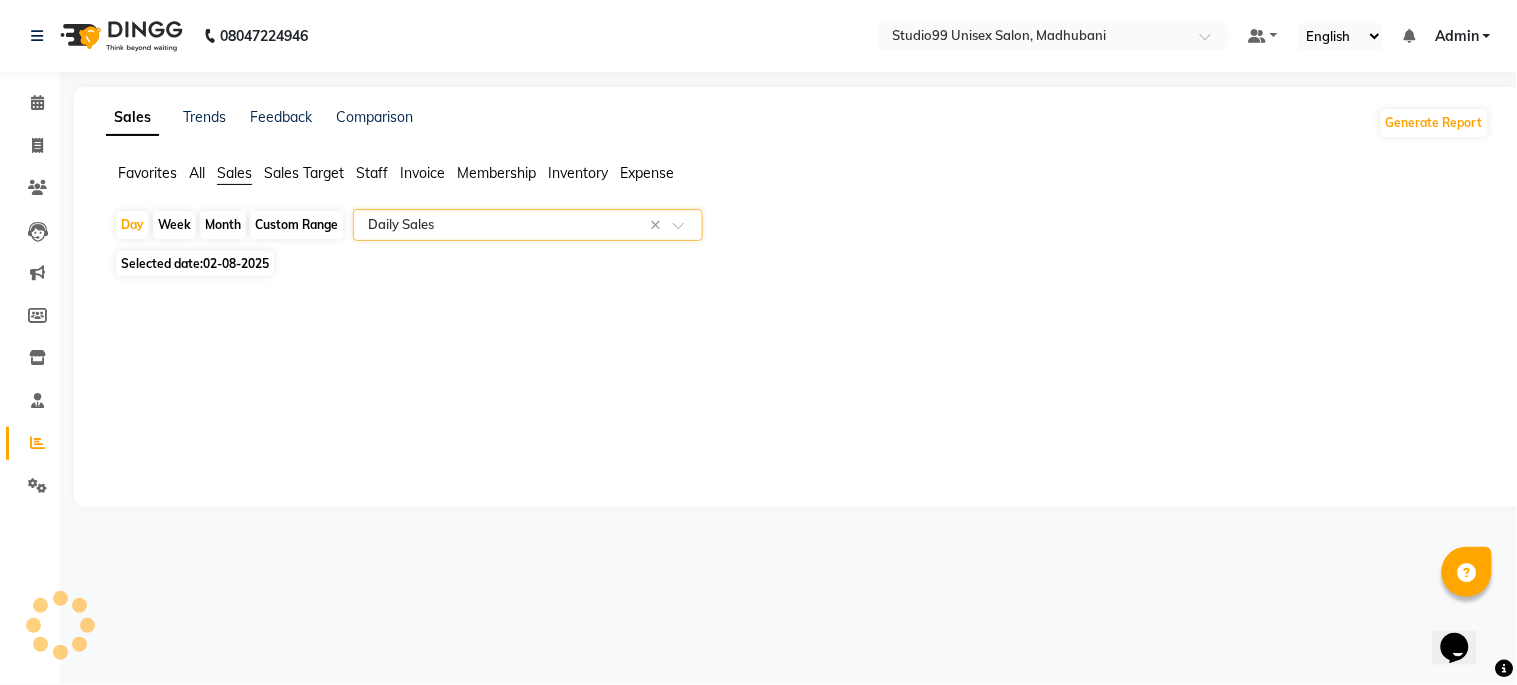 select on "csv" 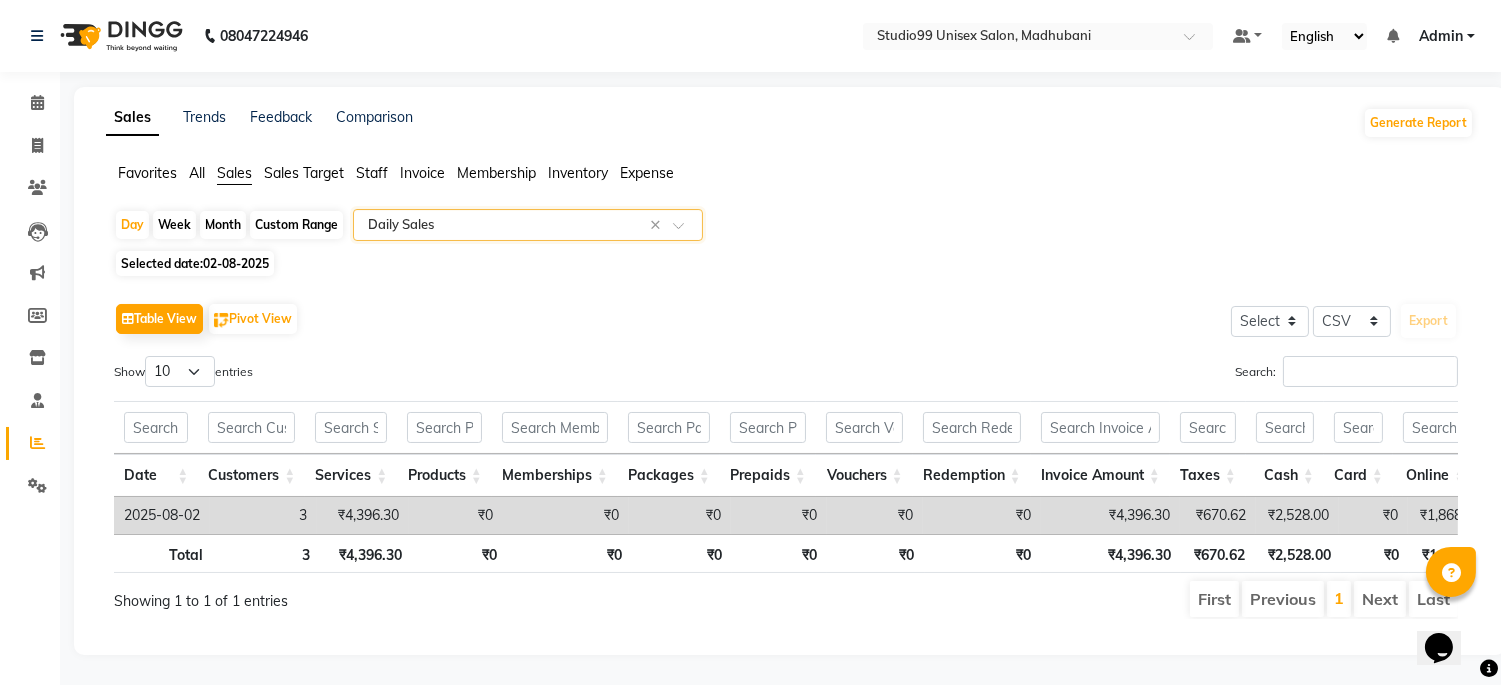 scroll, scrollTop: 34, scrollLeft: 0, axis: vertical 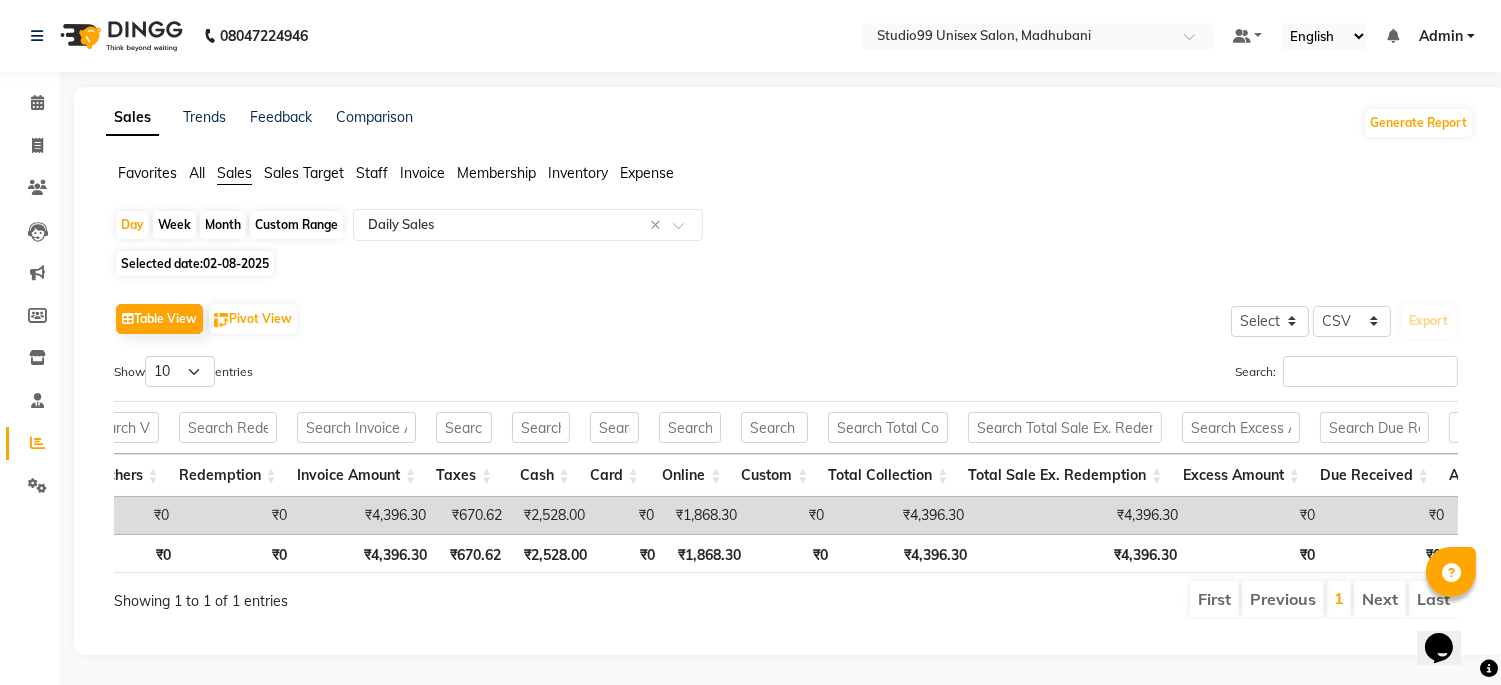 click on "Table View   Pivot View  Select Select CSV PDF  Export" 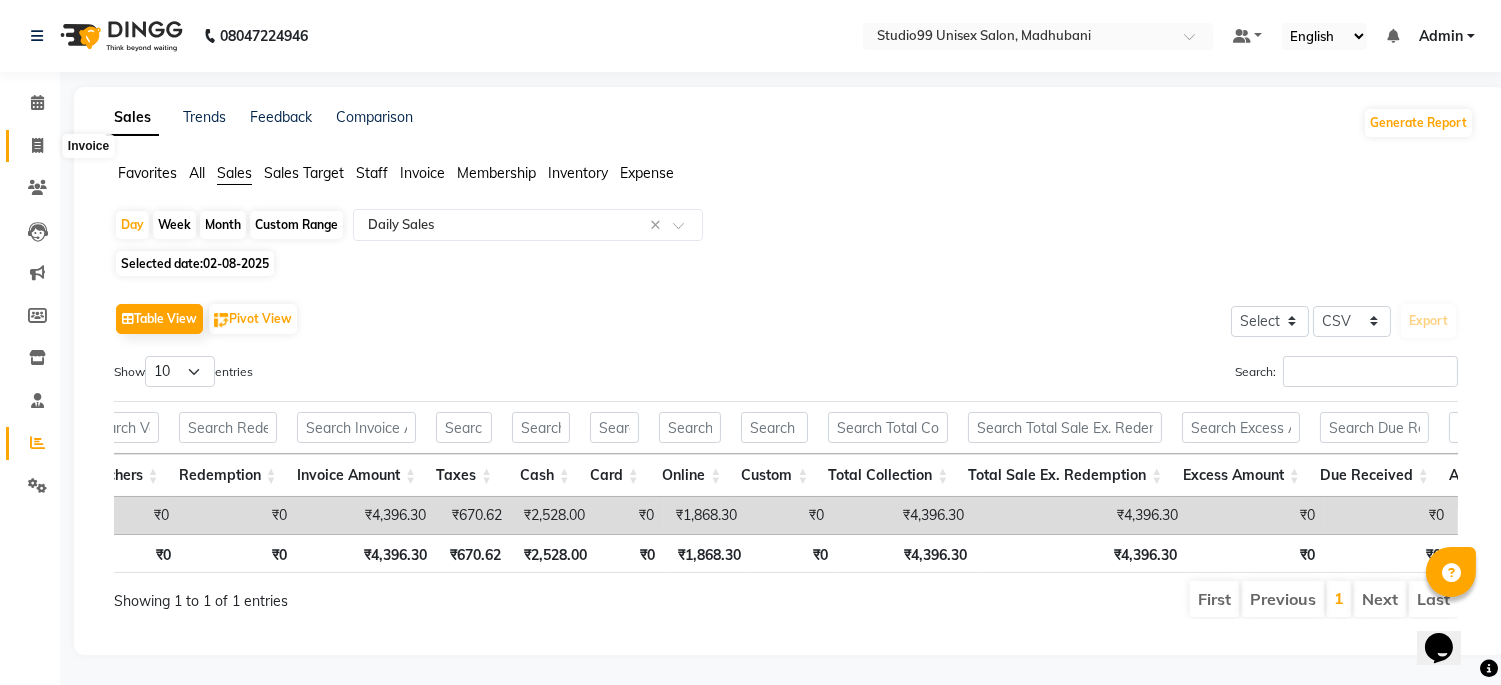 click 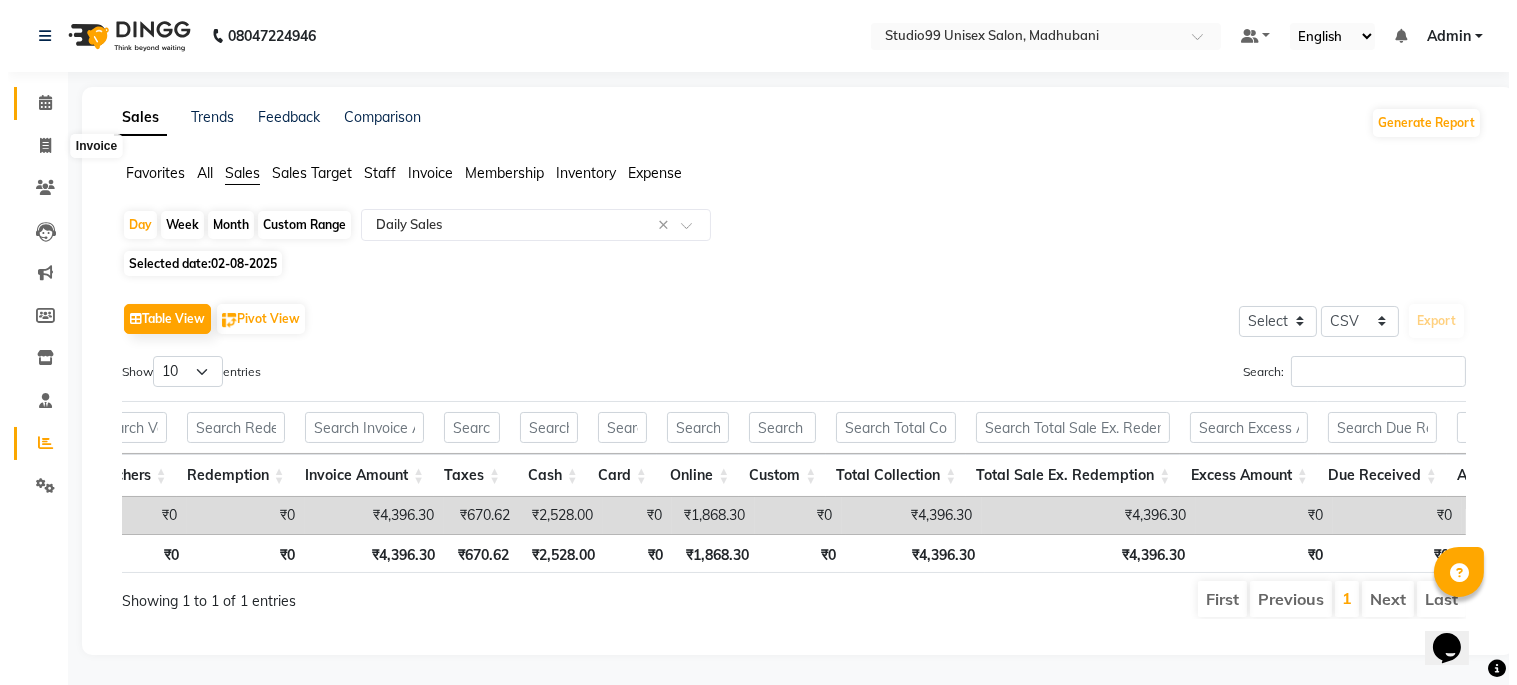 scroll, scrollTop: 0, scrollLeft: 0, axis: both 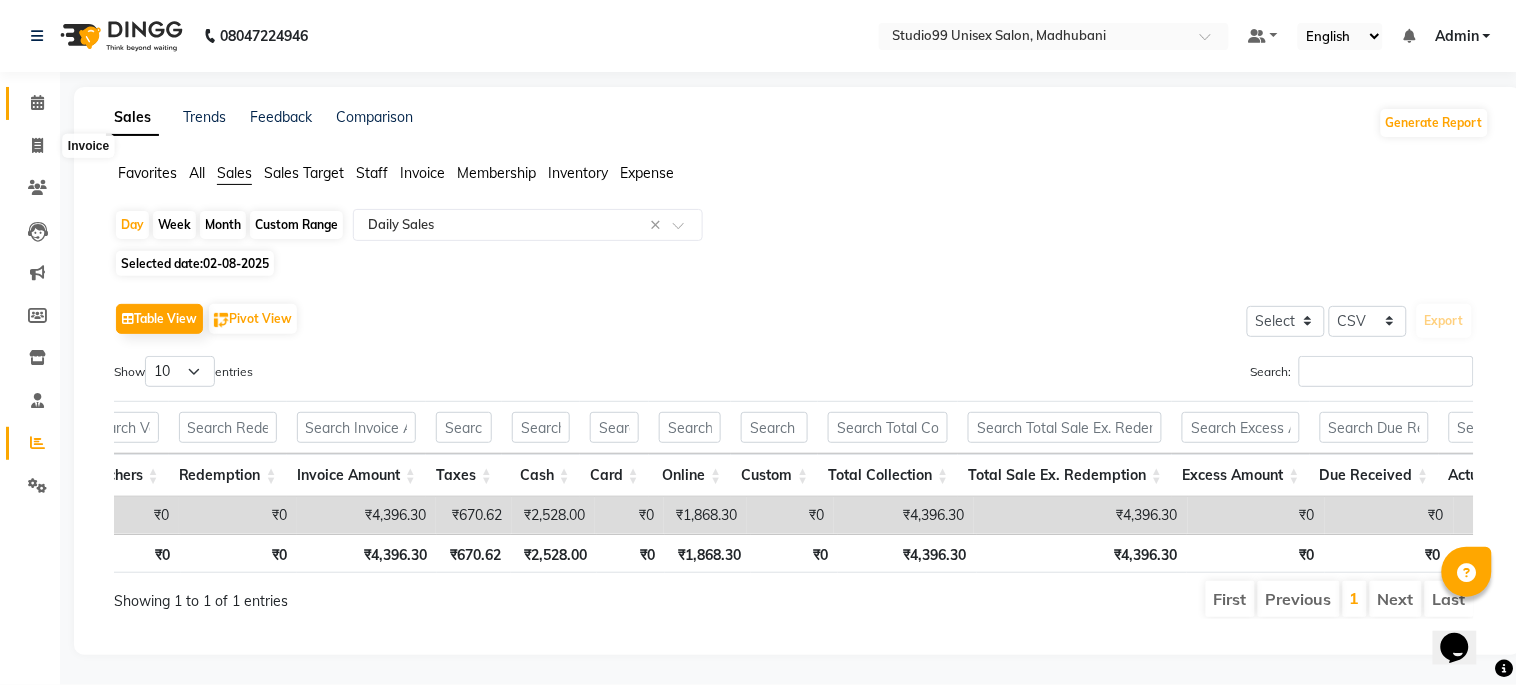 select on "service" 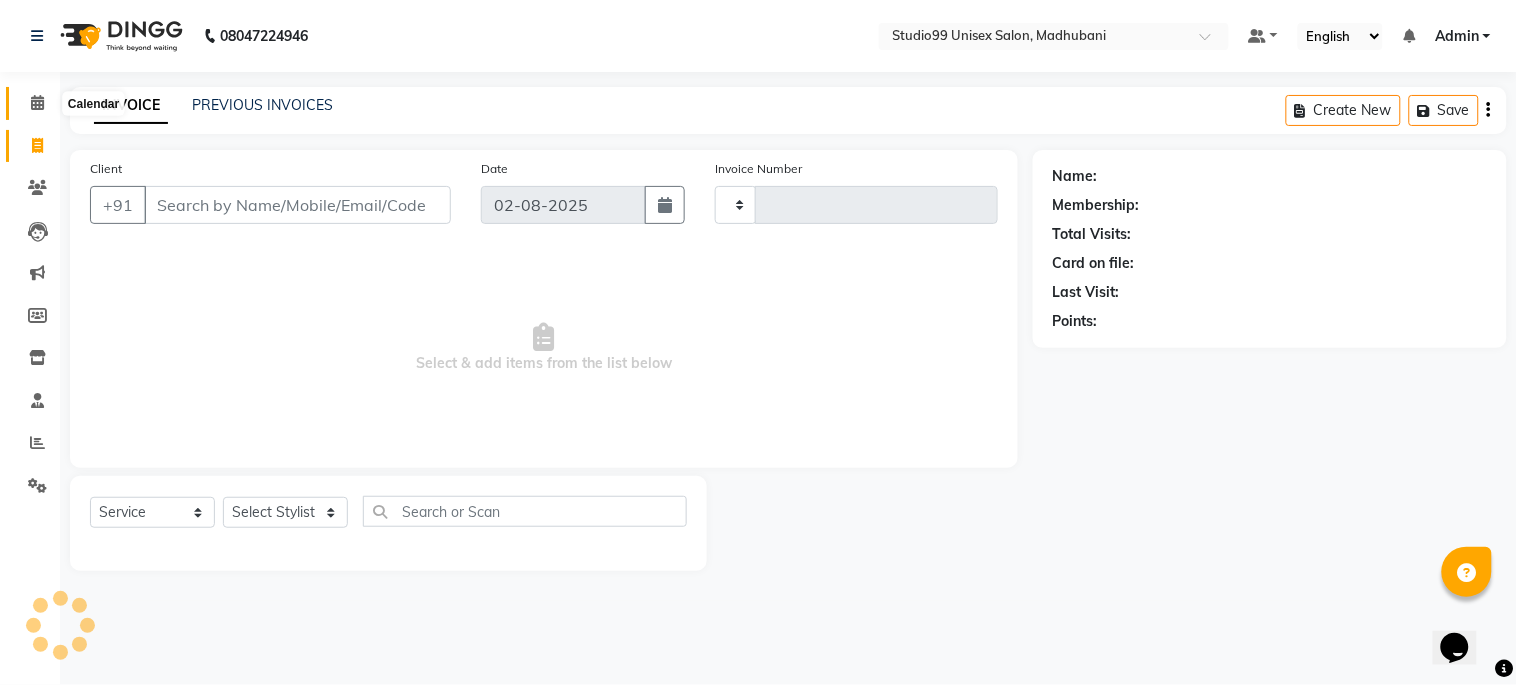 type on "0881" 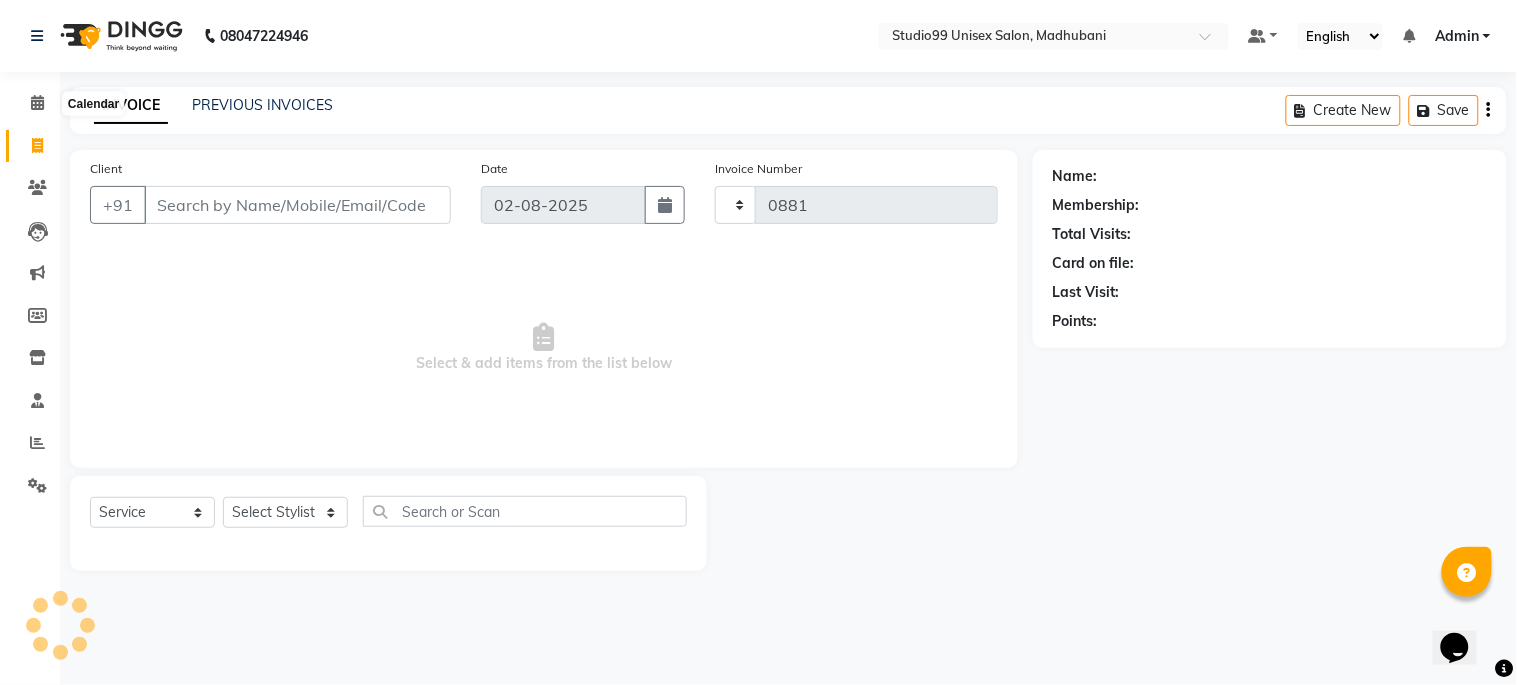 select on "6061" 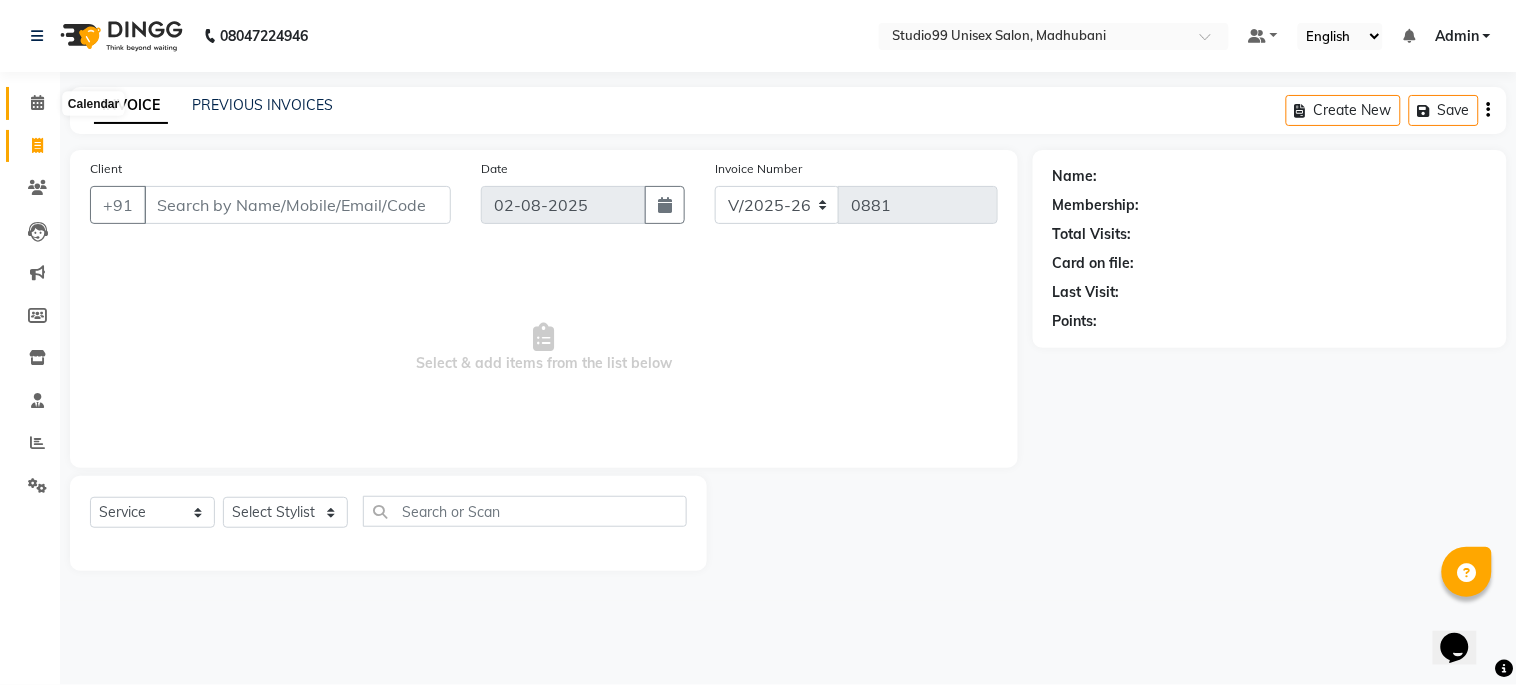 click 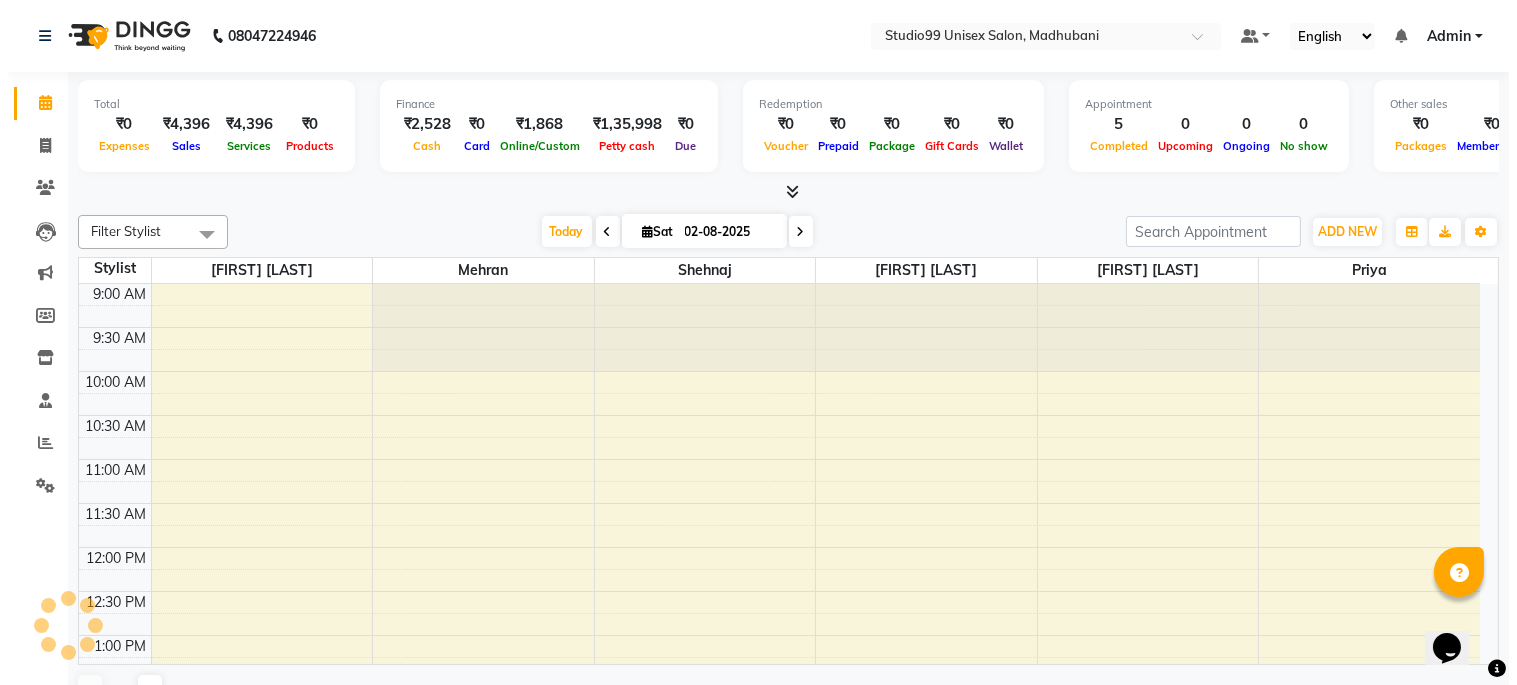 scroll, scrollTop: 0, scrollLeft: 0, axis: both 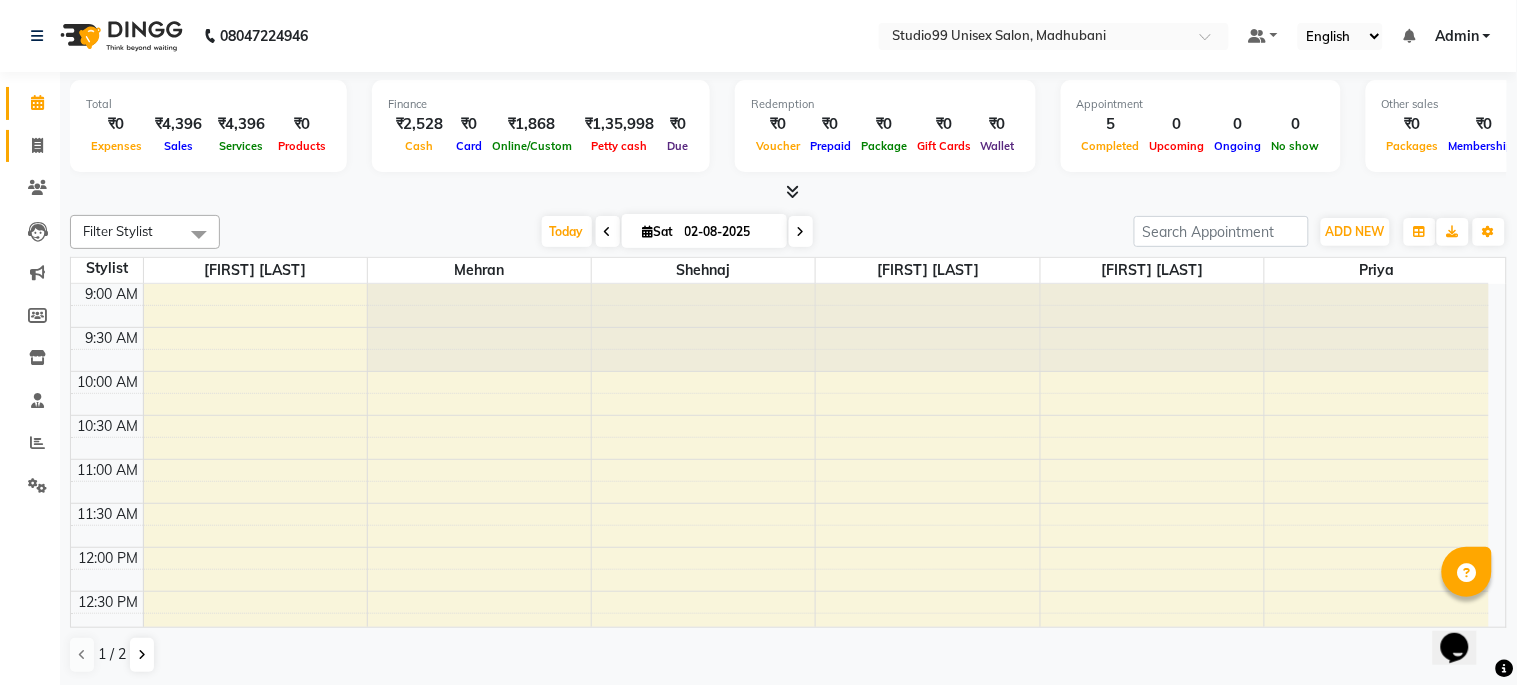 click on "Invoice" 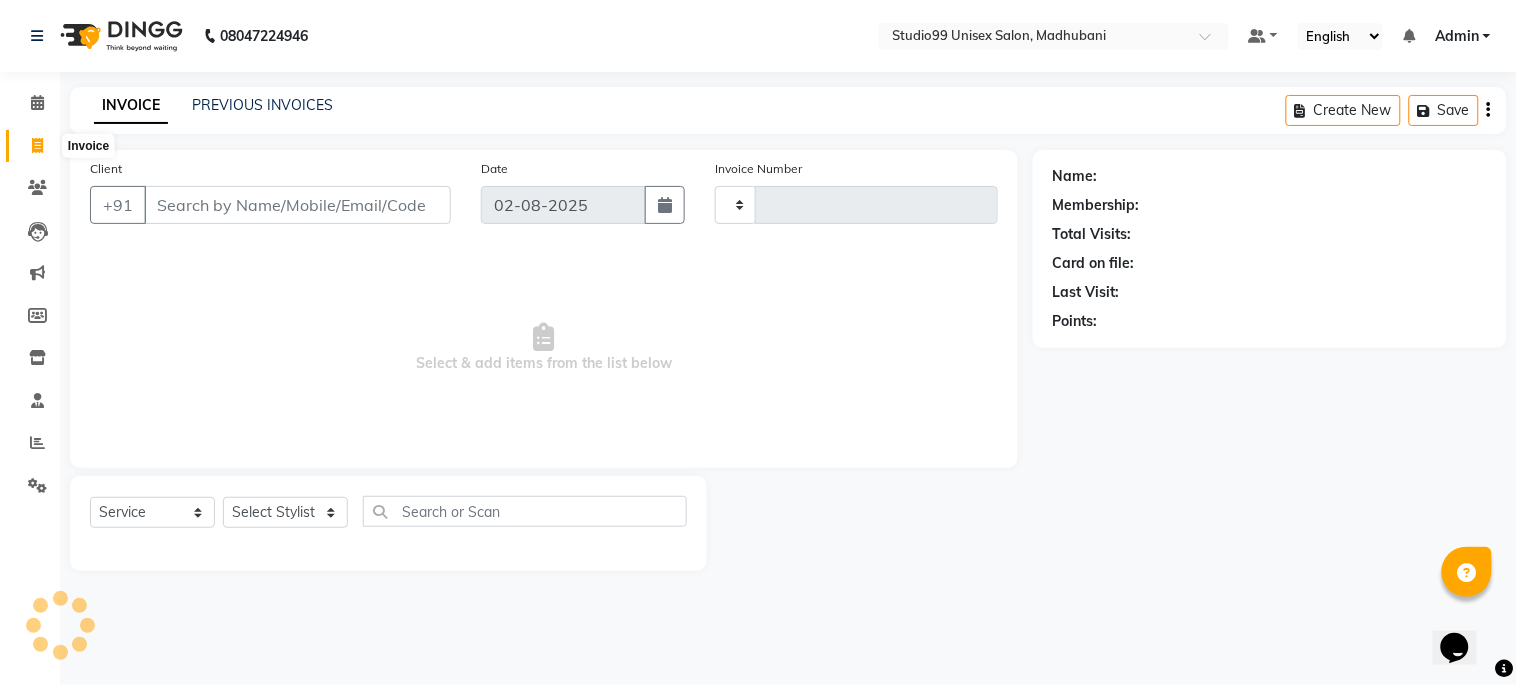 type on "0881" 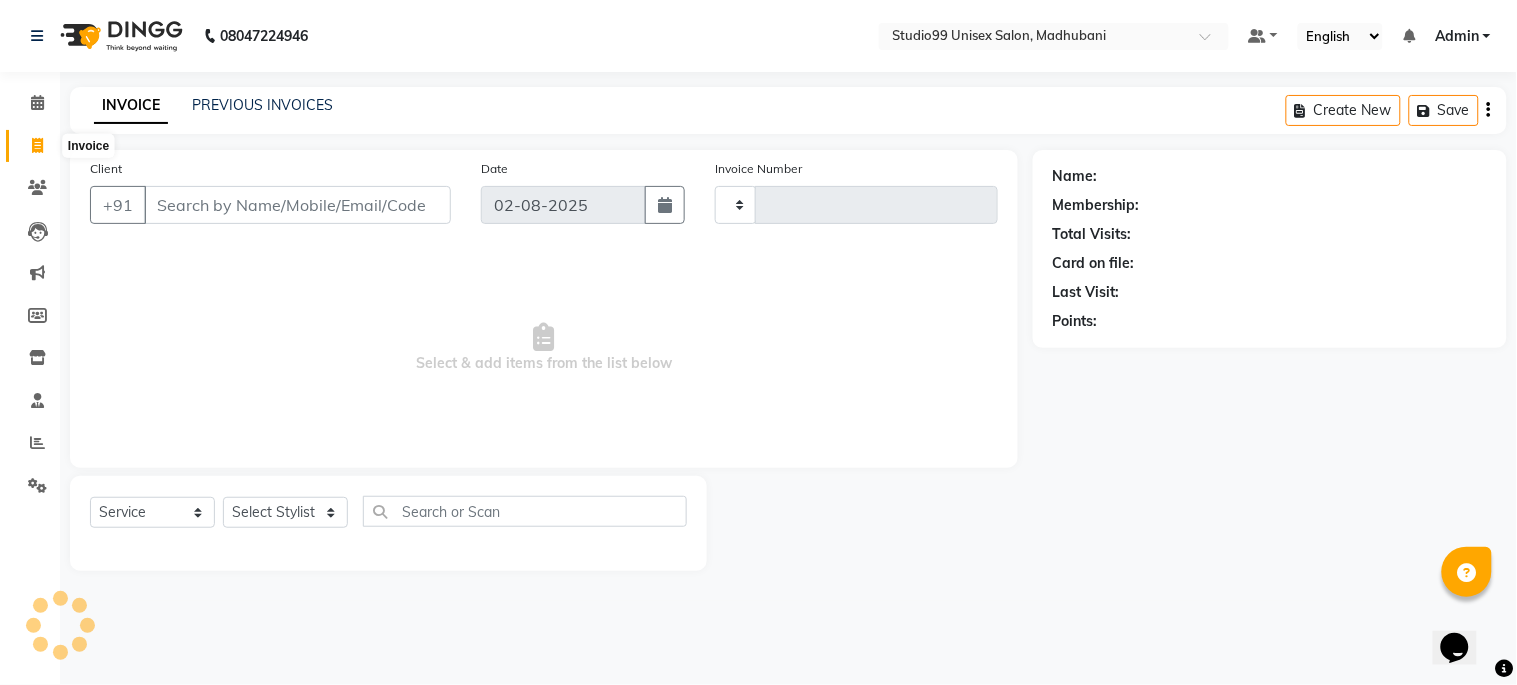 select on "6061" 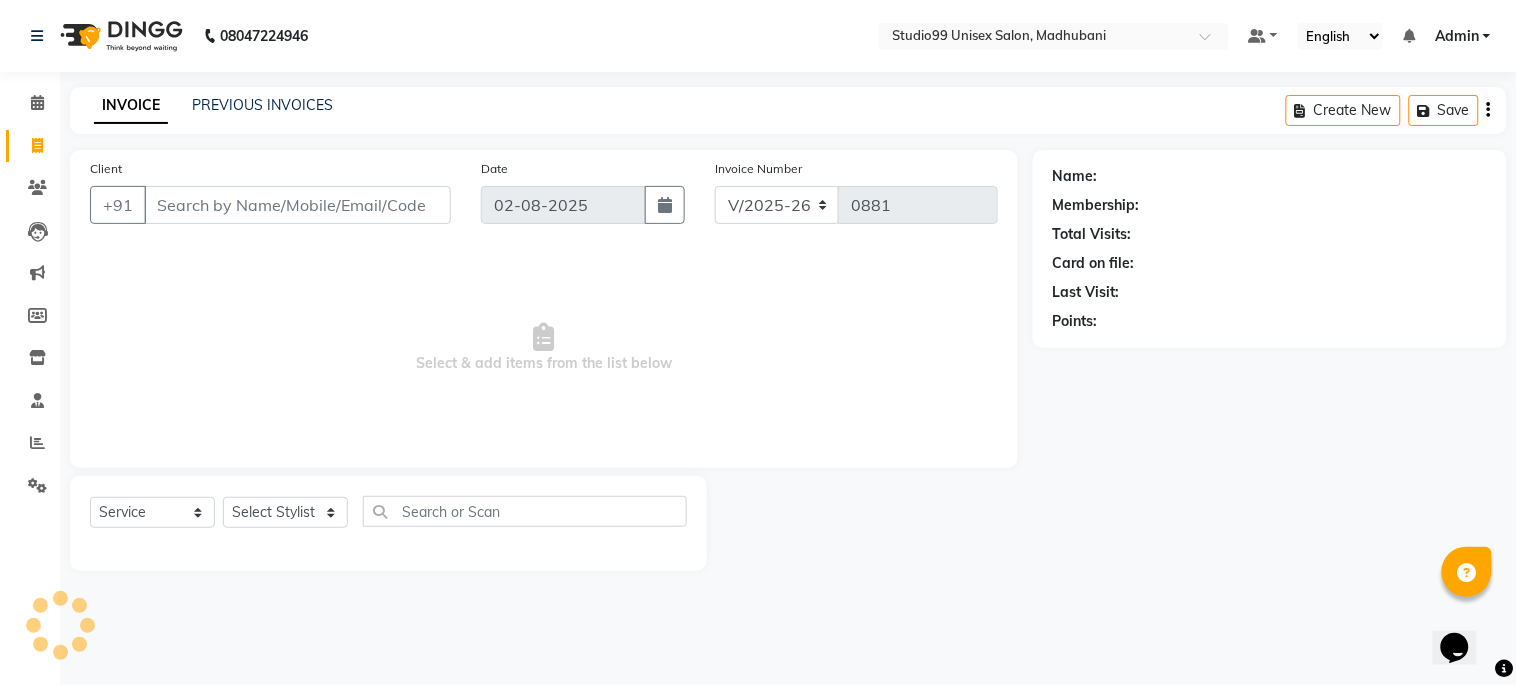 click on "Client" at bounding box center [297, 205] 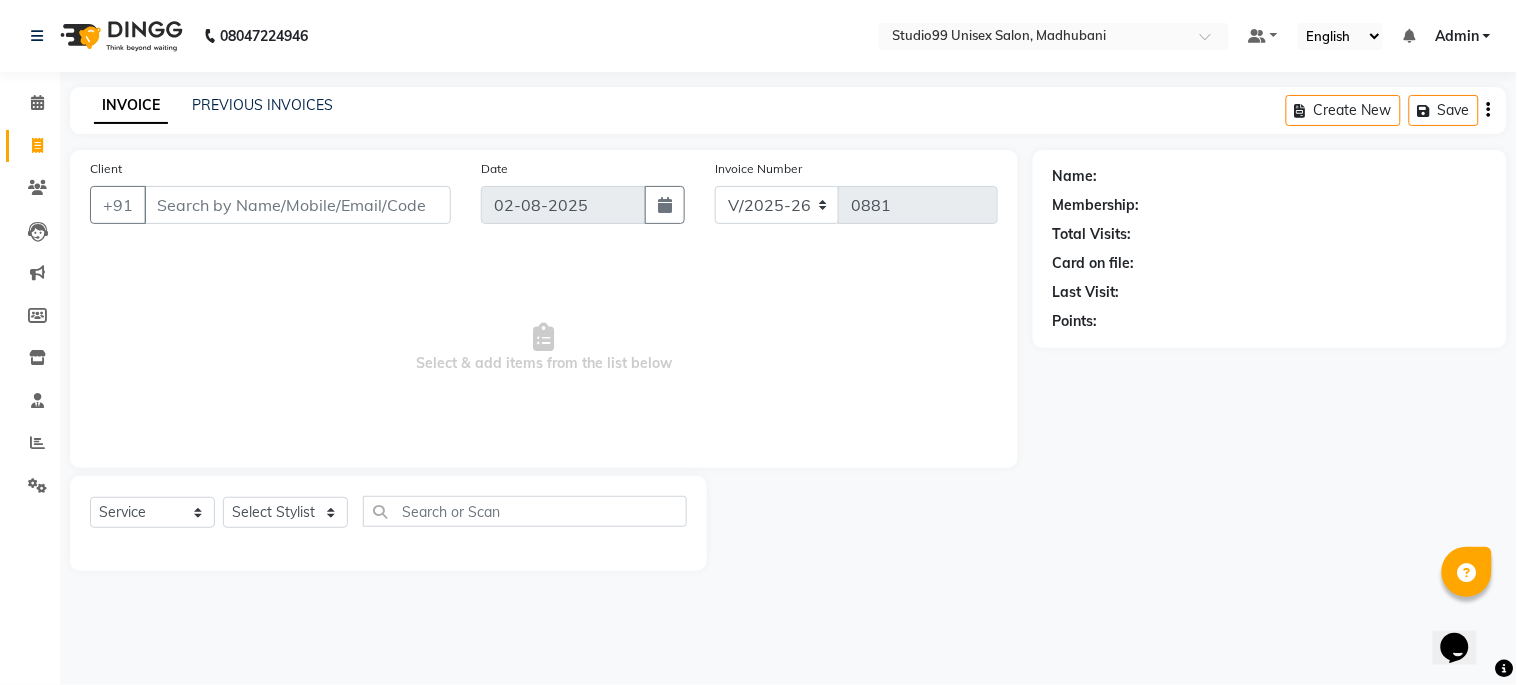 click on "Select & add items from the list below" at bounding box center [544, 348] 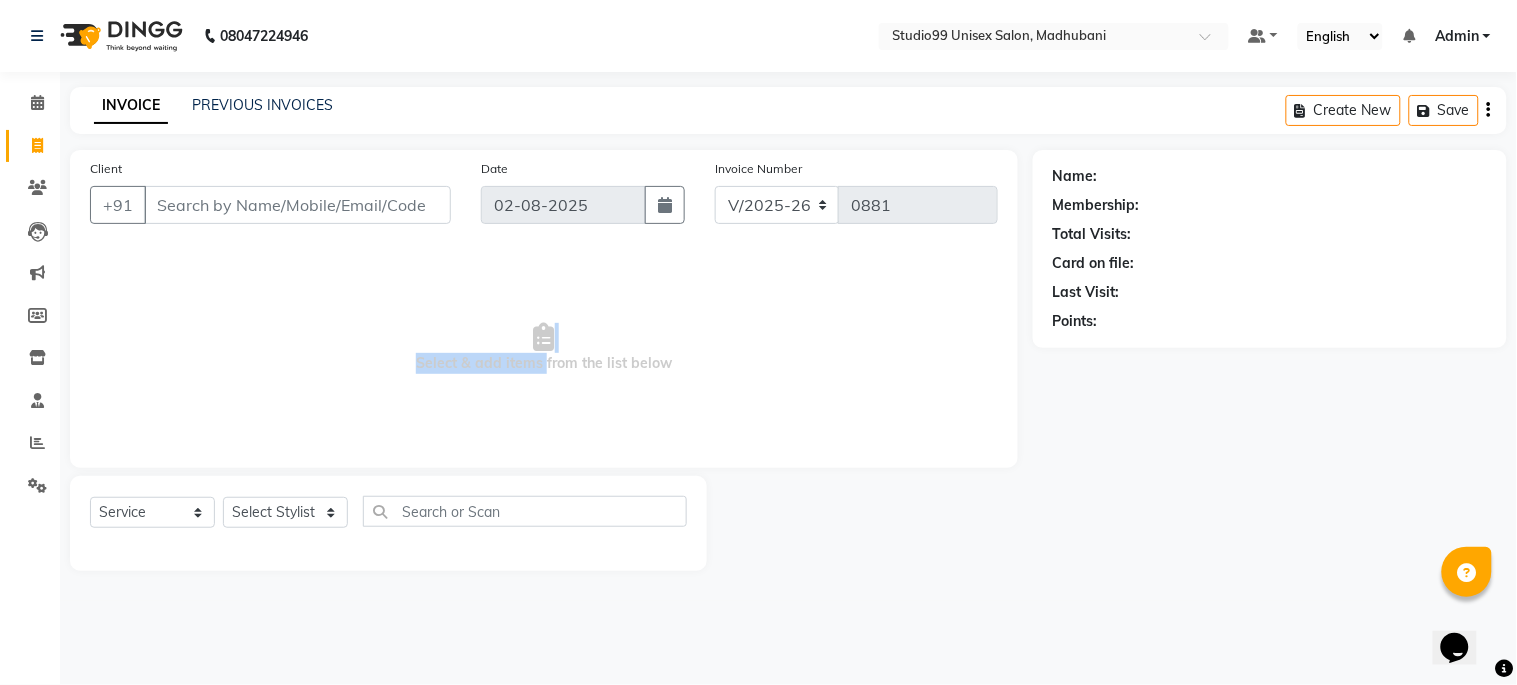 drag, startPoint x: 543, startPoint y: 343, endPoint x: 541, endPoint y: 353, distance: 10.198039 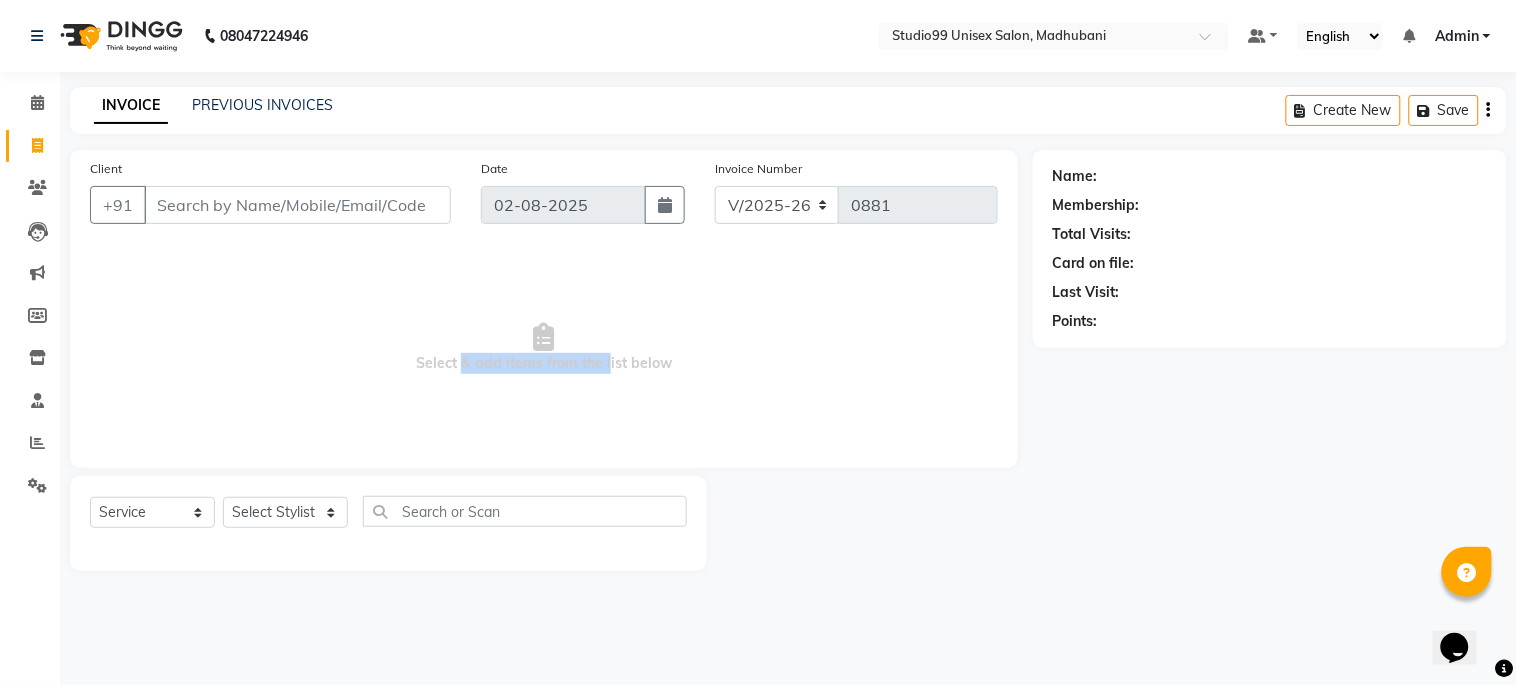 drag, startPoint x: 458, startPoint y: 363, endPoint x: 606, endPoint y: 363, distance: 148 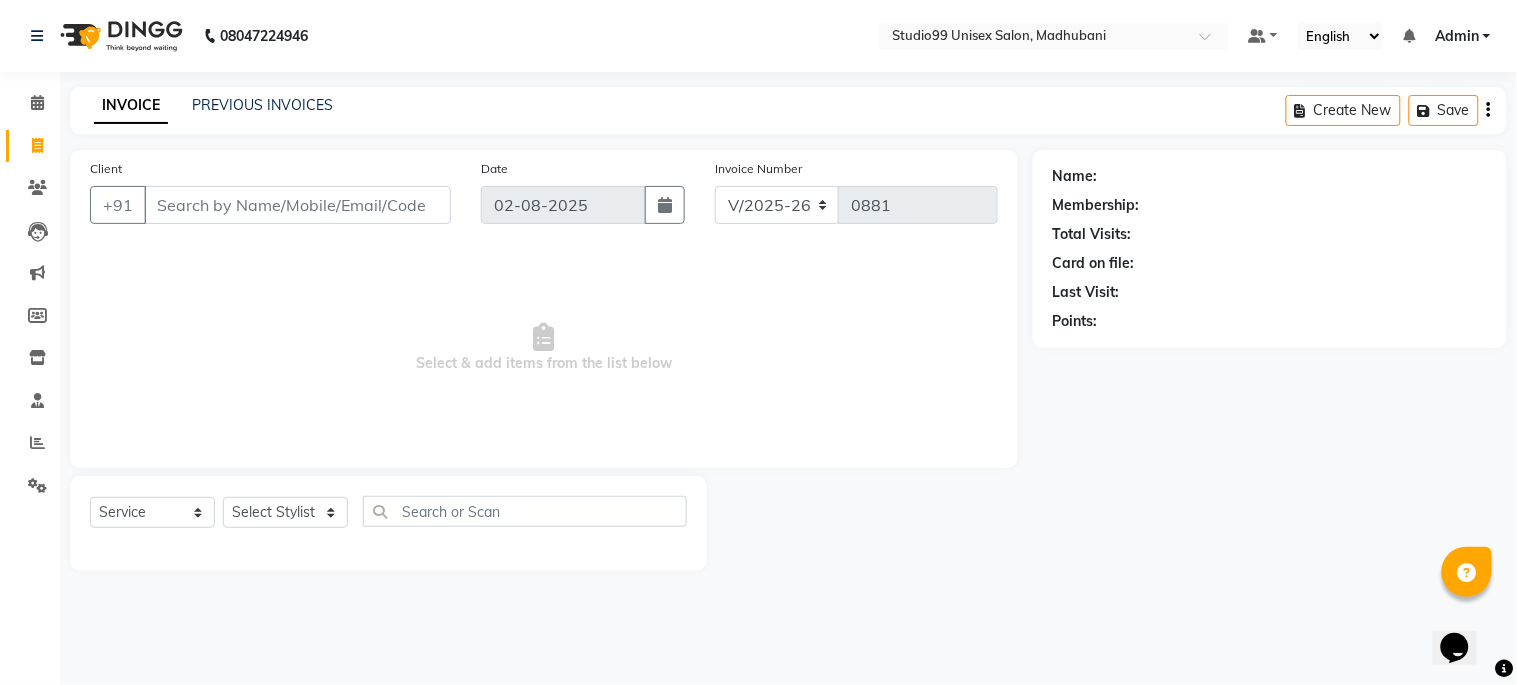 click on "Select & add items from the list below" at bounding box center [544, 348] 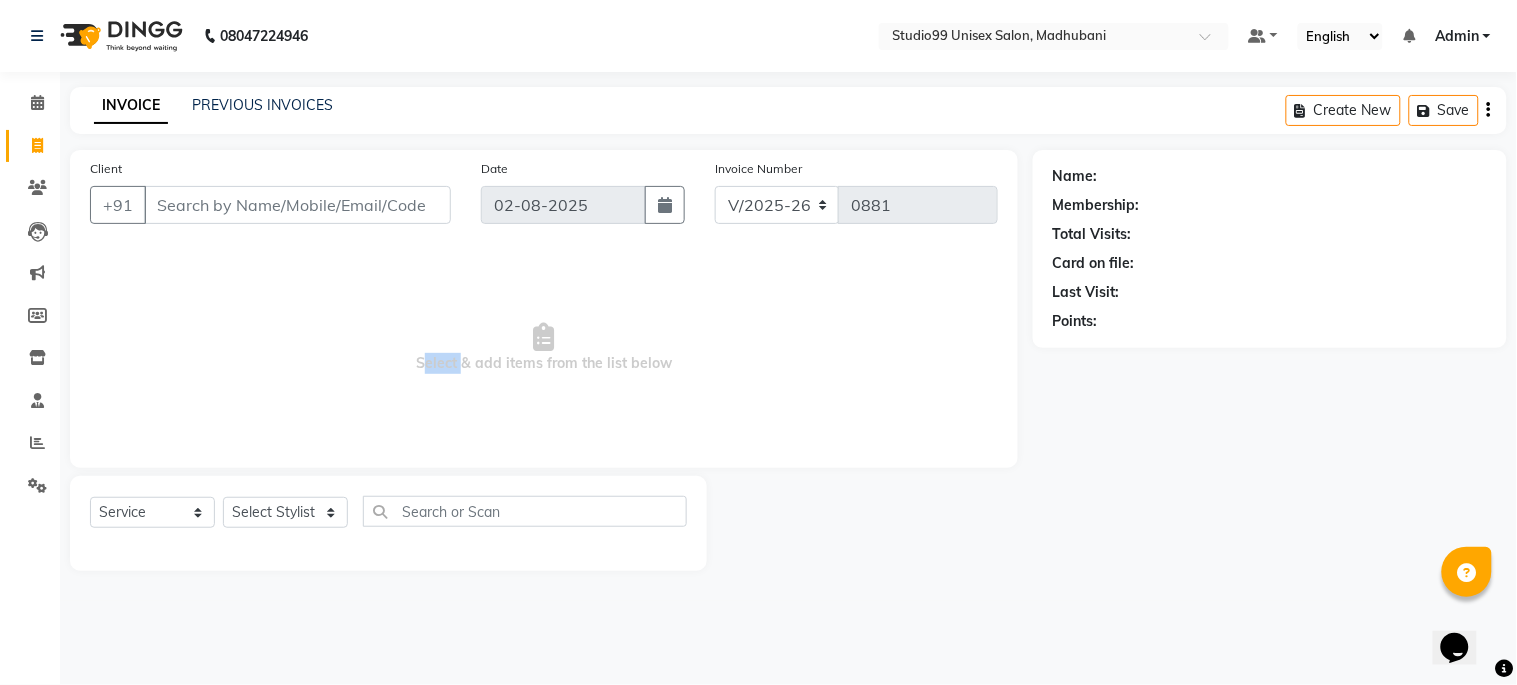 drag, startPoint x: 414, startPoint y: 360, endPoint x: 460, endPoint y: 355, distance: 46.270943 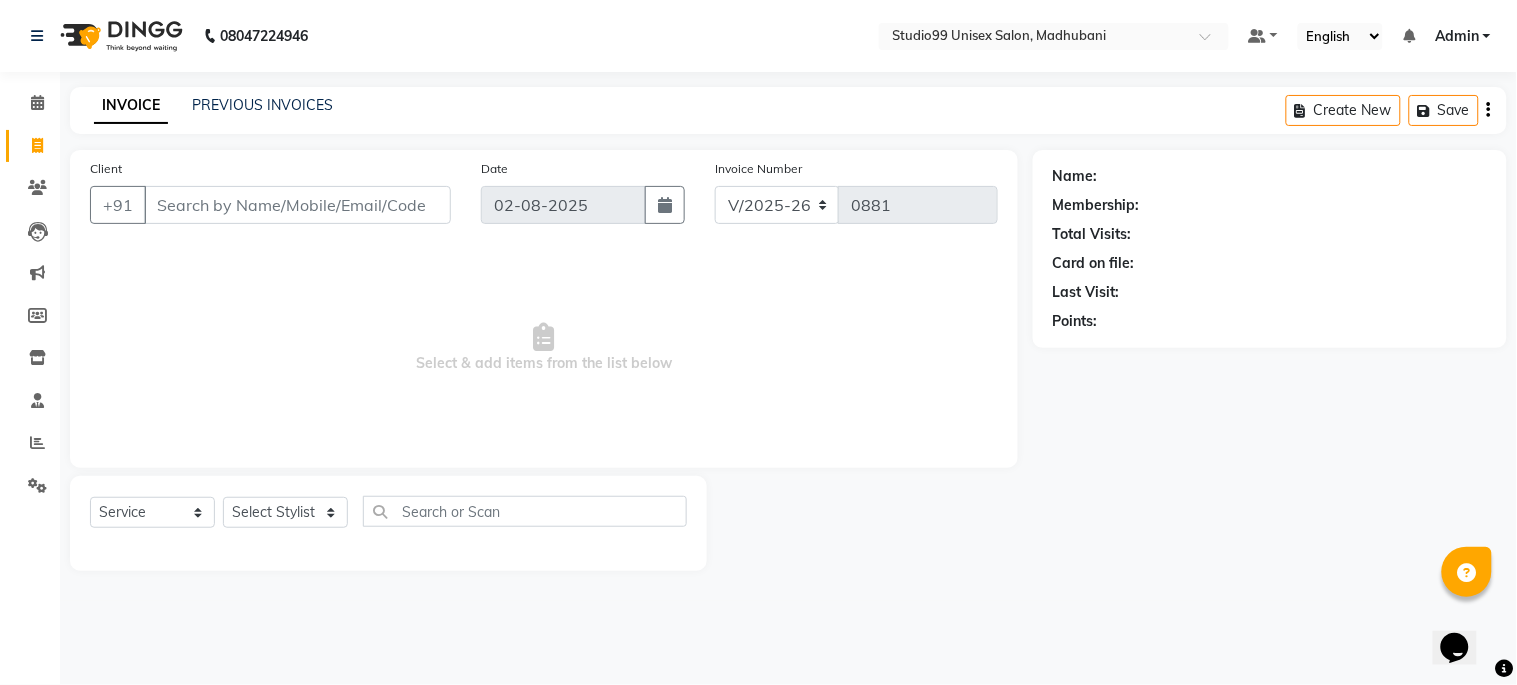 click on "Select & add items from the list below" at bounding box center (544, 348) 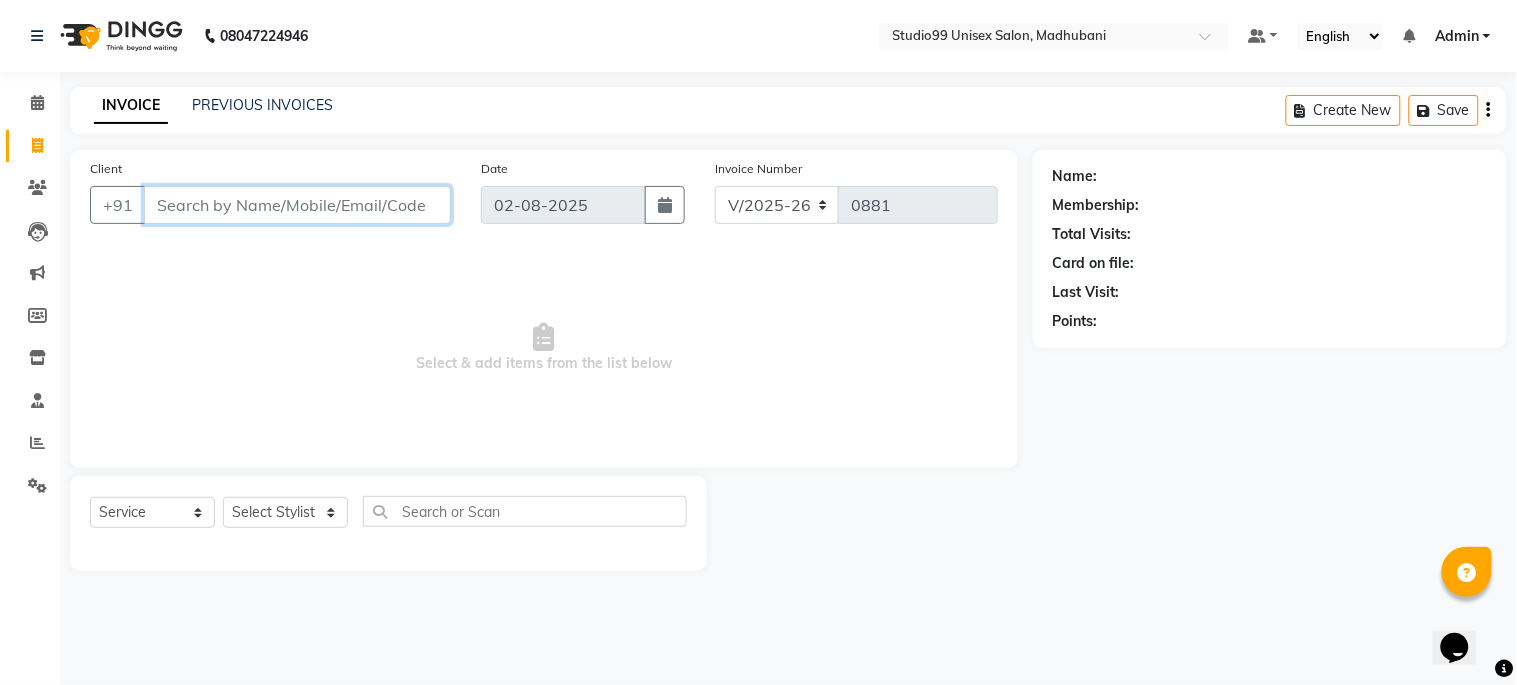 click on "Client" at bounding box center [297, 205] 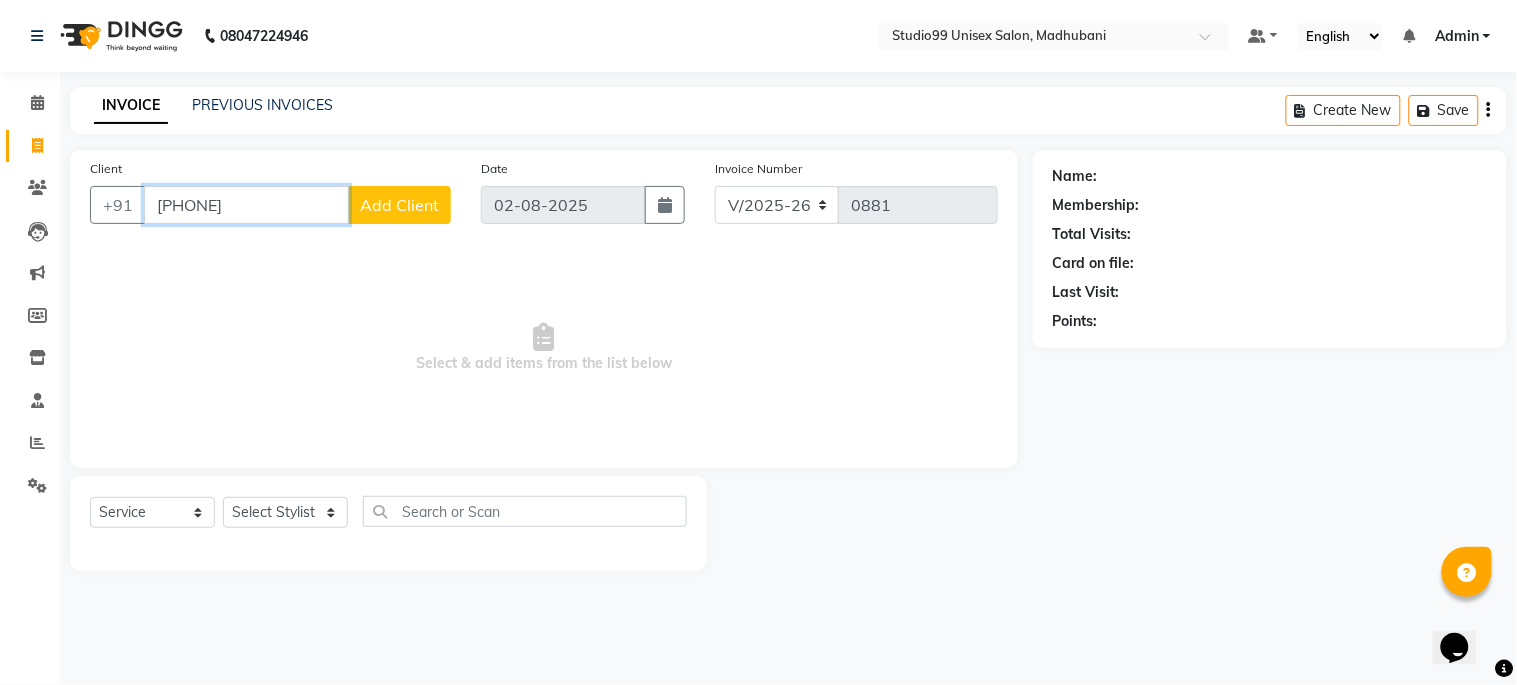 type on "9582043933" 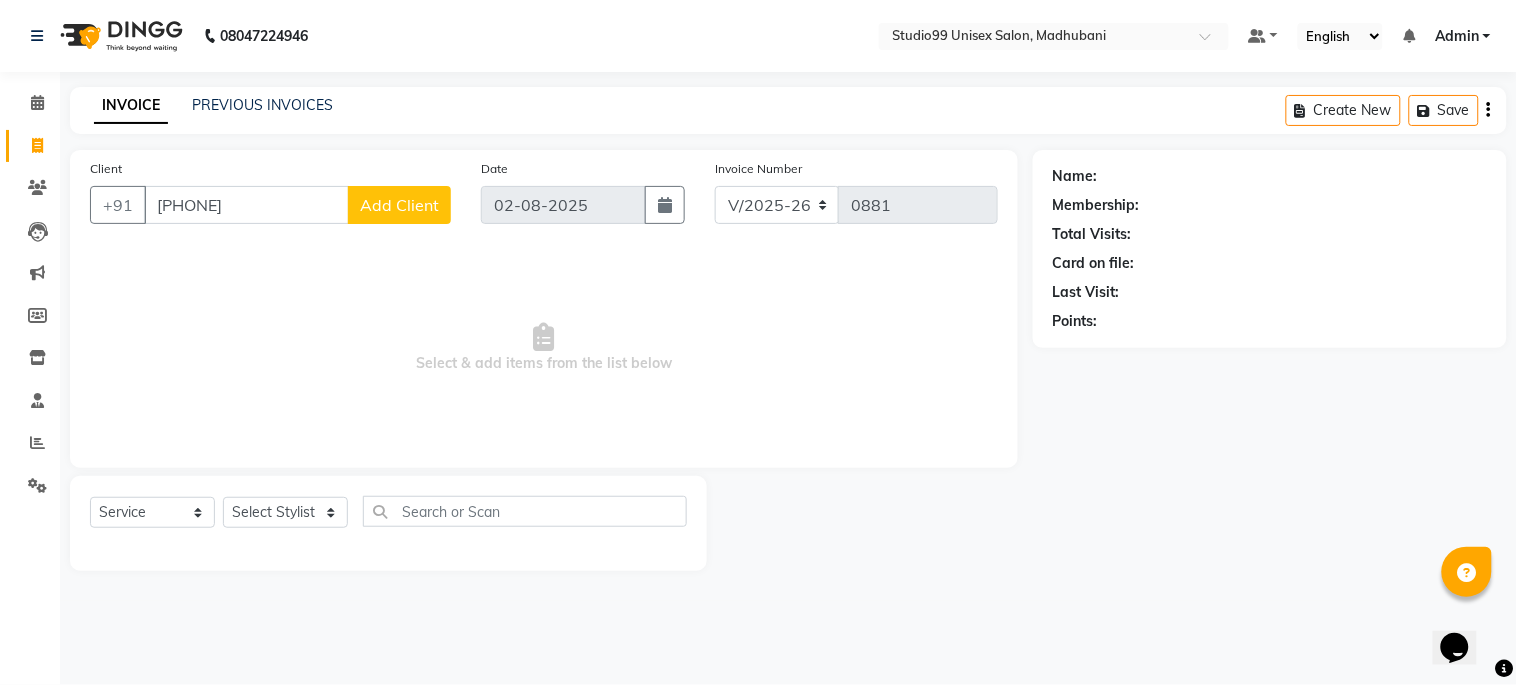 click on "Add Client" 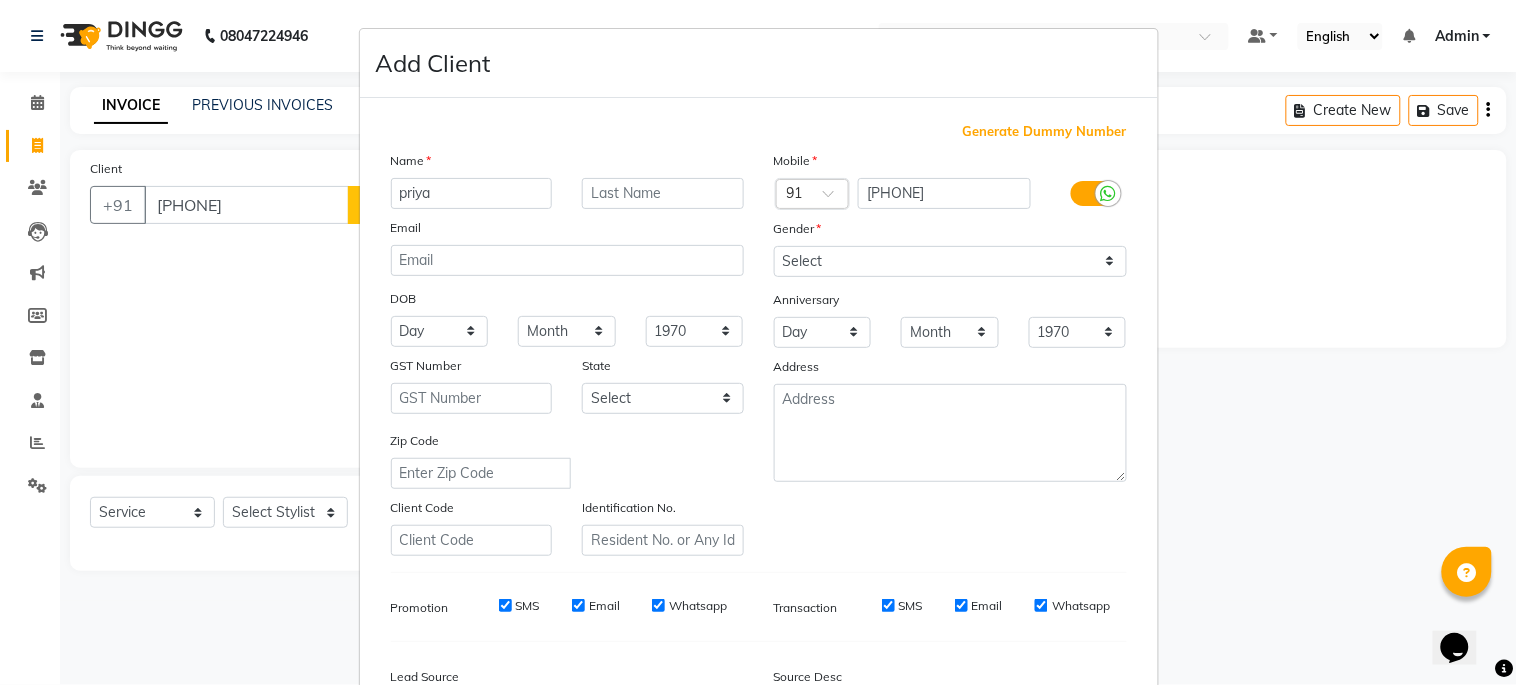 type on "priya" 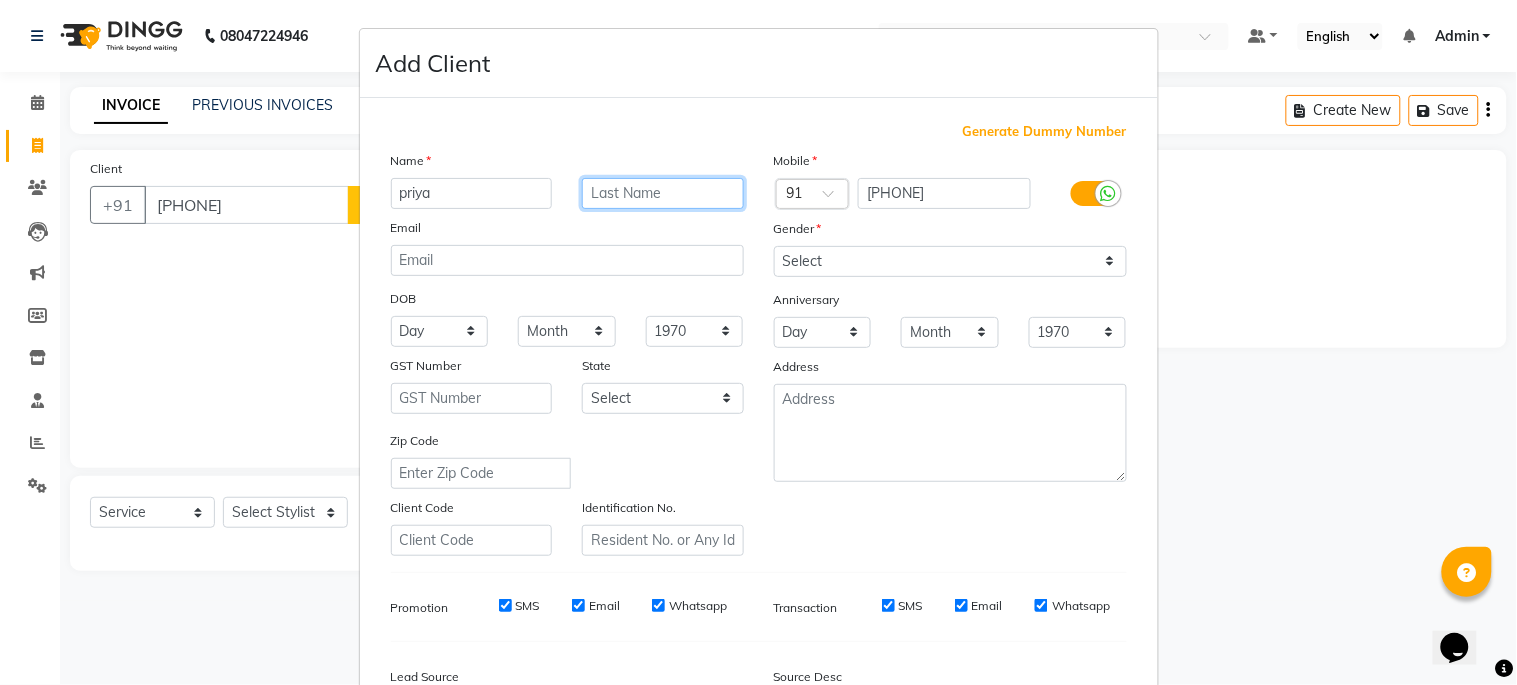 click at bounding box center [663, 193] 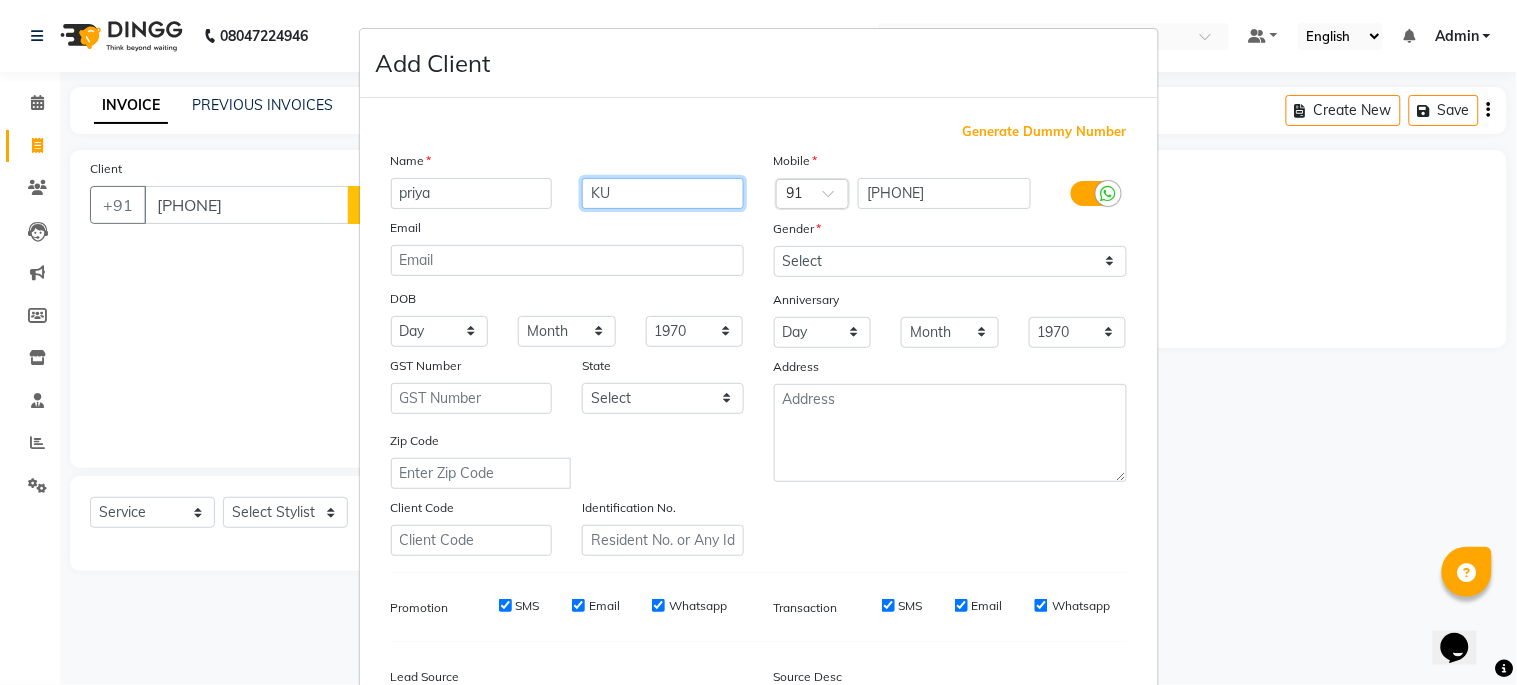 type on "K" 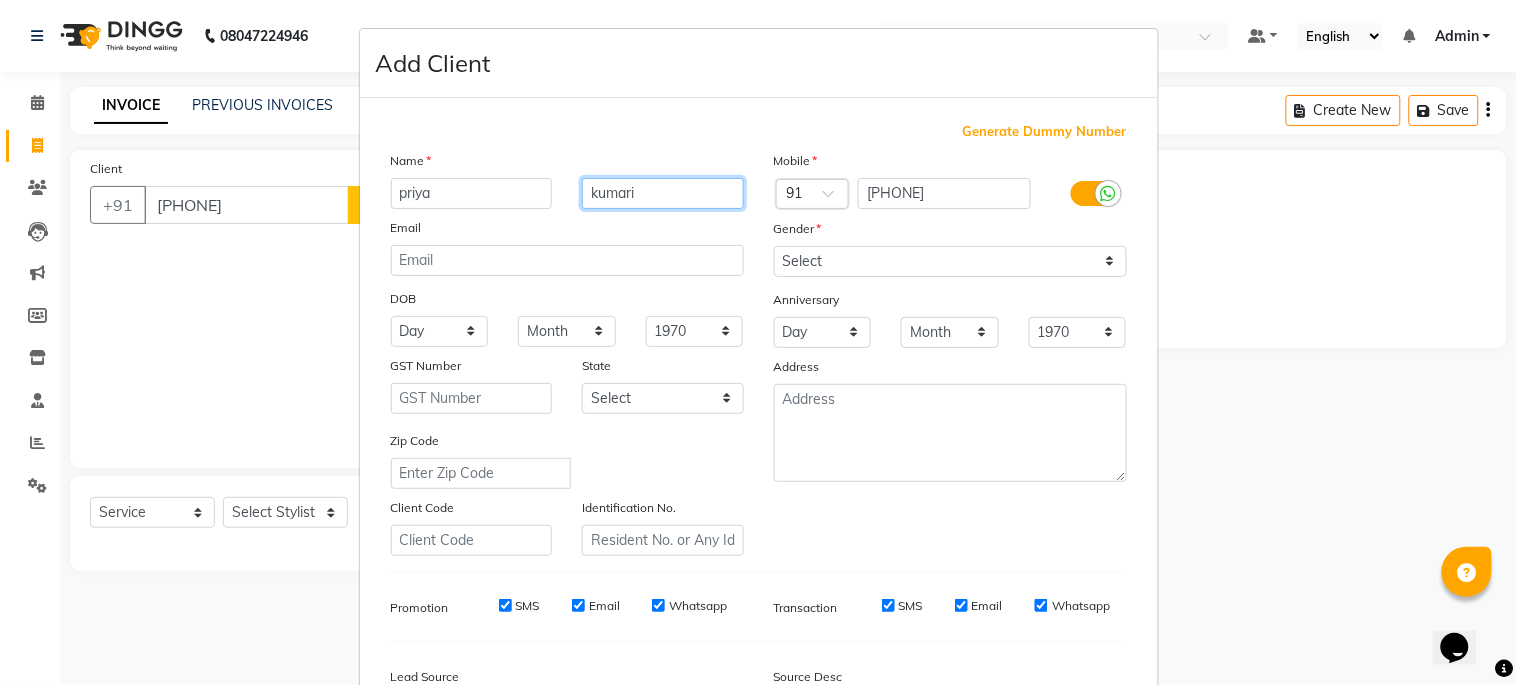 type on "kumari" 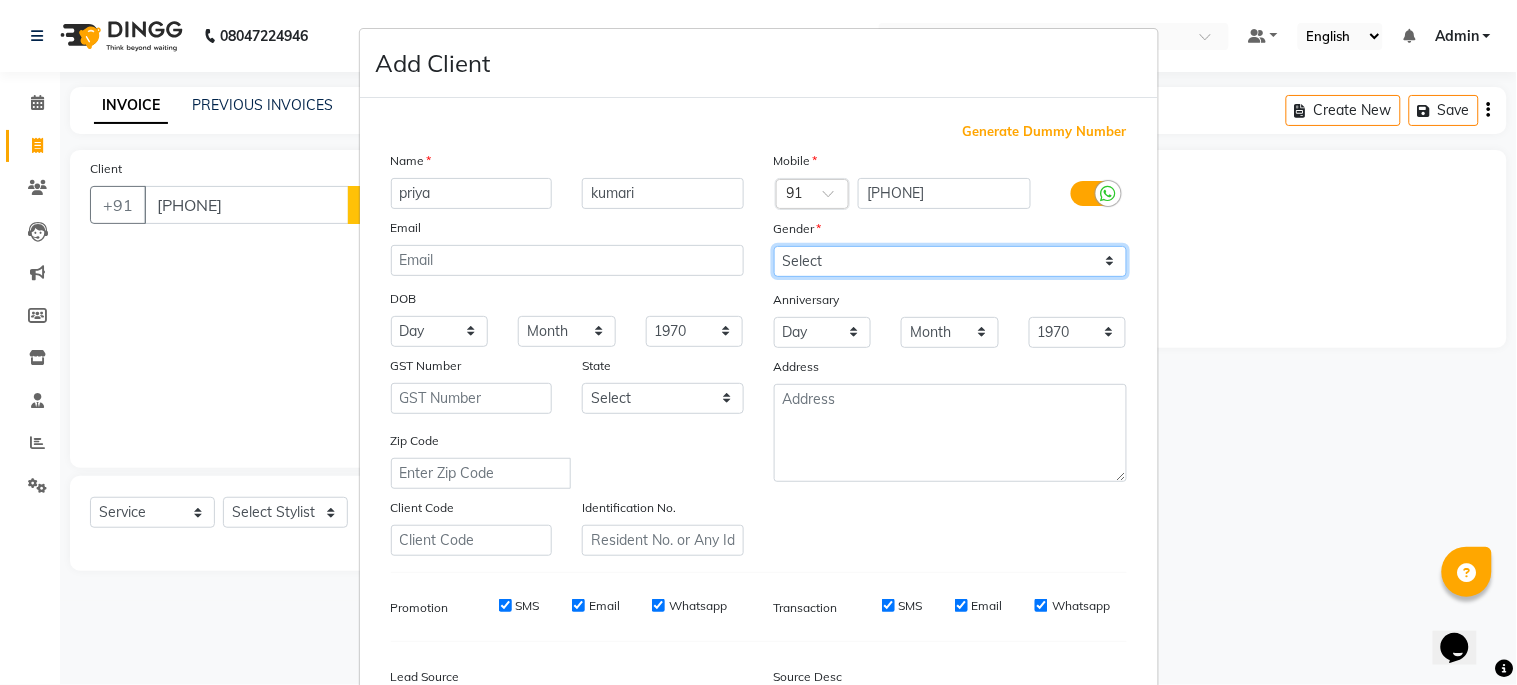 click on "Select Male Female Other Prefer Not To Say" at bounding box center (950, 261) 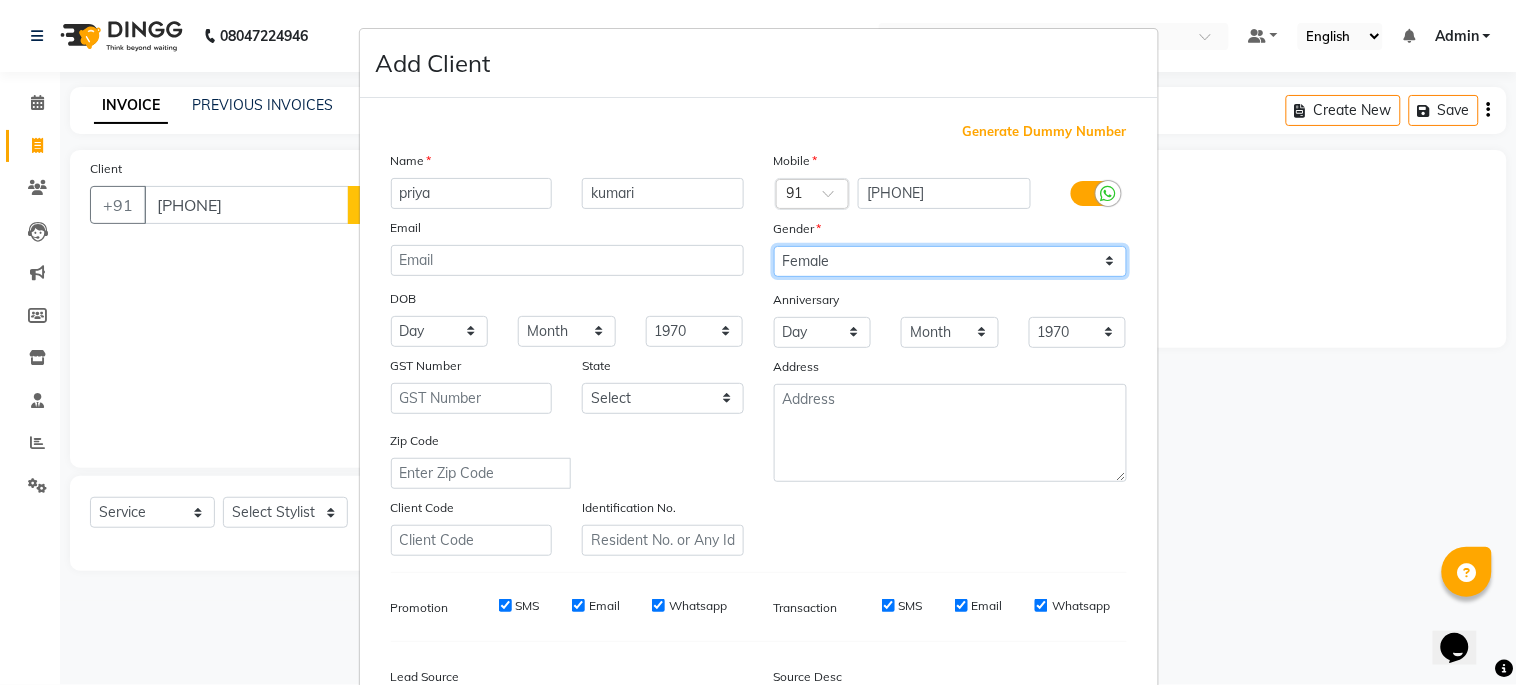click on "Select Male Female Other Prefer Not To Say" at bounding box center [950, 261] 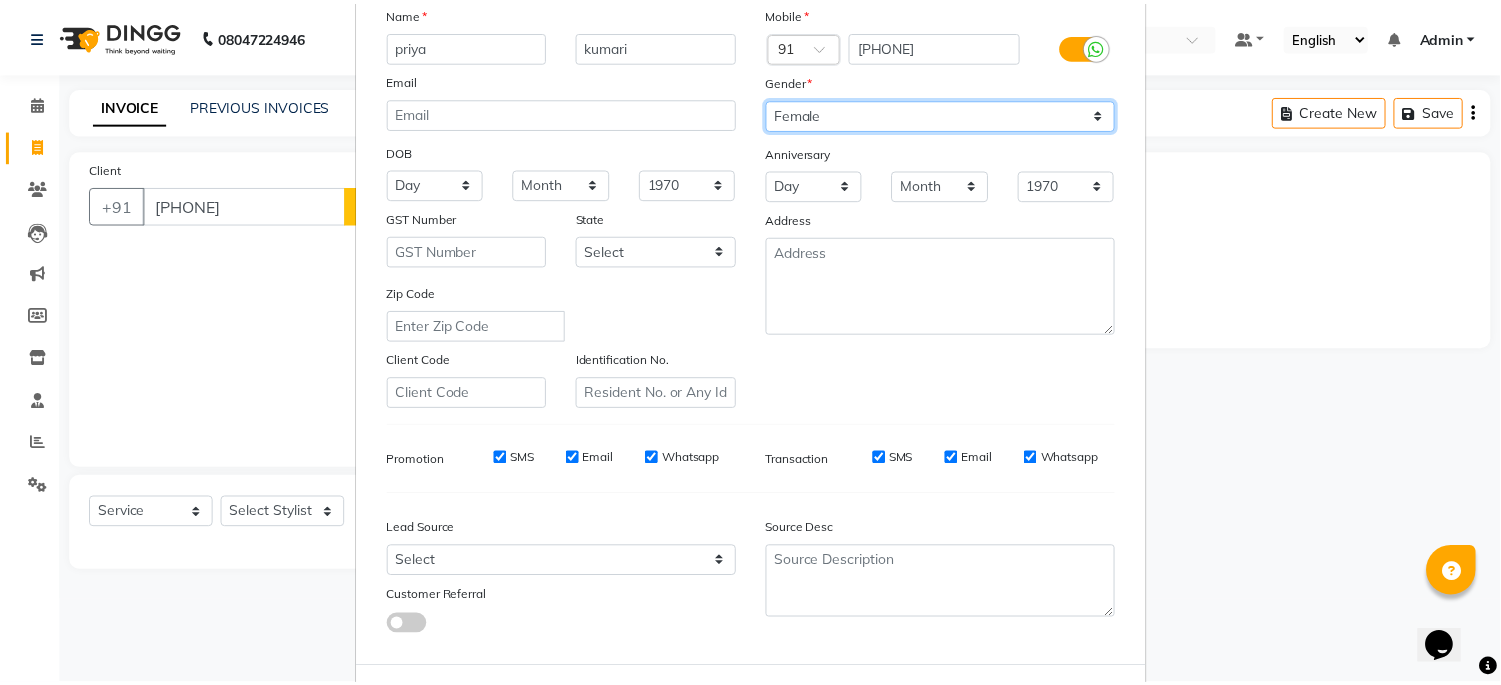 scroll, scrollTop: 238, scrollLeft: 0, axis: vertical 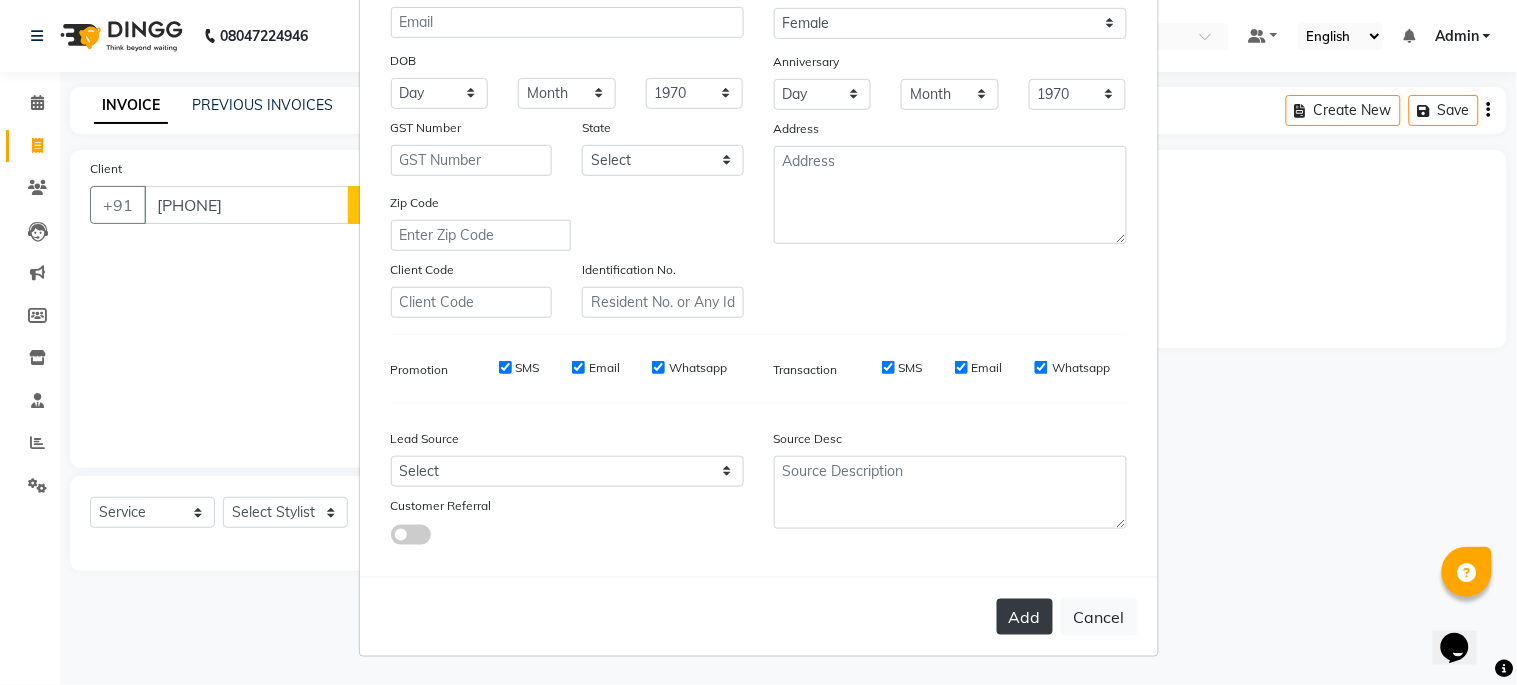 click on "Add" at bounding box center [1025, 617] 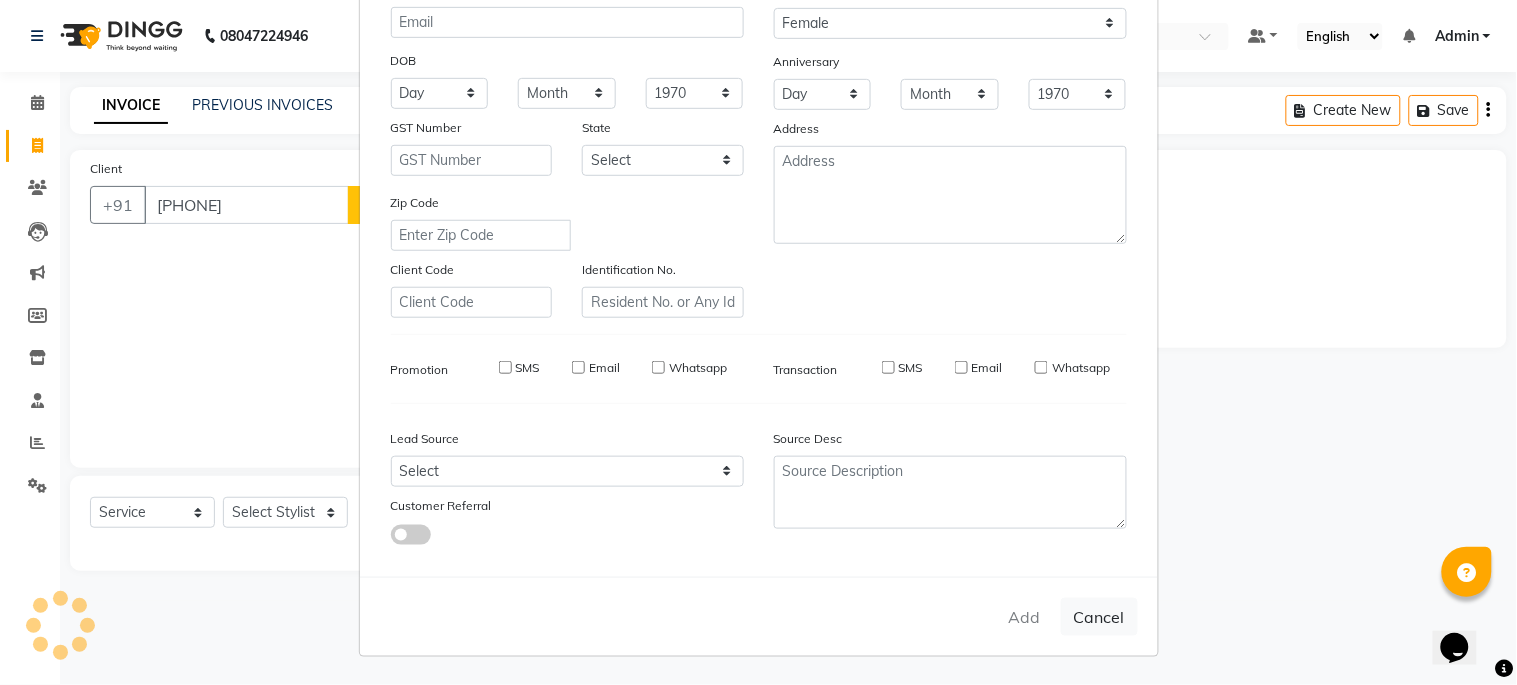 type 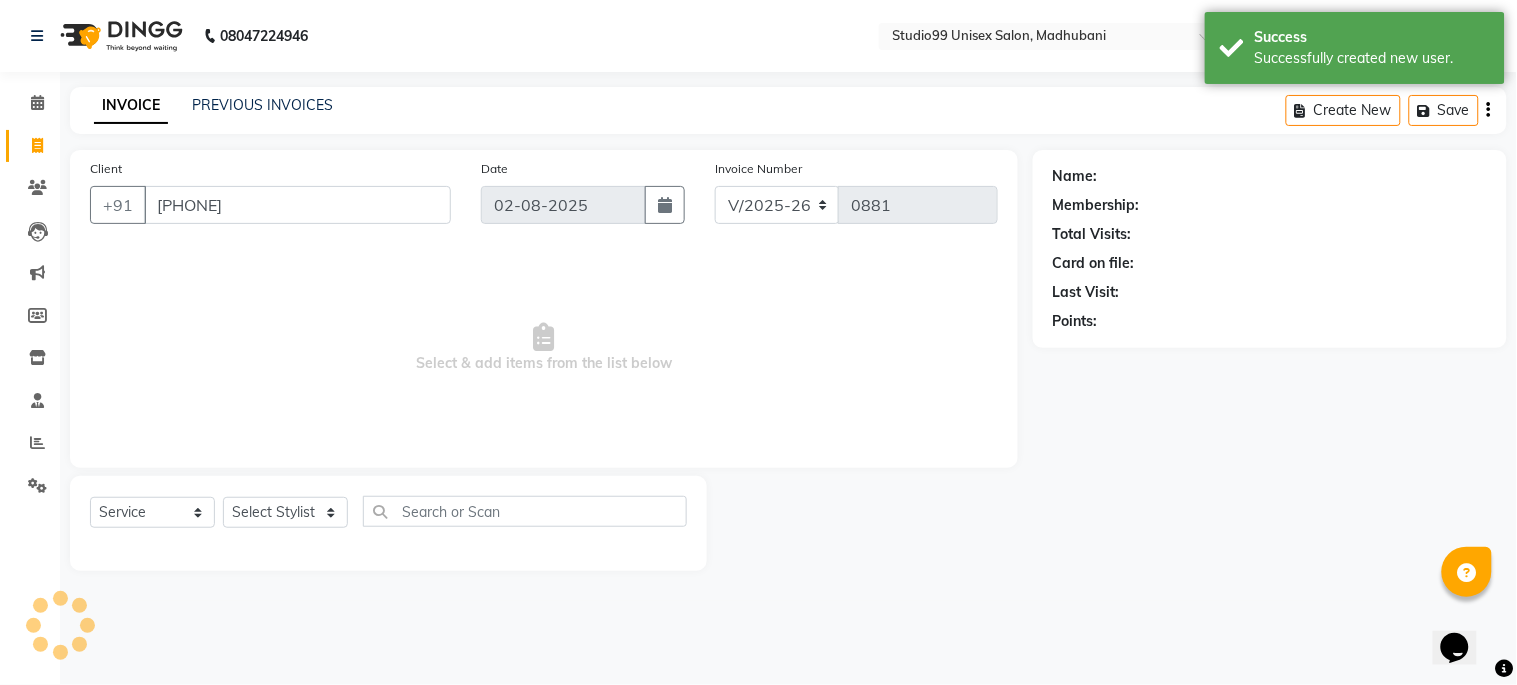 select on "1: Object" 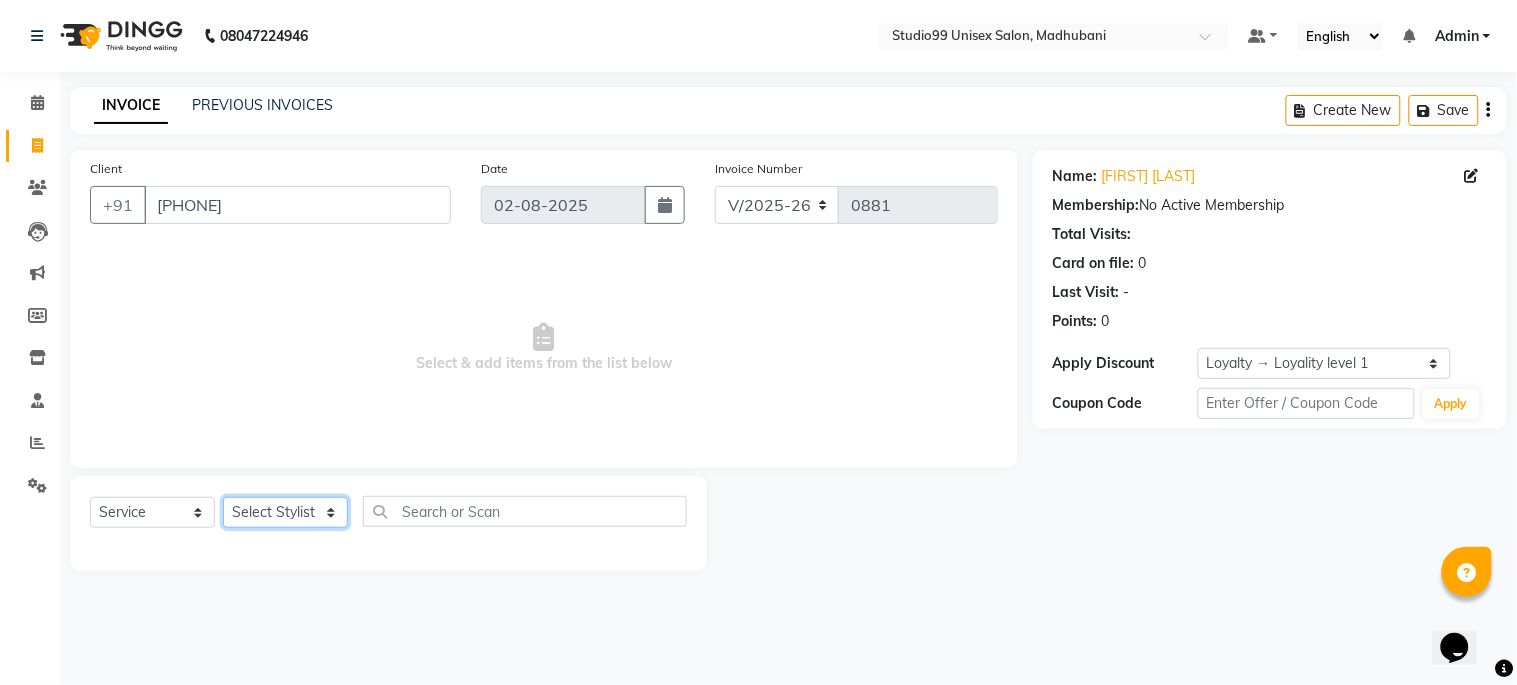 click on "Select Stylist Admin [NAME] [LAST] priya [FIRST]  [LAST] [FIRST] [LAST] shehnaj sweeta" 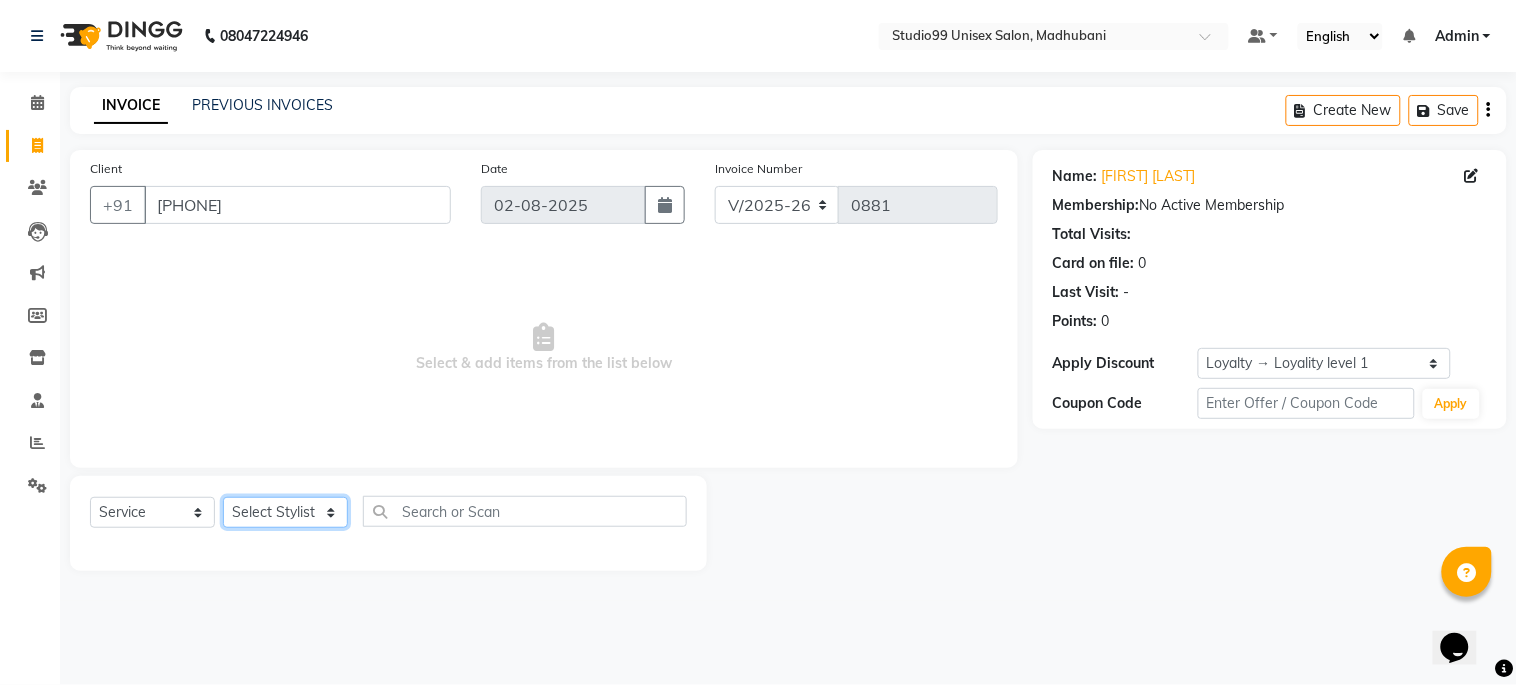 select on "74472" 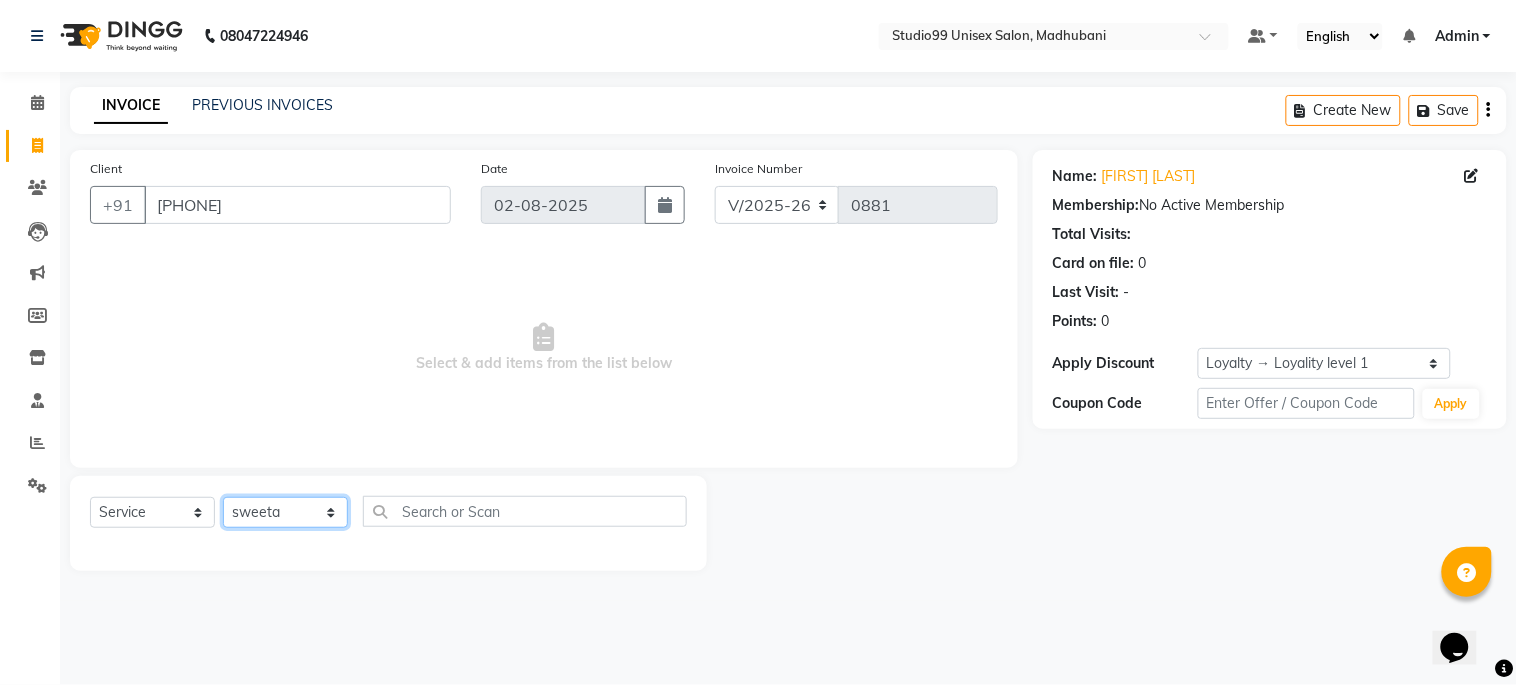 click on "Select Stylist Admin [NAME] [LAST] priya [FIRST]  [LAST] [FIRST] [LAST] shehnaj sweeta" 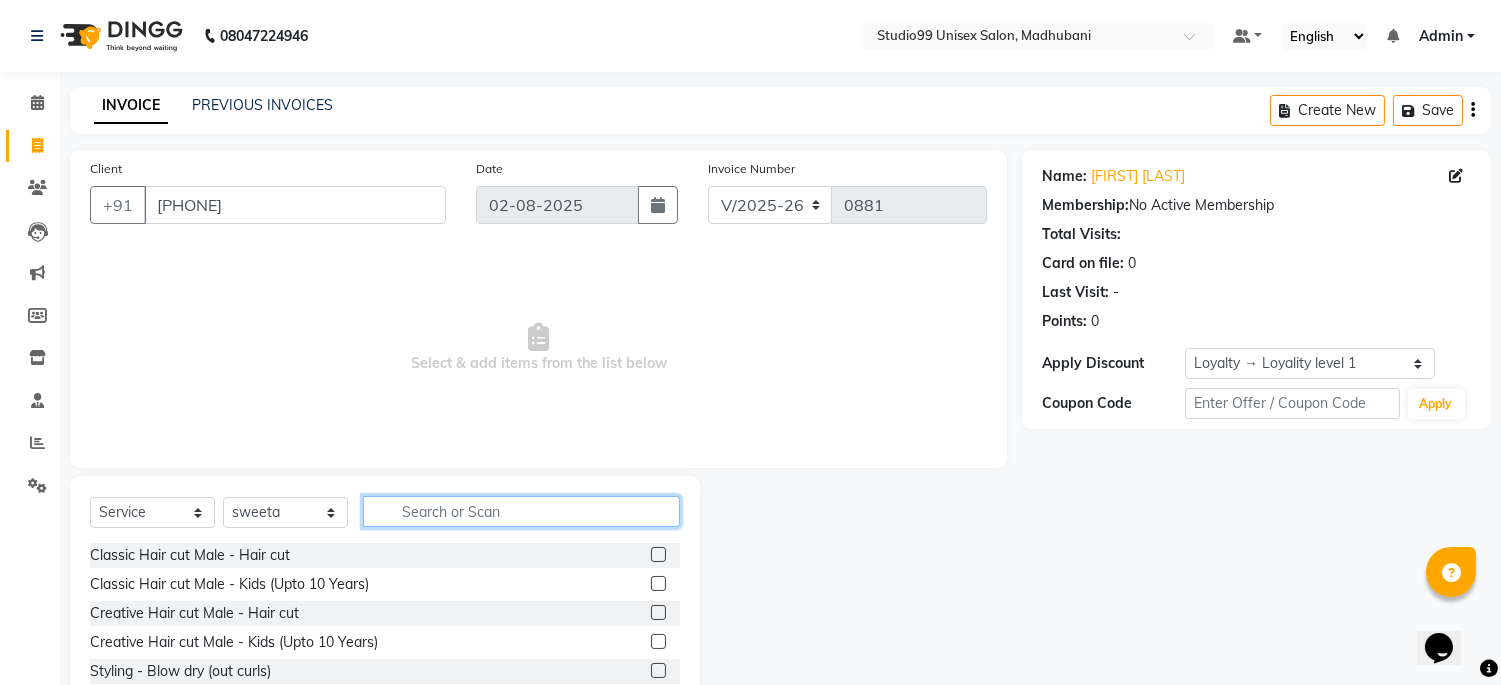 drag, startPoint x: 420, startPoint y: 514, endPoint x: 432, endPoint y: 507, distance: 13.892444 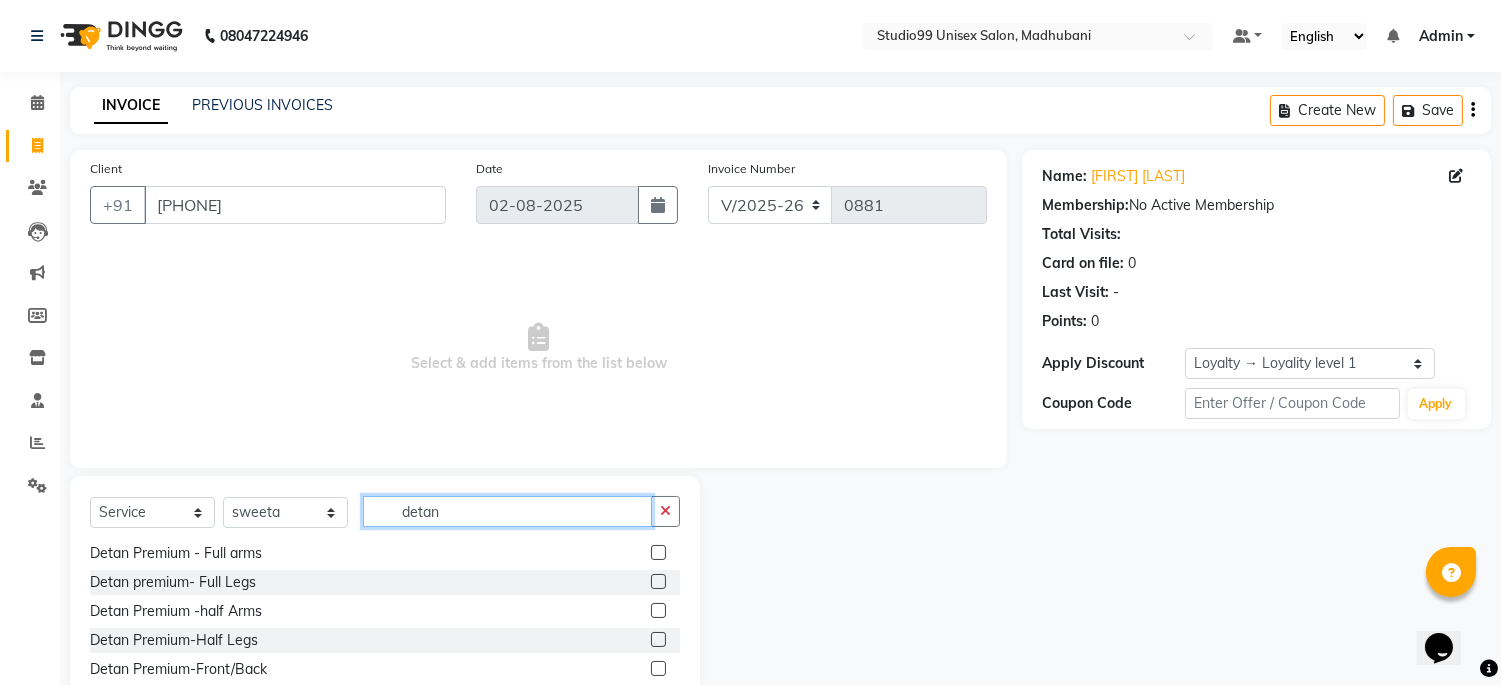 scroll, scrollTop: 41, scrollLeft: 0, axis: vertical 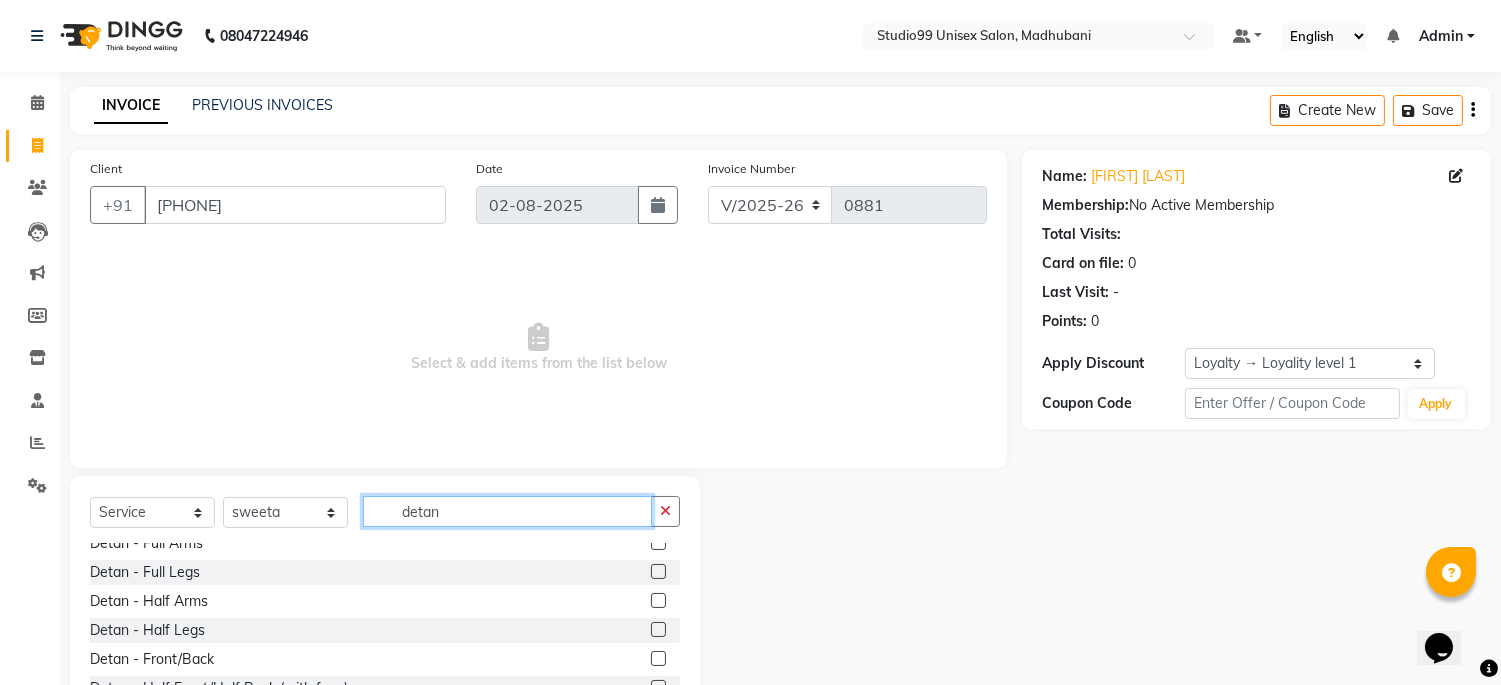 type on "detan" 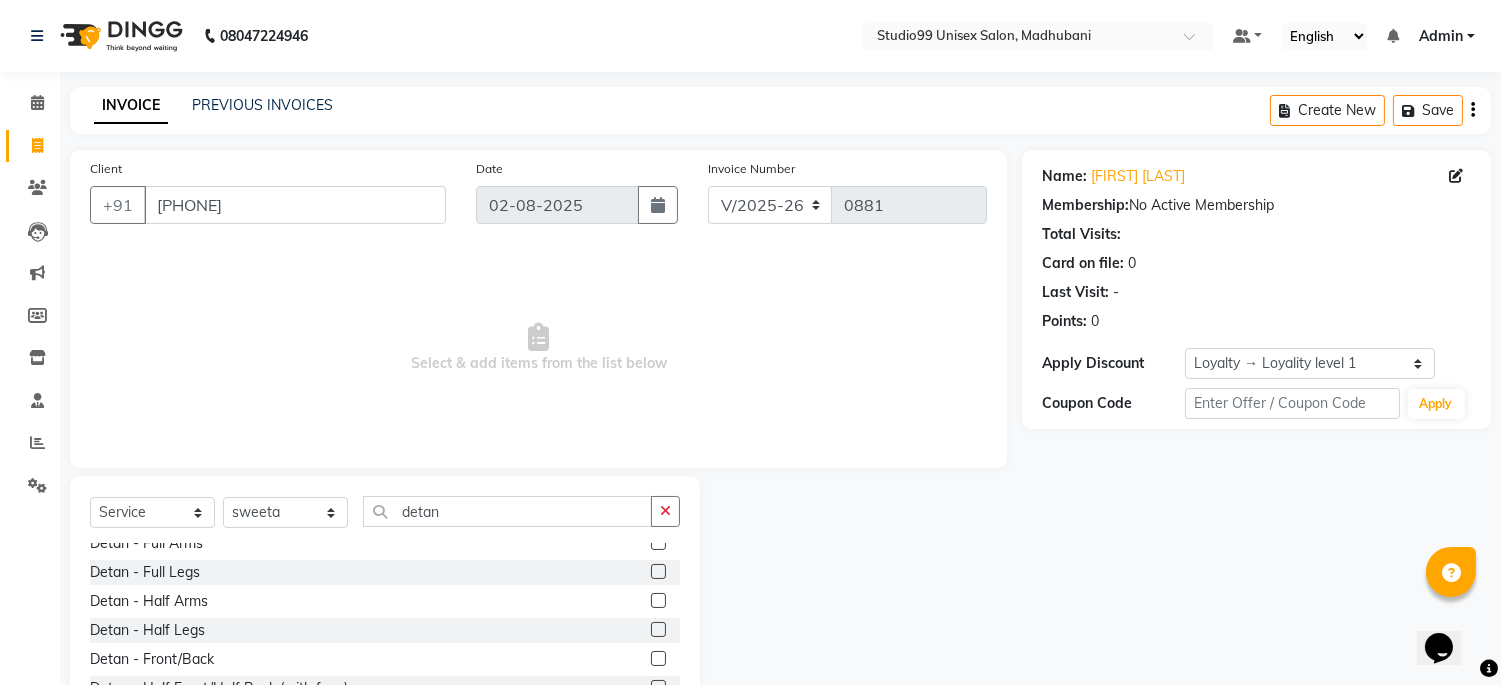 click 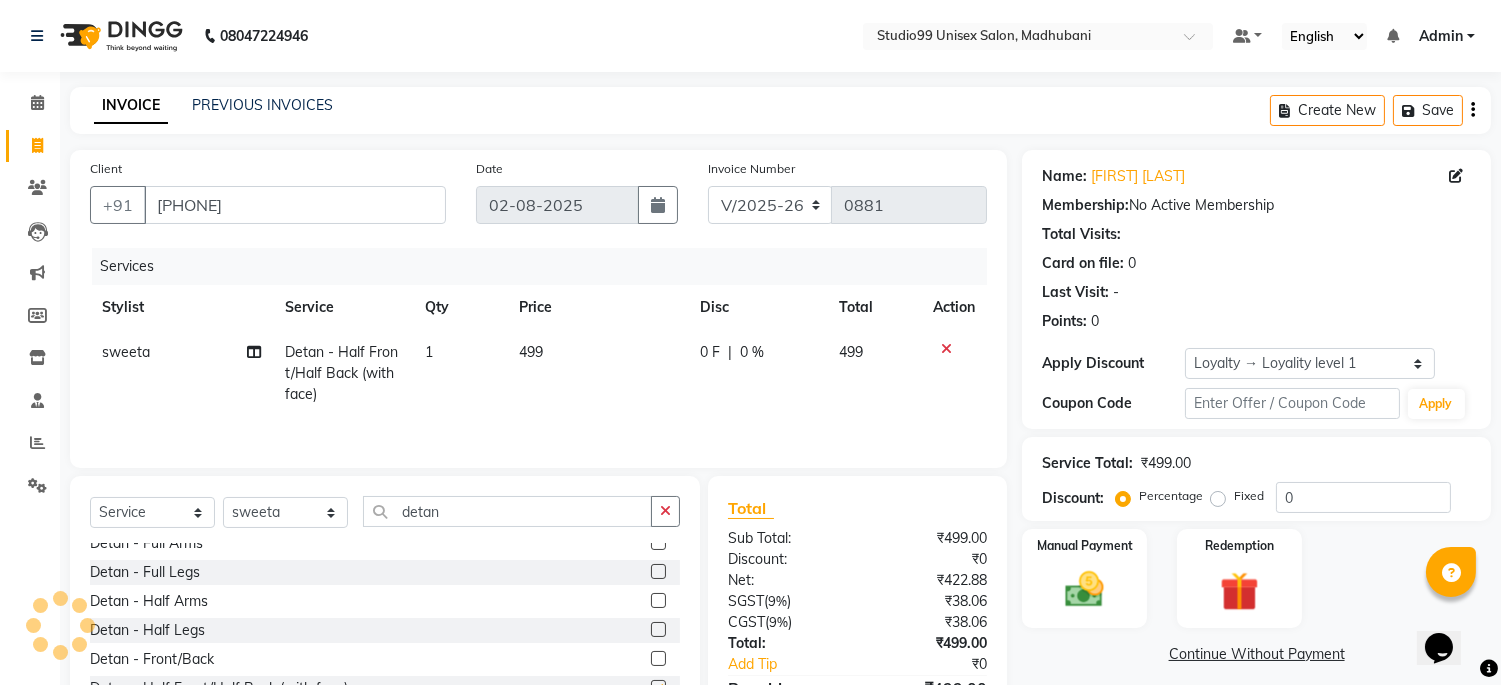 checkbox on "false" 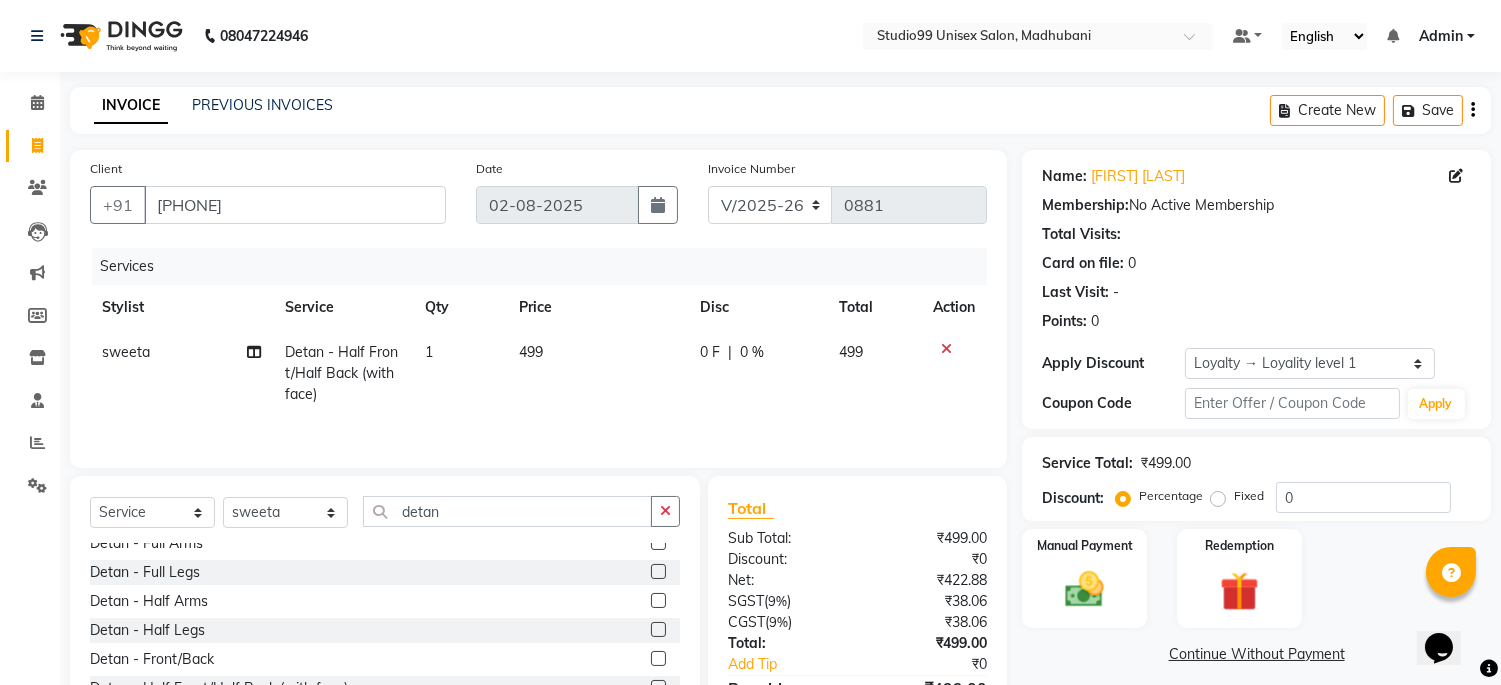 scroll, scrollTop: 263, scrollLeft: 0, axis: vertical 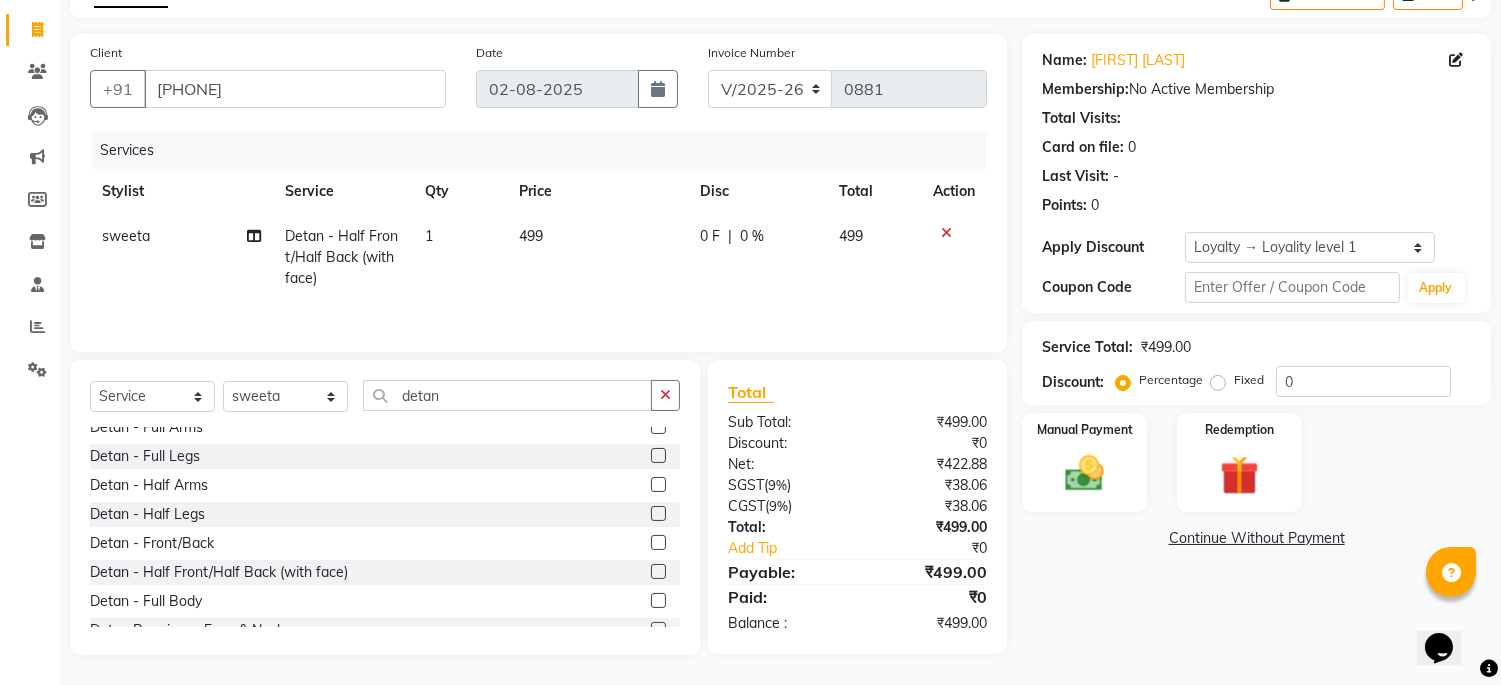 click 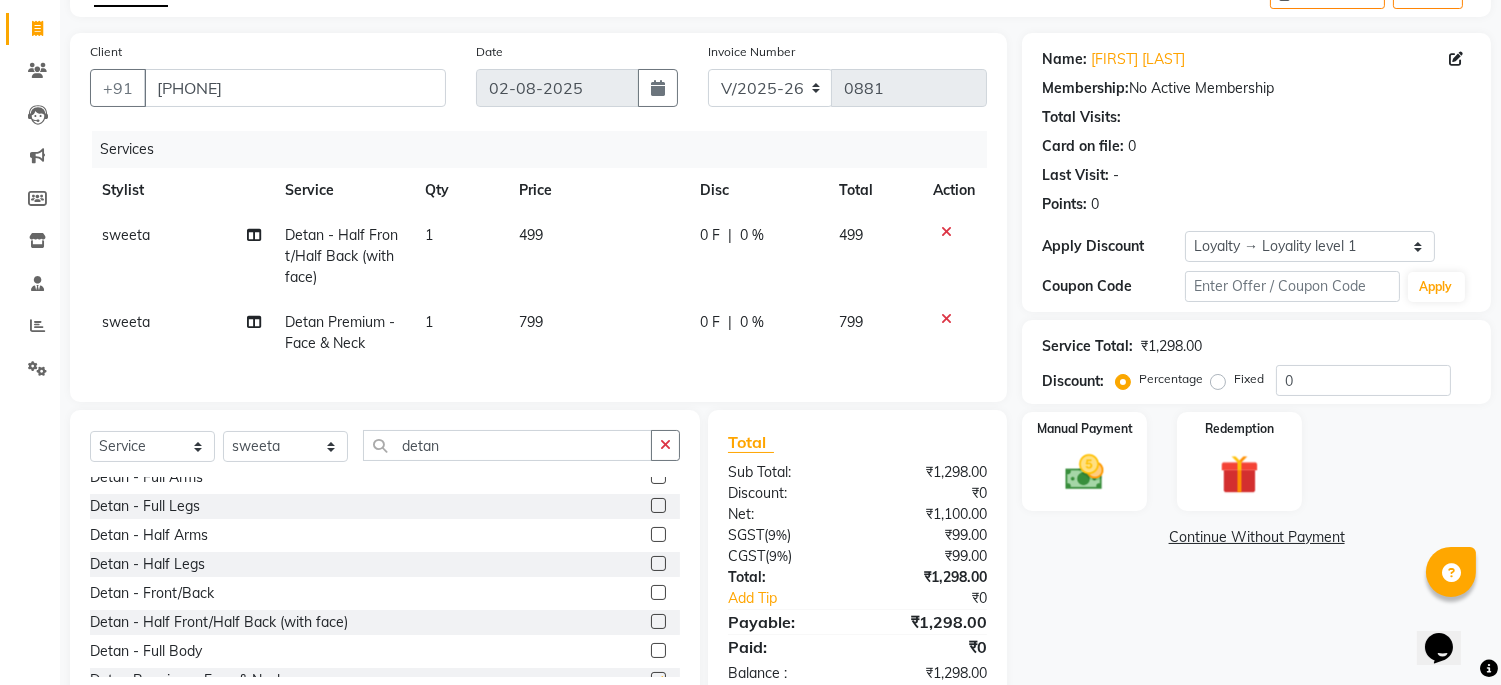checkbox on "false" 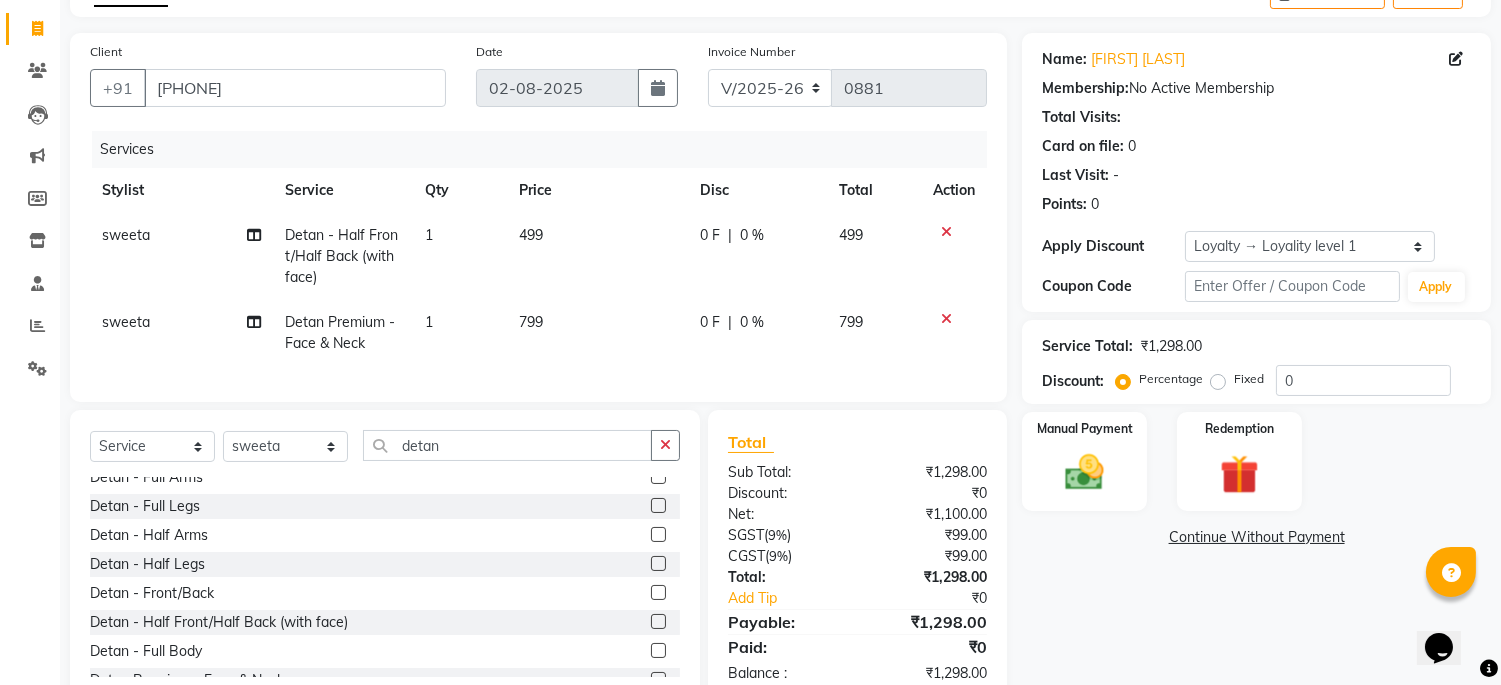 click 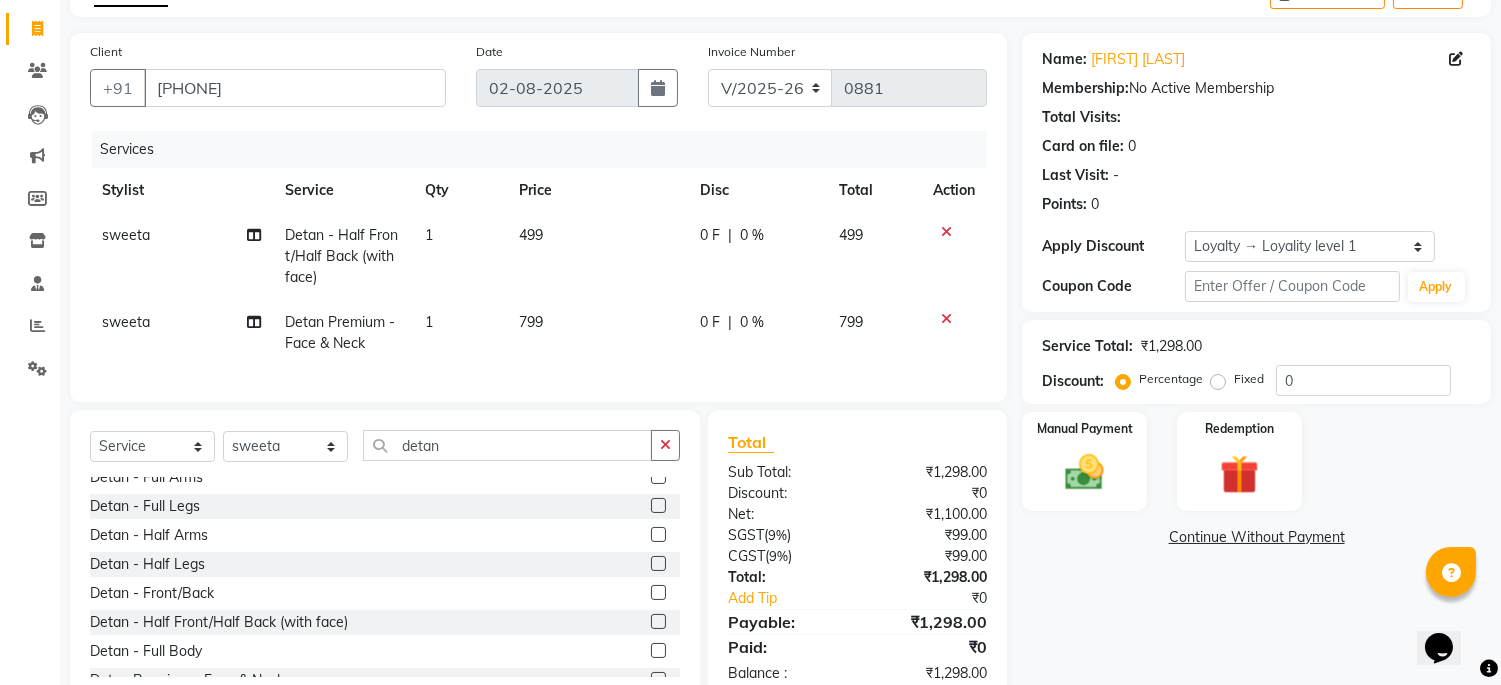 scroll, scrollTop: 115, scrollLeft: 0, axis: vertical 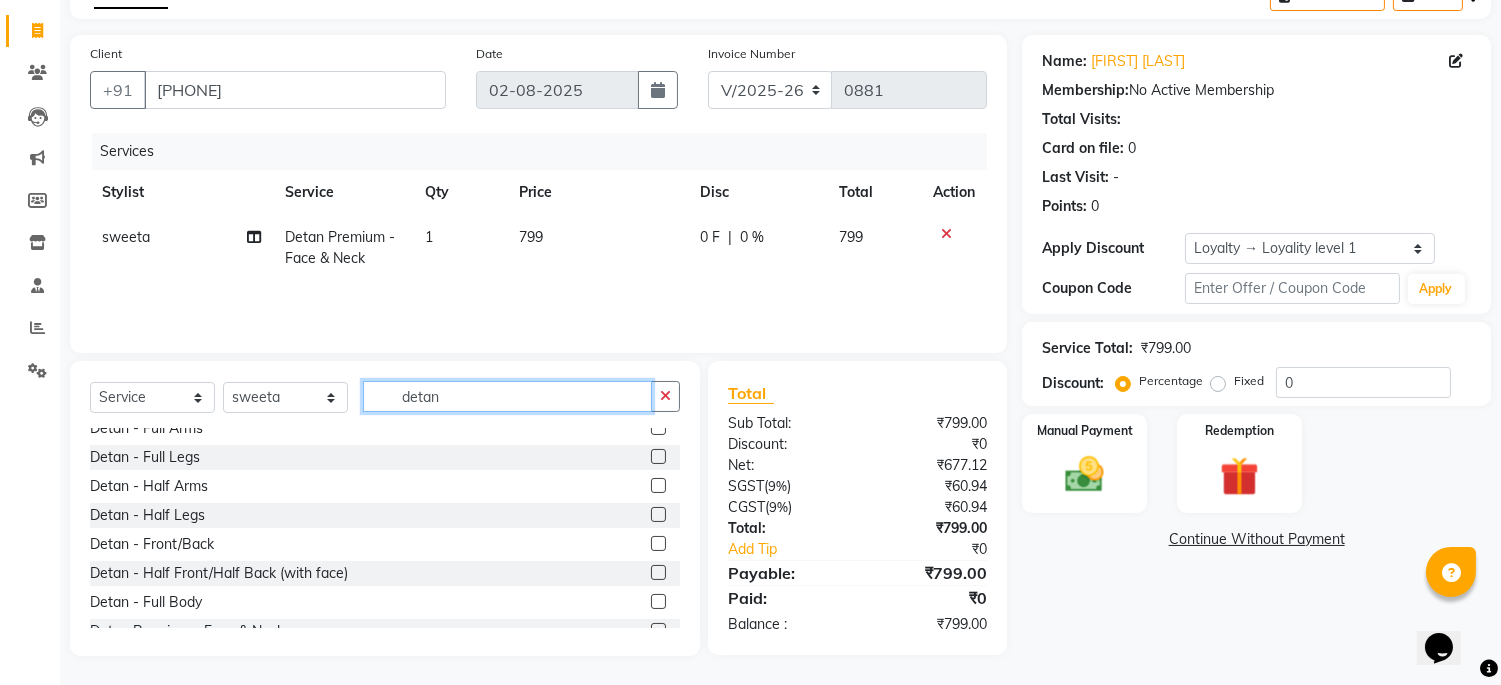 click on "detan" 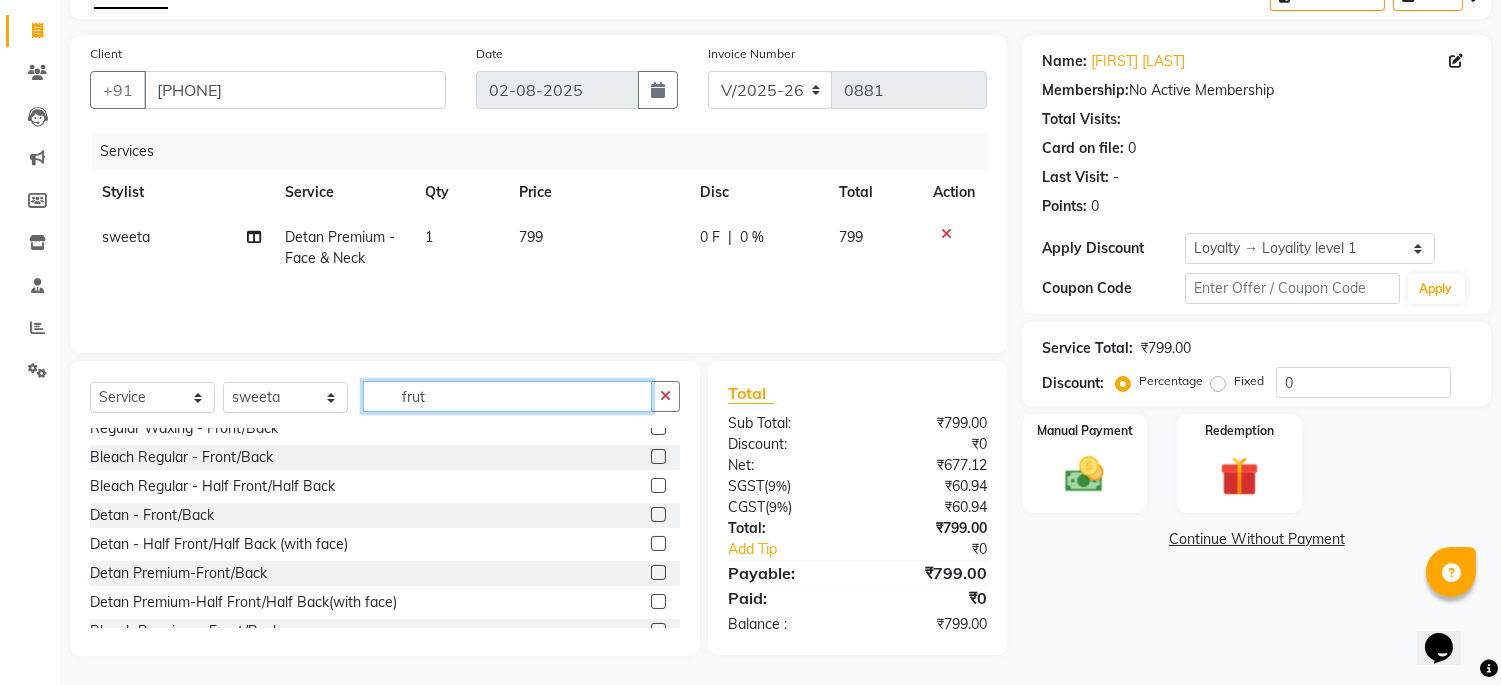 scroll, scrollTop: 0, scrollLeft: 0, axis: both 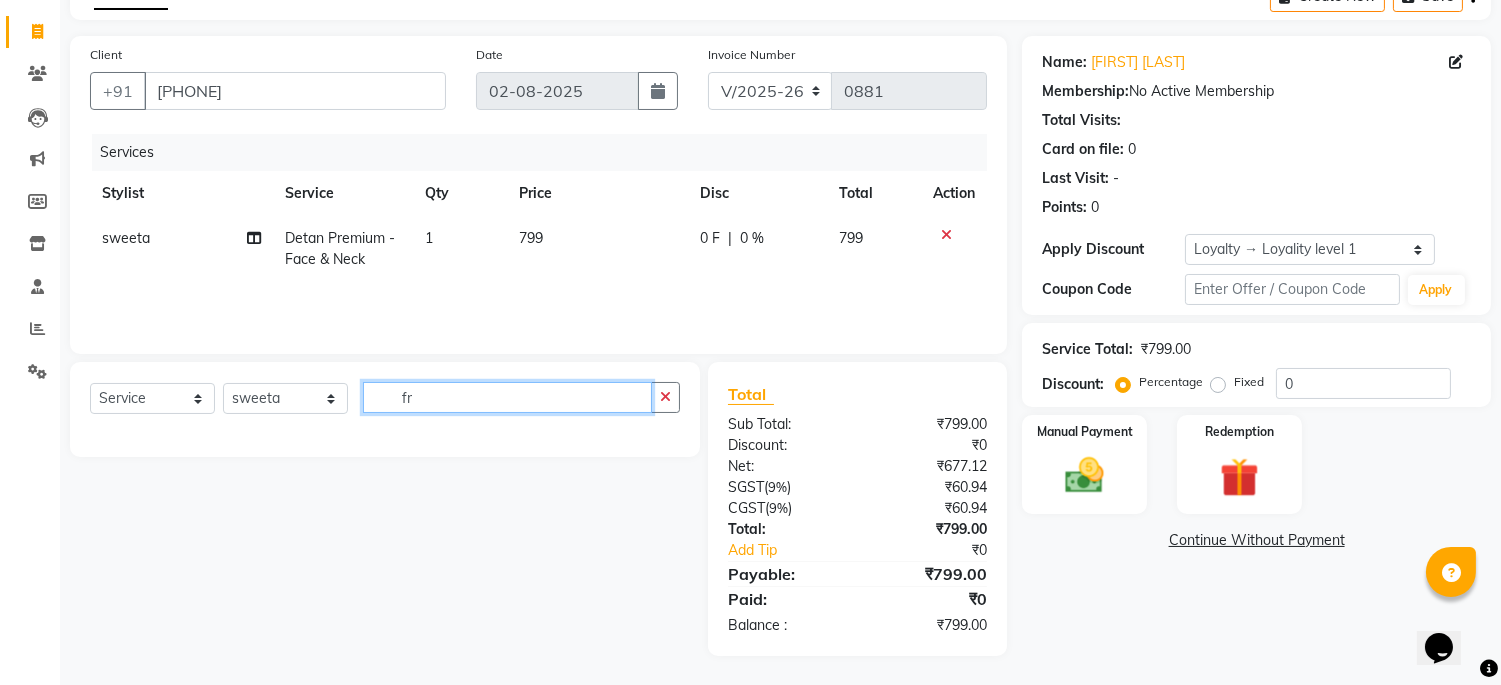 type on "f" 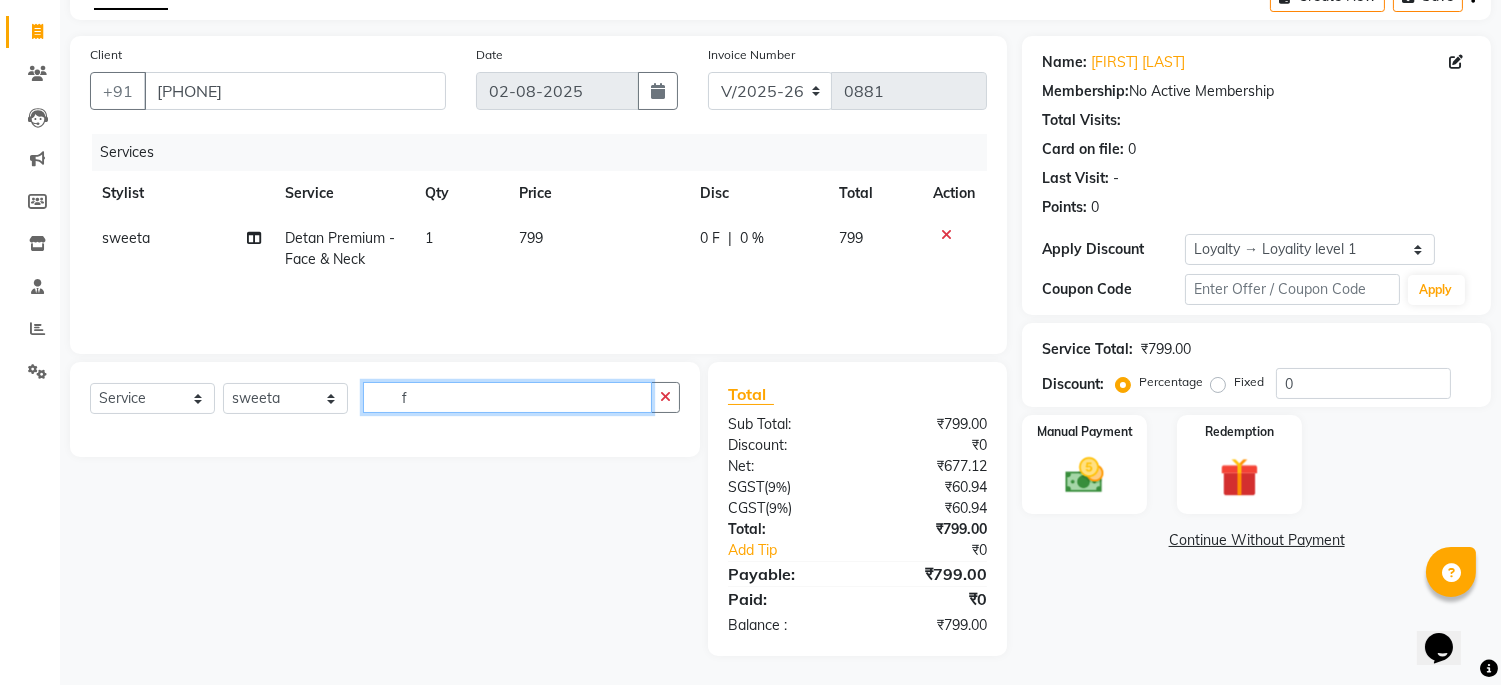 scroll, scrollTop: 115, scrollLeft: 0, axis: vertical 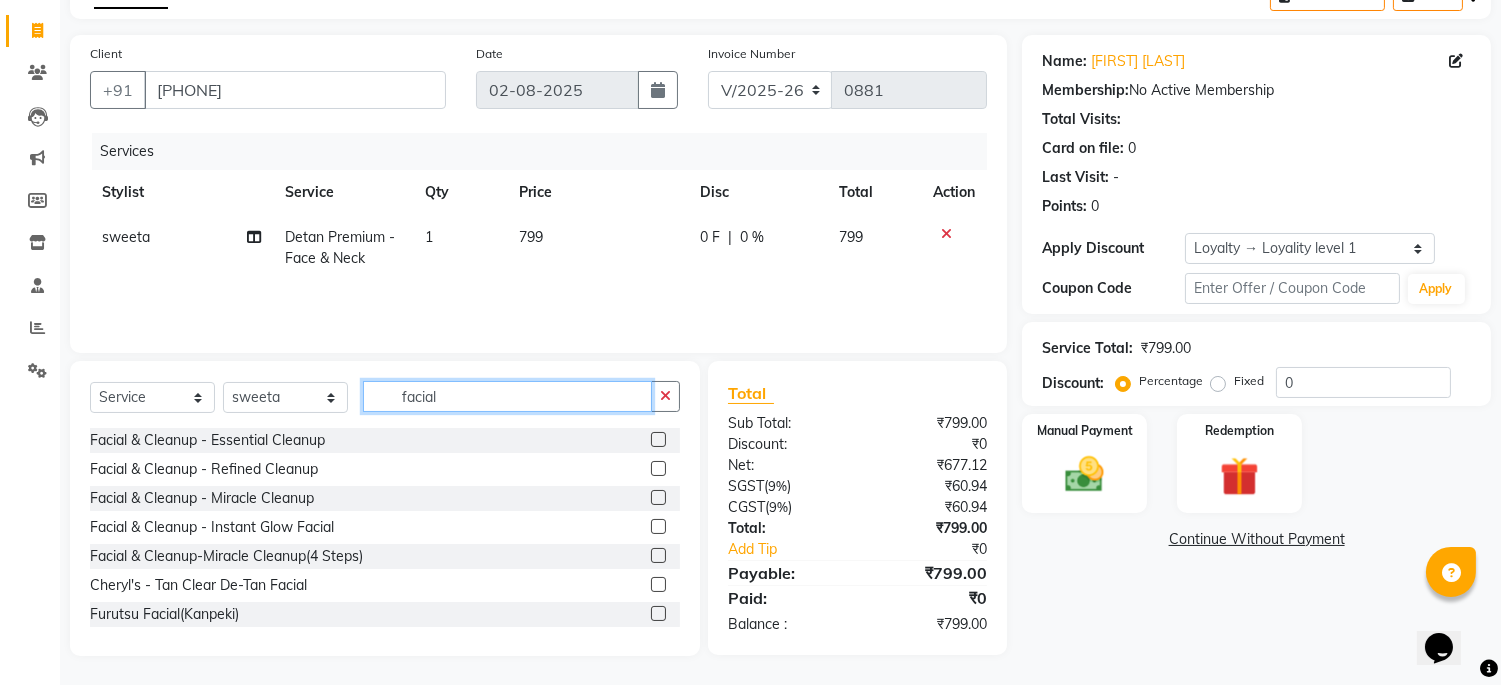 type on "facial" 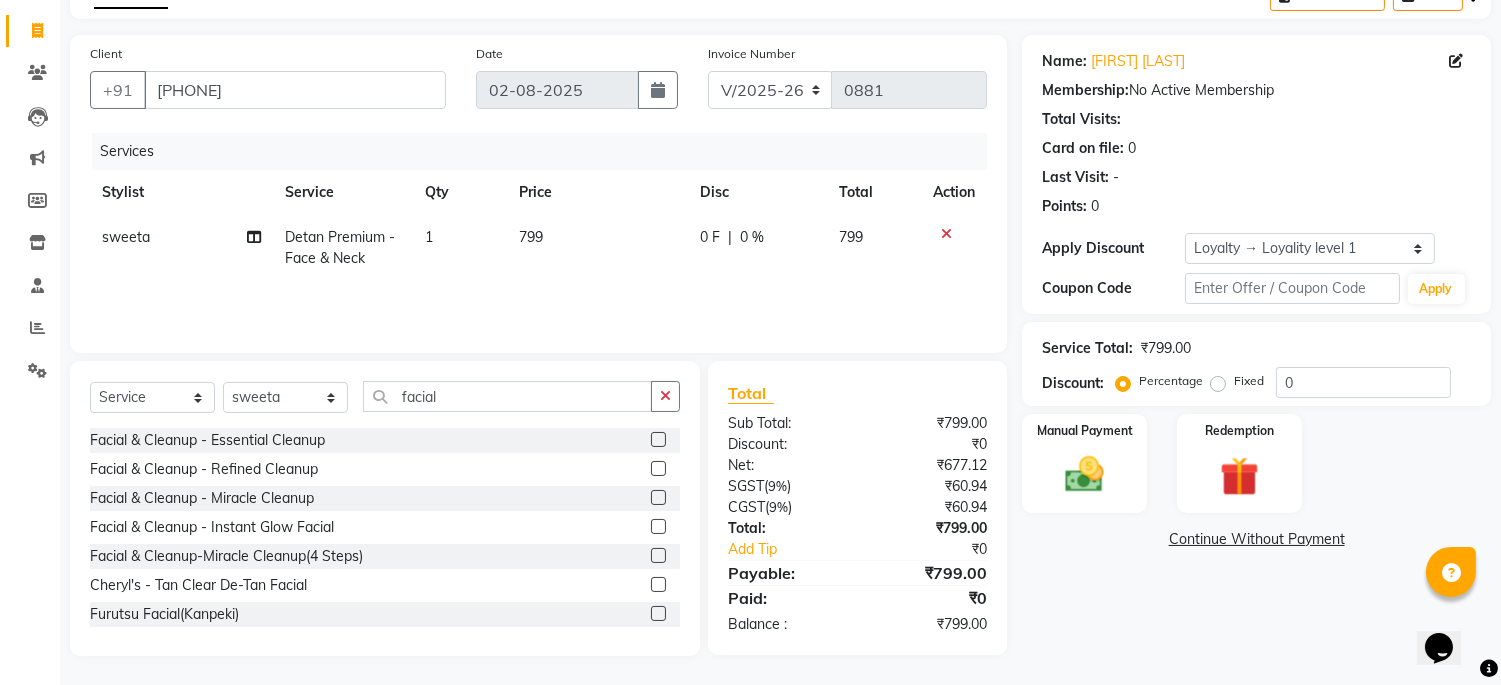 click 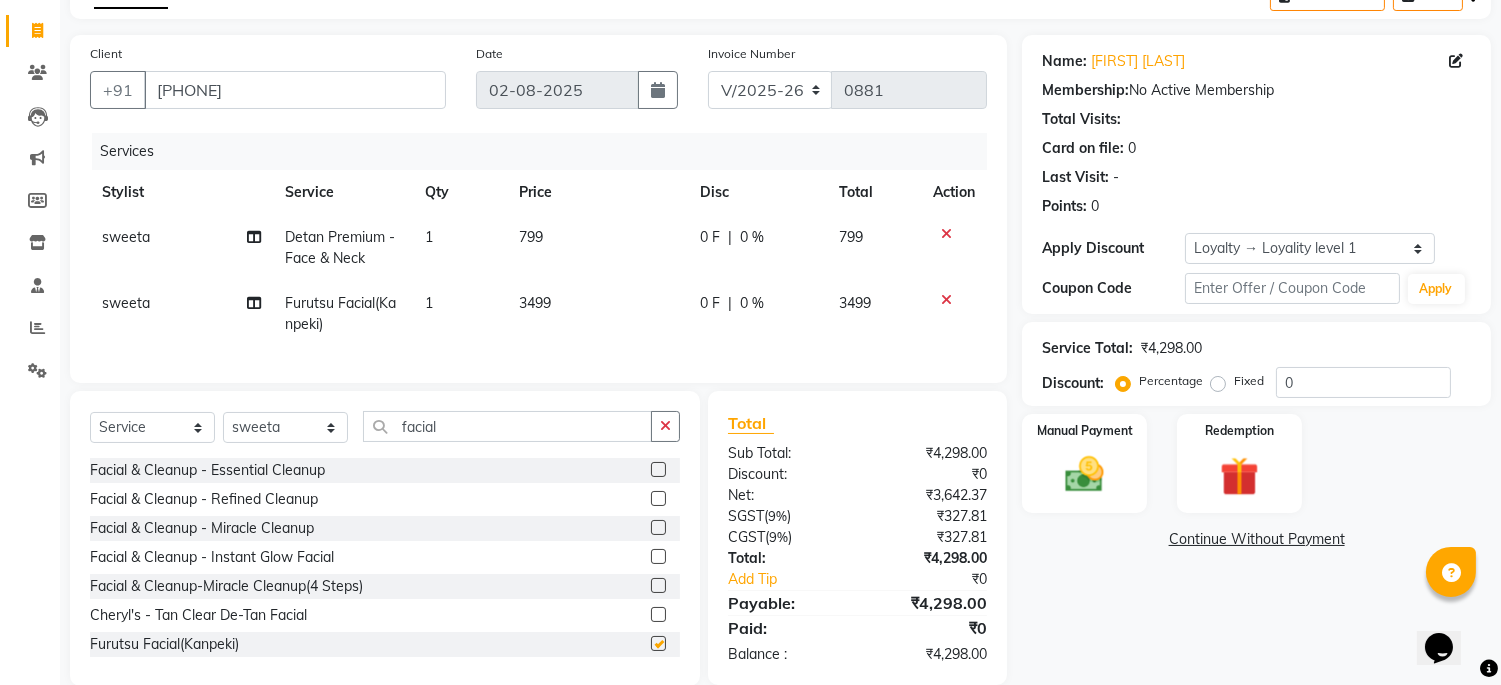 checkbox on "false" 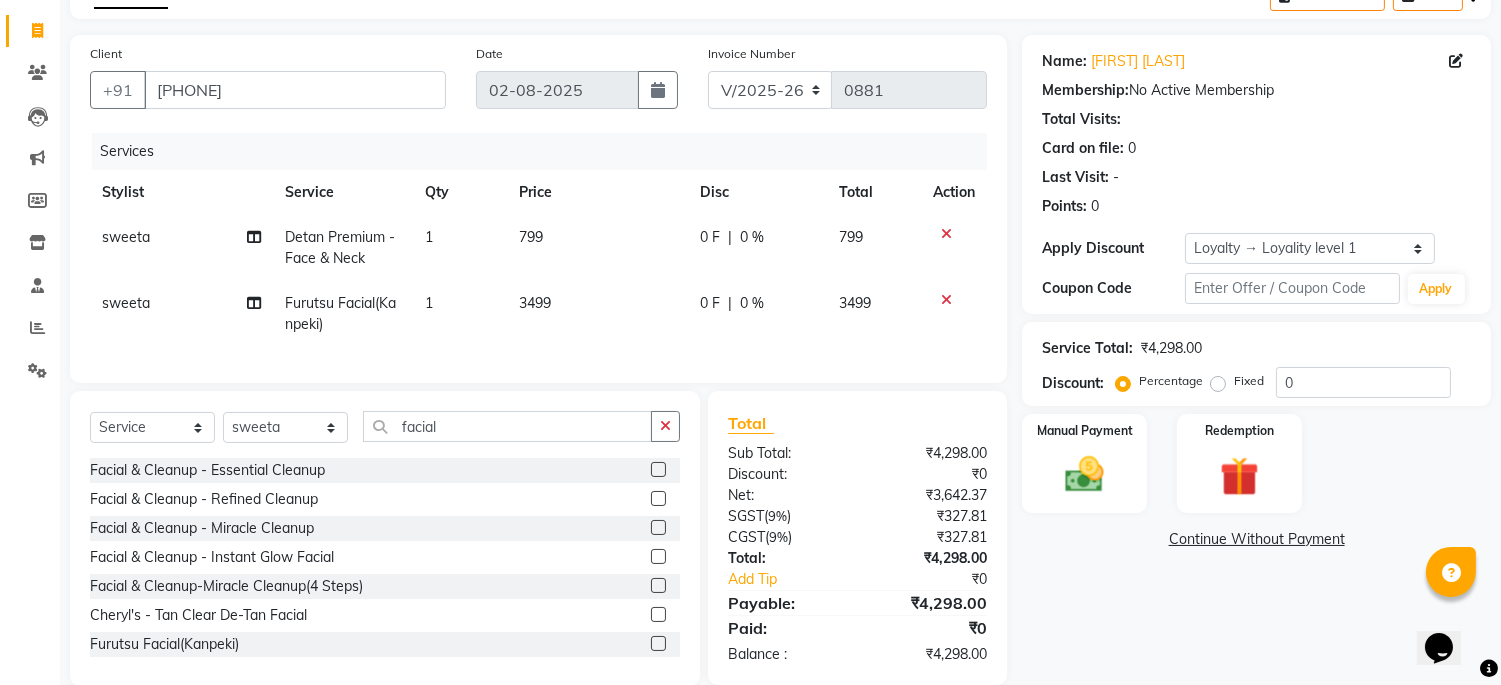 click on "0 %" 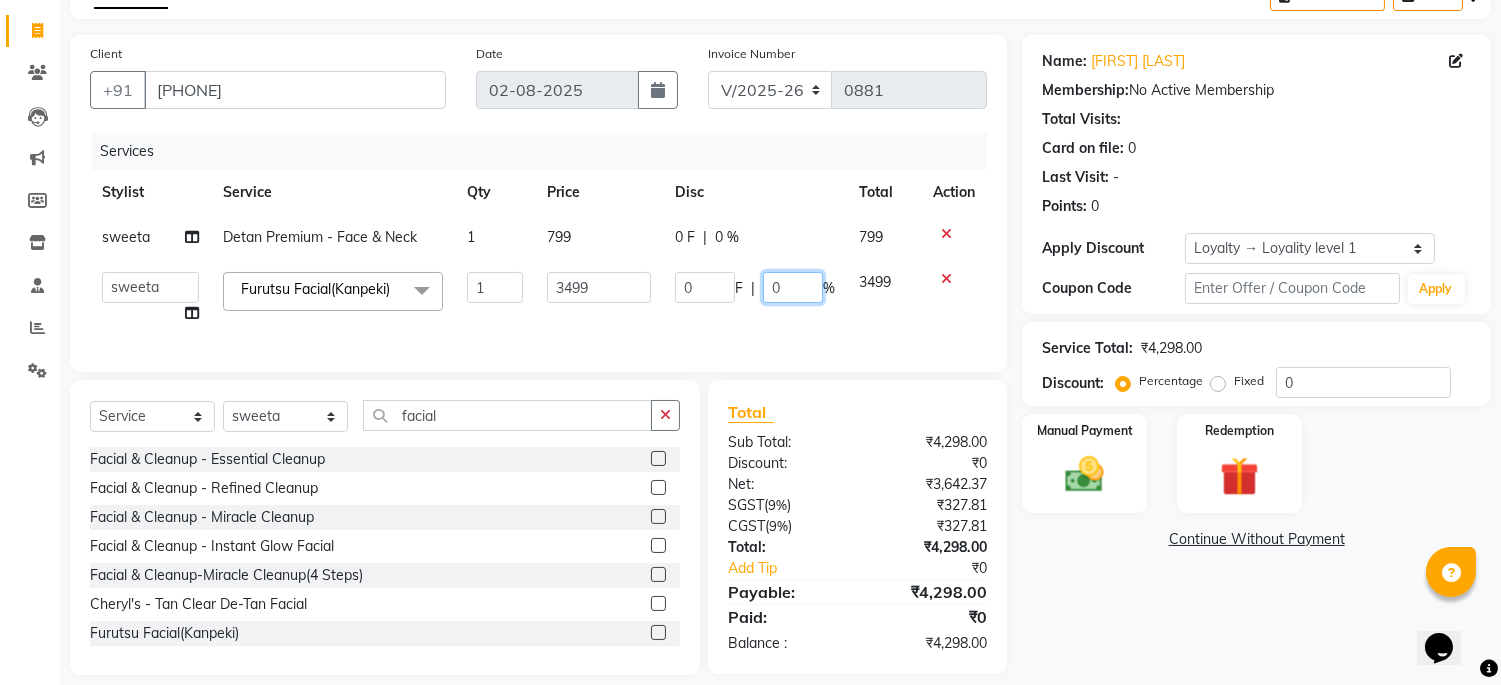 click on "0" 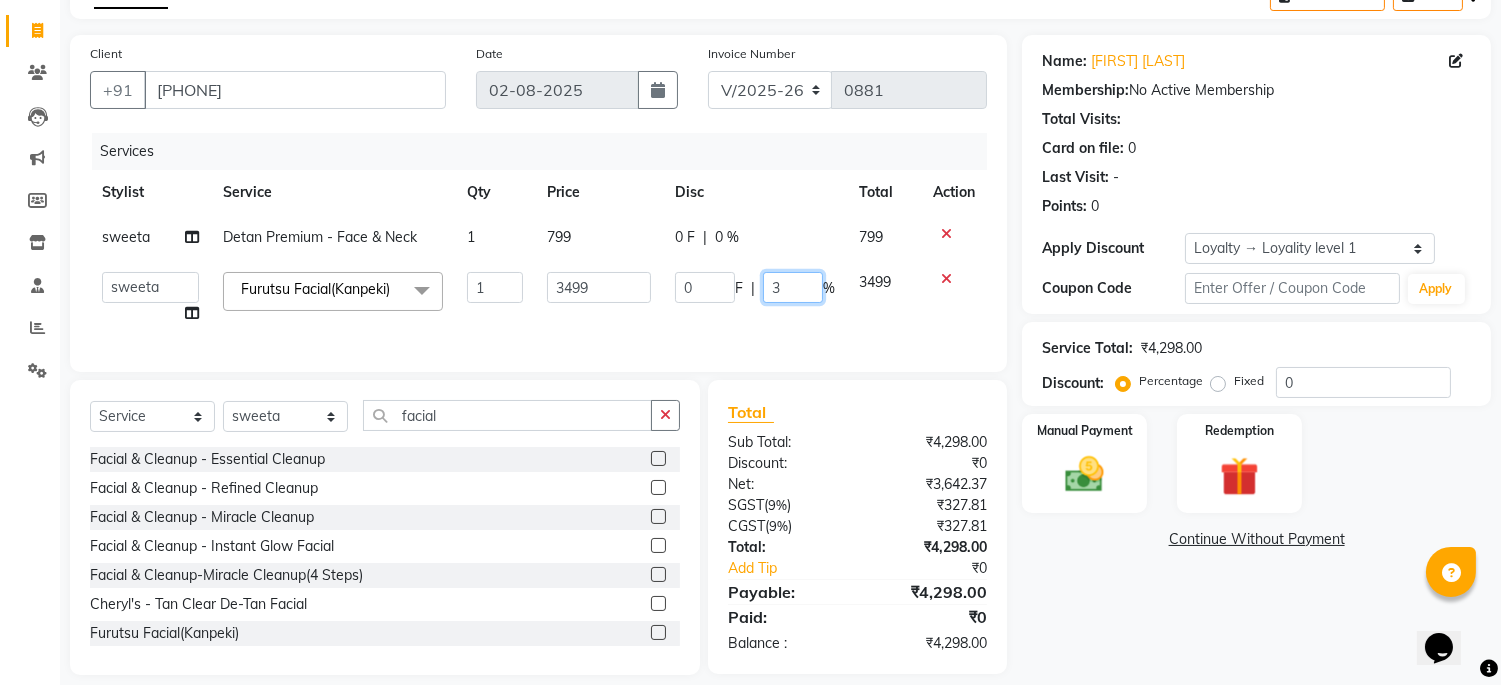 type on "30" 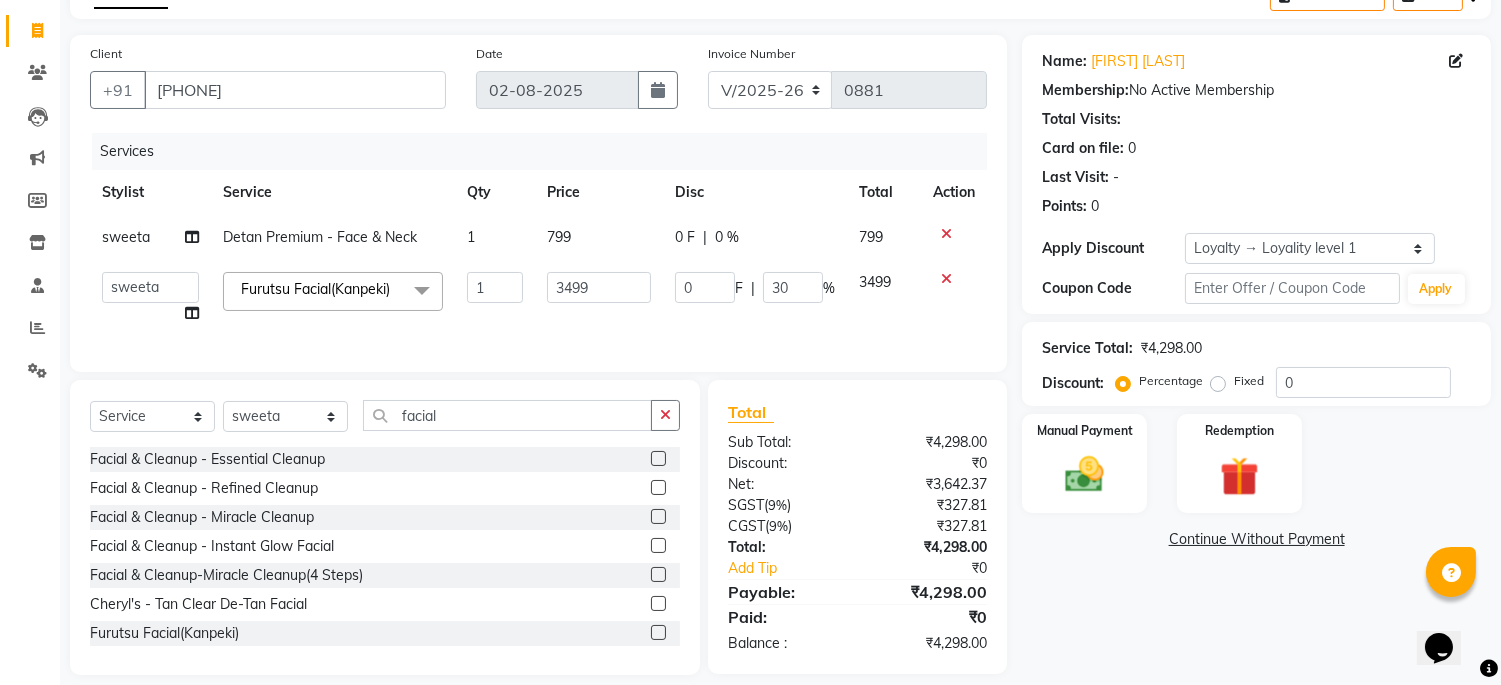 drag, startPoint x: 702, startPoint y: 332, endPoint x: 638, endPoint y: 370, distance: 74.431175 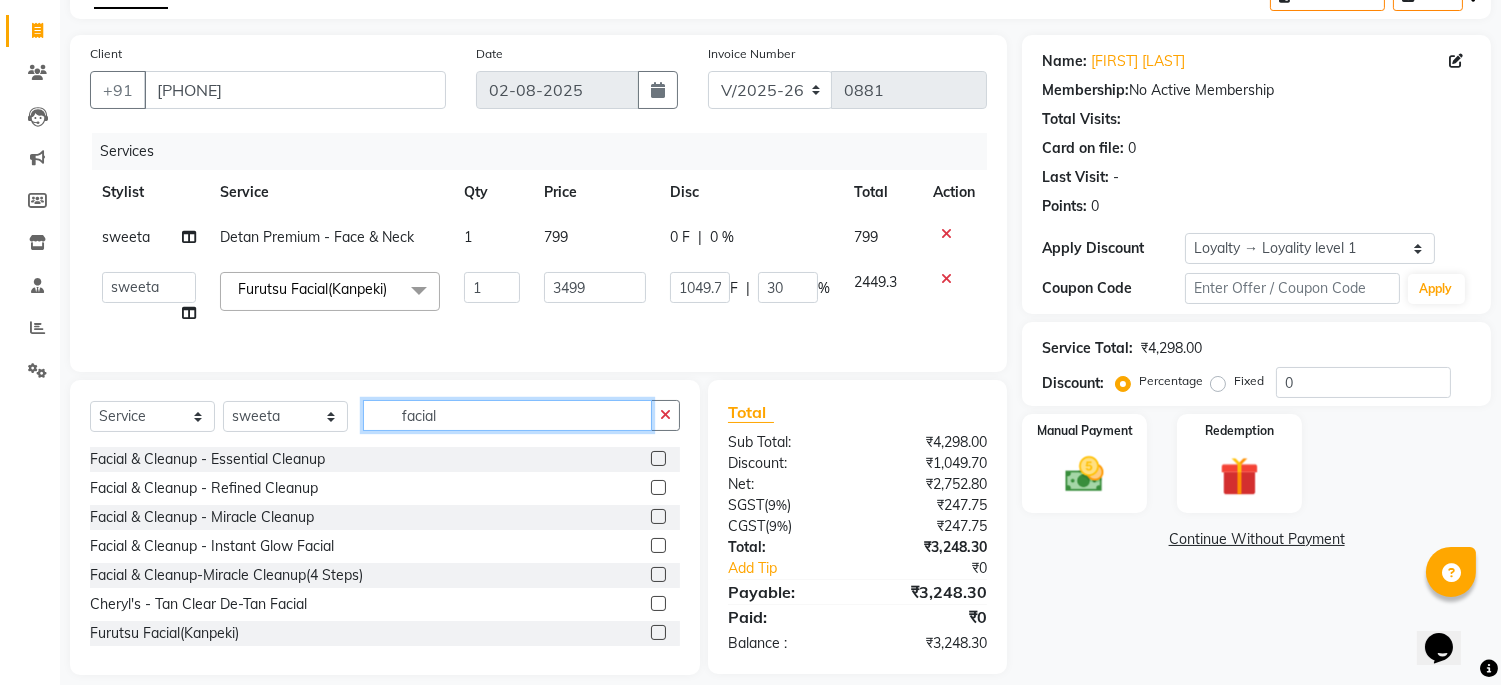 click on "facial" 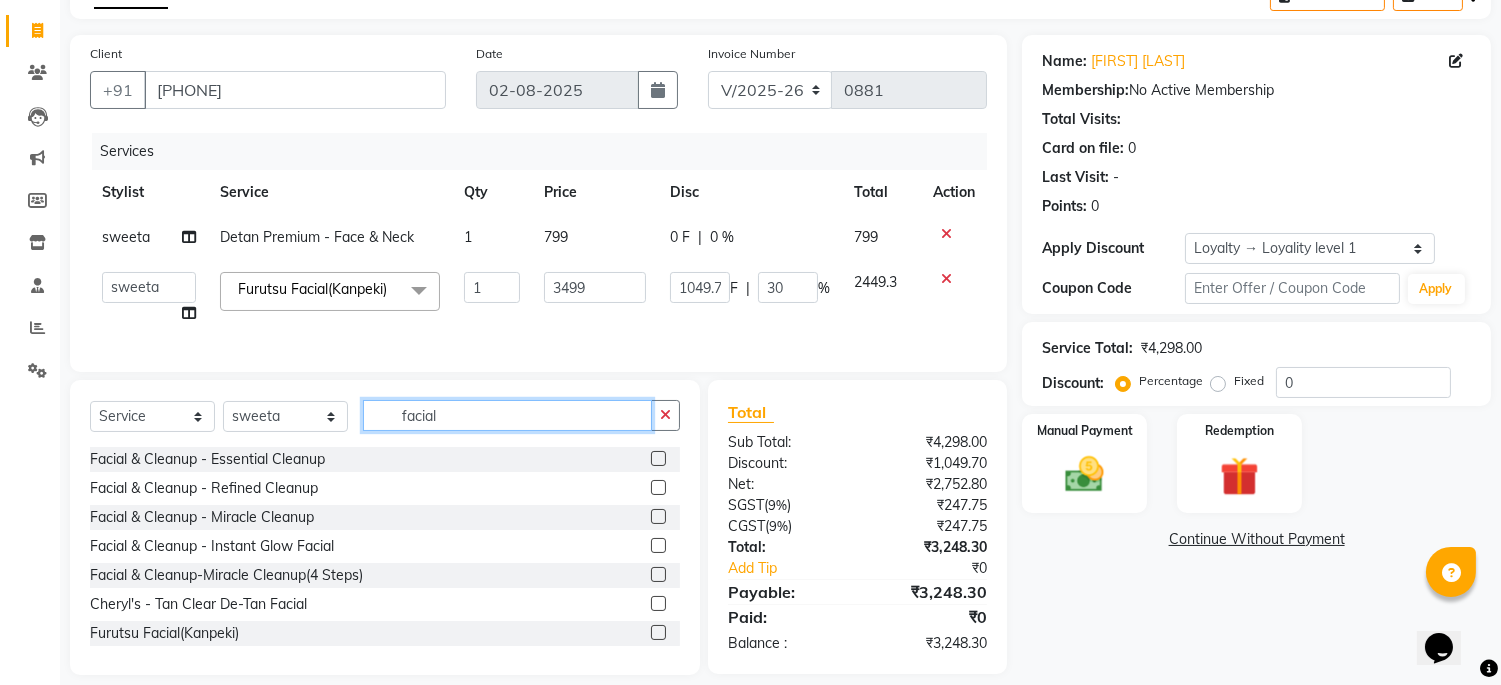 drag, startPoint x: 502, startPoint y: 442, endPoint x: 198, endPoint y: 433, distance: 304.1332 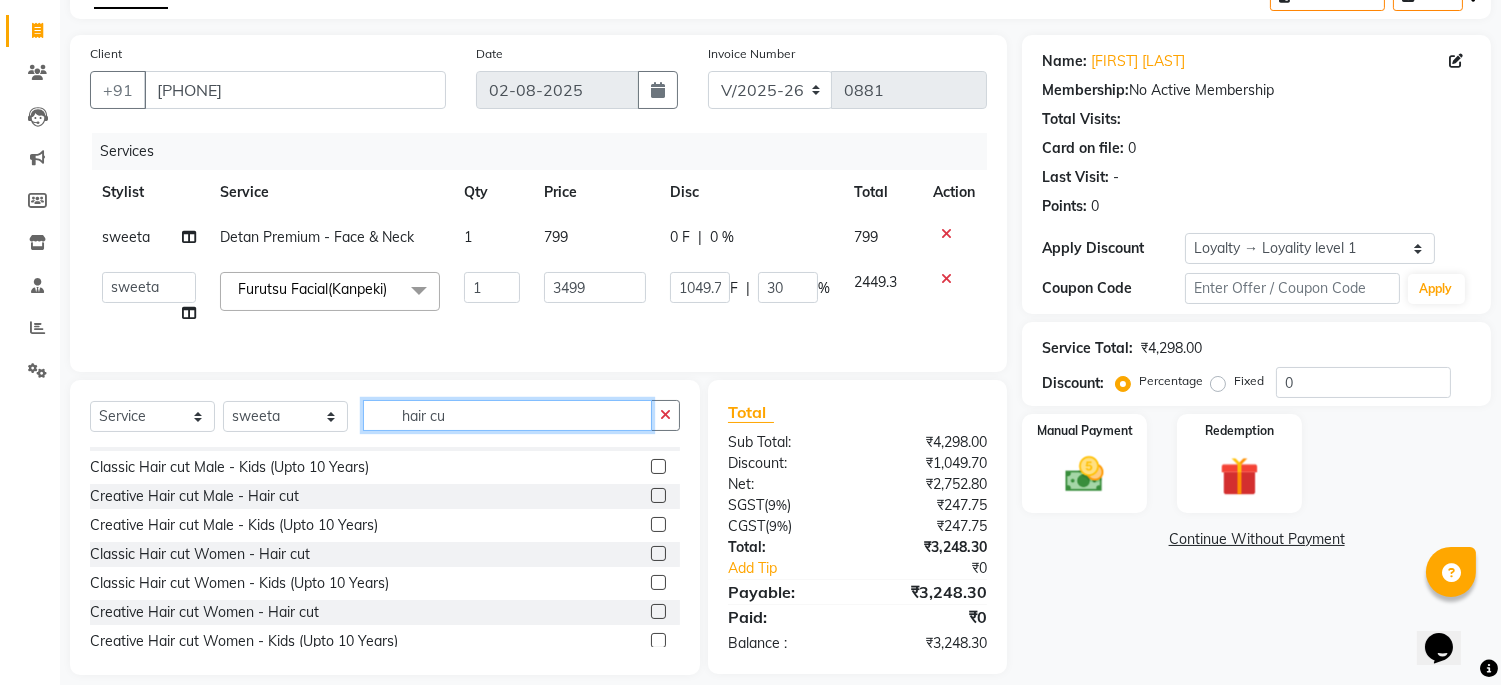 scroll, scrollTop: 32, scrollLeft: 0, axis: vertical 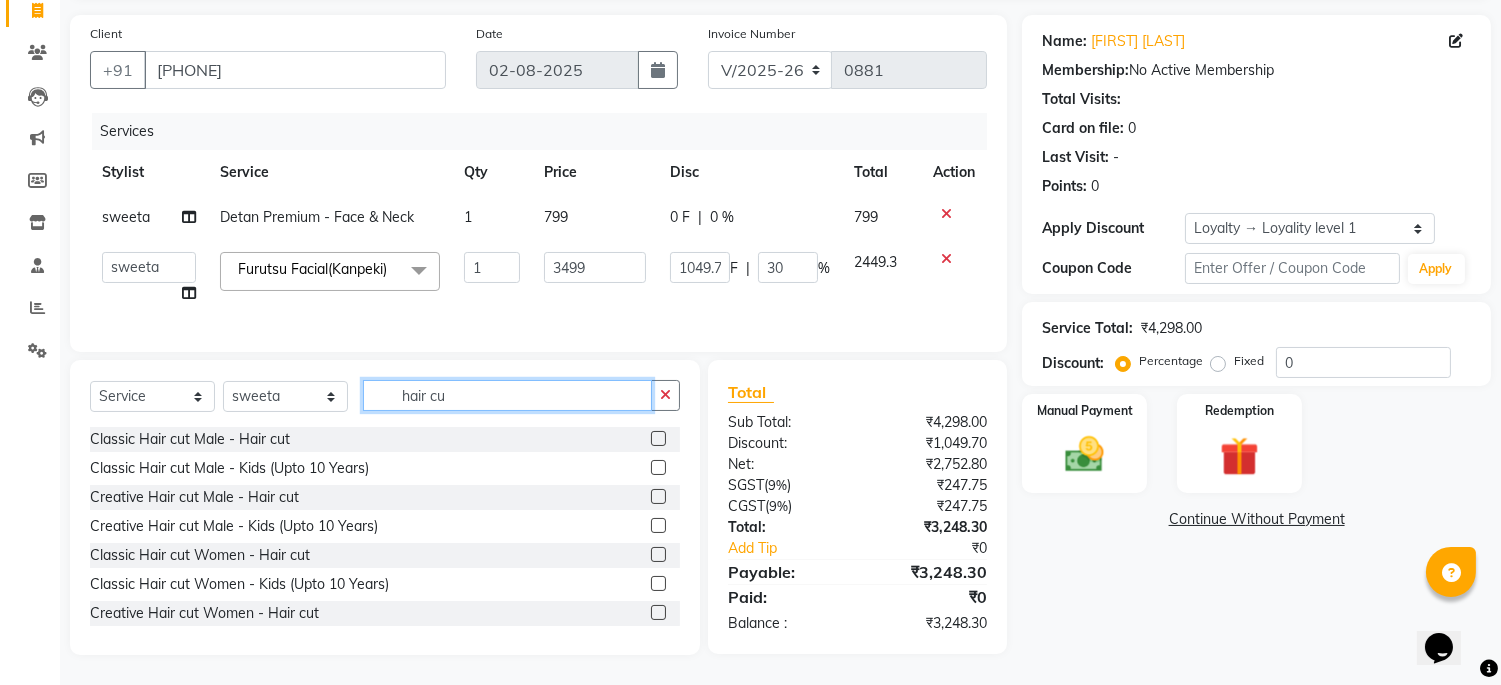 type on "hair cu" 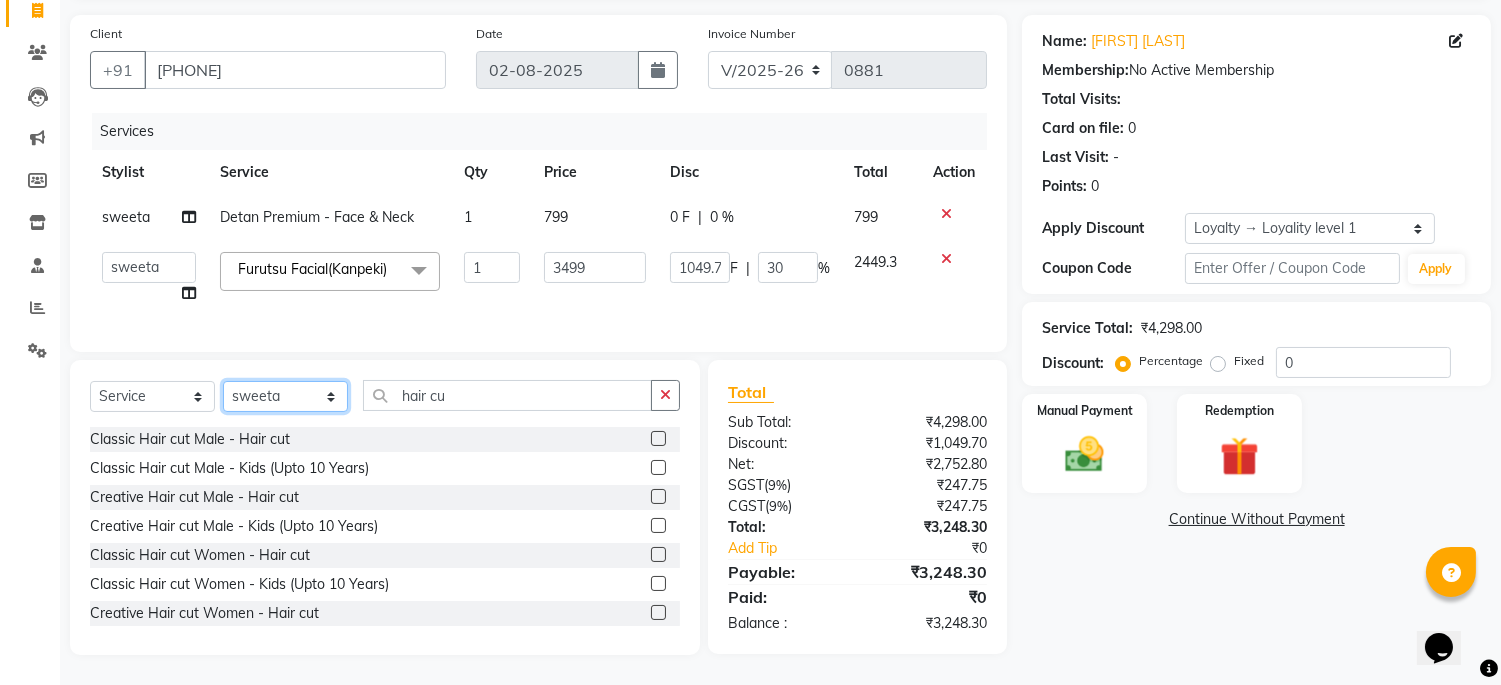 click on "Select Stylist Admin [NAME] [LAST] priya [FIRST]  [LAST] [FIRST] [LAST] shehnaj sweeta" 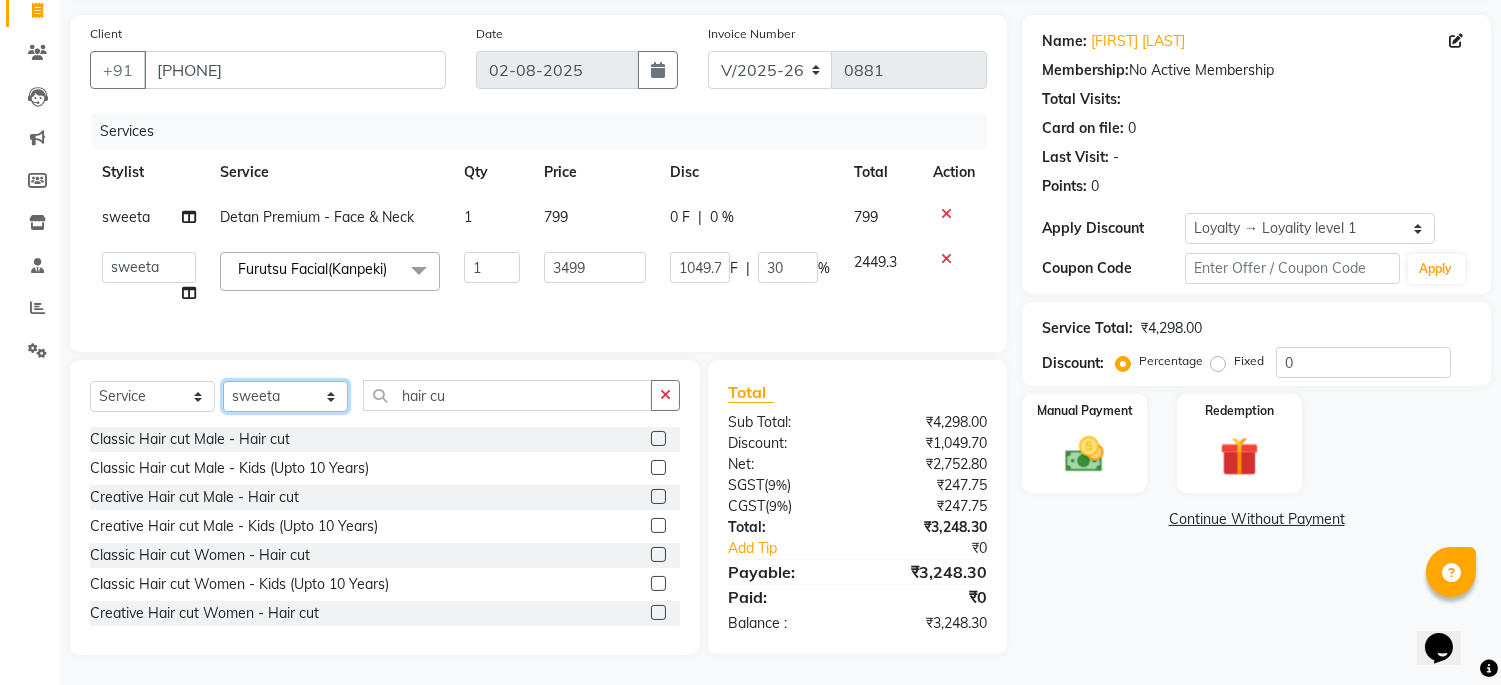 select on "85013" 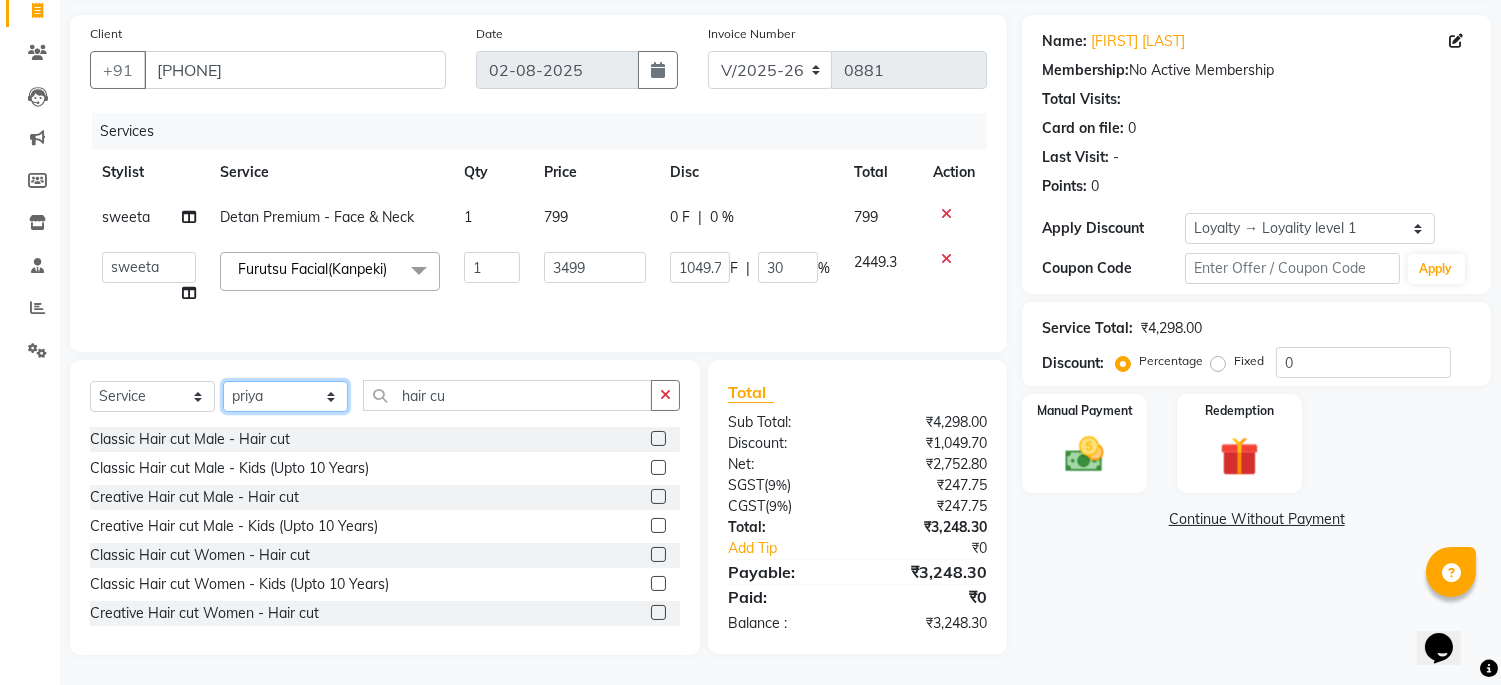 click on "Select Stylist Admin [NAME] [LAST] priya [FIRST]  [LAST] [FIRST] [LAST] shehnaj sweeta" 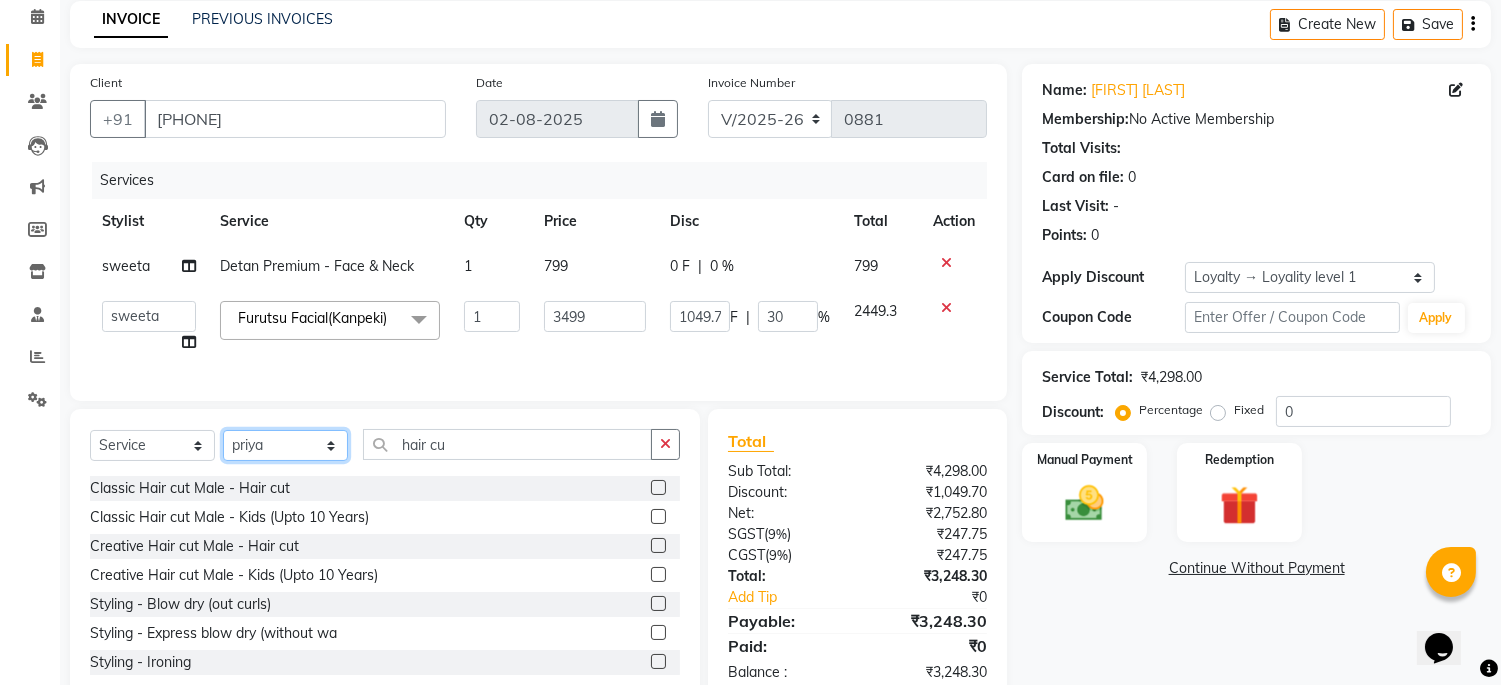 scroll, scrollTop: 151, scrollLeft: 0, axis: vertical 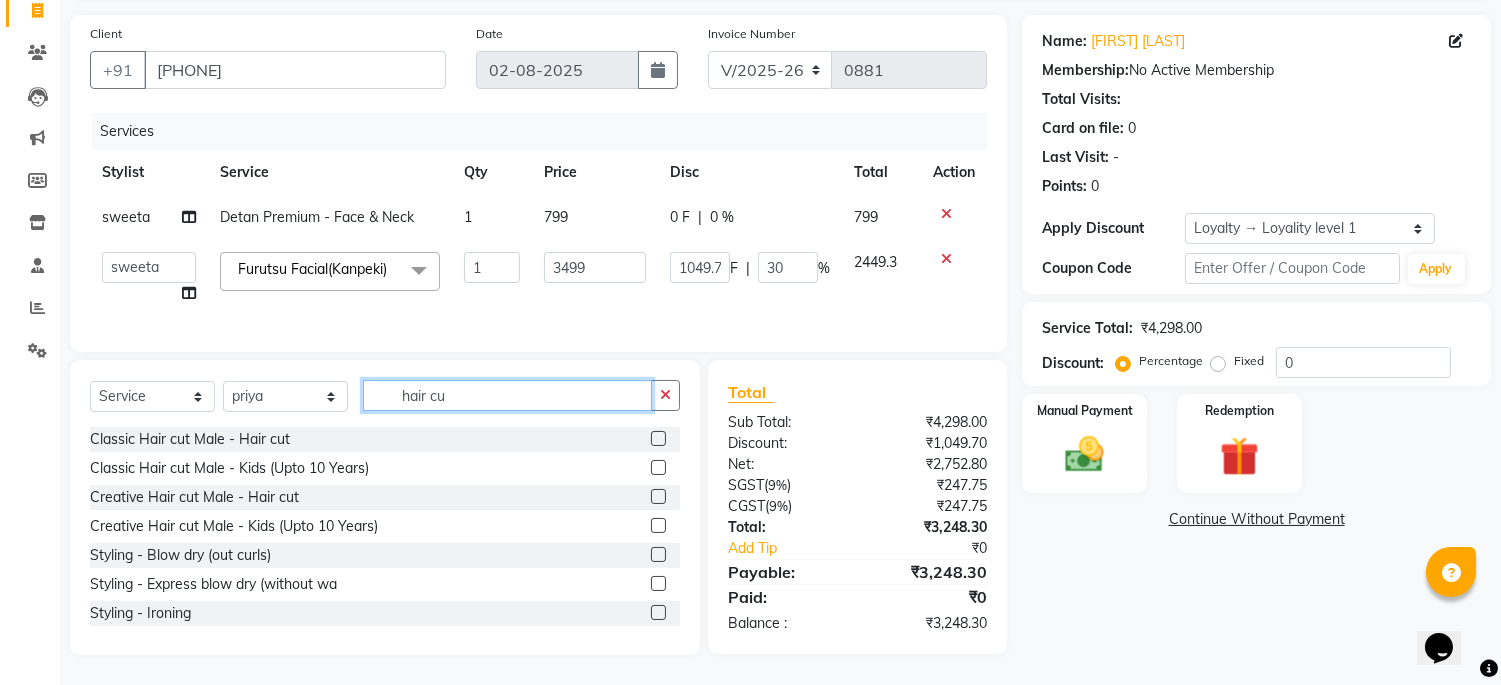 click on "hair cu" 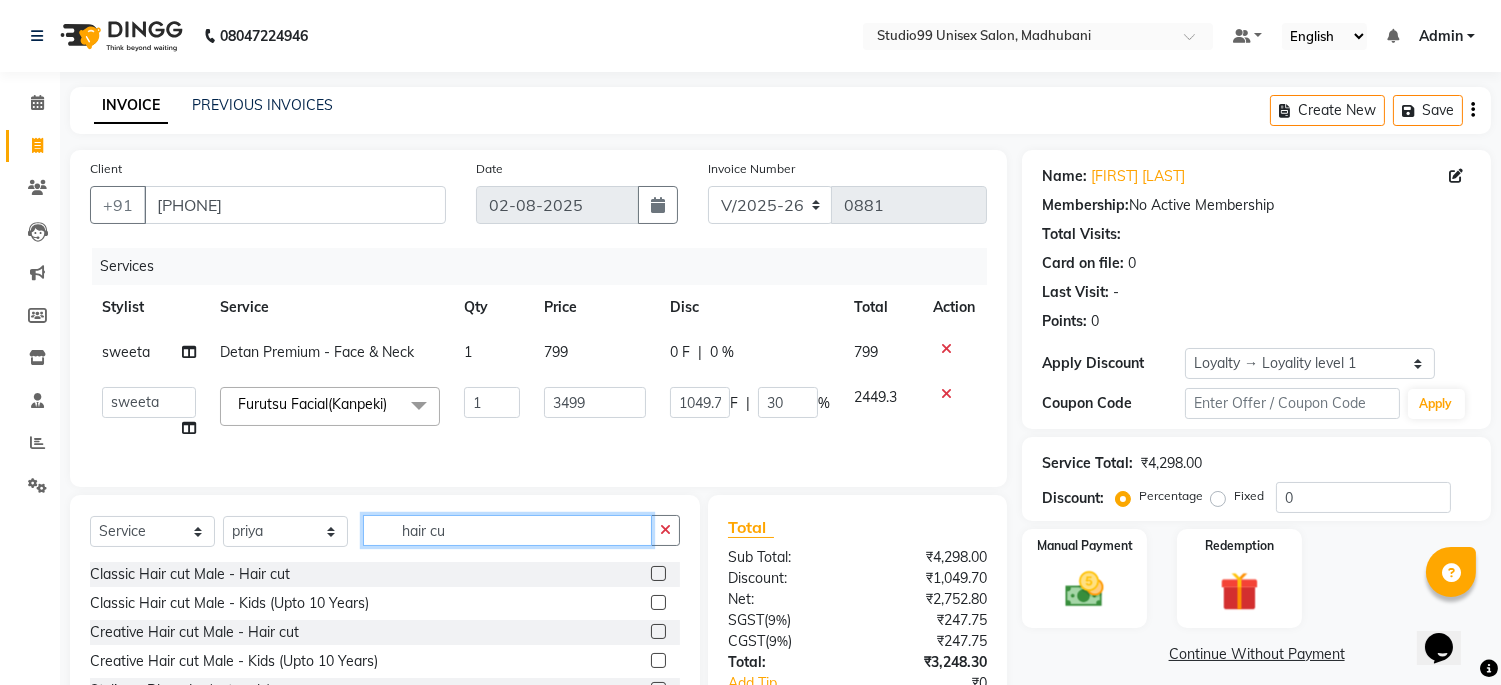 scroll, scrollTop: 151, scrollLeft: 0, axis: vertical 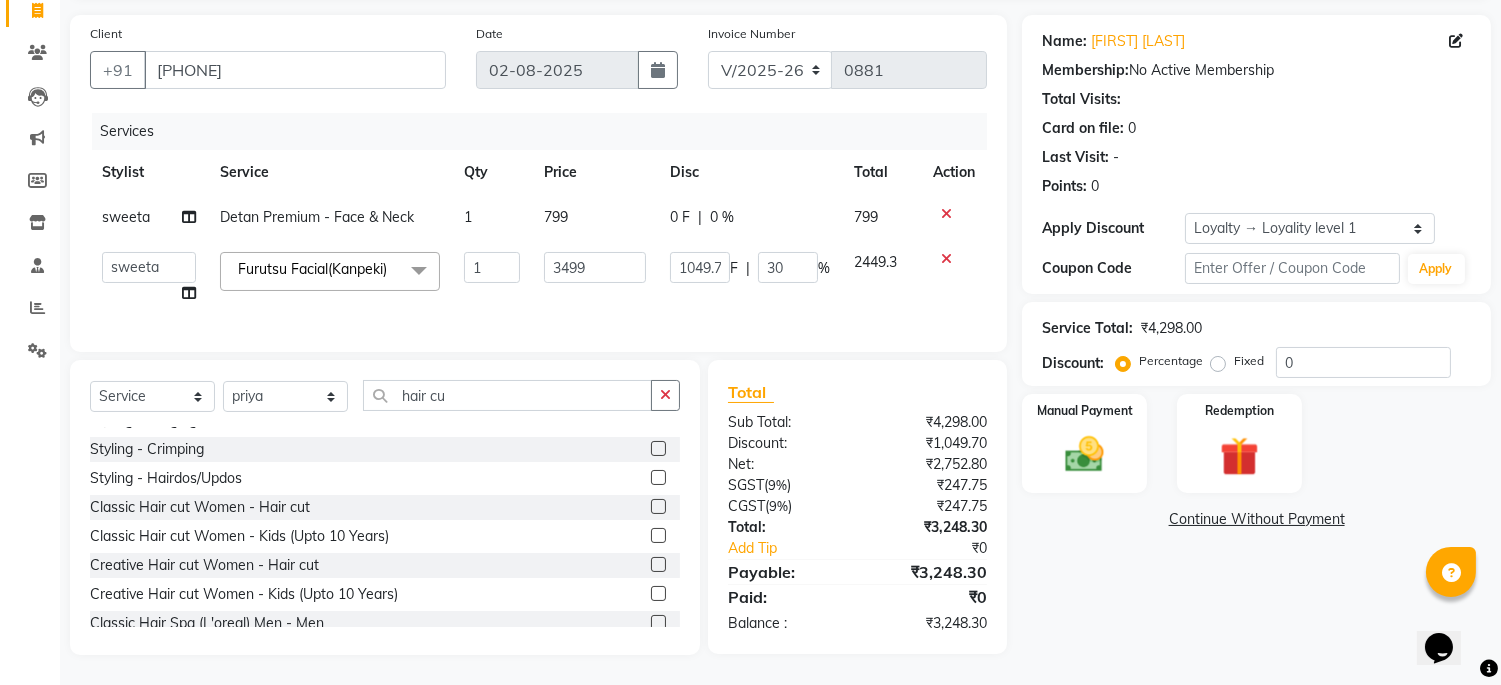 click 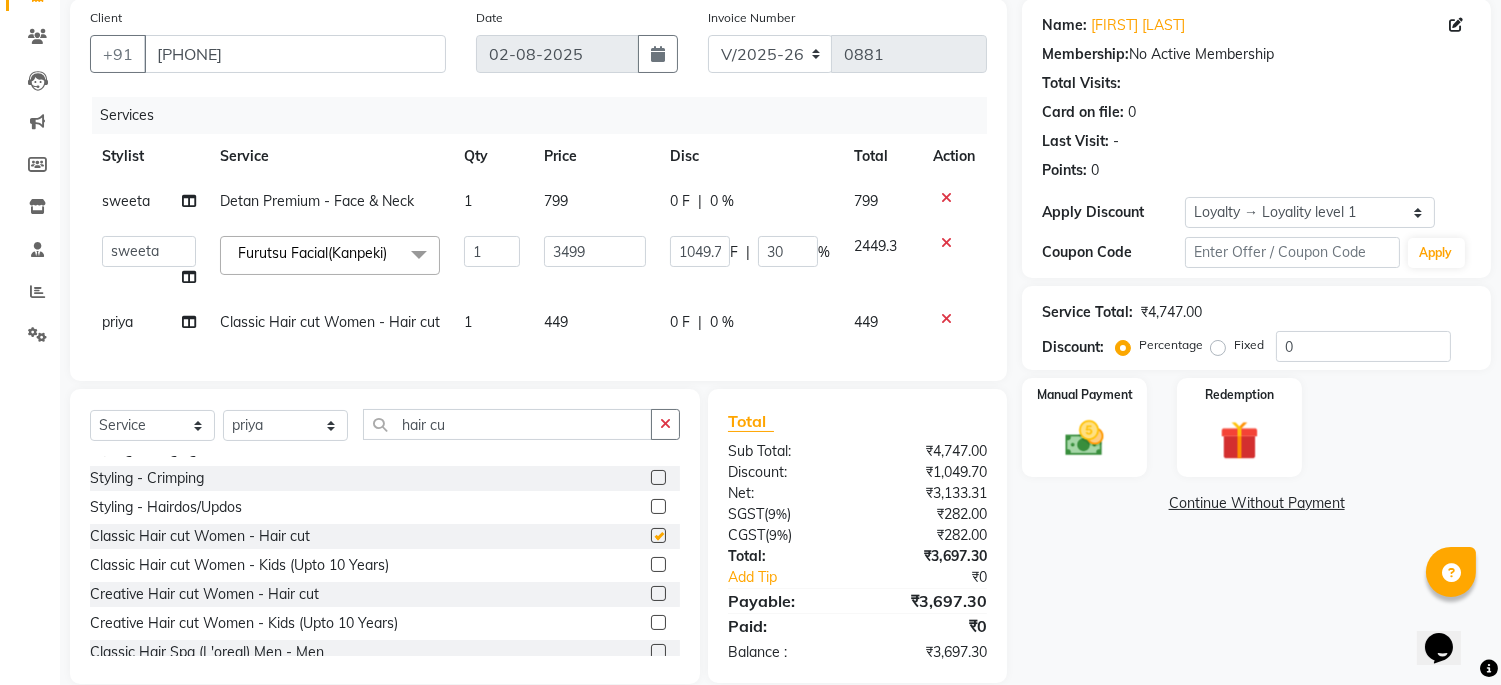 checkbox on "false" 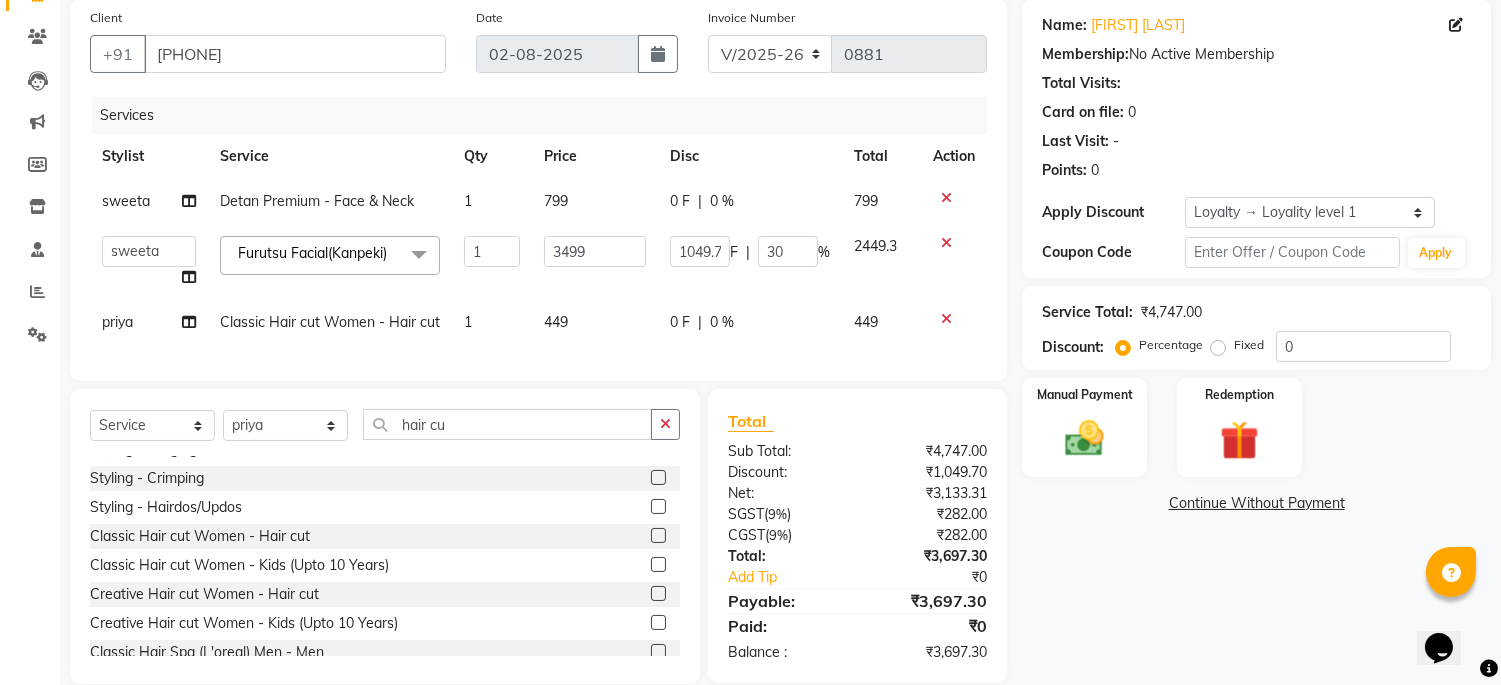 click on "449" 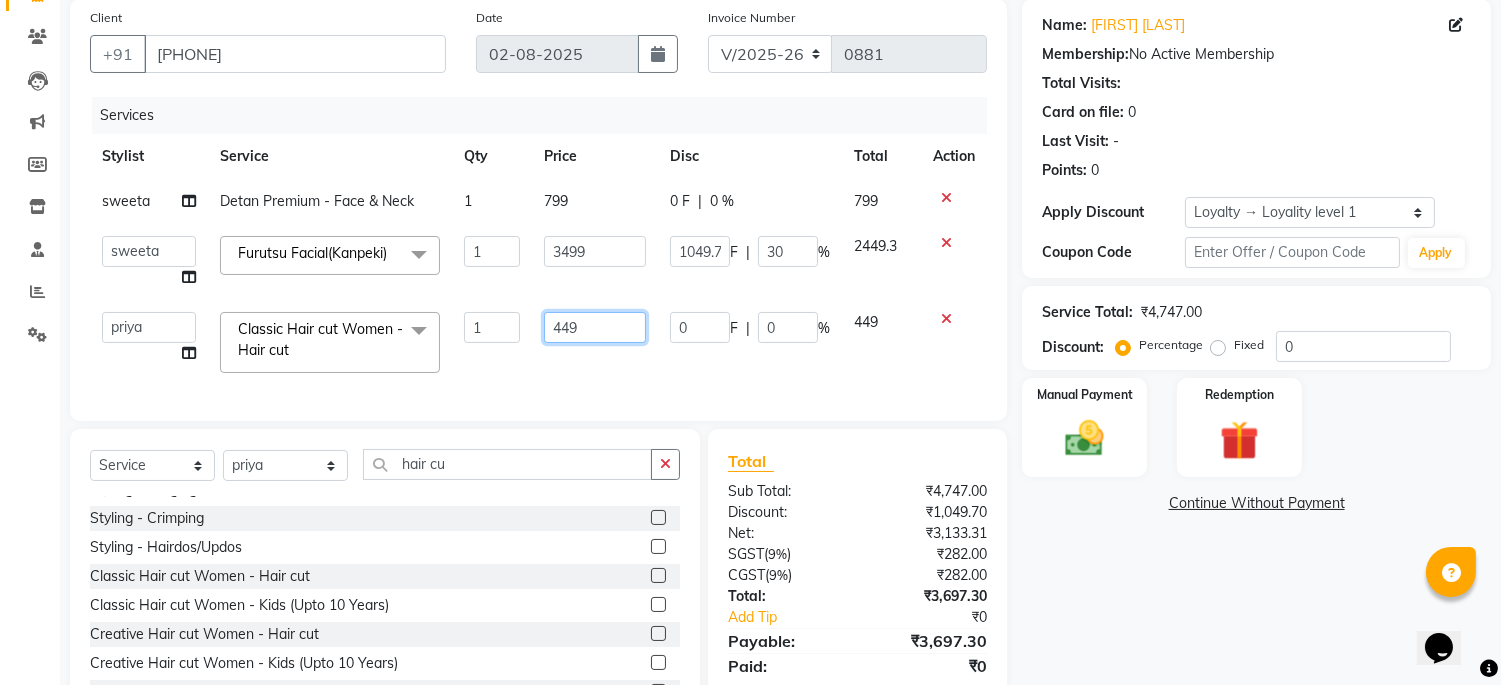 click on "449" 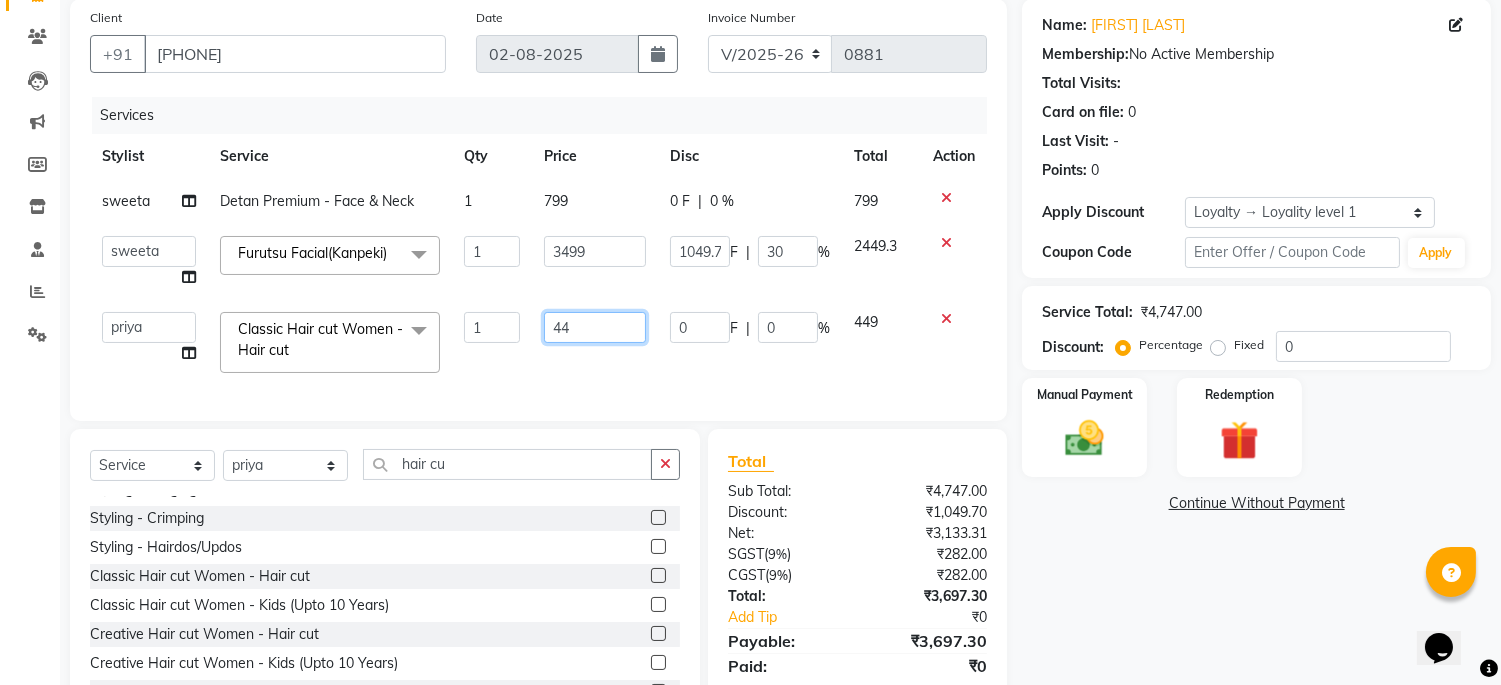 type on "4" 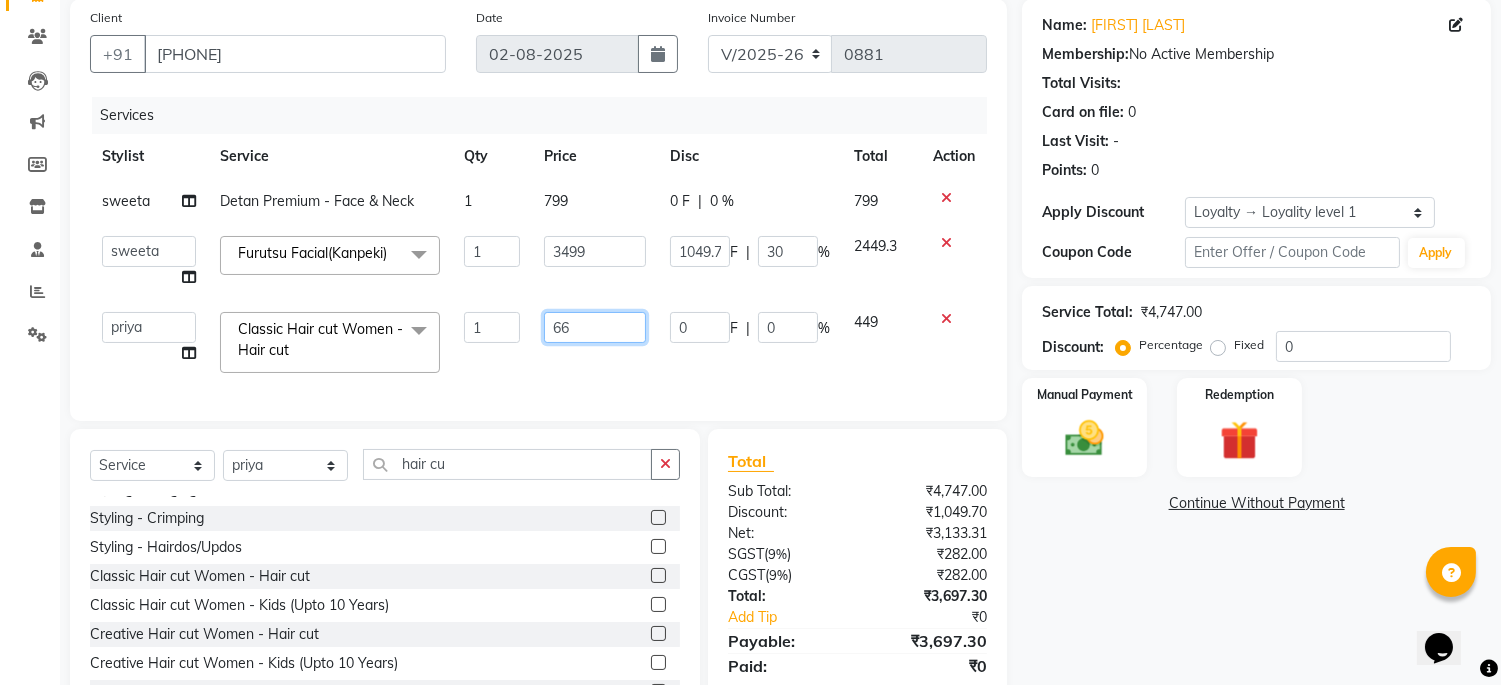 type on "669" 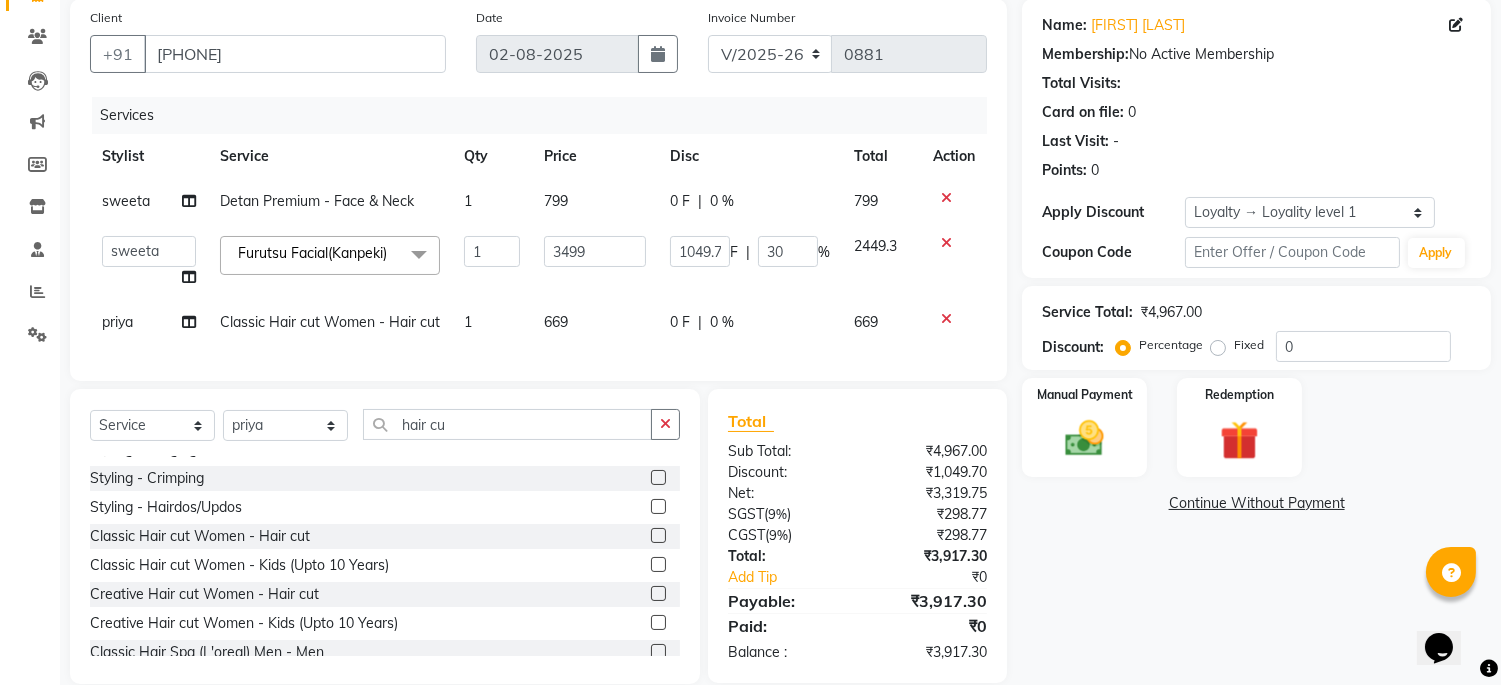 click on "Name: Priya Kumari Membership:  No Active Membership  Total Visits:   Card on file:  0 Last Visit:   - Points:   0  Apply Discount Select  Loyalty → Loyality level 1  Coupon Code Apply Service Total:  ₹4,967.00  Discount:  Percentage   Fixed  0 Manual Payment Redemption  Continue Without Payment" 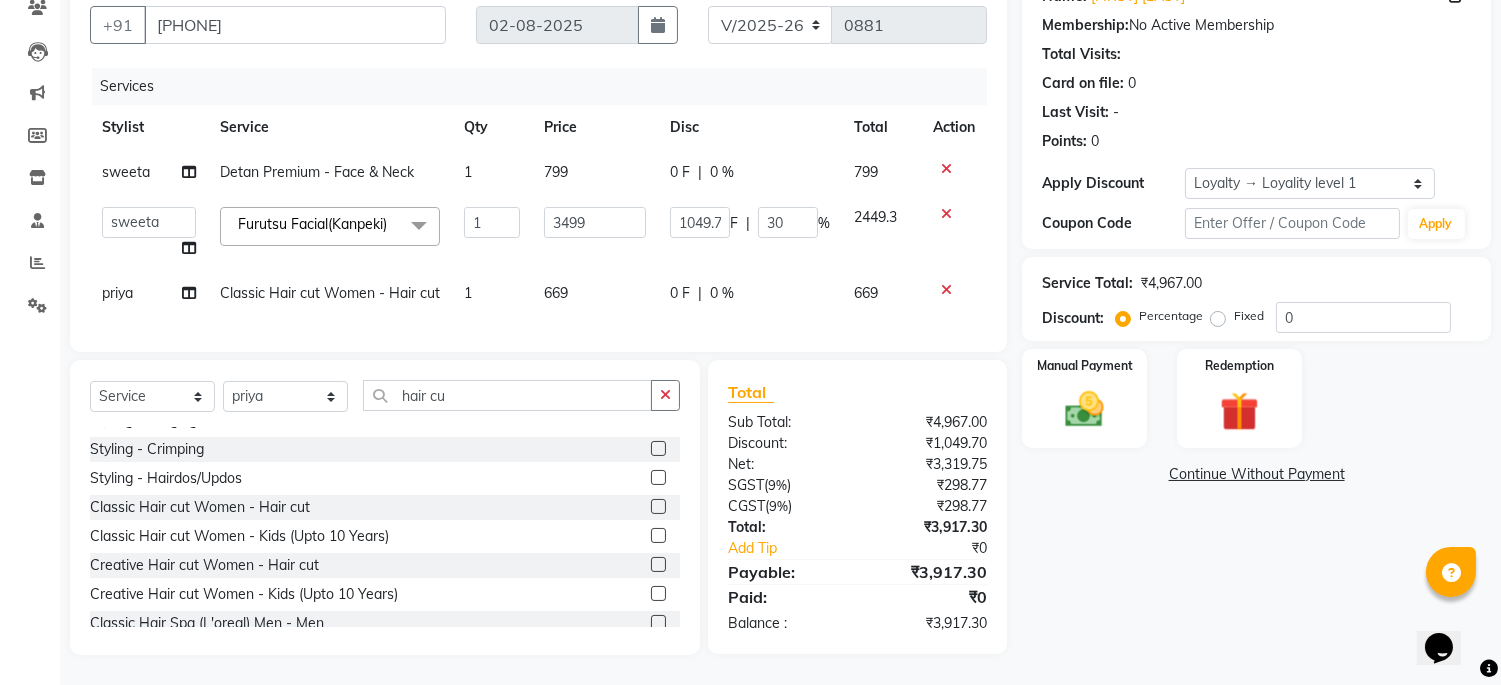 scroll, scrollTop: 196, scrollLeft: 0, axis: vertical 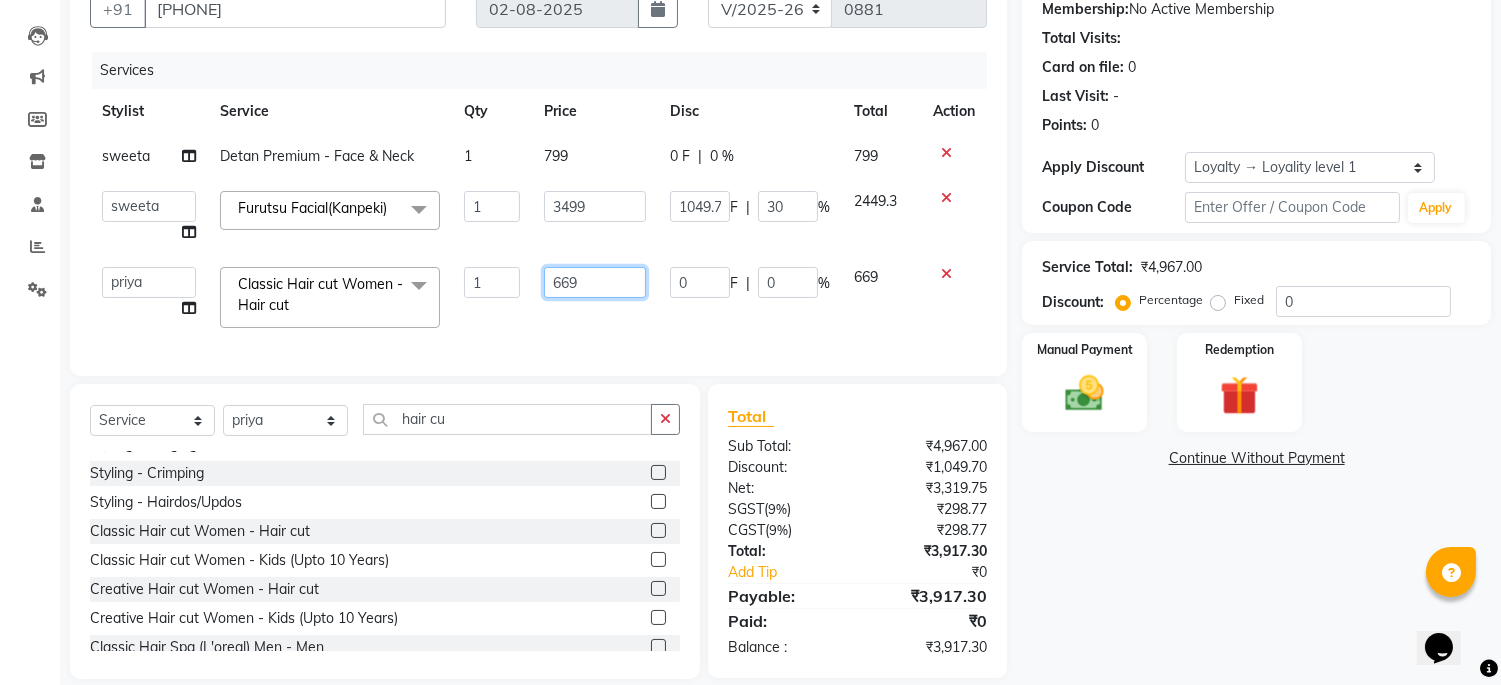 click on "669" 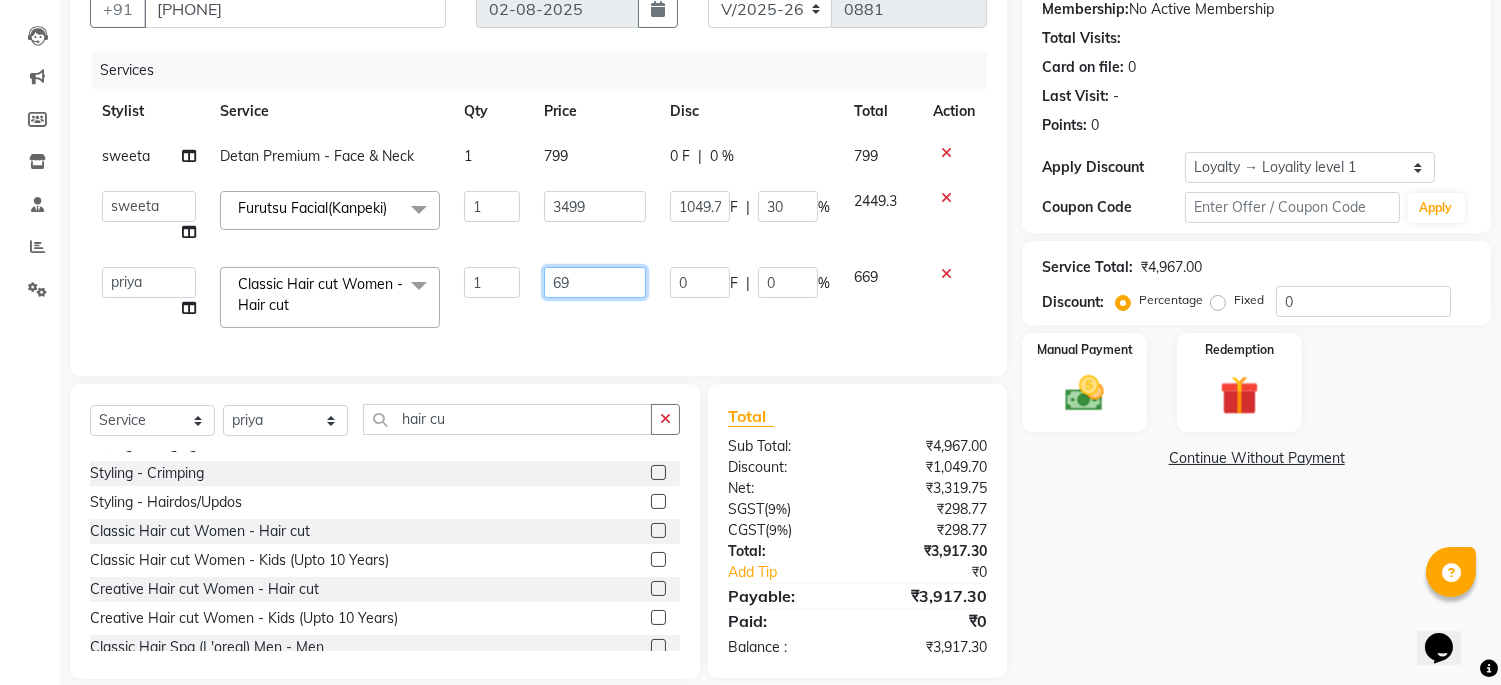type on "699" 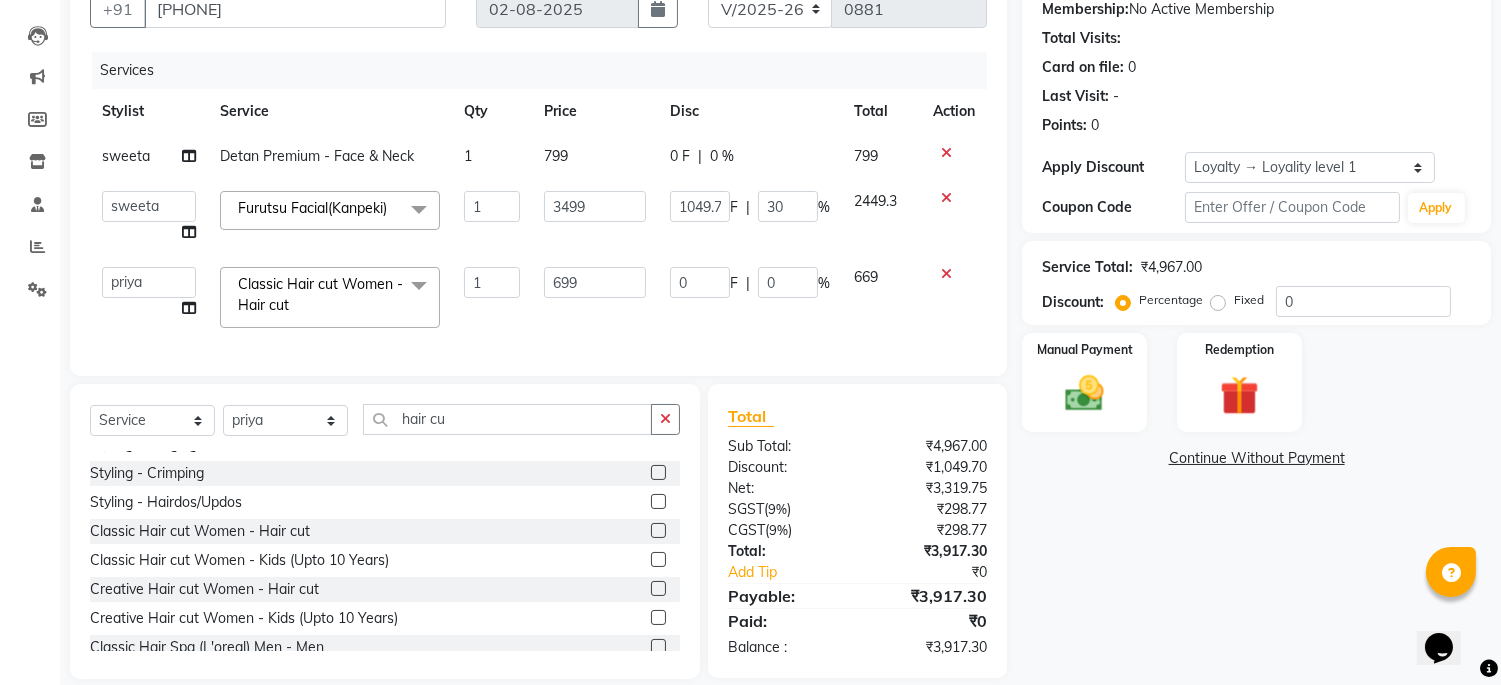 click on "Client +91 9582043933 Date 02-08-2025 Invoice Number V/2025 V/2025-26 0881 Services Stylist Service Qty Price Disc Total Action sweeta Detan Premium - Face & Neck 1 799 0 F | 0 % 799  Admin   Mehran   NANDINI SINGH   priya   Shankar  gupta   SHANKAR THAKUR   shehnaj   sweeta  Furutsu Facial(Kanpeki)  x Classic Hair cut Male - Hair cut Classic Hair cut Male - Kids (Upto 10 Years) Creative Hair cut Male - Hair cut Creative Hair cut Male - Kids (Upto 10 Years) Styling - Blow dry (out curls) Styling - Express blow dry (without wa Styling - Ironing Styling - Tonging Styling - Crimping Styling - Hairdos/Updos Classic Hair cut Women - Hair cut Classic Hair cut Women - Kids (Upto 10 Years) Creative Hair cut Women - Hair cut Creative Hair cut Women - Kids (Upto 10 Years) Classic Hair Spa (L'oreal) Men - Men Classic Hair Spa (L'oreal) Female - Female Treatment Hair Spa Men - Purifying & Anti Dandruff Treatment Hair Spa Men - Nourishment & Volume Treatment Hair Spa Men - Advanced Hair Spa Head  Massage Men - Coconut 1" 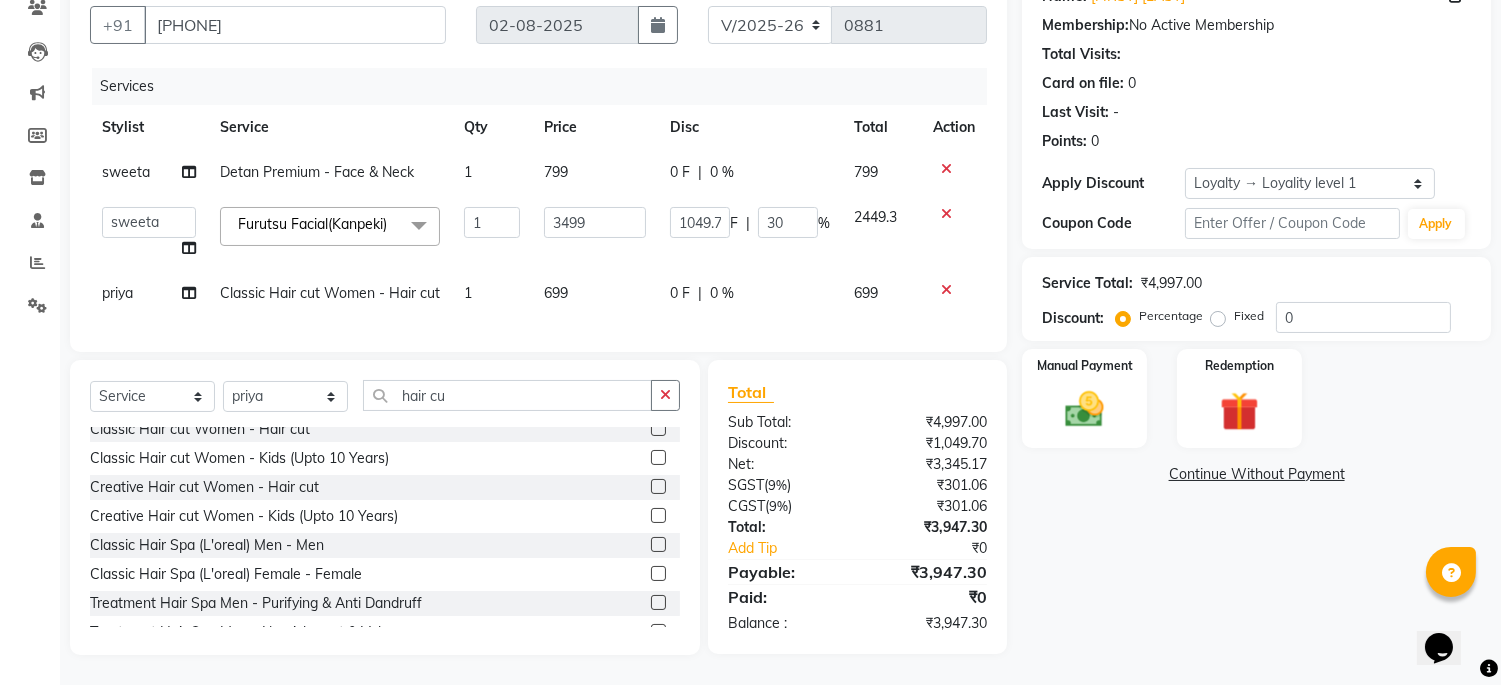 scroll, scrollTop: 222, scrollLeft: 0, axis: vertical 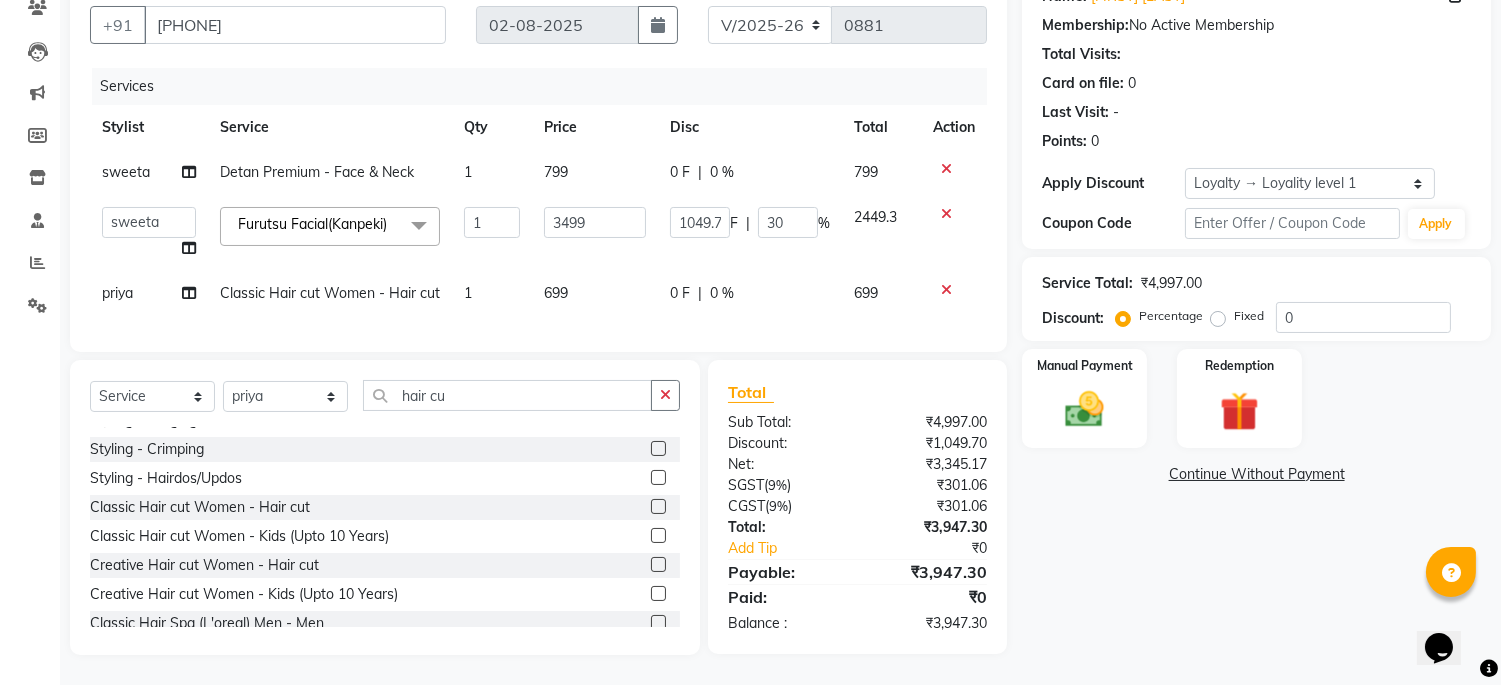 click 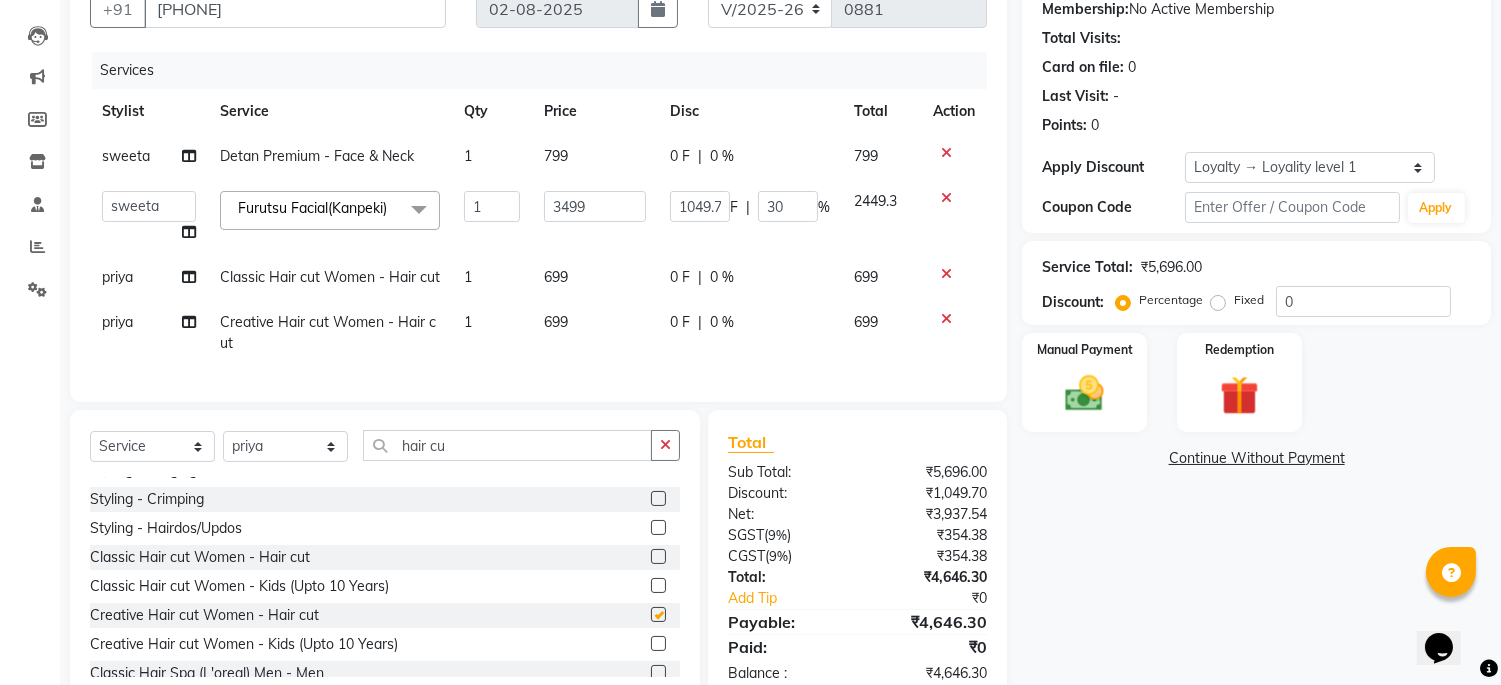 checkbox on "false" 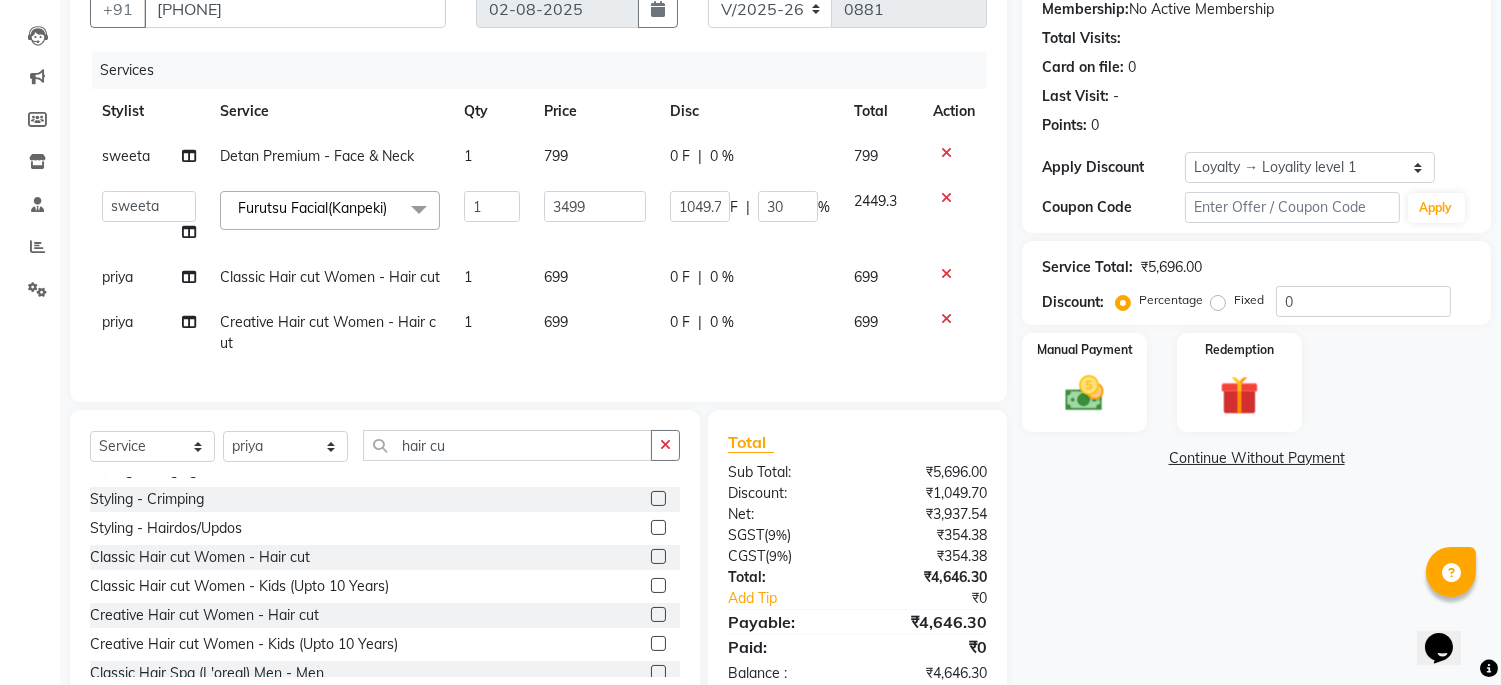 click 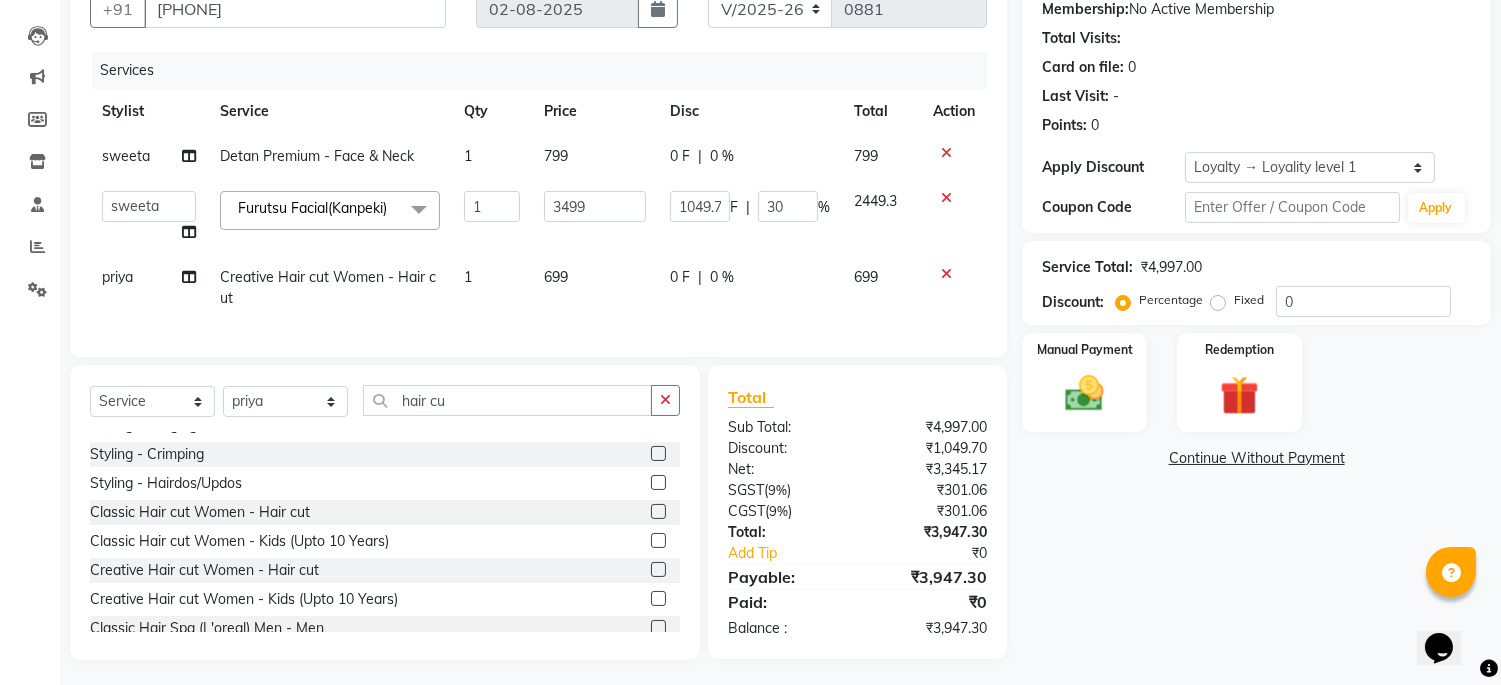 click on "Services Stylist Service Qty Price Disc Total Action sweeta Detan Premium - Face & Neck 1 799 0 F | 0 % 799  Admin   [NAME]   [LAST]   priya   [FIRST]  [LAST] [FIRST] [LAST] shehnaj   sweeta  Furutsu Facial(Kanpeki)  x Classic Hair cut Male - Hair cut Classic Hair cut Male - Kids (Upto 10 Years) Creative Hair cut Male - Hair cut Creative Hair cut Male - Kids (Upto 10 Years) Styling - Blow dry (out curls) Styling - Express blow dry (without wa Styling - Ironing Styling - Tonging Styling - Crimping Styling - Hairdos/Updos Classic Hair cut Women - Hair cut Classic Hair cut Women - Kids (Upto 10 Years) Creative Hair cut Women - Hair cut Creative Hair cut Women - Kids (Upto 10 Years) Classic Hair Spa (L'oreal) Men - Men Classic Hair Spa (L'oreal) Female - Female Treatment Hair Spa Men - Purifying & Anti Dandruff Treatment Hair Spa Men - Nourishment & Volume Treatment Hair Spa Men - Advanced Hair Spa Treatment Hair Spa Men - Bond Treatment Treatment Hair Spa Men - Premium Hair Spa Coloring Men - Global 1" 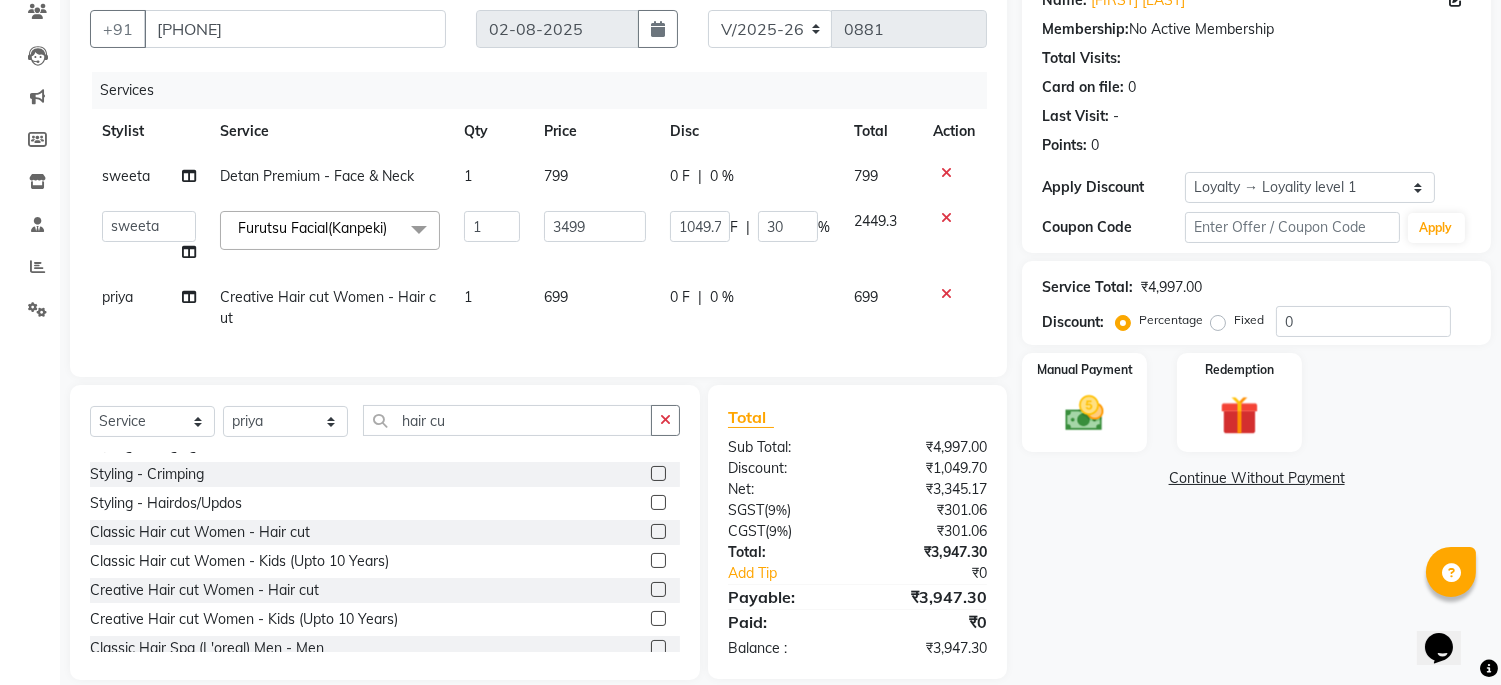 scroll, scrollTop: 217, scrollLeft: 0, axis: vertical 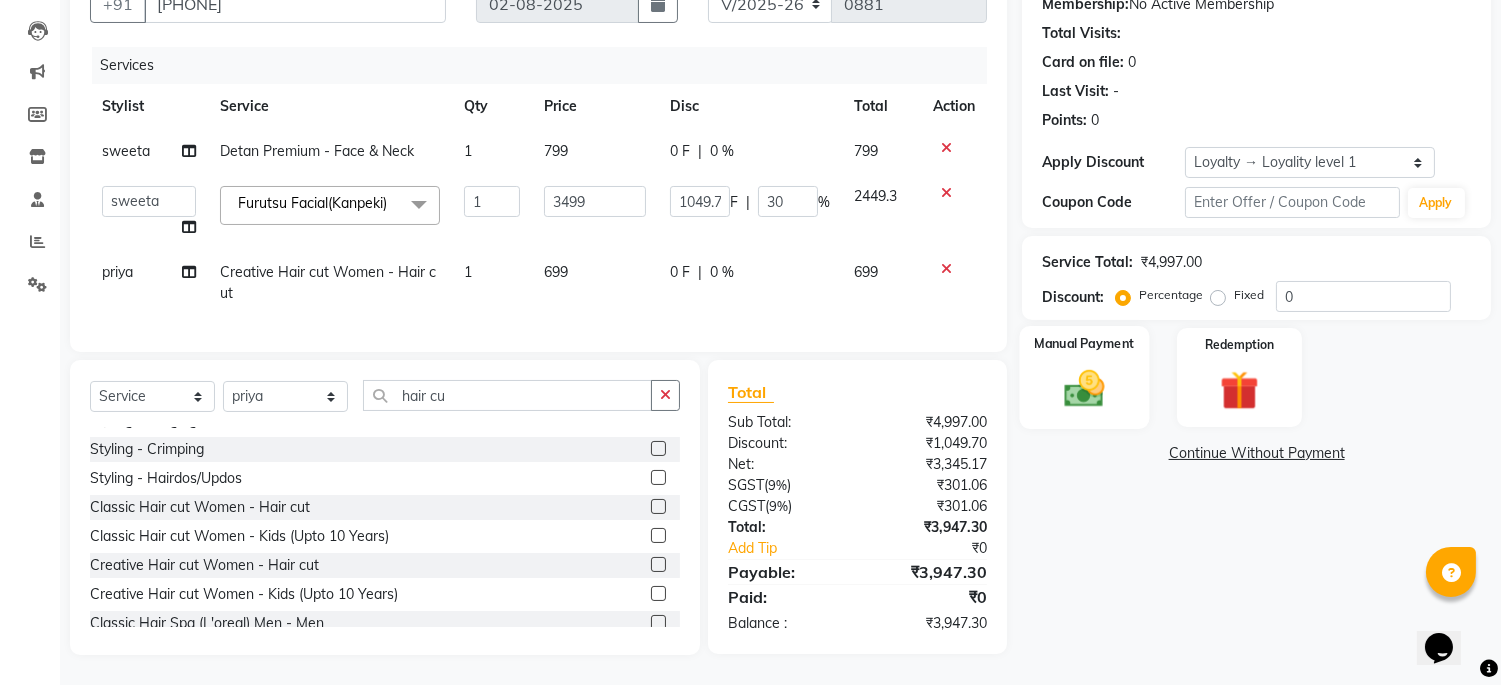 click on "Manual Payment" 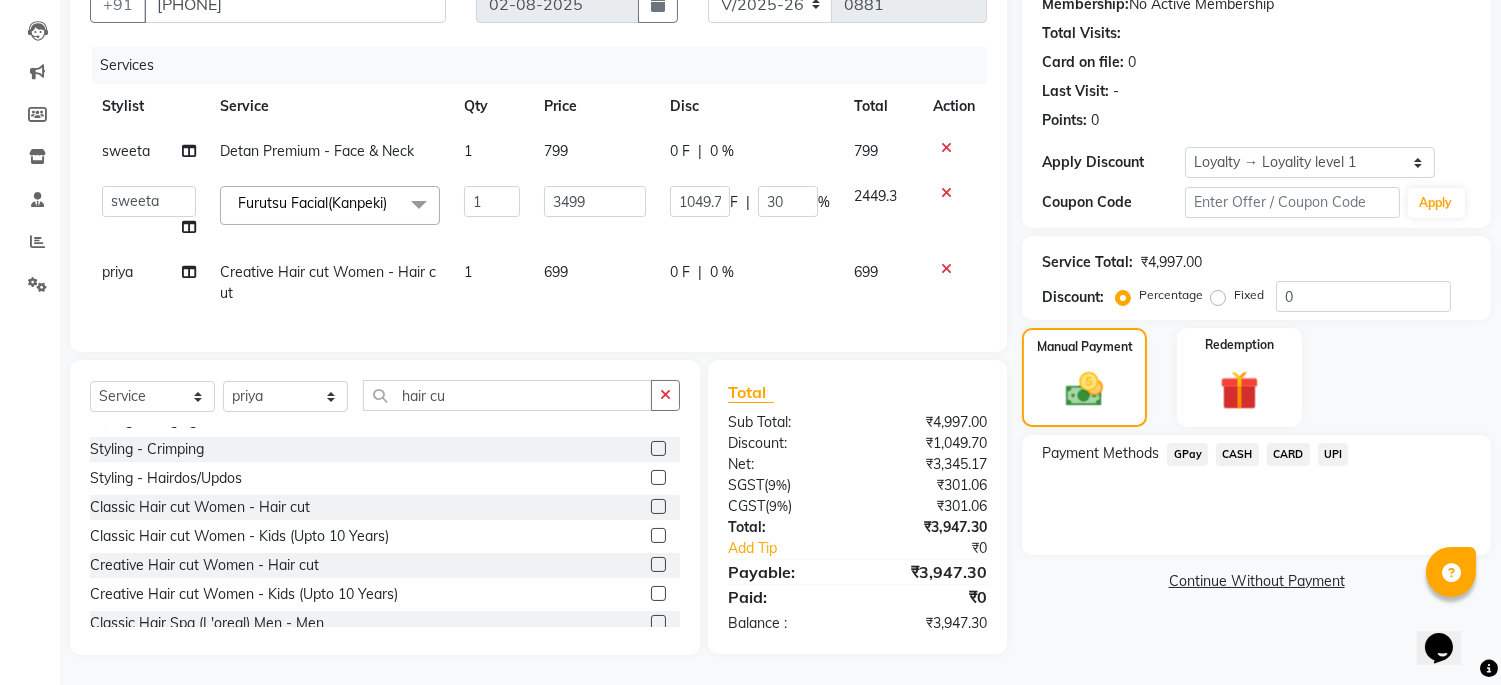 click on "UPI" 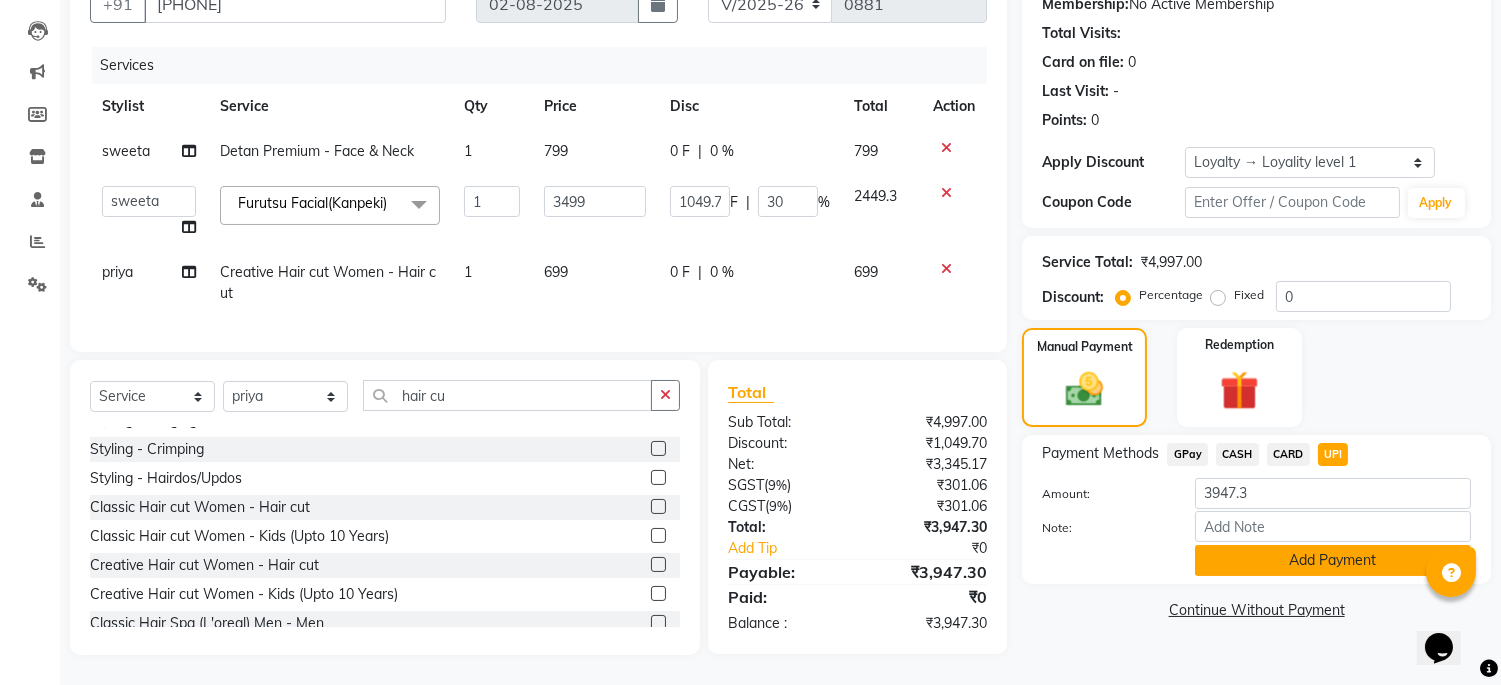 click on "Add Payment" 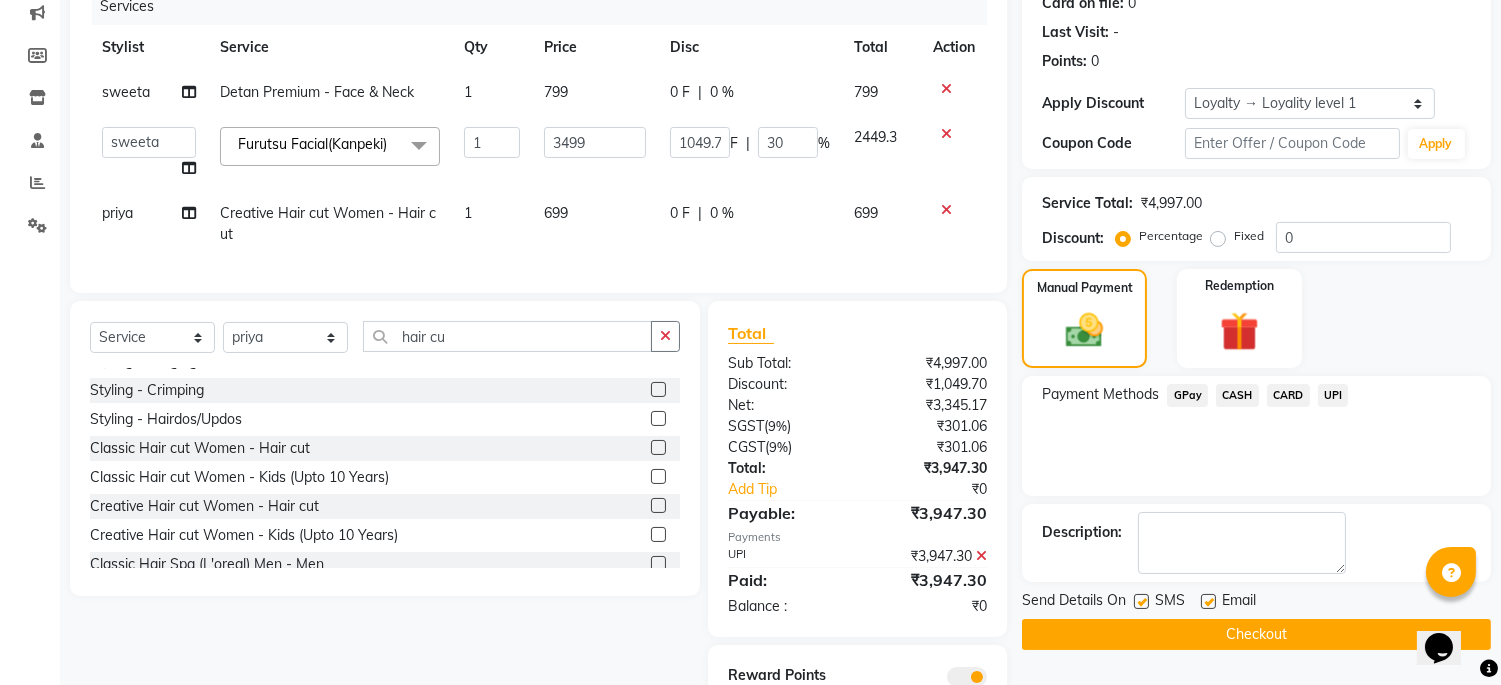 scroll, scrollTop: 377, scrollLeft: 0, axis: vertical 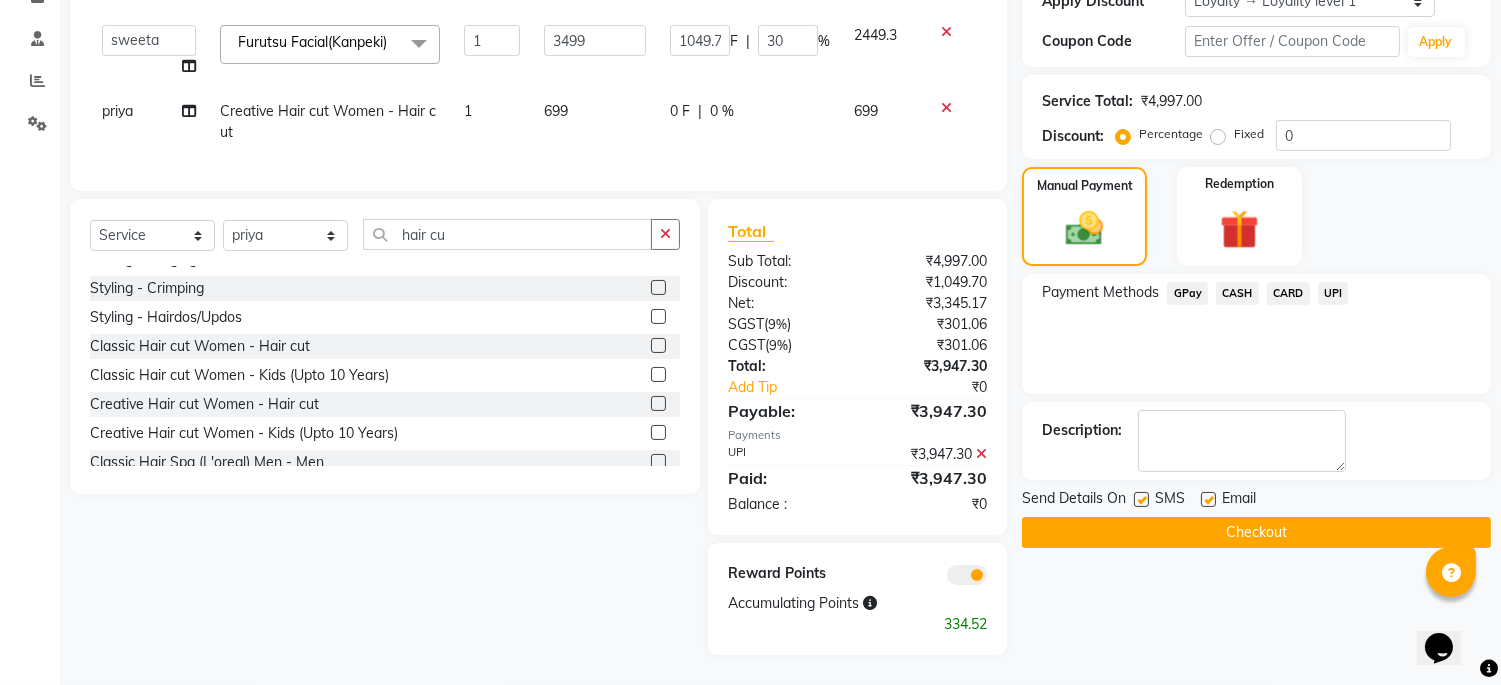 click on "Checkout" 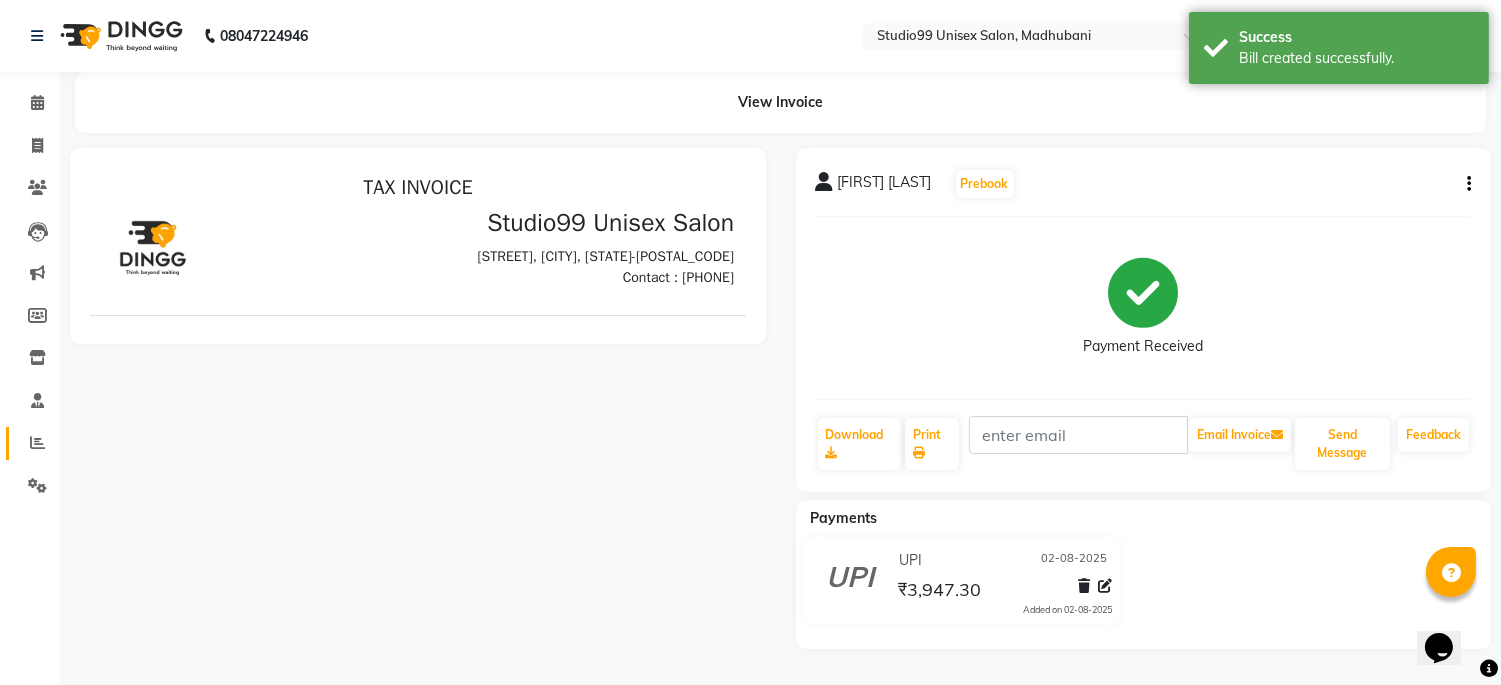 scroll, scrollTop: 0, scrollLeft: 0, axis: both 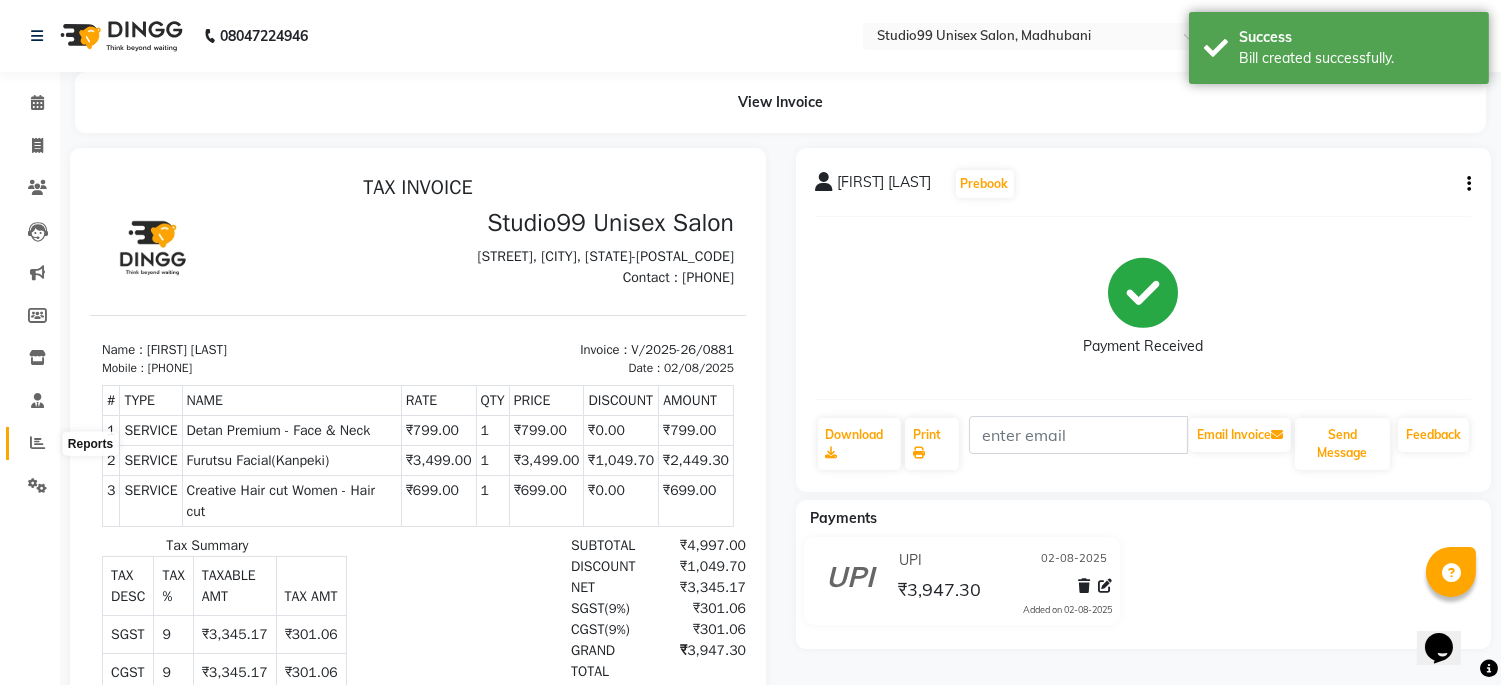 click 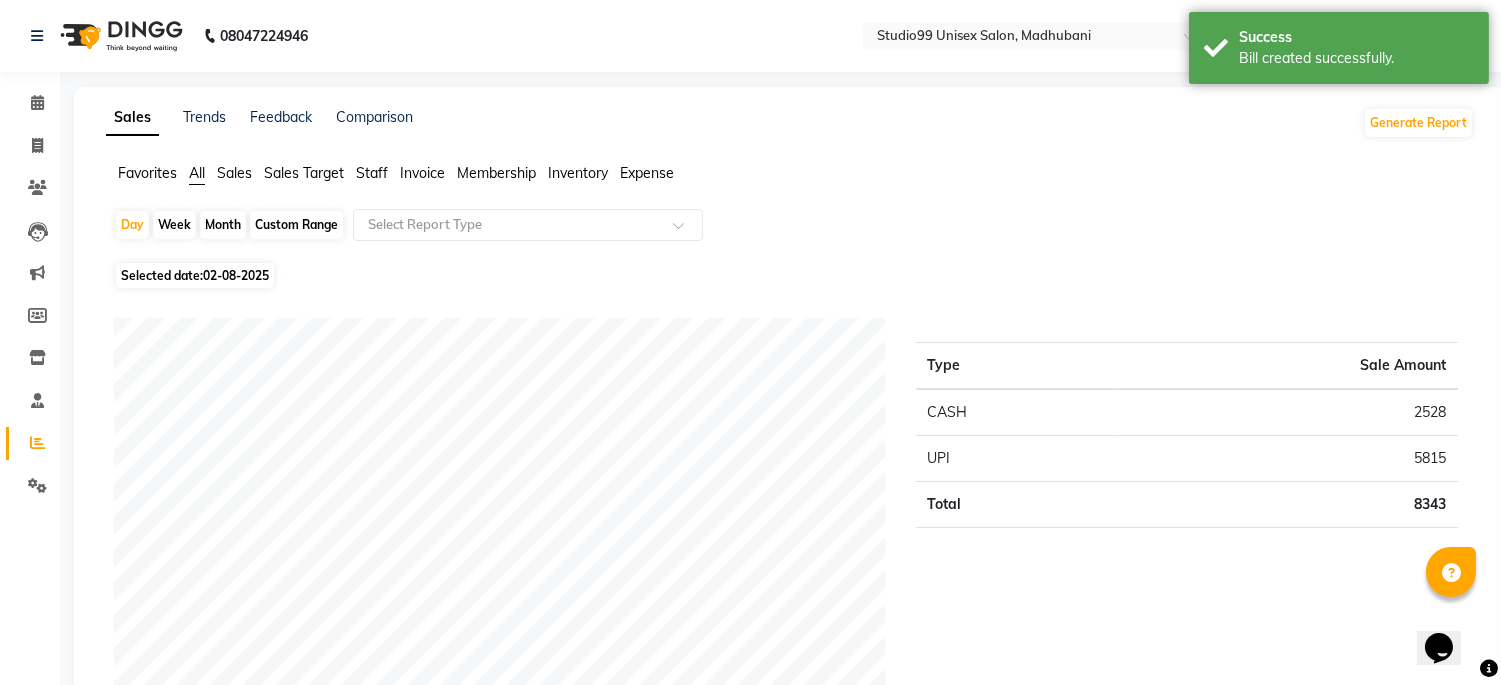 click on "Sales" 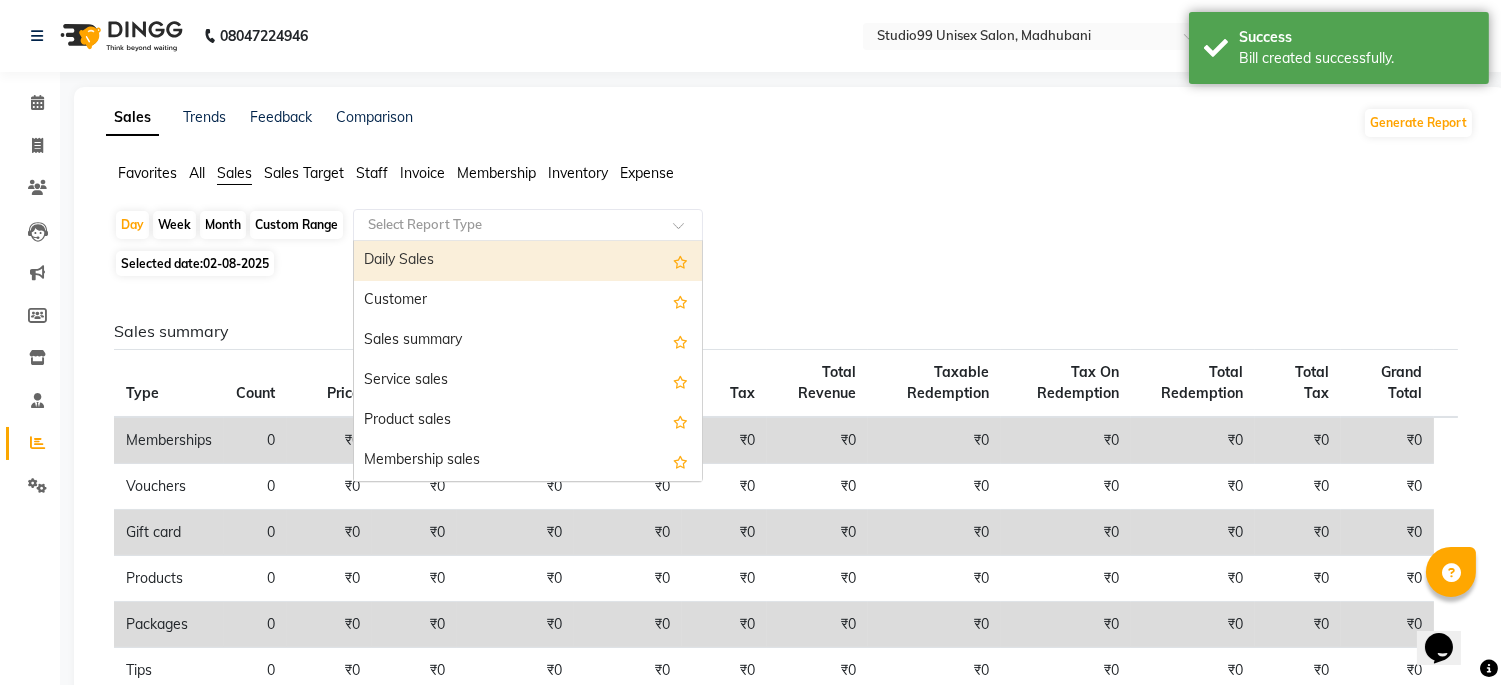 click 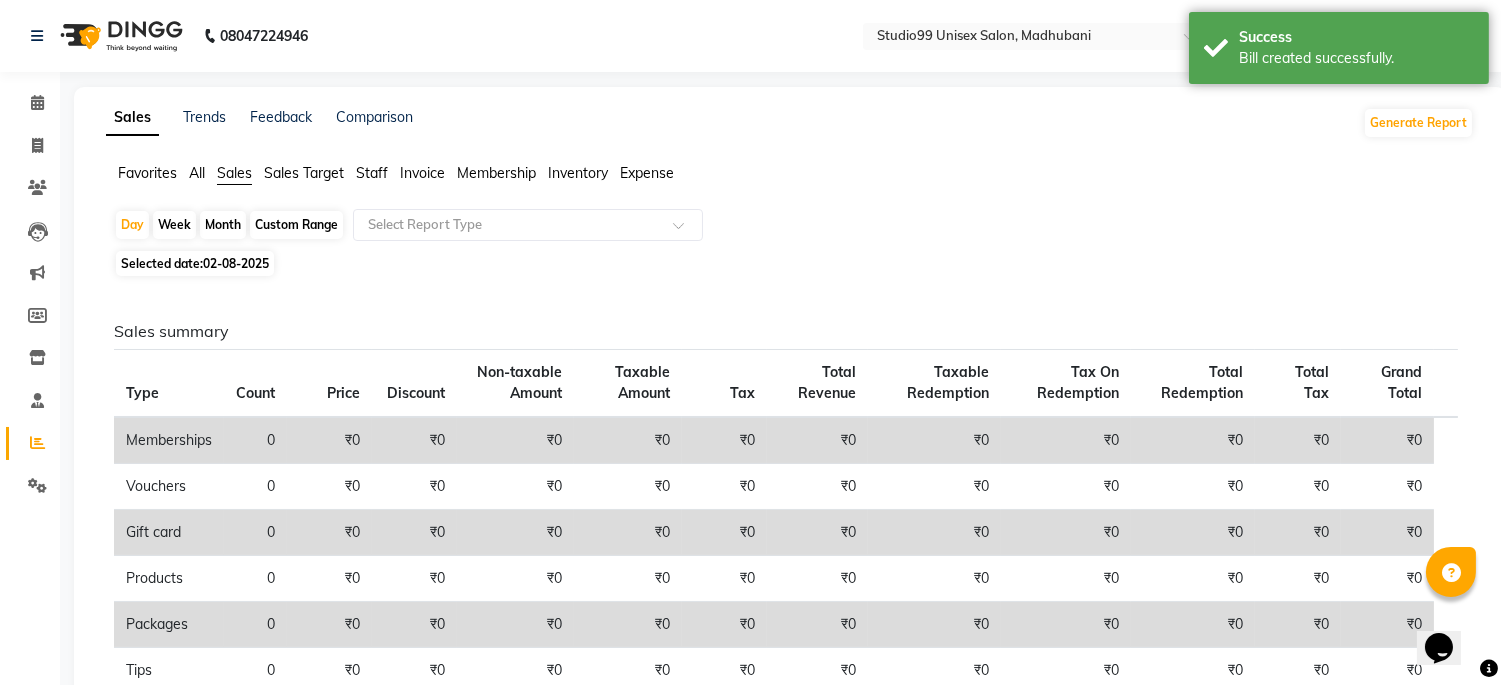 click on "All" 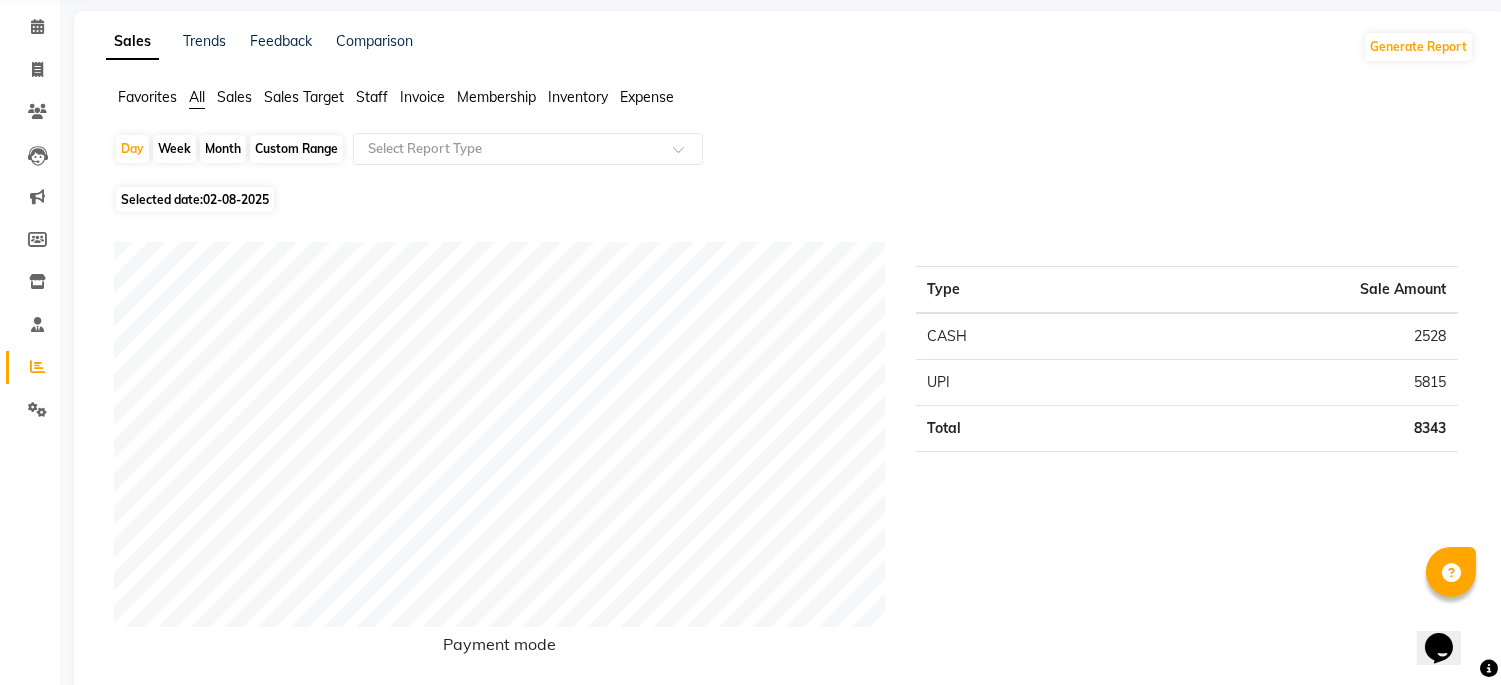 scroll, scrollTop: 0, scrollLeft: 0, axis: both 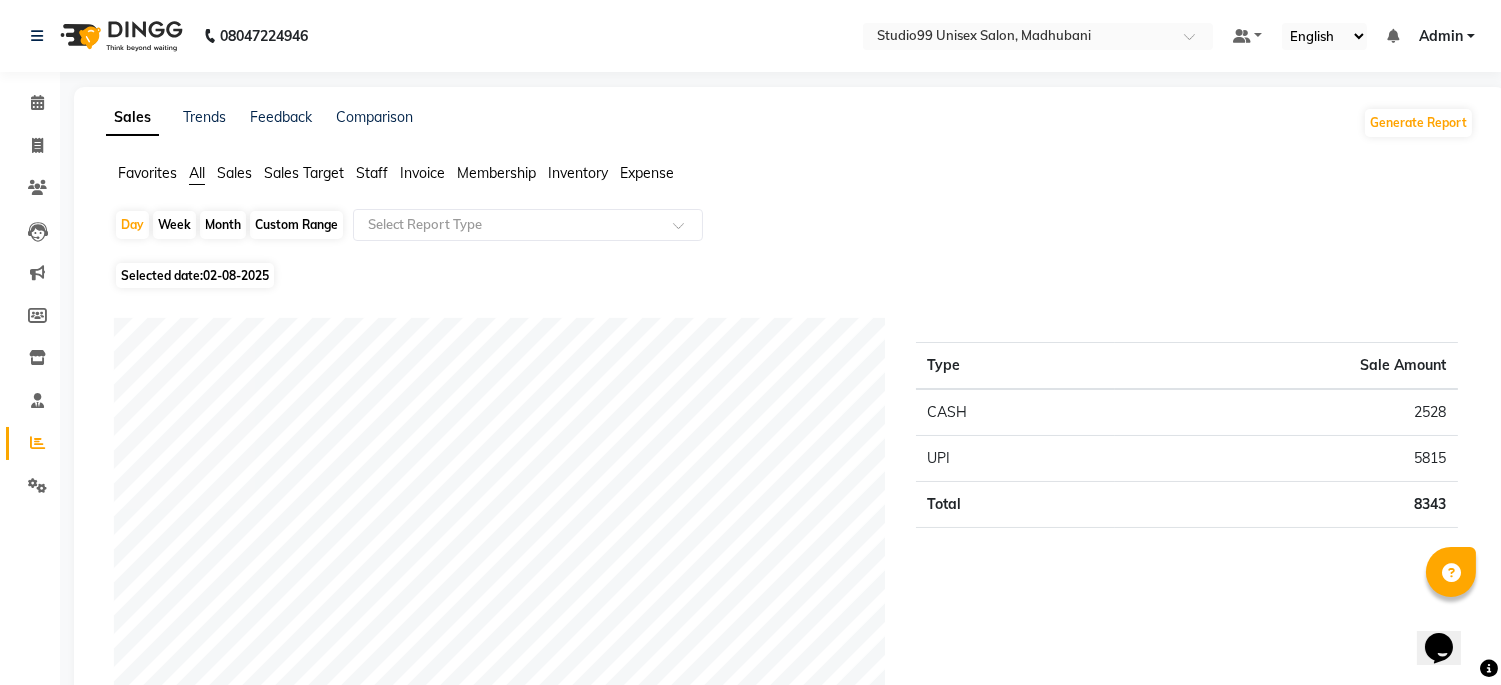 click on "Sales" 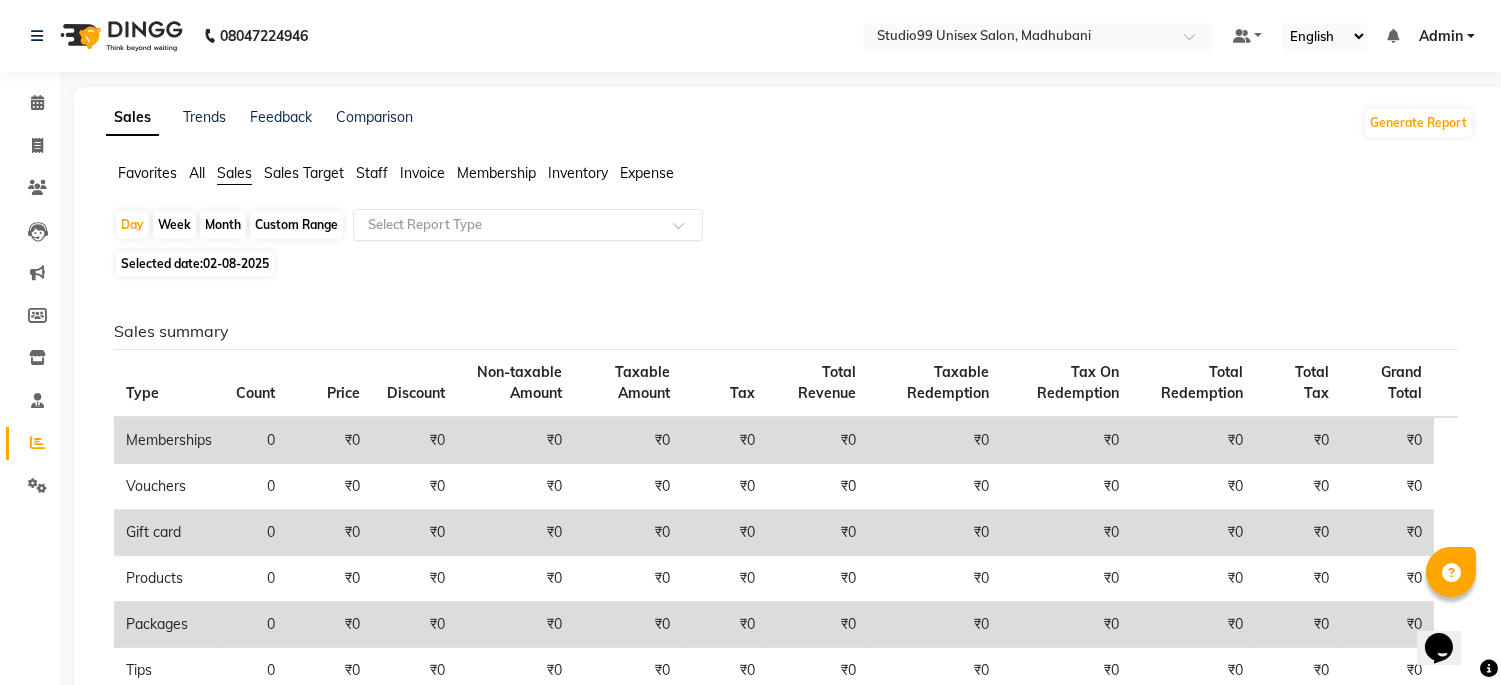 click 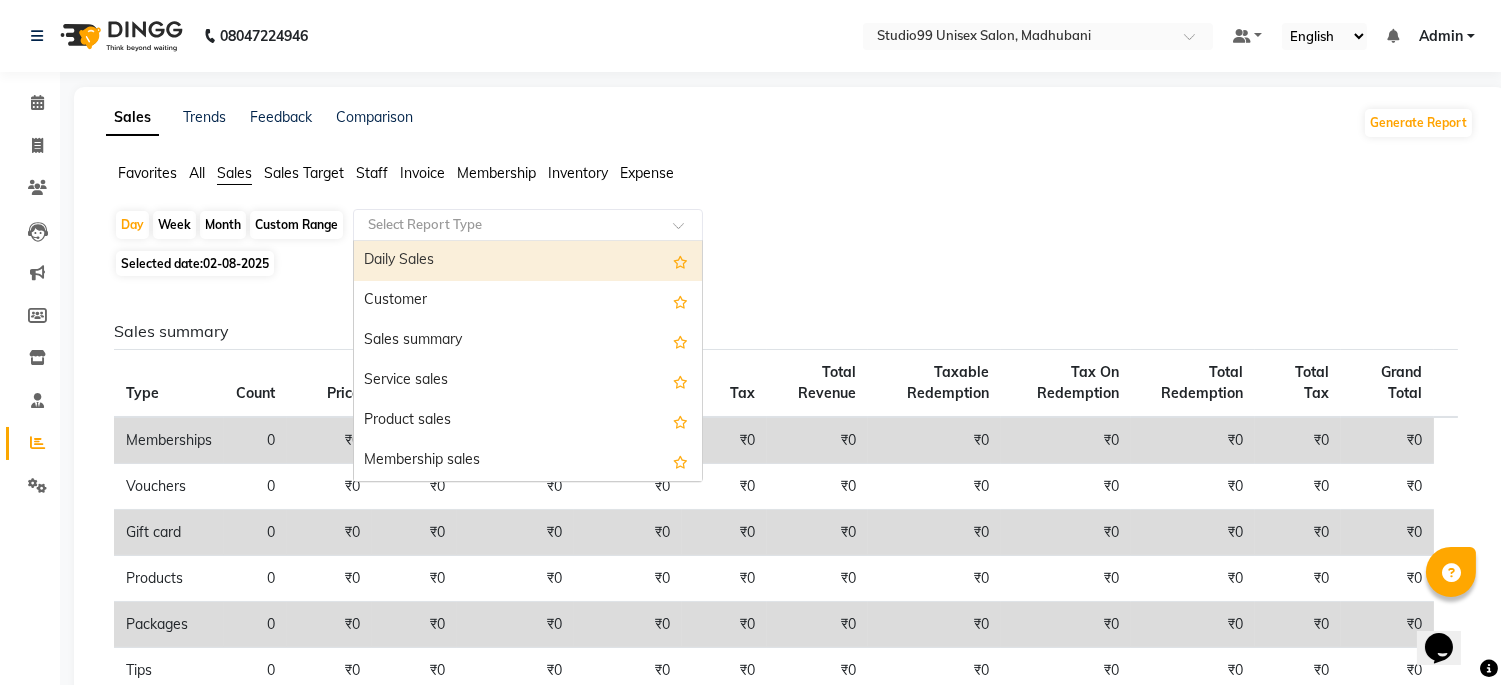 click on "Daily Sales" at bounding box center (528, 261) 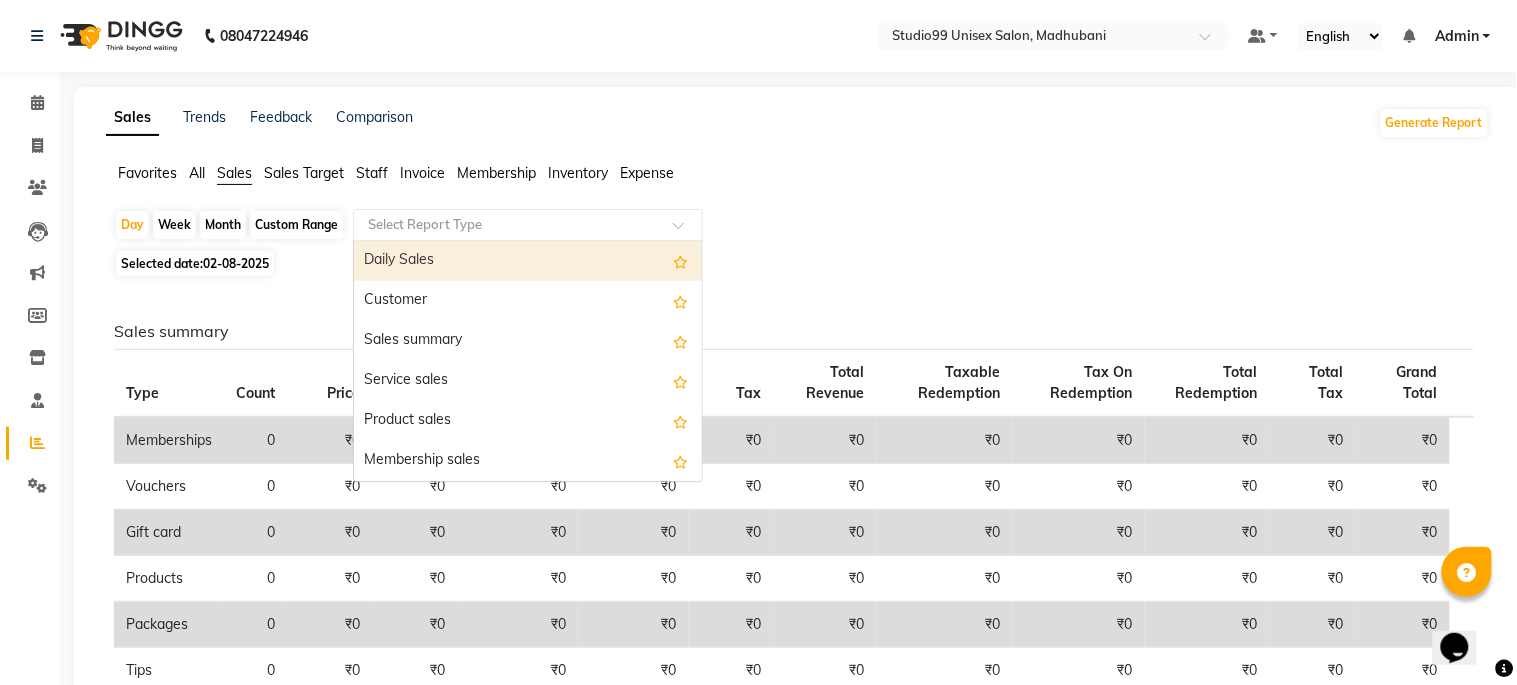 select on "csv" 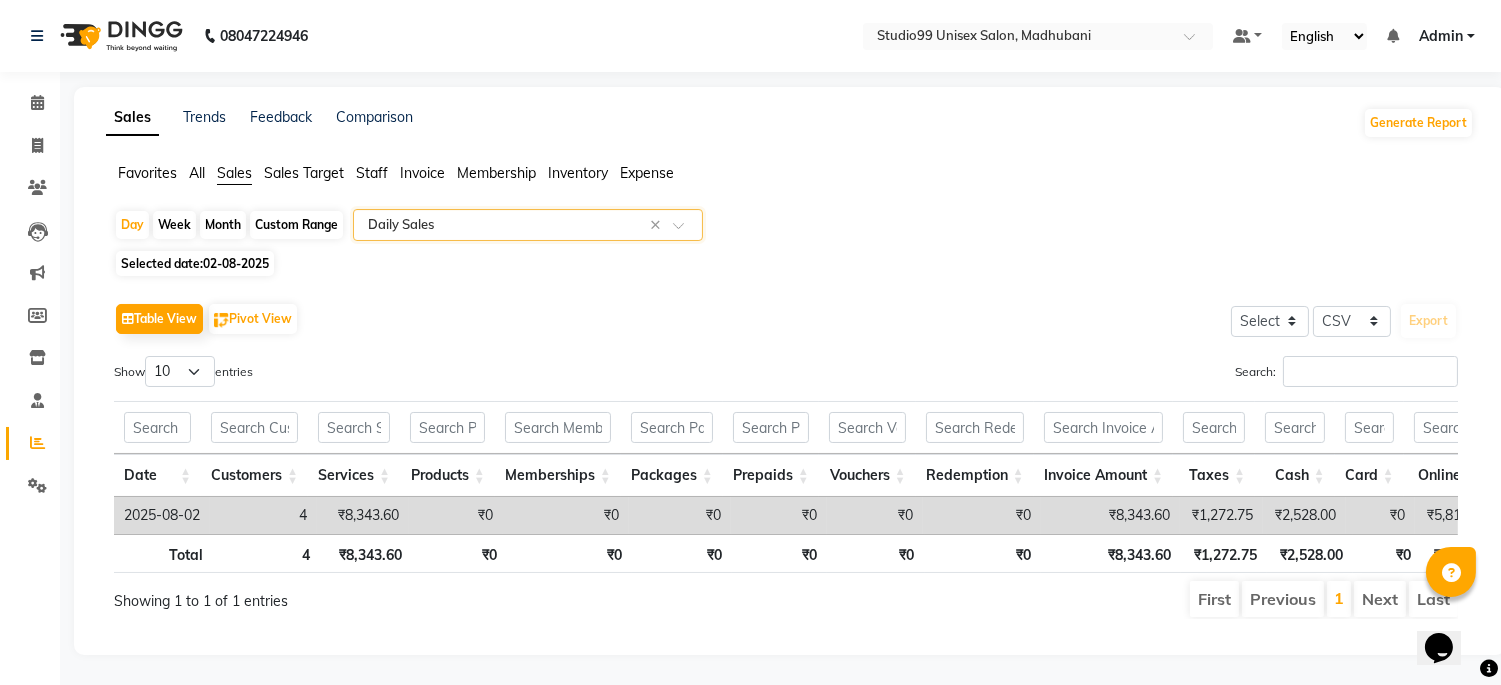 scroll, scrollTop: 34, scrollLeft: 0, axis: vertical 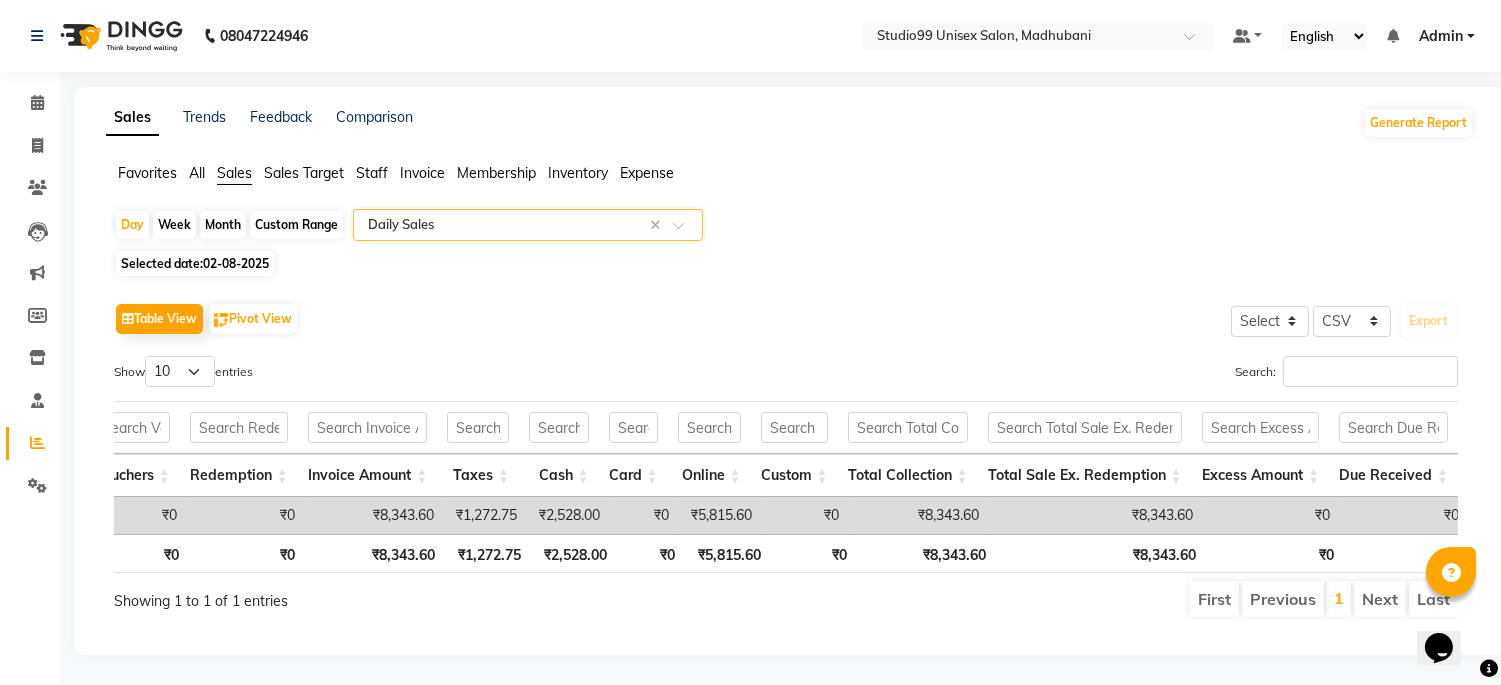 click 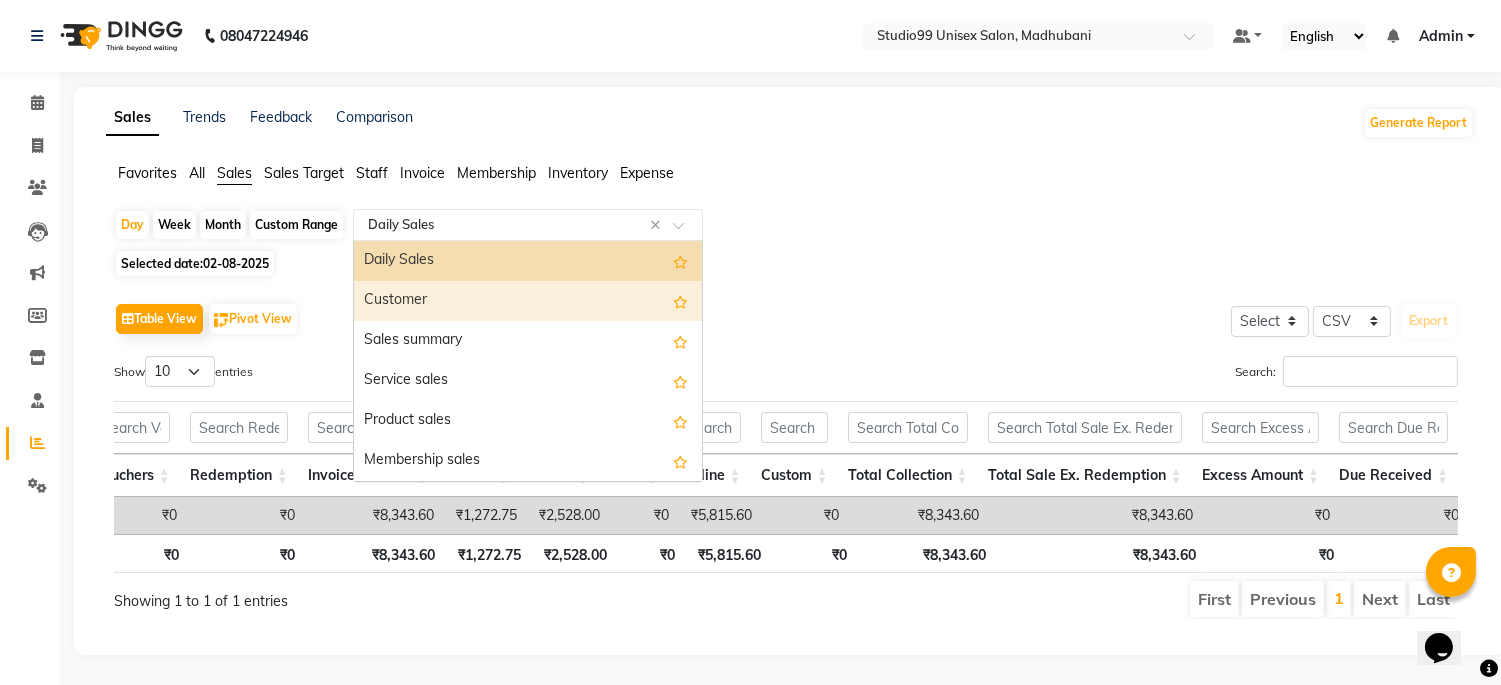 click on "Customer" at bounding box center [528, 301] 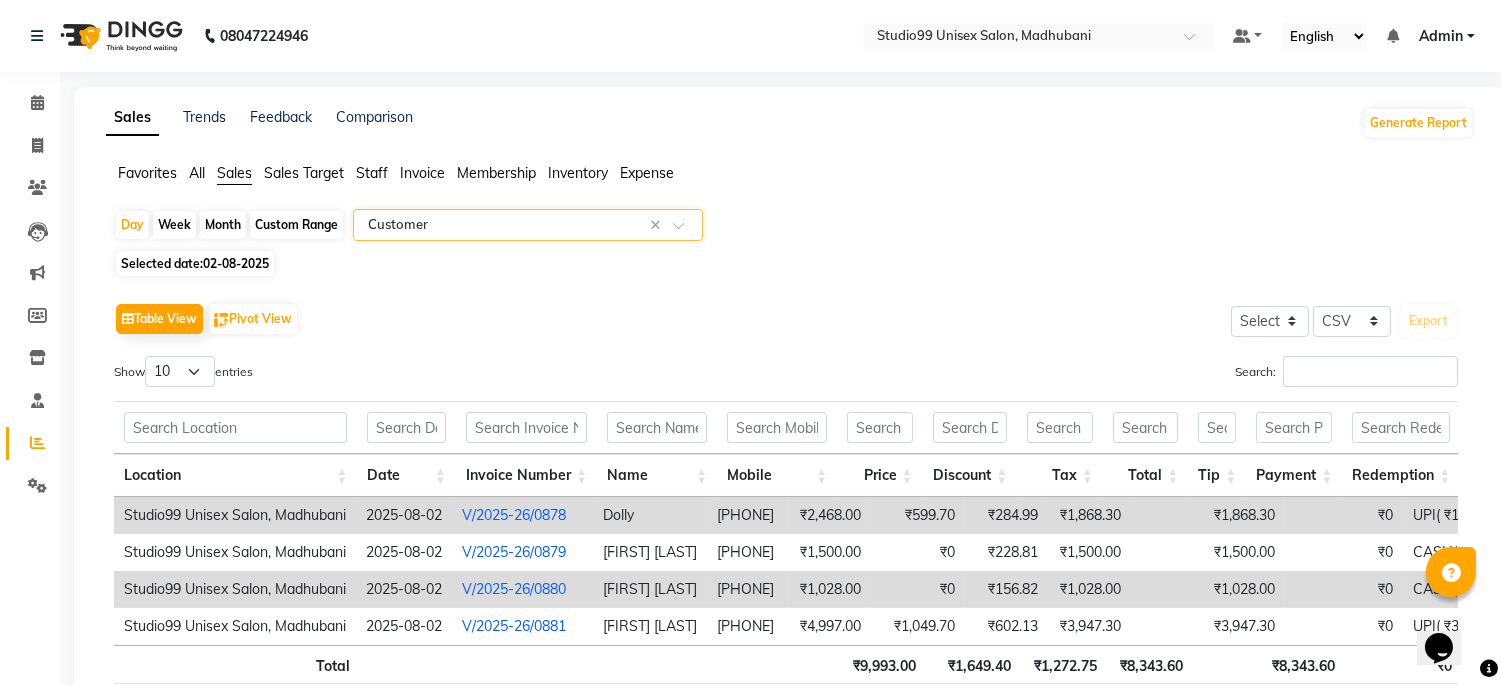 scroll, scrollTop: 145, scrollLeft: 0, axis: vertical 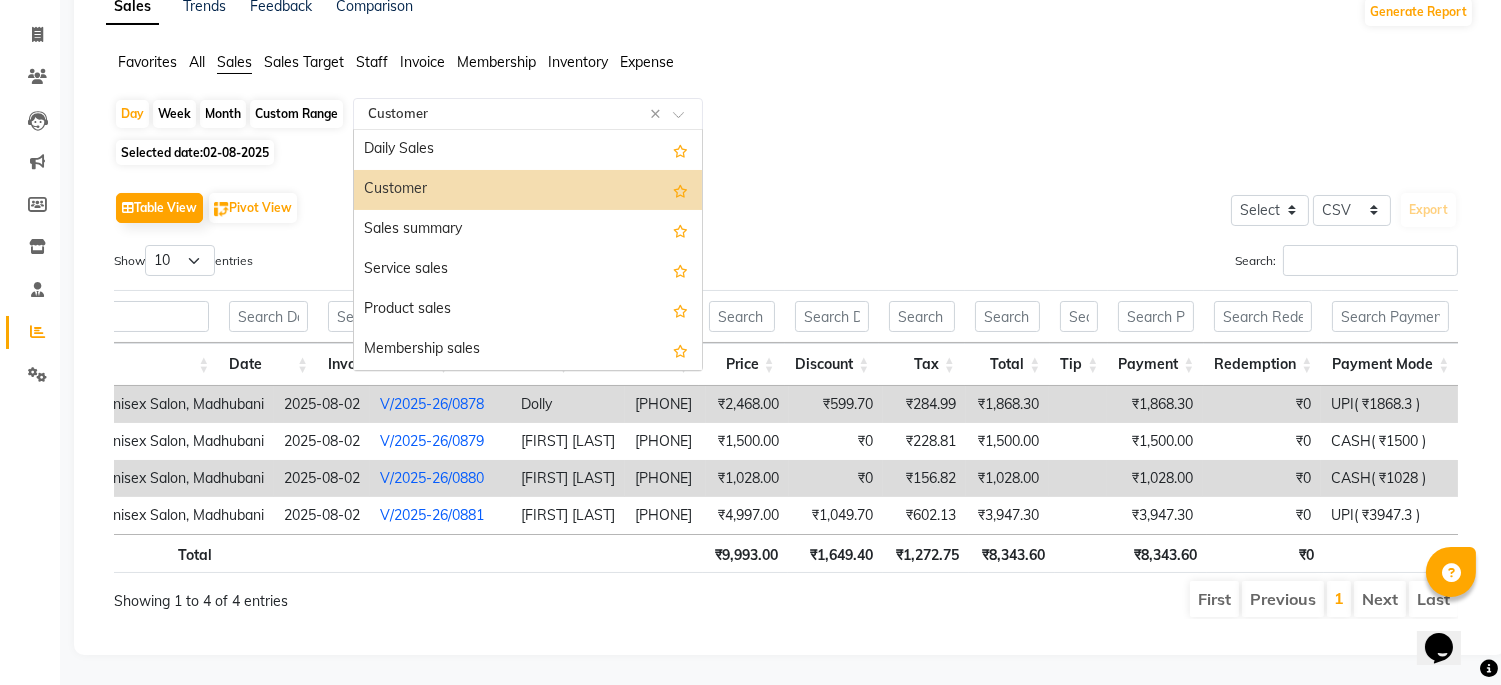 click 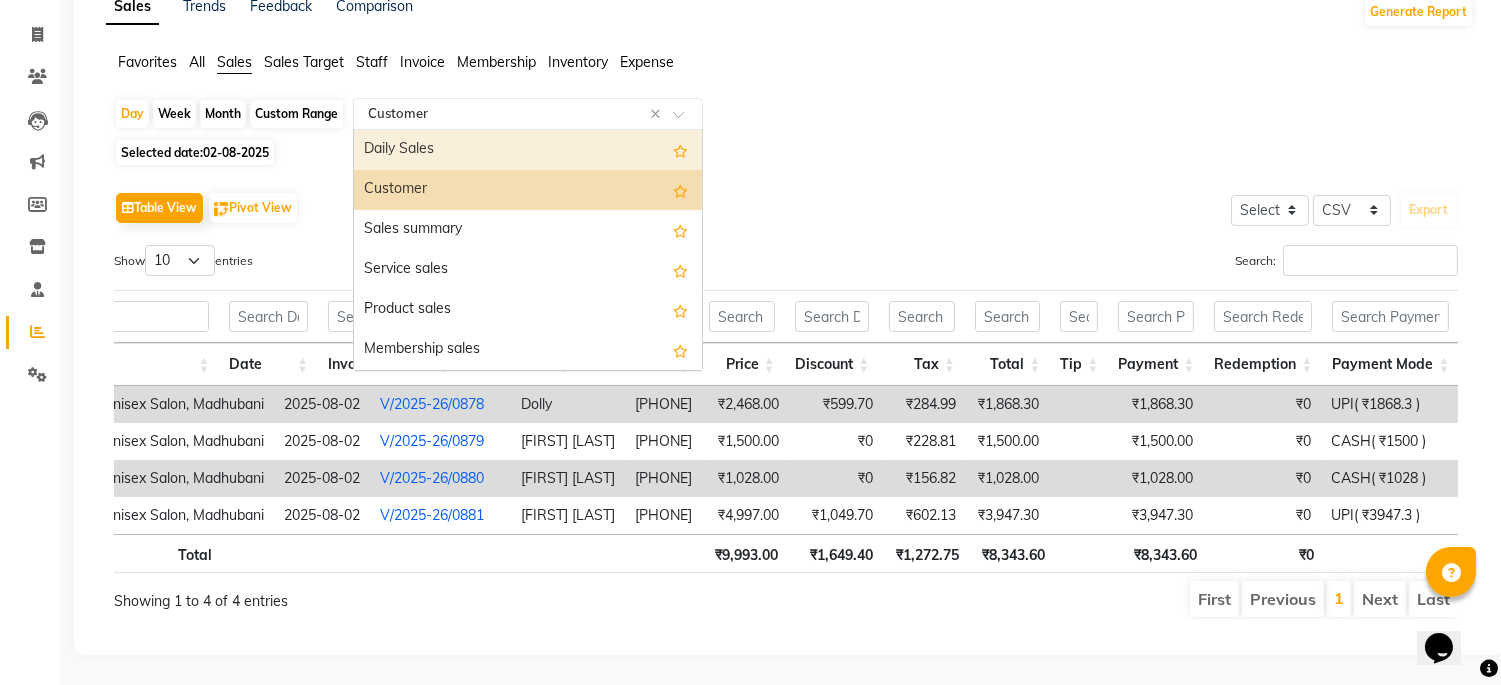 click on "Daily Sales" at bounding box center [528, 150] 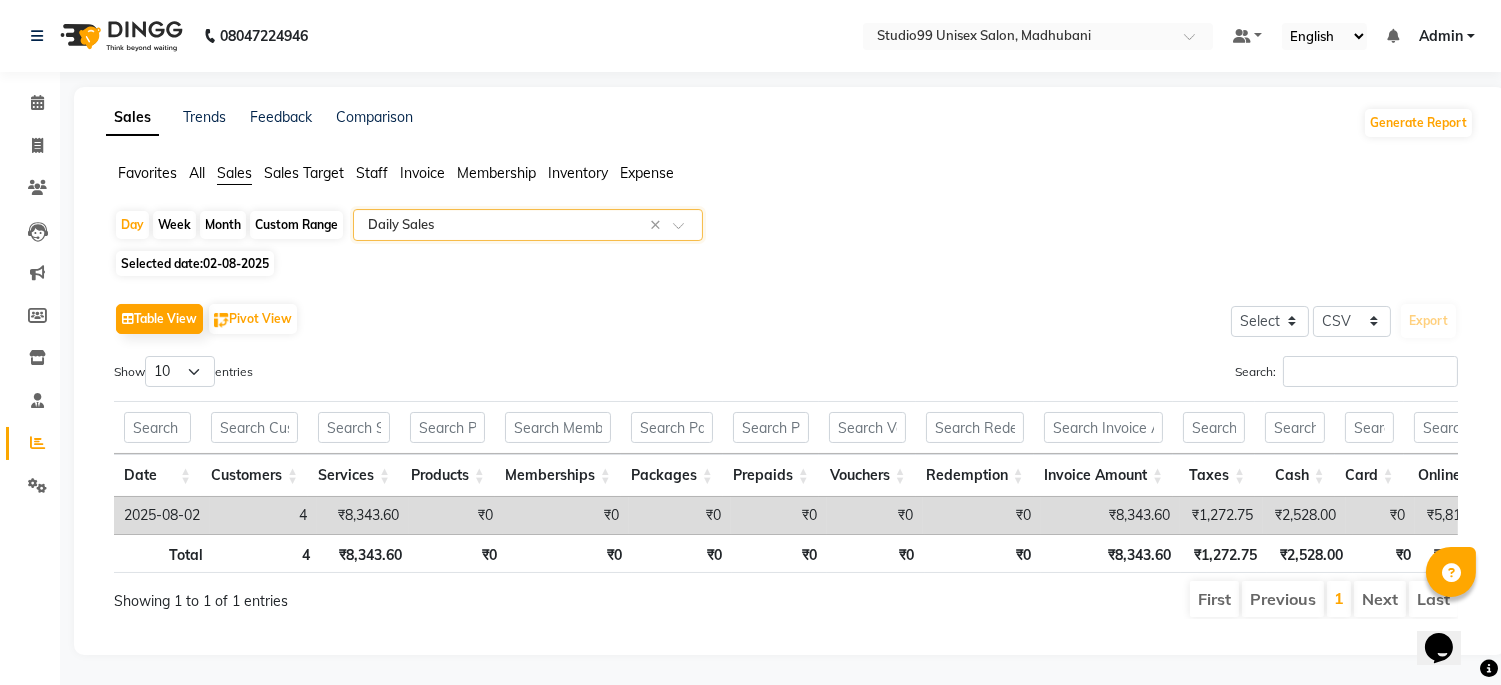 scroll, scrollTop: 0, scrollLeft: 0, axis: both 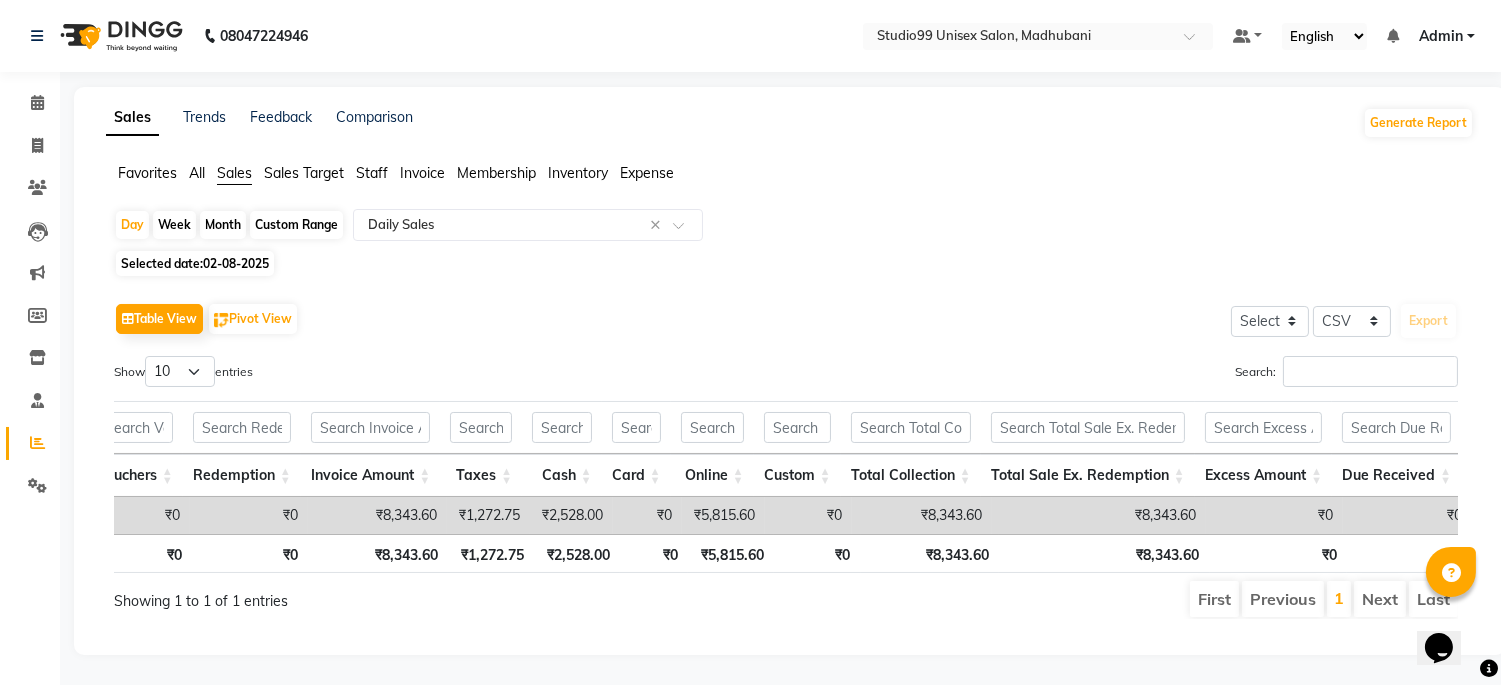 click on "Show  10 25 50 100  entries" at bounding box center (442, 375) 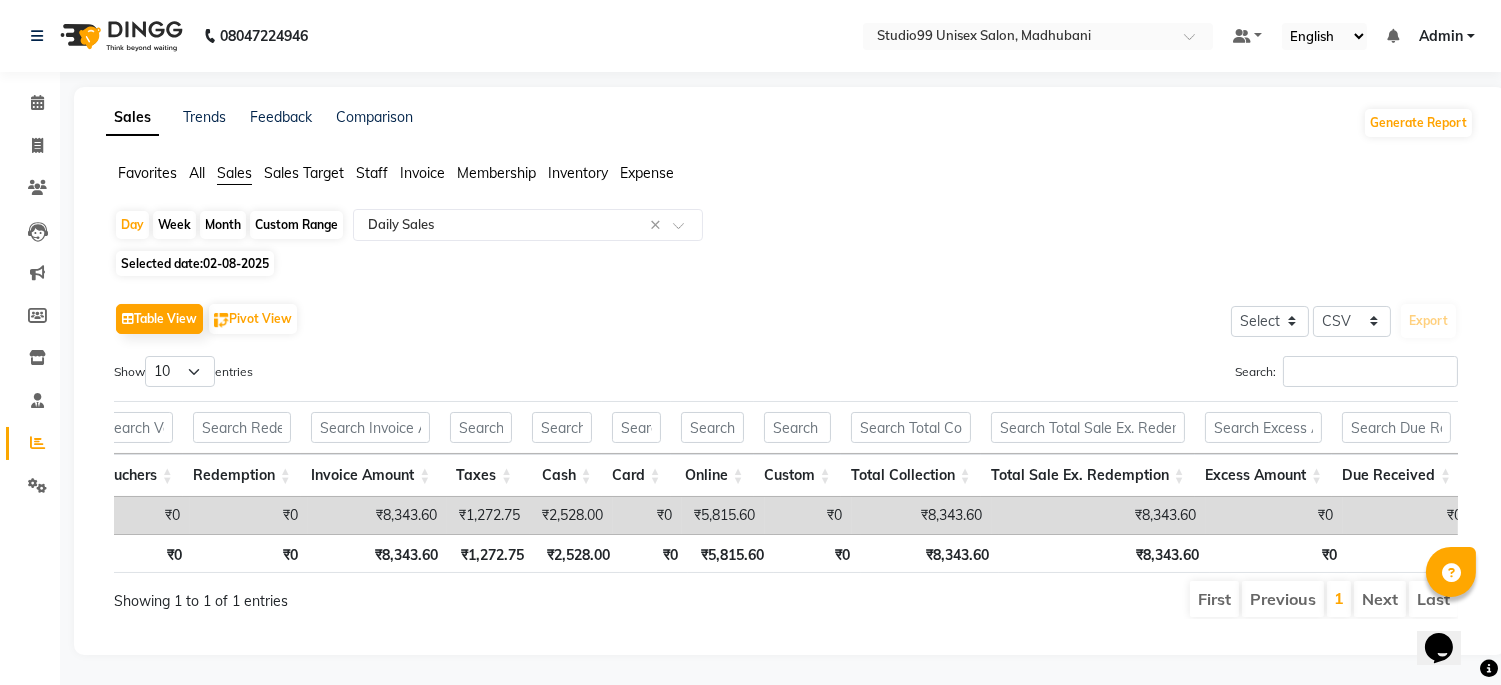 scroll, scrollTop: 0, scrollLeft: 733, axis: horizontal 